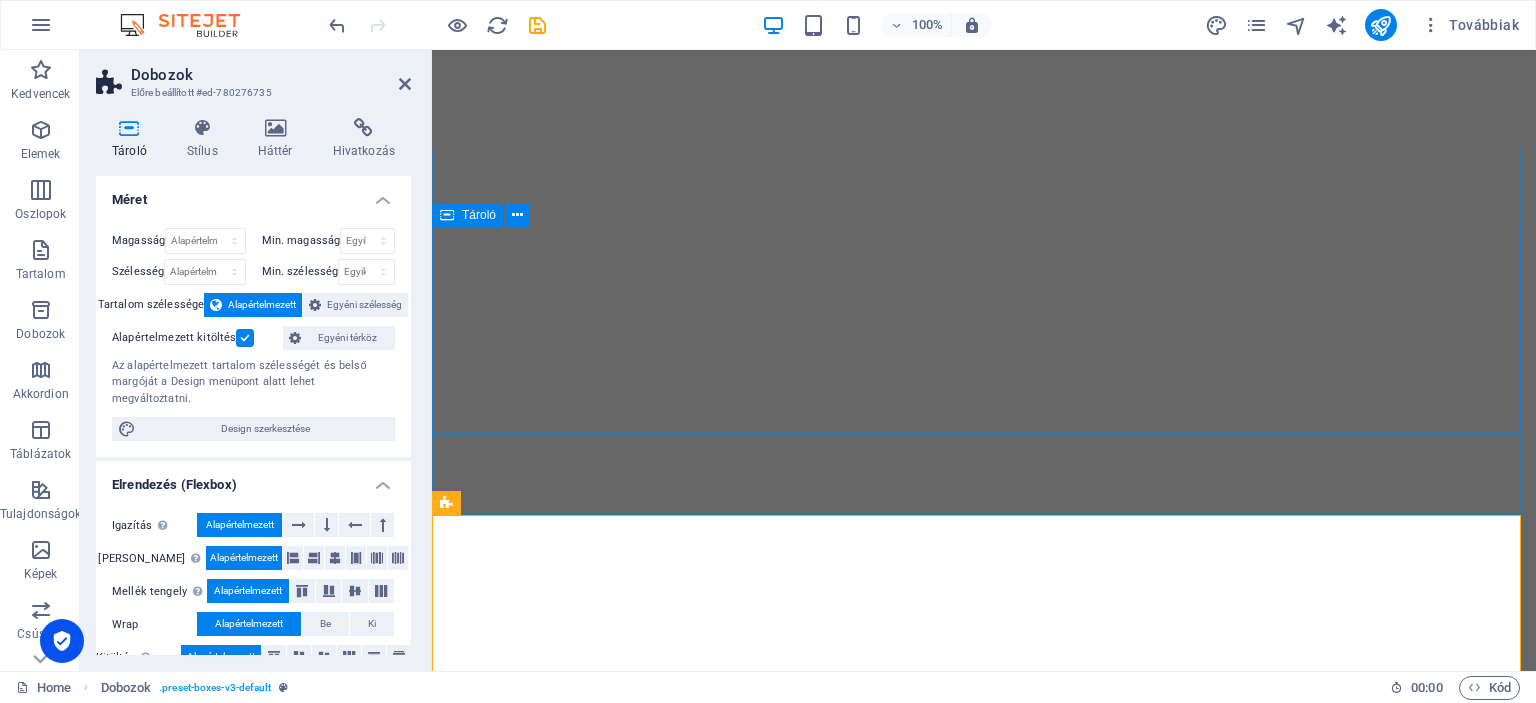 scroll, scrollTop: 0, scrollLeft: 0, axis: both 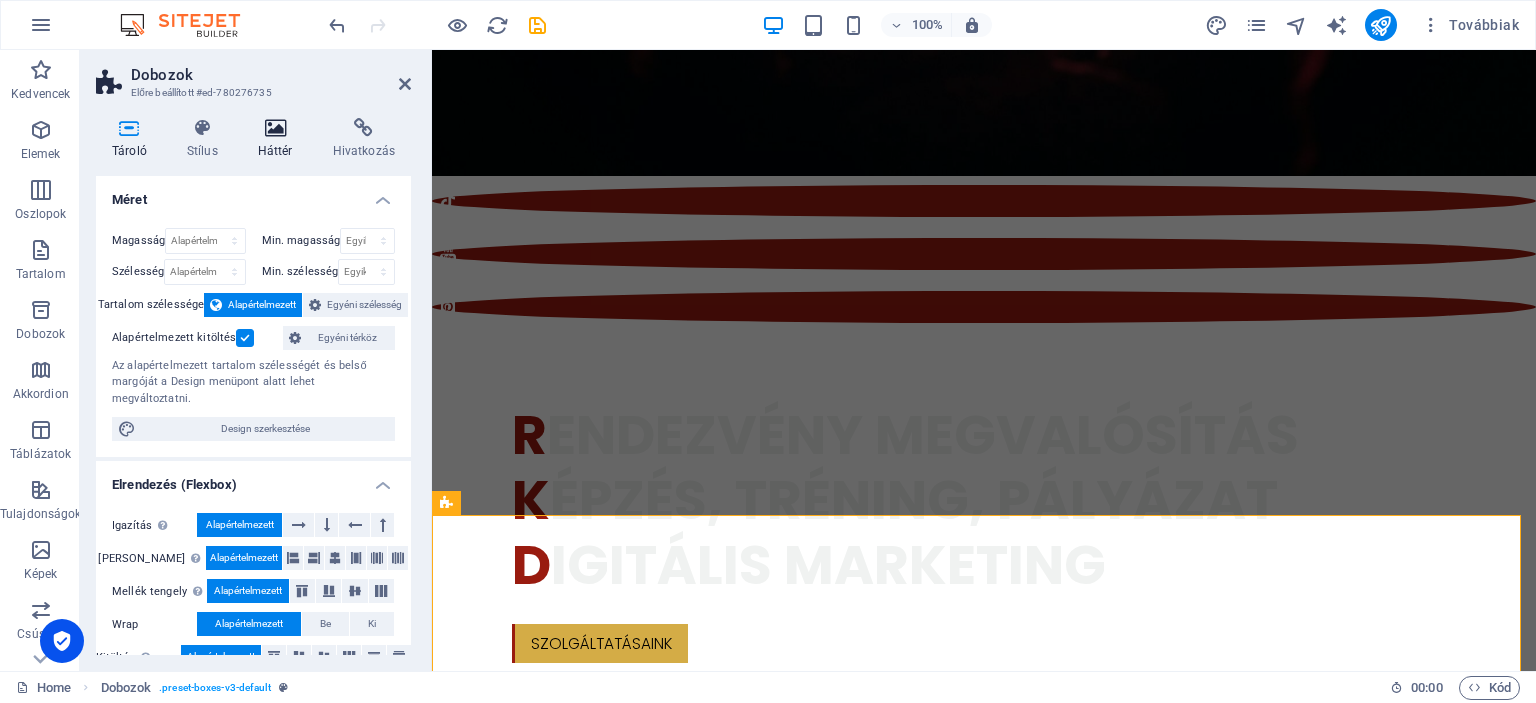 click at bounding box center (275, 128) 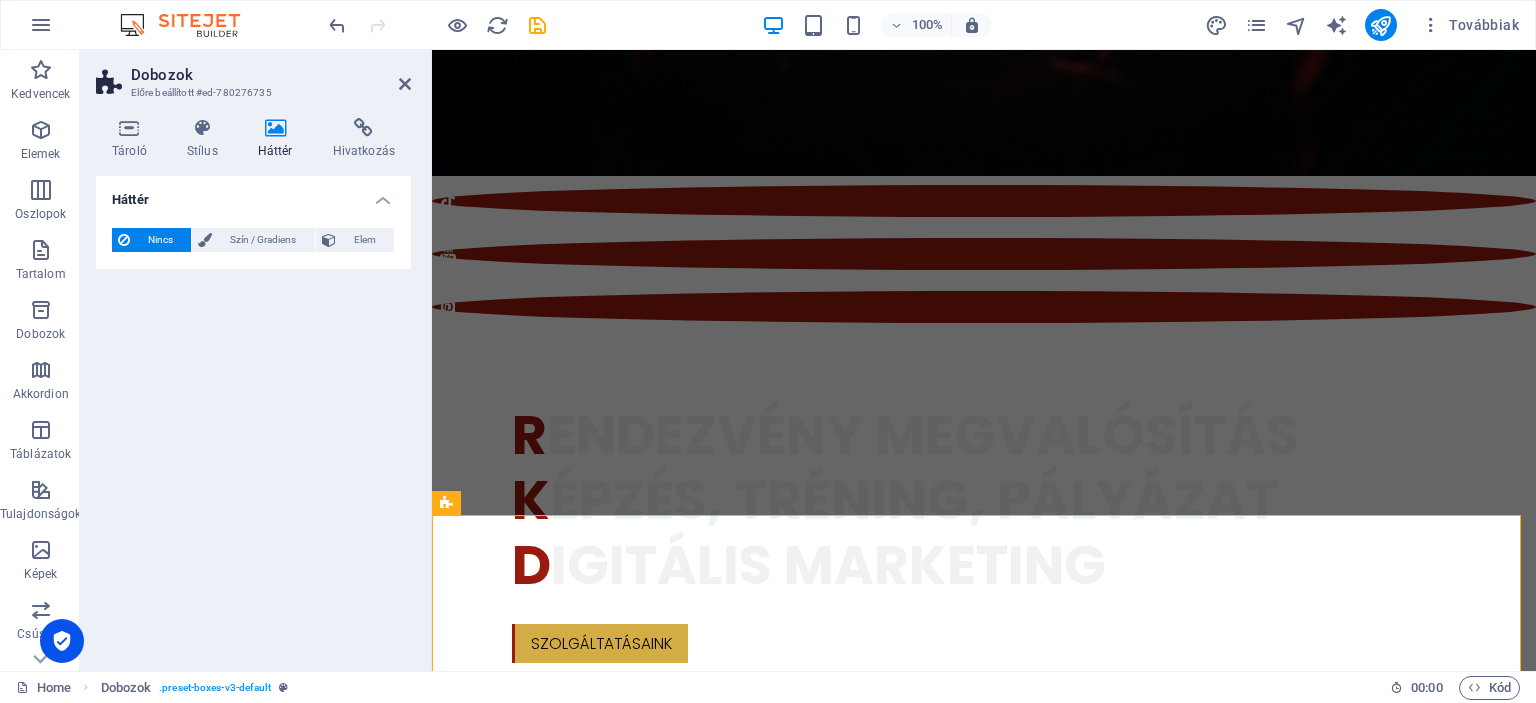 click at bounding box center [275, 128] 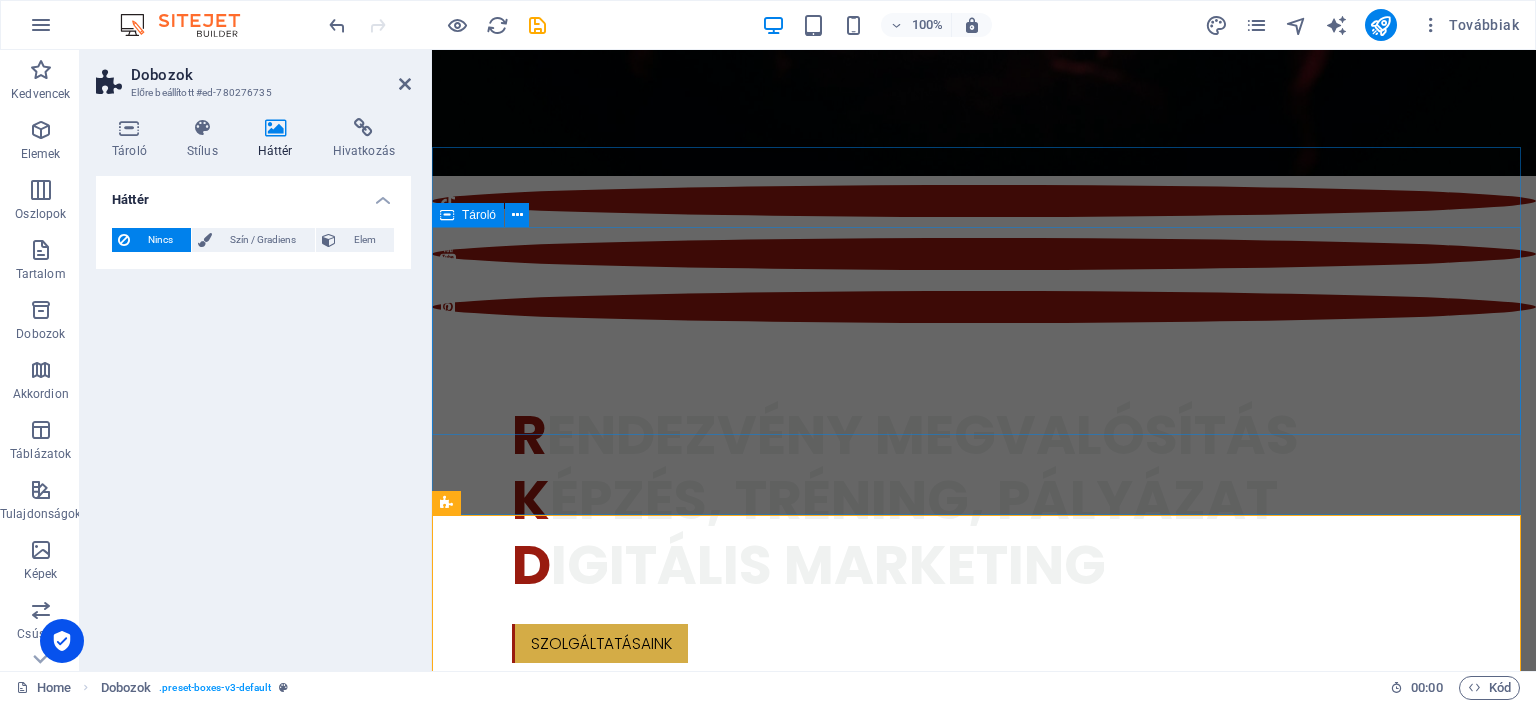 click on "Sz olgáltatásaink" at bounding box center (984, 1782) 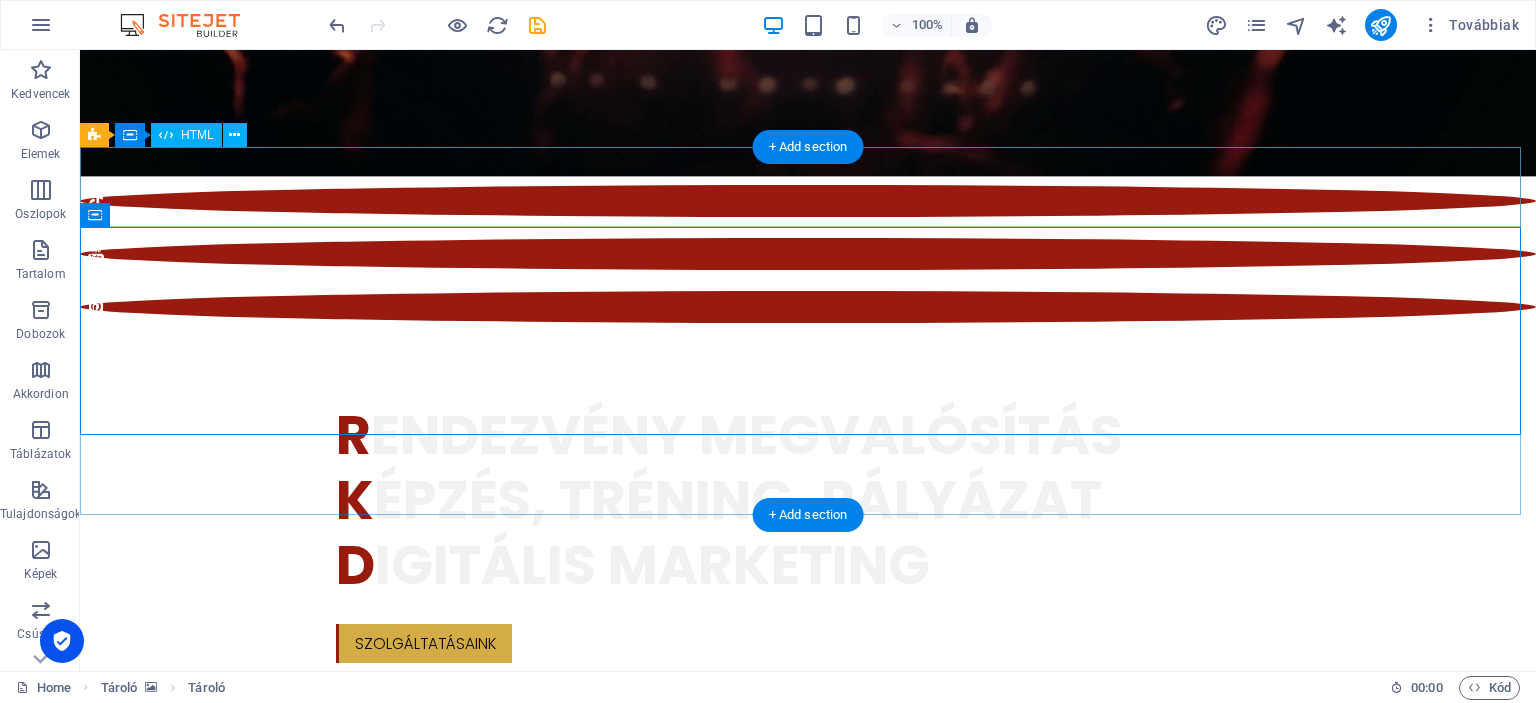 click on "[URL][DOMAIN_NAME]" at bounding box center (808, 1638) 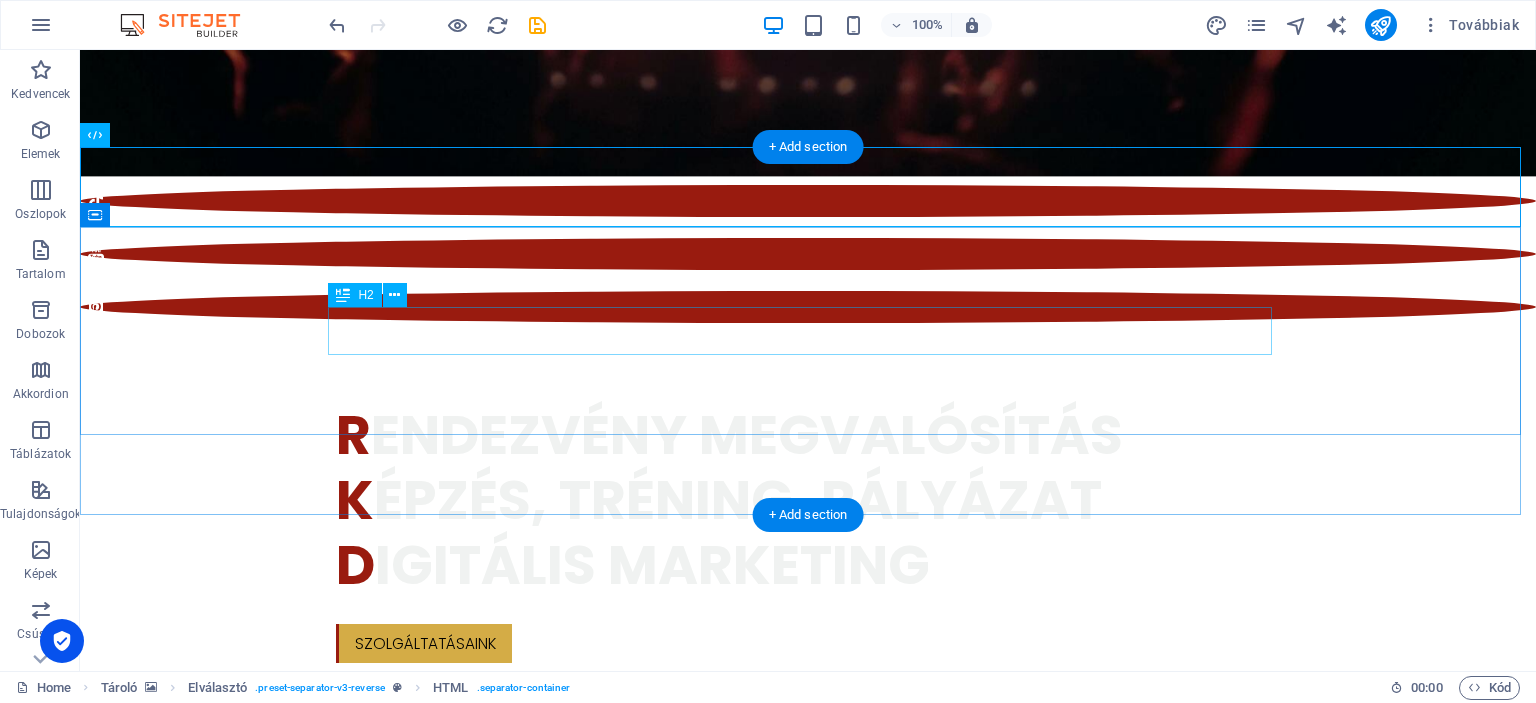 click on "Sz olgáltatásaink" at bounding box center (808, 1782) 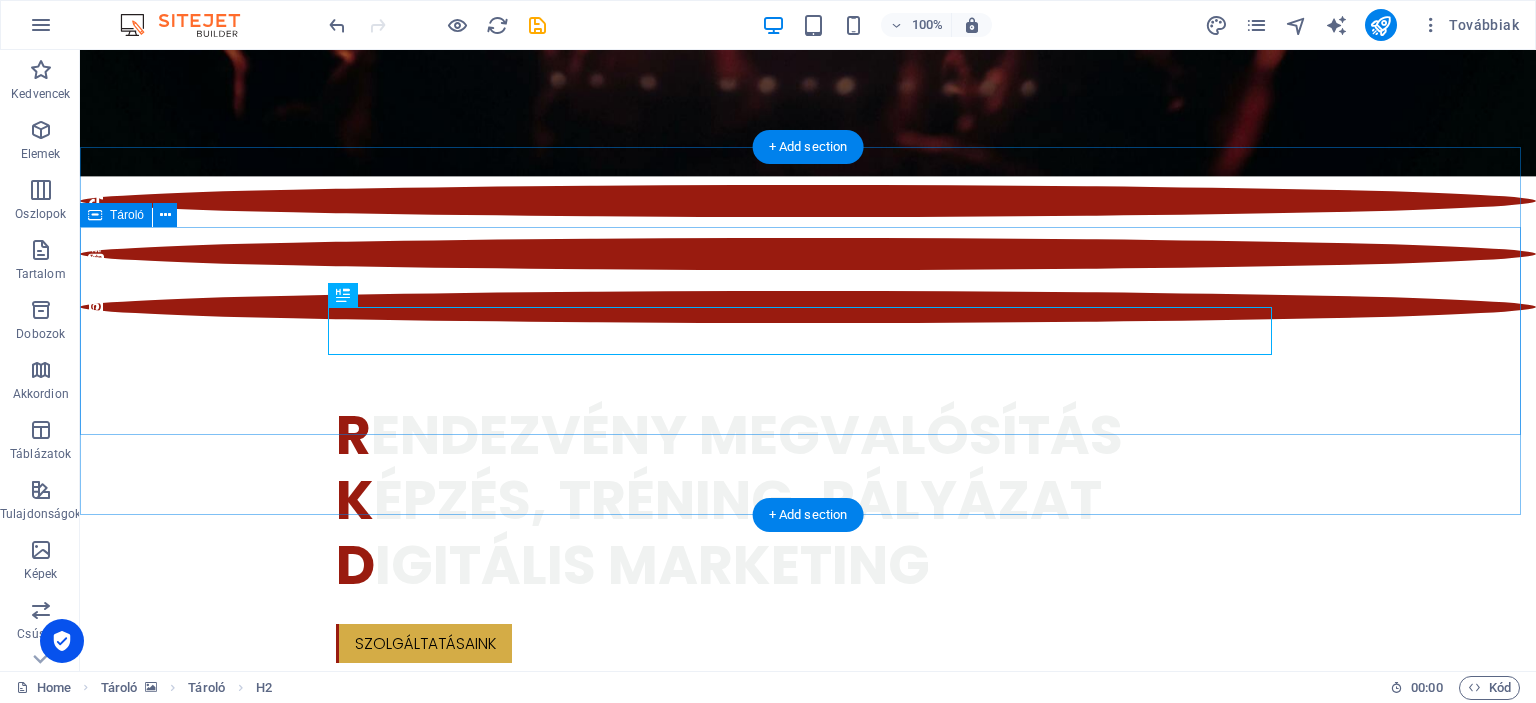 click on "Sz olgáltatásaink" at bounding box center (808, 1782) 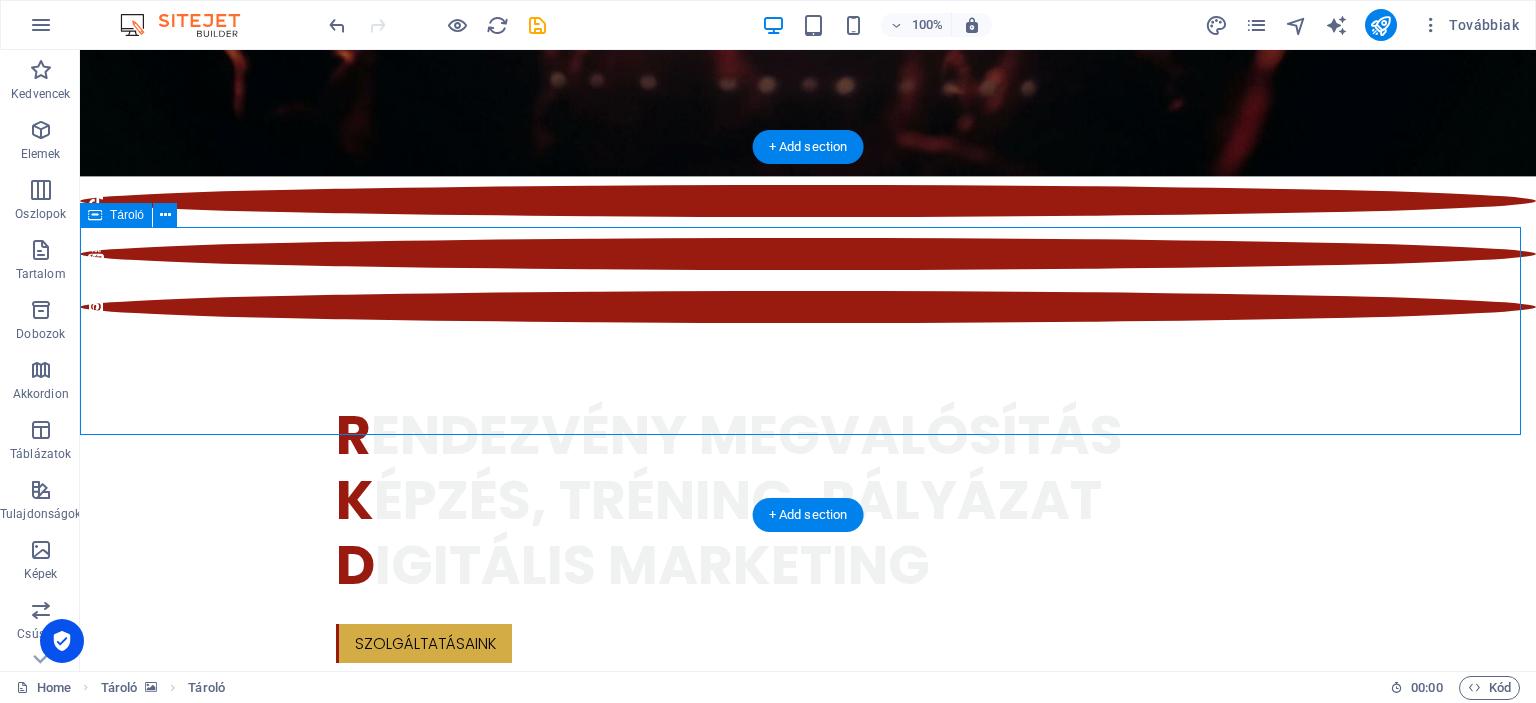 click on "Sz olgáltatásaink" at bounding box center [808, 1782] 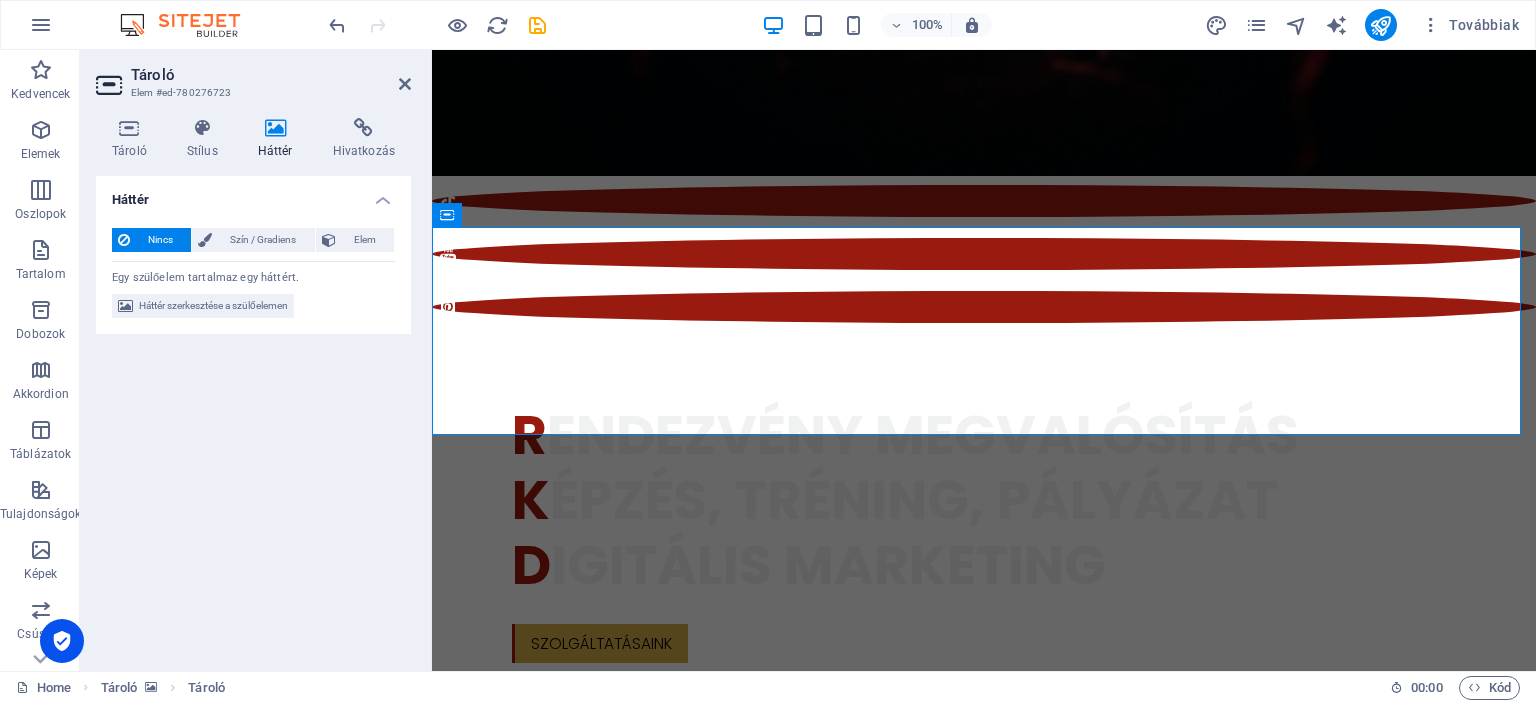 click at bounding box center [275, 128] 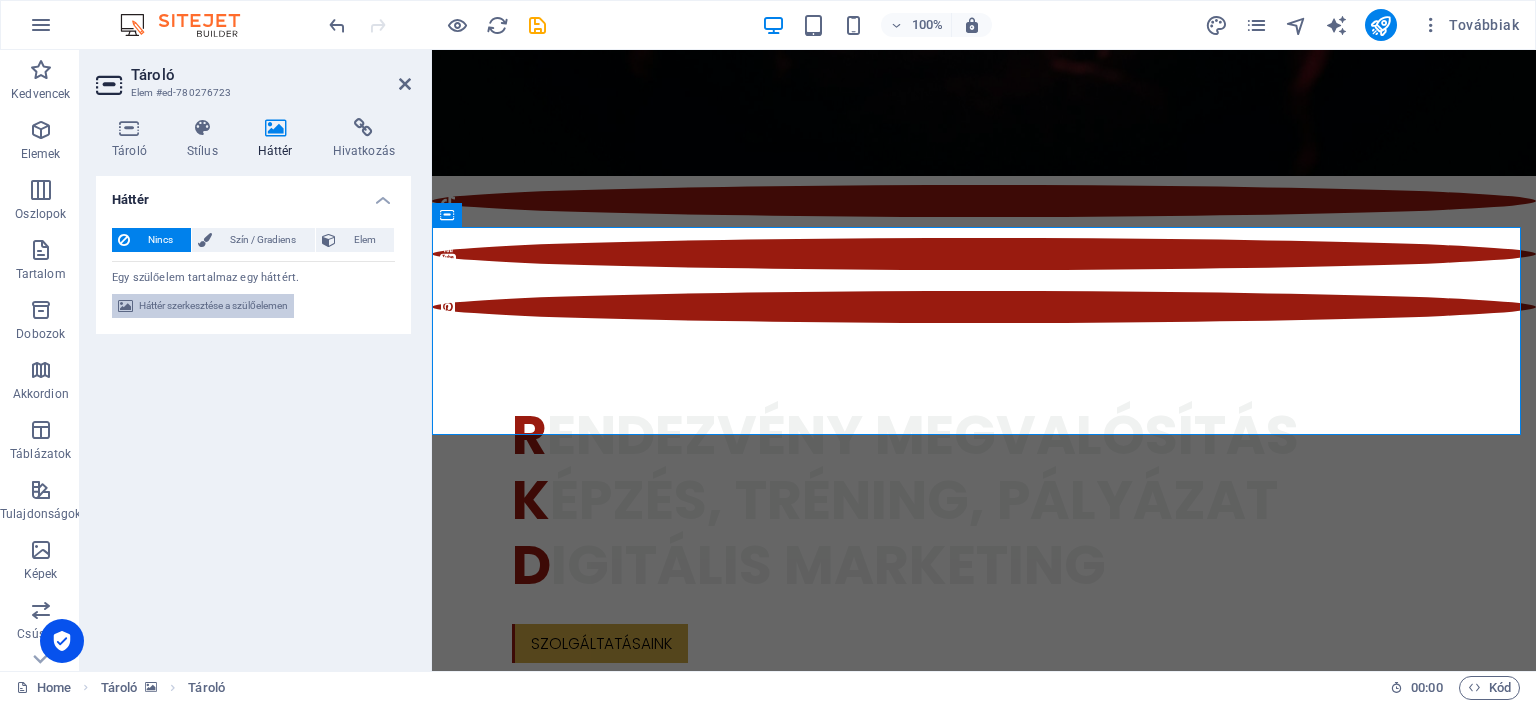 click on "Háttér szerkesztése a szülőelemen" at bounding box center [213, 306] 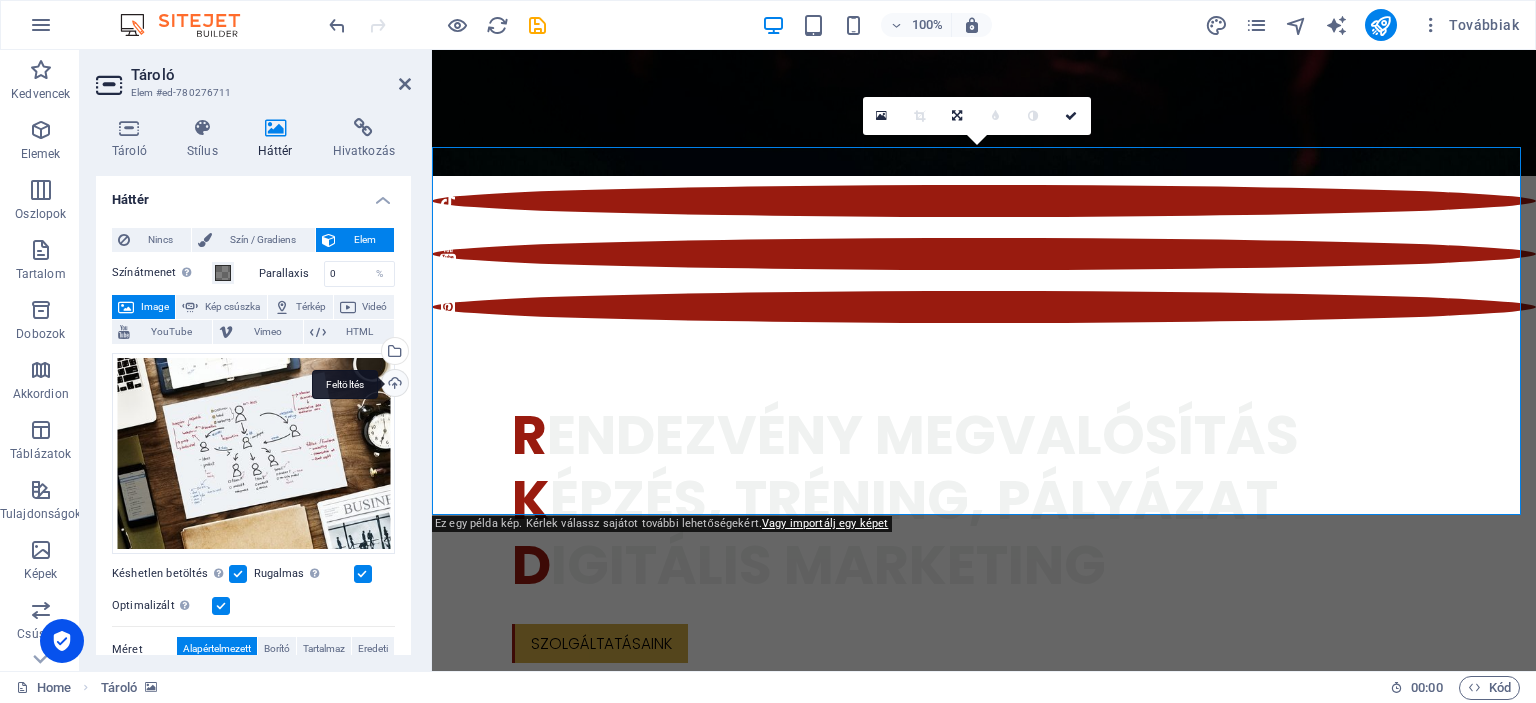 click on "Feltöltés" at bounding box center (393, 385) 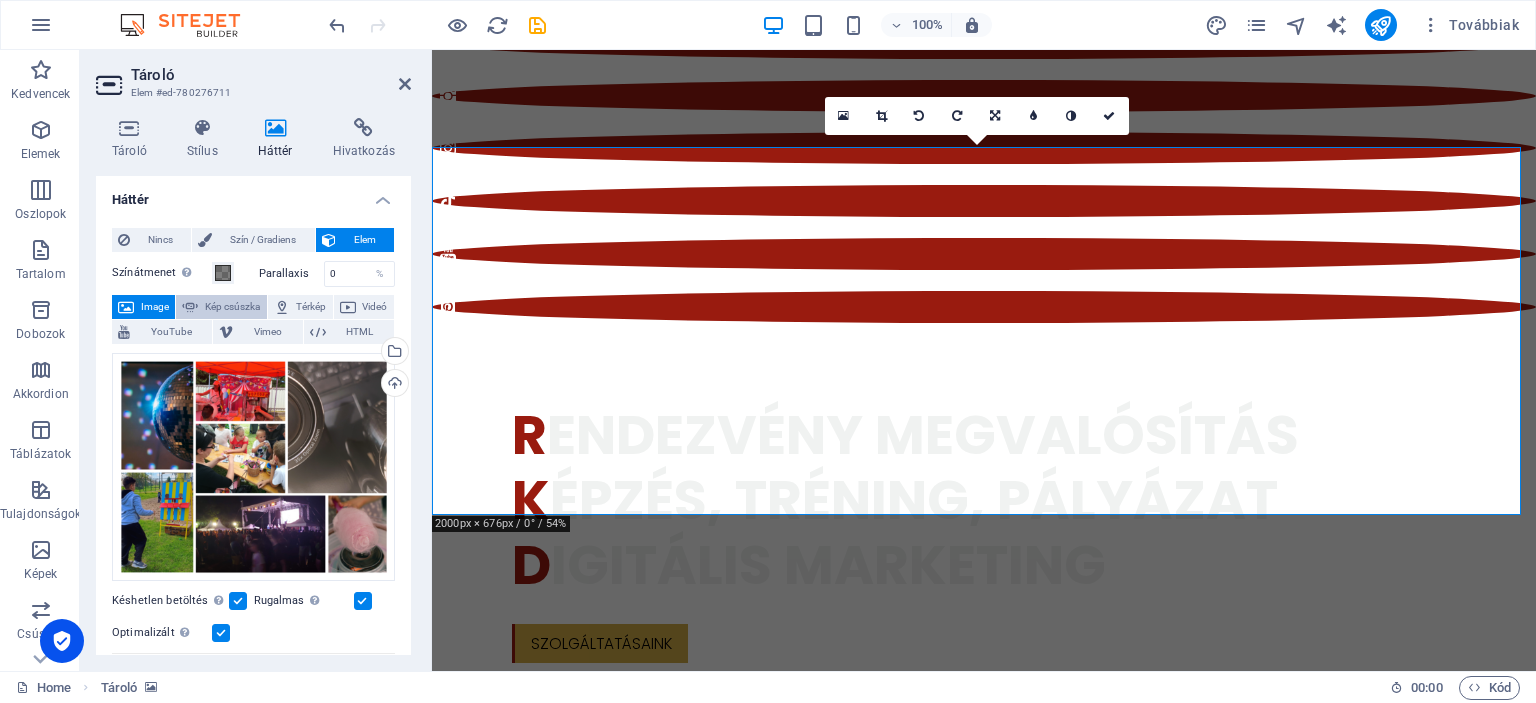 click on "Kép csúszka" at bounding box center [232, 307] 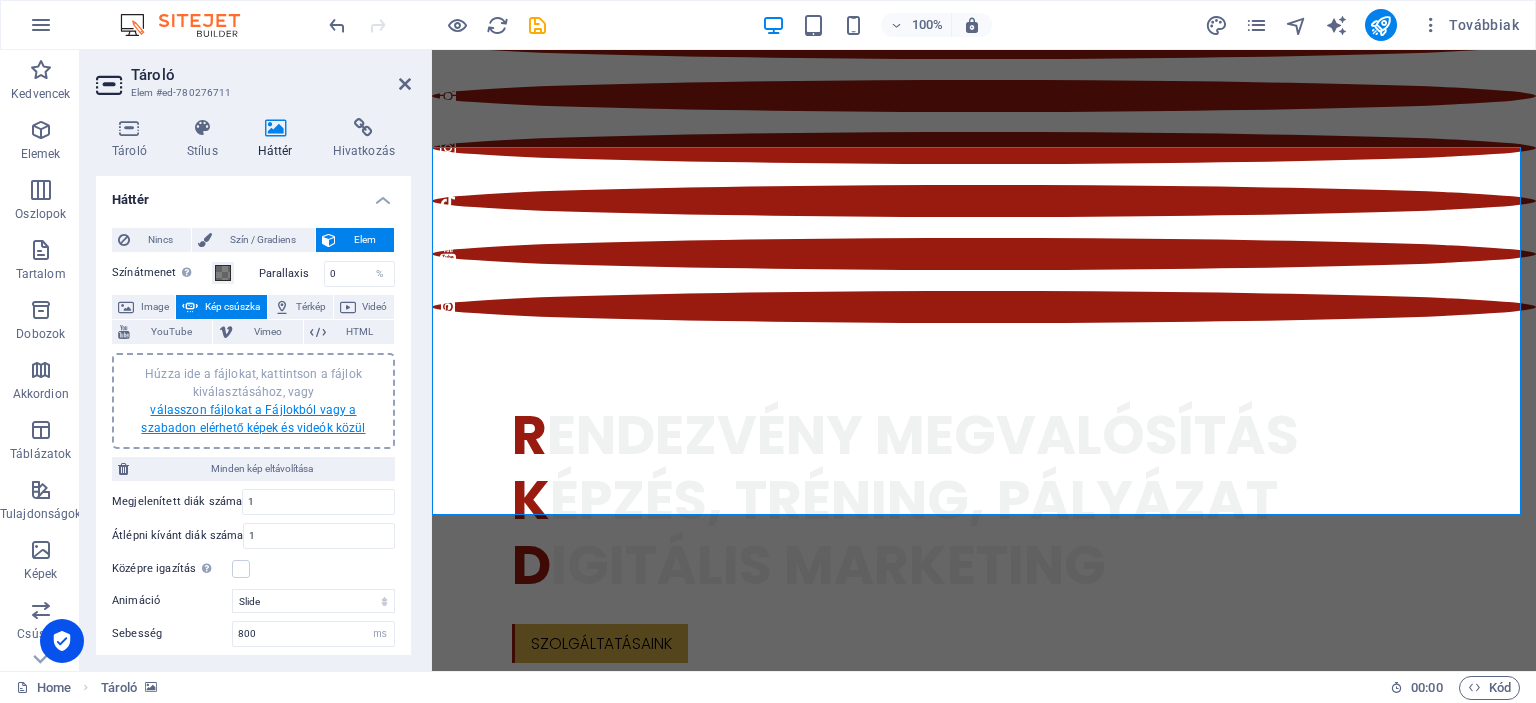 click on "válasszon fájlokat a Fájlokból vagy a szabadon elérhető képek és videók közül" at bounding box center [253, 419] 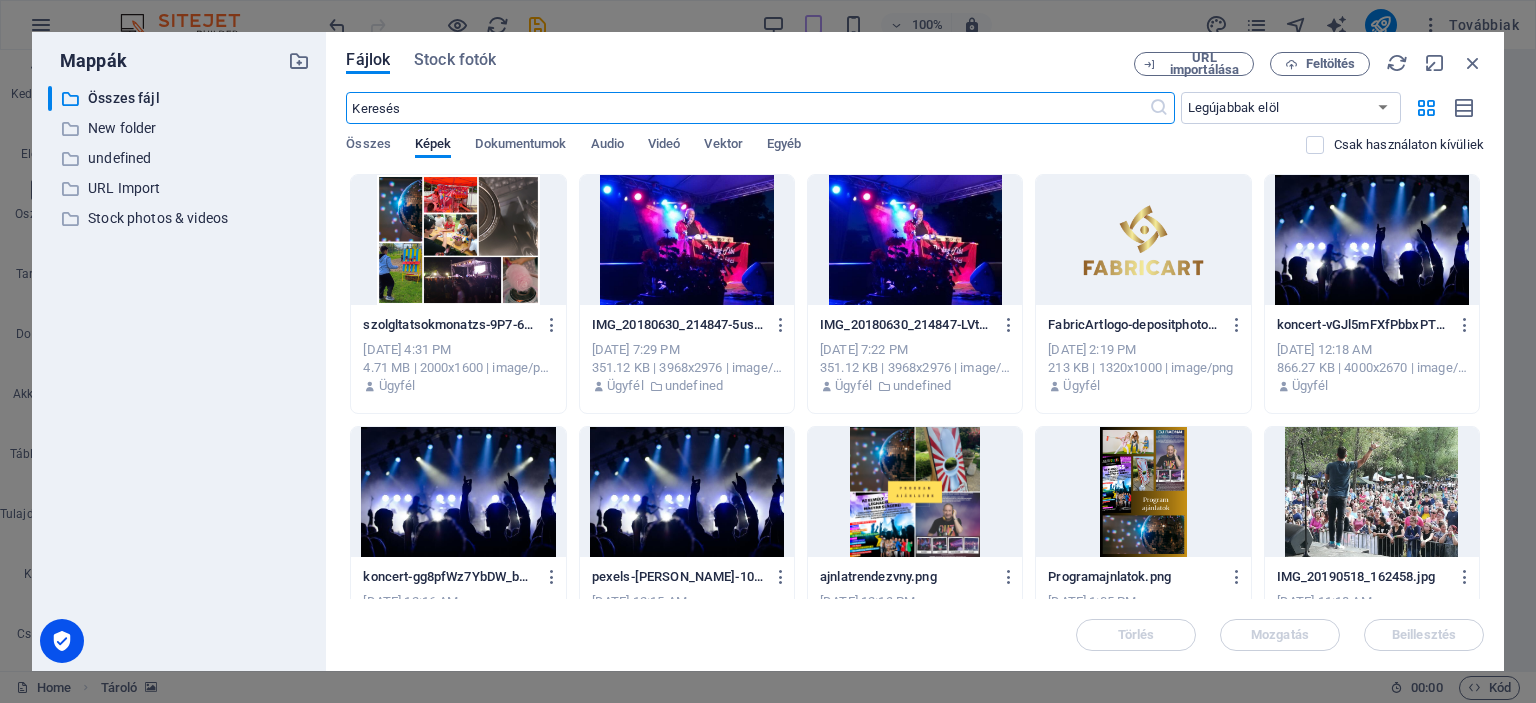 scroll, scrollTop: 839, scrollLeft: 0, axis: vertical 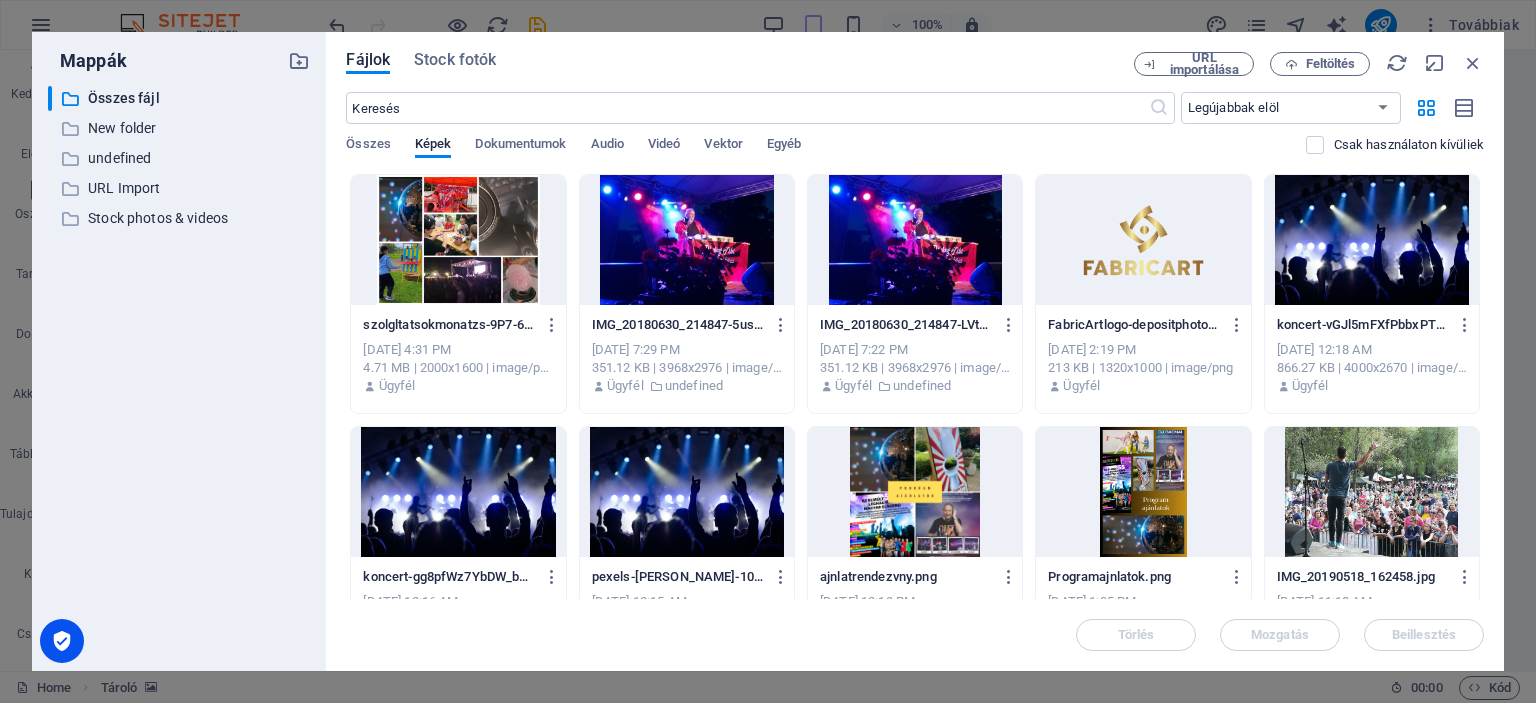 click at bounding box center [458, 240] 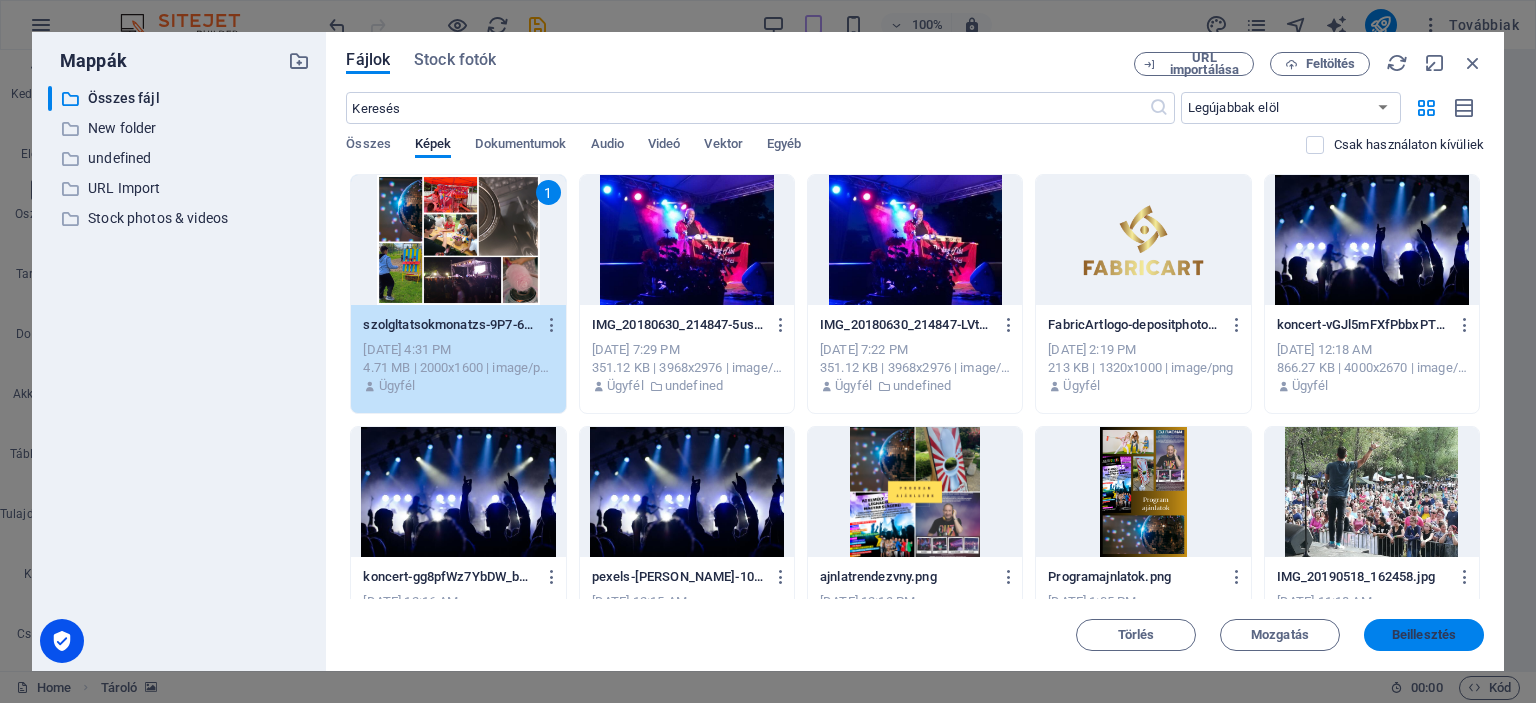 click on "Beillesztés" at bounding box center [1424, 635] 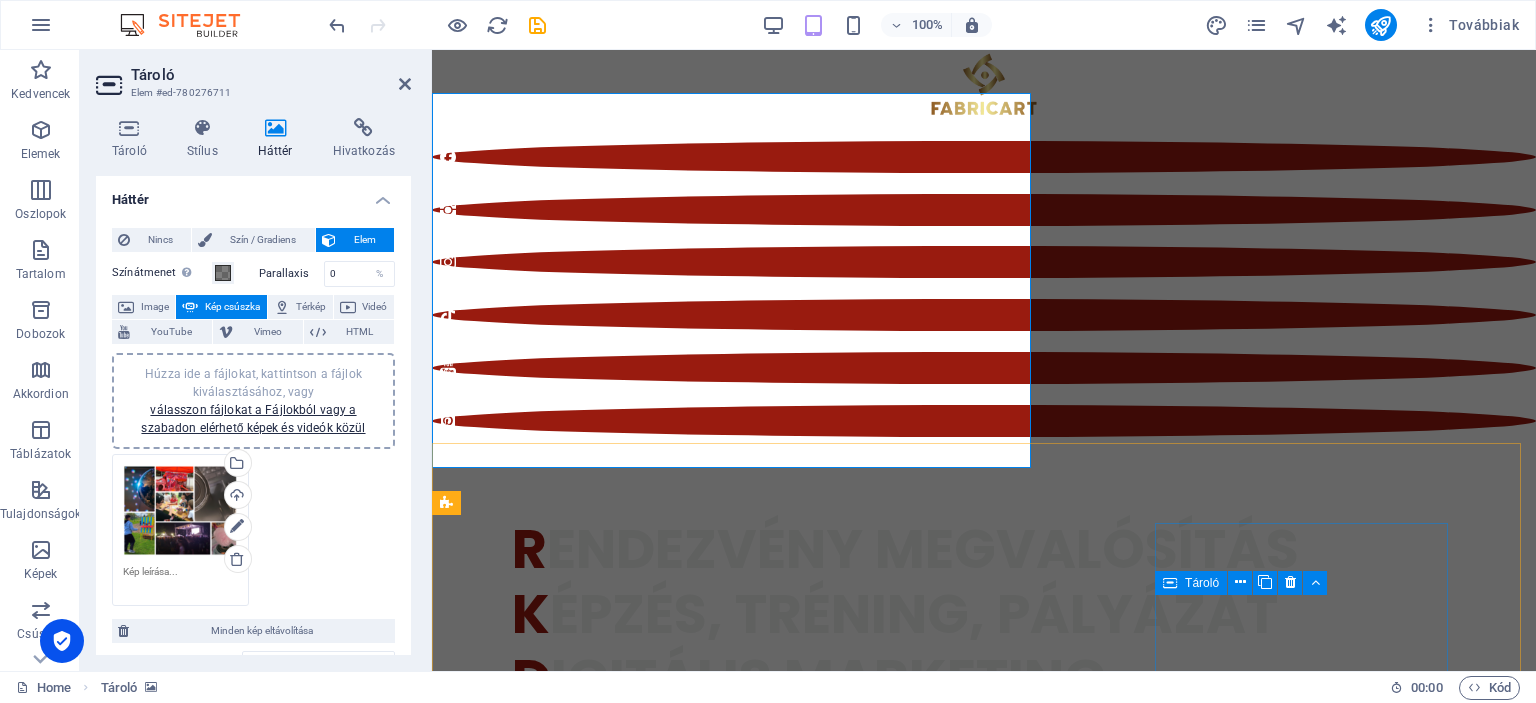 scroll, scrollTop: 950, scrollLeft: 0, axis: vertical 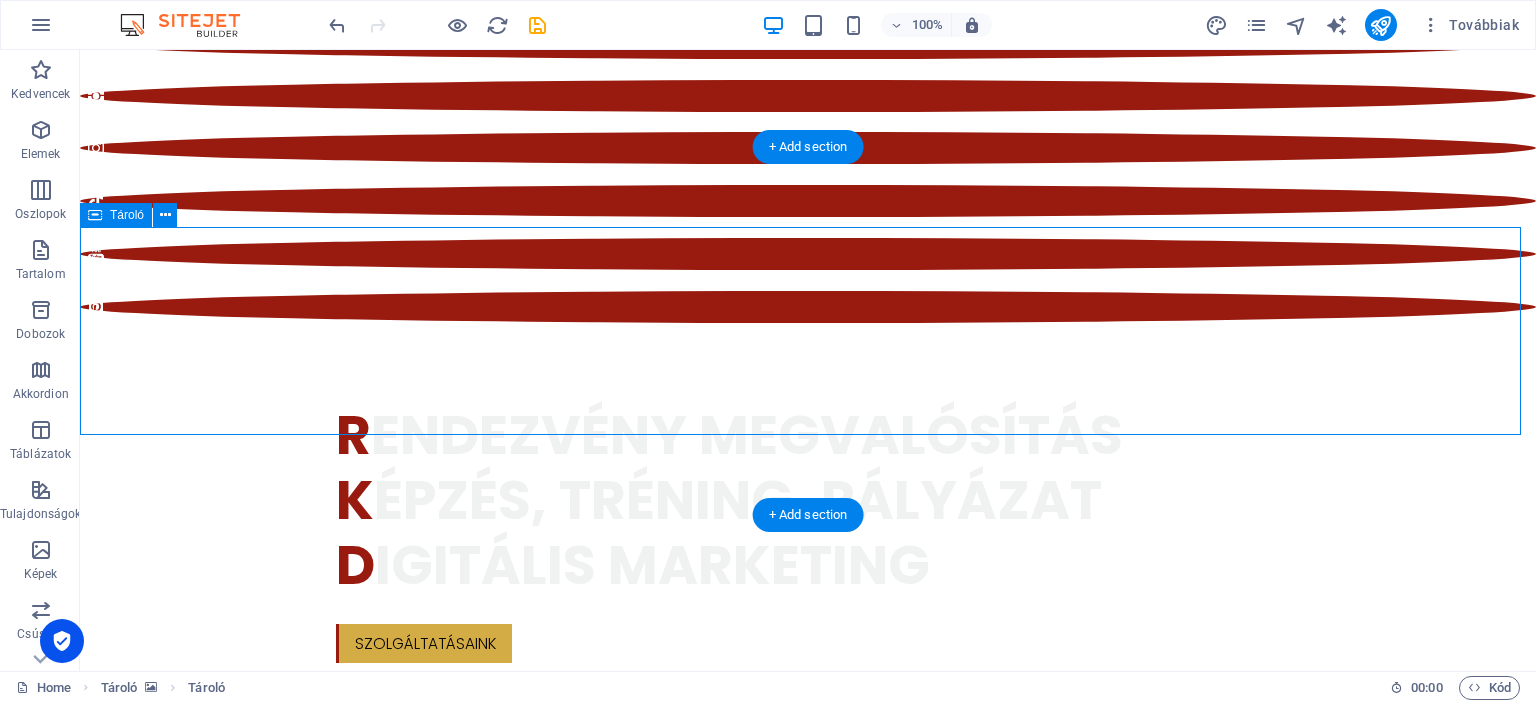 drag, startPoint x: 670, startPoint y: 287, endPoint x: 1044, endPoint y: 318, distance: 375.28256 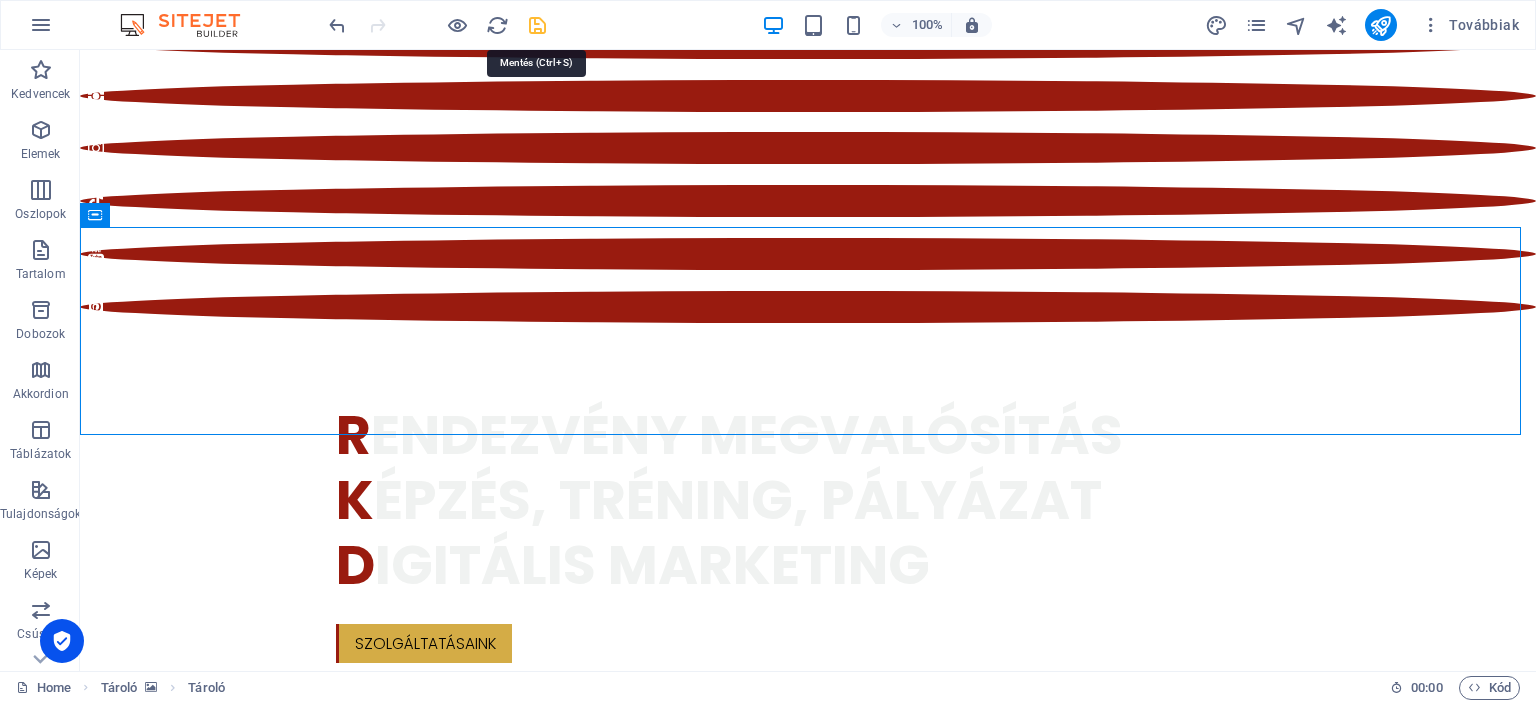 click at bounding box center (537, 25) 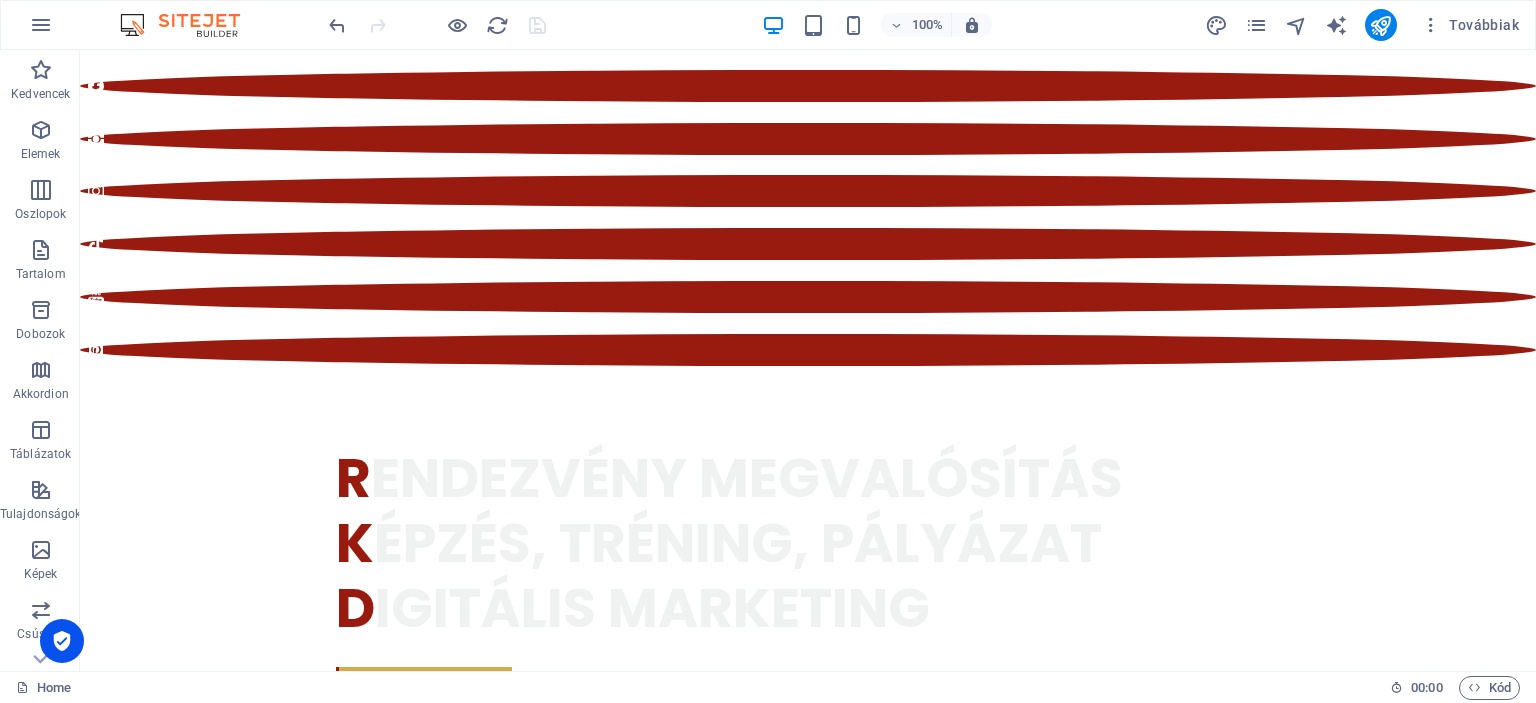 scroll, scrollTop: 918, scrollLeft: 0, axis: vertical 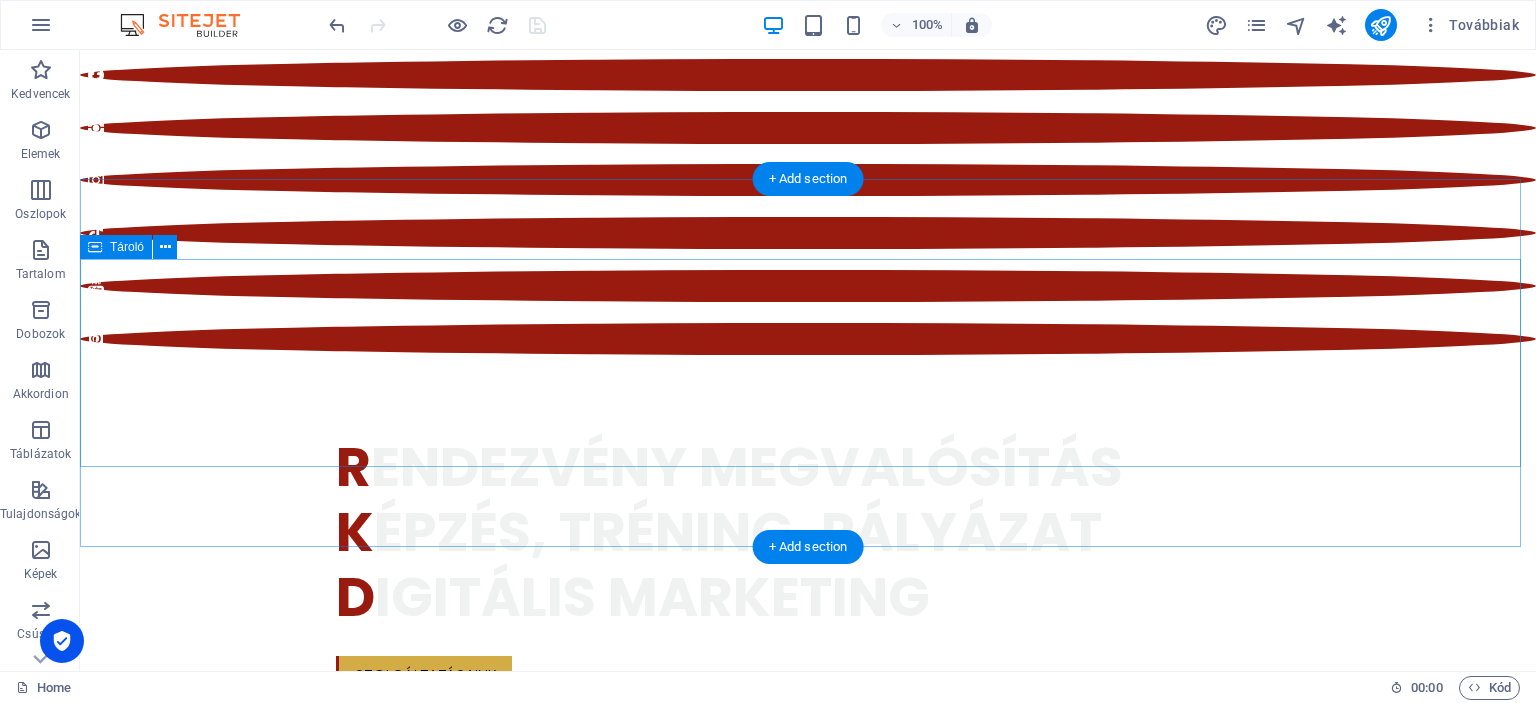 click on "Sz olgáltatásaink" at bounding box center [808, 1814] 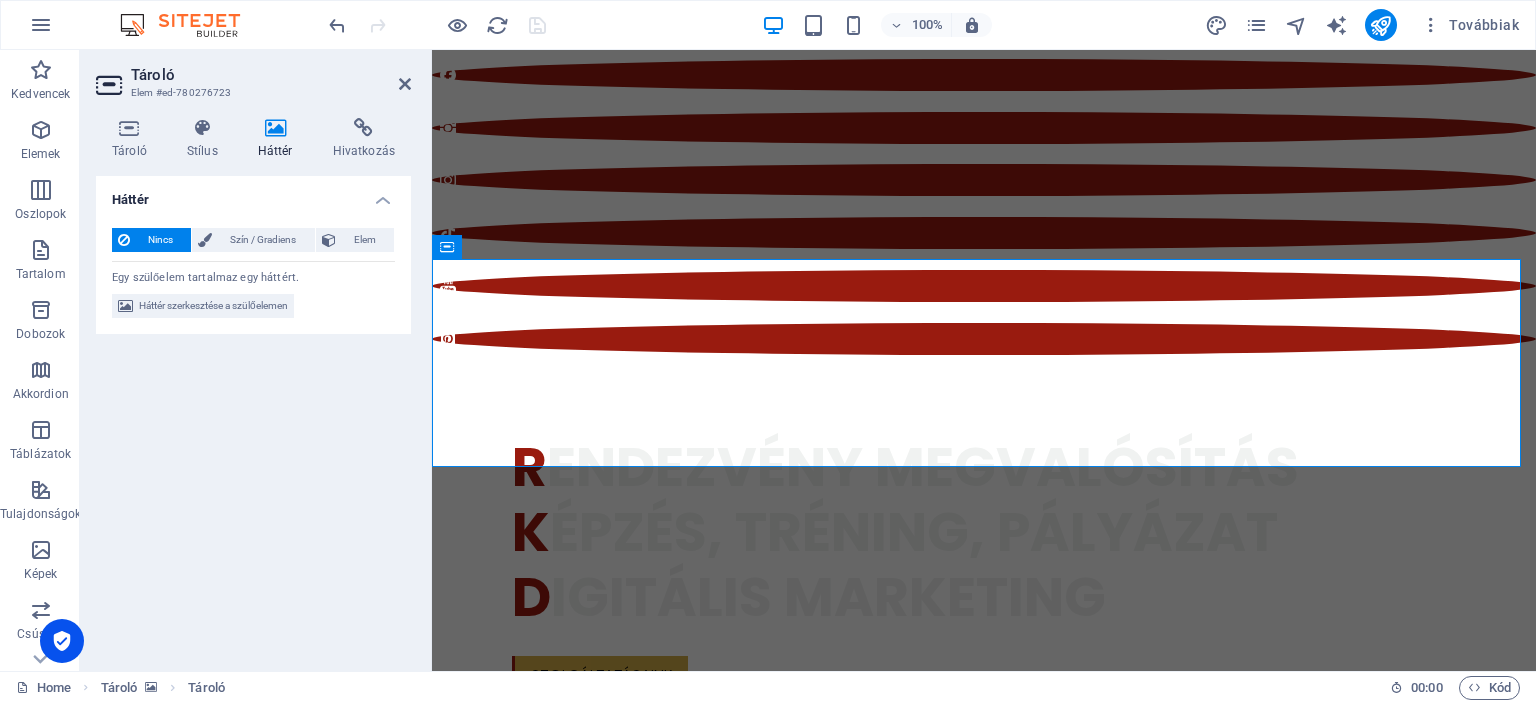 click at bounding box center [275, 128] 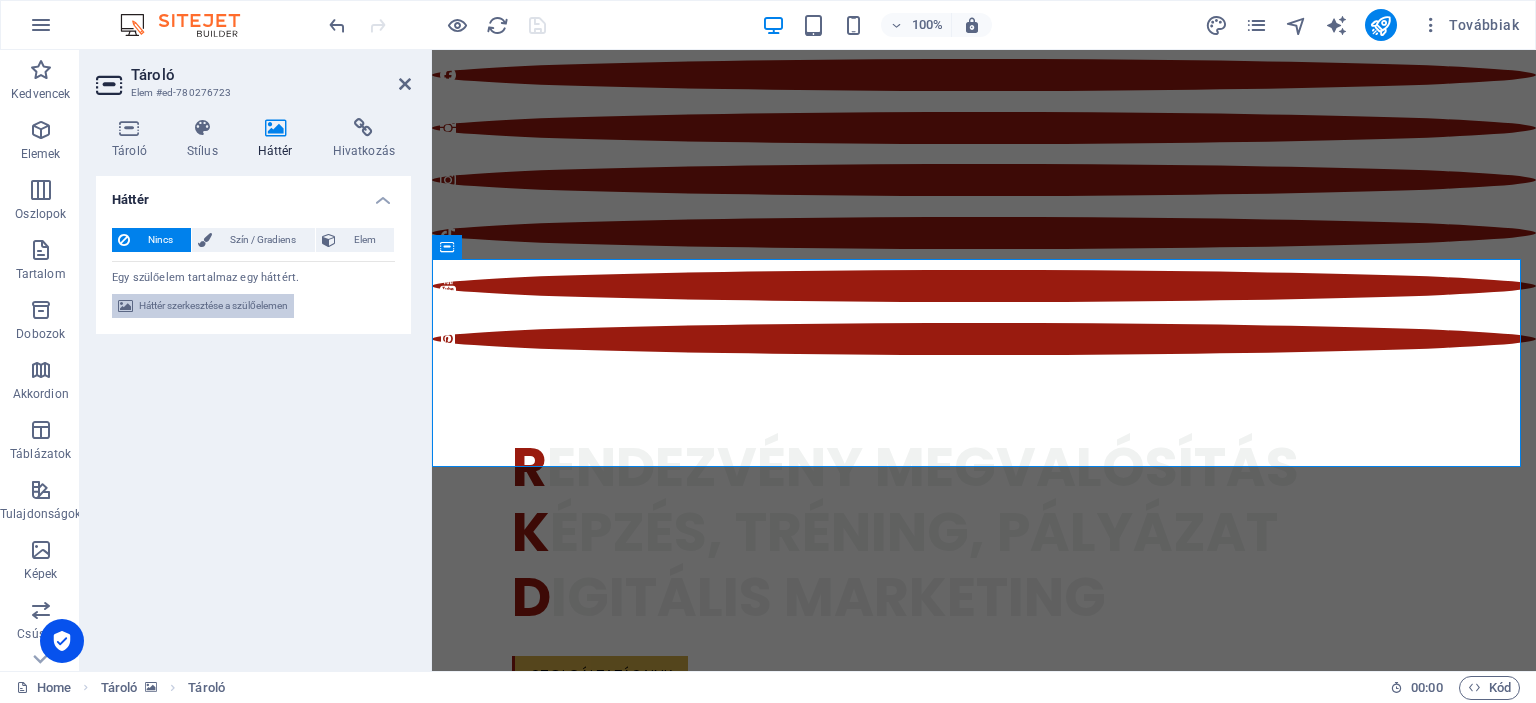 click on "Háttér szerkesztése a szülőelemen" at bounding box center [213, 306] 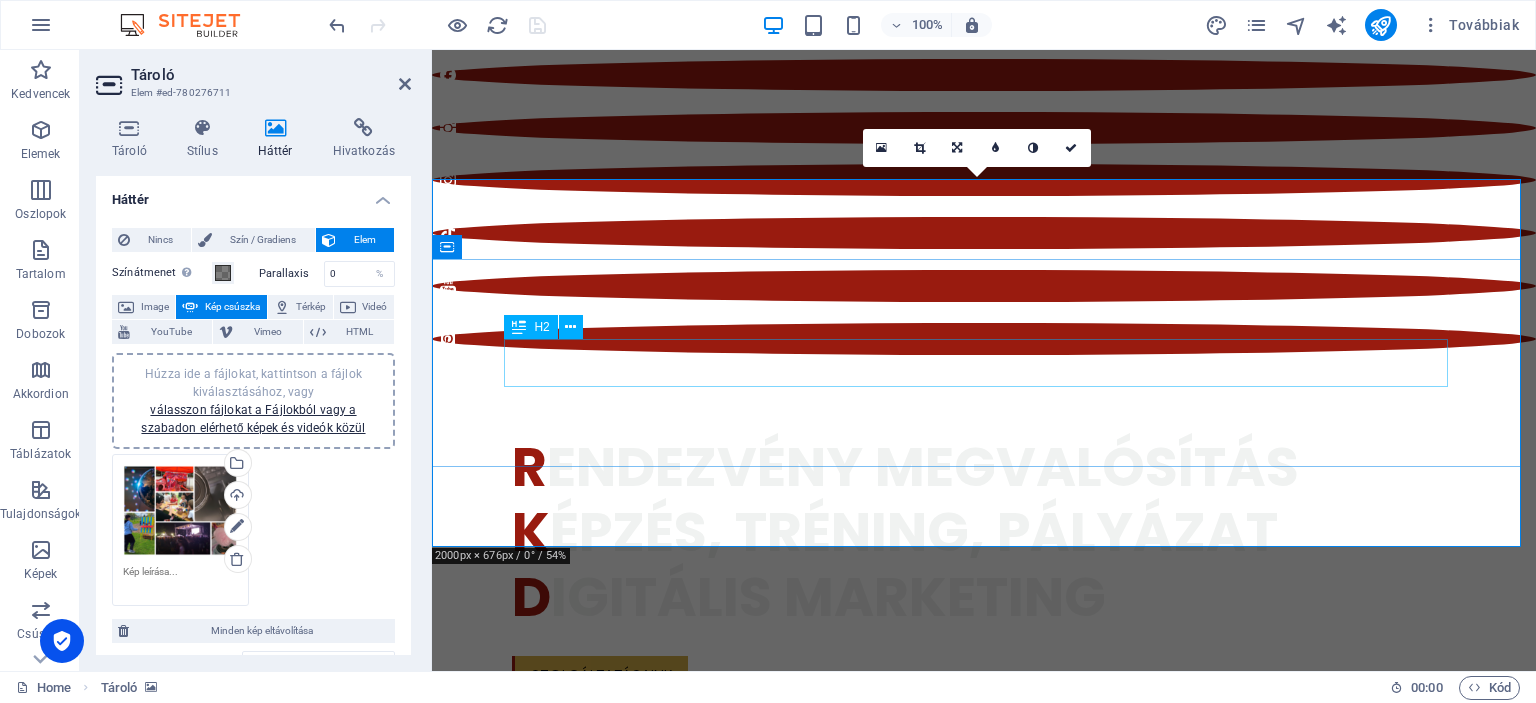 click on "Sz olgáltatásaink" at bounding box center [984, 1814] 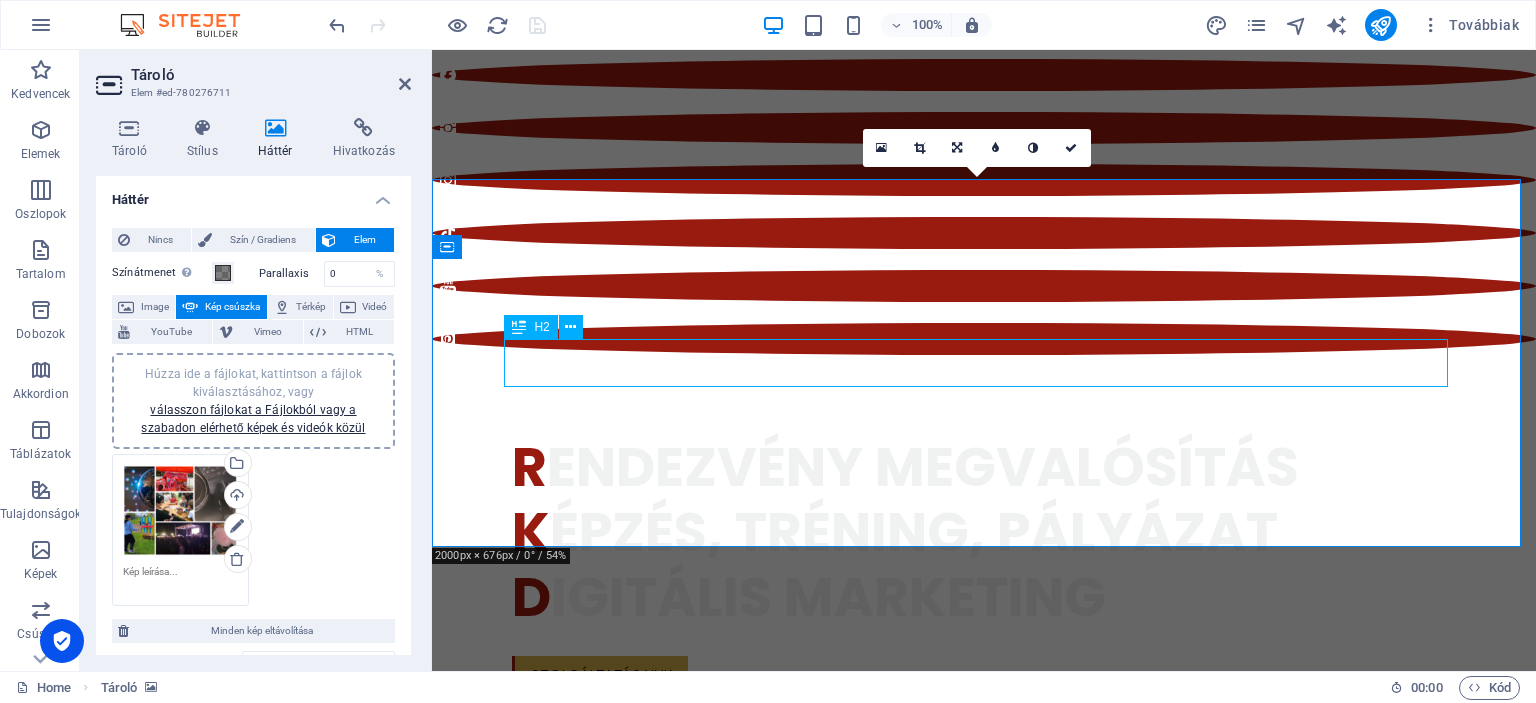 click on "Sz olgáltatásaink" at bounding box center [984, 1814] 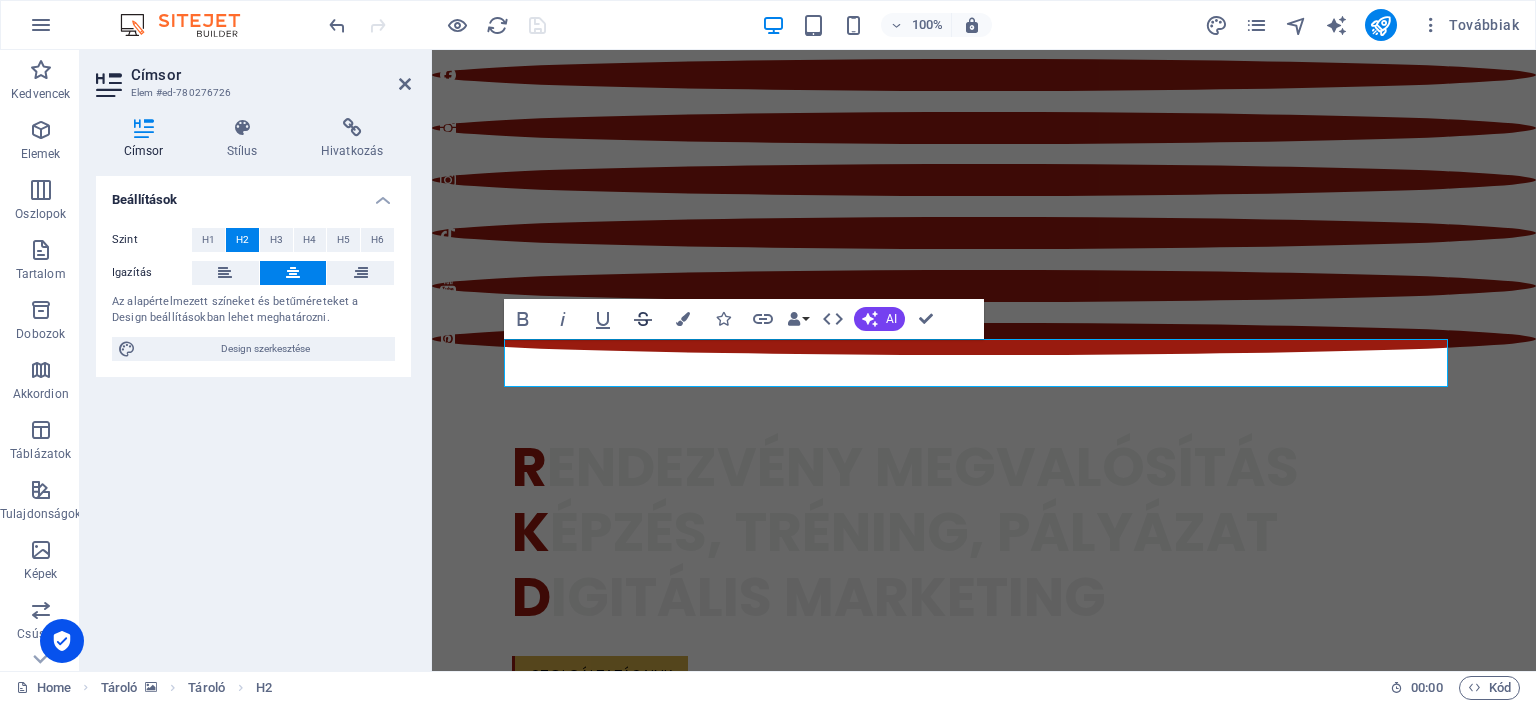 click 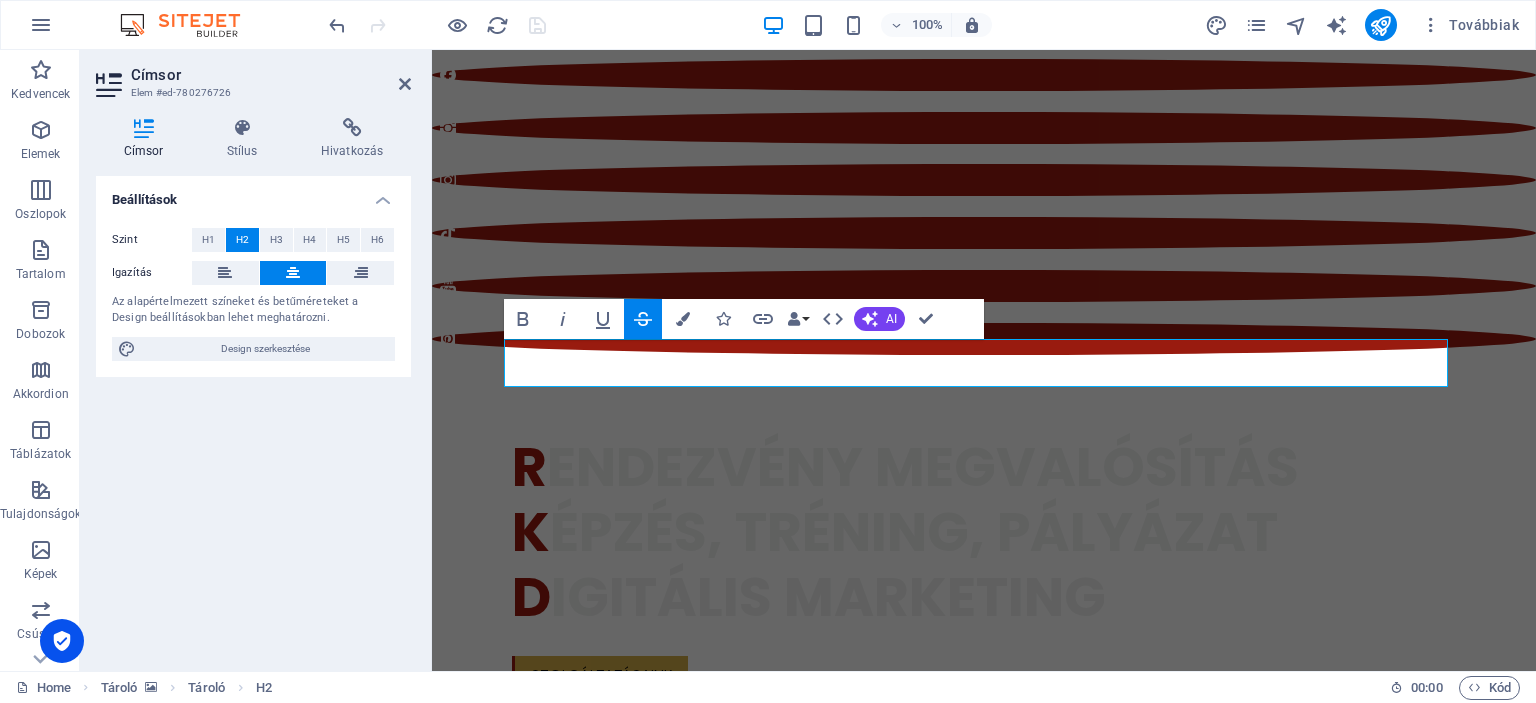 click 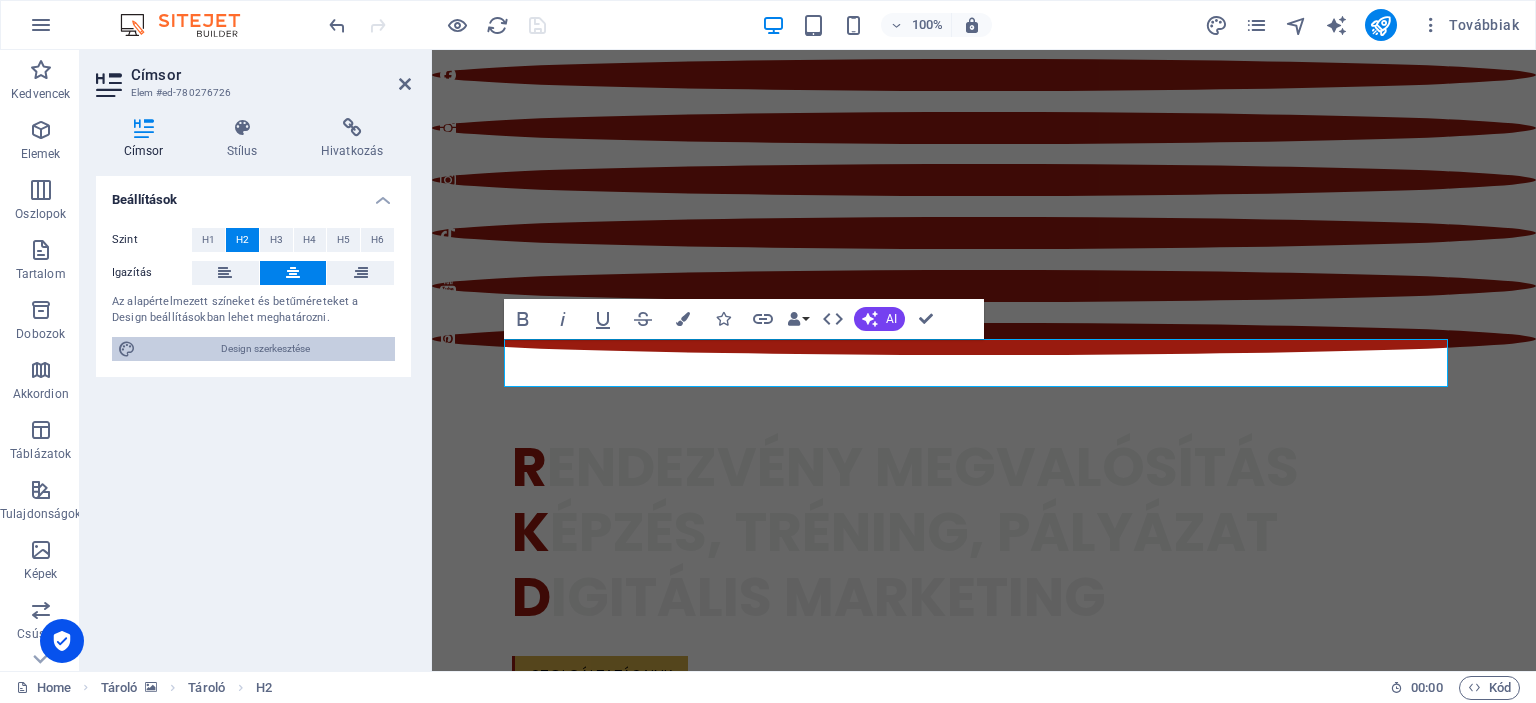 click on "Design szerkesztése" at bounding box center (265, 349) 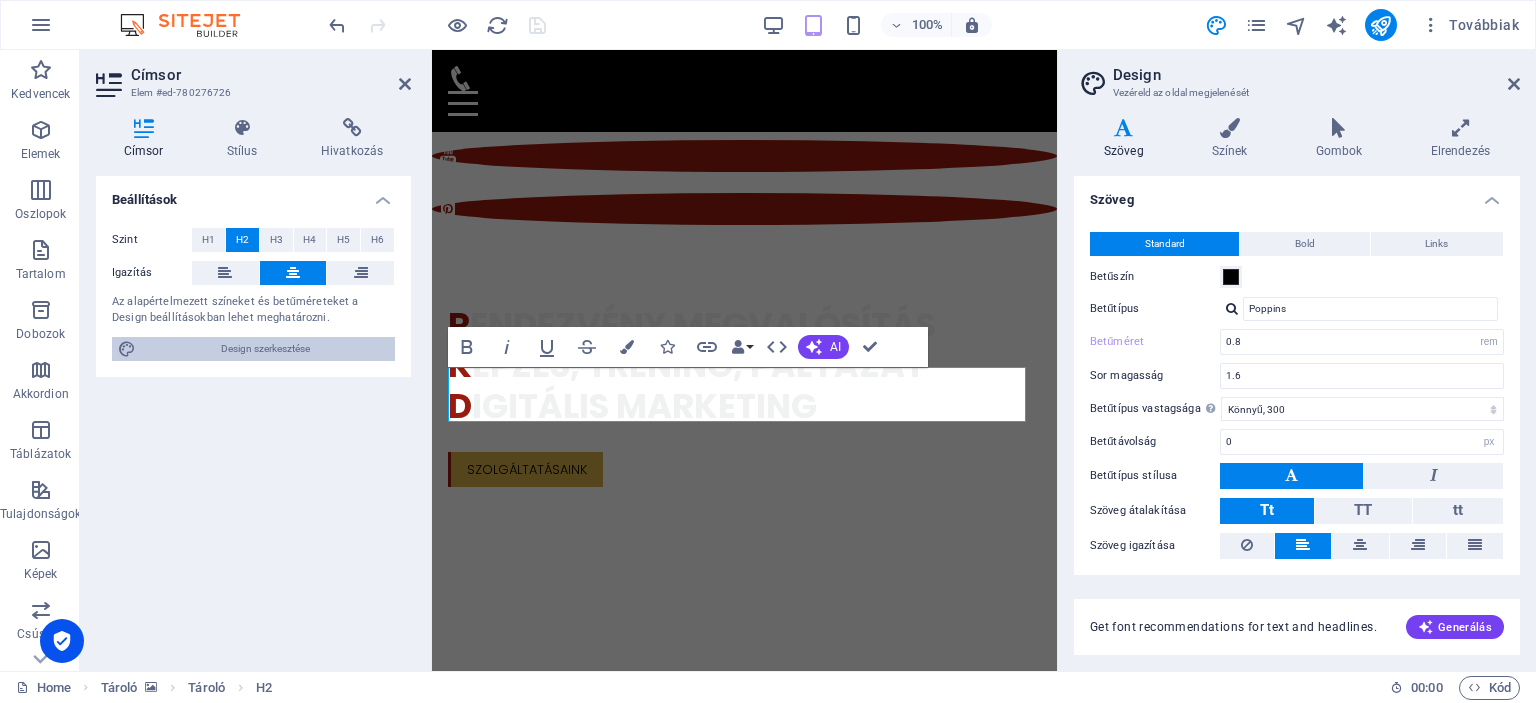scroll, scrollTop: 807, scrollLeft: 0, axis: vertical 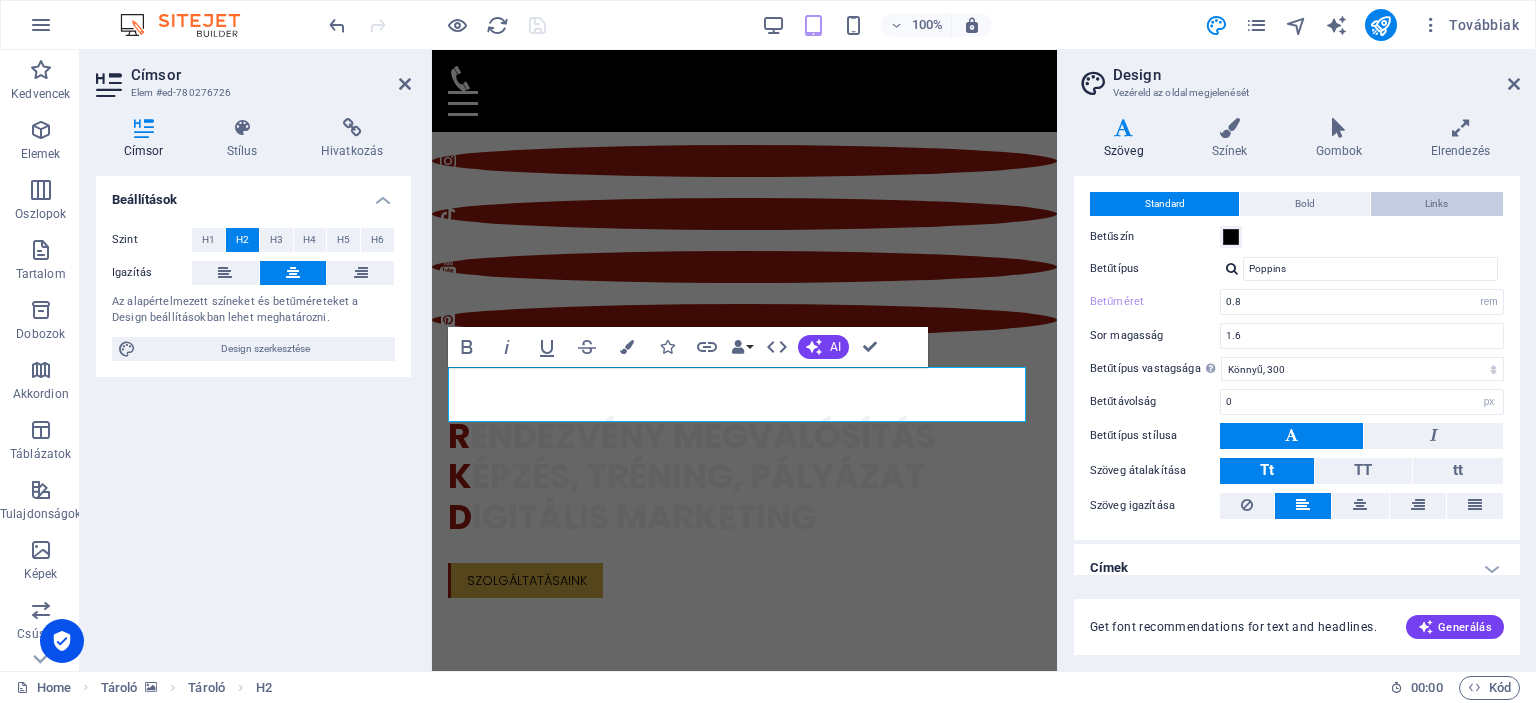 click on "Links" at bounding box center (1437, 204) 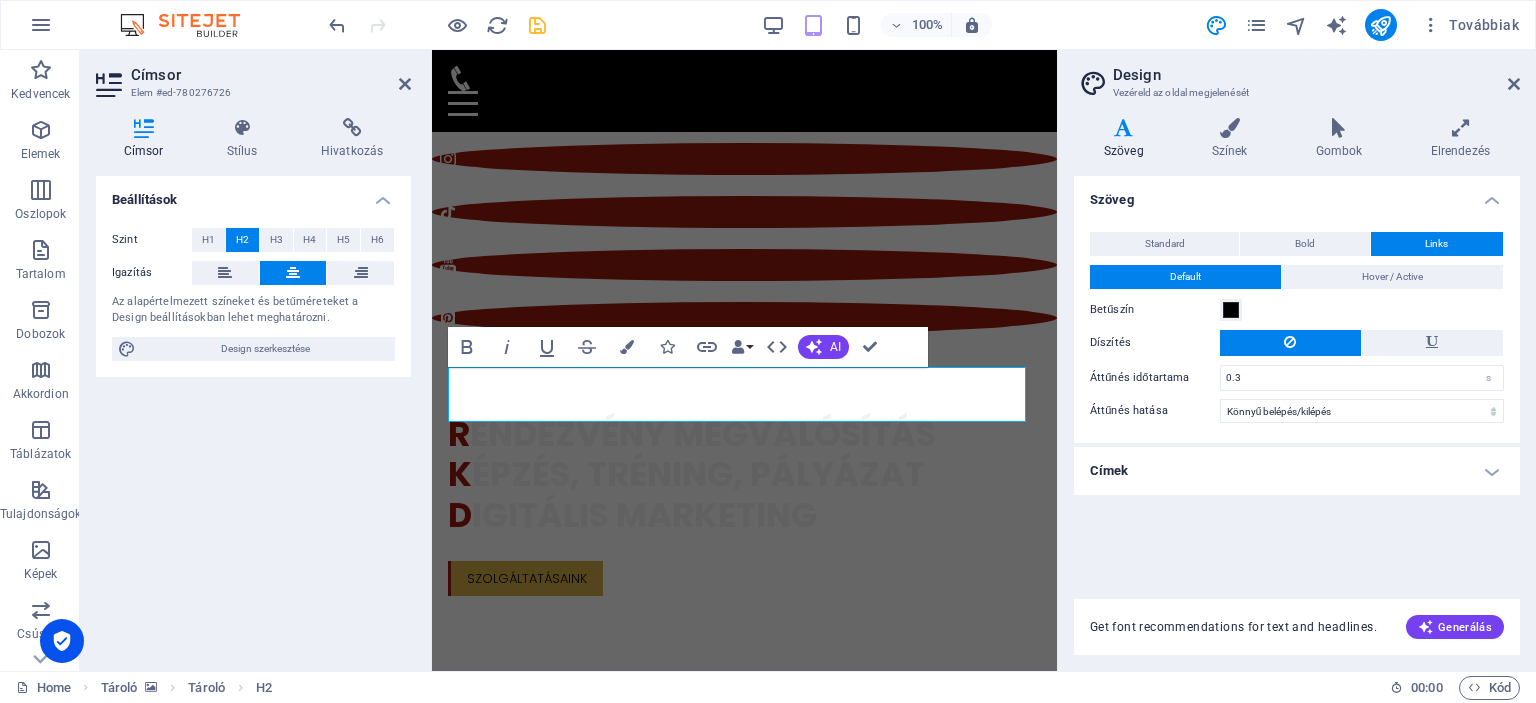 scroll, scrollTop: 0, scrollLeft: 0, axis: both 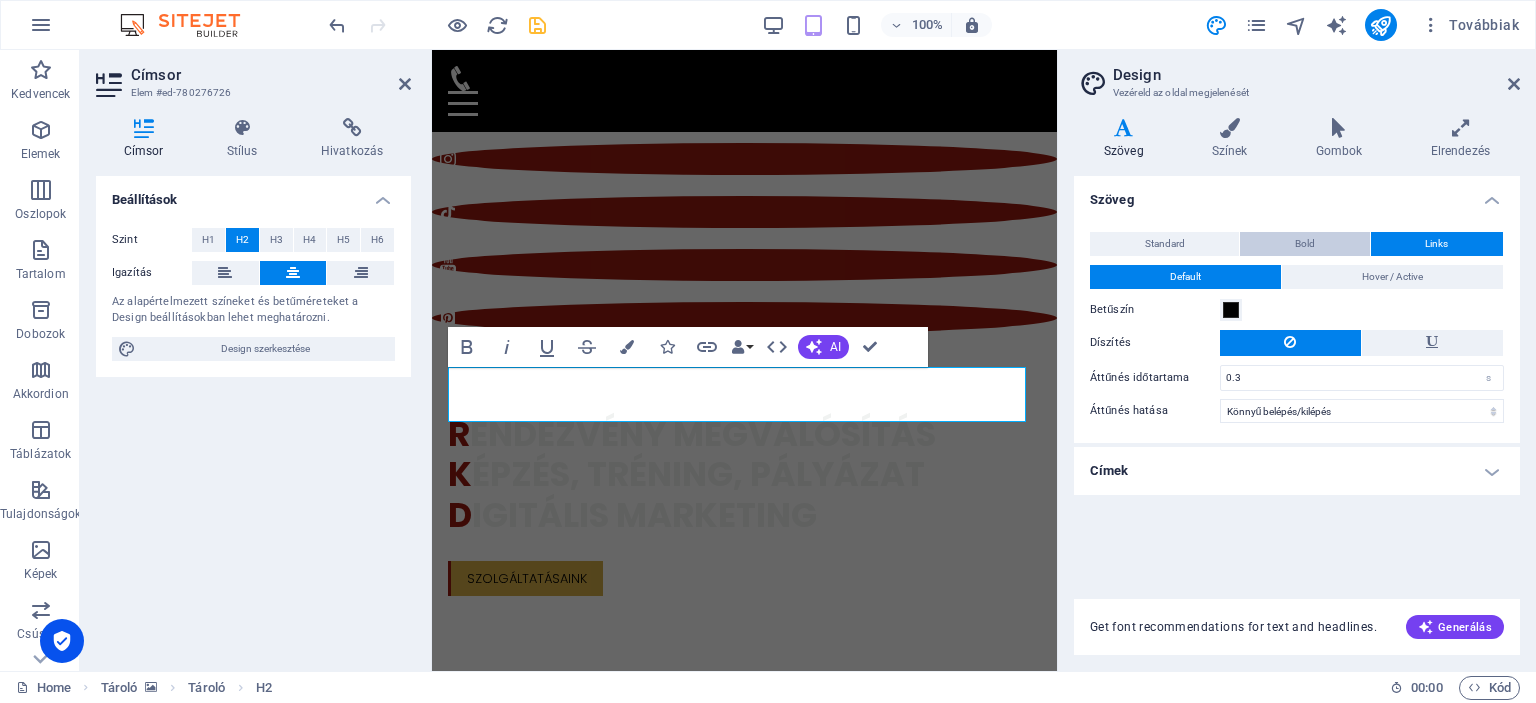 click on "Bold" at bounding box center (1304, 244) 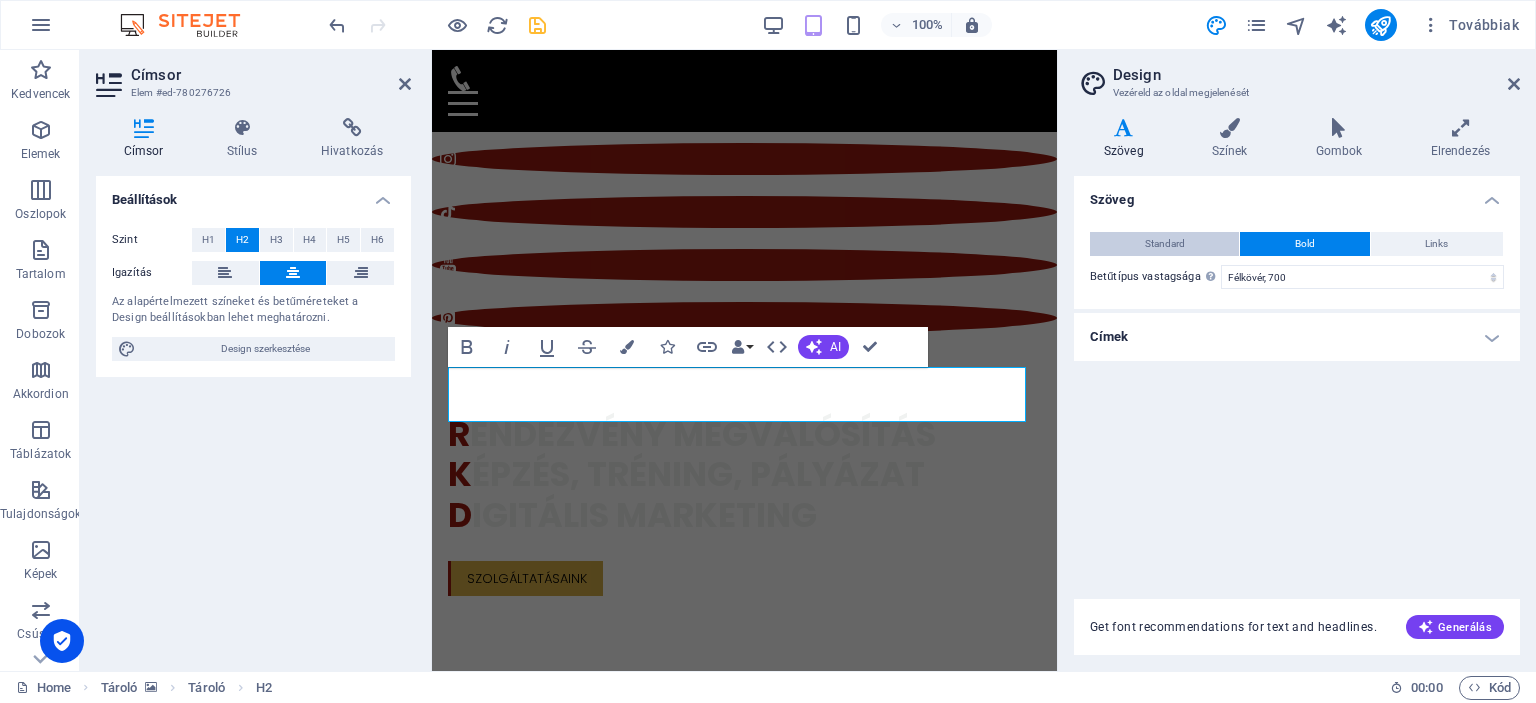 click on "Standard" at bounding box center (1165, 244) 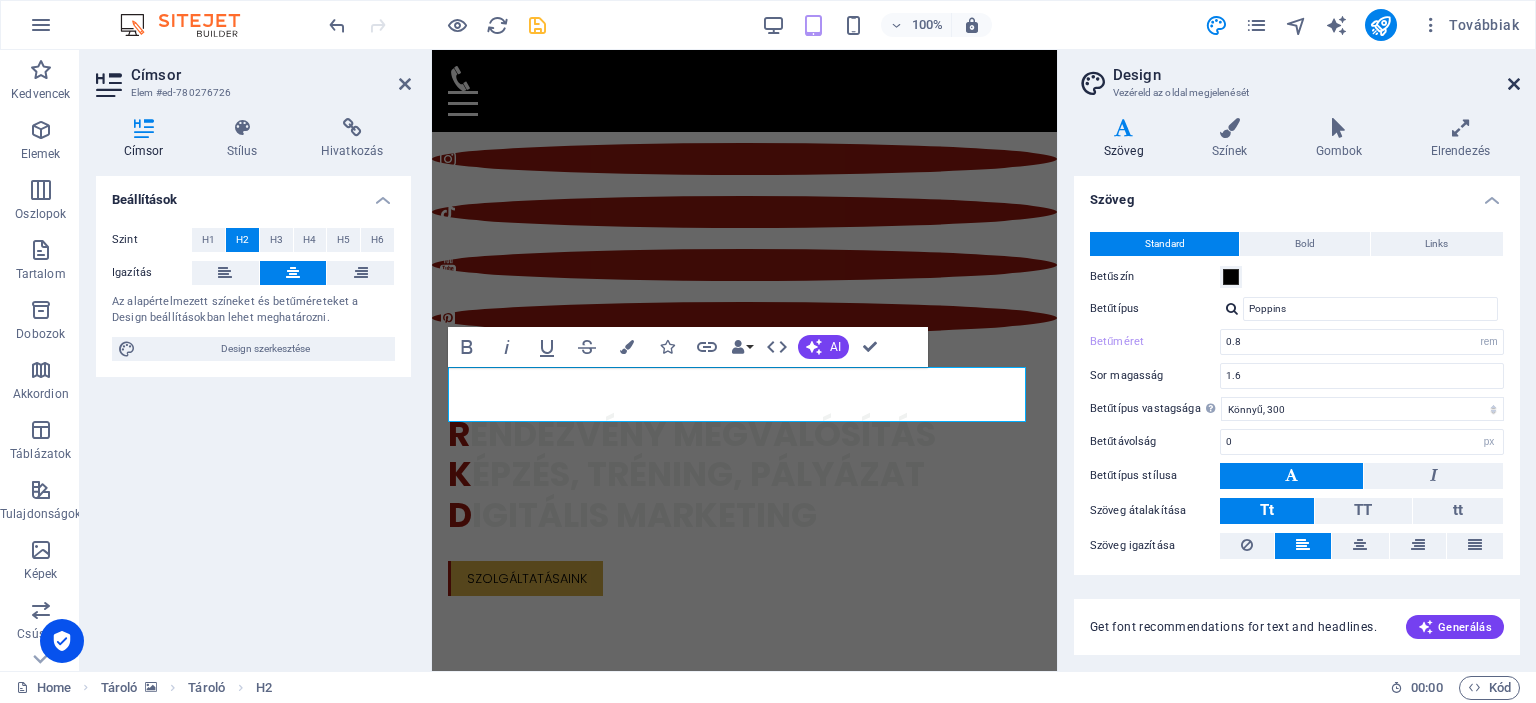 click at bounding box center [1514, 84] 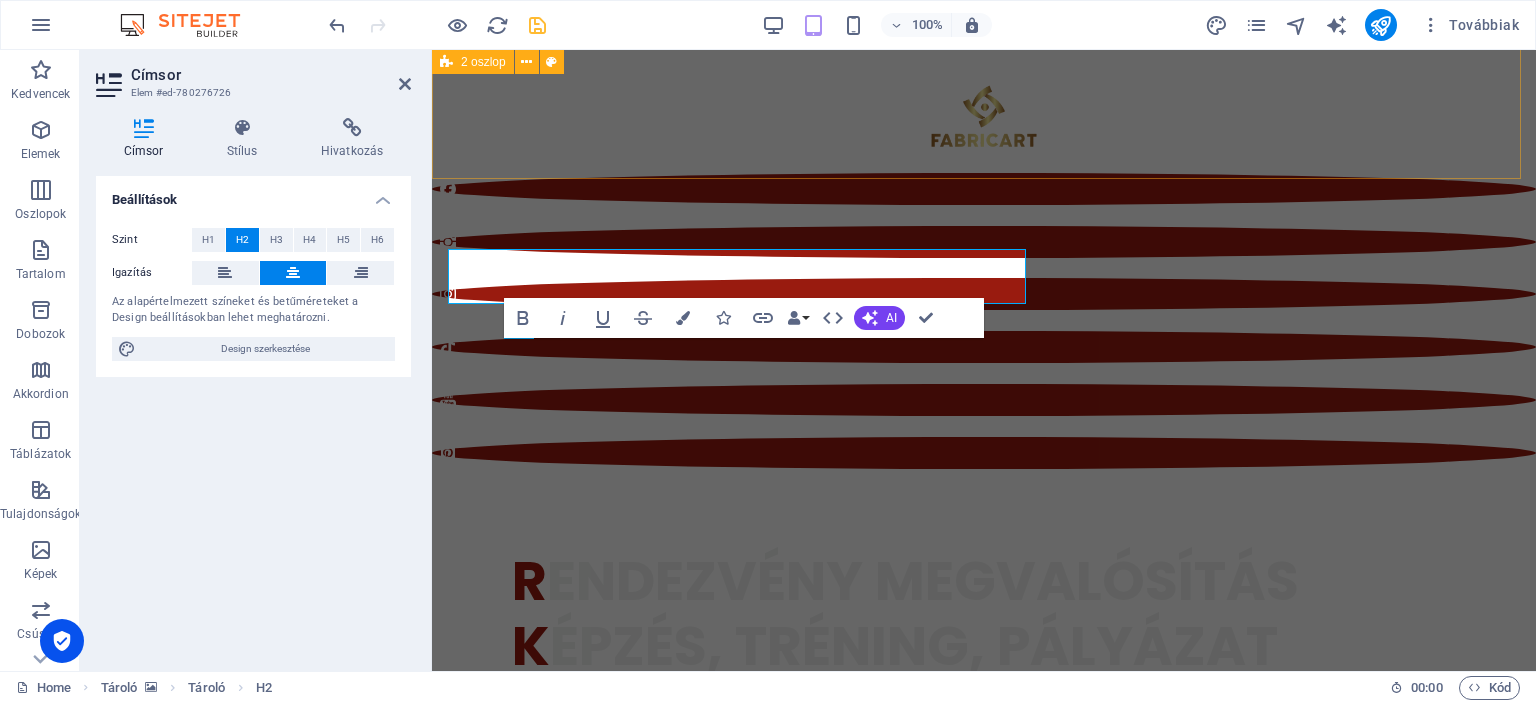 scroll, scrollTop: 918, scrollLeft: 0, axis: vertical 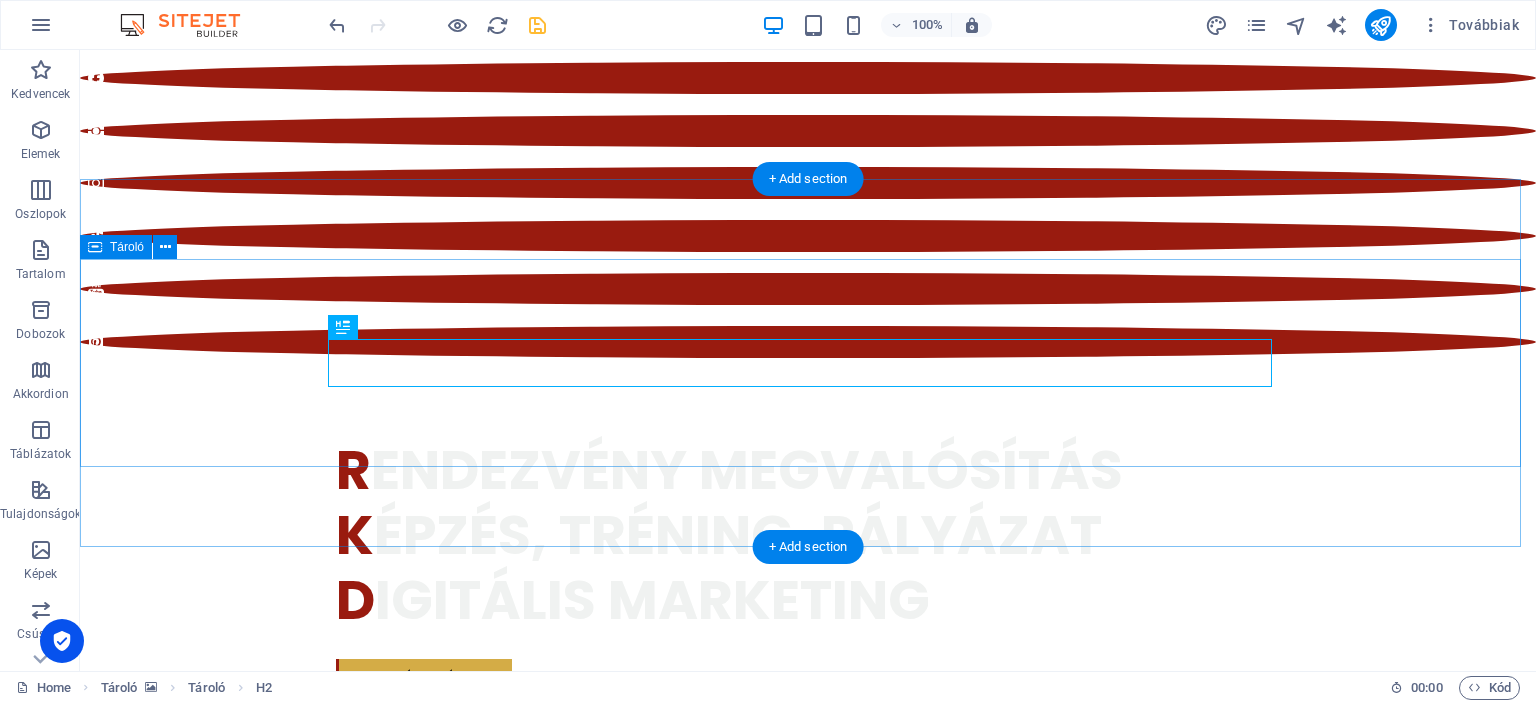 click on "Sz olgáltatásaink" at bounding box center [808, 1817] 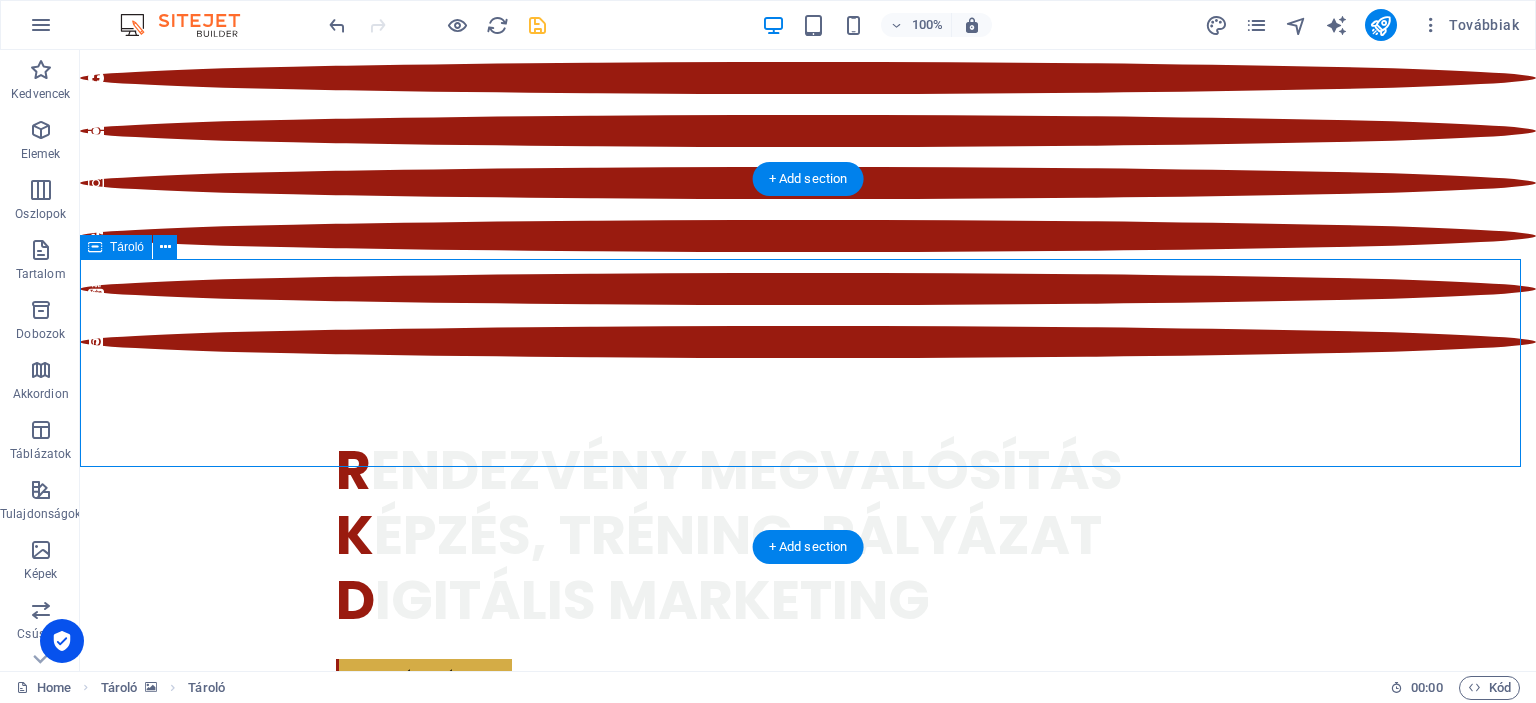 drag, startPoint x: 1299, startPoint y: 386, endPoint x: 1294, endPoint y: 411, distance: 25.495098 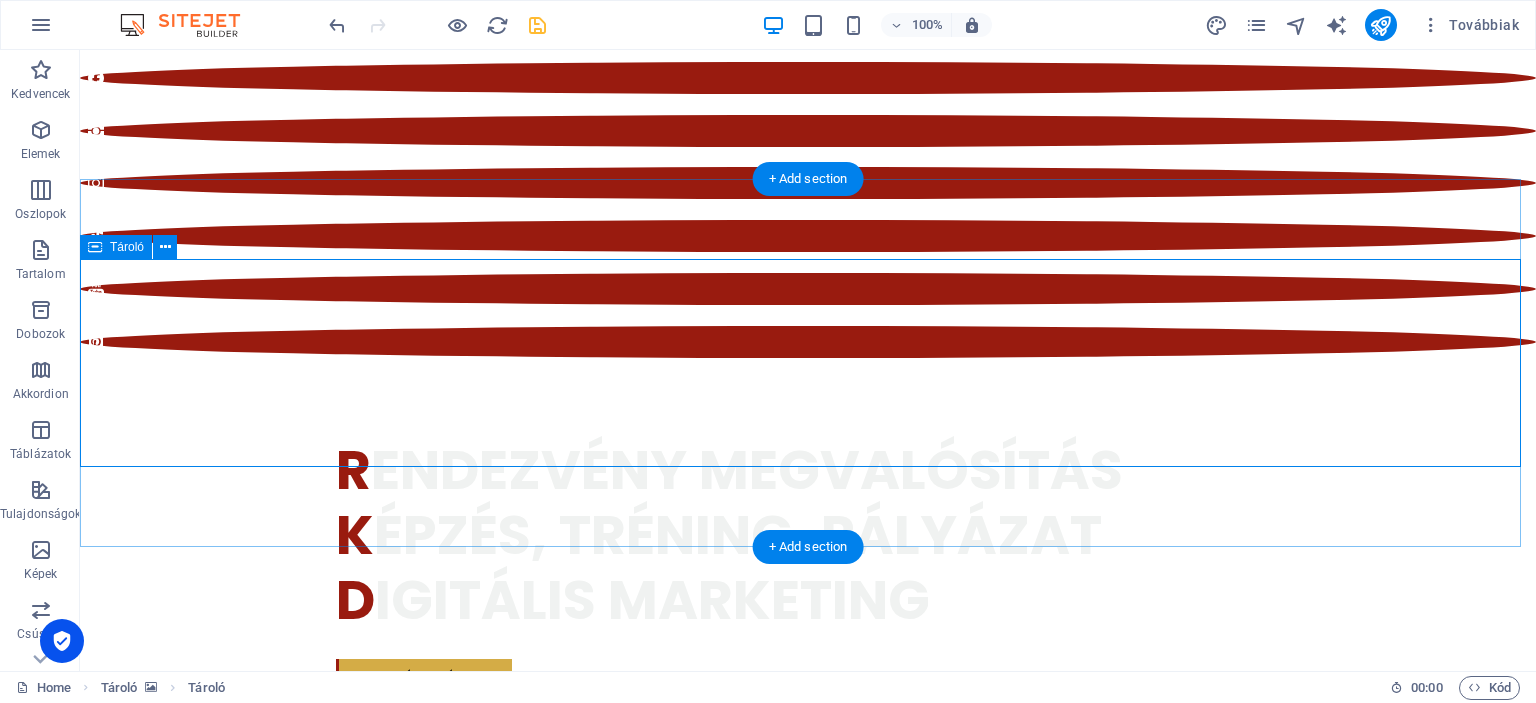 click on "Sz olgáltatásaink" at bounding box center [808, 1817] 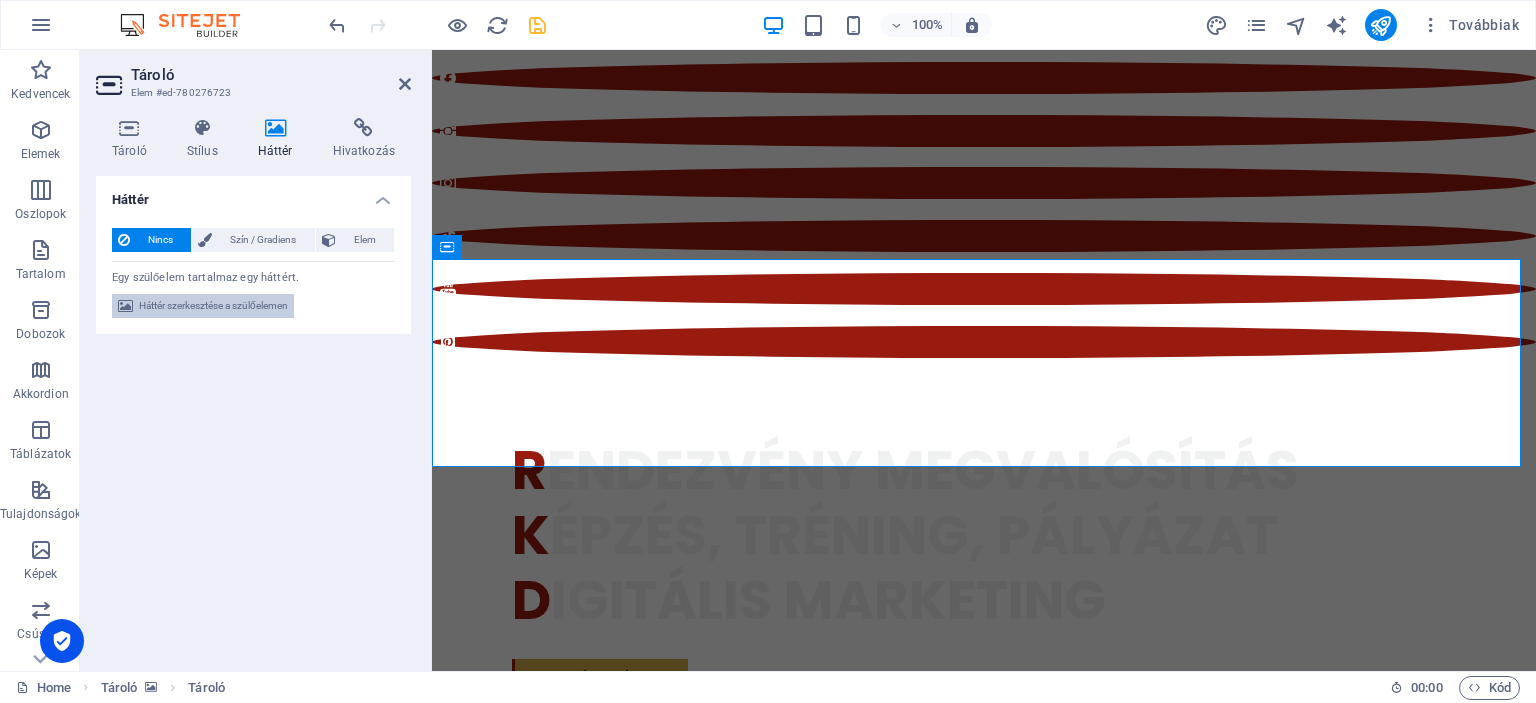 click on "Háttér szerkesztése a szülőelemen" at bounding box center (213, 306) 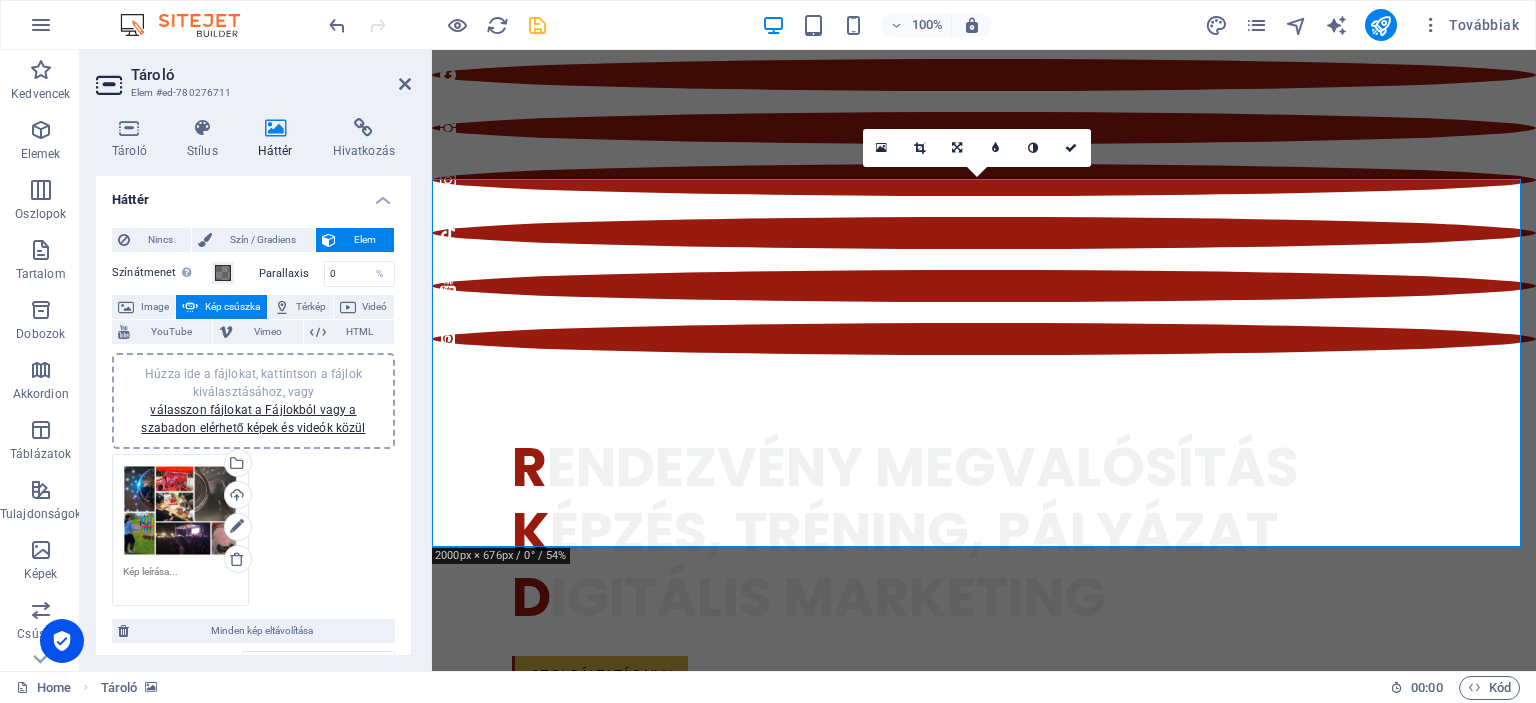 click on "Húzza ide a fájlokat, kattintson a fájlok kiválasztásához, vagy válasszon fájlokat a Fájlokból vagy a szabadon elérhető képek és videók közül" at bounding box center [180, 511] 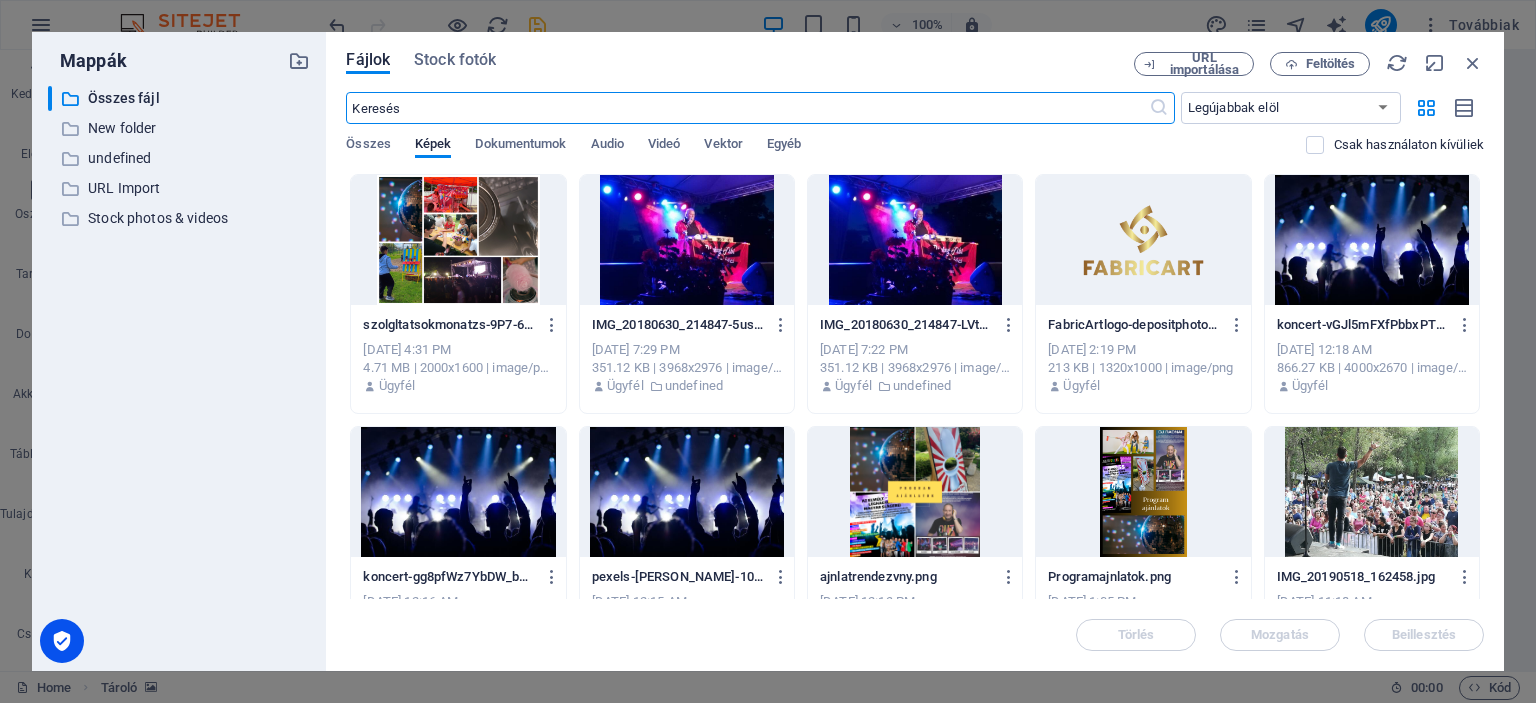 scroll, scrollTop: 807, scrollLeft: 0, axis: vertical 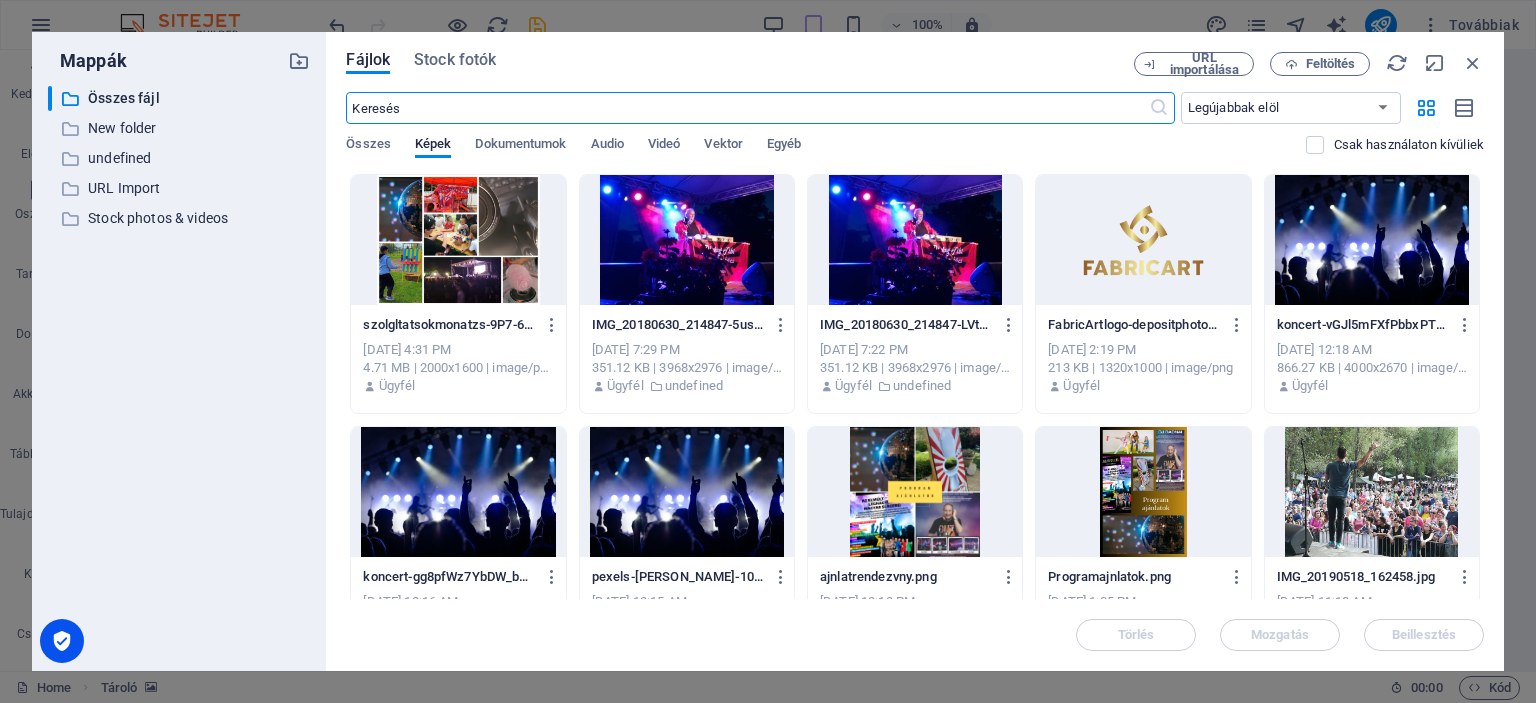 click at bounding box center [458, 240] 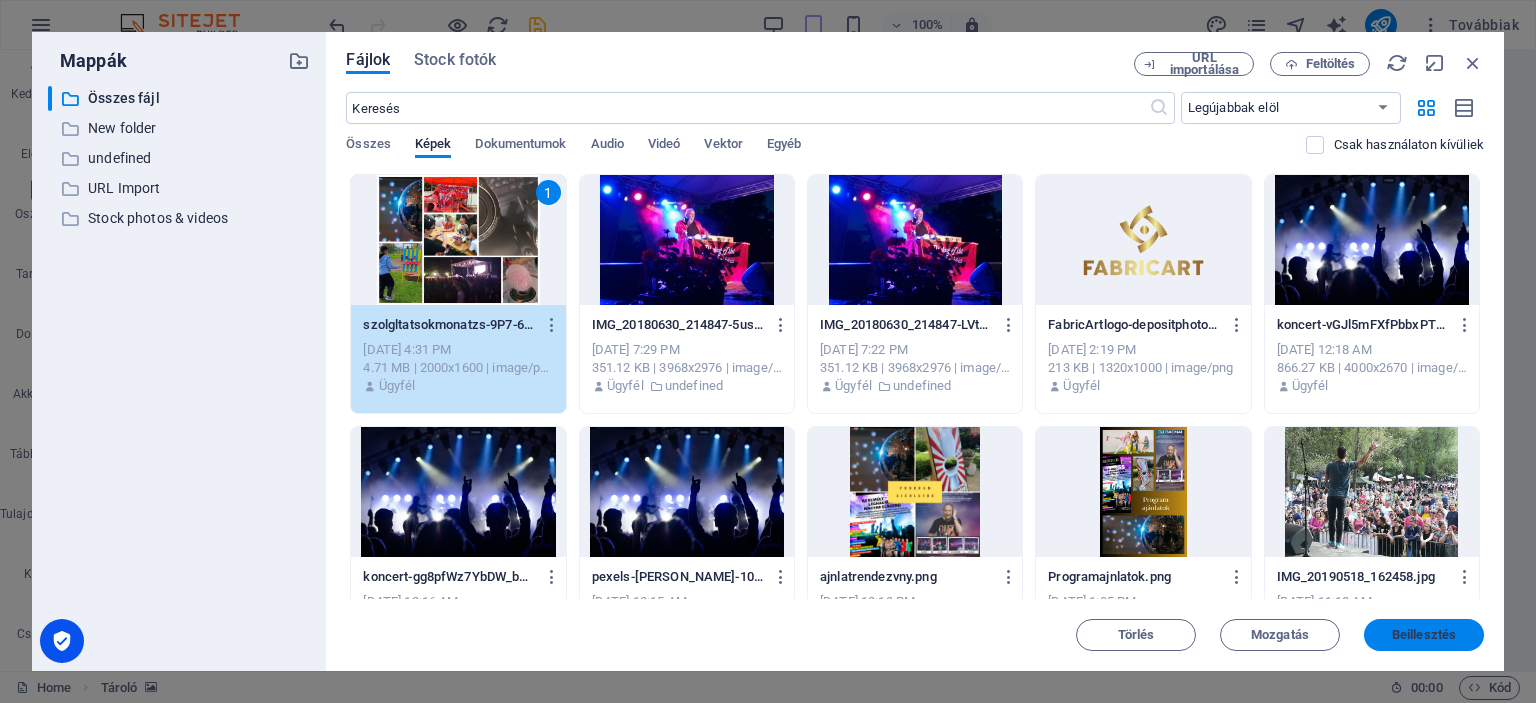 click on "Beillesztés" at bounding box center (1424, 635) 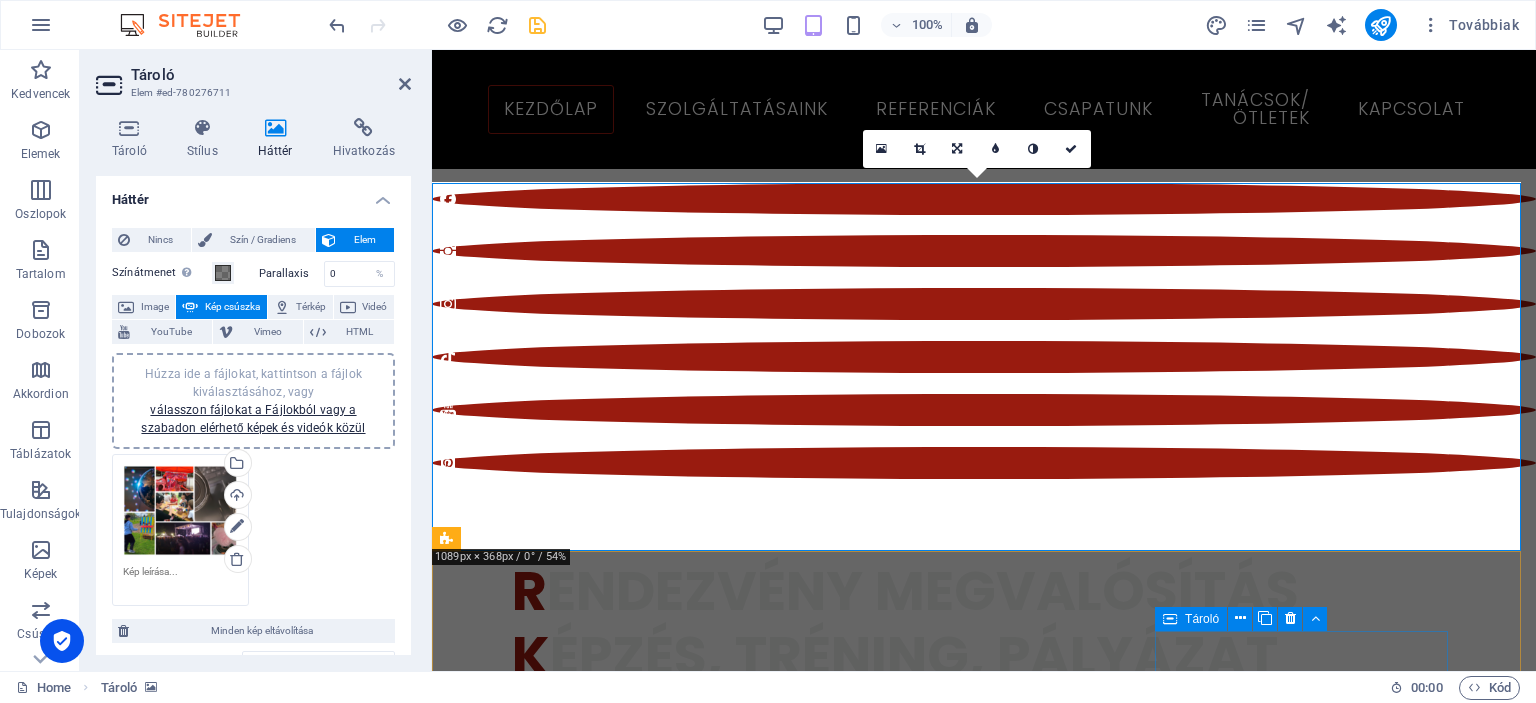 scroll, scrollTop: 918, scrollLeft: 0, axis: vertical 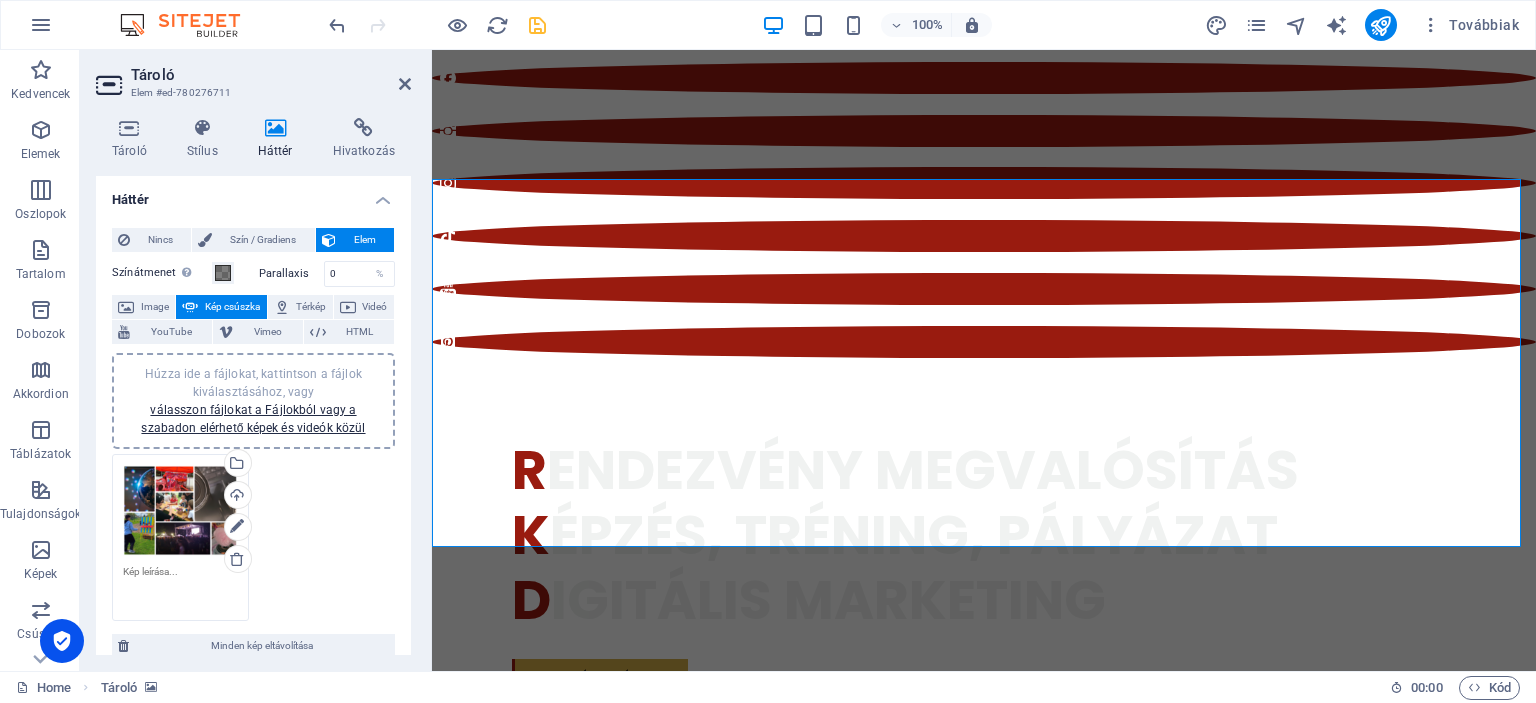 click at bounding box center [180, 586] 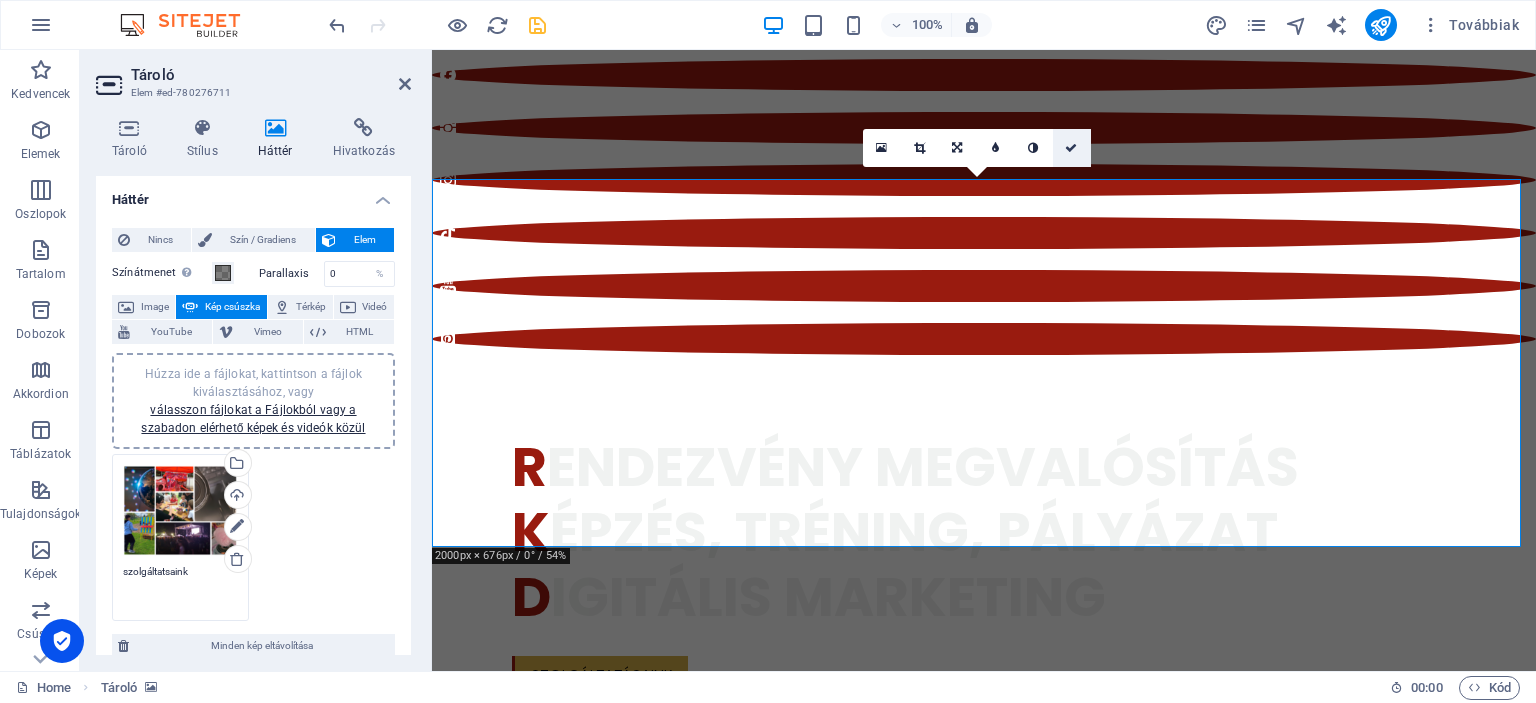 type on "szolgáltatsaink" 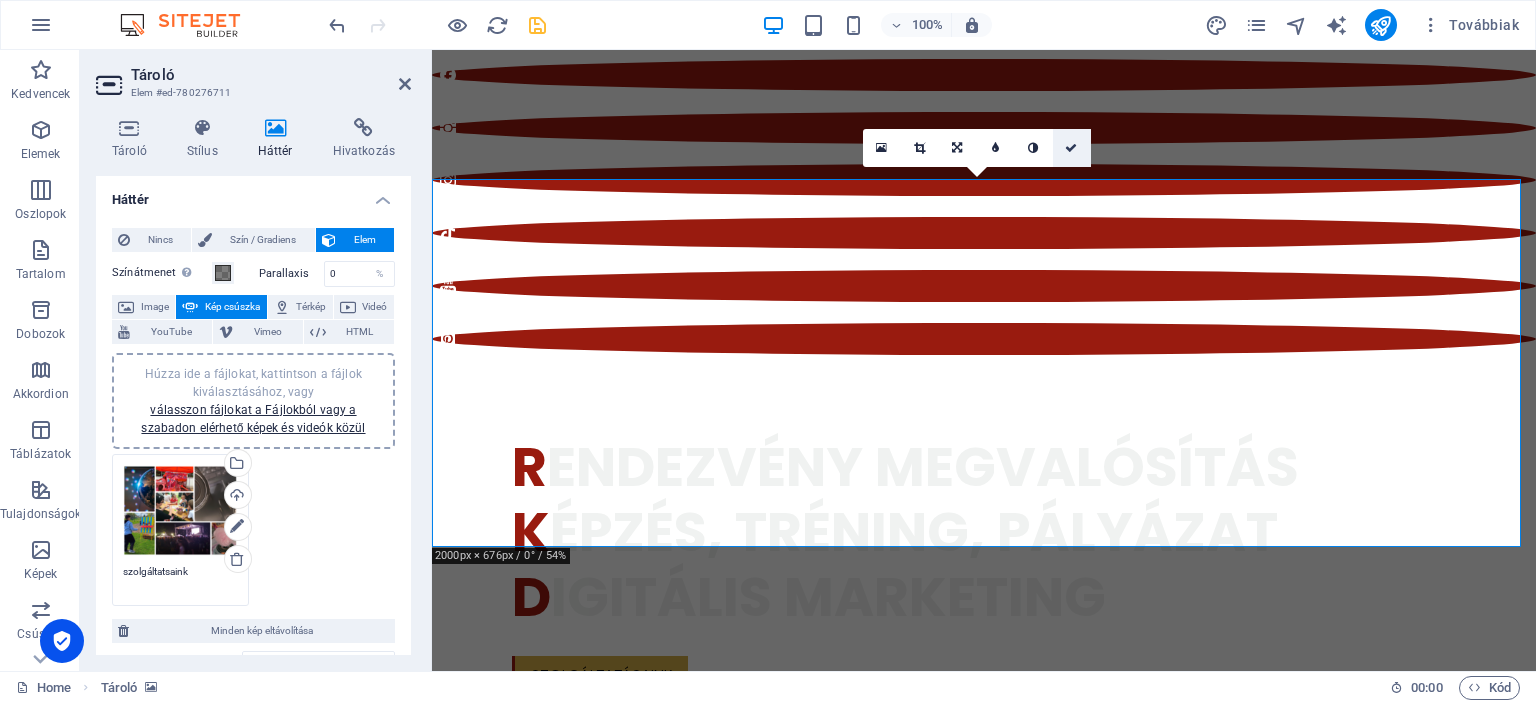 click at bounding box center (1071, 148) 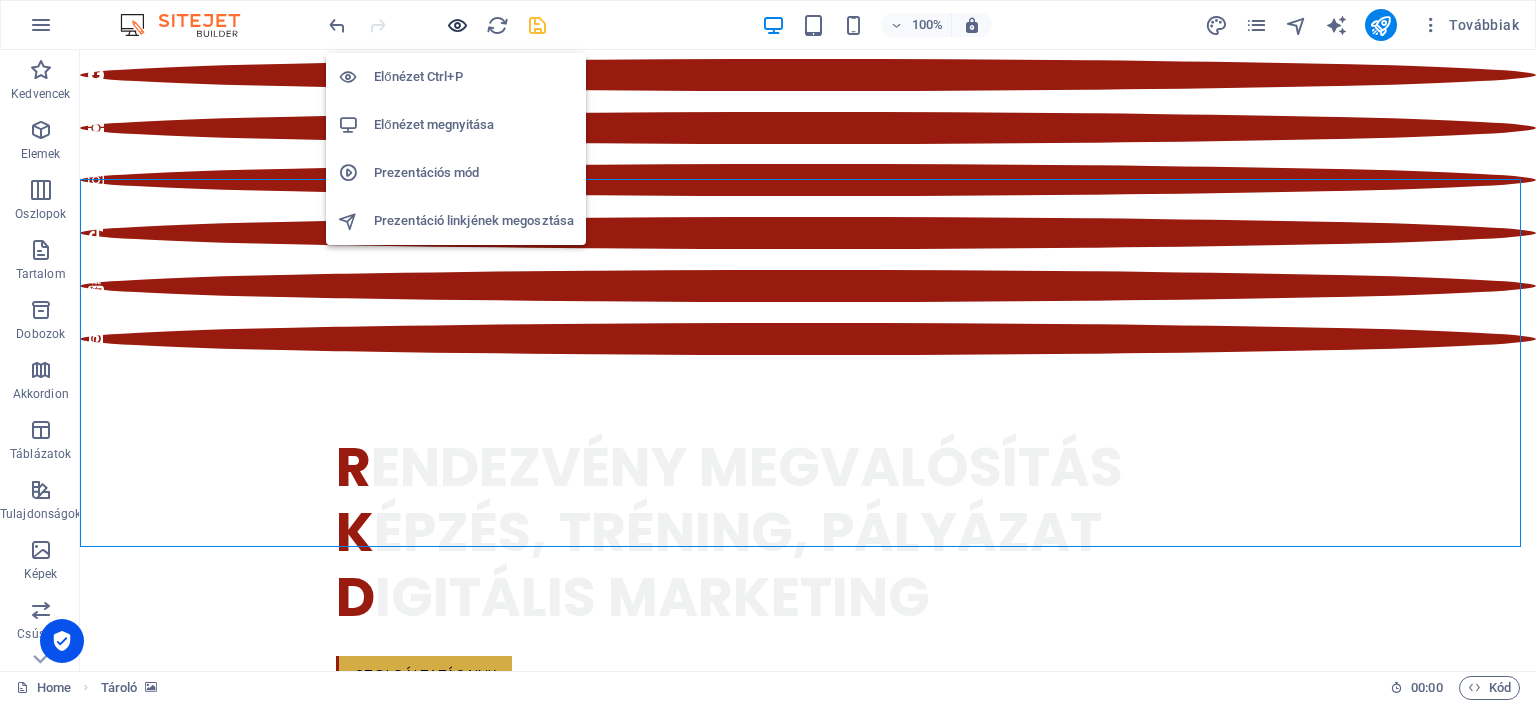 click at bounding box center (457, 25) 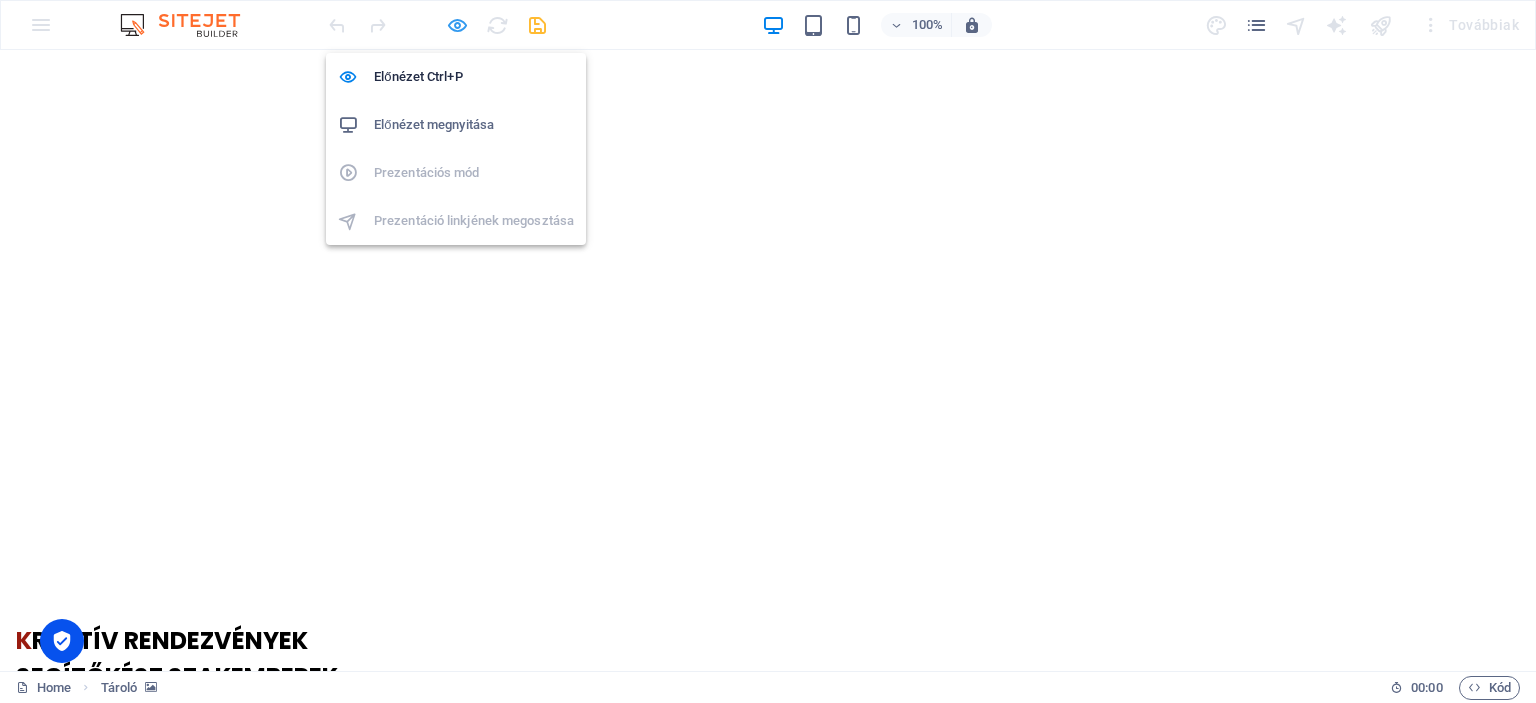 scroll, scrollTop: 886, scrollLeft: 0, axis: vertical 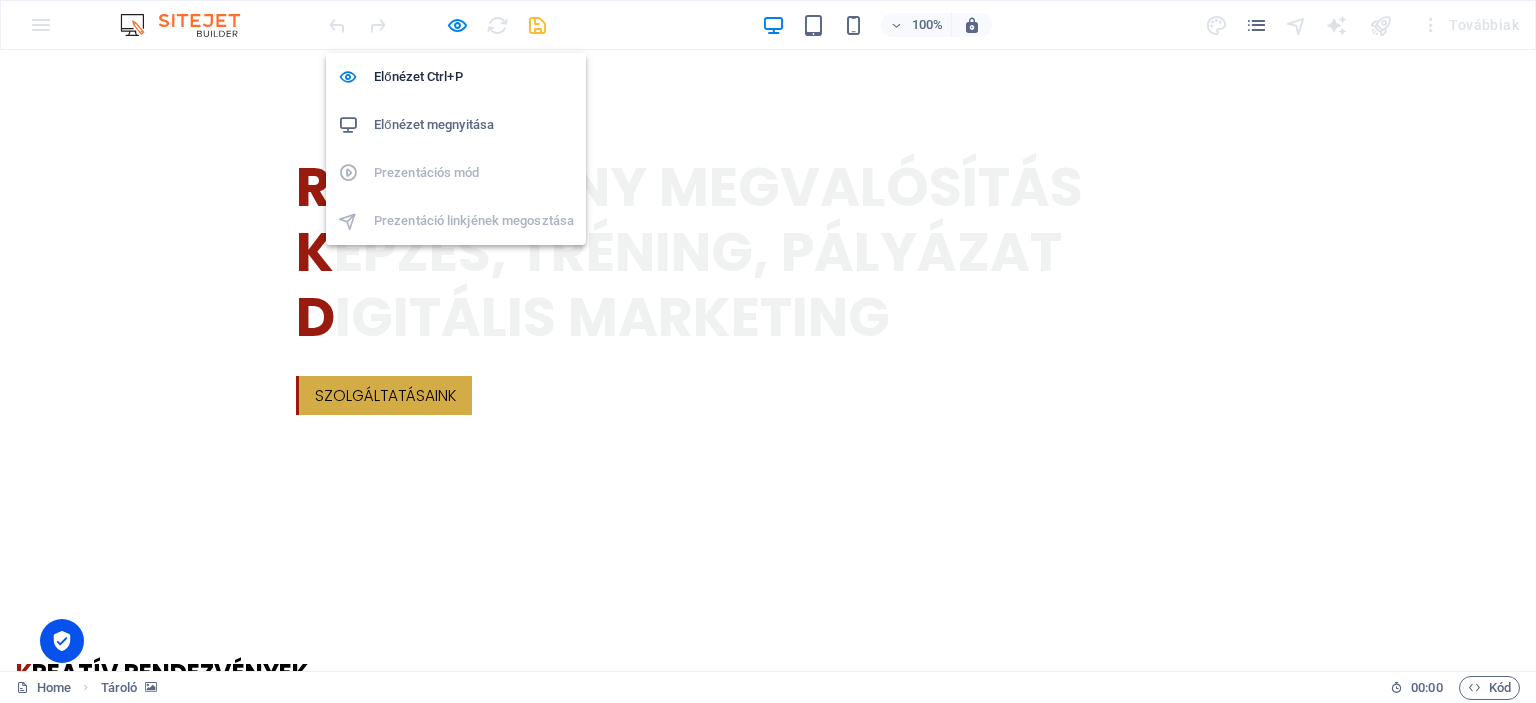 click on "Előnézet megnyitása" at bounding box center (474, 125) 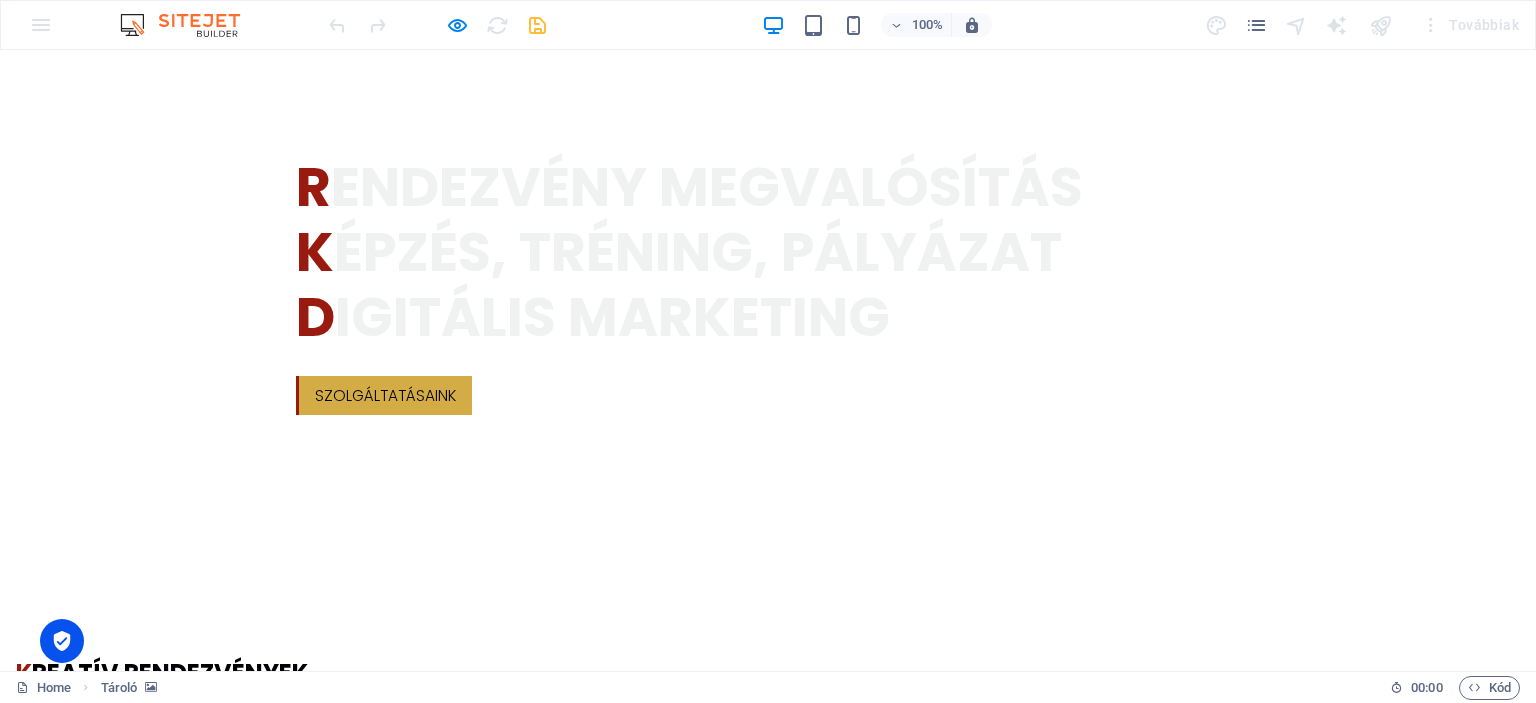 click on "Sz olgáltatásaink" at bounding box center (768, 1534) 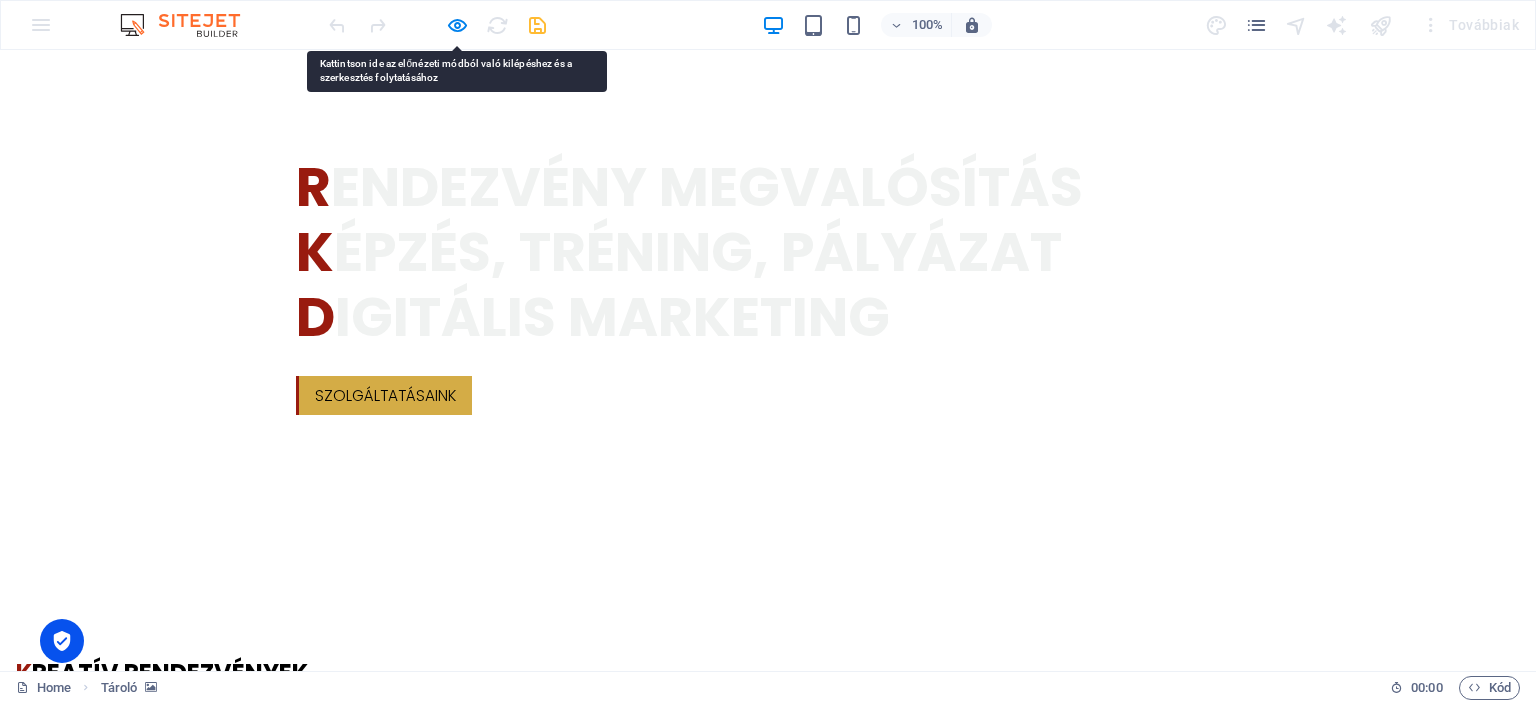 click on "Sz olgáltatásaink" at bounding box center [768, 1534] 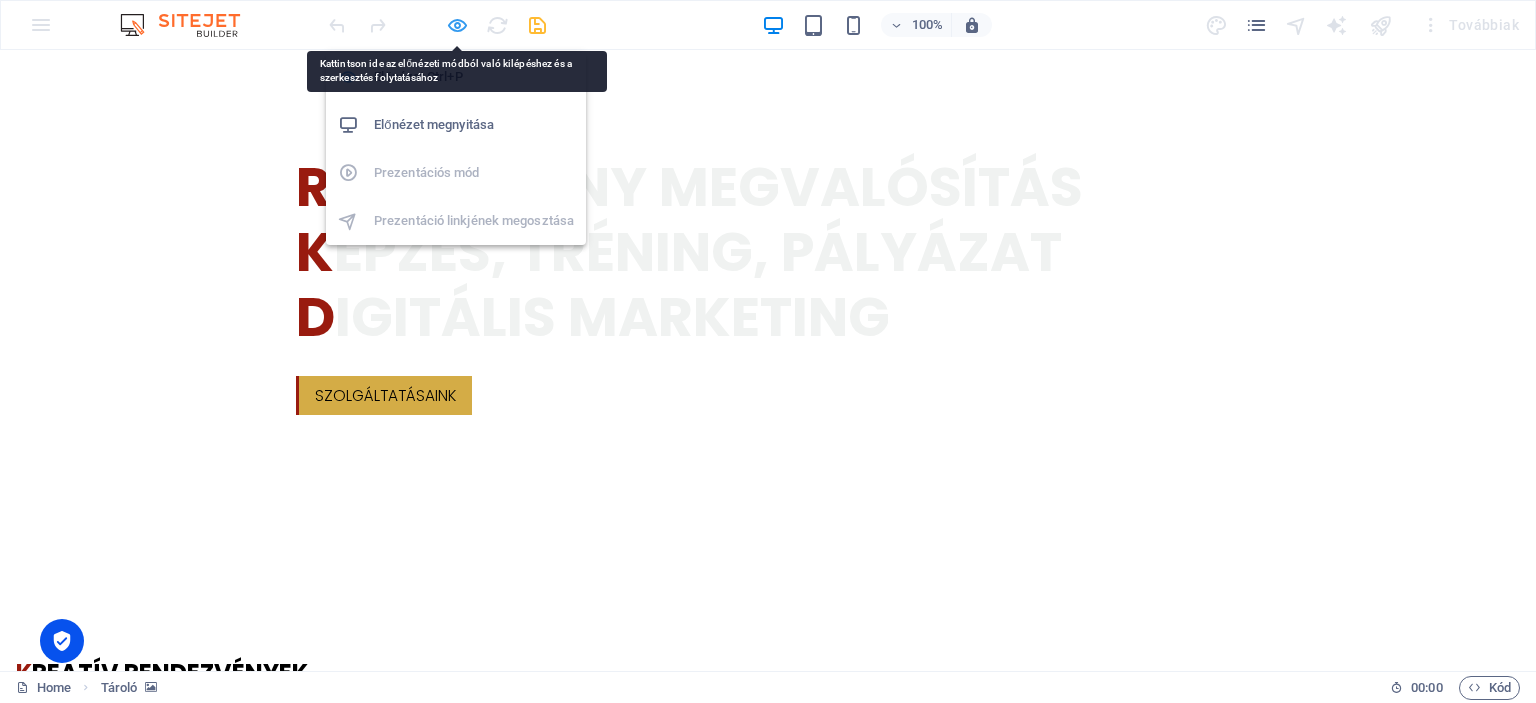 click at bounding box center [457, 25] 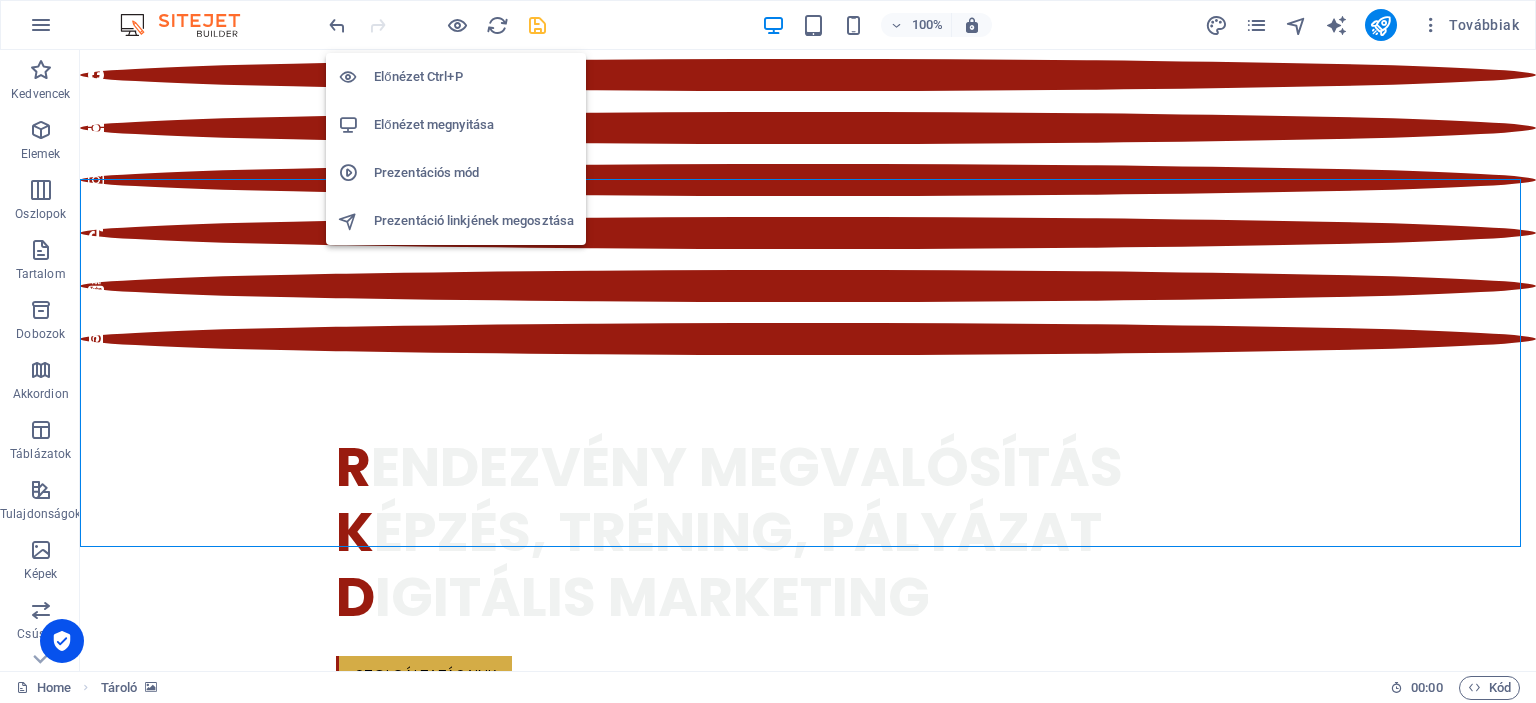 click on "Előnézet Ctrl+P" at bounding box center [474, 77] 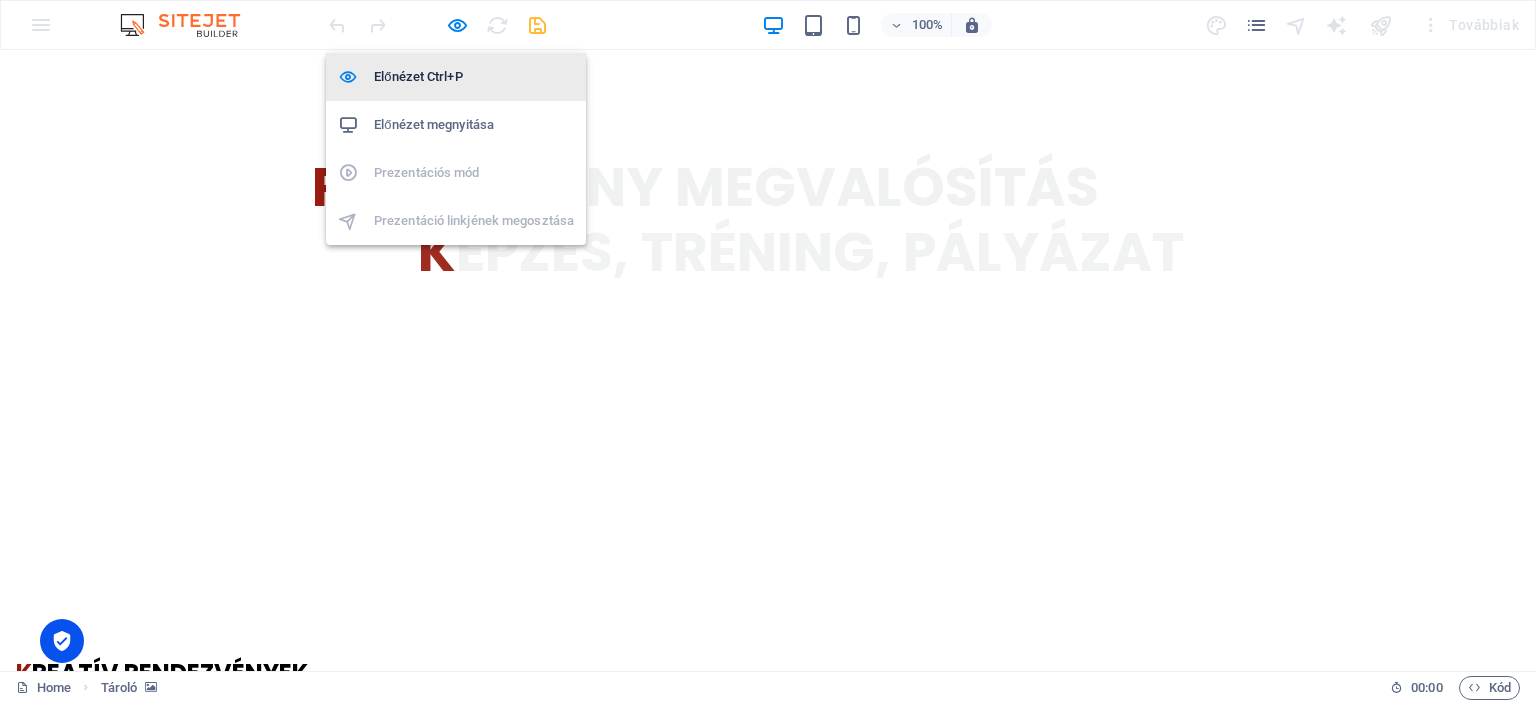 click on "Előnézet Ctrl+P" at bounding box center [474, 77] 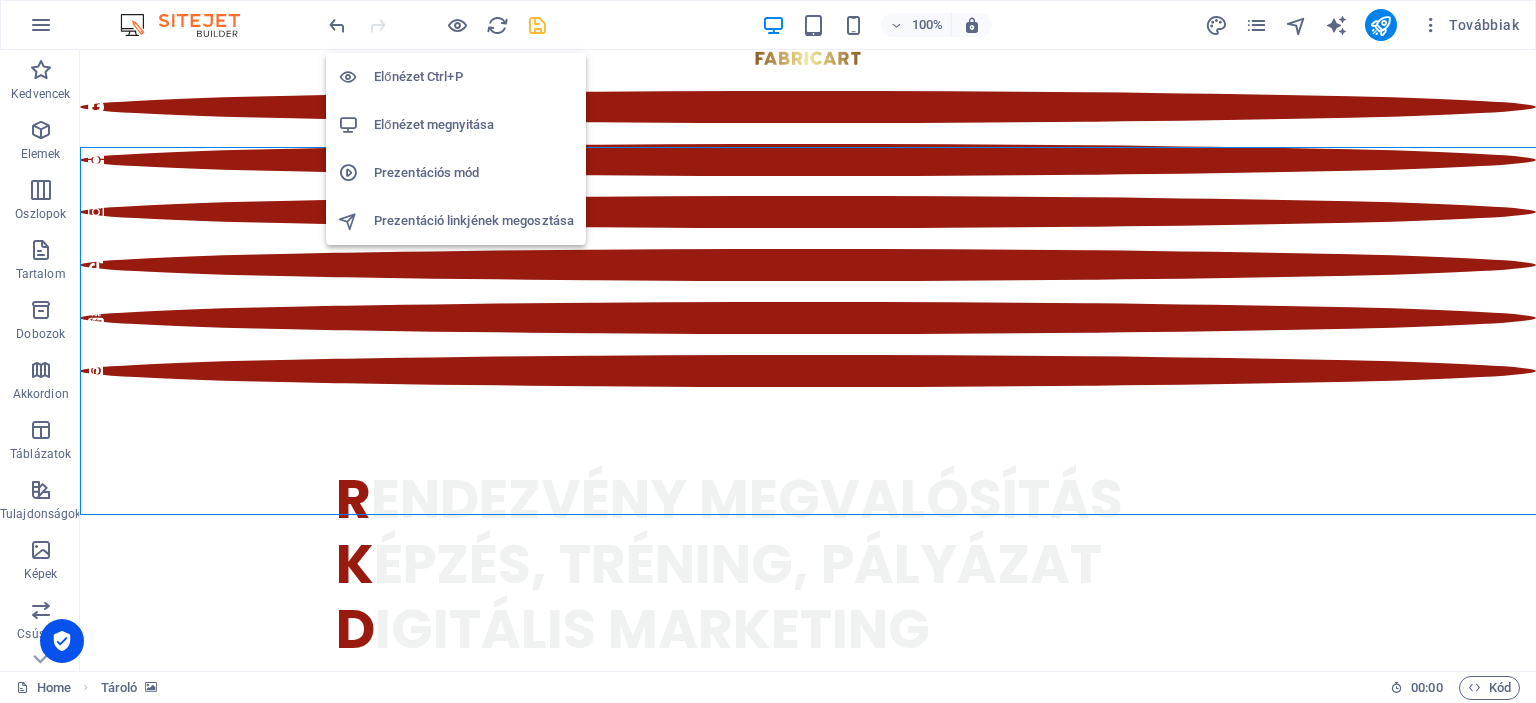scroll, scrollTop: 918, scrollLeft: 0, axis: vertical 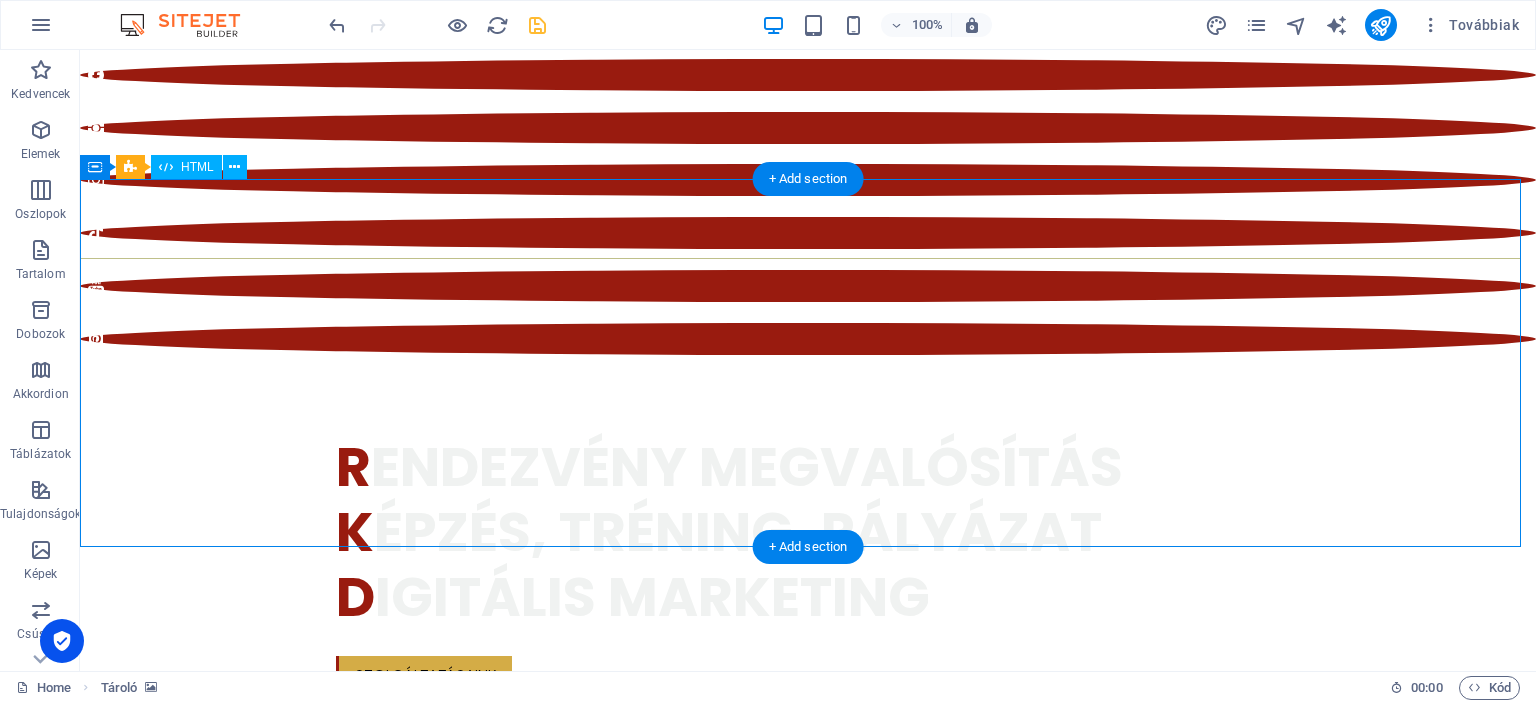 click on "[URL][DOMAIN_NAME]" at bounding box center [808, 1670] 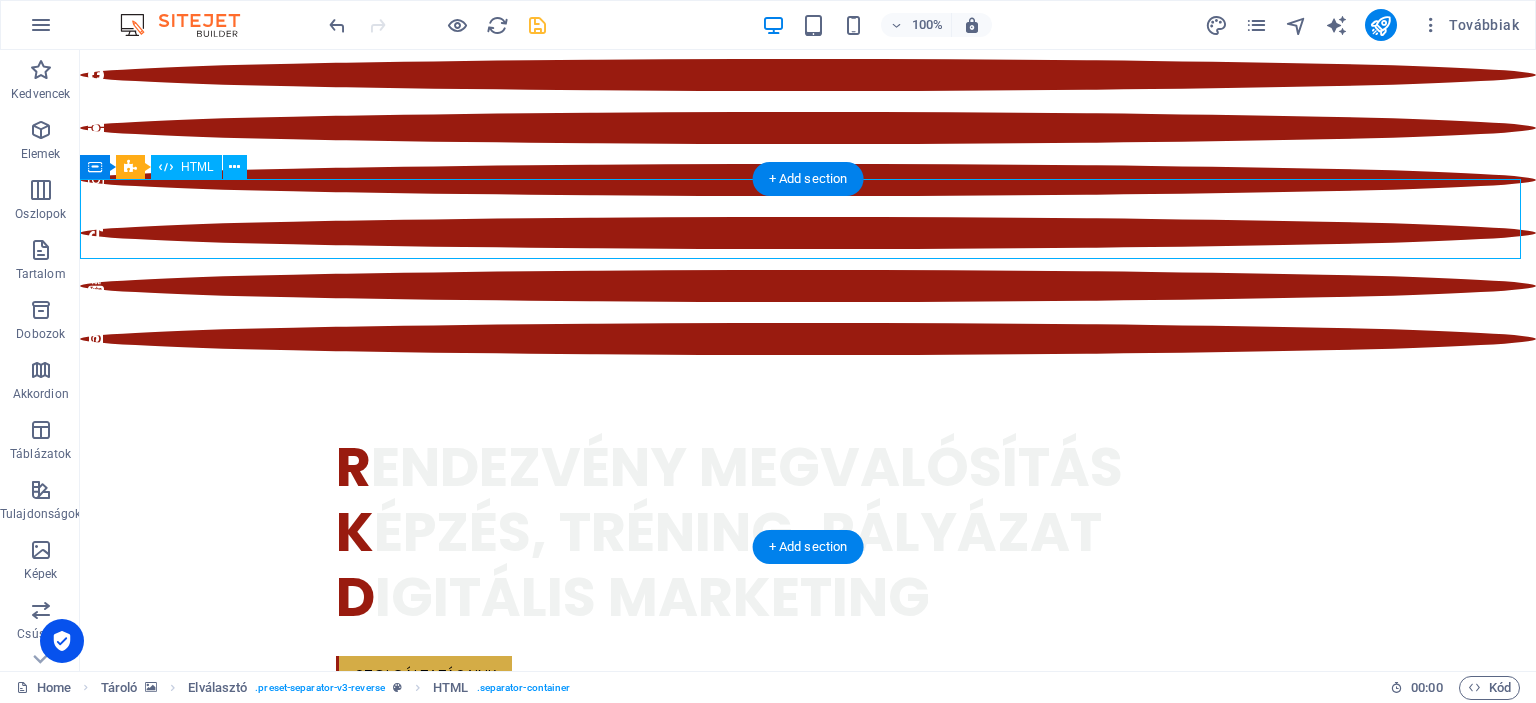 click on "[URL][DOMAIN_NAME]" at bounding box center [808, 1670] 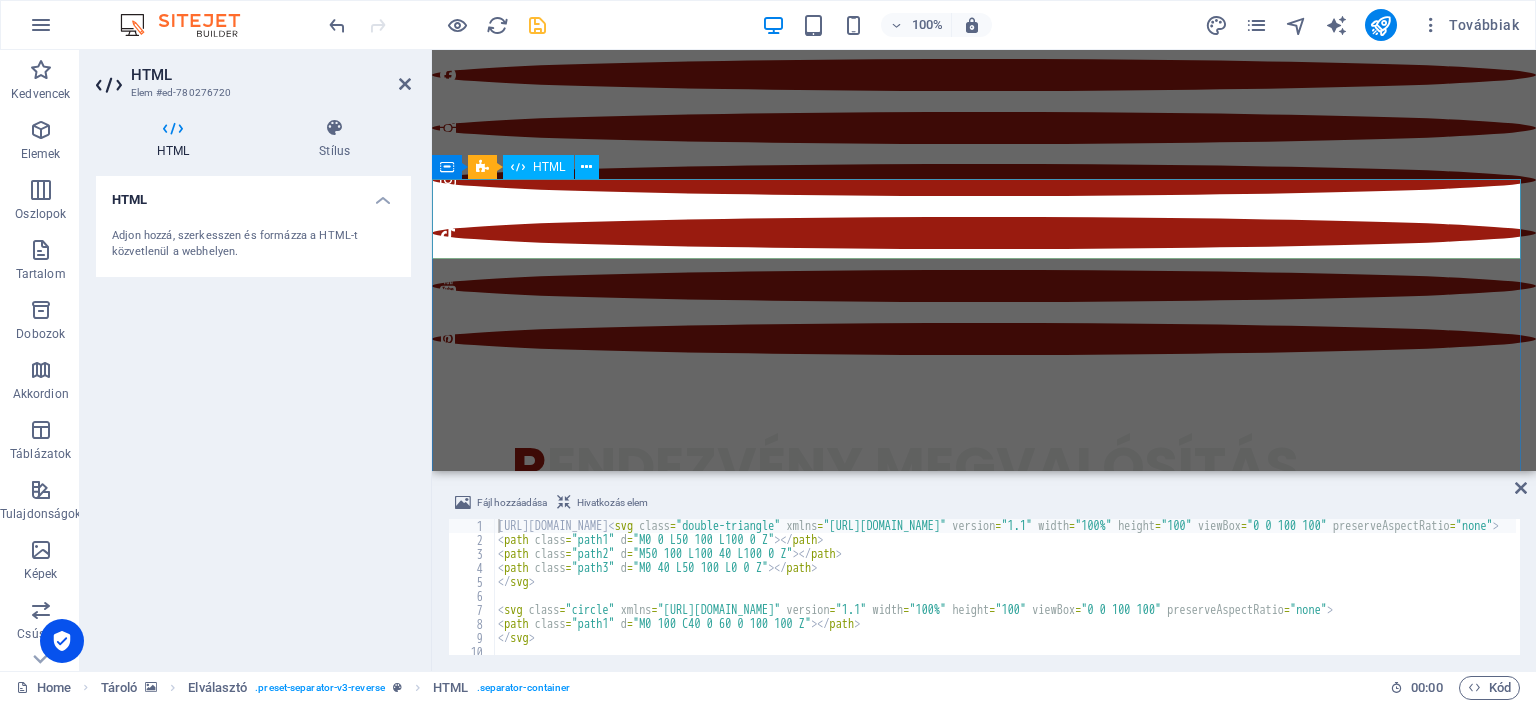 click on "[URL][DOMAIN_NAME]" at bounding box center (984, 1670) 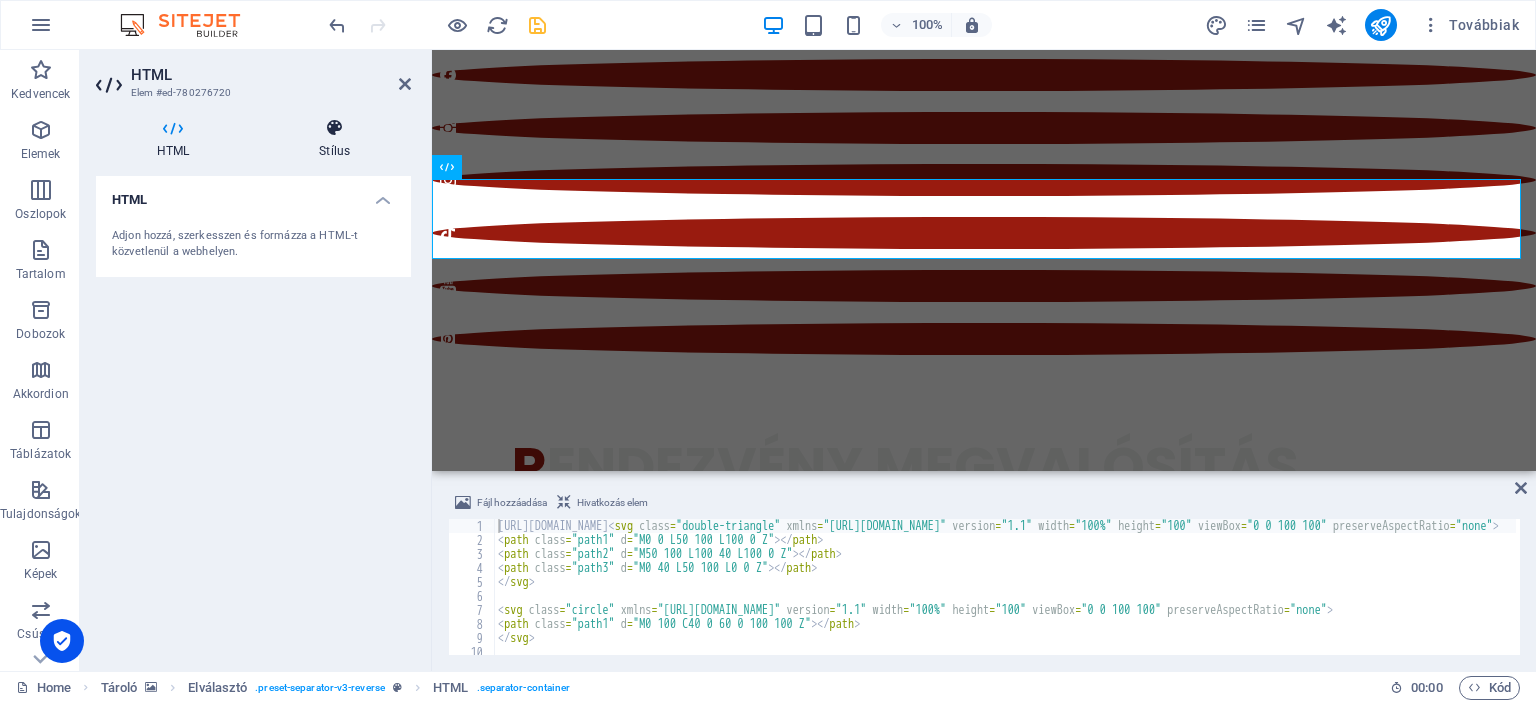 click at bounding box center [334, 128] 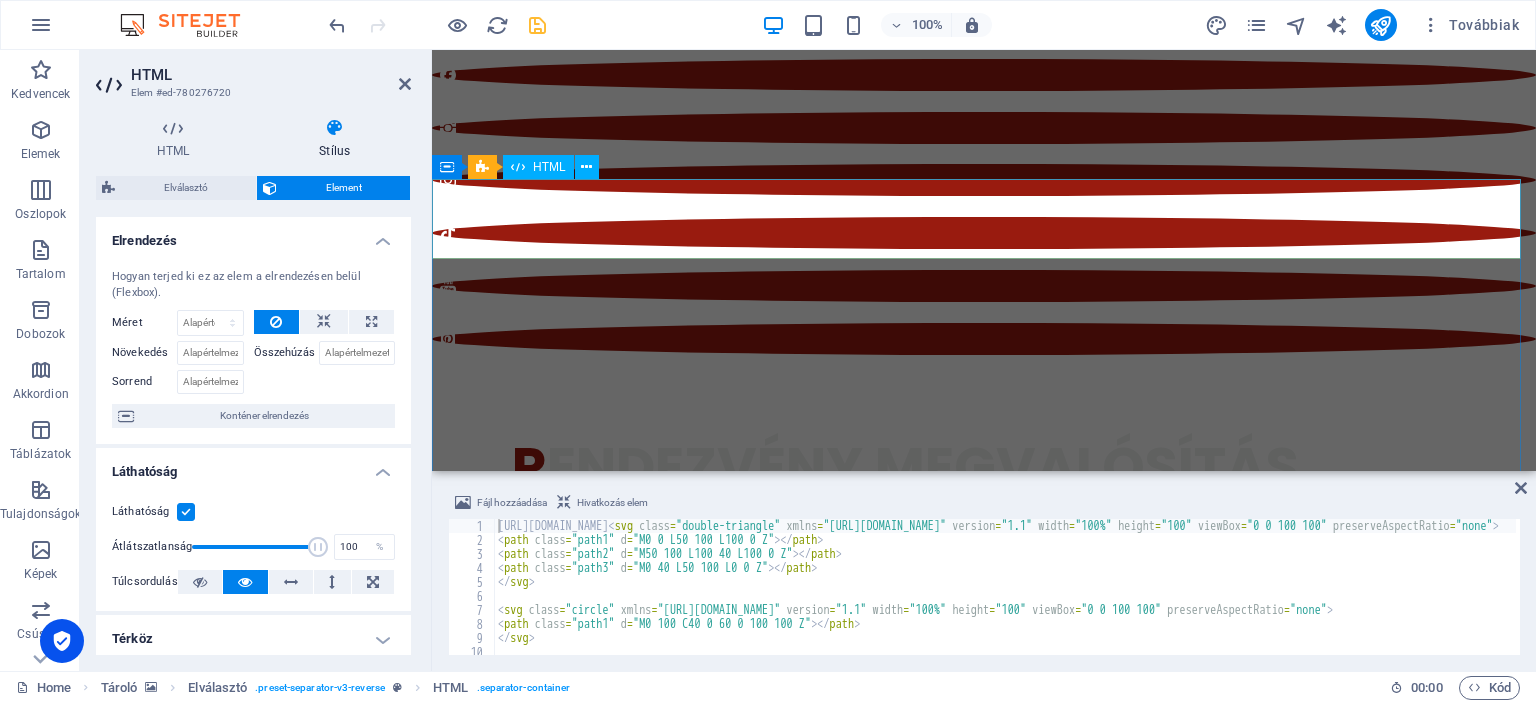 click on "[URL][DOMAIN_NAME]" at bounding box center [984, 1670] 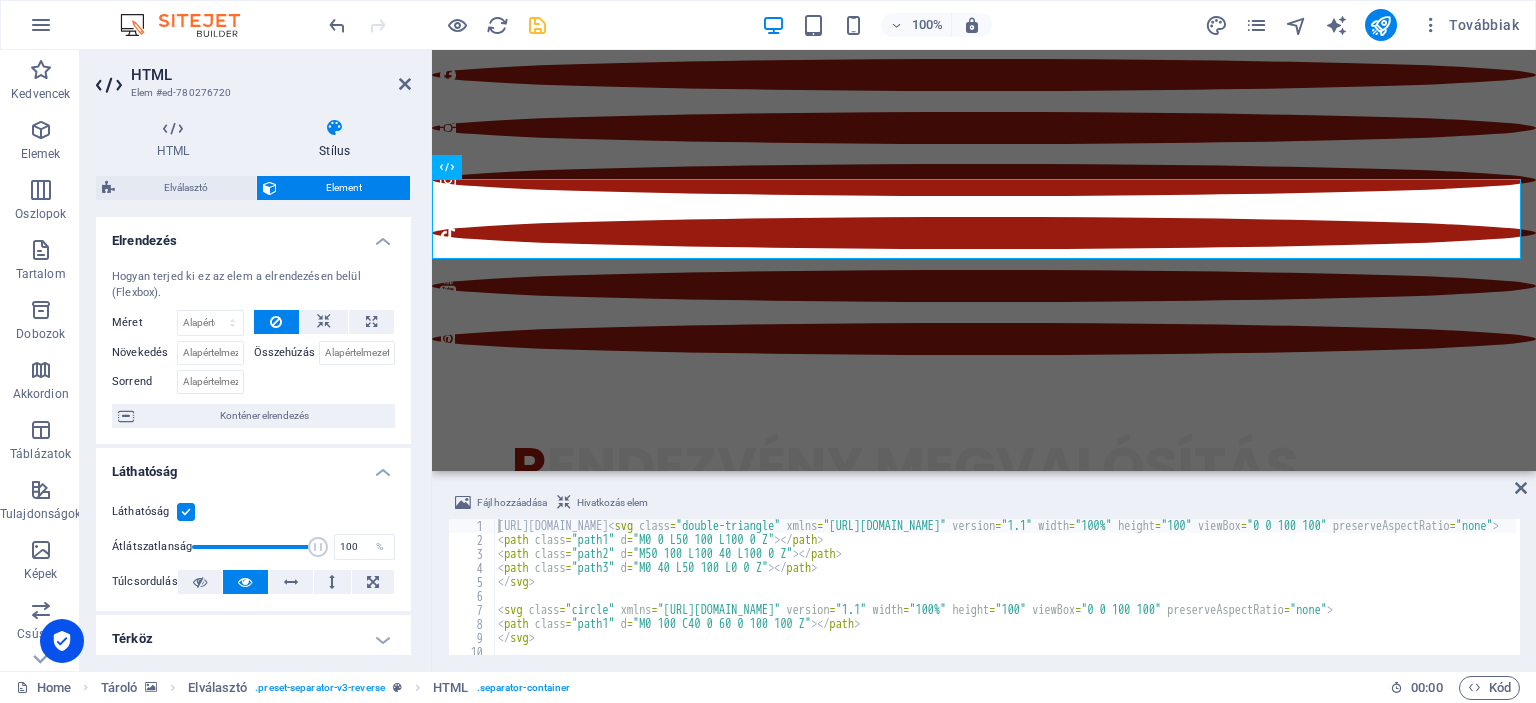 click on "HTML Elem #ed-780276720 HTML Stílus HTML Adjon hozzá, szerkesszen és formázza a HTML-t közvetlenül a webhelyen. Elválasztó Element Elrendezés Hogyan terjed ki ez az elem a elrendezésen belül (Flexbox). Méret Alapértelmezett automatikus px % 1/1 1/2 1/3 1/4 1/5 1/6 1/7 1/8 1/9 1/10 Növekedés Összehúzás Sorrend Konténer elrendezés Láthatóság Láthatóság Átlátszatlanság 100 % Túlcsordulás Térköz [PERSON_NAME] Alapértelmezett automatikus px % rem vw [PERSON_NAME] Egyedi automatikus px % rem vw vh automatikus px % rem vw vh automatikus px % rem vw vh automatikus px % rem vw [PERSON_NAME] Alapértelmezett px rem % vh vw Egyedi Egyedi px rem % vh vw px rem % vh vw px rem % vh vw px rem % vh vw Keret Stílus              - Szélesség 1 automatikus px rem % vh vw Egyedi Egyedi 1 automatikus px rem % vh vw 1 automatikus px rem % vh vw 1 automatikus px rem % vh vw 1 automatikus px rem % vh vw  - Szín Kerek sarkok Alapértelmezett px rem % vh vw Egyedi Egyedi px rem % vh vw px rem % vh vw" at bounding box center (256, 360) 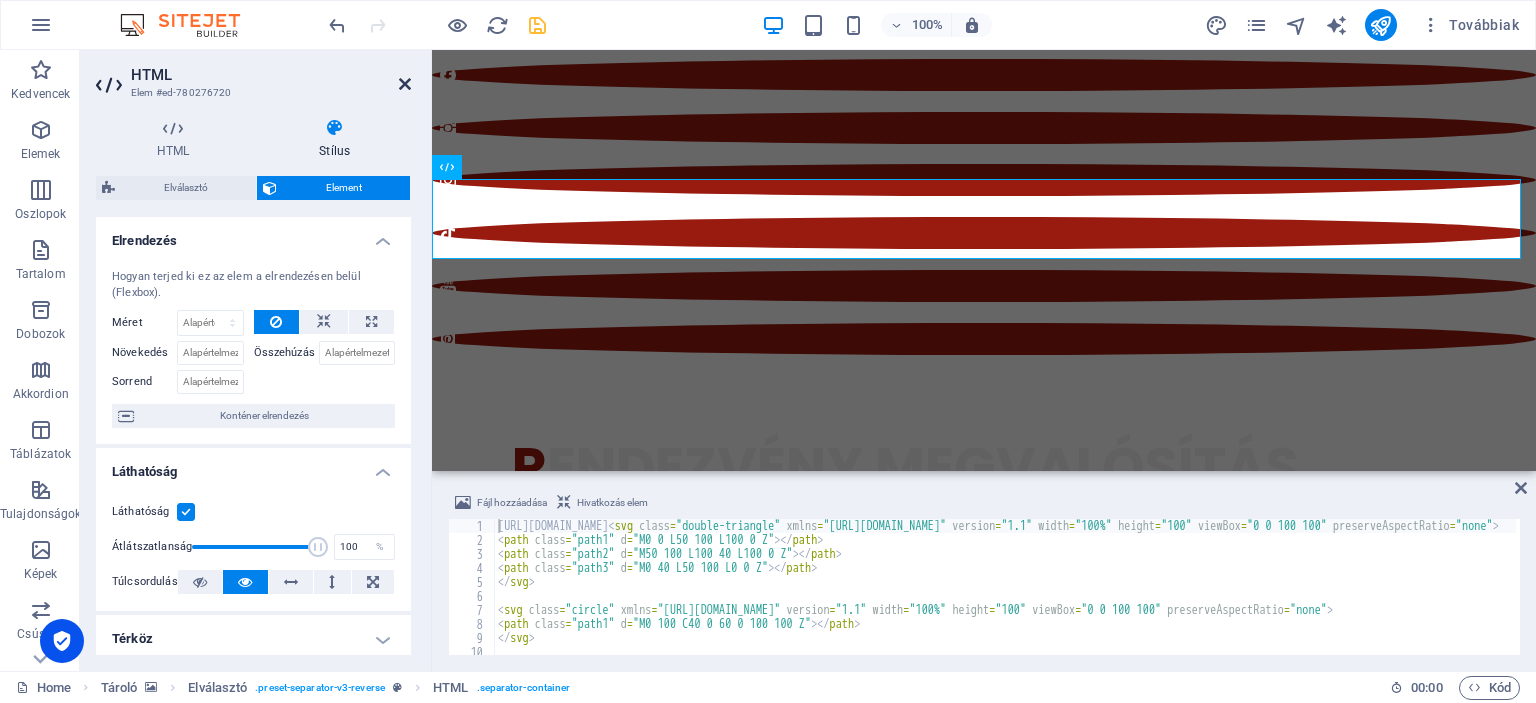 click at bounding box center [405, 84] 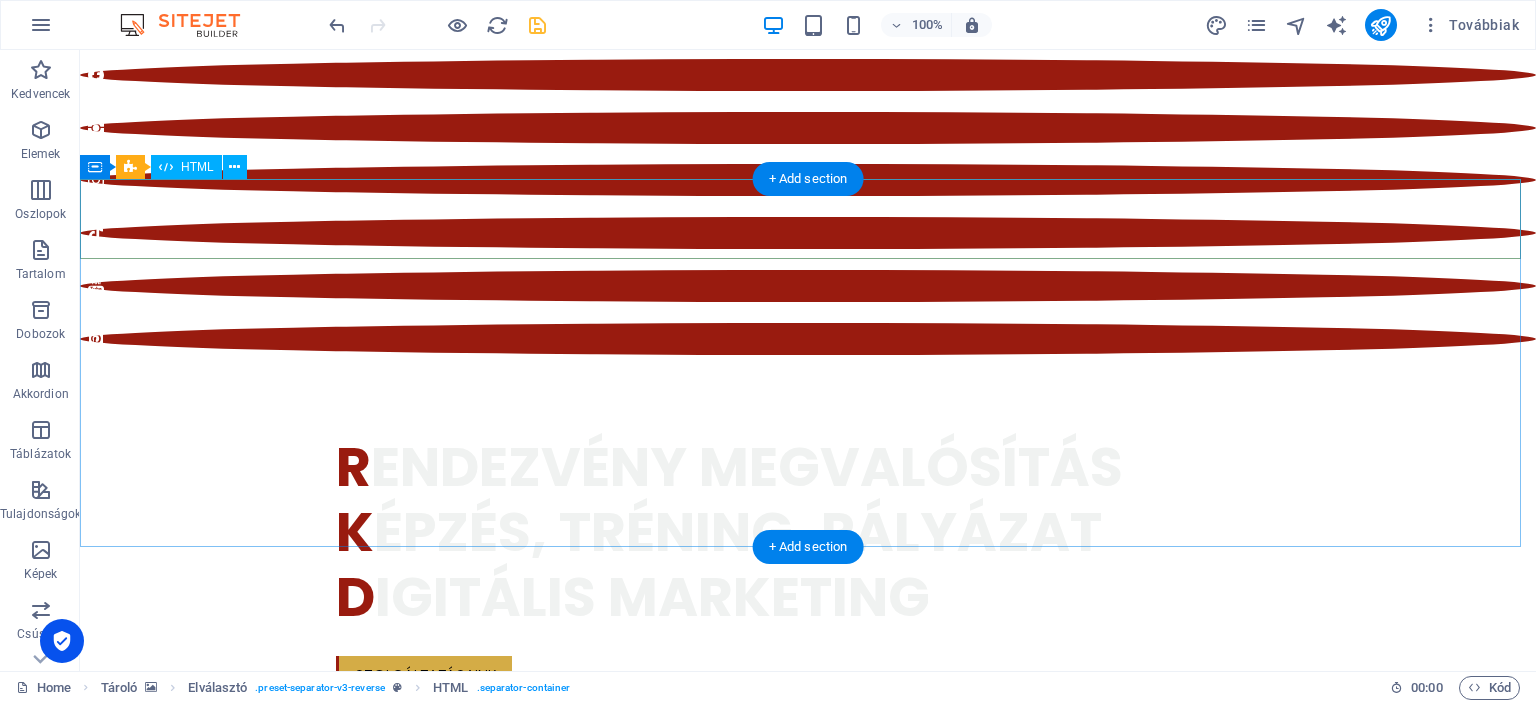 click on "[URL][DOMAIN_NAME]" at bounding box center [808, 1670] 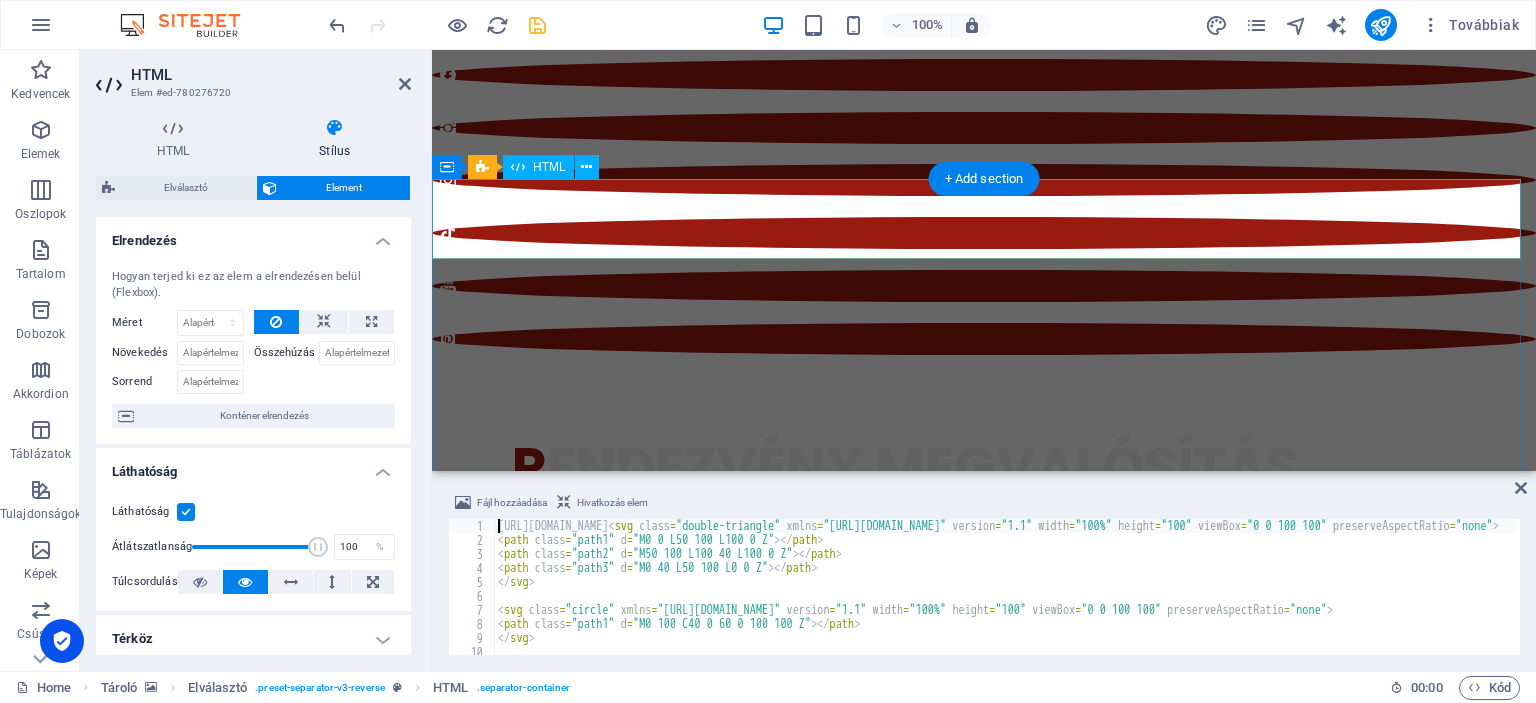 click on "[URL][DOMAIN_NAME]" at bounding box center [984, 1670] 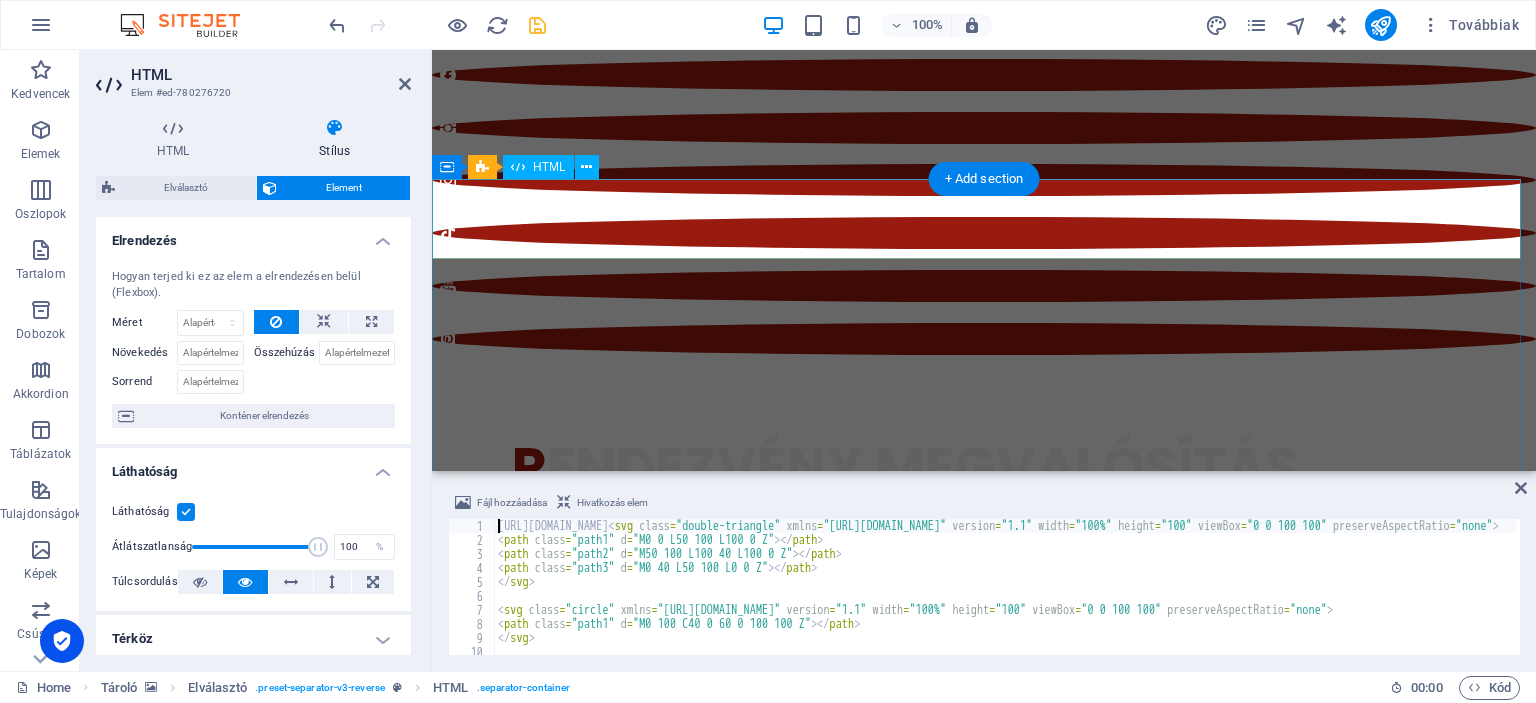 click on "[URL][DOMAIN_NAME]" at bounding box center (984, 1670) 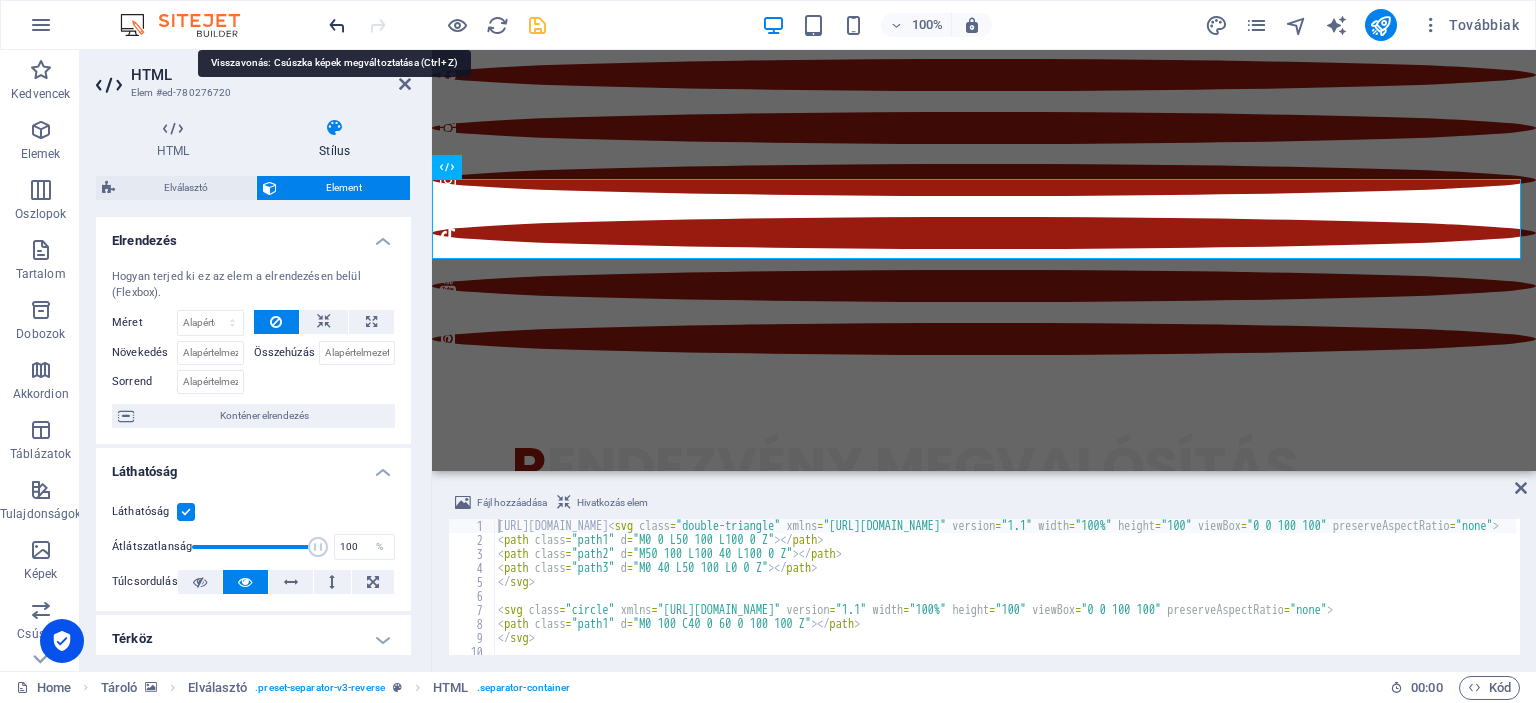 click at bounding box center [337, 25] 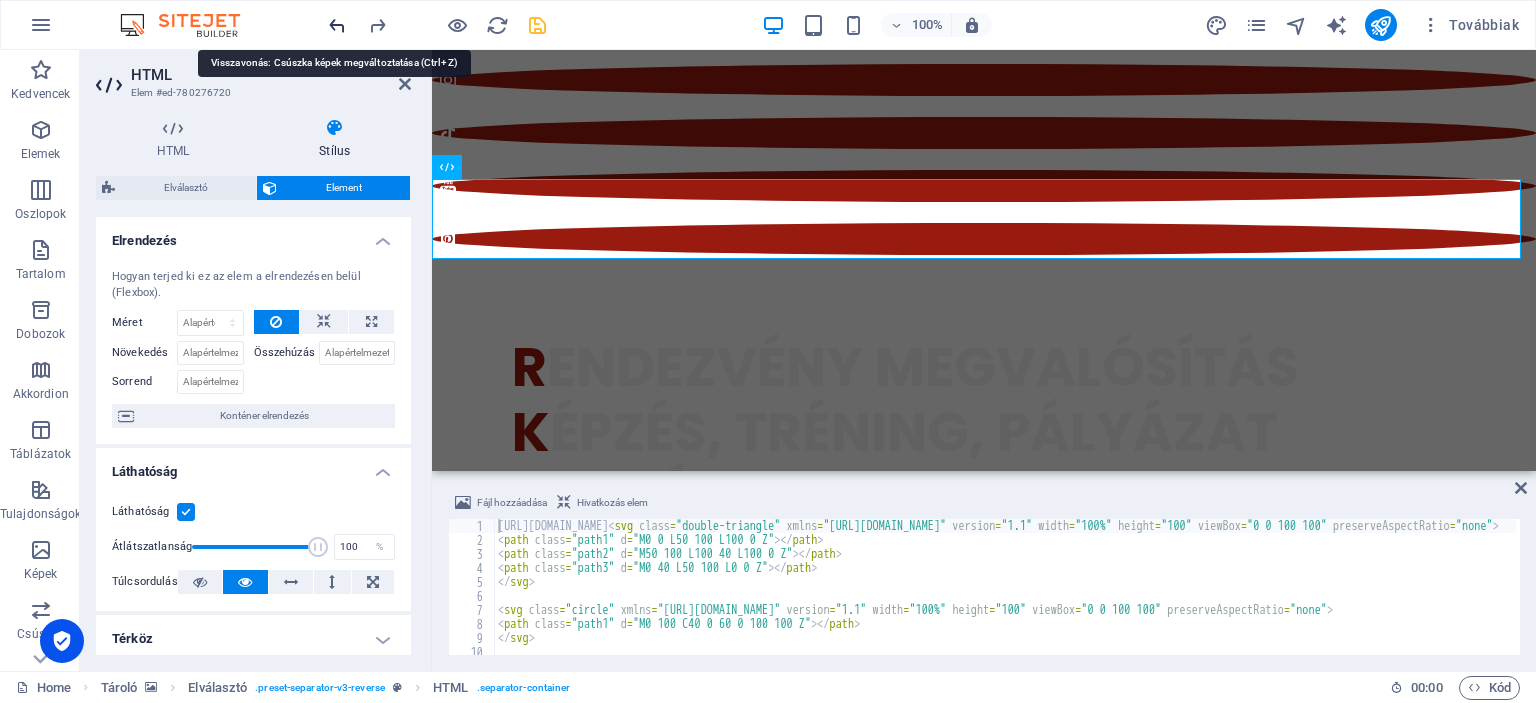 click at bounding box center (337, 25) 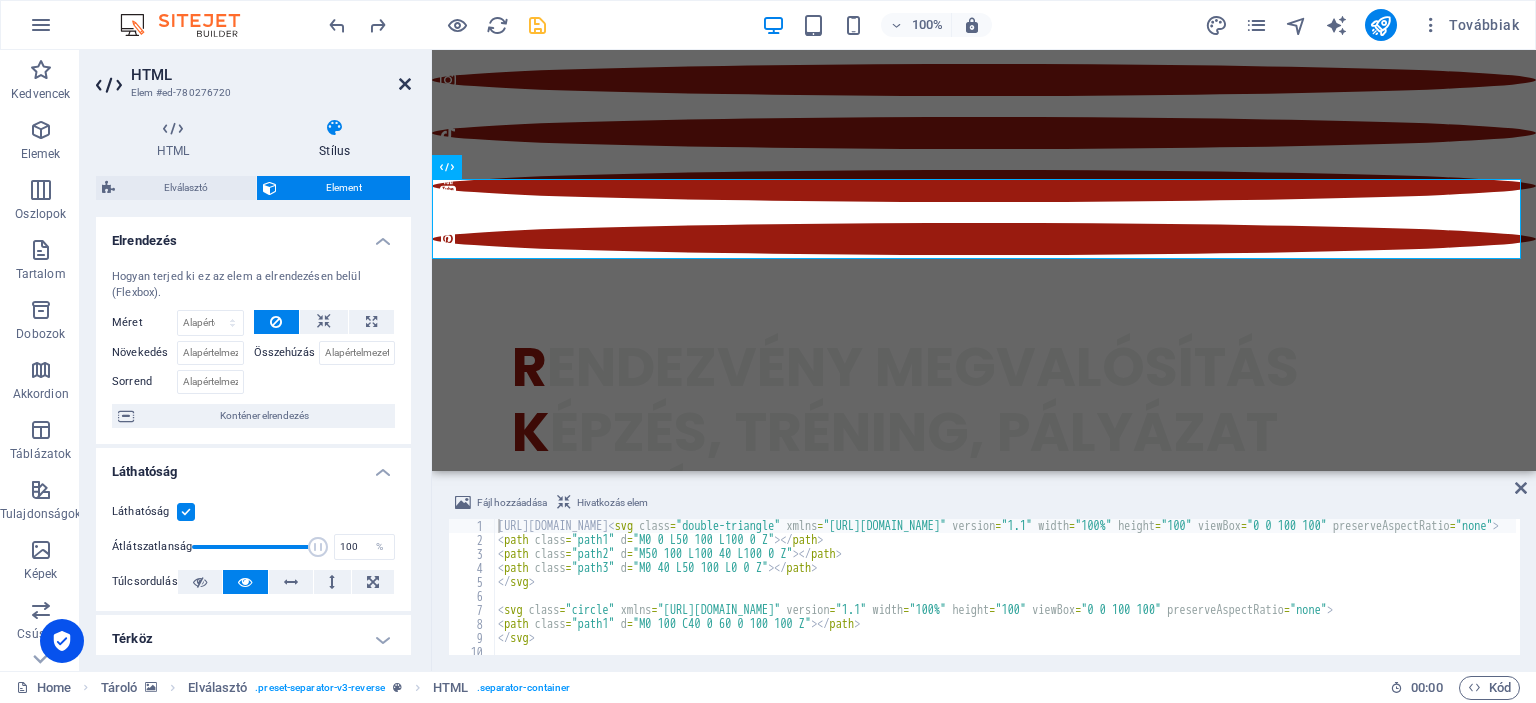 click at bounding box center [405, 84] 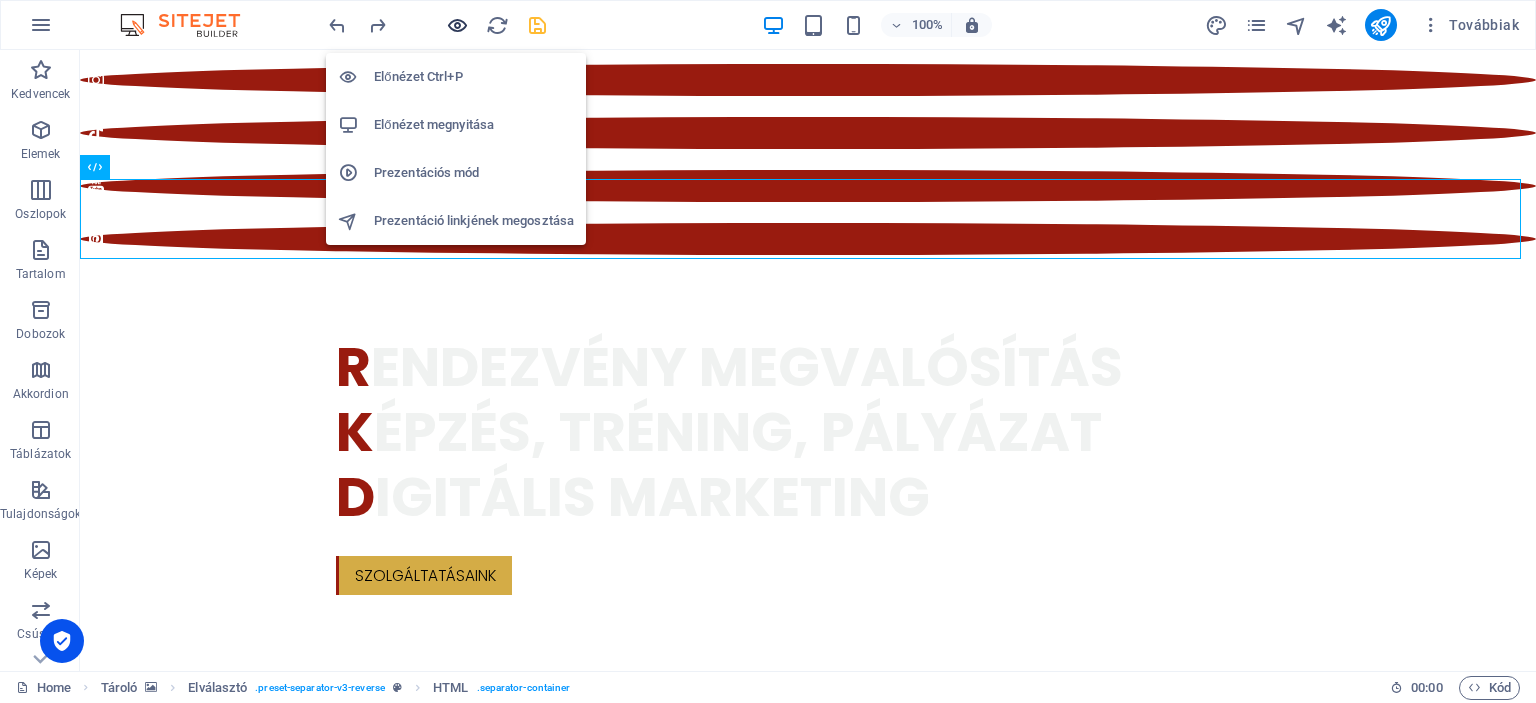 click at bounding box center [457, 25] 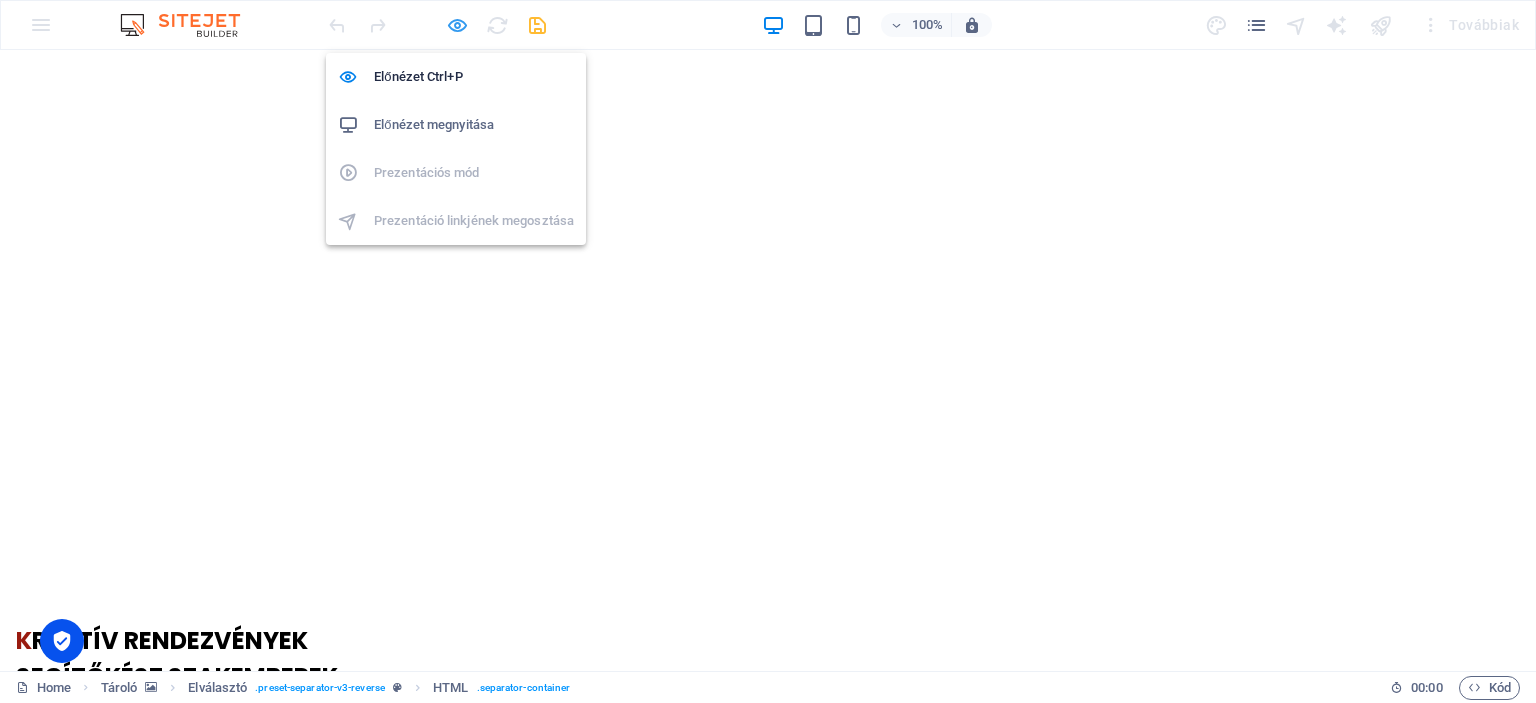 scroll, scrollTop: 886, scrollLeft: 0, axis: vertical 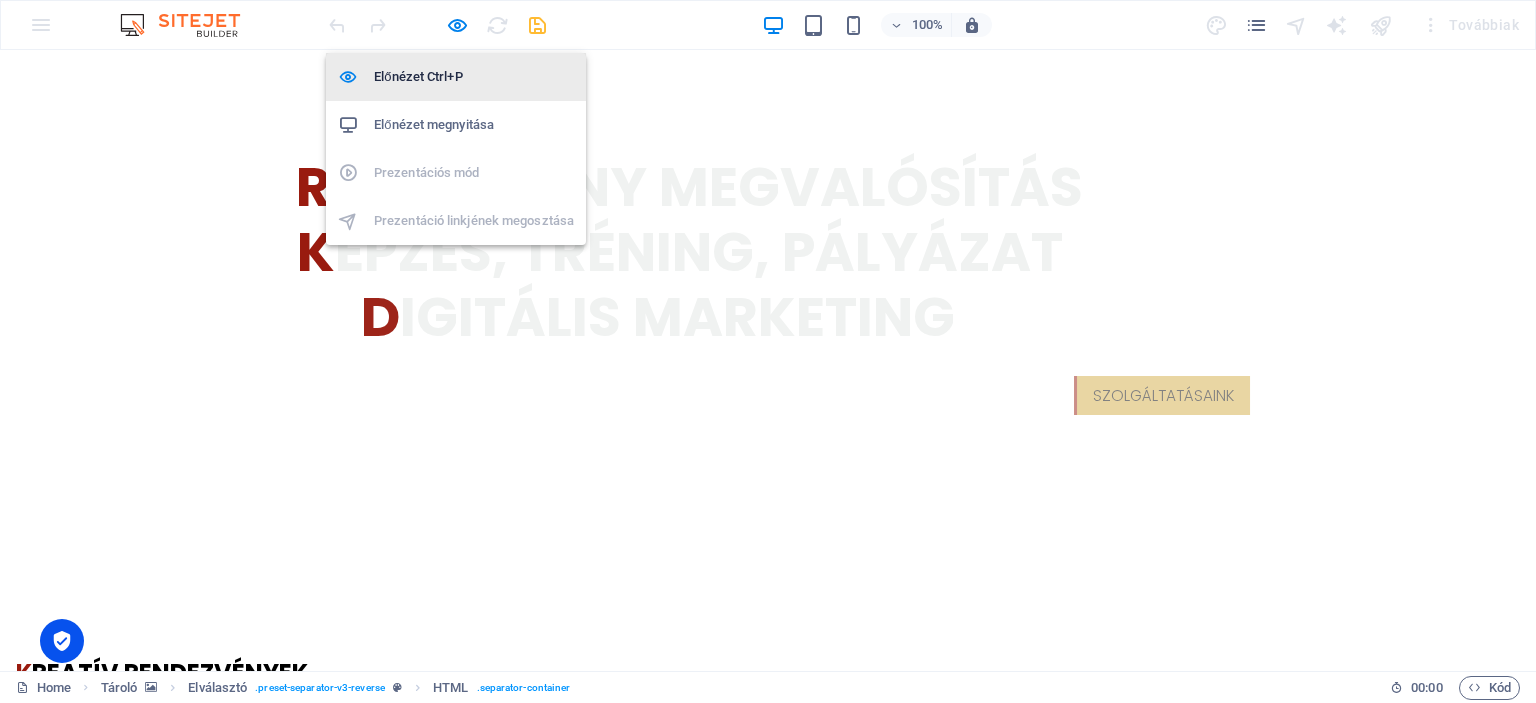 click on "Előnézet Ctrl+P" at bounding box center [474, 77] 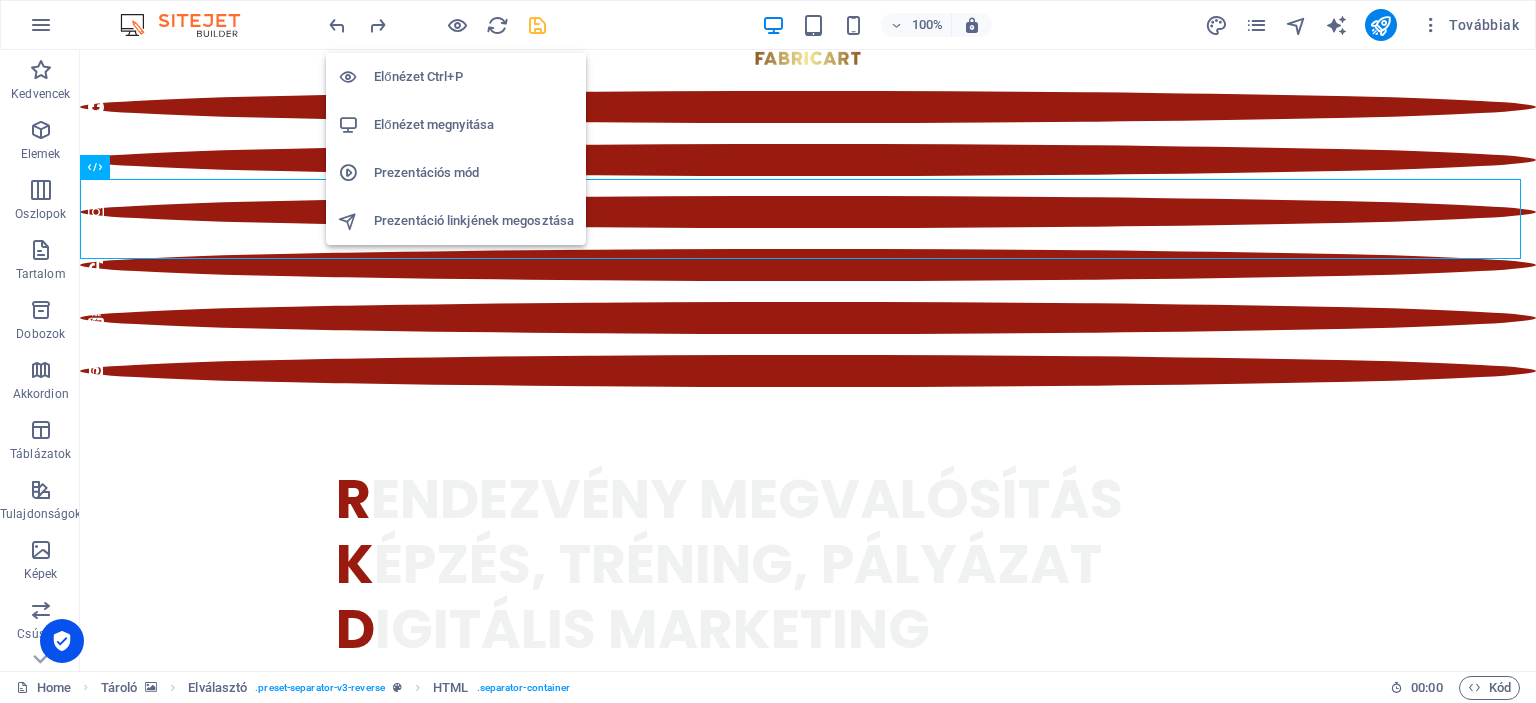 scroll, scrollTop: 918, scrollLeft: 0, axis: vertical 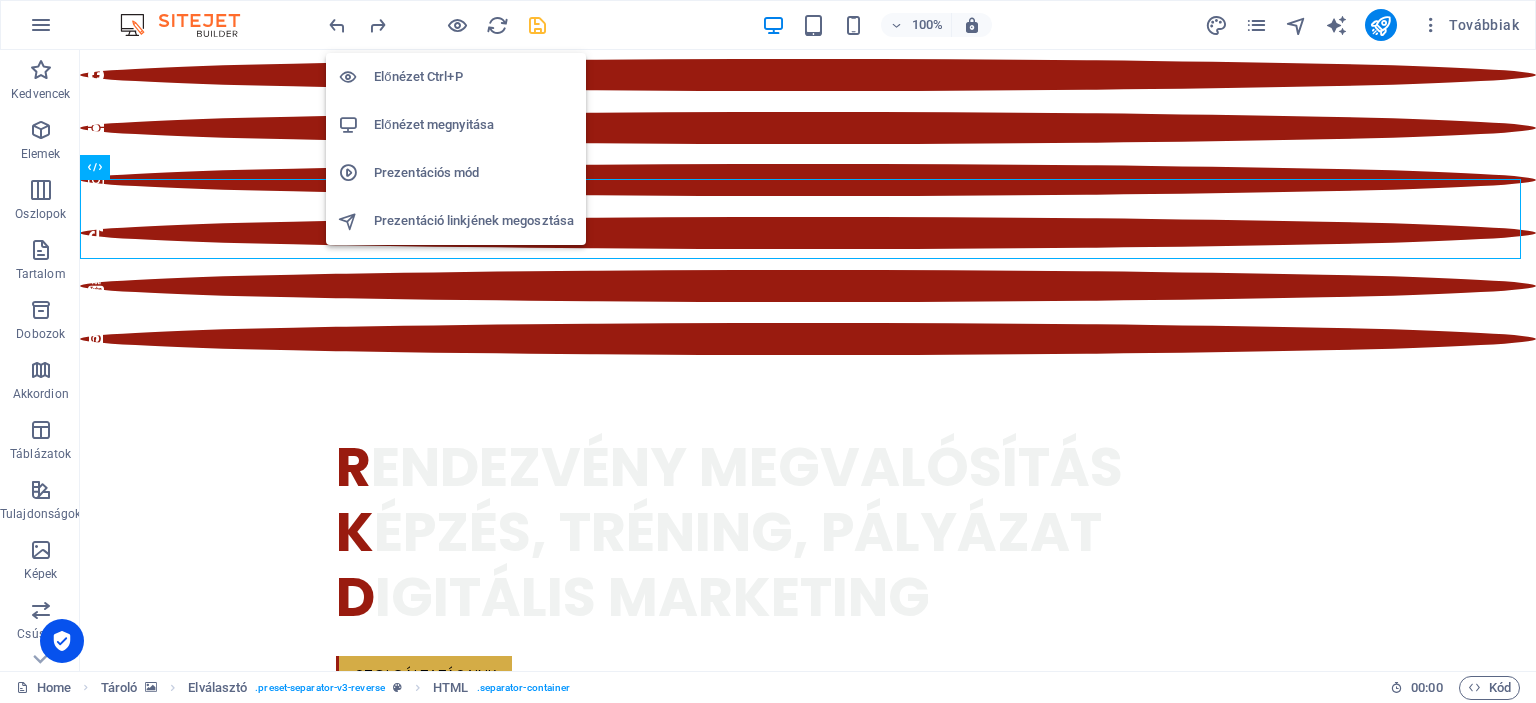 click on "Előnézet megnyitása" at bounding box center [474, 125] 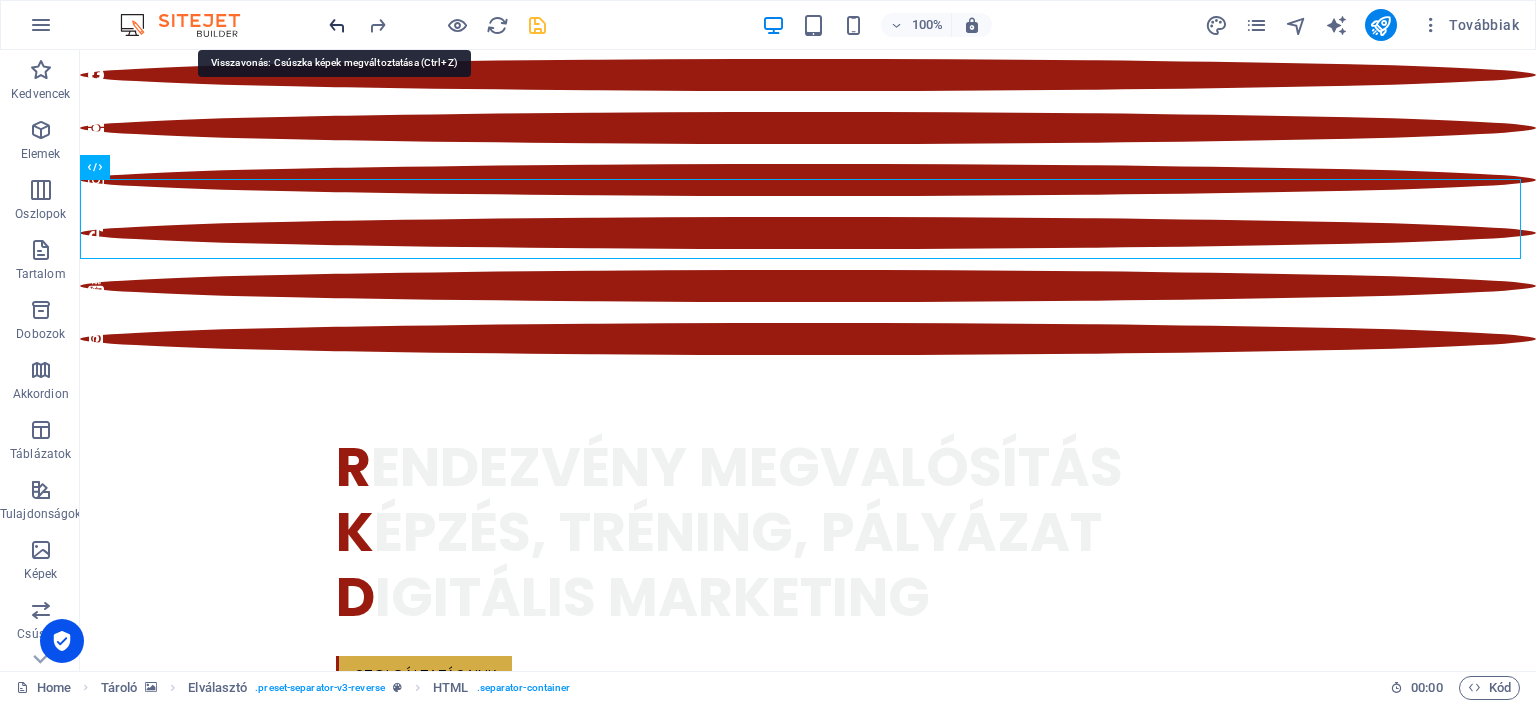click at bounding box center (337, 25) 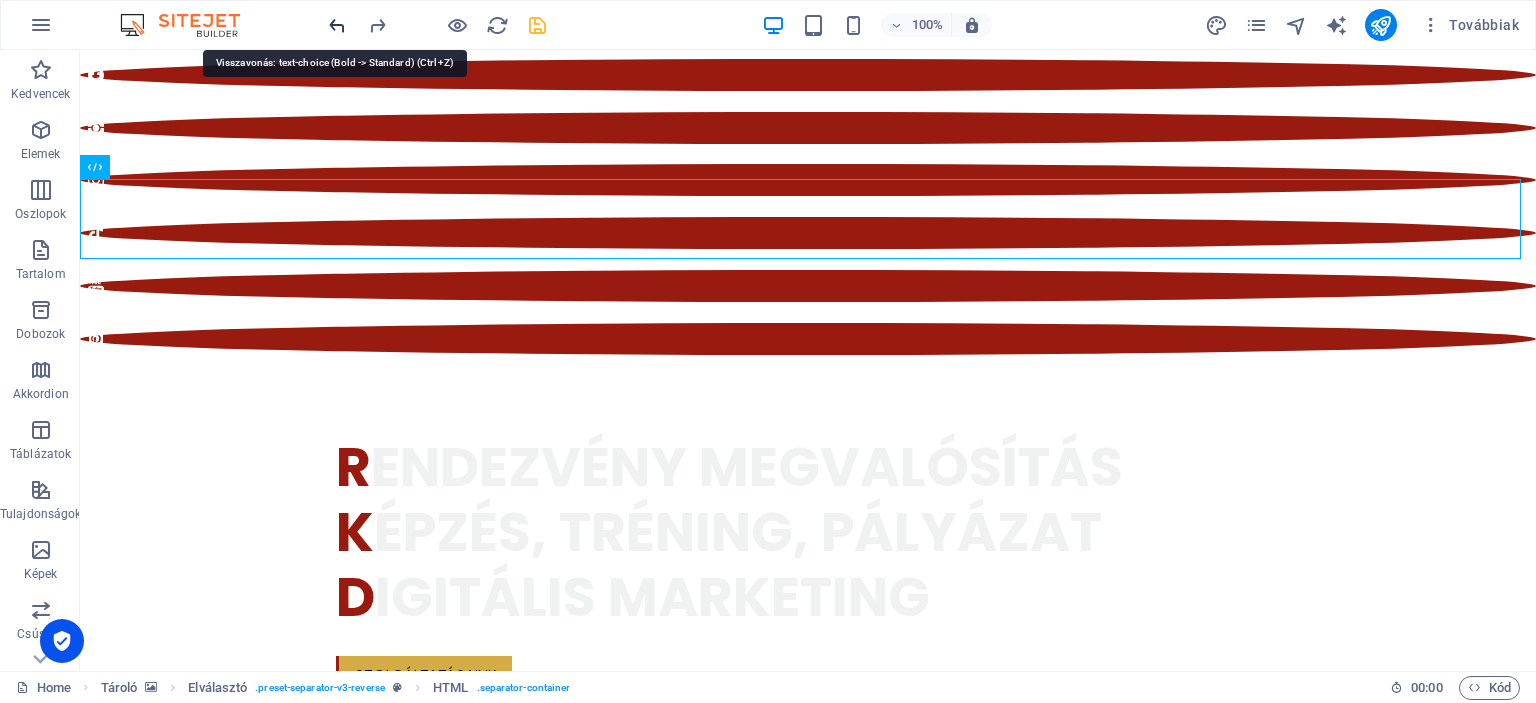 click at bounding box center [337, 25] 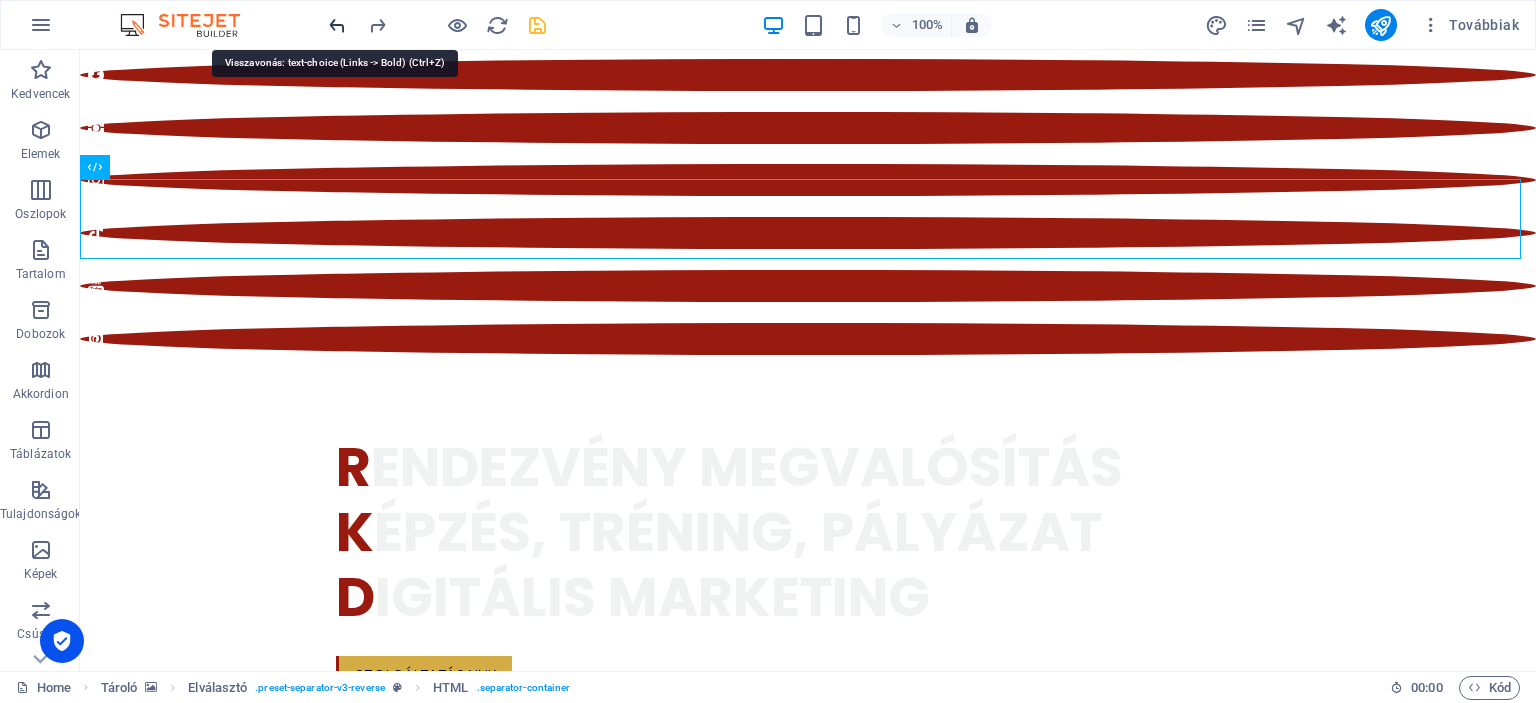 click at bounding box center [337, 25] 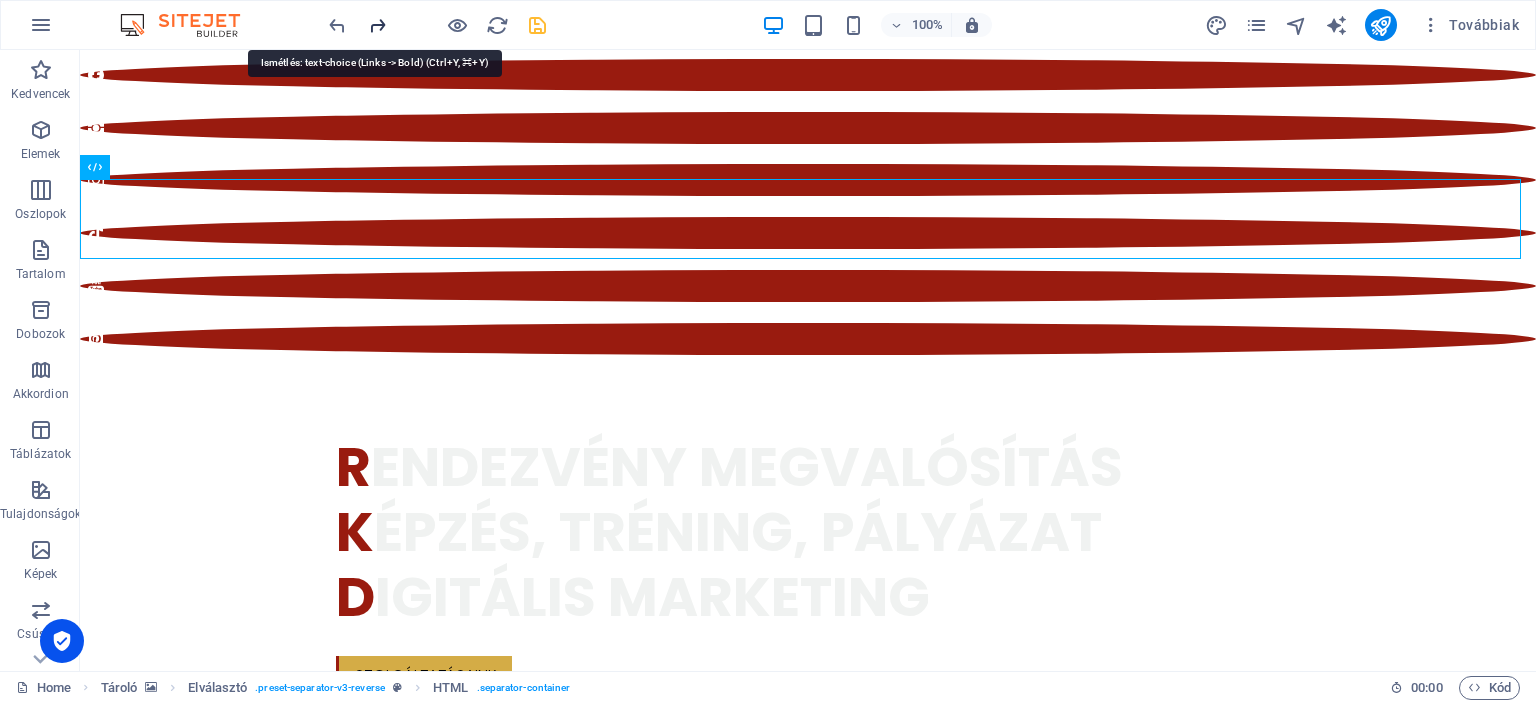 click at bounding box center [377, 25] 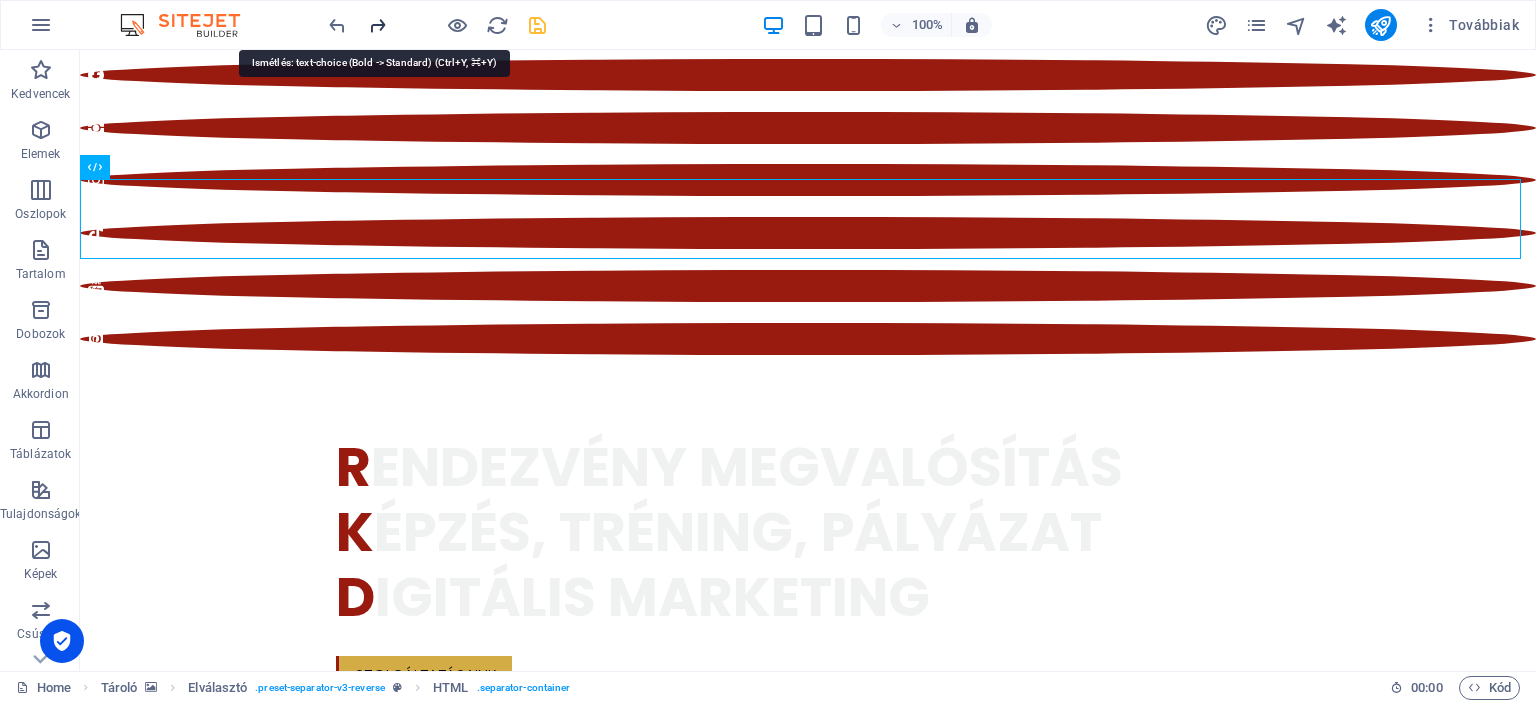 click at bounding box center (377, 25) 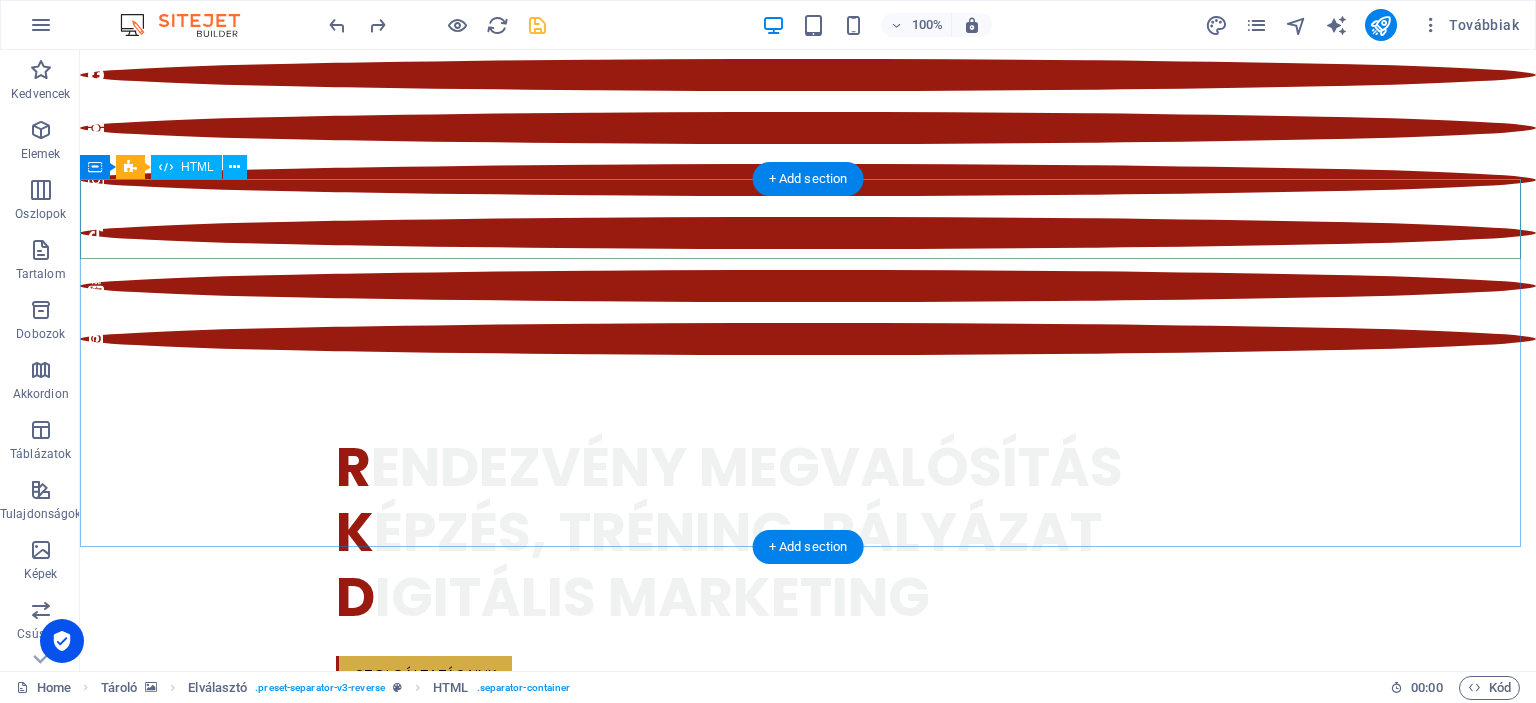 click on "[URL][DOMAIN_NAME]" at bounding box center [808, 1670] 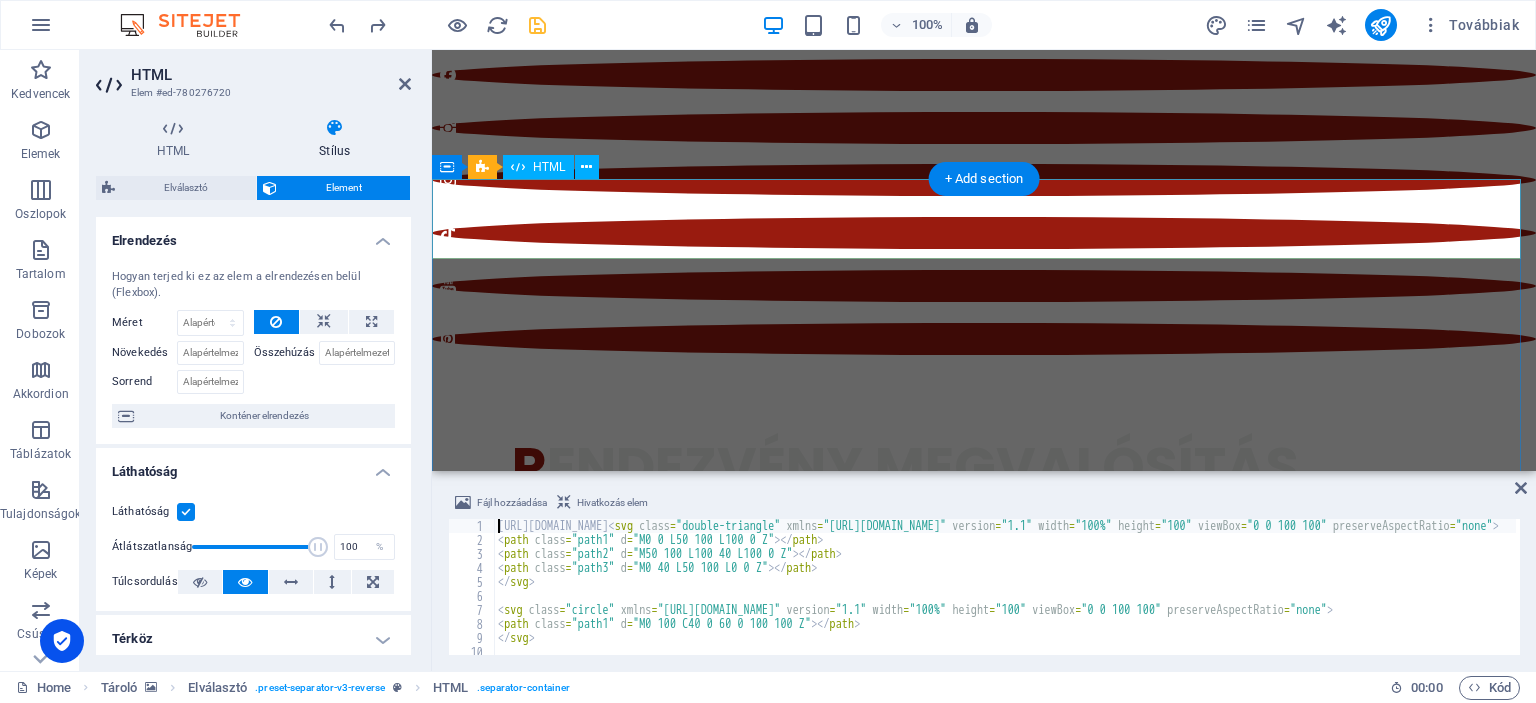 click on "[URL][DOMAIN_NAME]" at bounding box center (984, 1670) 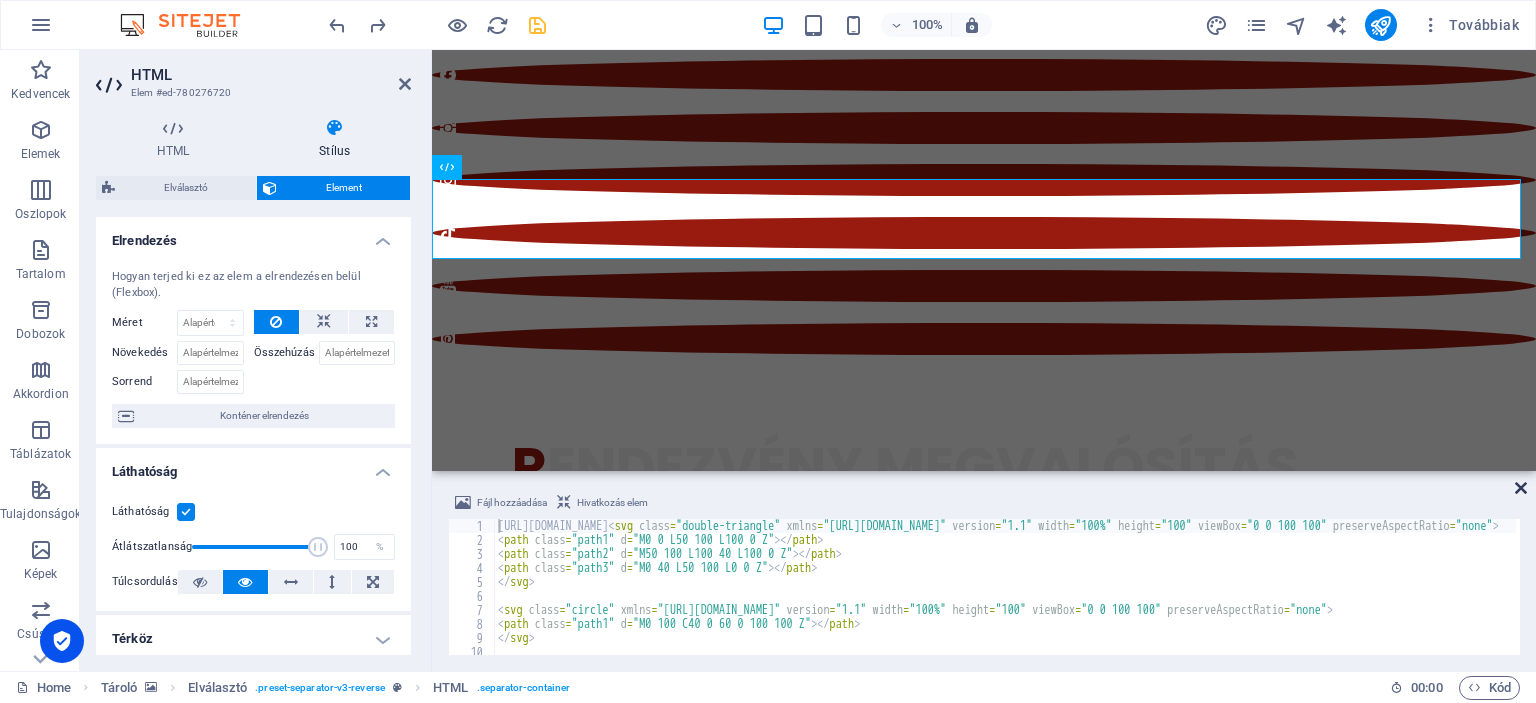 click at bounding box center (1521, 488) 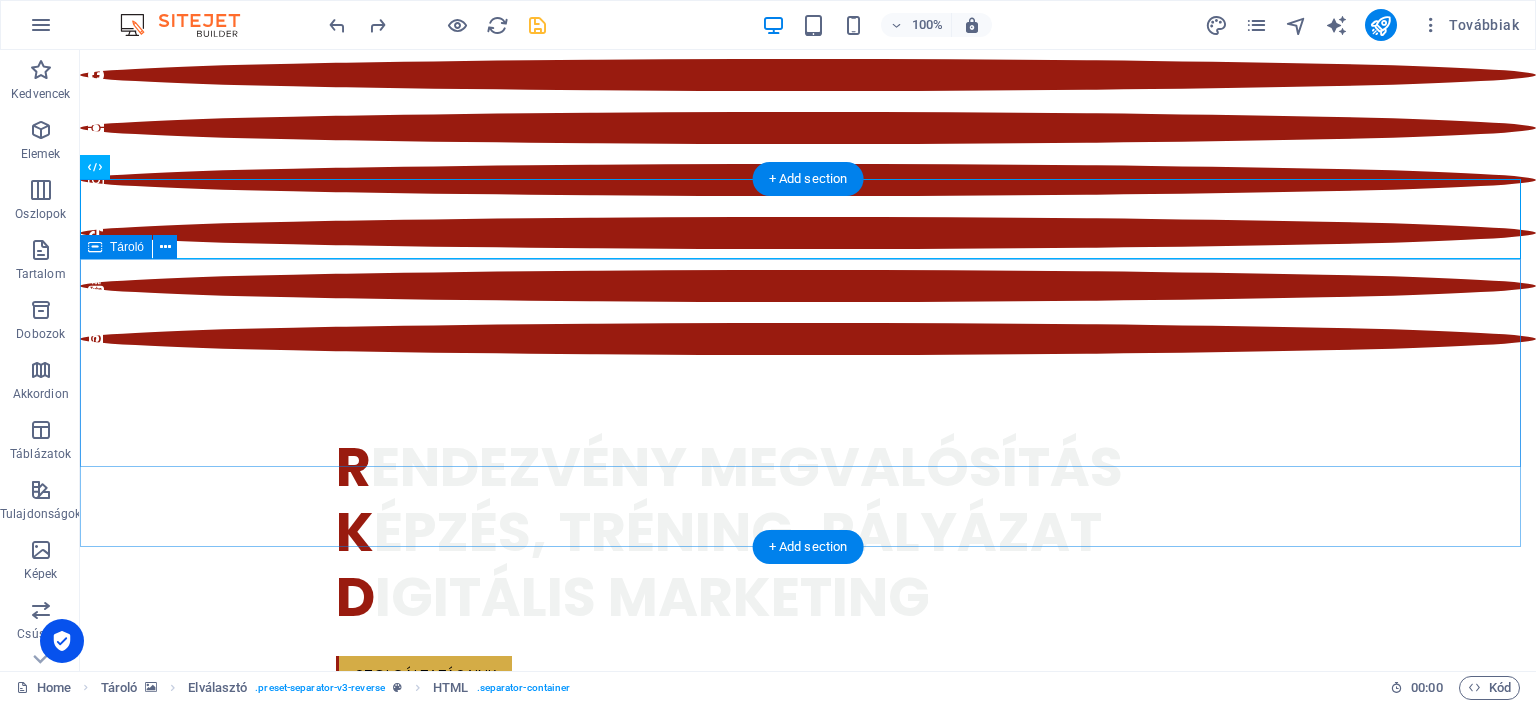click on "Sz olgáltatásaink" at bounding box center (808, 1814) 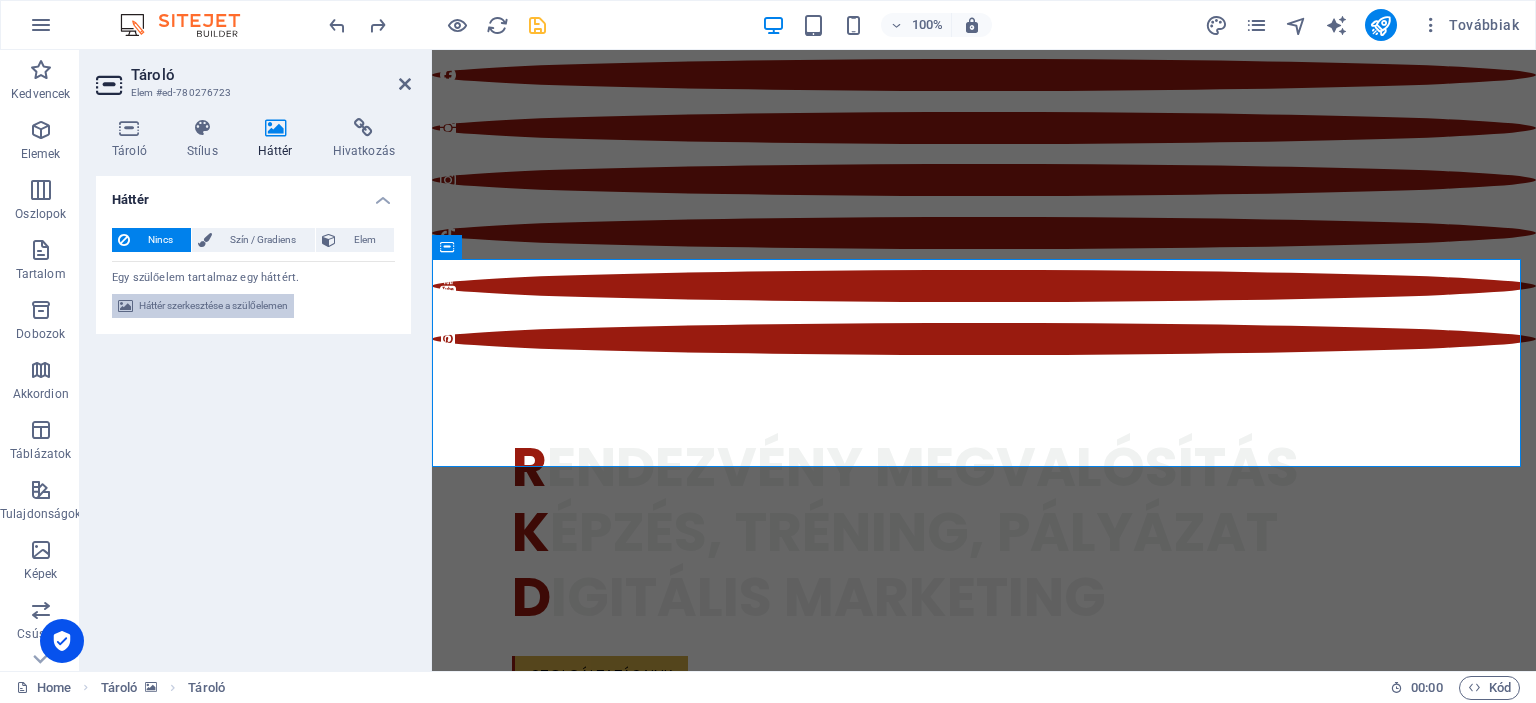 click on "Háttér szerkesztése a szülőelemen" at bounding box center (213, 306) 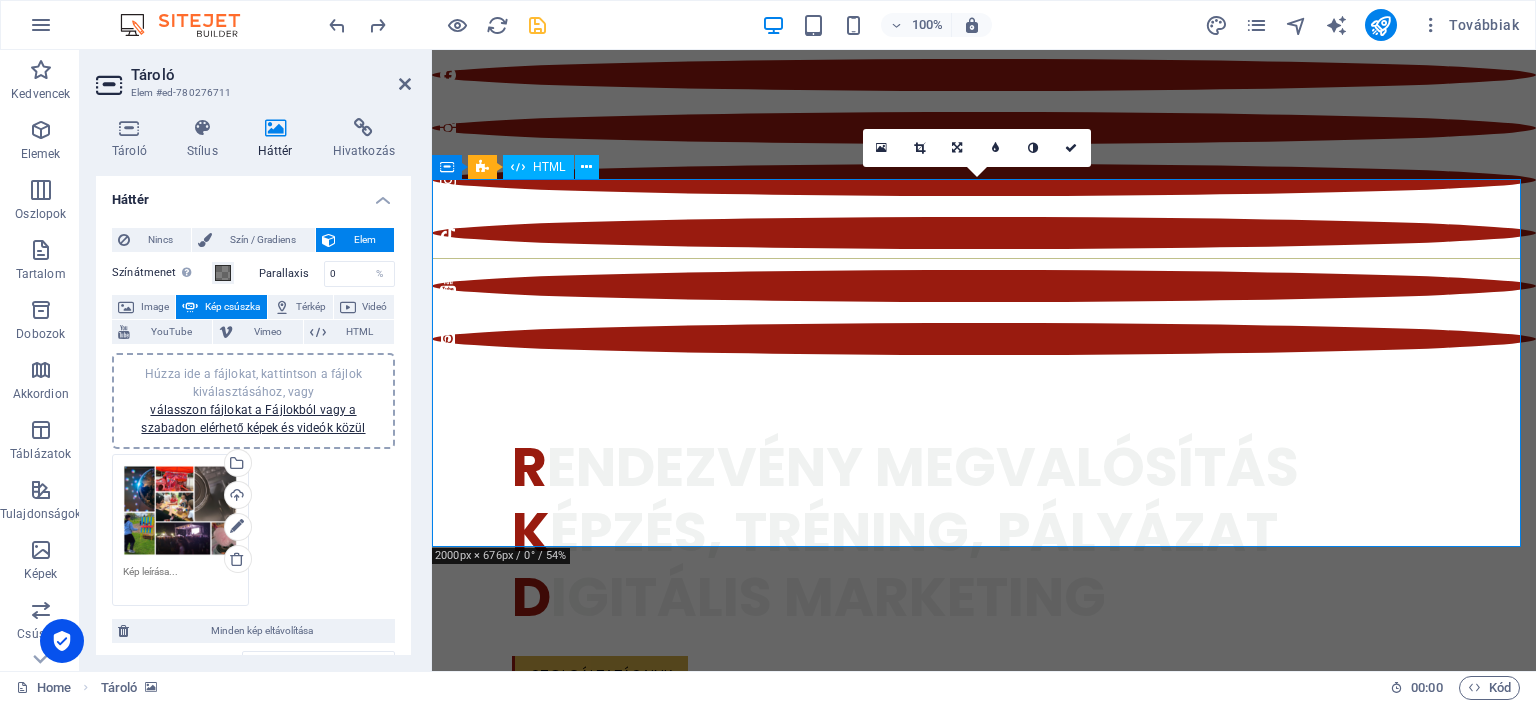 click on "[URL][DOMAIN_NAME]" at bounding box center [984, 1670] 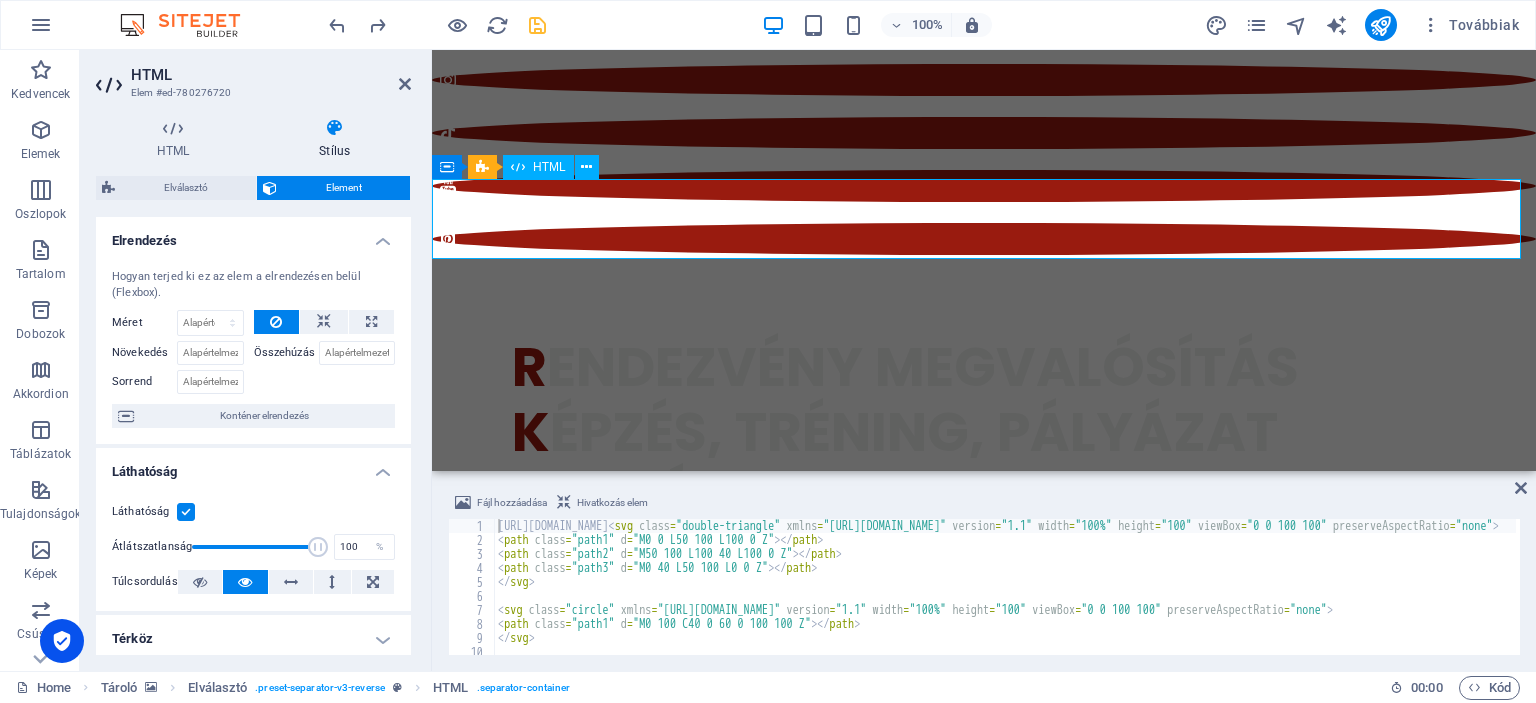 click on "[URL][DOMAIN_NAME]" at bounding box center (984, 1570) 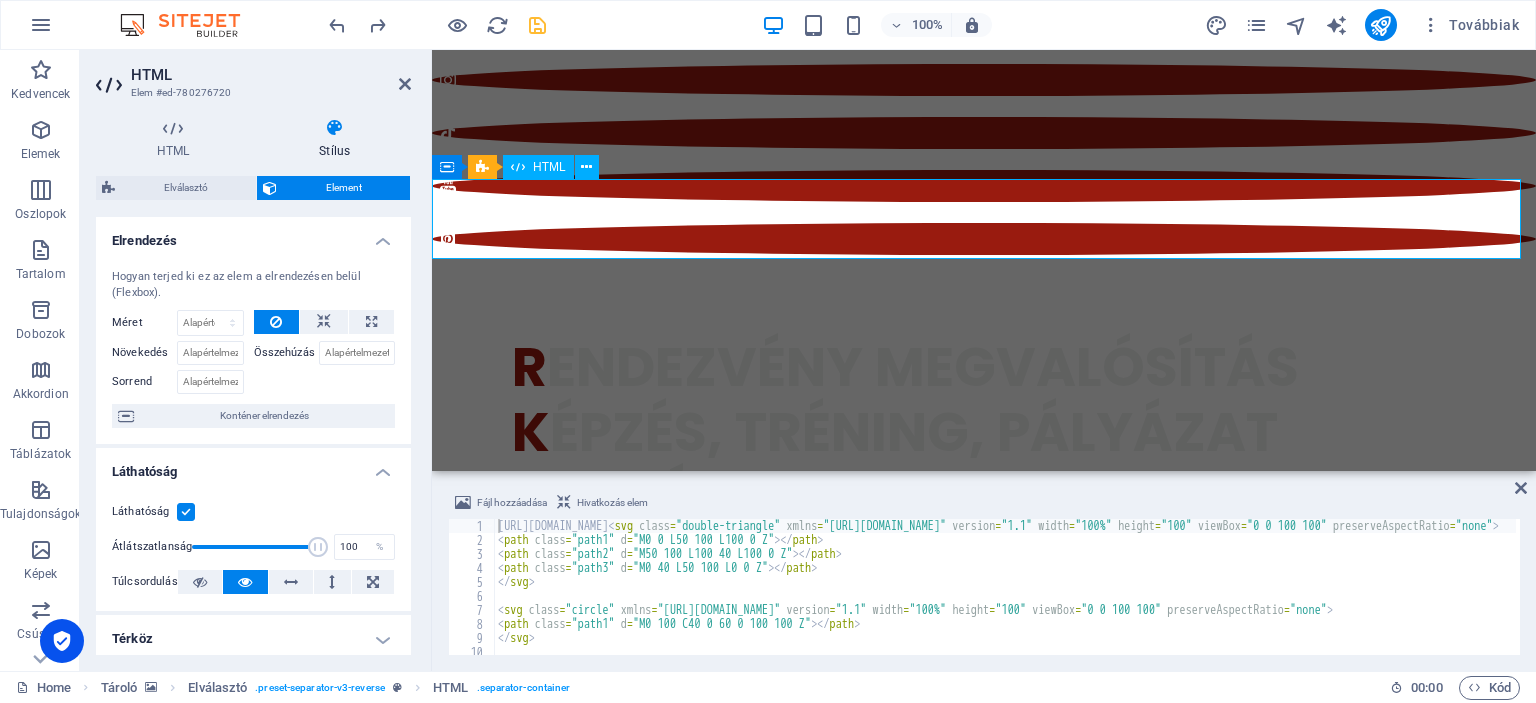 click on "[URL][DOMAIN_NAME]" at bounding box center [984, 1570] 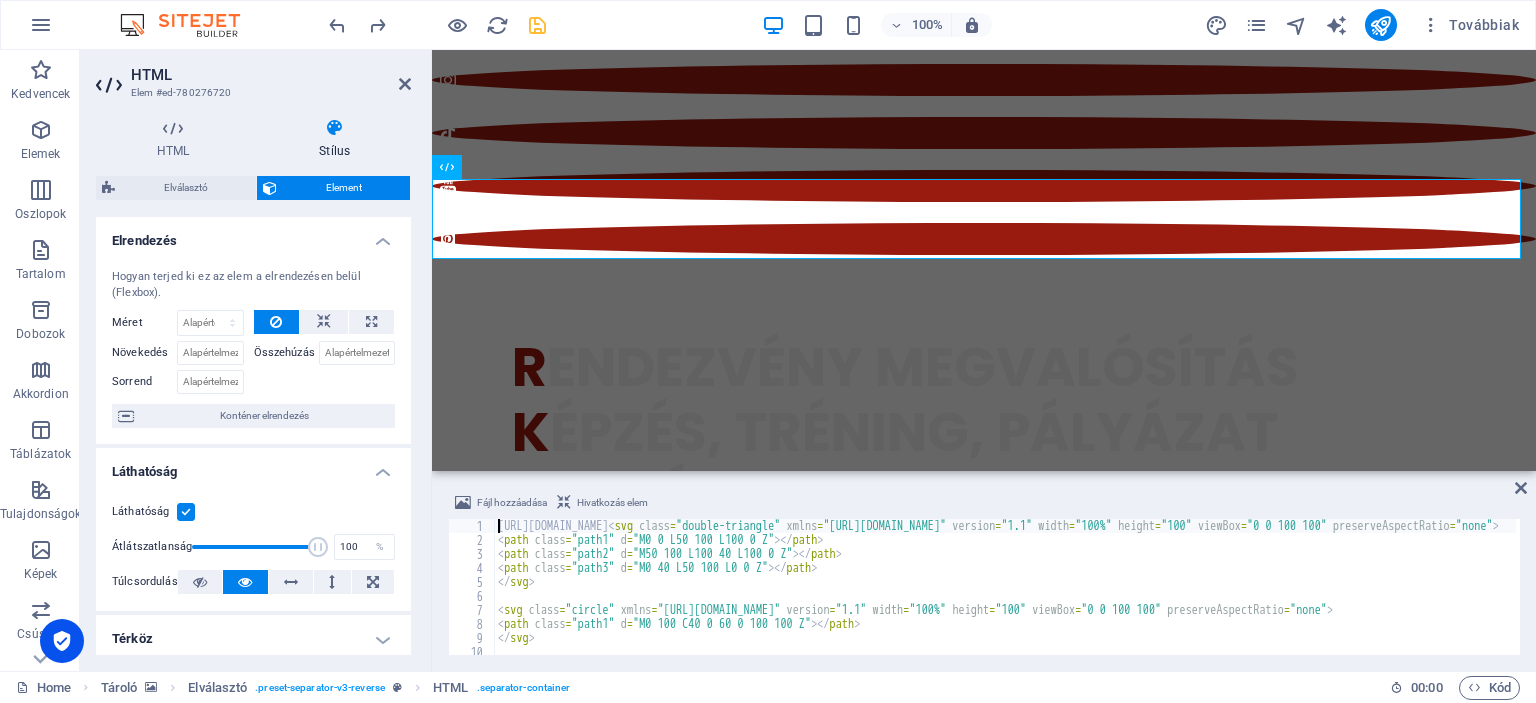 click on "Hogyan terjed ki ez az elem a elrendezésen belül (Flexbox). Méret Alapértelmezett automatikus px % 1/1 1/2 1/3 1/4 1/5 1/6 1/7 1/8 1/9 1/10 Növekedés Összehúzás Sorrend Konténer elrendezés" at bounding box center (253, 348) 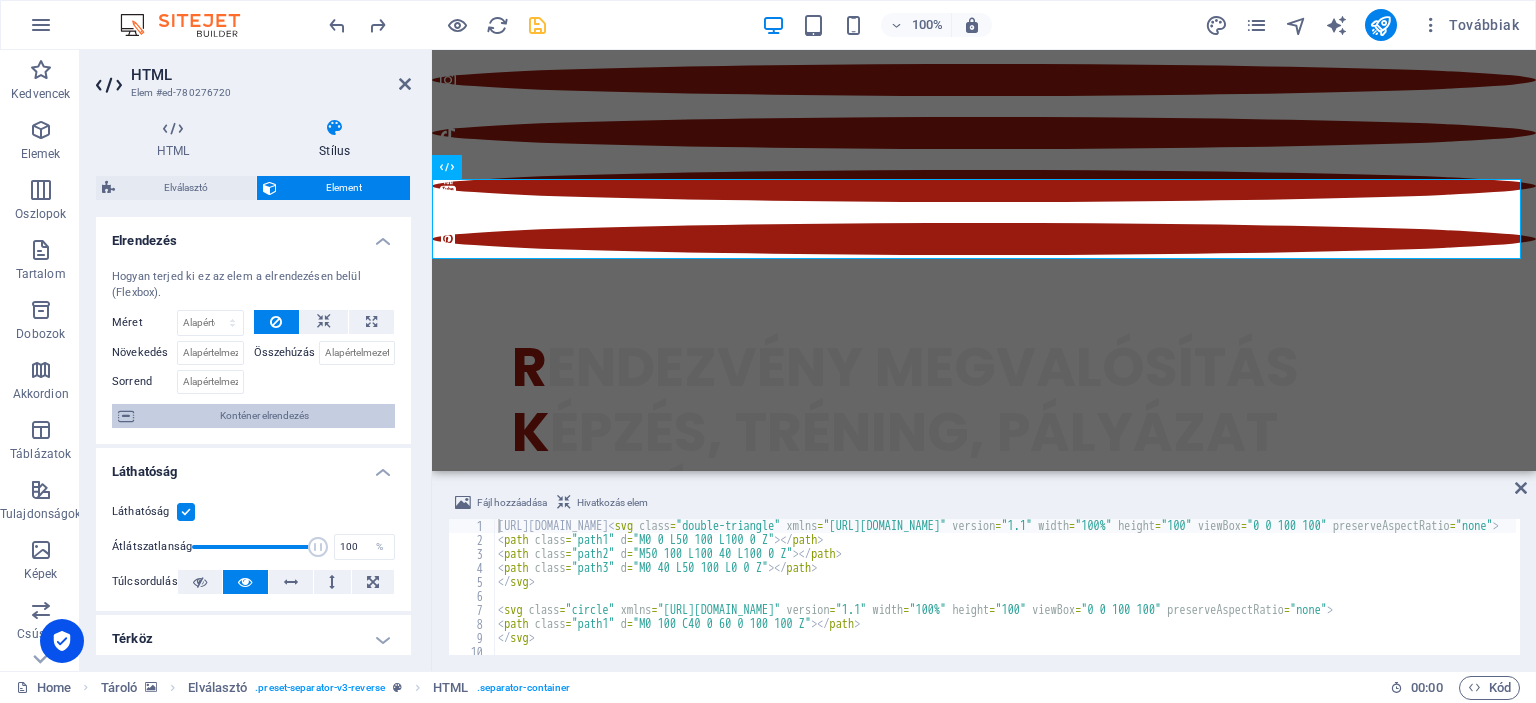 click on "Konténer elrendezés" at bounding box center (264, 416) 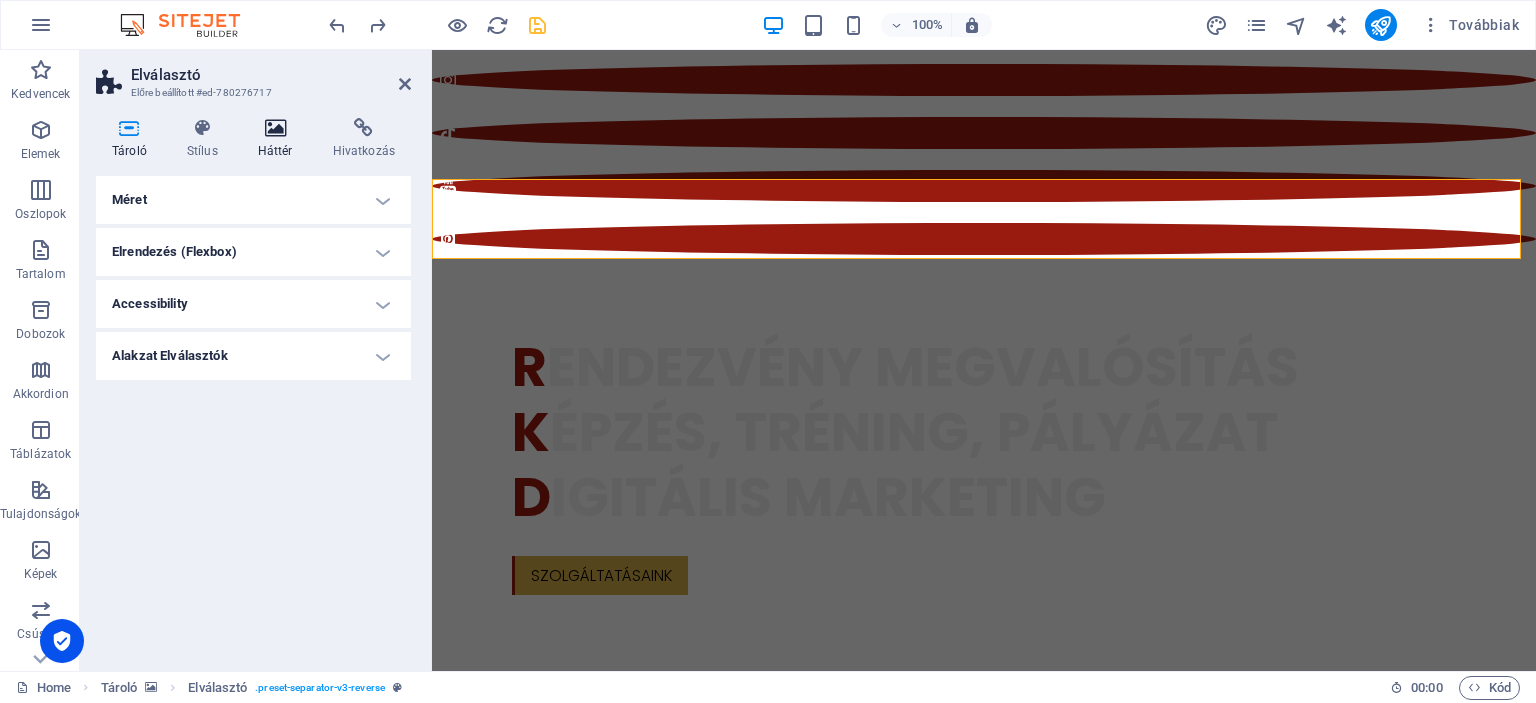 click at bounding box center (275, 128) 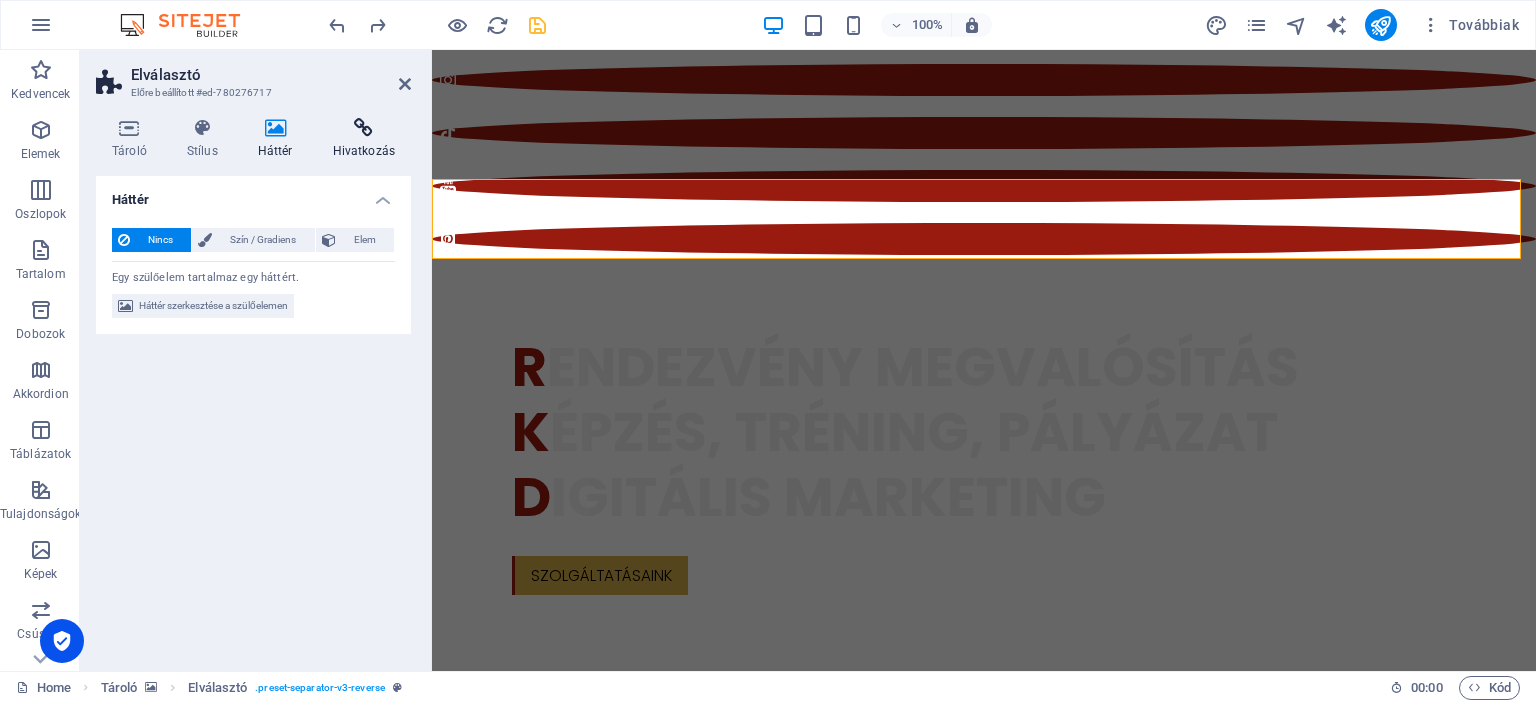 click at bounding box center [364, 128] 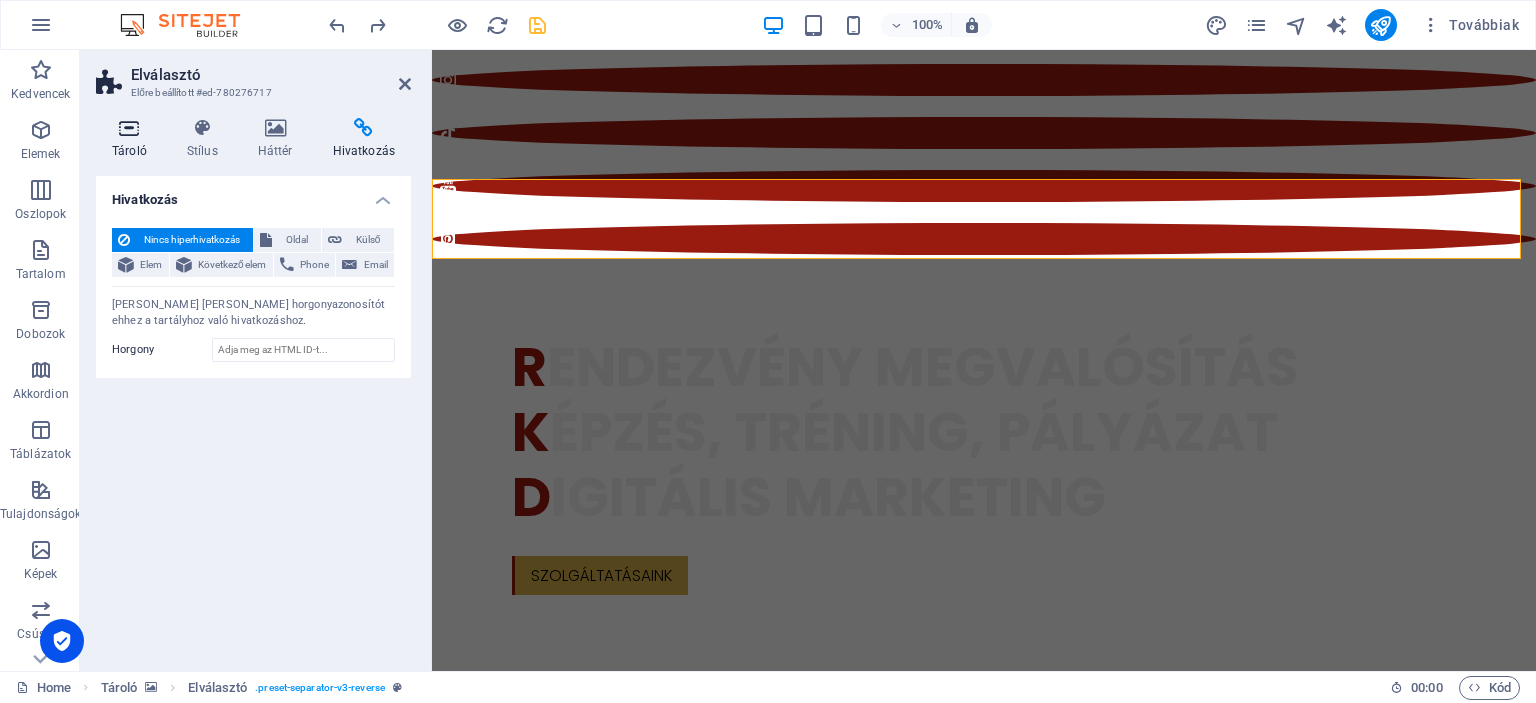 click at bounding box center (129, 128) 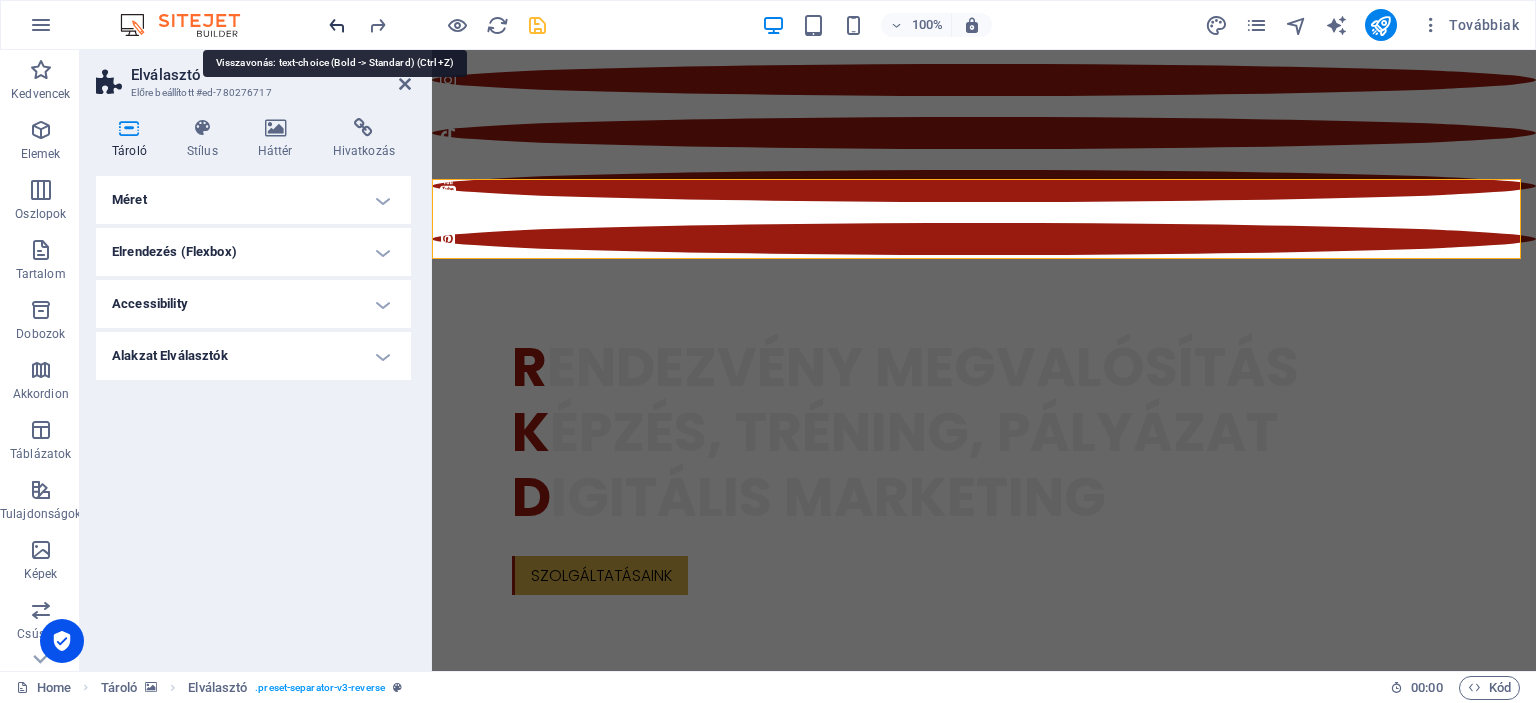 click at bounding box center [337, 25] 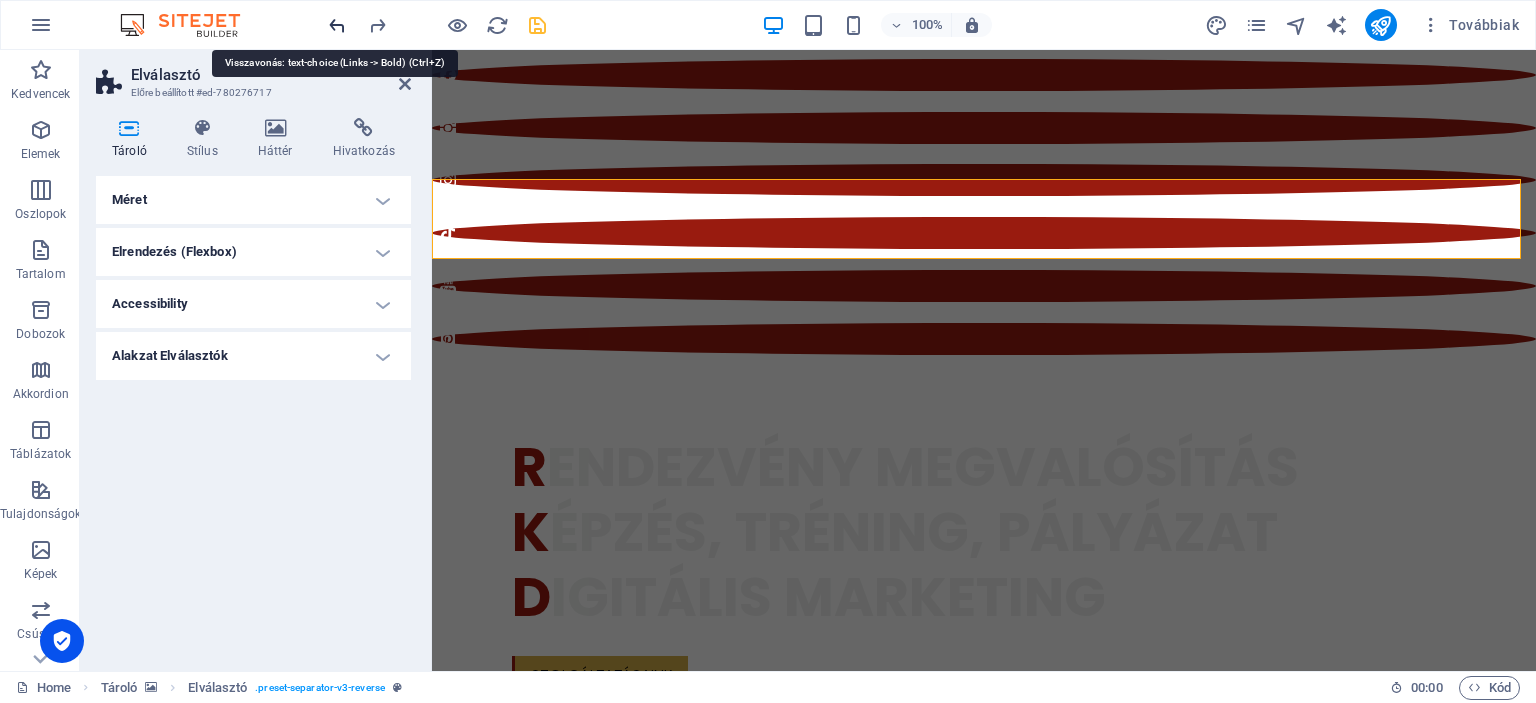 click at bounding box center [337, 25] 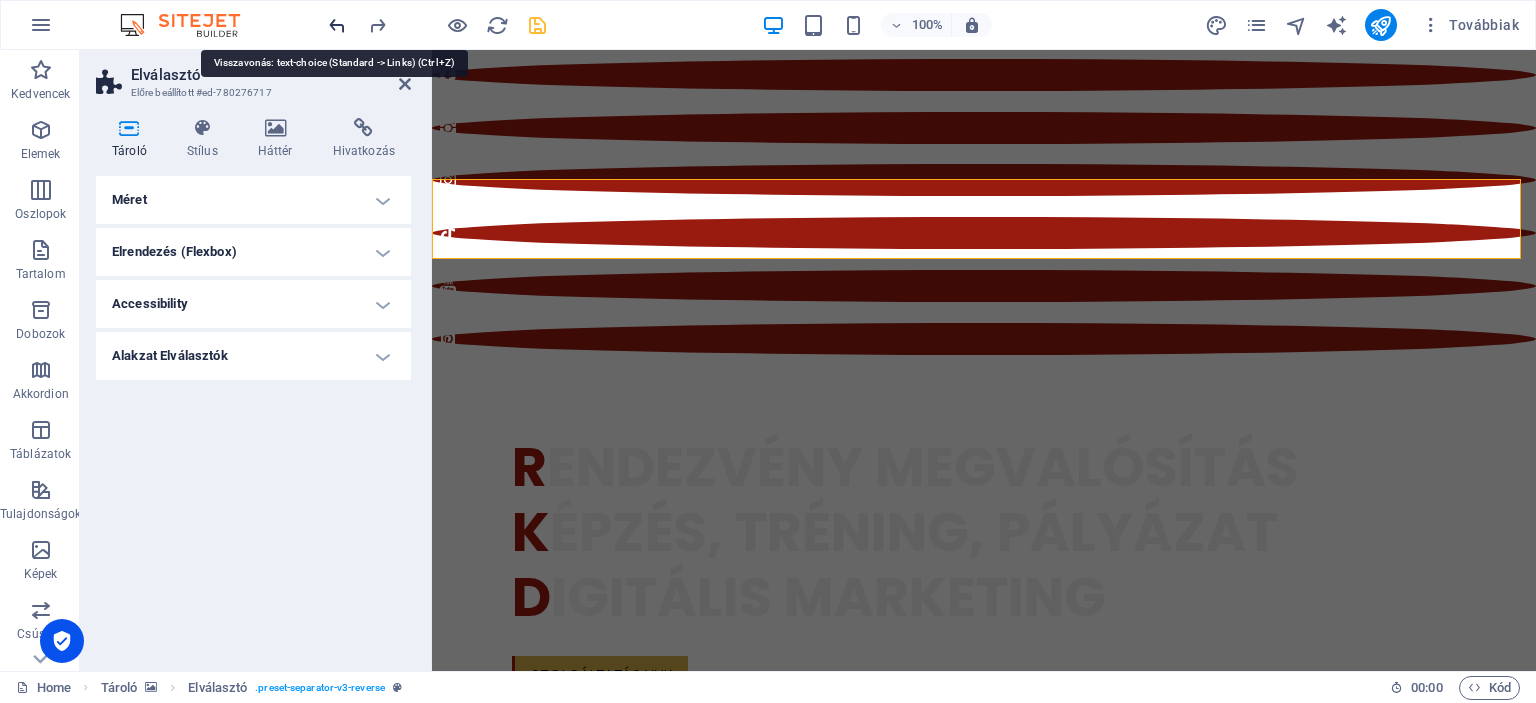 click at bounding box center (337, 25) 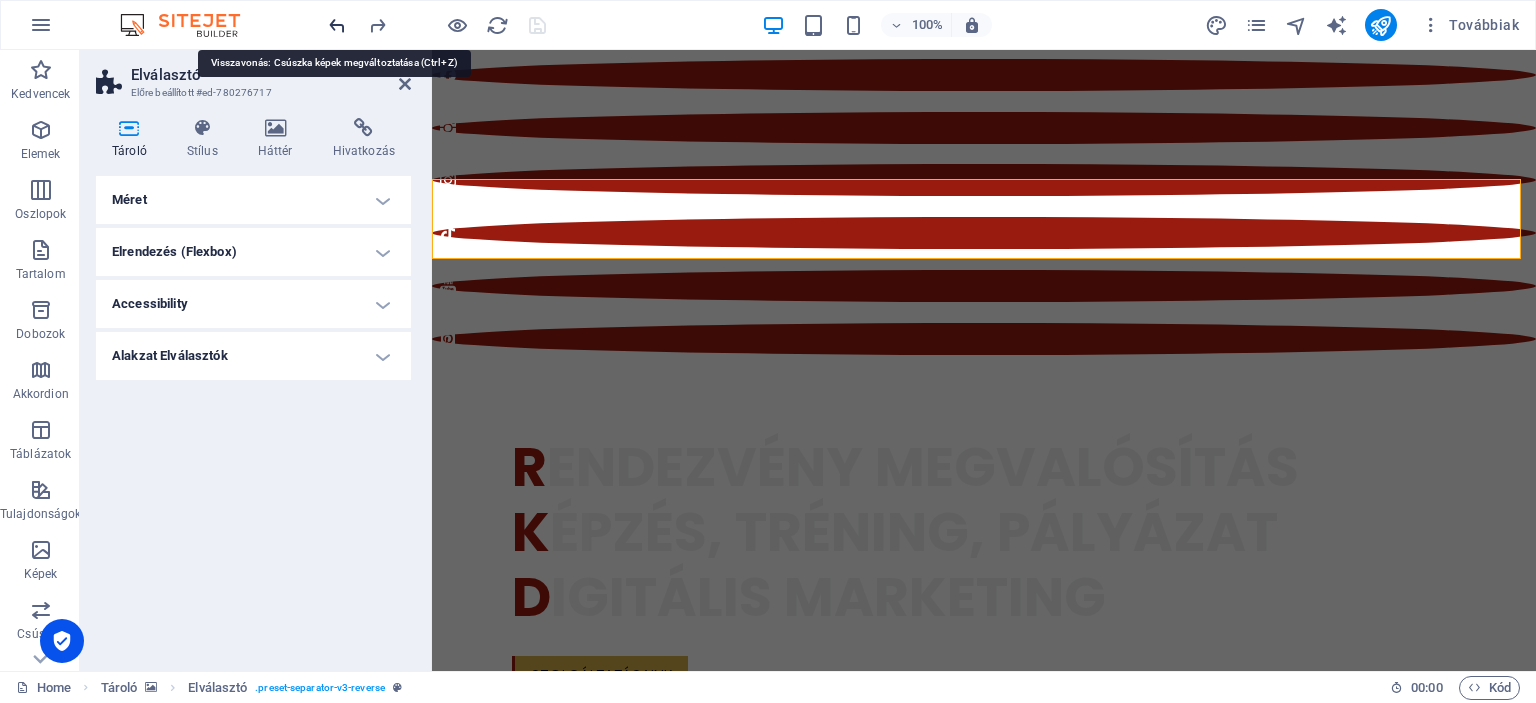 click at bounding box center [337, 25] 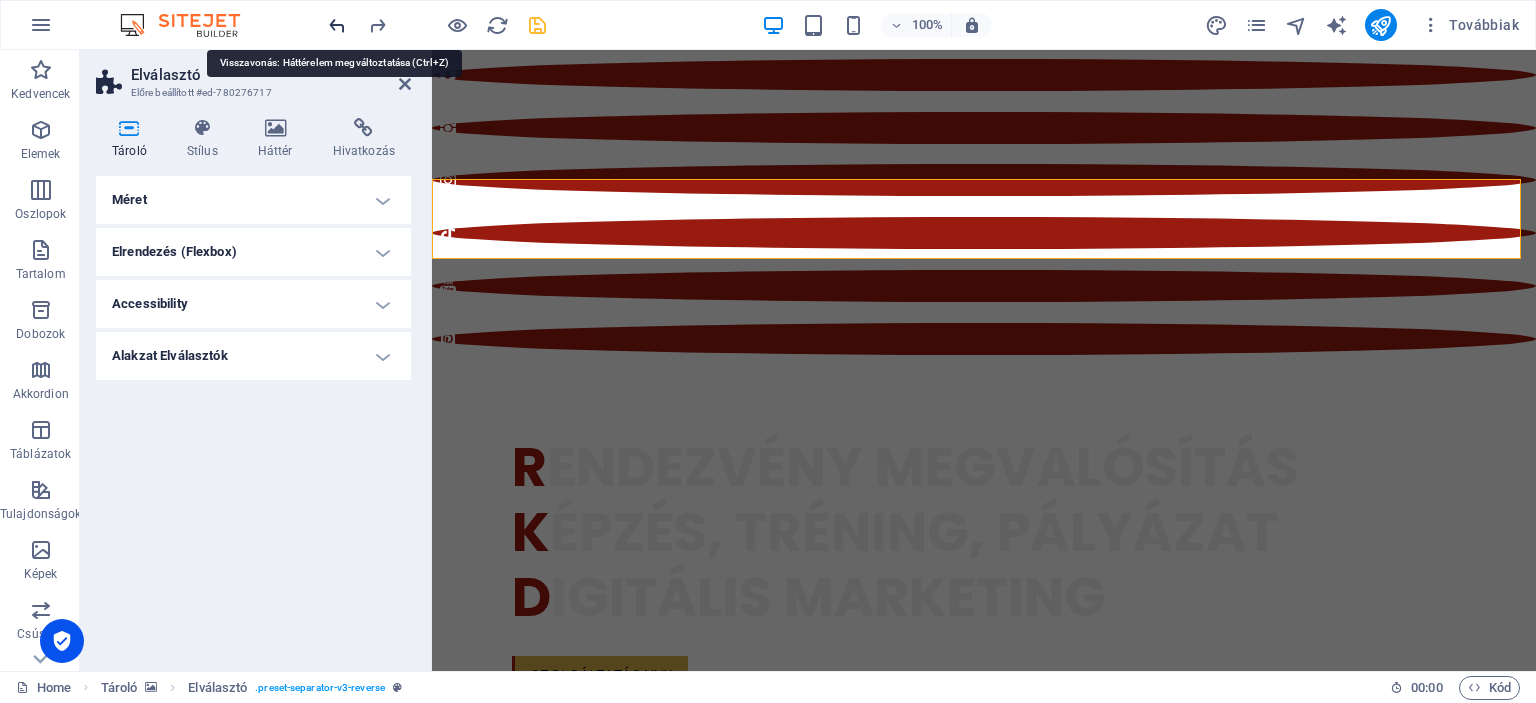 click at bounding box center (337, 25) 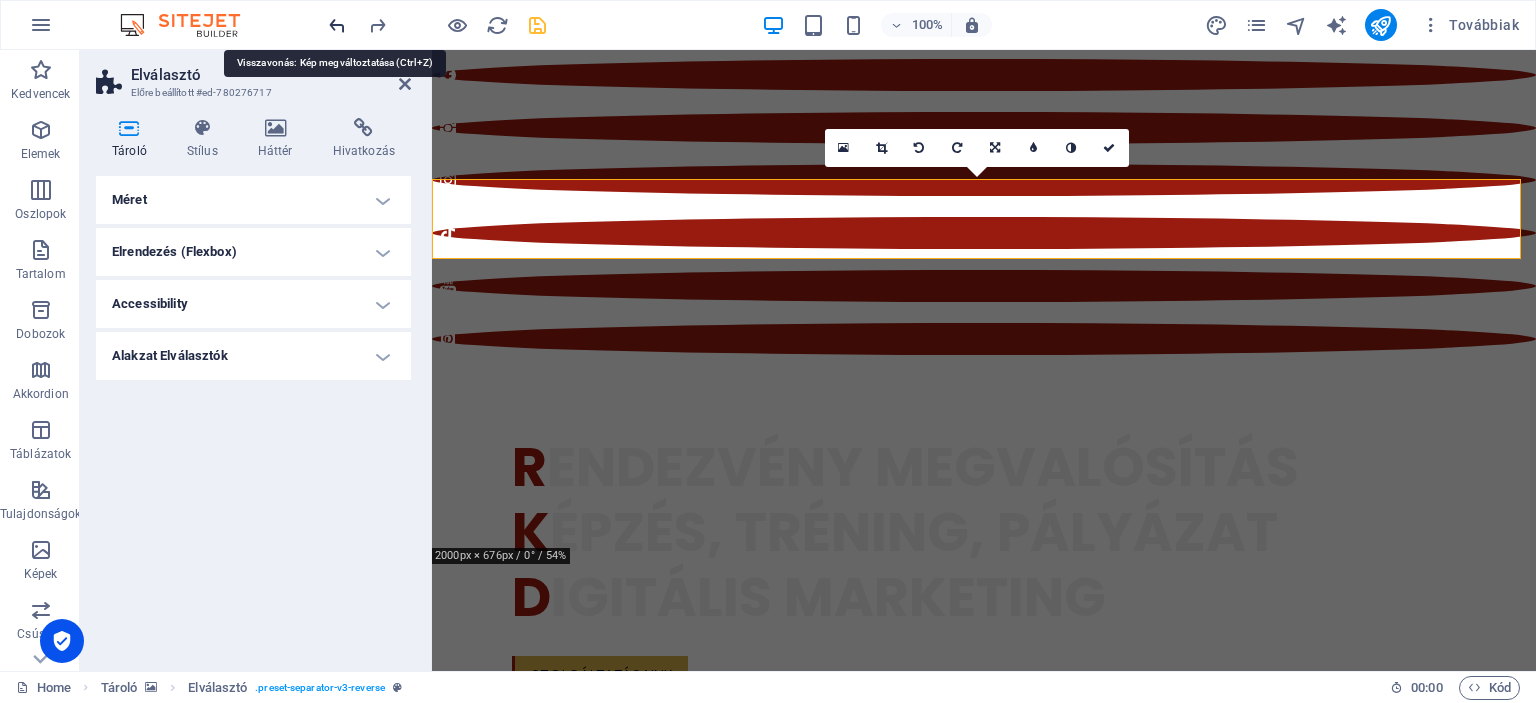 click at bounding box center (337, 25) 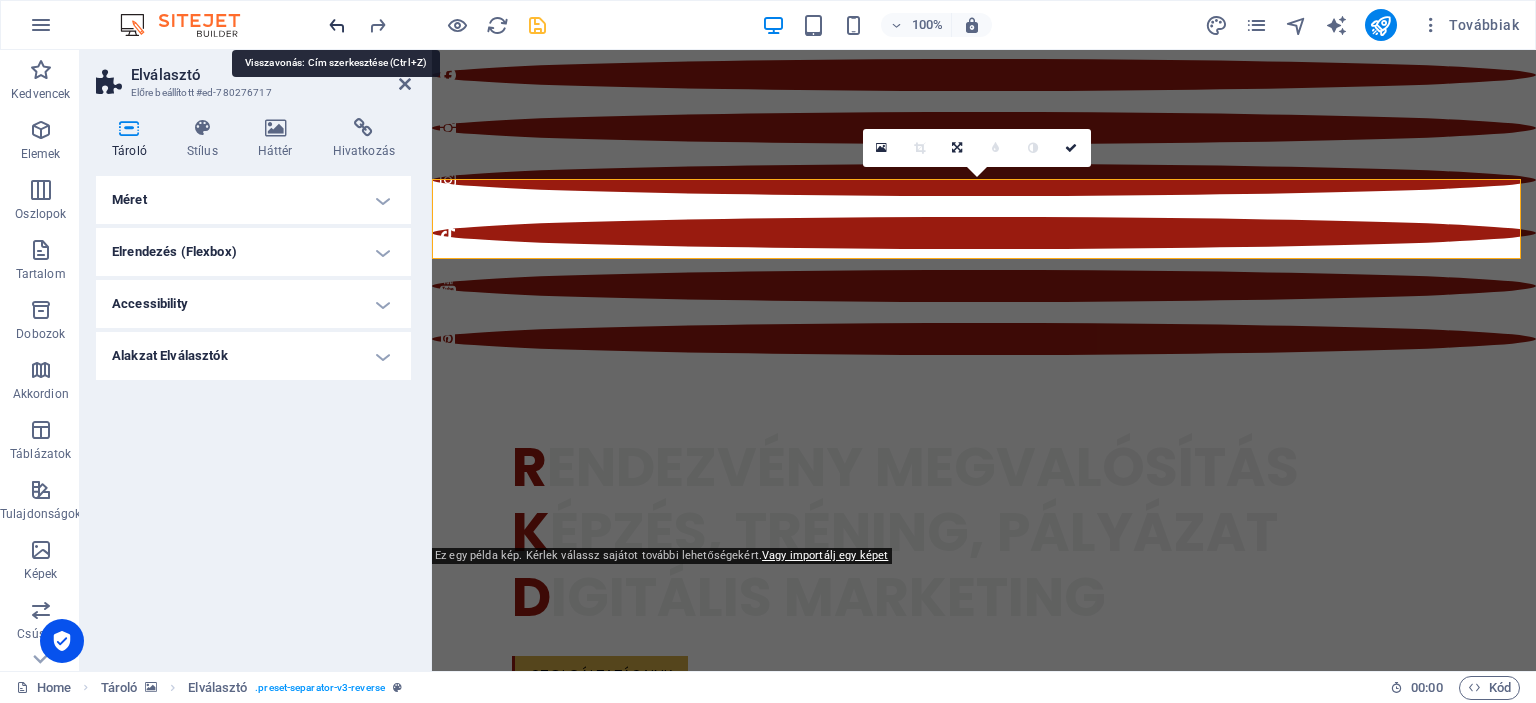 click at bounding box center [337, 25] 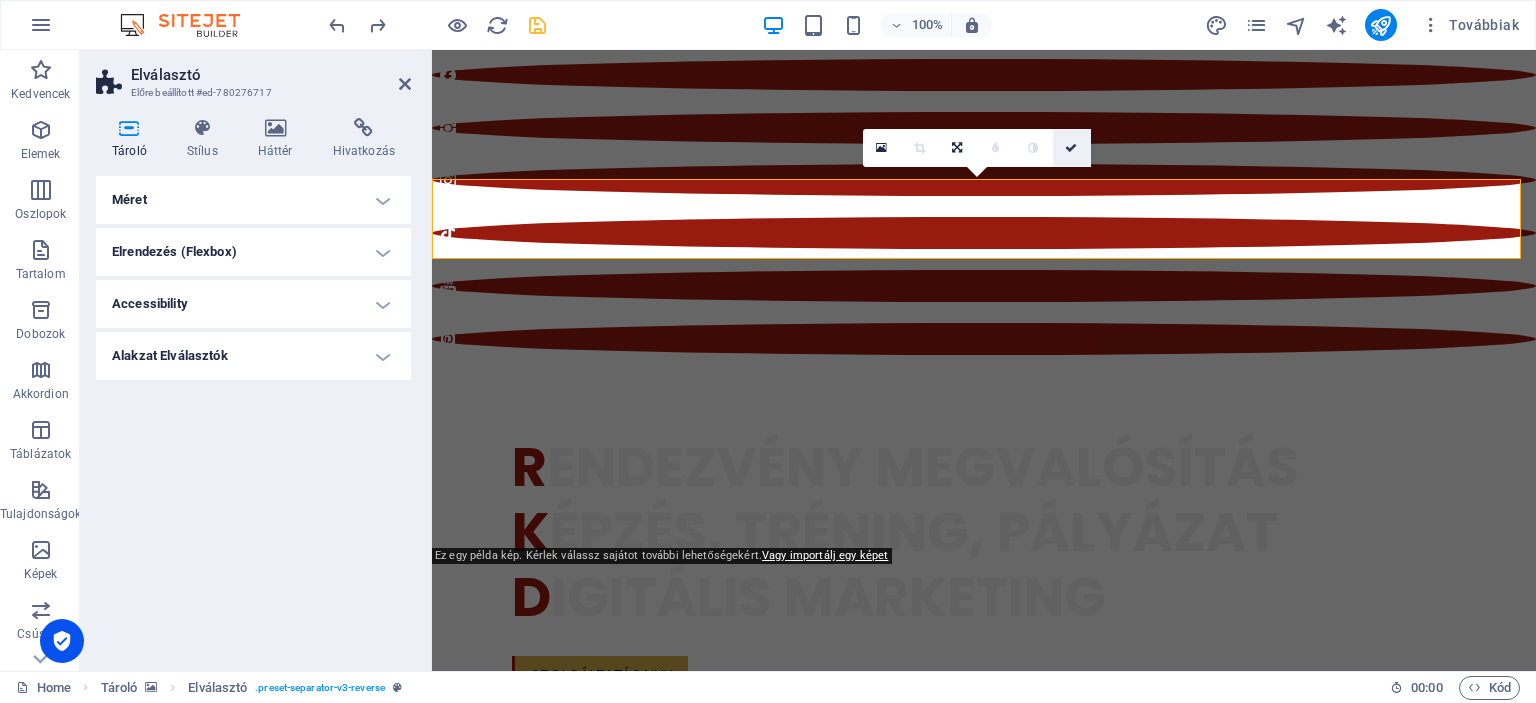 click at bounding box center (1071, 148) 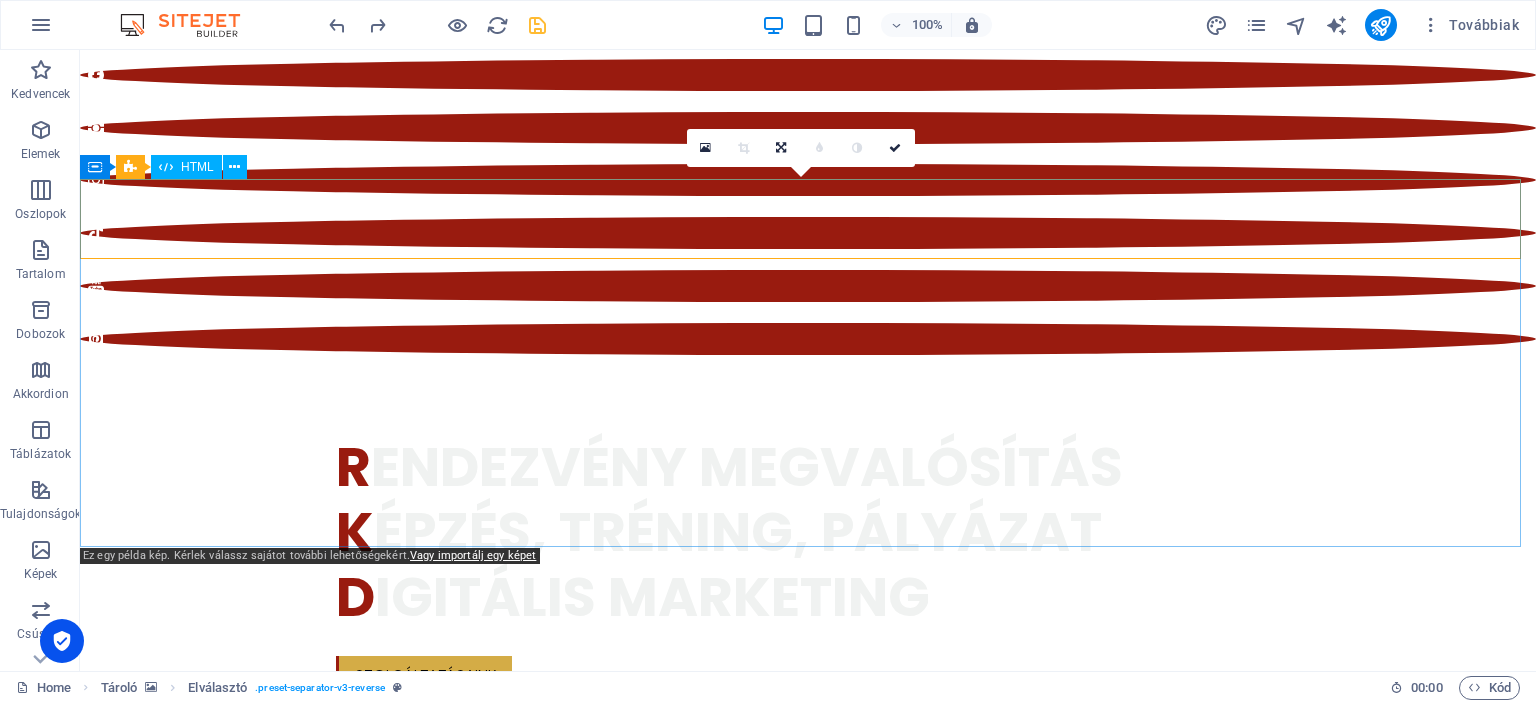 click on "[URL][DOMAIN_NAME]" at bounding box center (808, 1670) 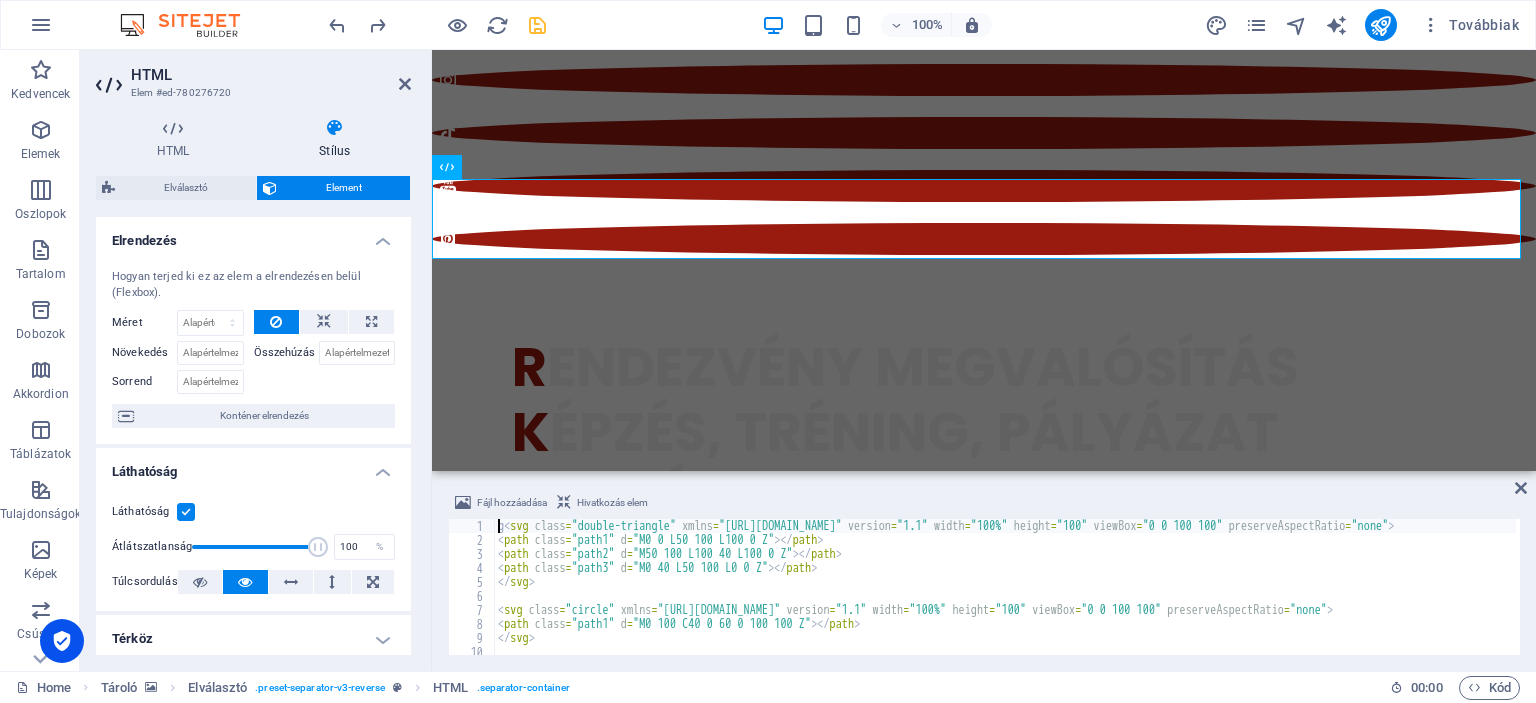 type on "<svg class="double-triangle" xmlns="[URL][DOMAIN_NAME]" version="1.1" width="100%" height="100" viewBox="0 0 100 100" preserveAspectRatio="none">" 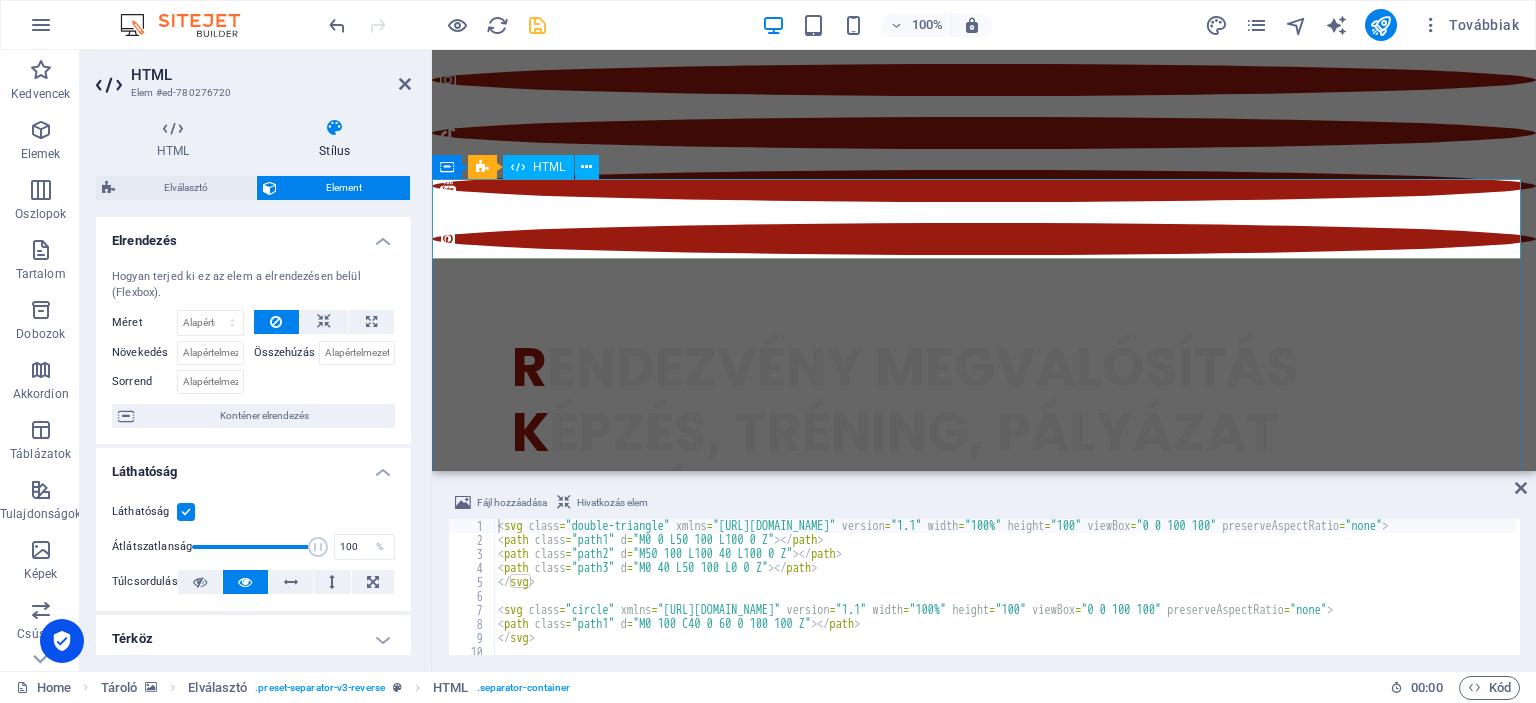 click at bounding box center [984, 1570] 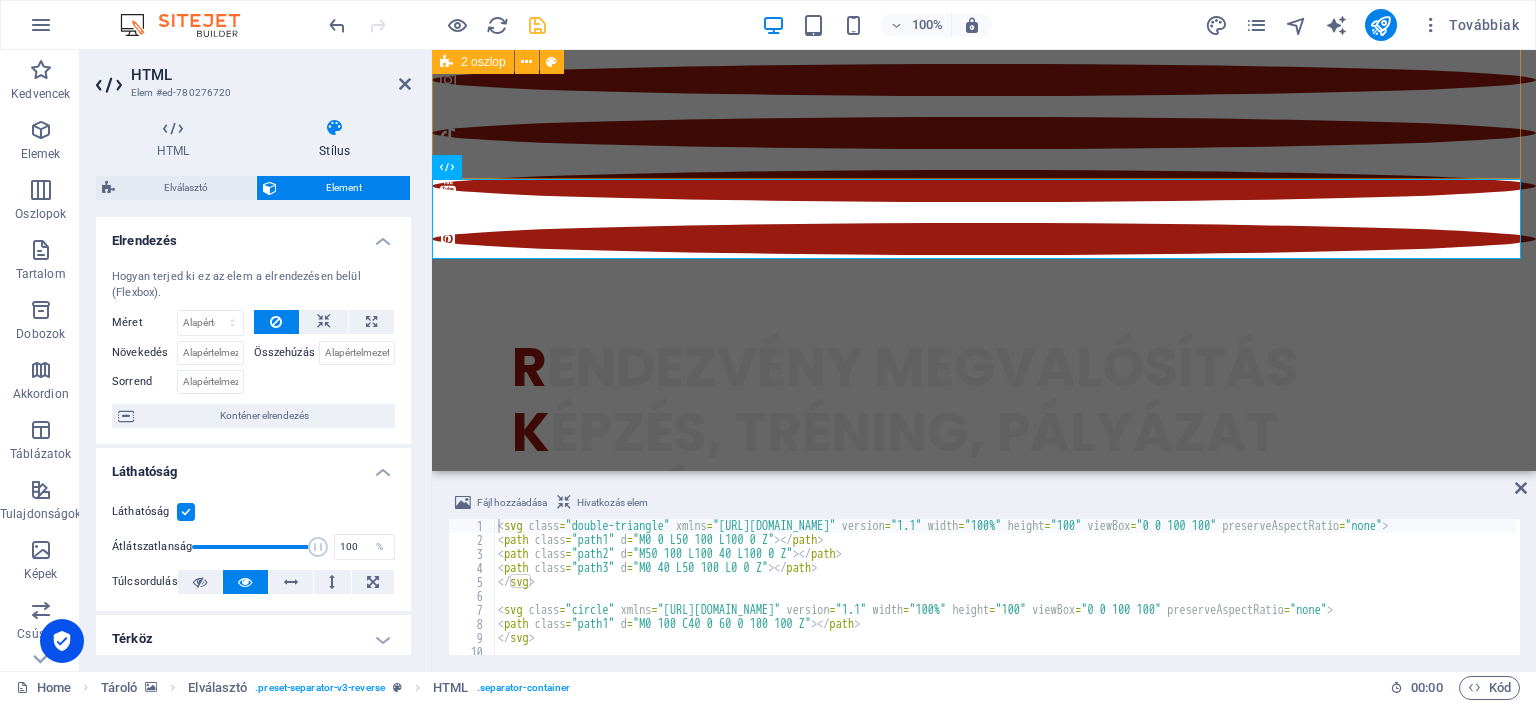 click on "K reatív rendezvények  segítőkész szakemberek Fabricart egyesület      Nem csak megszervezzük rendezvényed, - a színpadtechnikától, a fellépőkön át, a kísérőprogramokig-hanem az esemény üzenetét is megalkotjuk, kommunikáljuk és gondoskodunk, hogy elérje célközönséged, sőt akár tartalmakat is gyártunk róla." at bounding box center [984, 958] 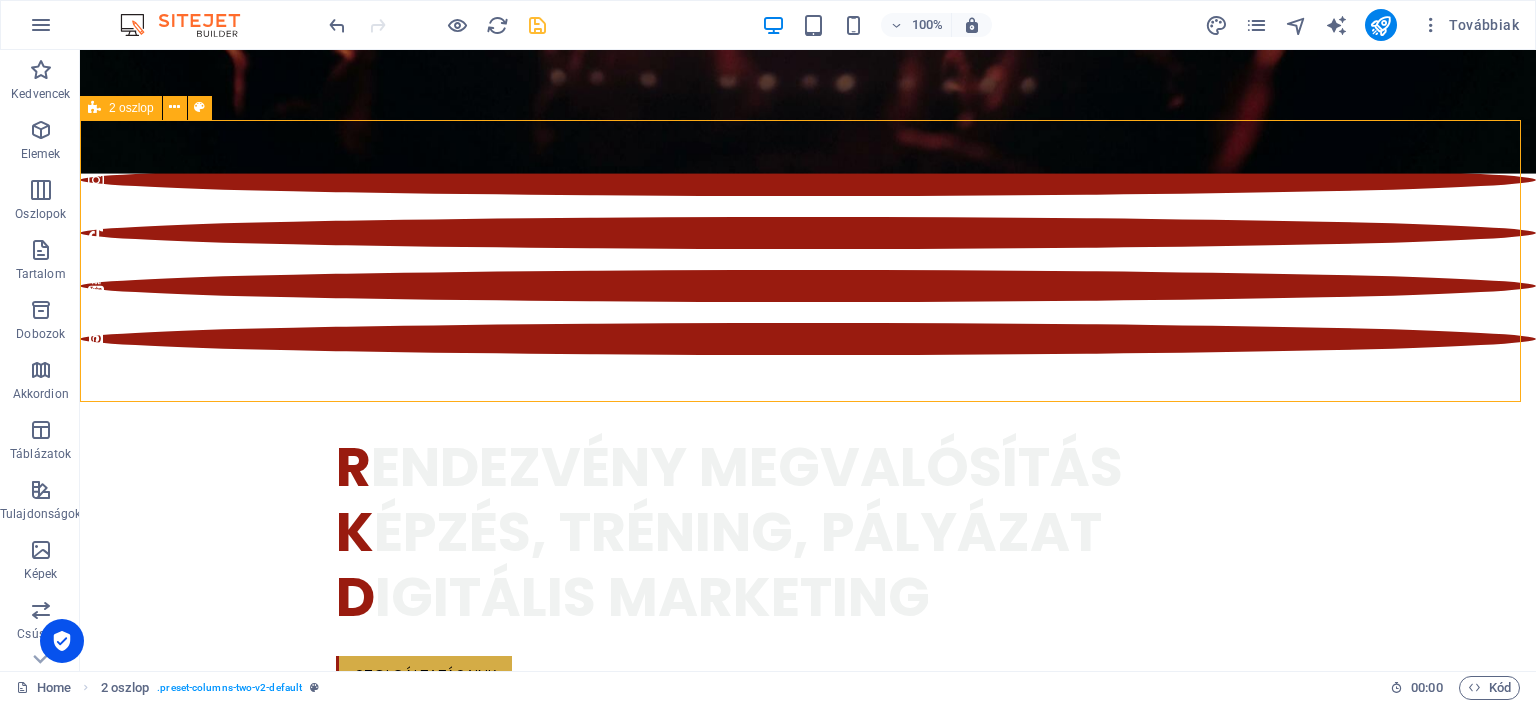scroll, scrollTop: 695, scrollLeft: 0, axis: vertical 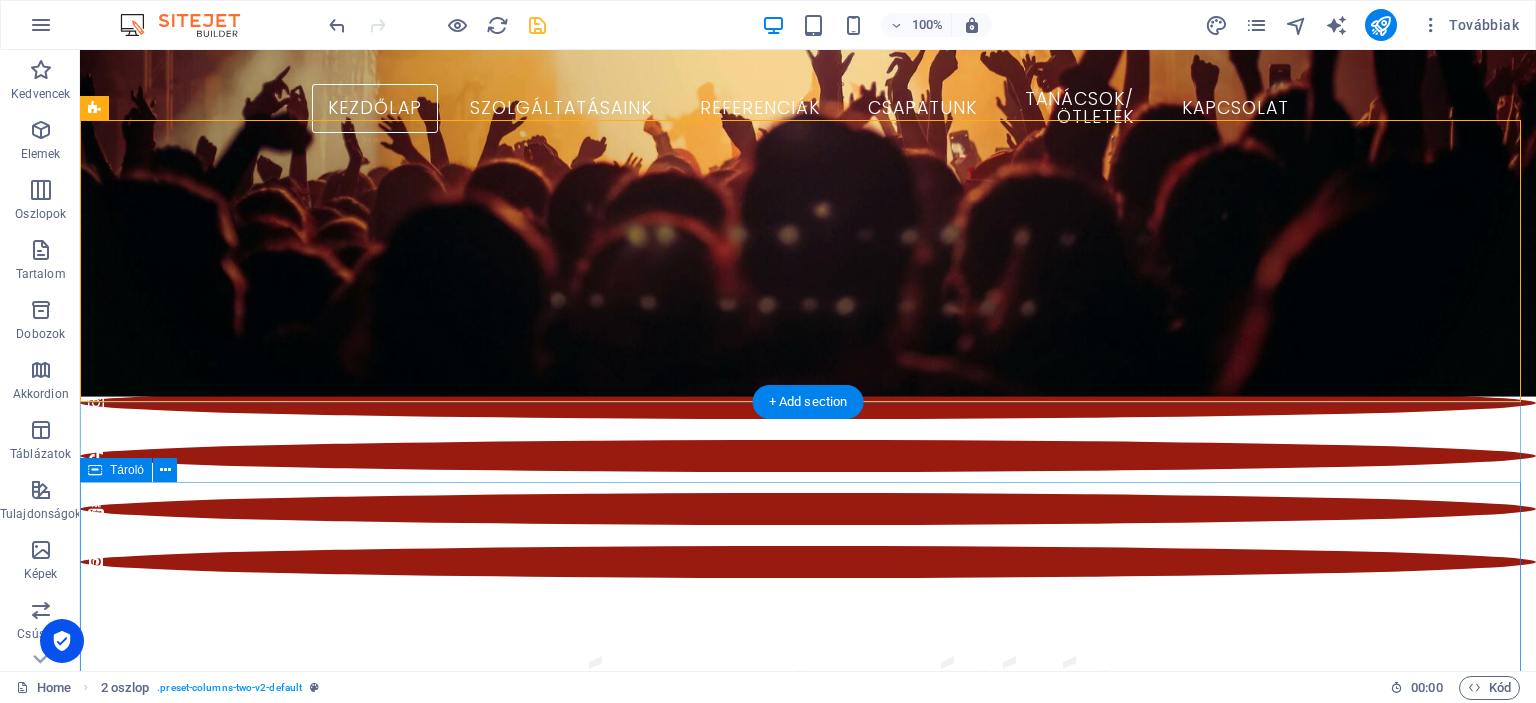 click on "Sz olgáltatásaink" at bounding box center (808, 2037) 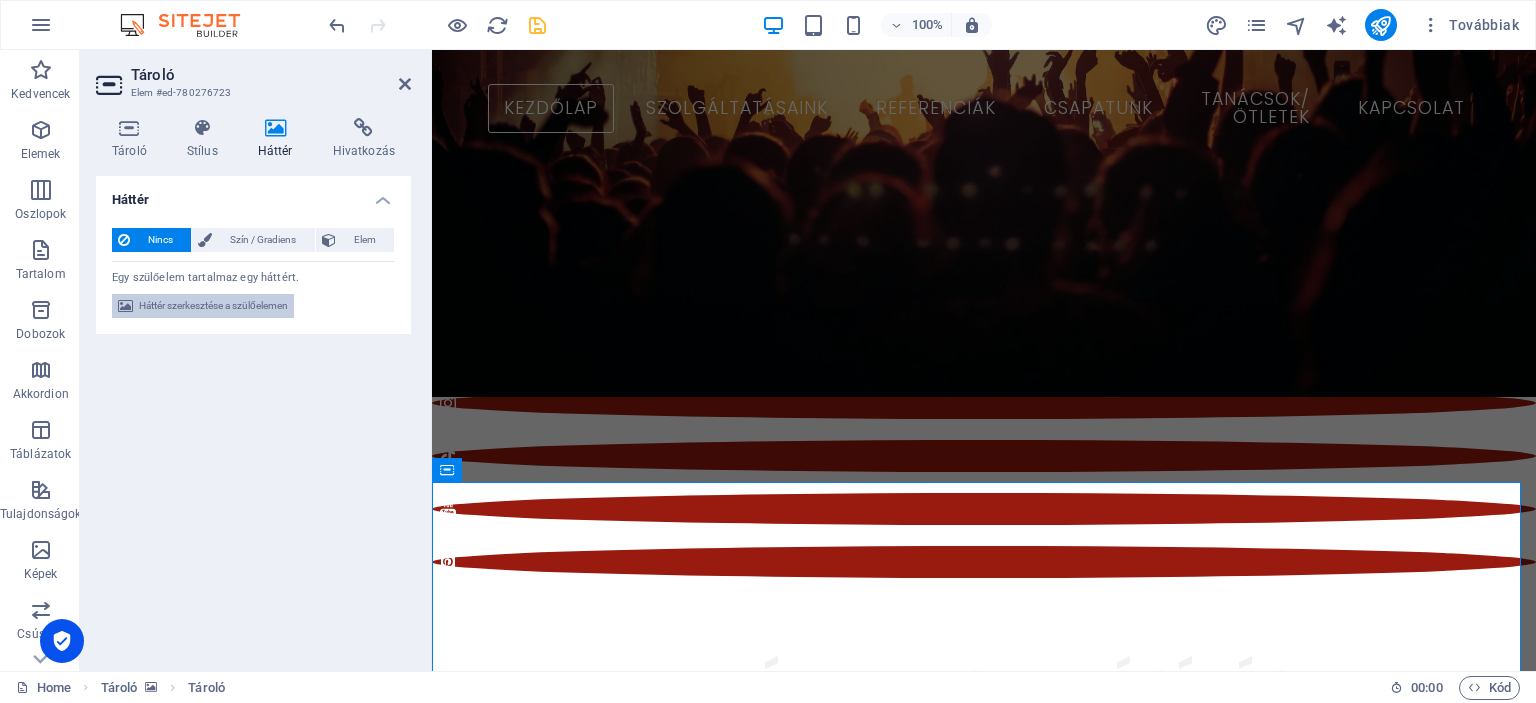 click on "Háttér szerkesztése a szülőelemen" at bounding box center (213, 306) 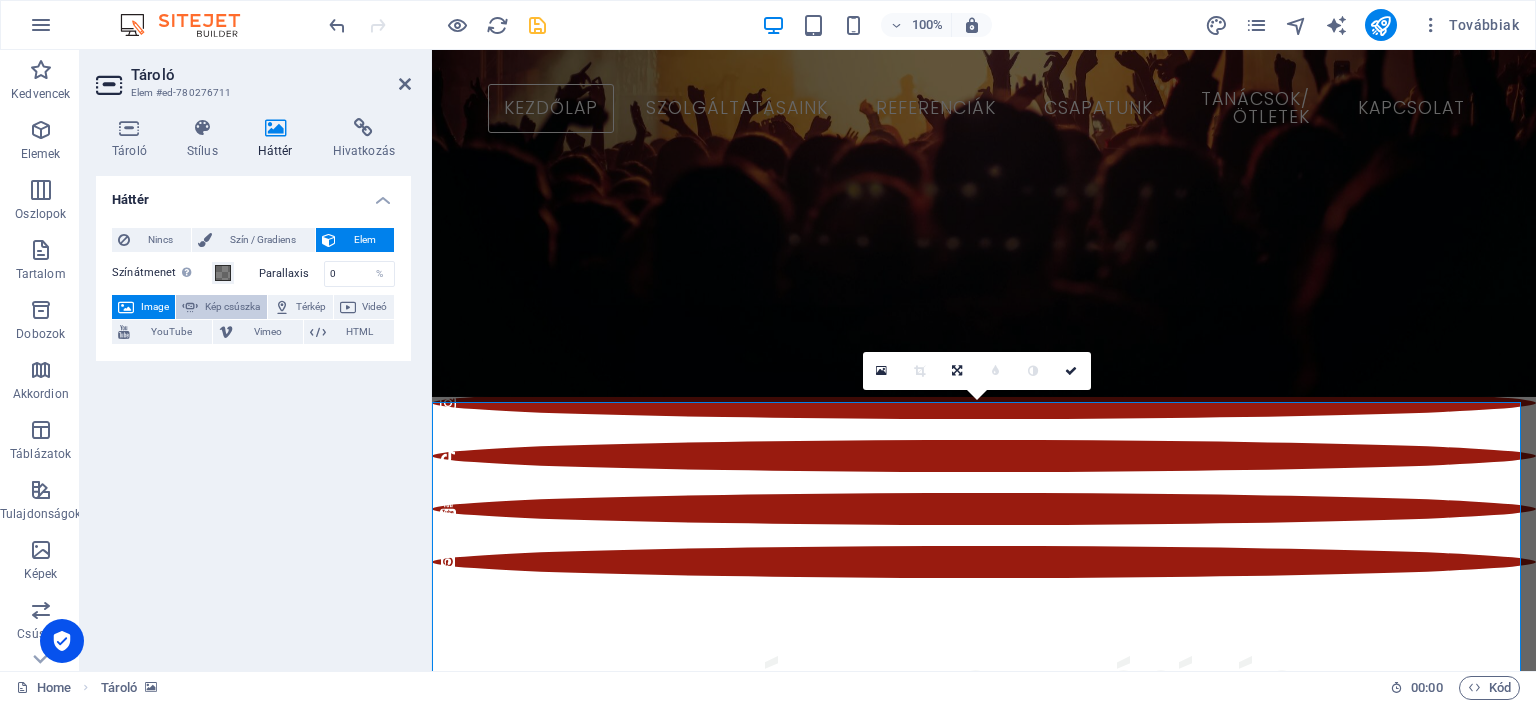 click on "Kép csúszka" at bounding box center [232, 307] 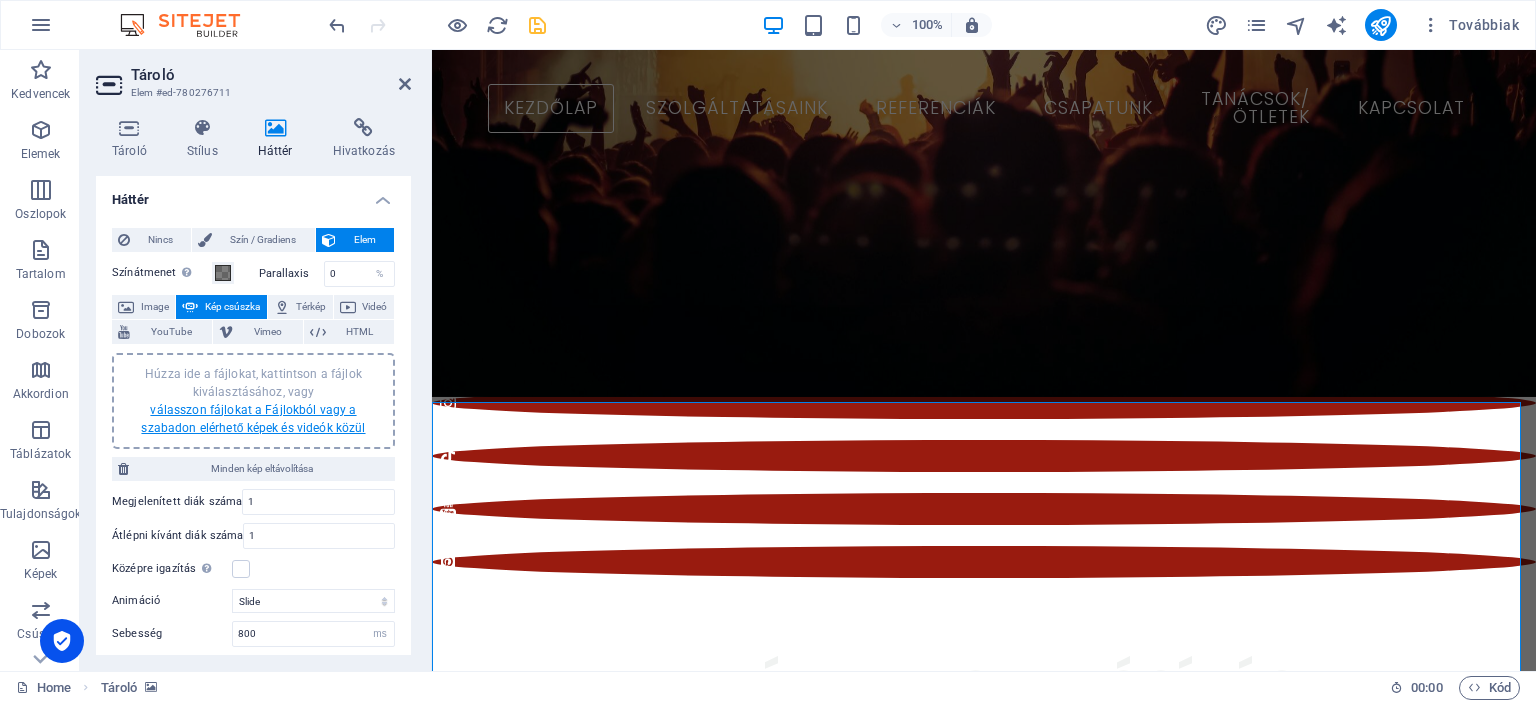click on "válasszon fájlokat a Fájlokból vagy a szabadon elérhető képek és videók közül" at bounding box center (253, 419) 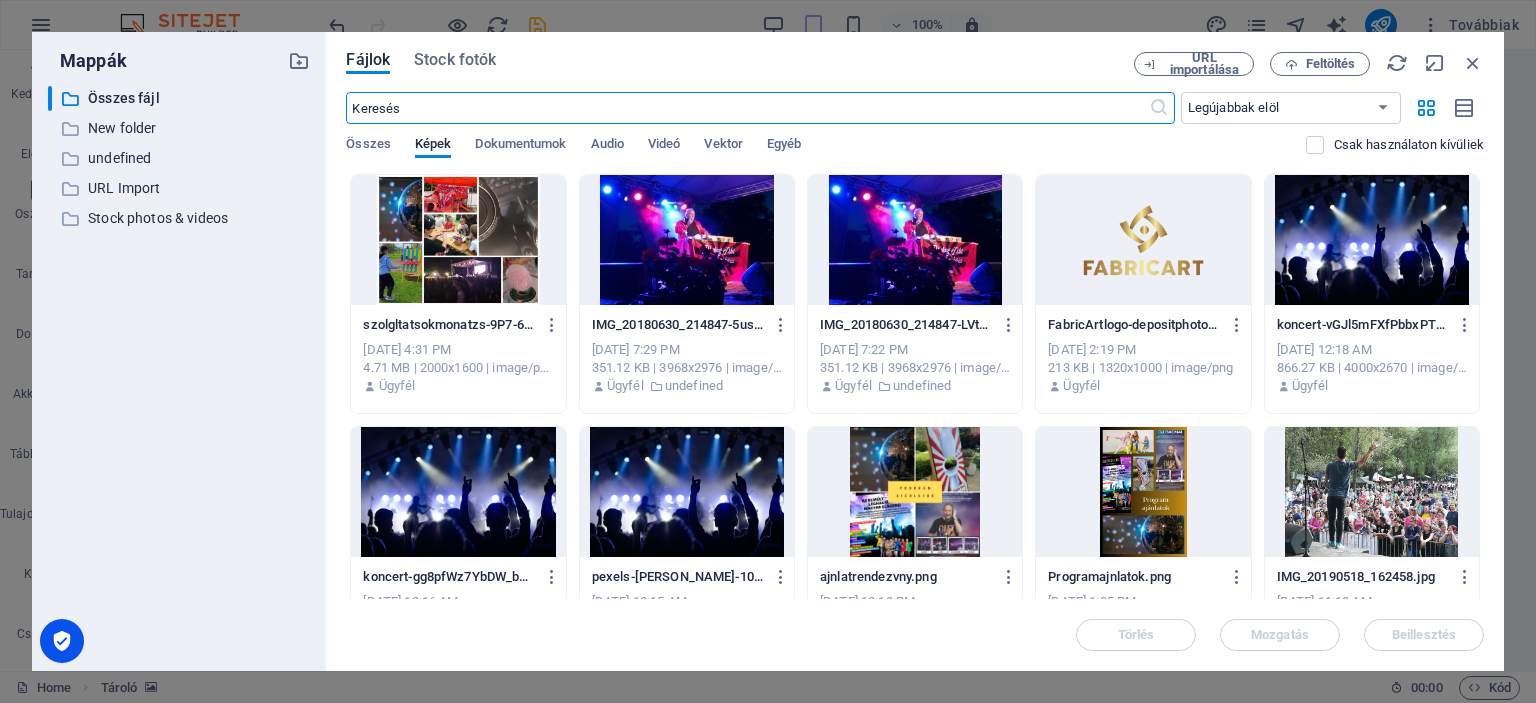 click at bounding box center (458, 240) 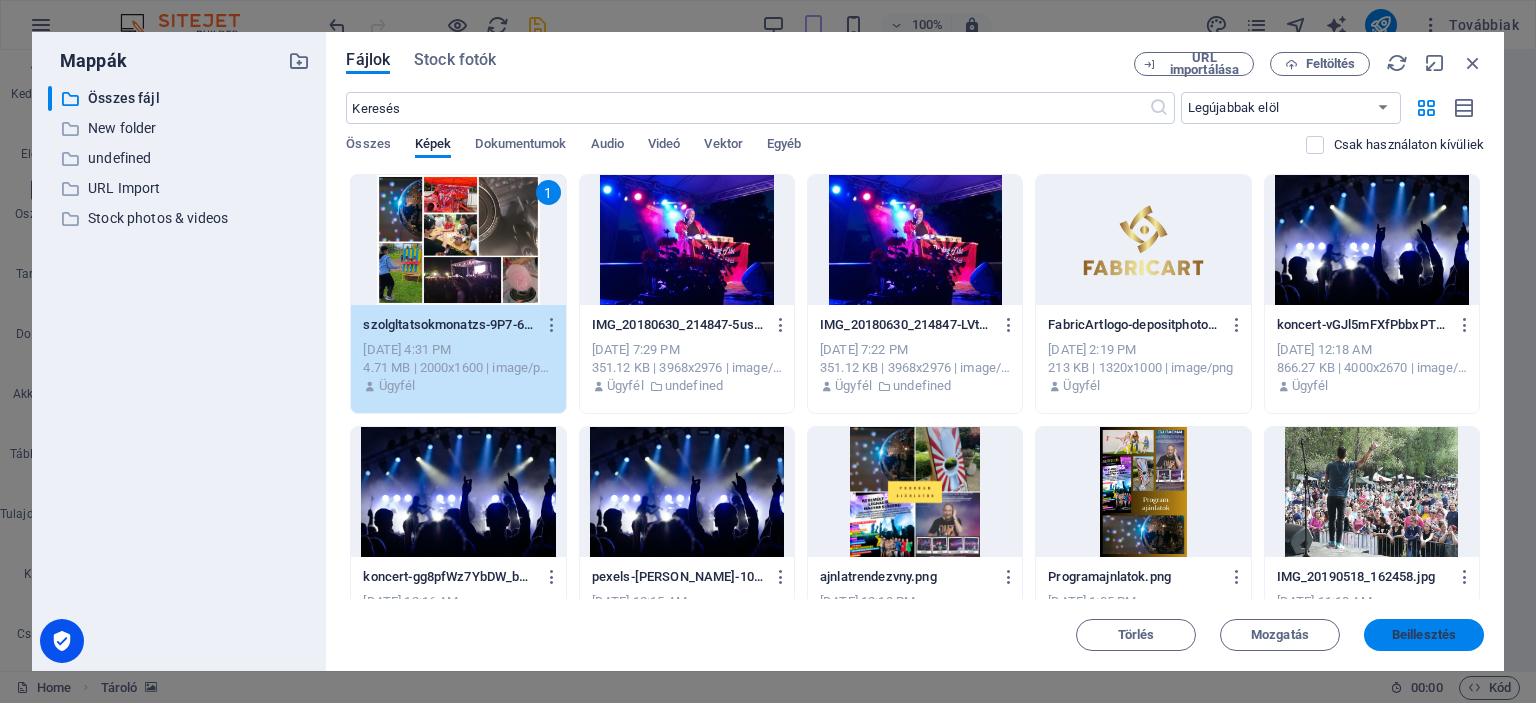 click on "Beillesztés" at bounding box center (1424, 635) 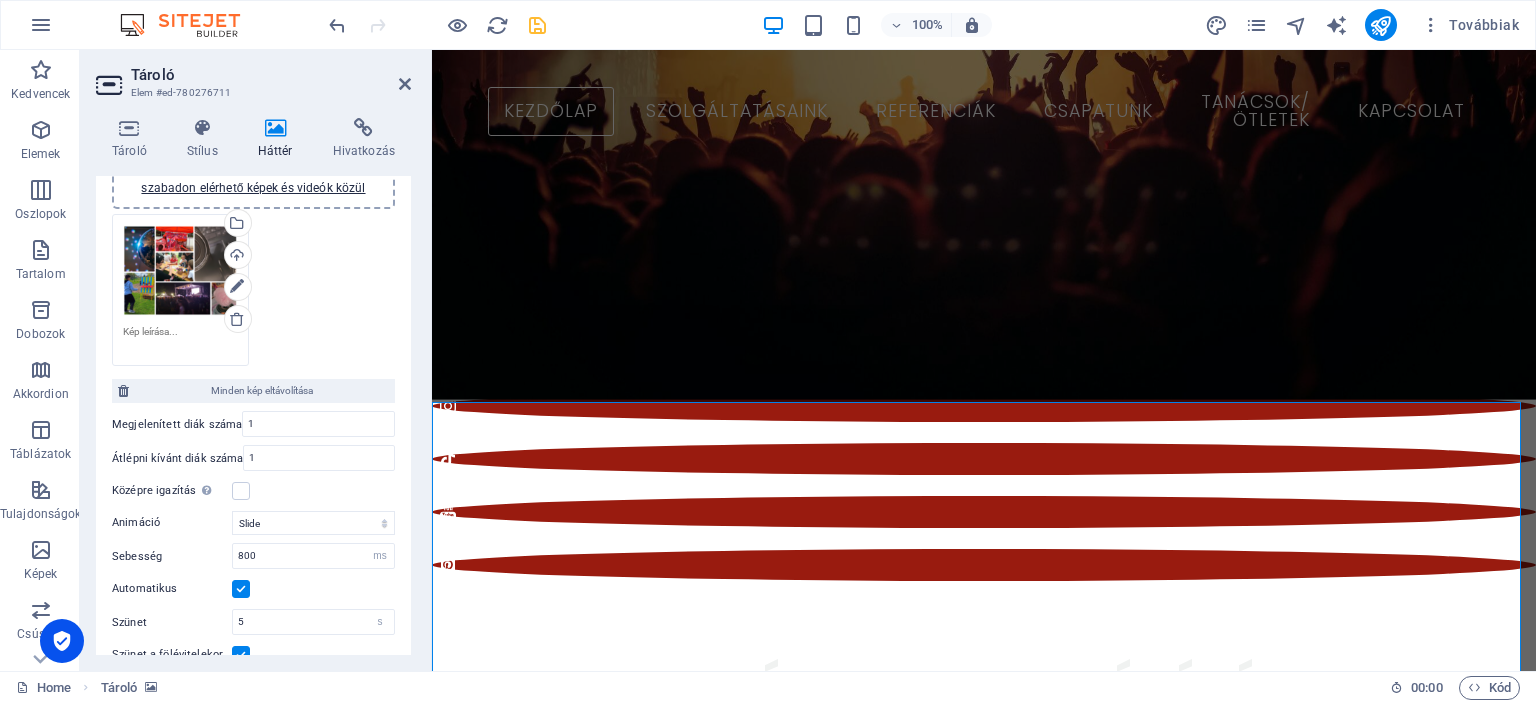 scroll, scrollTop: 241, scrollLeft: 0, axis: vertical 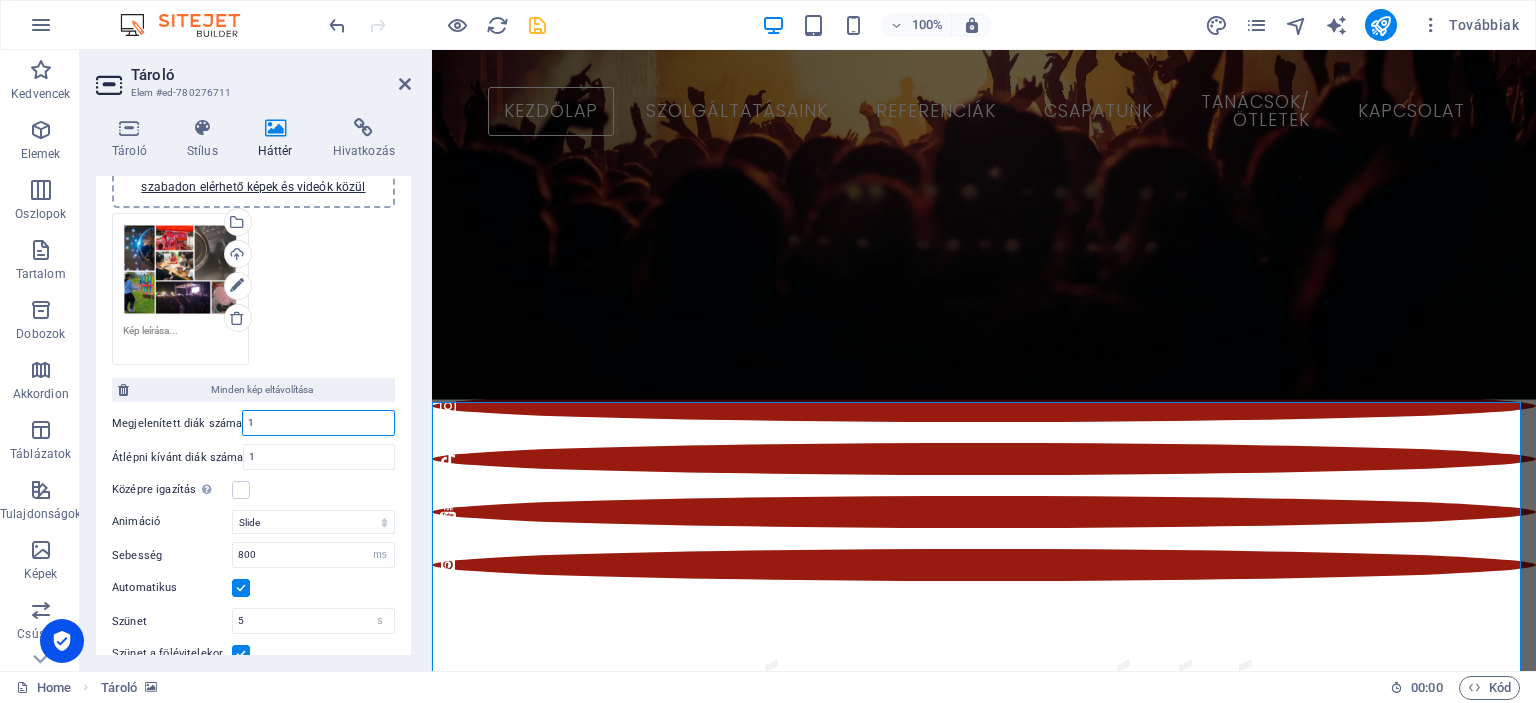 click on "1" at bounding box center (318, 423) 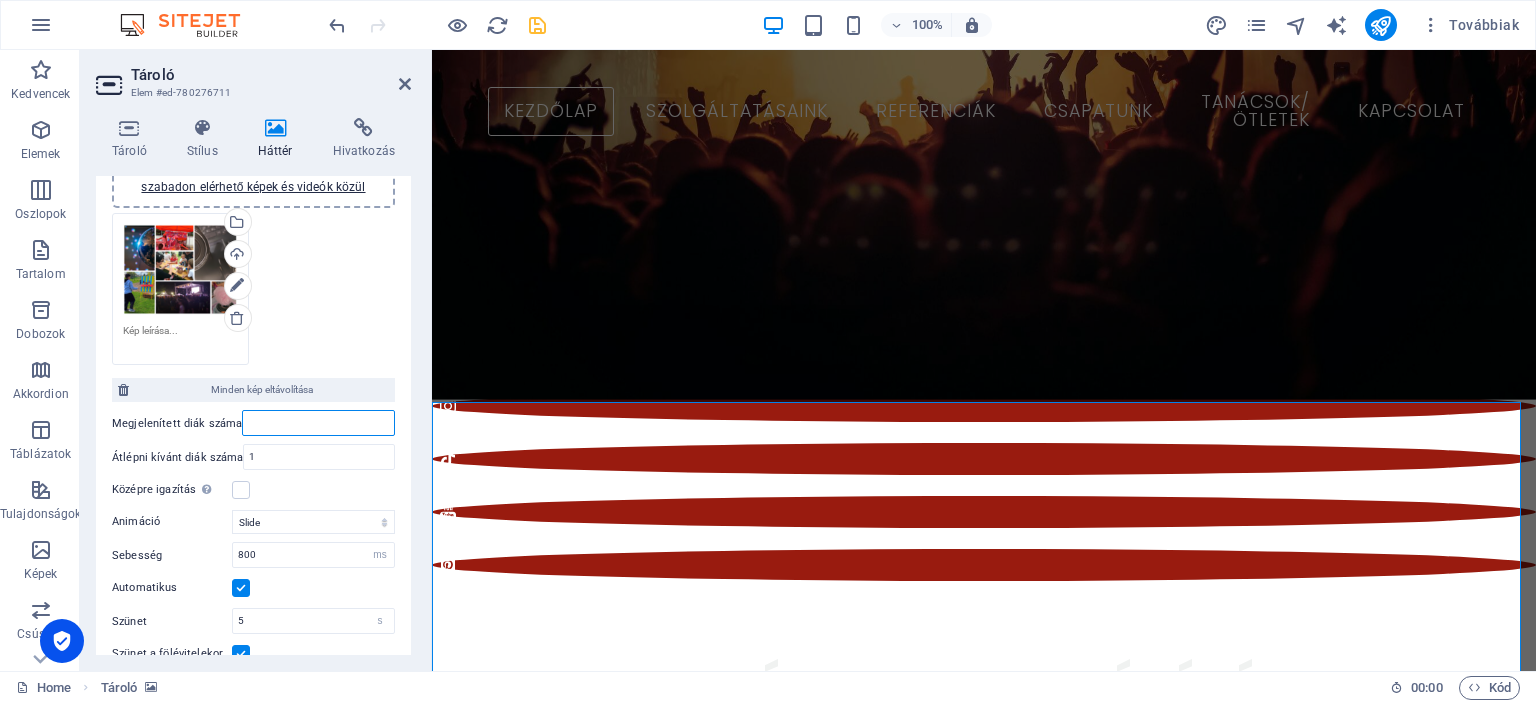 type on "4" 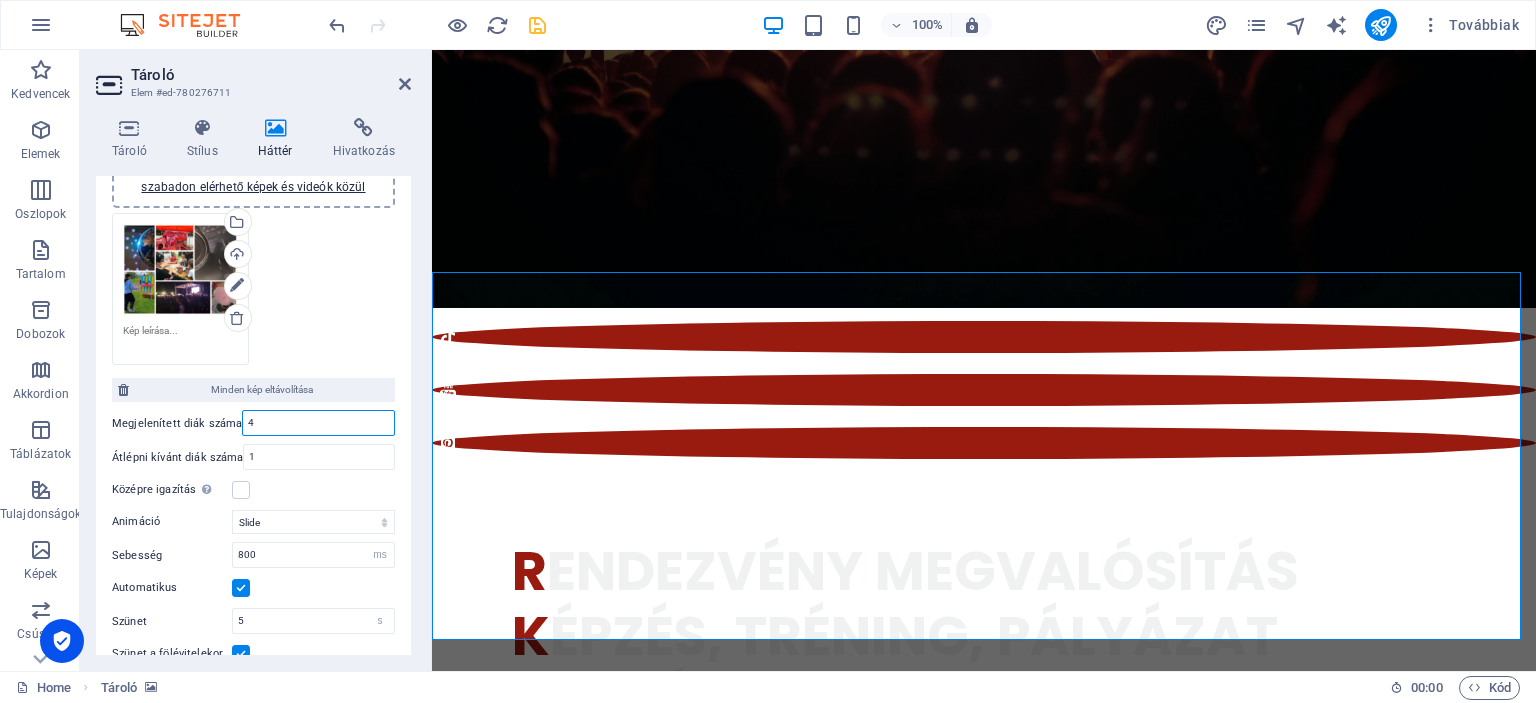 scroll, scrollTop: 849, scrollLeft: 0, axis: vertical 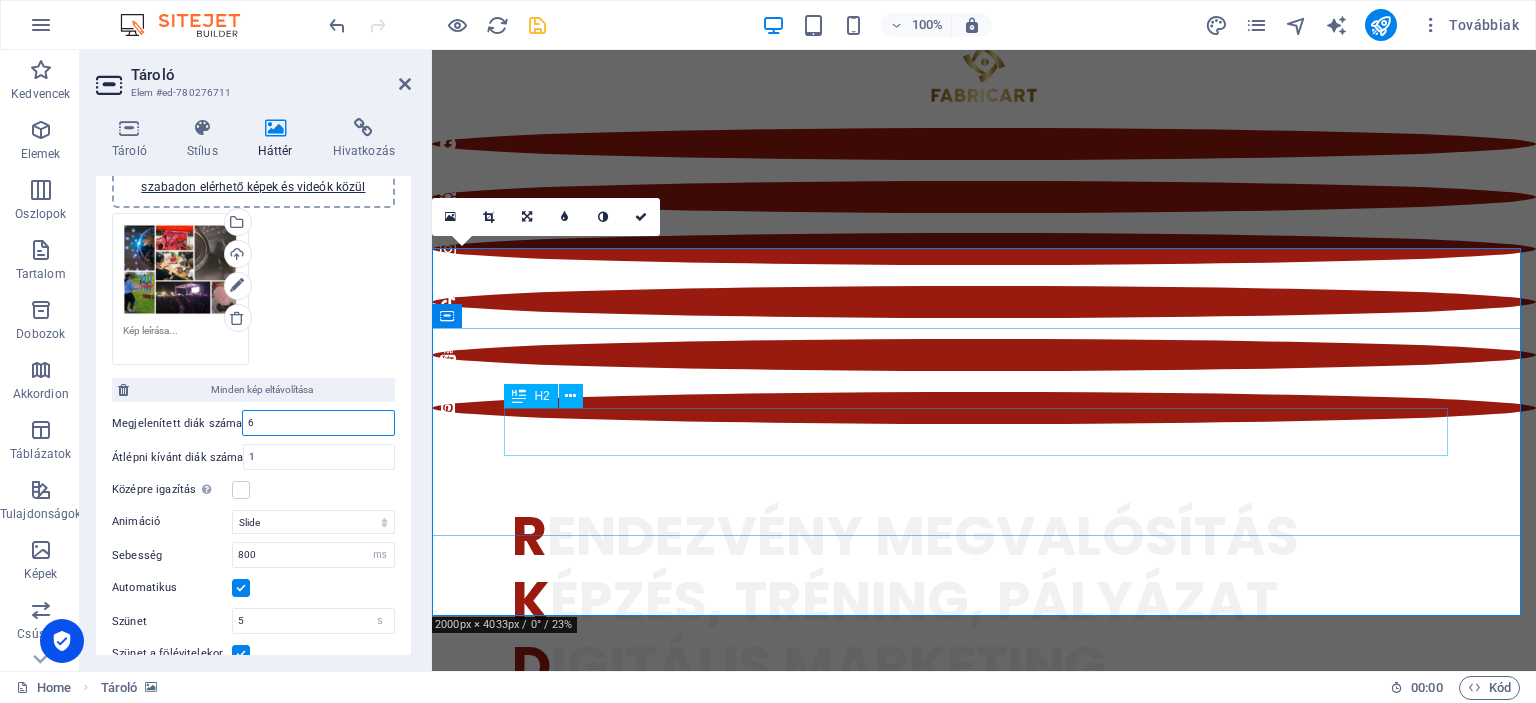 type on "6" 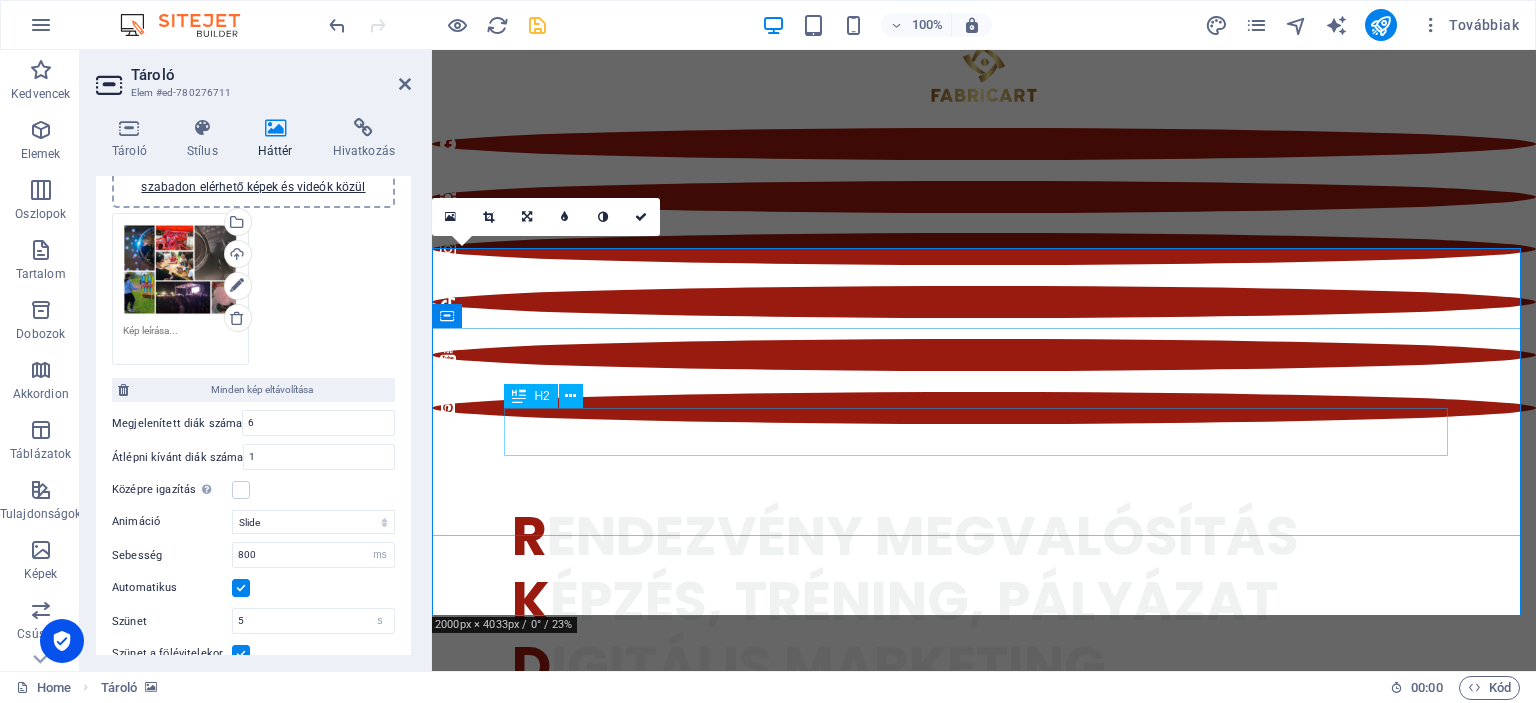 click on "Sz olgáltatásaink" at bounding box center [984, 1883] 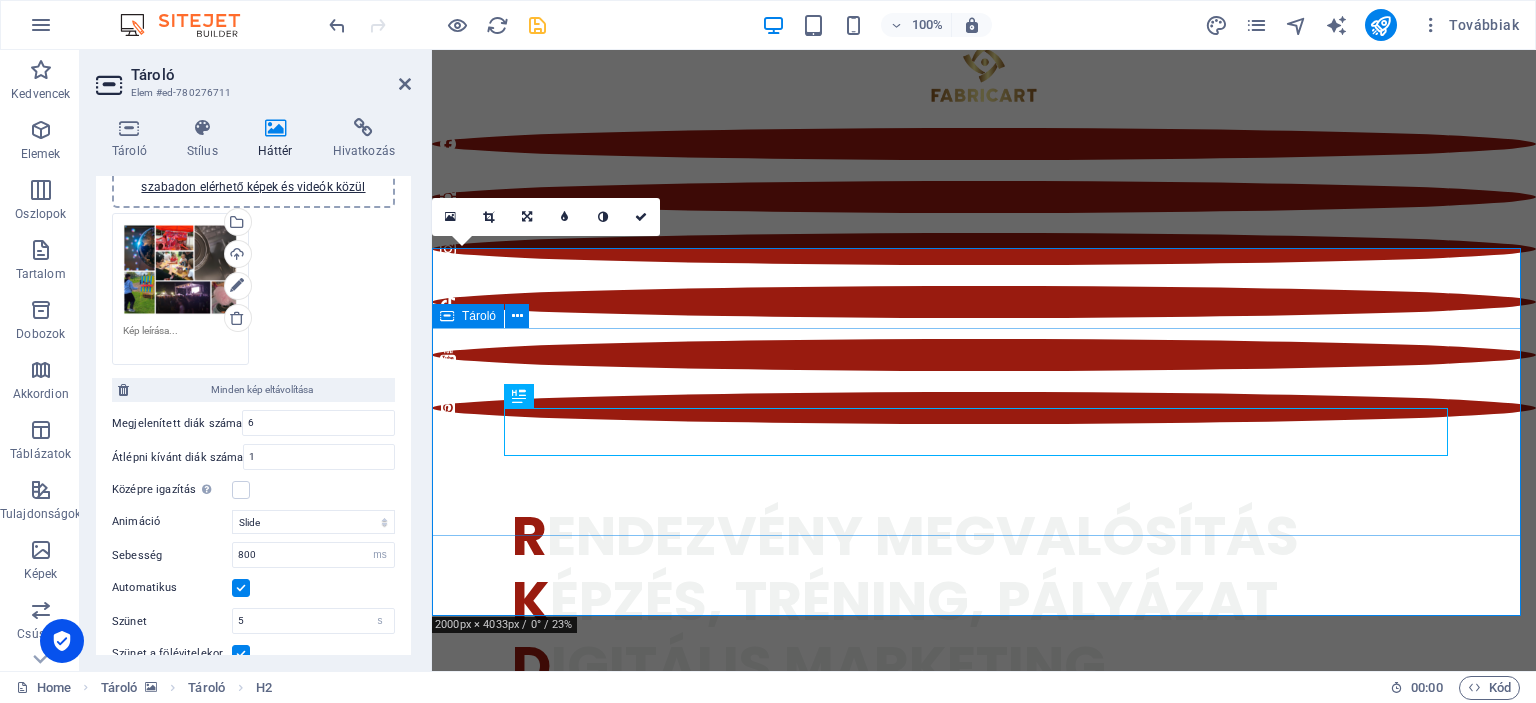 click on "Sz olgáltatásaink" at bounding box center (984, 1883) 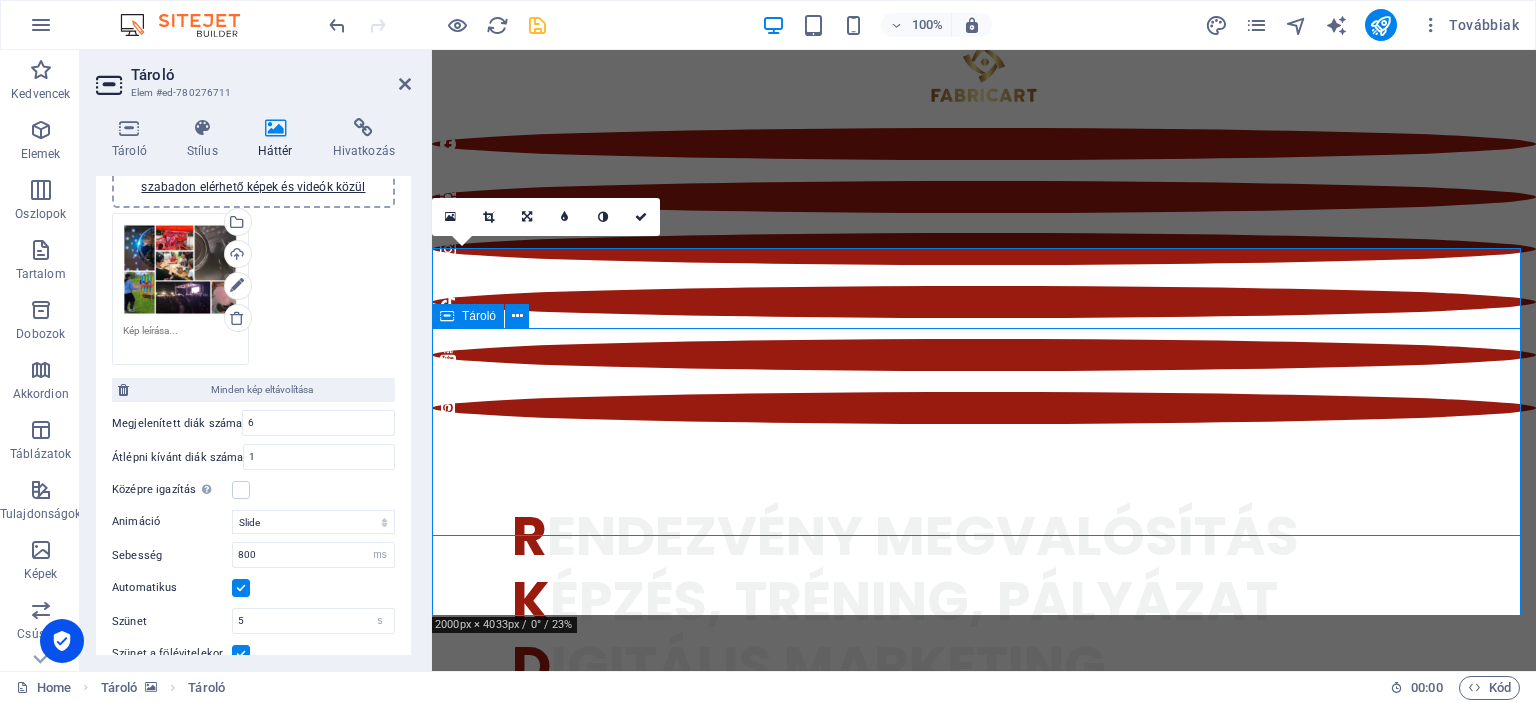 click on "Sz olgáltatásaink" at bounding box center (984, 1883) 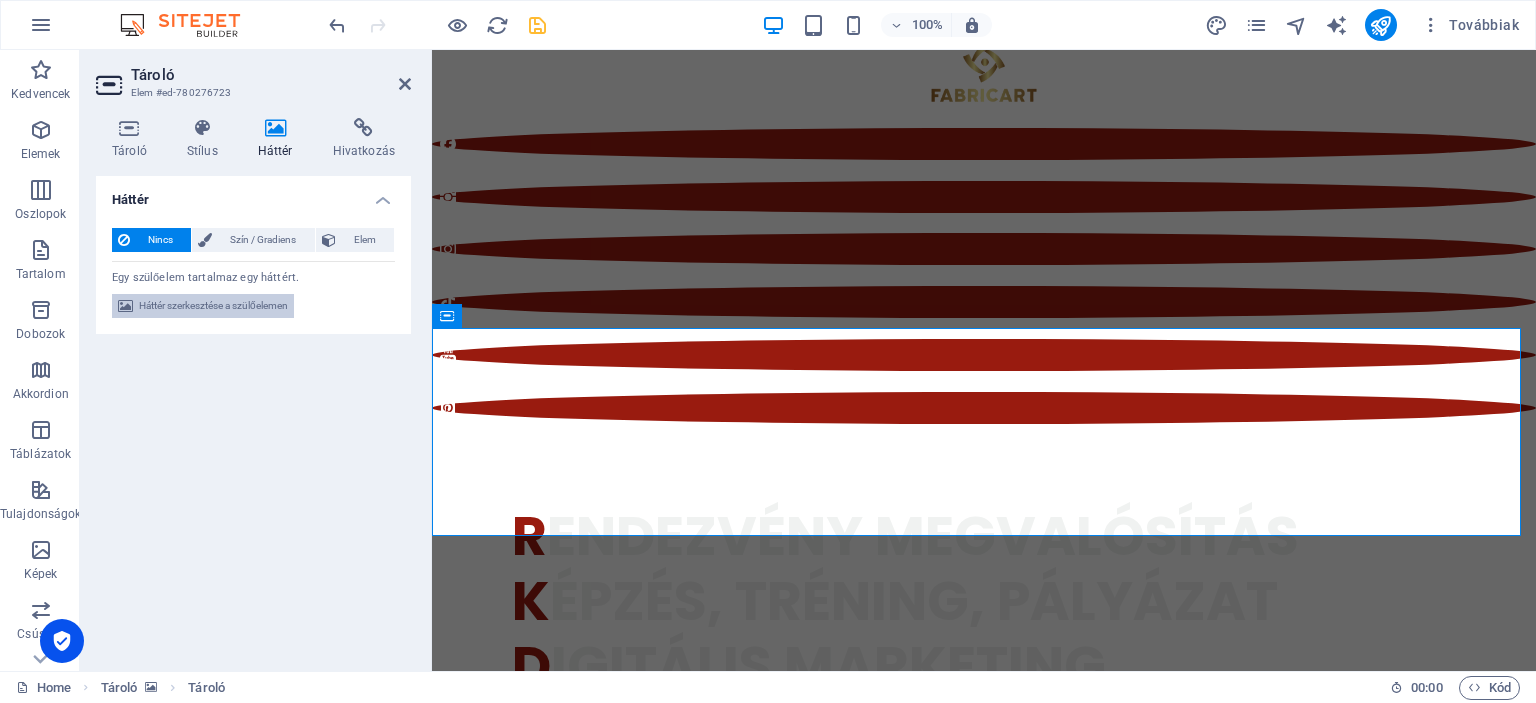 click on "Háttér szerkesztése a szülőelemen" at bounding box center [213, 306] 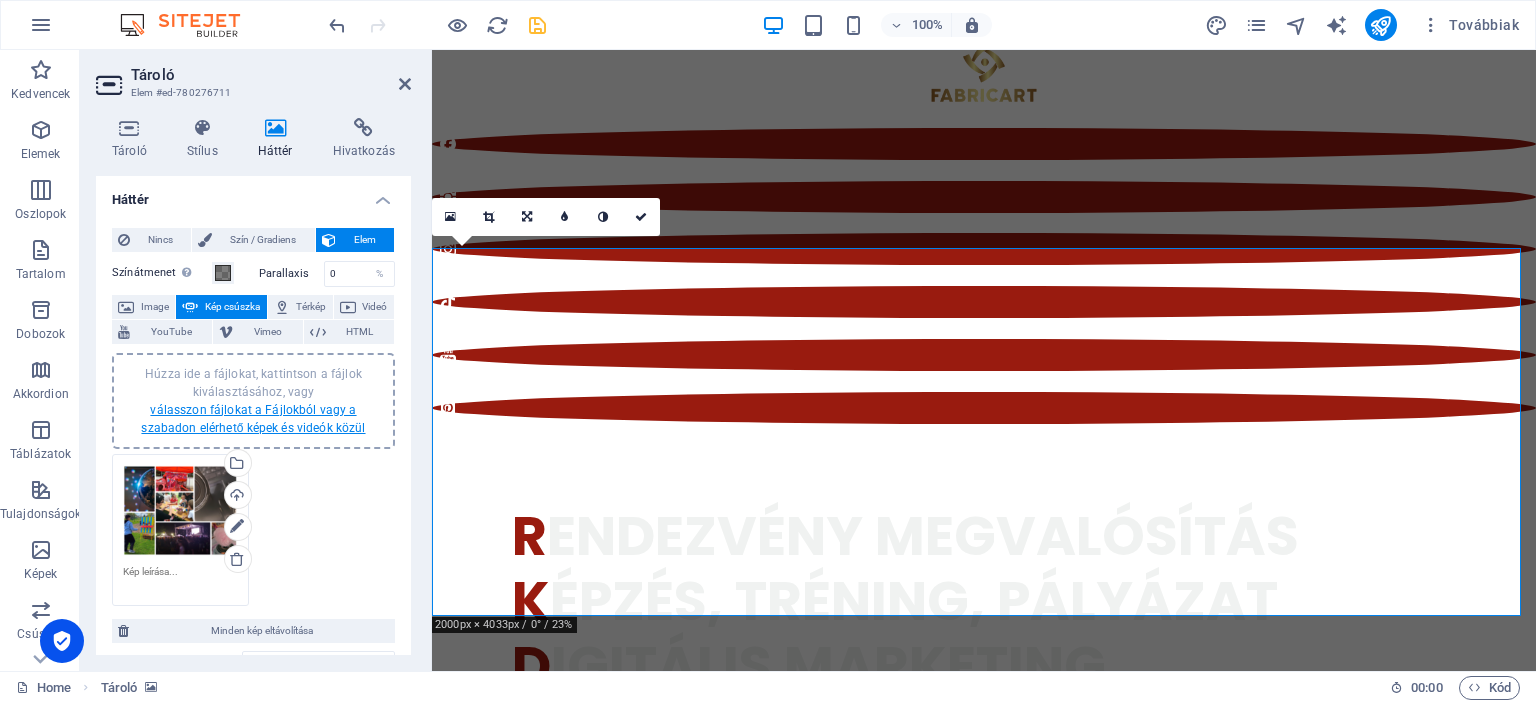 click on "válasszon fájlokat a Fájlokból vagy a szabadon elérhető képek és videók közül" at bounding box center (253, 419) 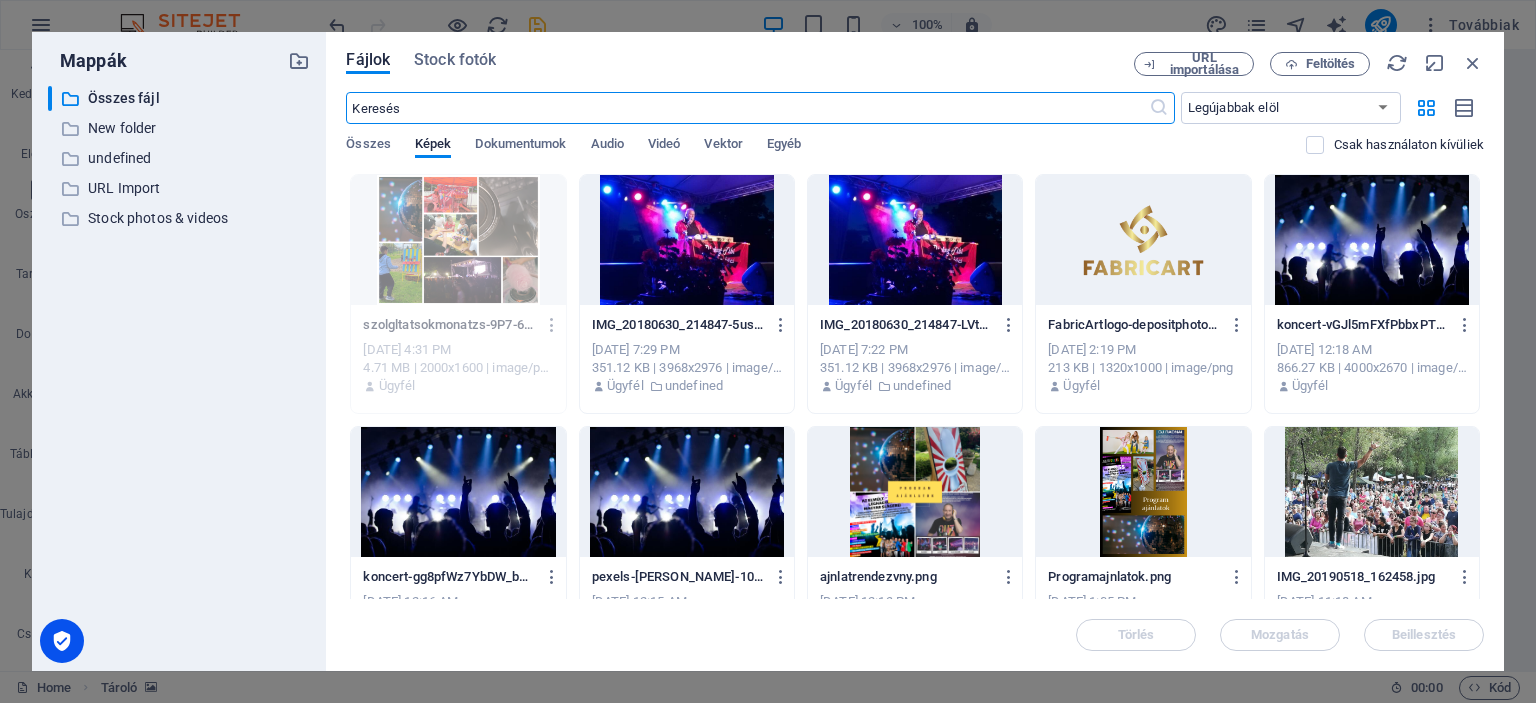 scroll, scrollTop: 703, scrollLeft: 0, axis: vertical 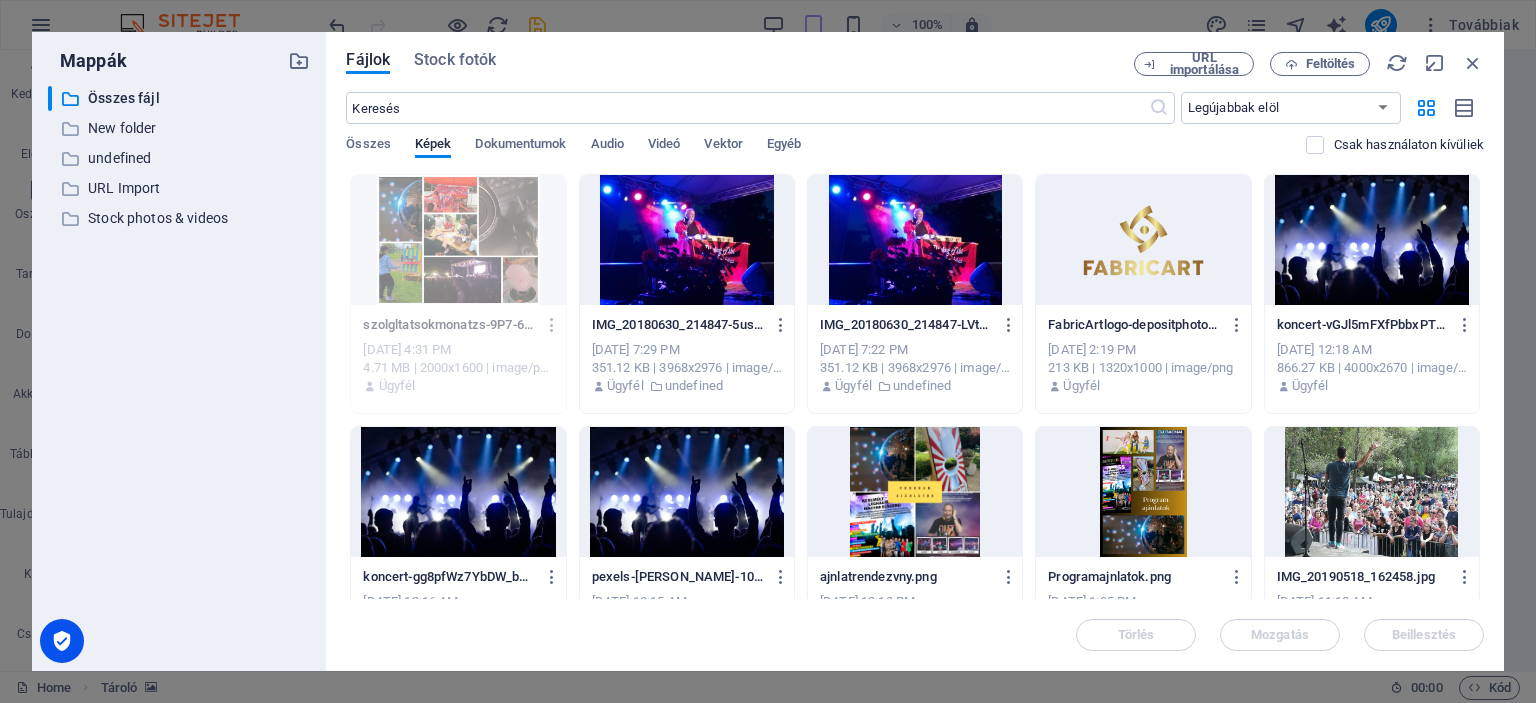 drag, startPoint x: 1477, startPoint y: 202, endPoint x: 1479, endPoint y: 259, distance: 57.035076 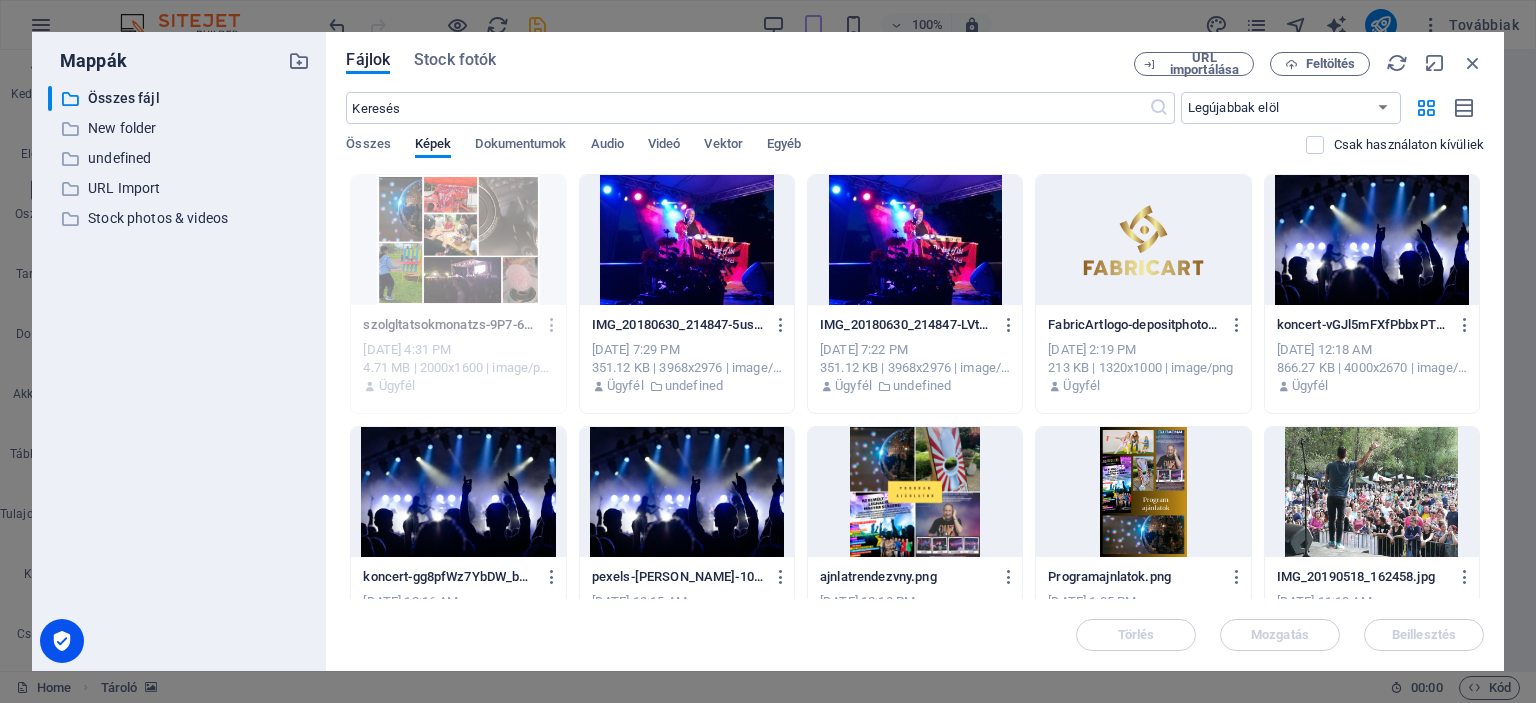drag, startPoint x: 1485, startPoint y: 287, endPoint x: 1483, endPoint y: 352, distance: 65.03076 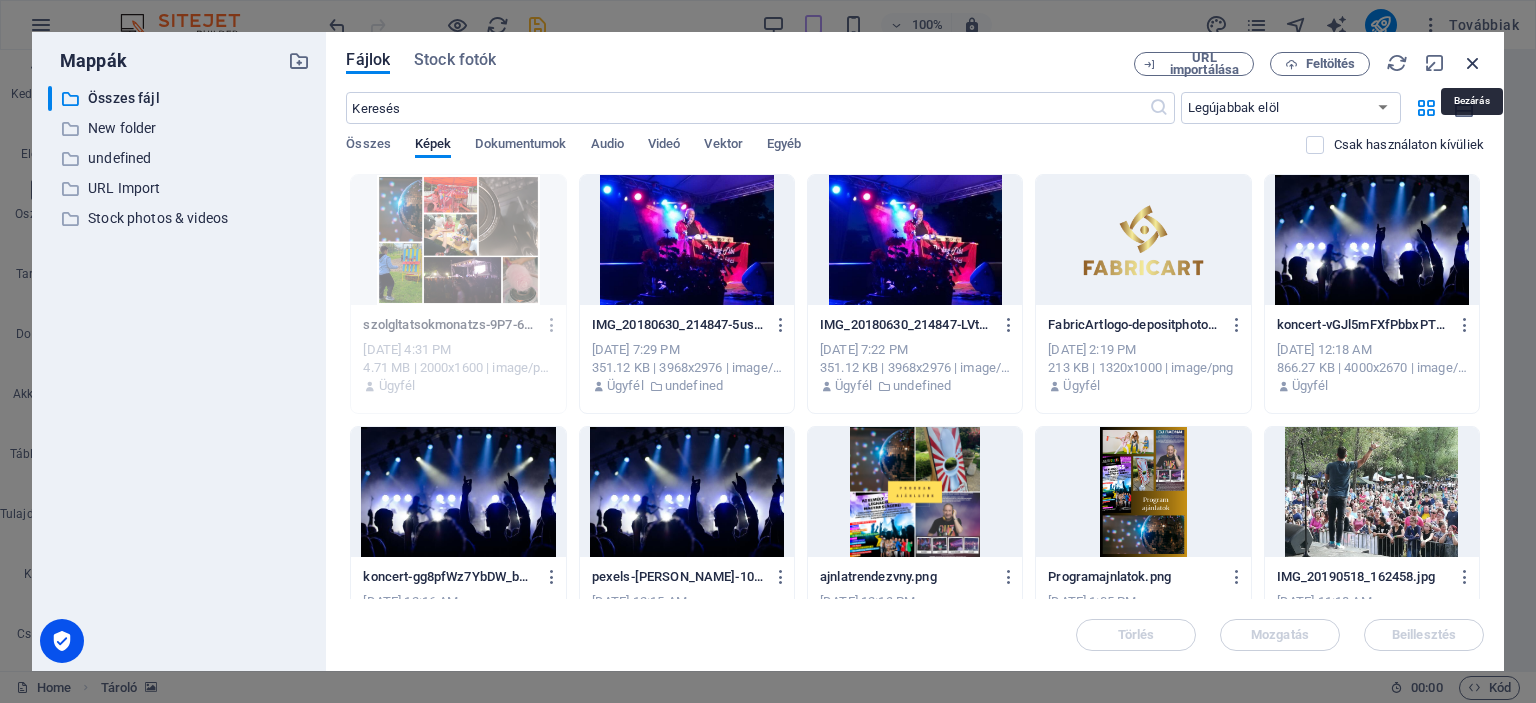 click at bounding box center [1473, 63] 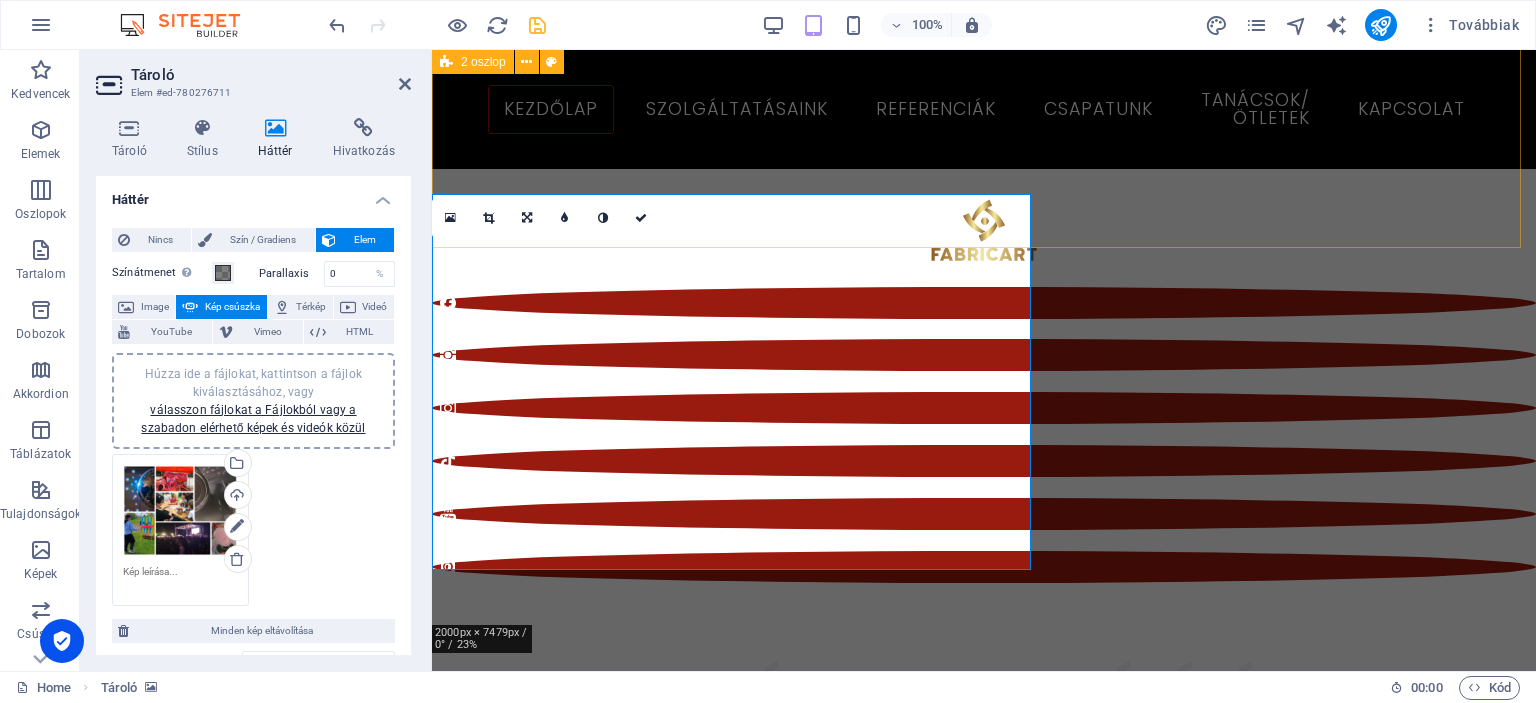 scroll, scrollTop: 849, scrollLeft: 0, axis: vertical 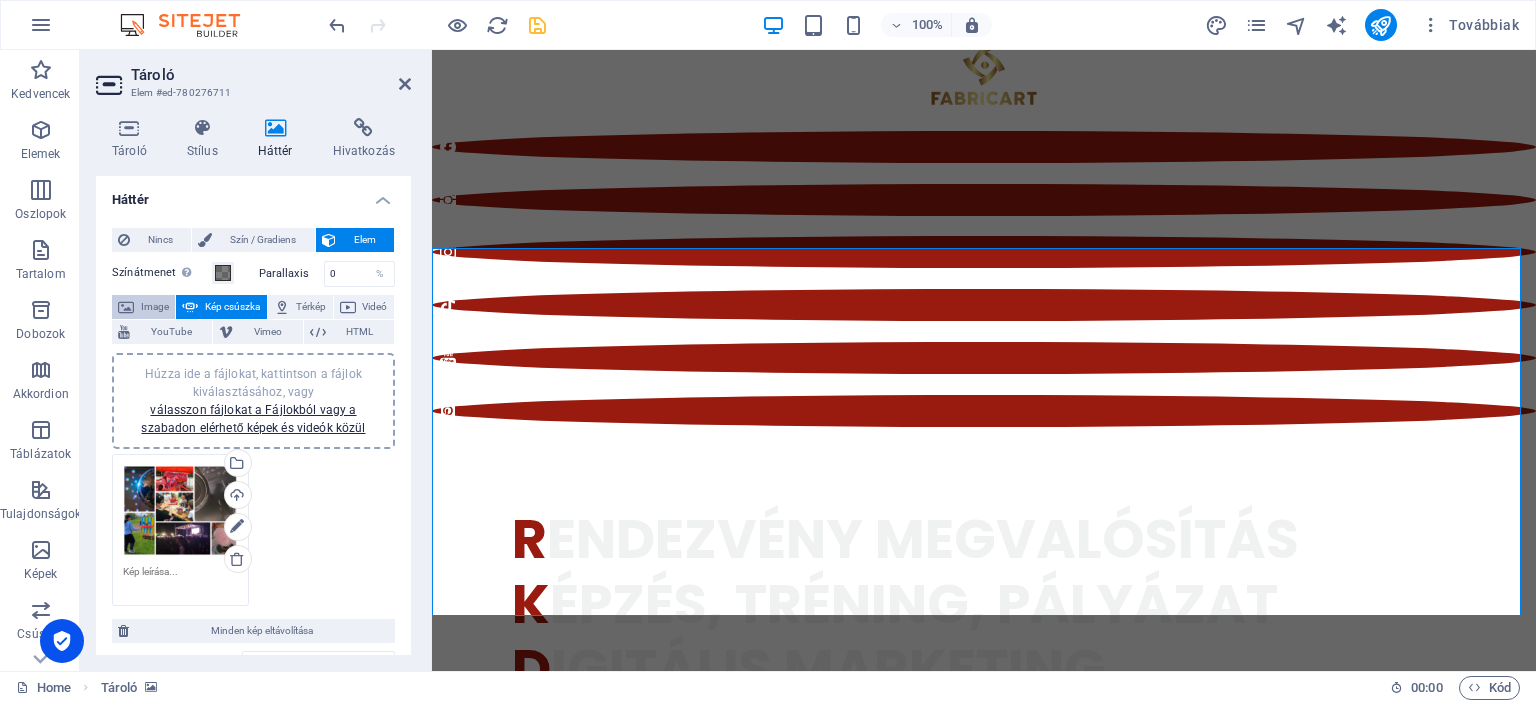 click on "Image" at bounding box center [154, 307] 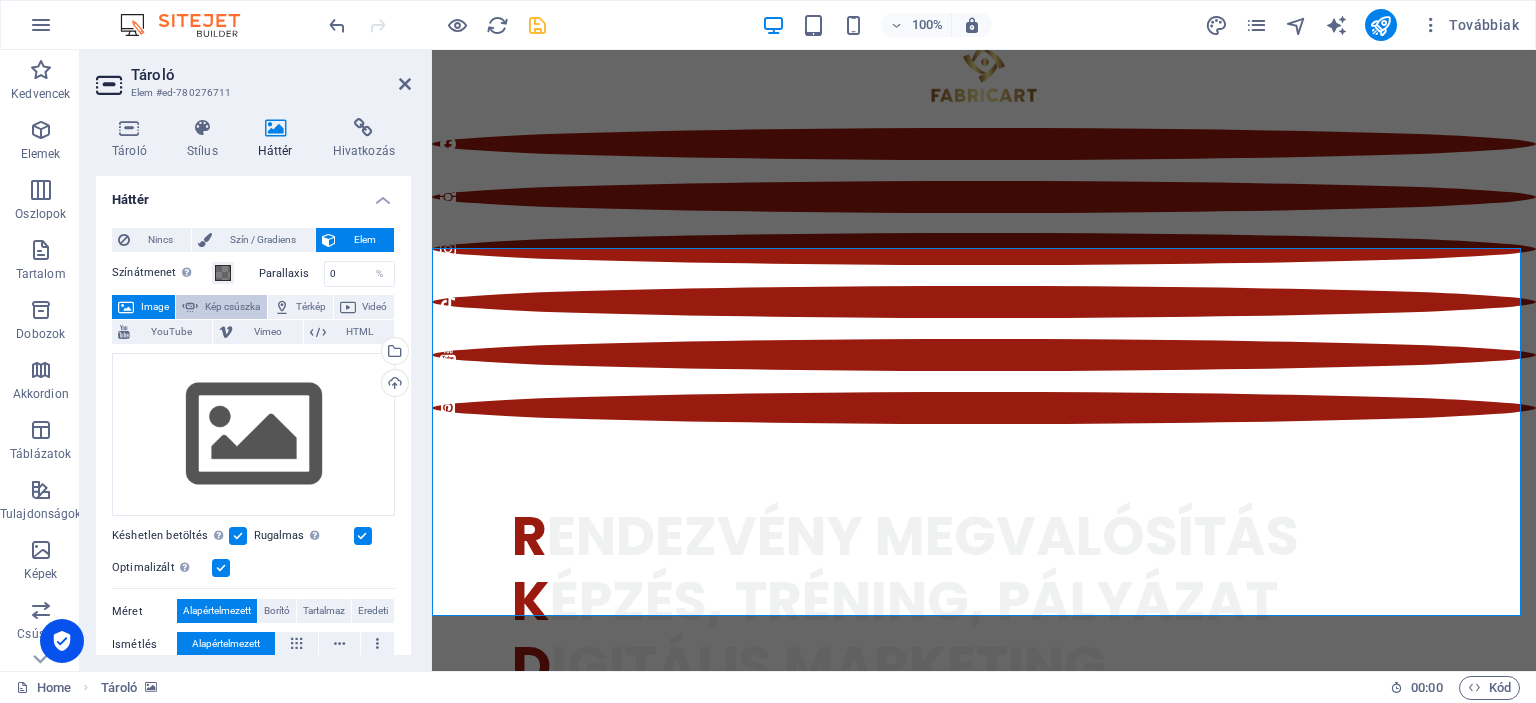 click on "Kép csúszka" at bounding box center [232, 307] 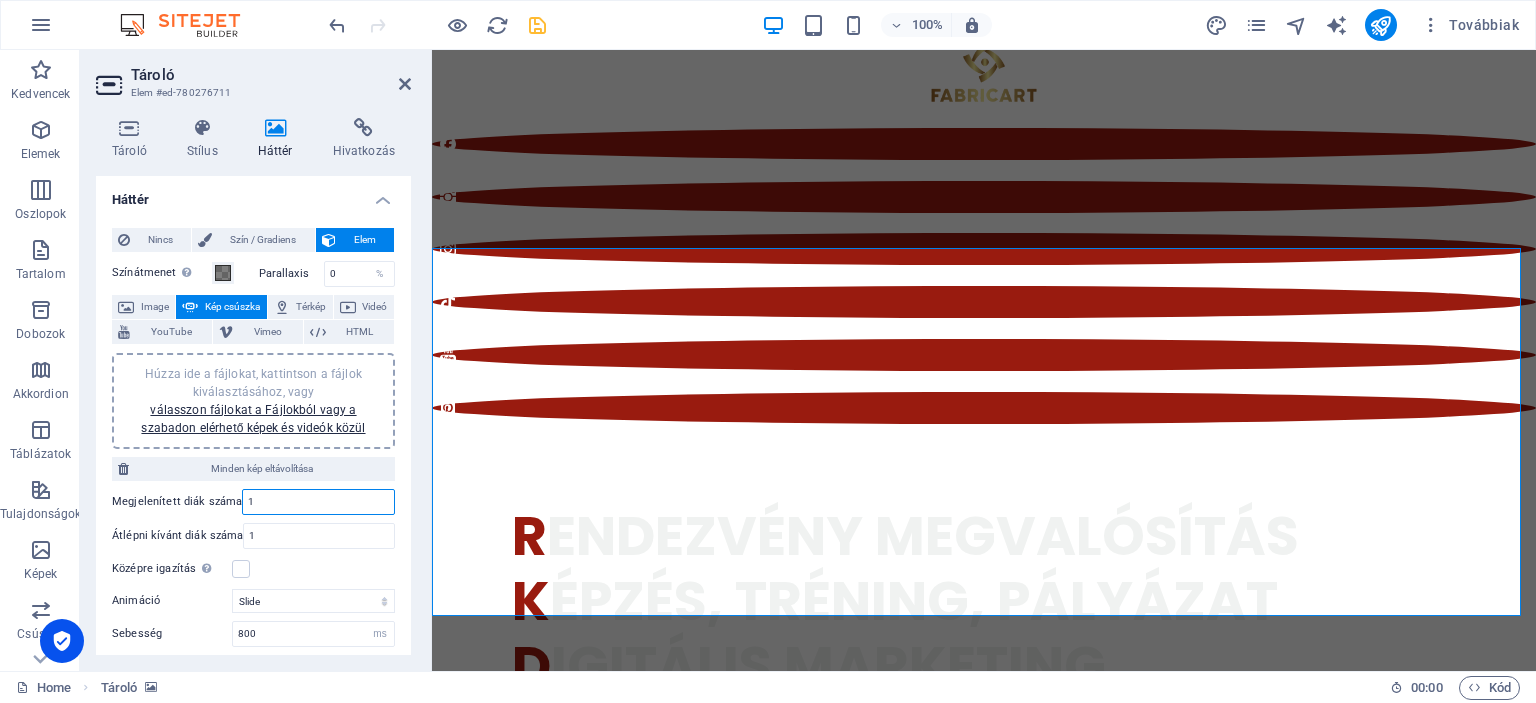 click on "1" at bounding box center (318, 502) 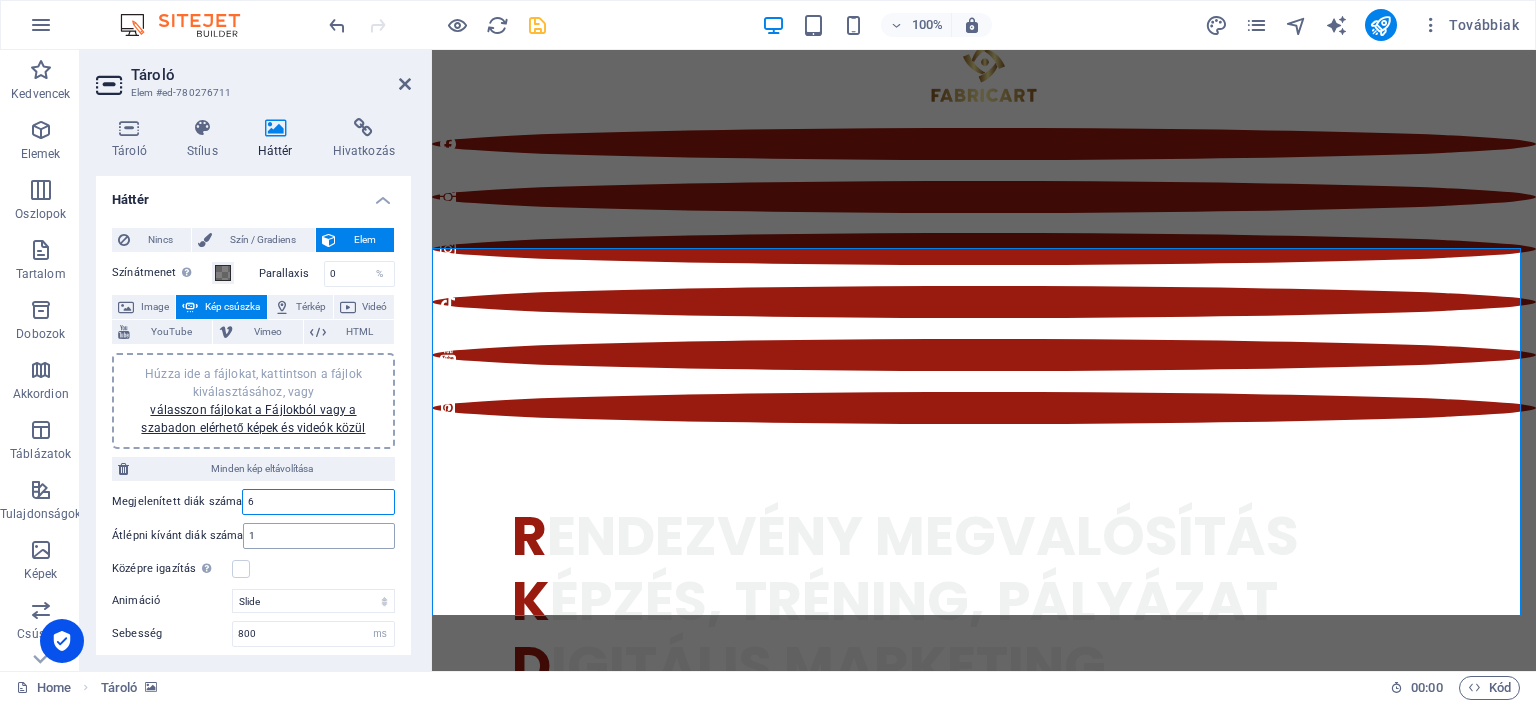 type on "6" 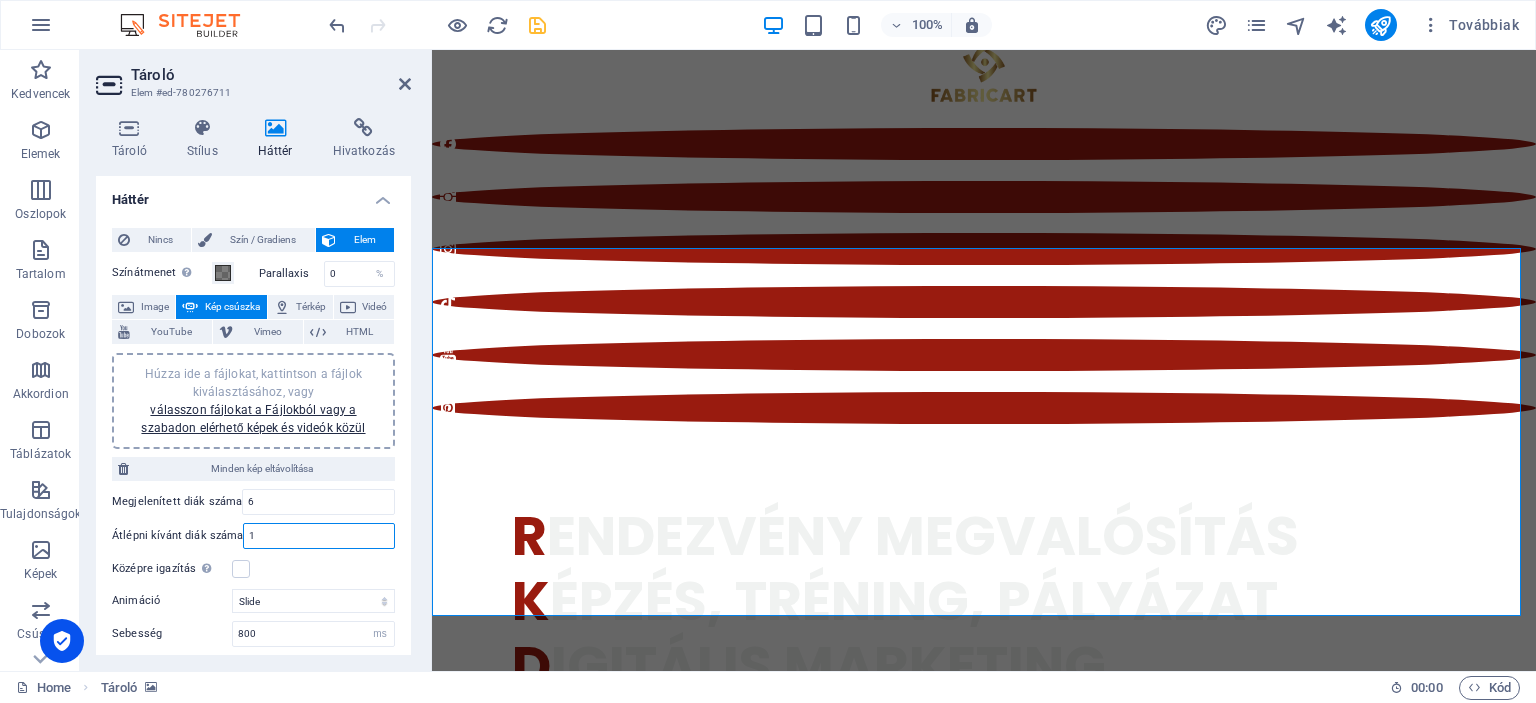 click on "1" at bounding box center (319, 536) 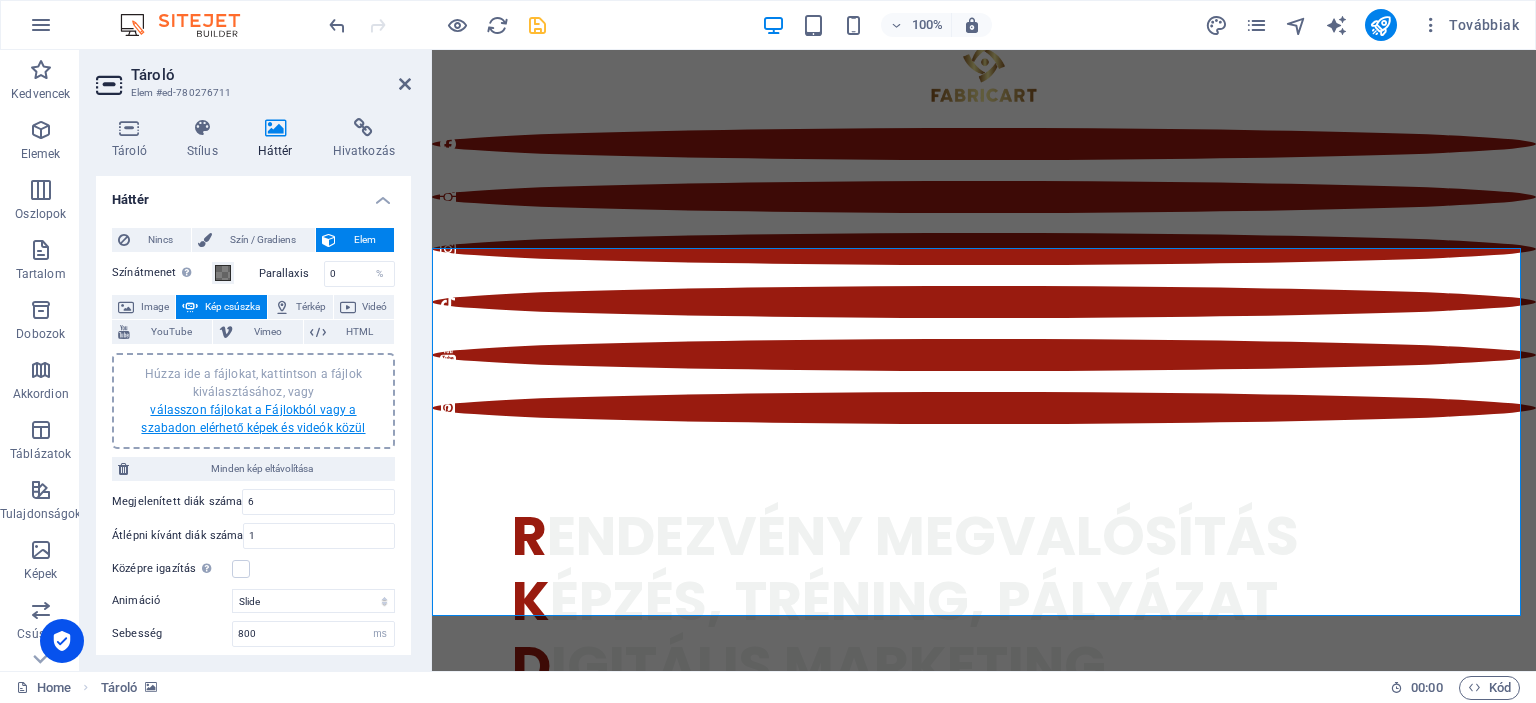click on "válasszon fájlokat a Fájlokból vagy a szabadon elérhető képek és videók közül" at bounding box center (253, 419) 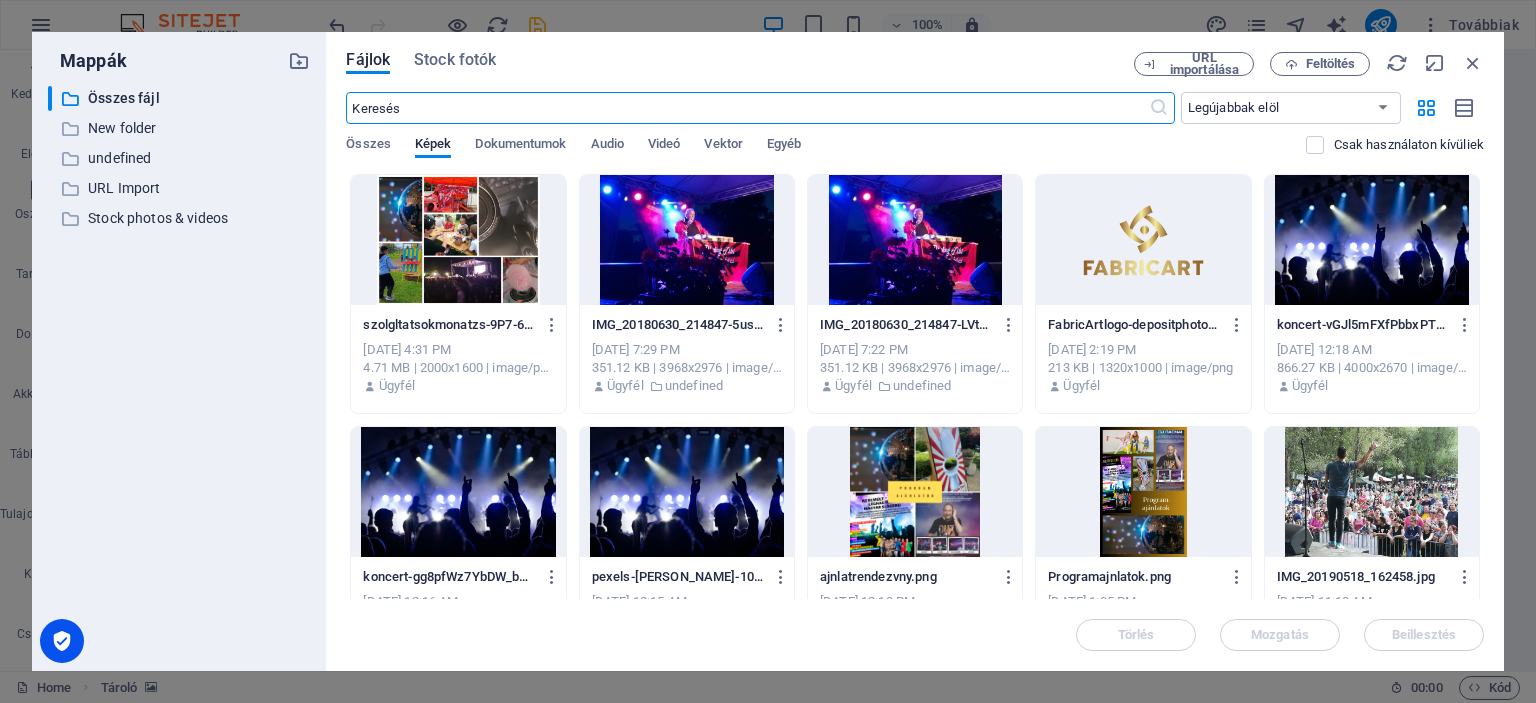 scroll, scrollTop: 703, scrollLeft: 0, axis: vertical 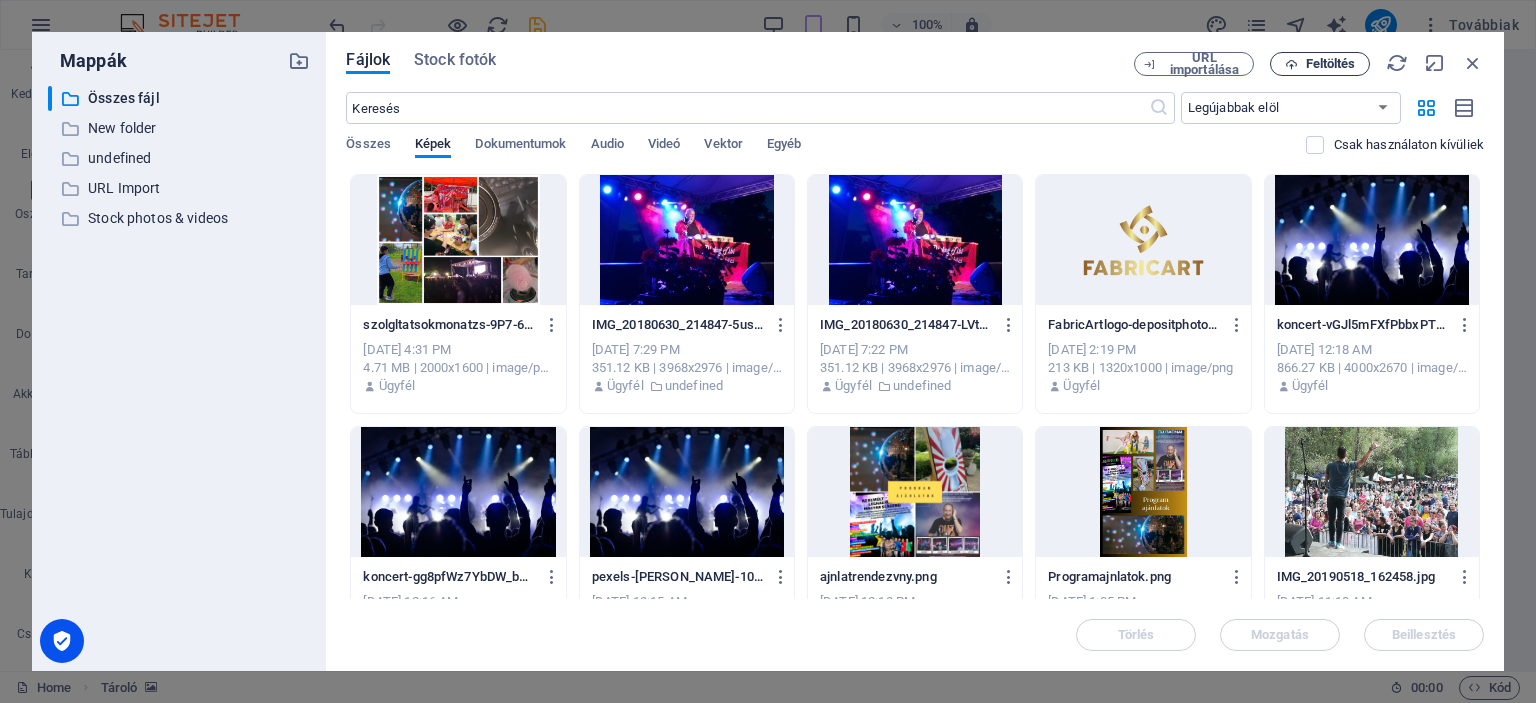 click on "Feltöltés" at bounding box center (1331, 64) 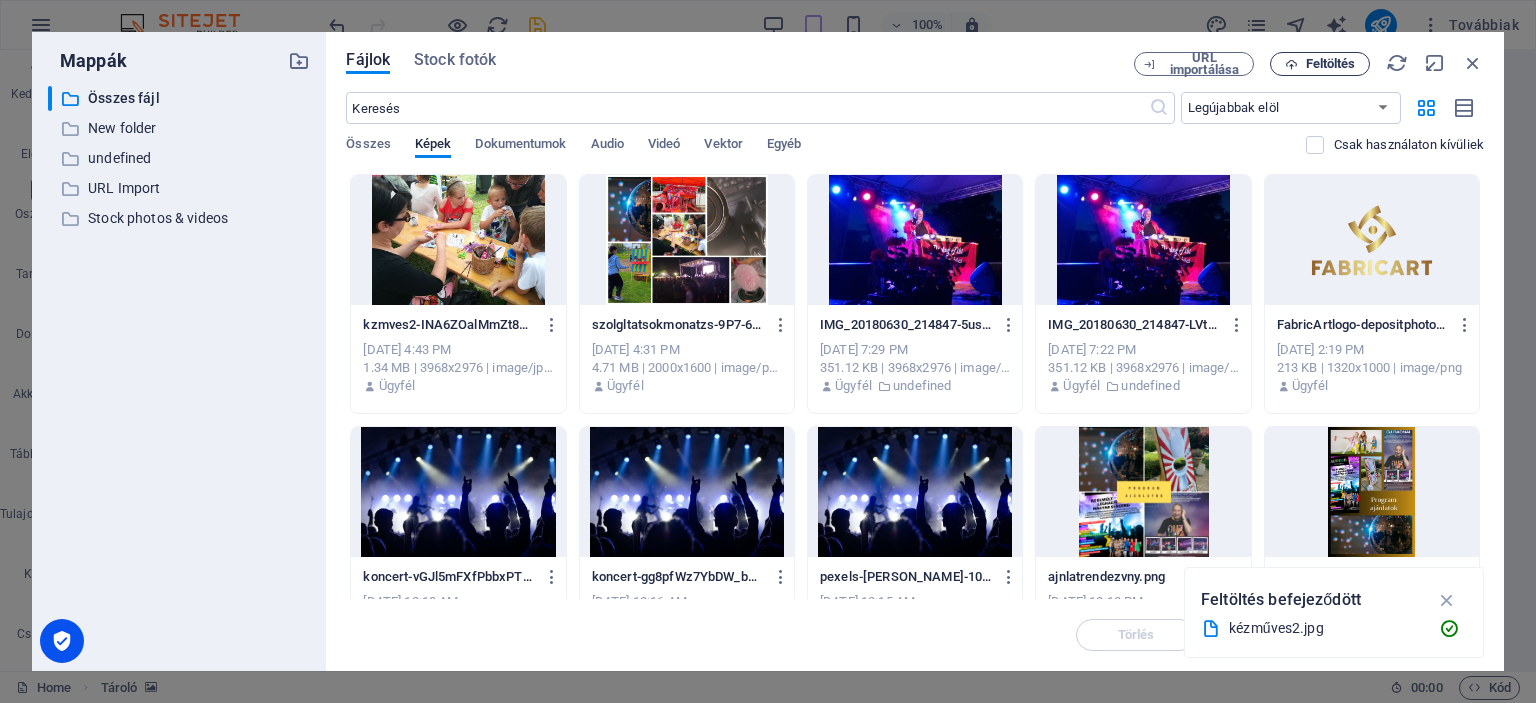 click on "Feltöltés" at bounding box center (1331, 64) 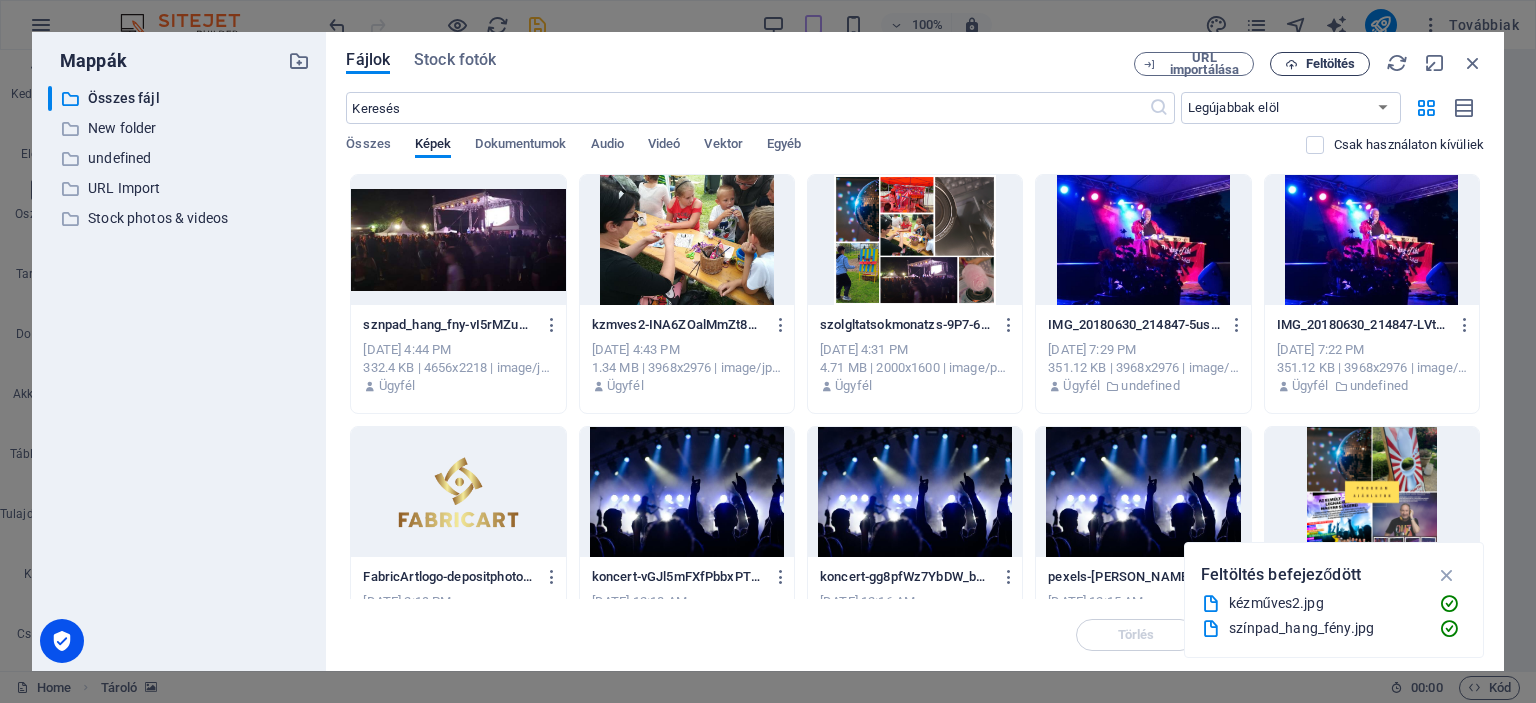 click on "Feltöltés" at bounding box center (1331, 64) 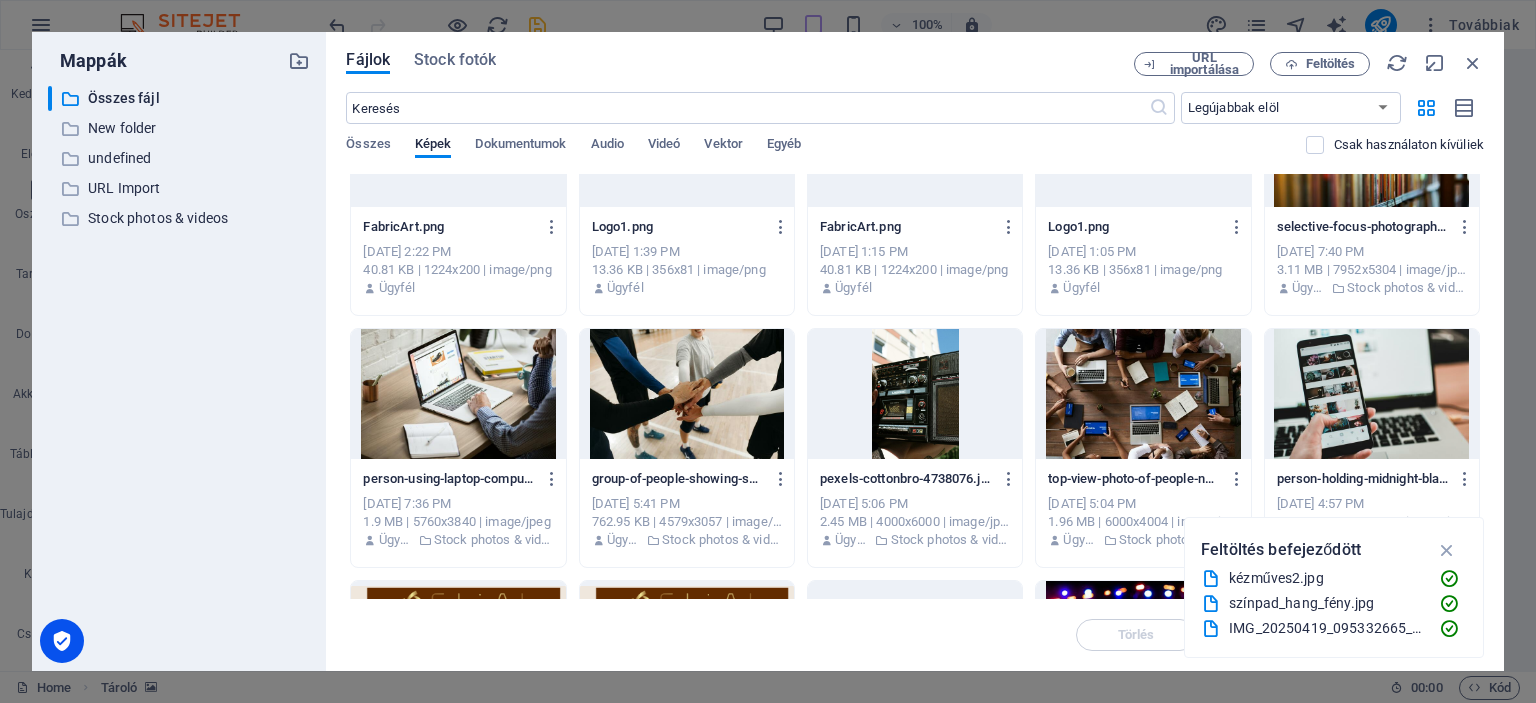 scroll, scrollTop: 3636, scrollLeft: 0, axis: vertical 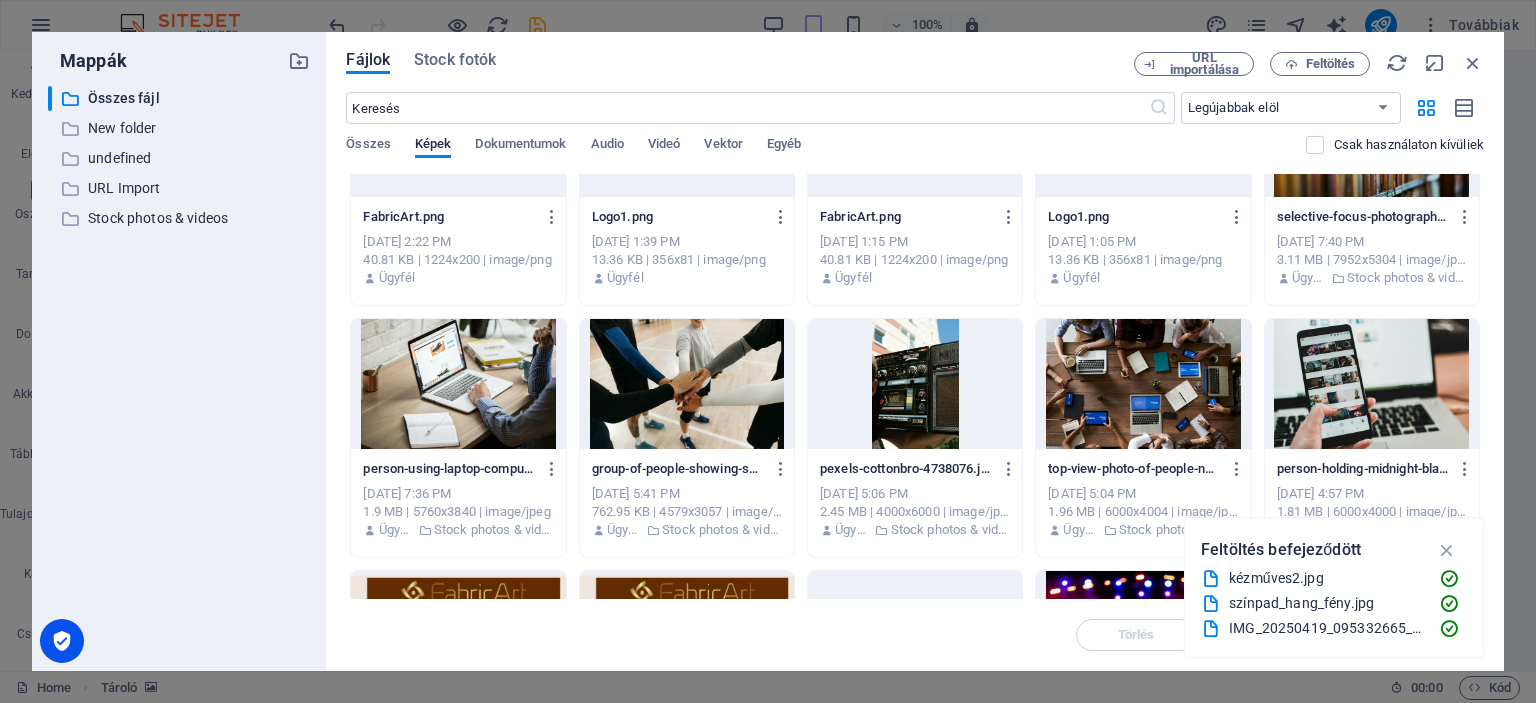 click at bounding box center [1372, 384] 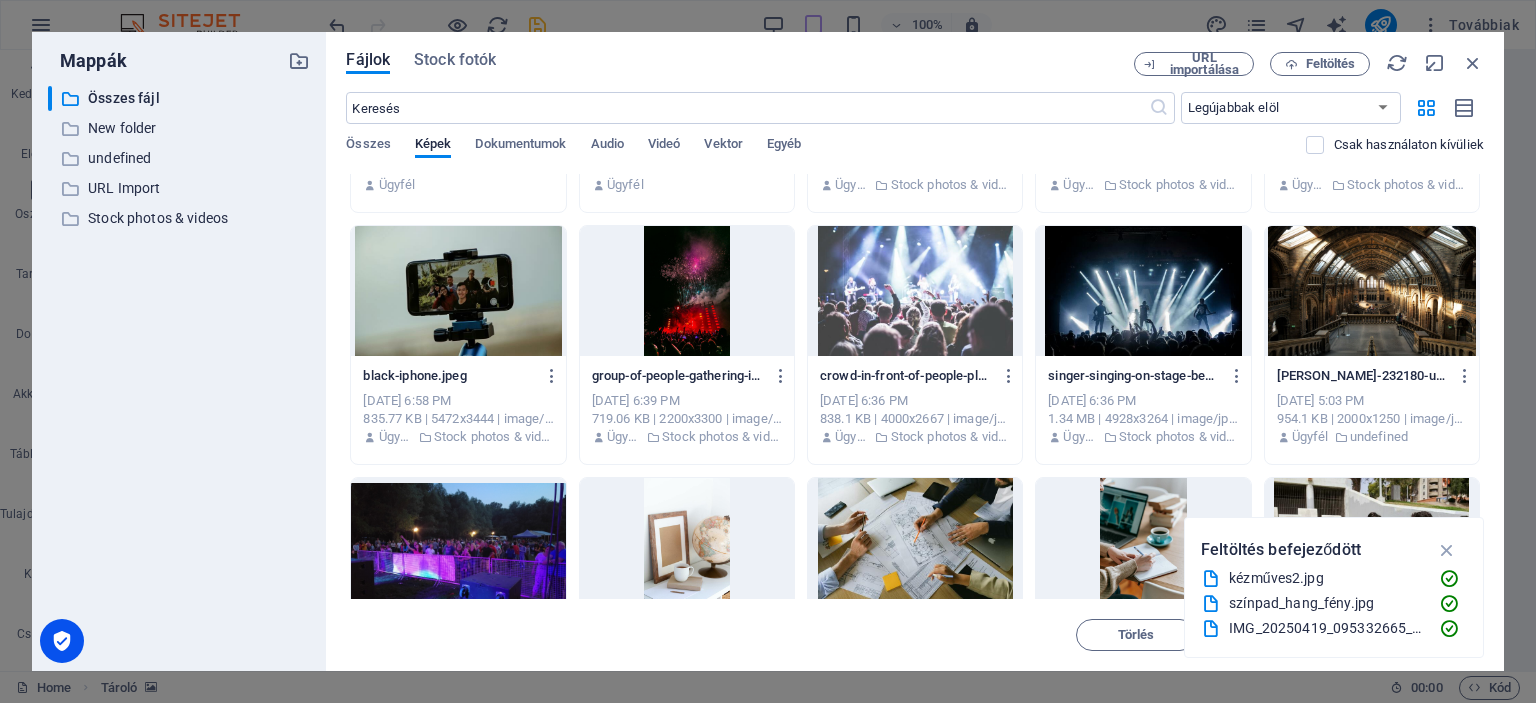 scroll, scrollTop: 2944, scrollLeft: 0, axis: vertical 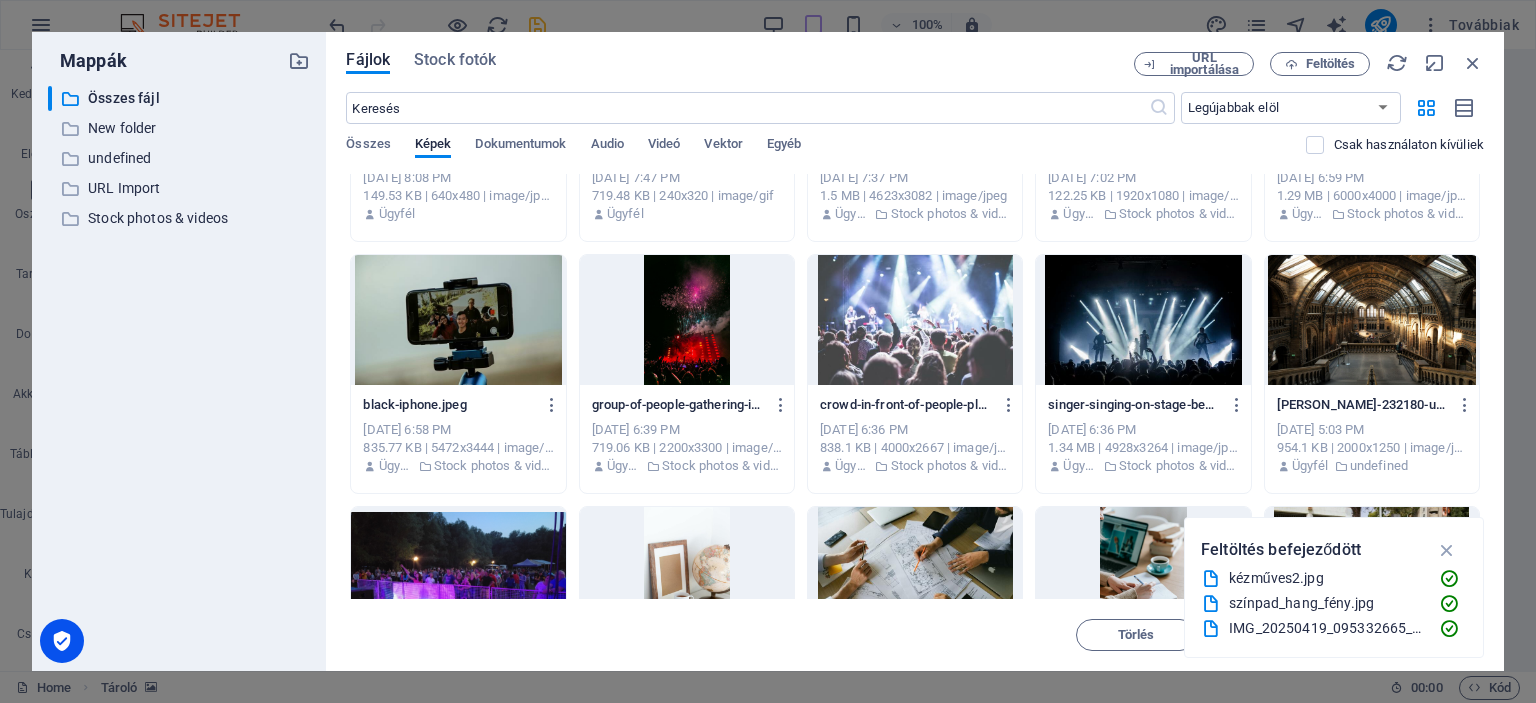 click at bounding box center (458, 320) 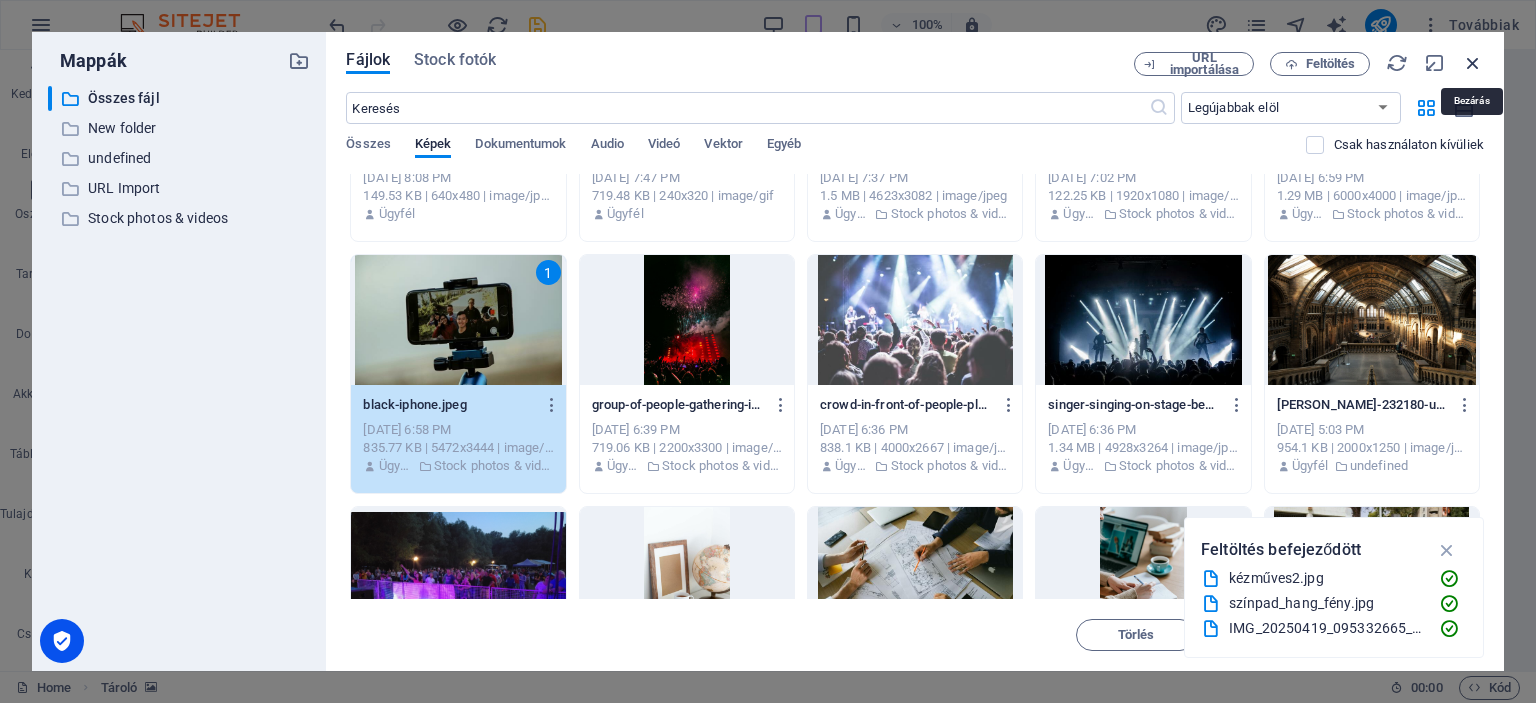 click at bounding box center (1473, 63) 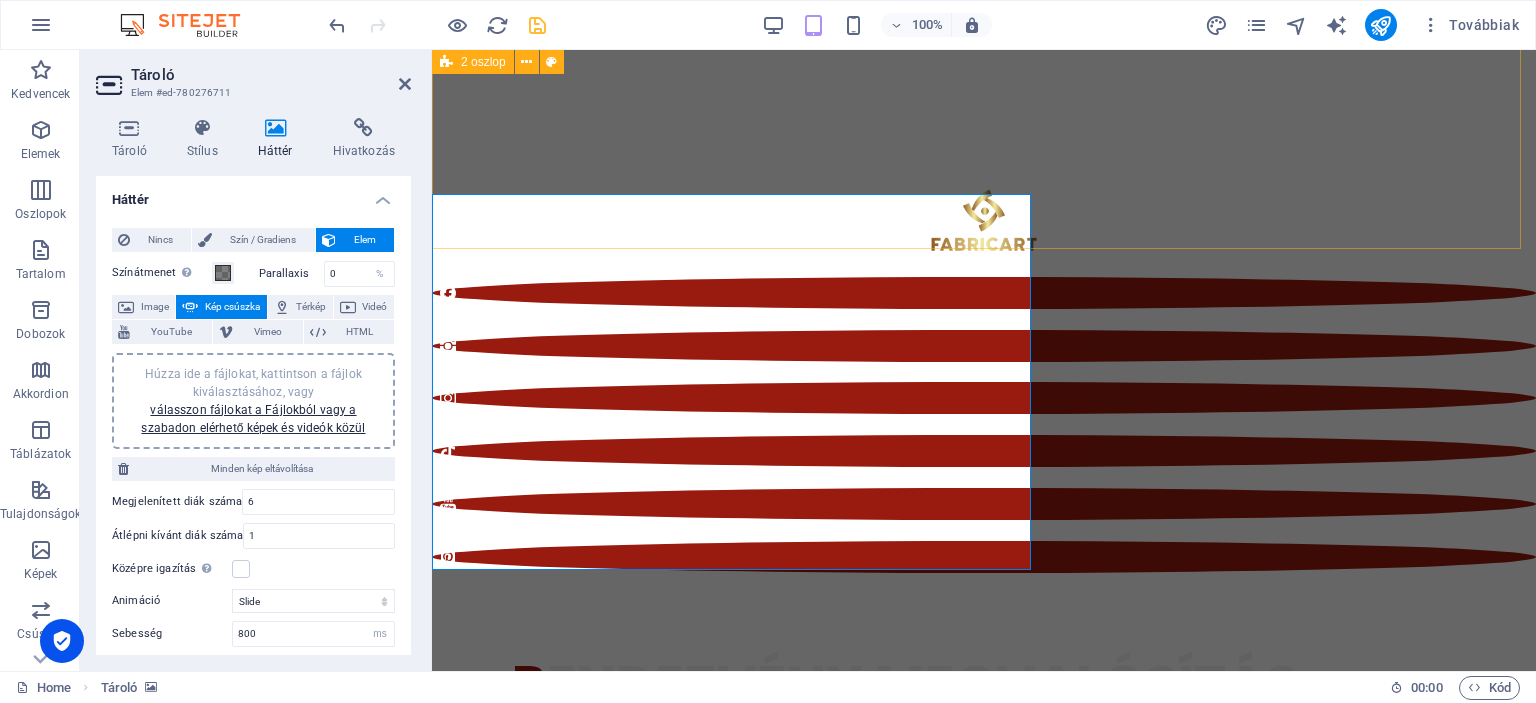 scroll, scrollTop: 849, scrollLeft: 0, axis: vertical 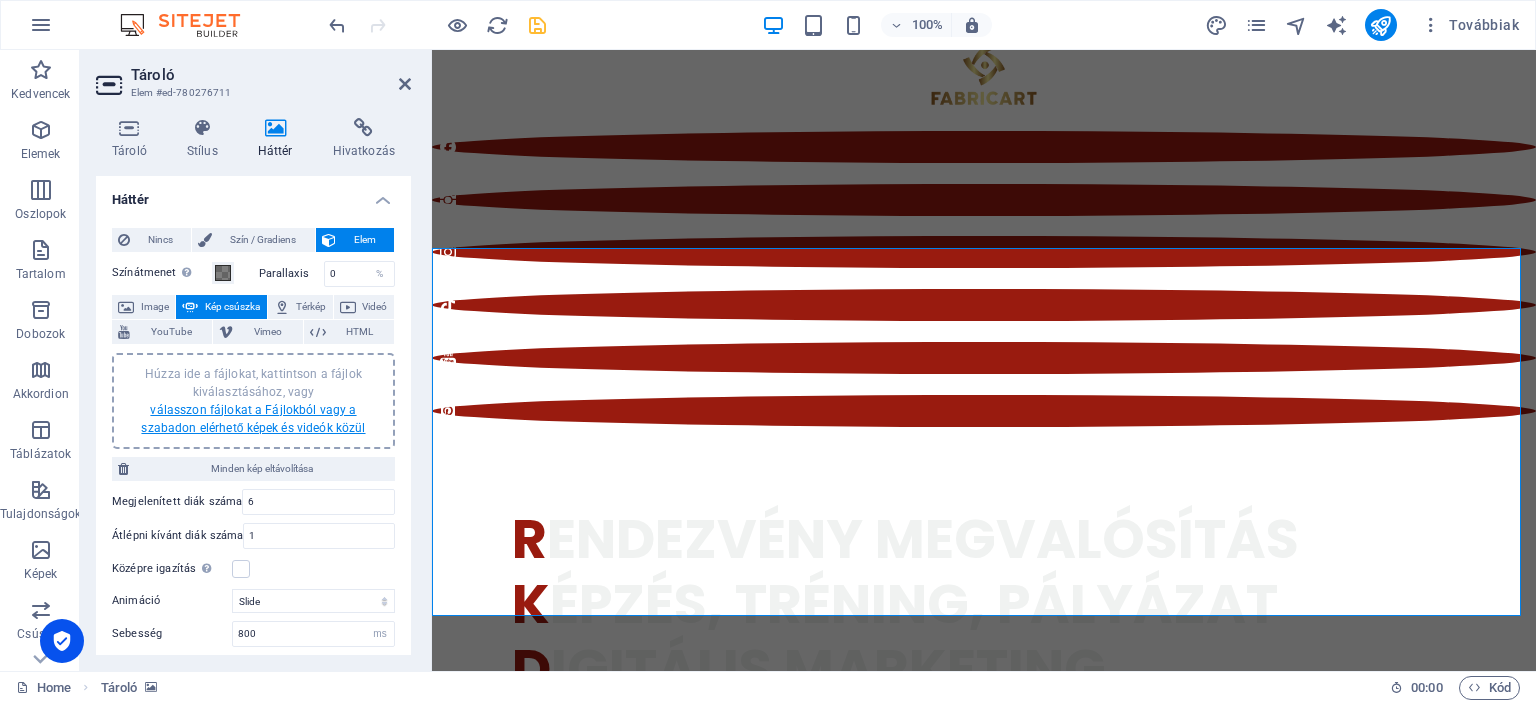 click on "válasszon fájlokat a Fájlokból vagy a szabadon elérhető képek és videók közül" at bounding box center [253, 419] 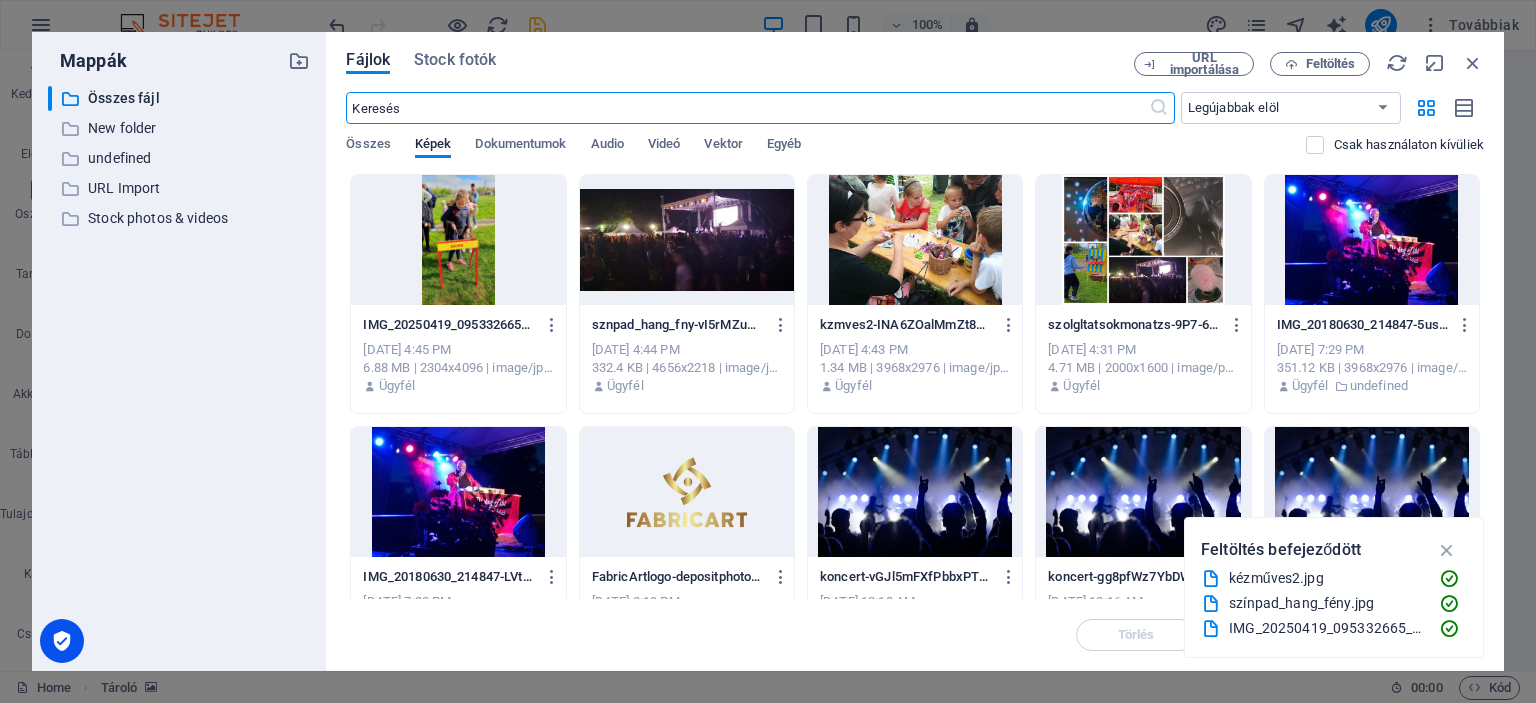 scroll, scrollTop: 703, scrollLeft: 0, axis: vertical 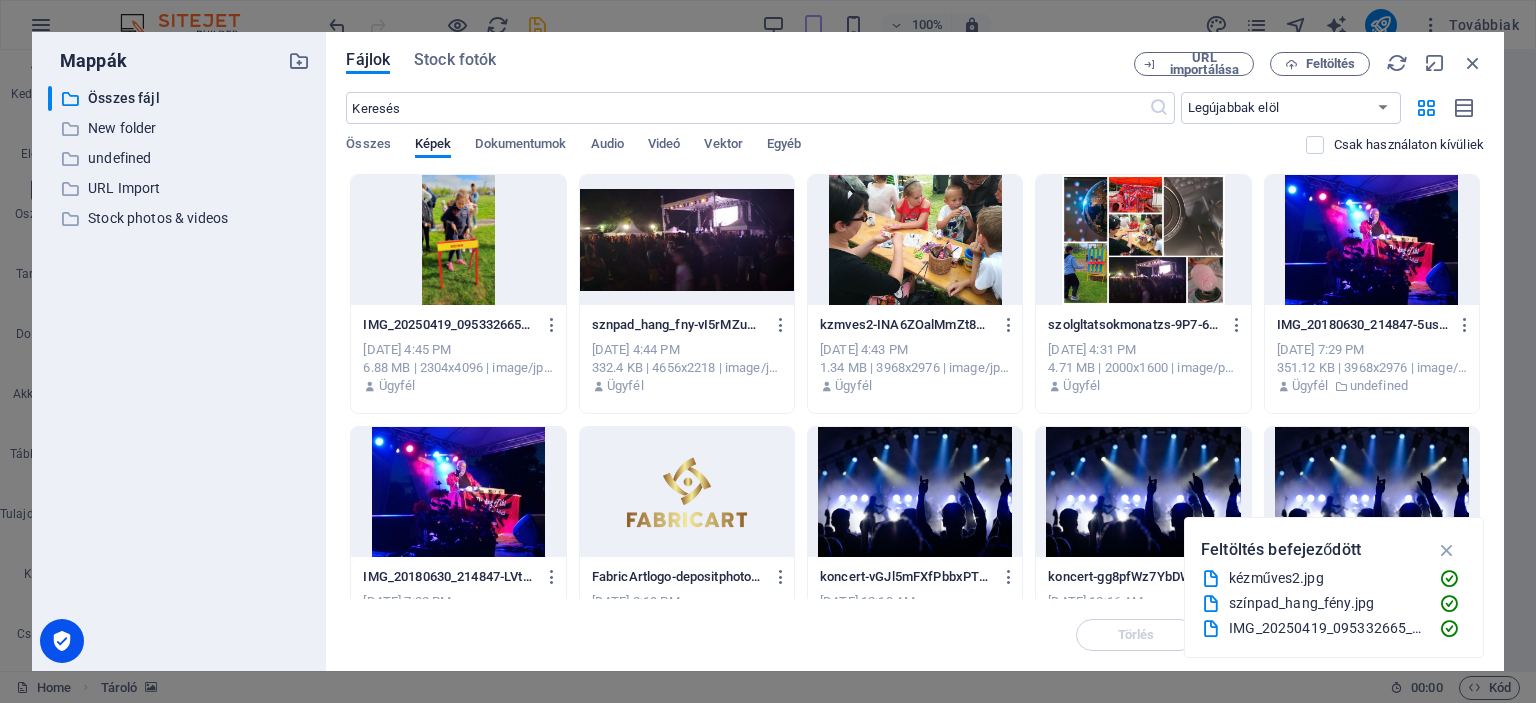 click at bounding box center (458, 240) 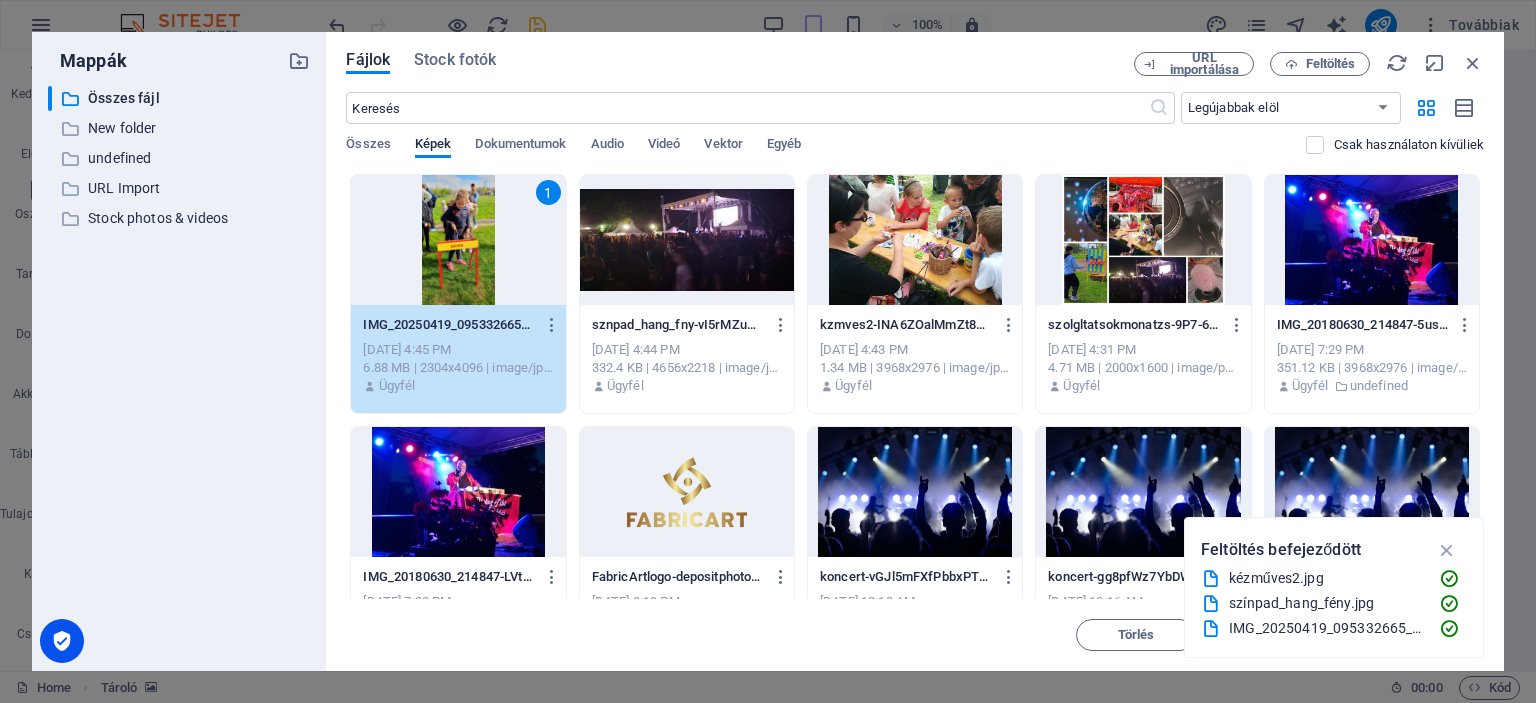 click at bounding box center (687, 240) 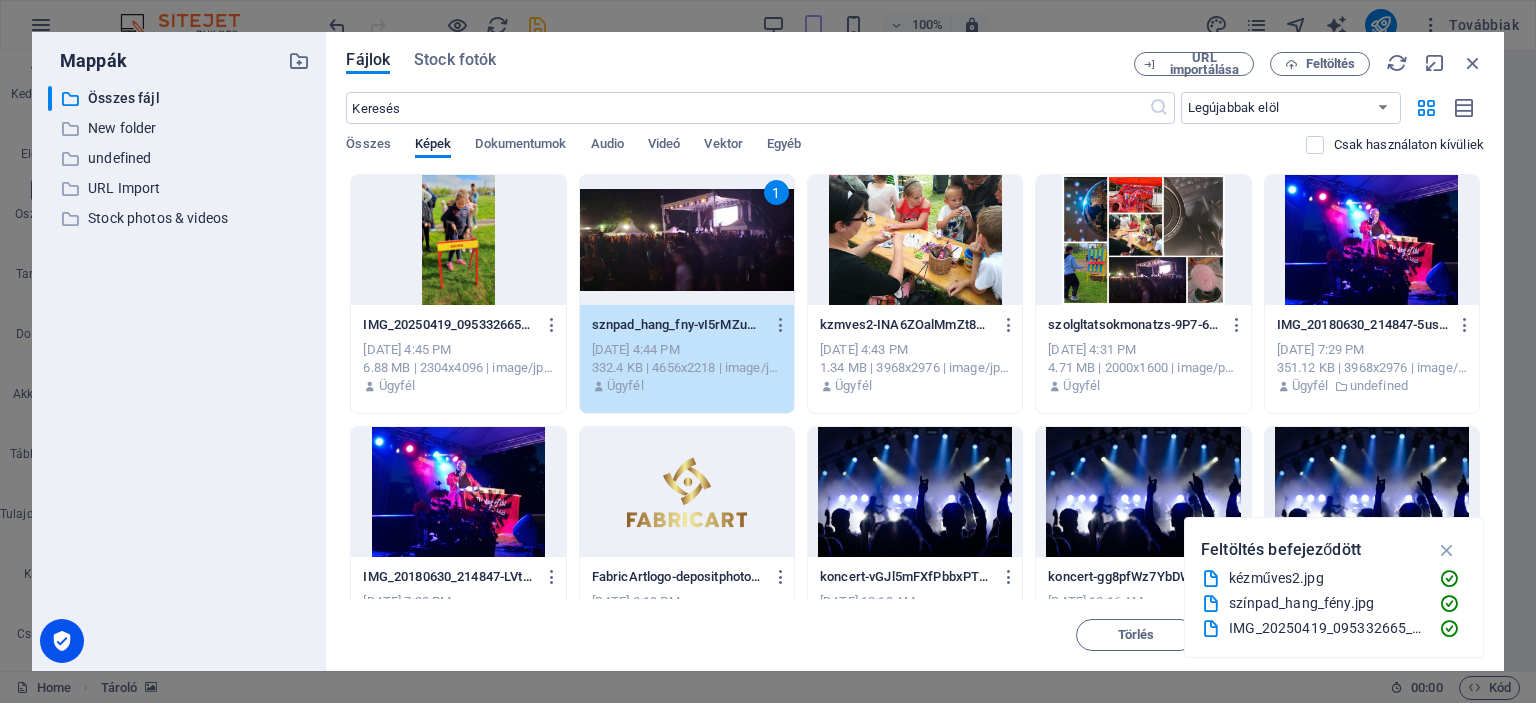 click at bounding box center [458, 240] 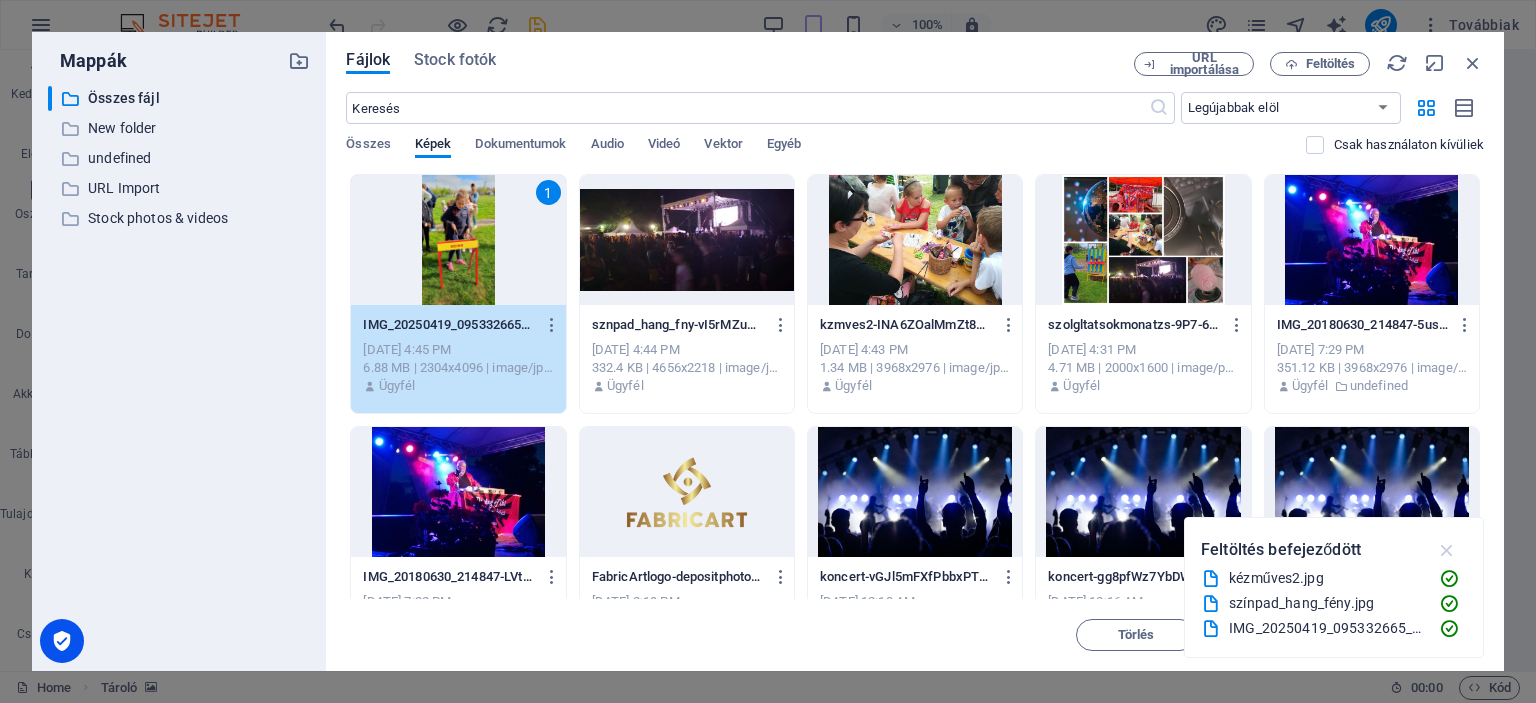 click at bounding box center (1447, 550) 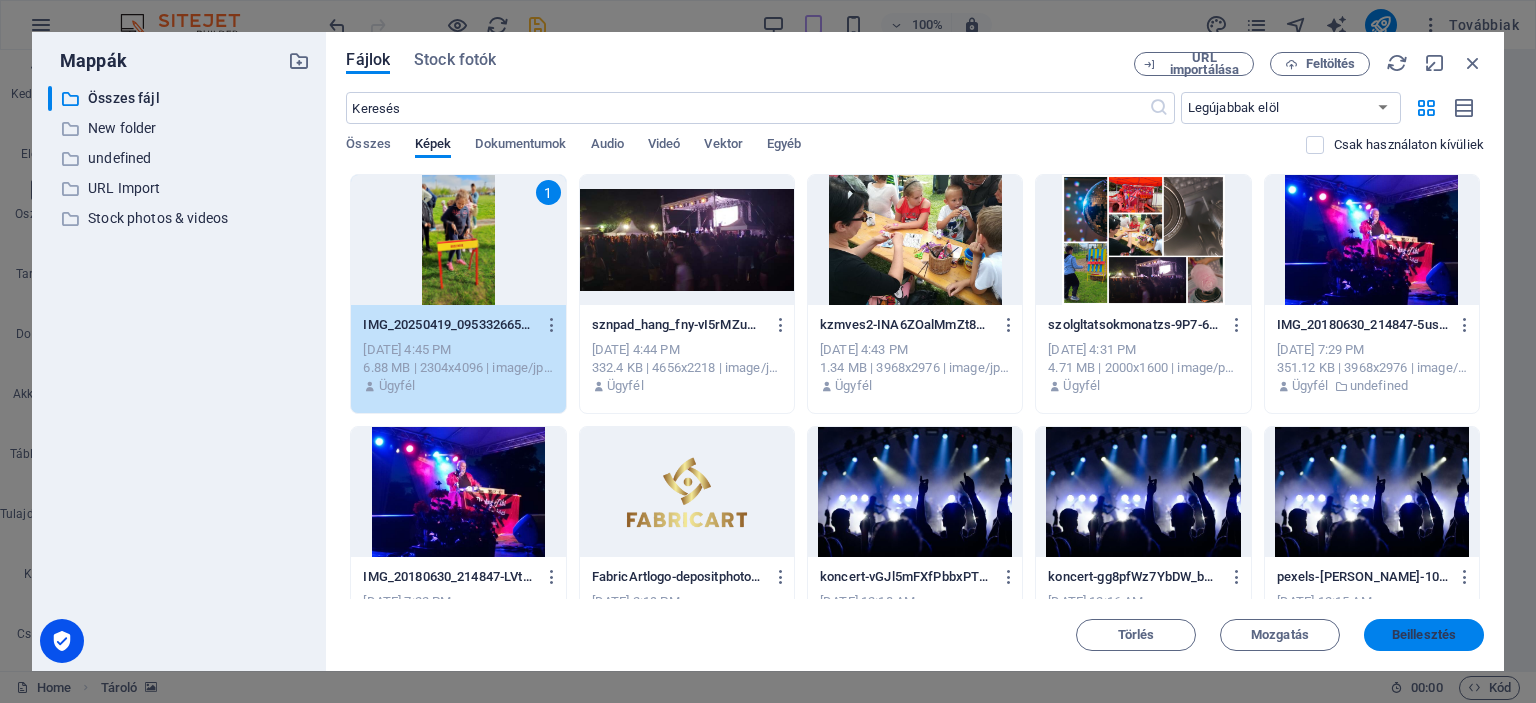 click on "Beillesztés" at bounding box center [1424, 635] 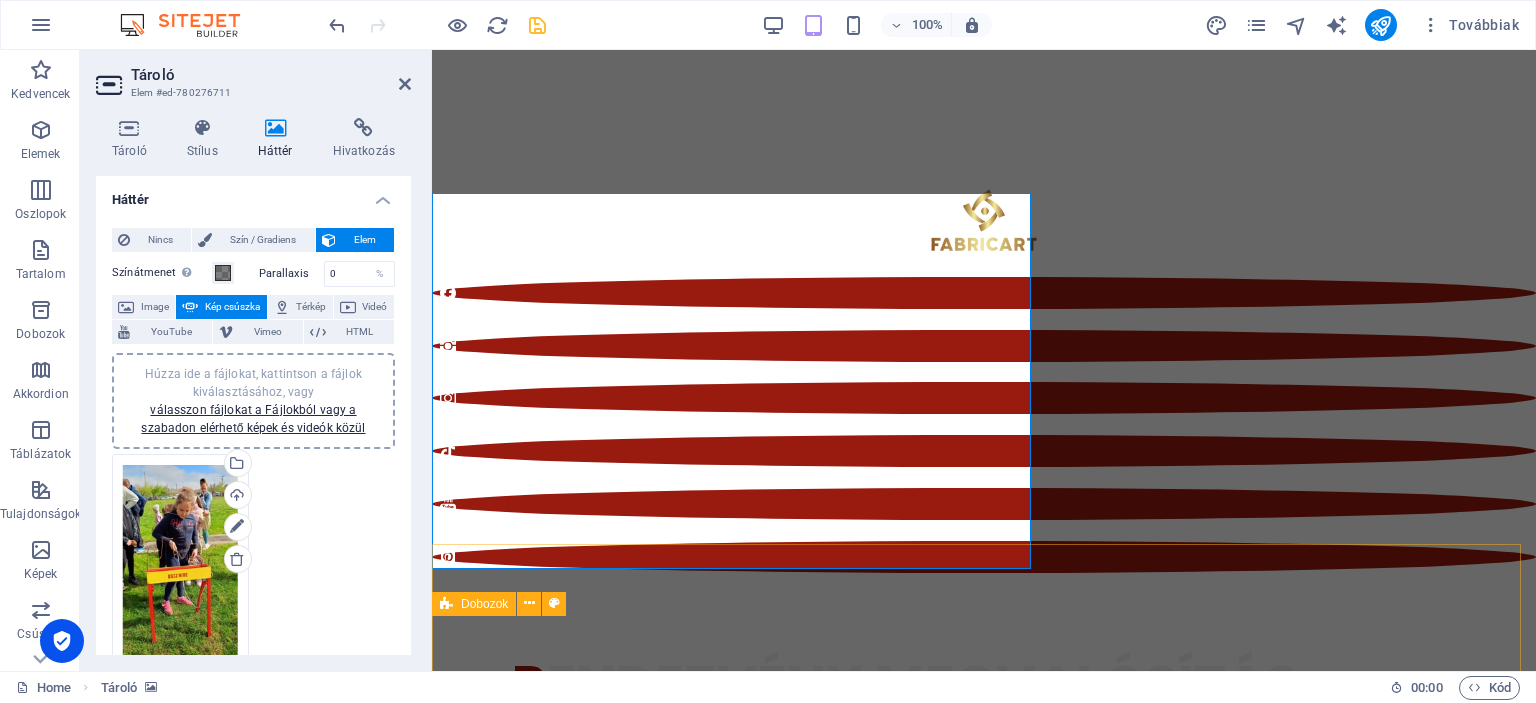 scroll, scrollTop: 849, scrollLeft: 0, axis: vertical 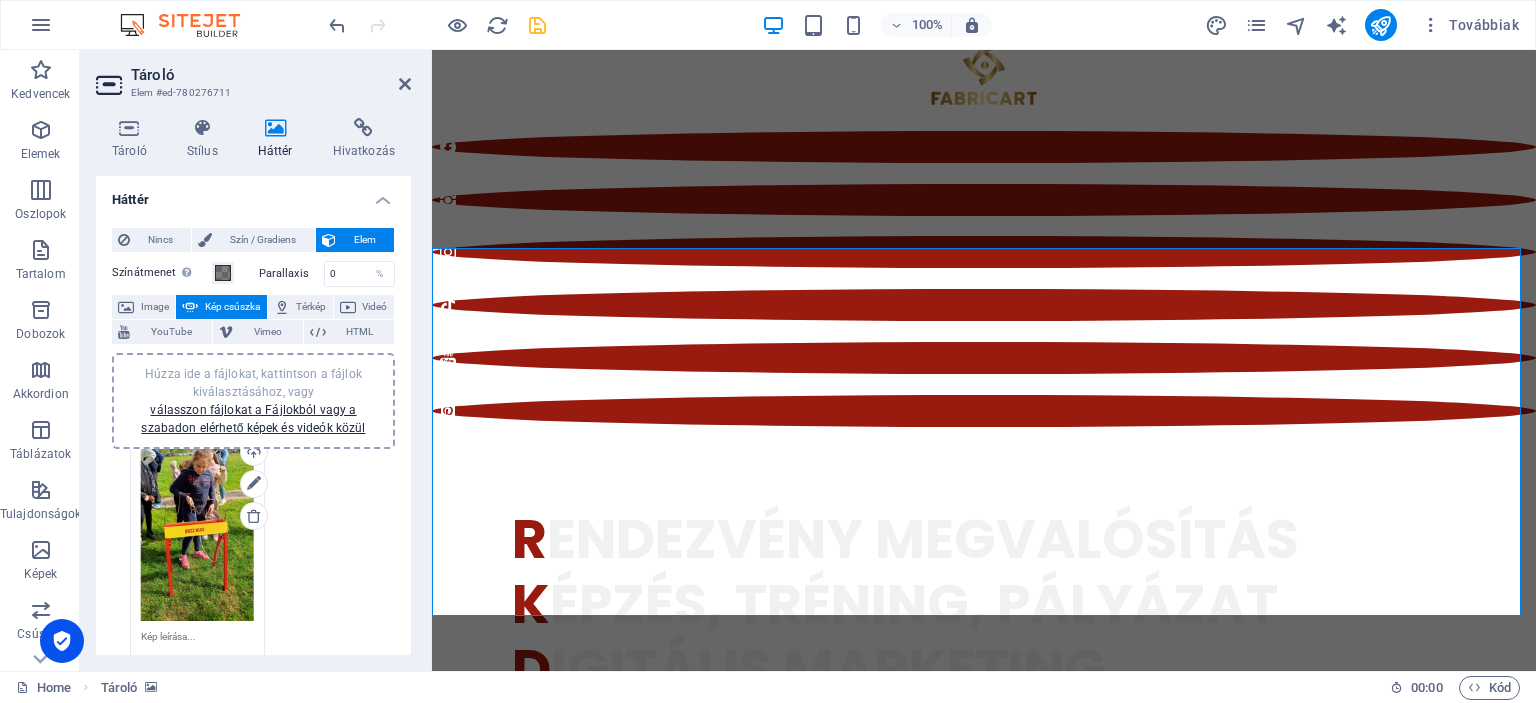 drag, startPoint x: 190, startPoint y: 584, endPoint x: 208, endPoint y: 541, distance: 46.615448 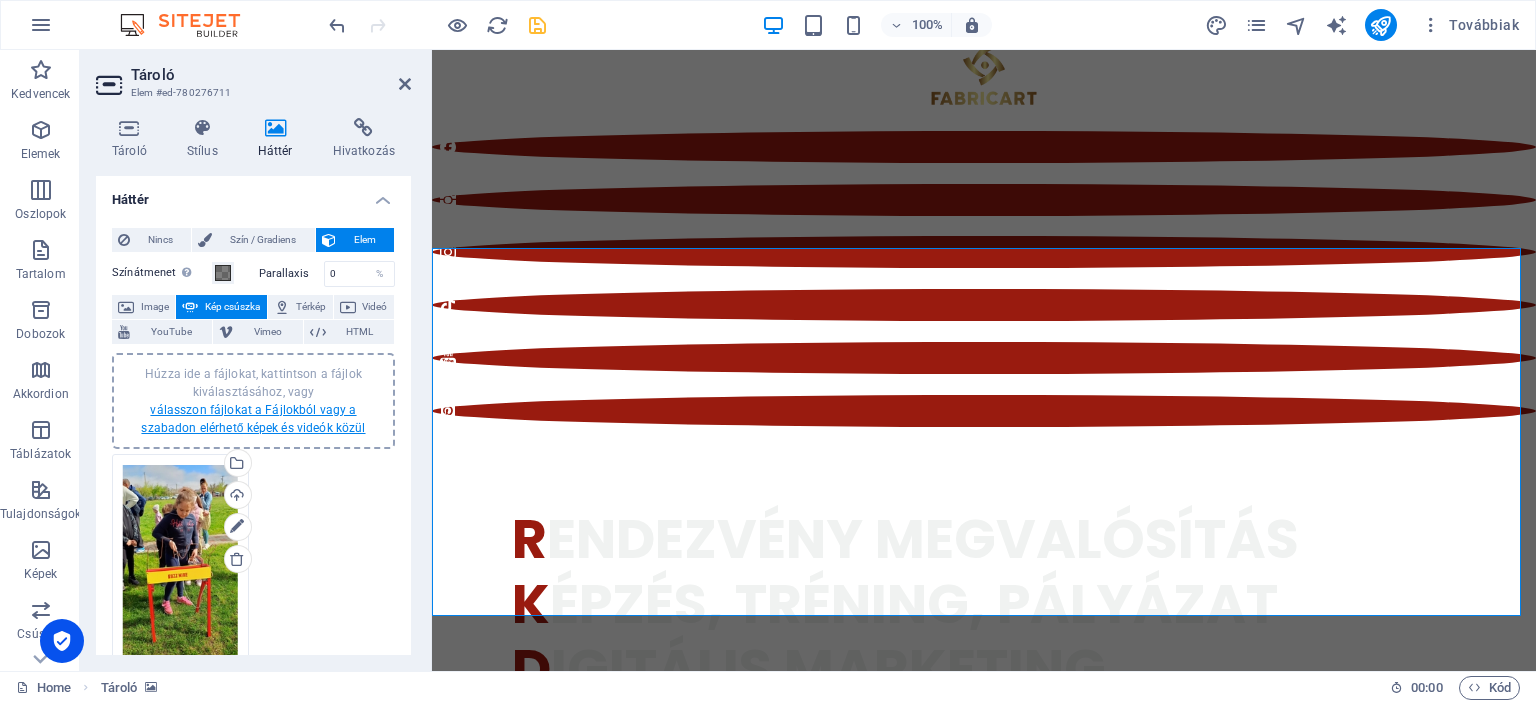 click on "válasszon fájlokat a Fájlokból vagy a szabadon elérhető képek és videók közül" at bounding box center (253, 419) 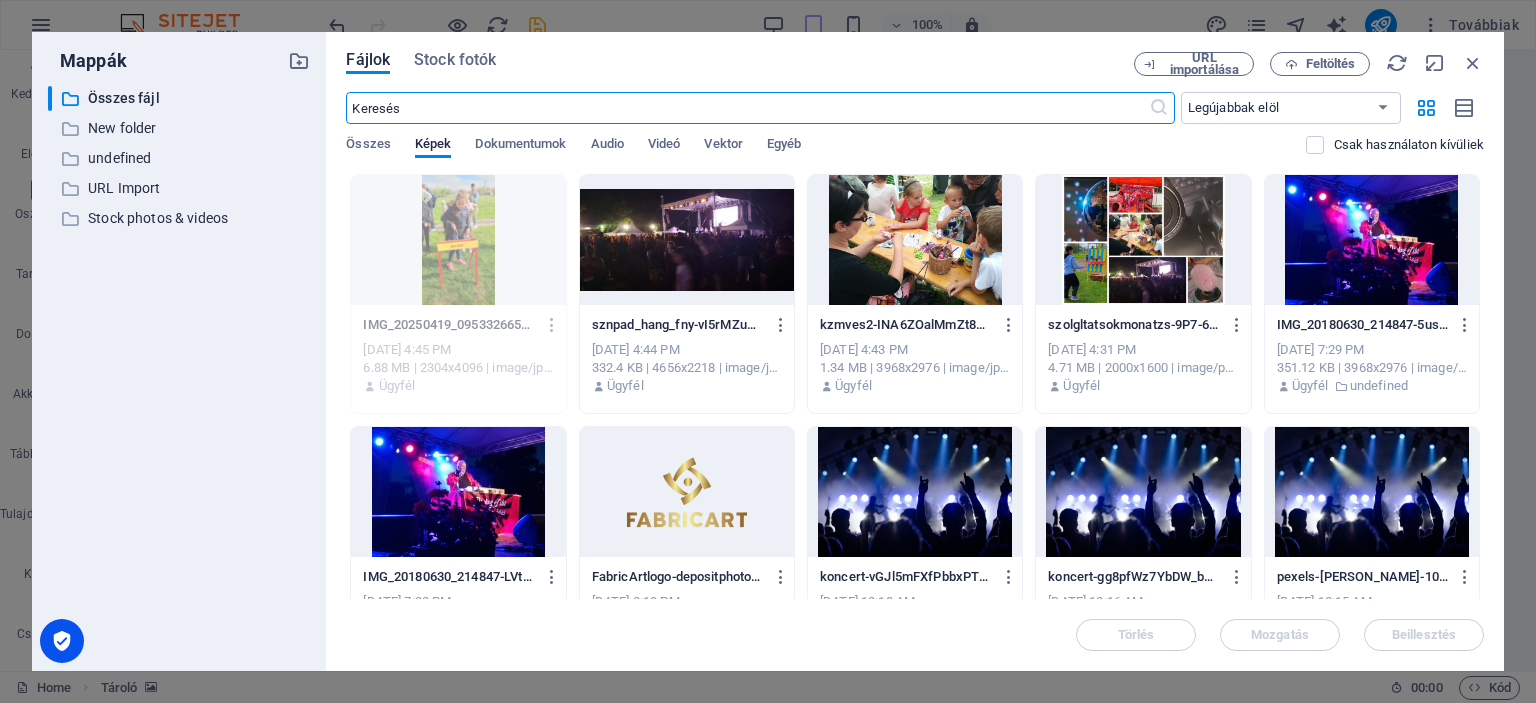 scroll, scrollTop: 703, scrollLeft: 0, axis: vertical 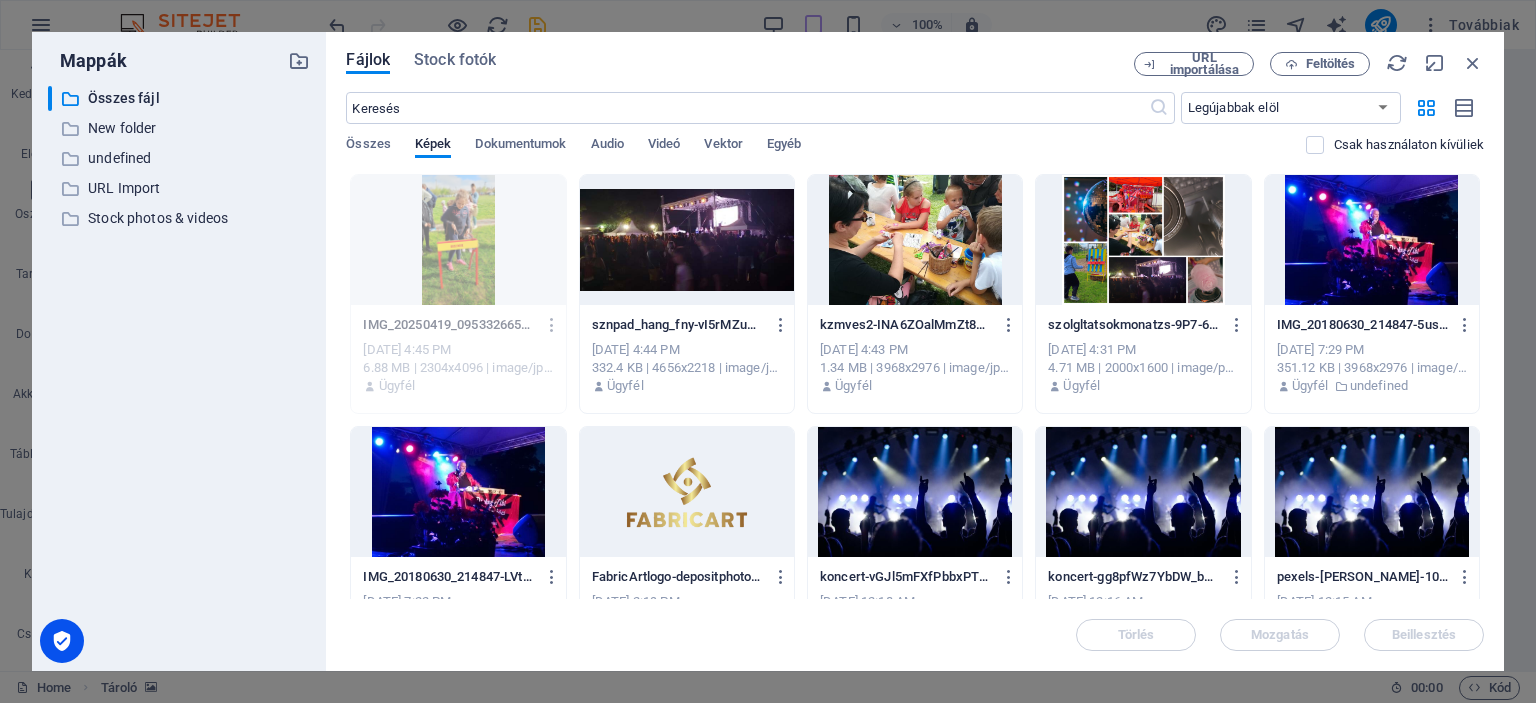 click at bounding box center [687, 240] 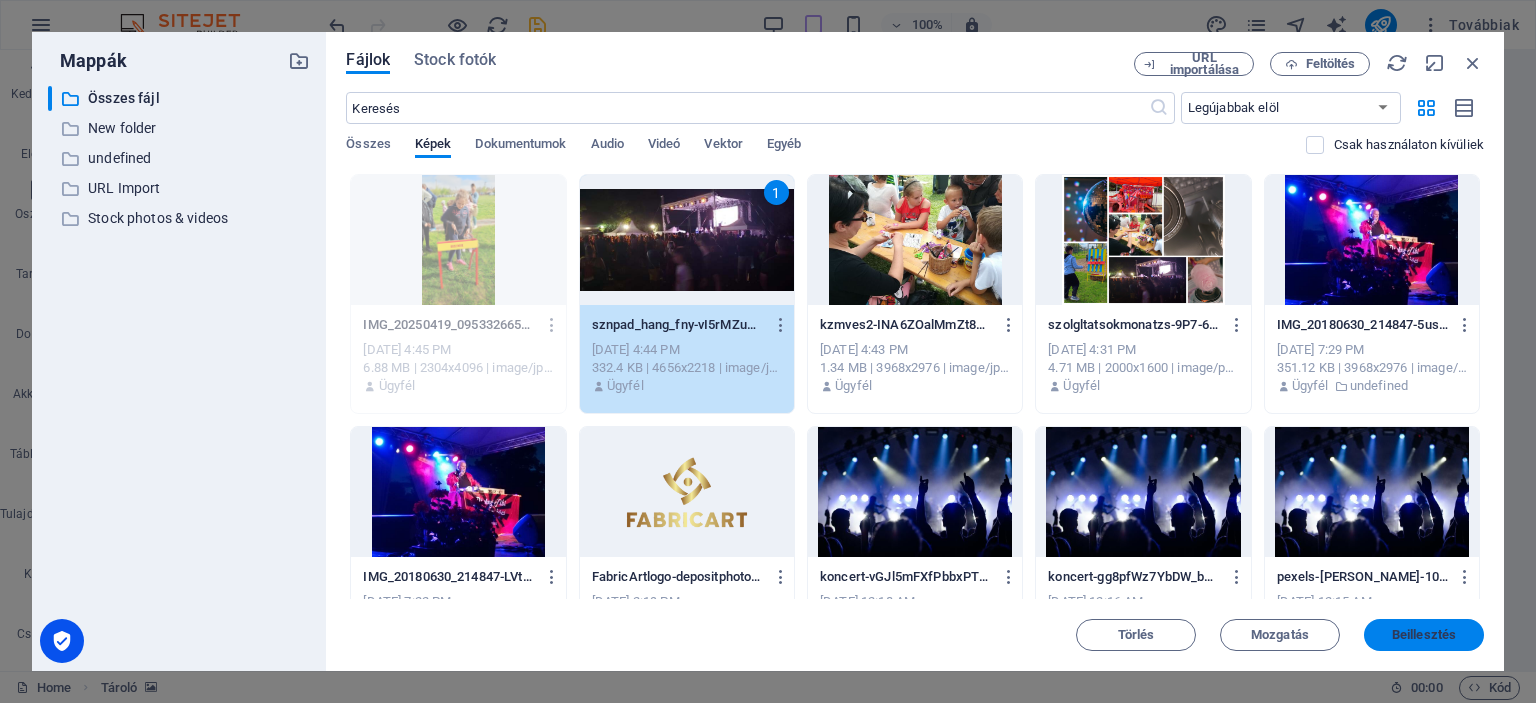 click on "Beillesztés" at bounding box center [1424, 635] 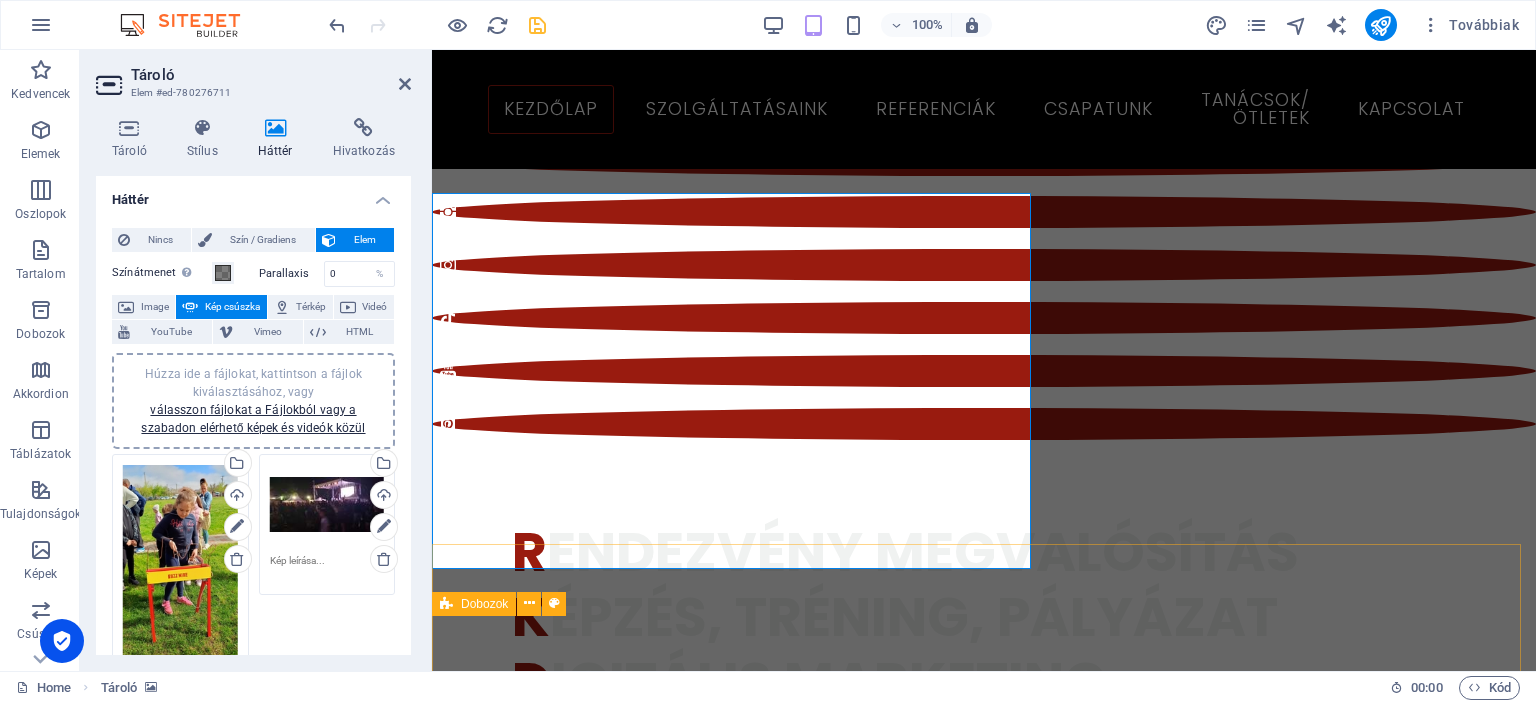 click on "Rendezvény megvalósítás Színpadtechinka, hangosítás,  Fellépők közvetítése Gyermek és felnőtt animációk, születésnapok Abbázia Békebeli Játéktár Nézd meg nosztalgia játékainkat!    Amatőr művészeti csoportok, egyének mentorálása Gomb felirata Kézés, trénig, pályázat Rendezvényszervezési workshopok egyesületeknek, kisvállalkozásoknak Kommunikációs tréningek, Kulcsképességek fejlesztése Konfliktus-, válsághelyzeti workshop Pályaorientációs tanácsadás, előadások, tréningek  Pályázatok generálása Gomb felirata Digitális marketing Honlapkészítés és digitális marketing tanácsadás civil szervezeteknek és kisvállalkozásoknak Közösségi média menedzsment és tartalomgyártás Google értékelések kezelése Fotó és videó tartalom gyártés és kezelés Gomb felirata" at bounding box center [984, 2977] 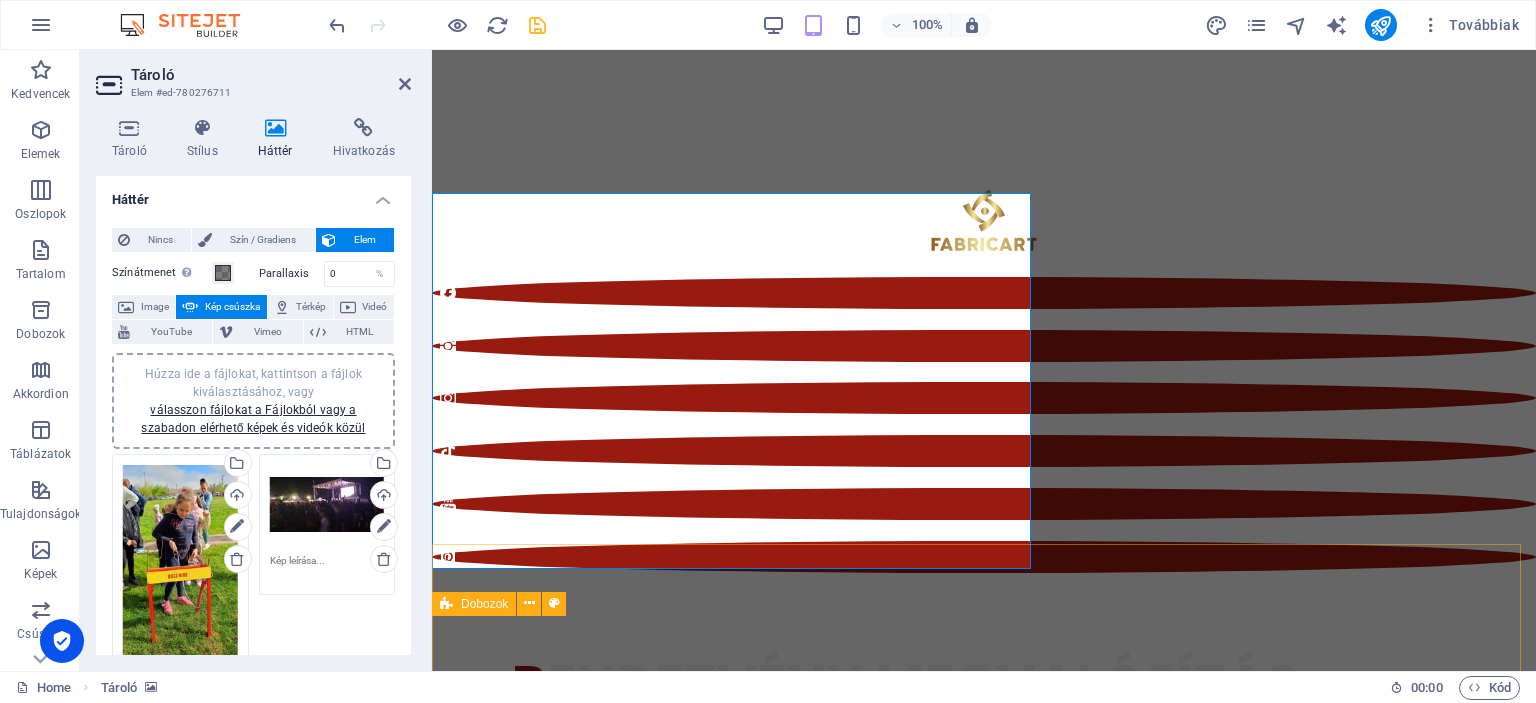 scroll, scrollTop: 849, scrollLeft: 0, axis: vertical 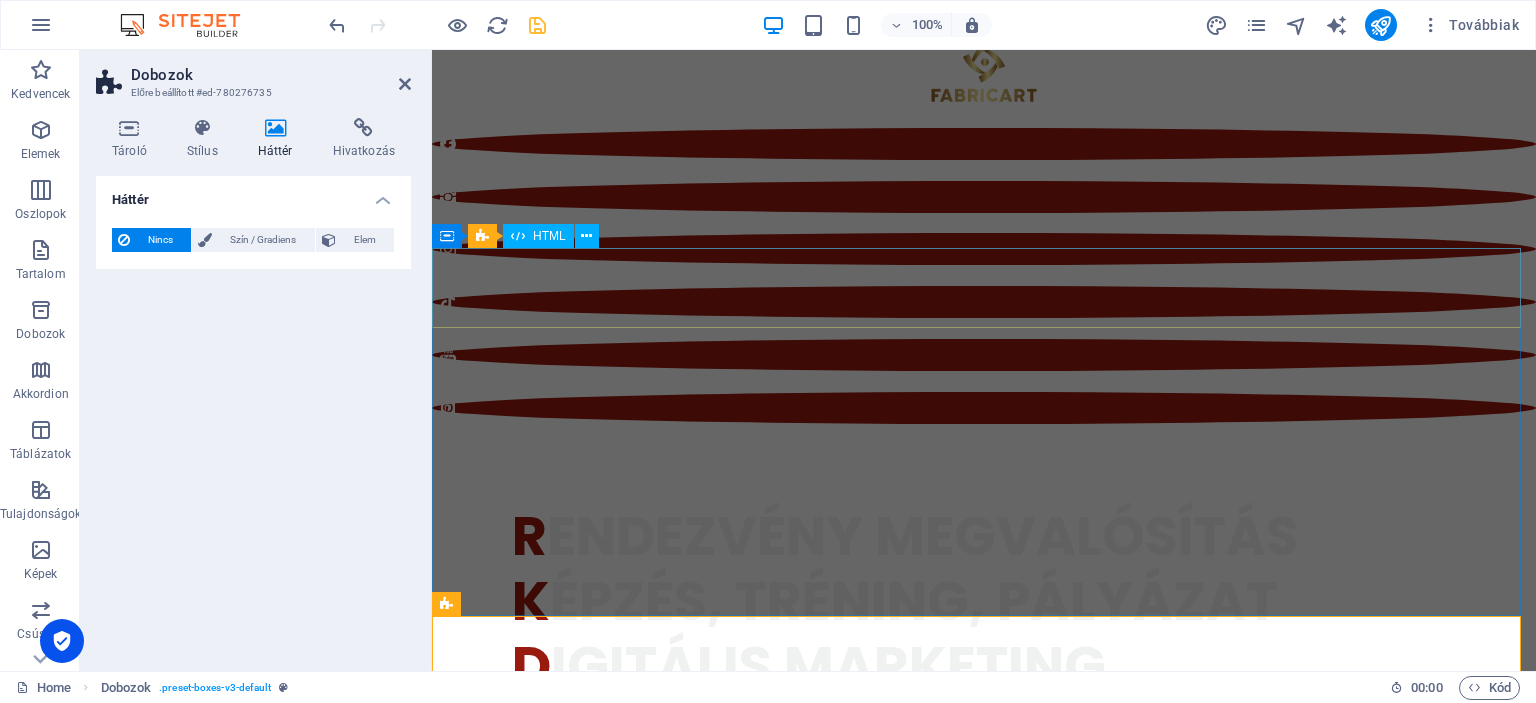 click at bounding box center [984, 1739] 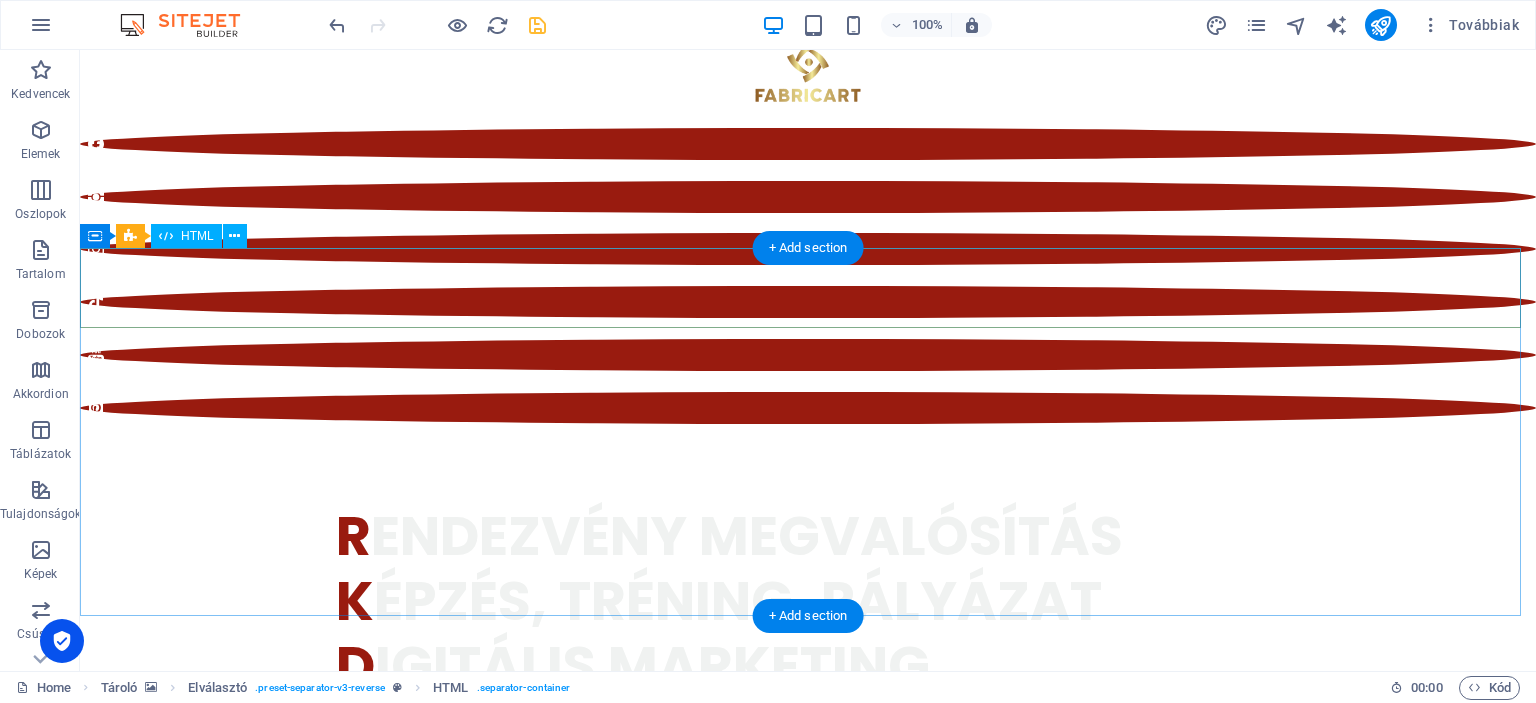 click at bounding box center [808, 1739] 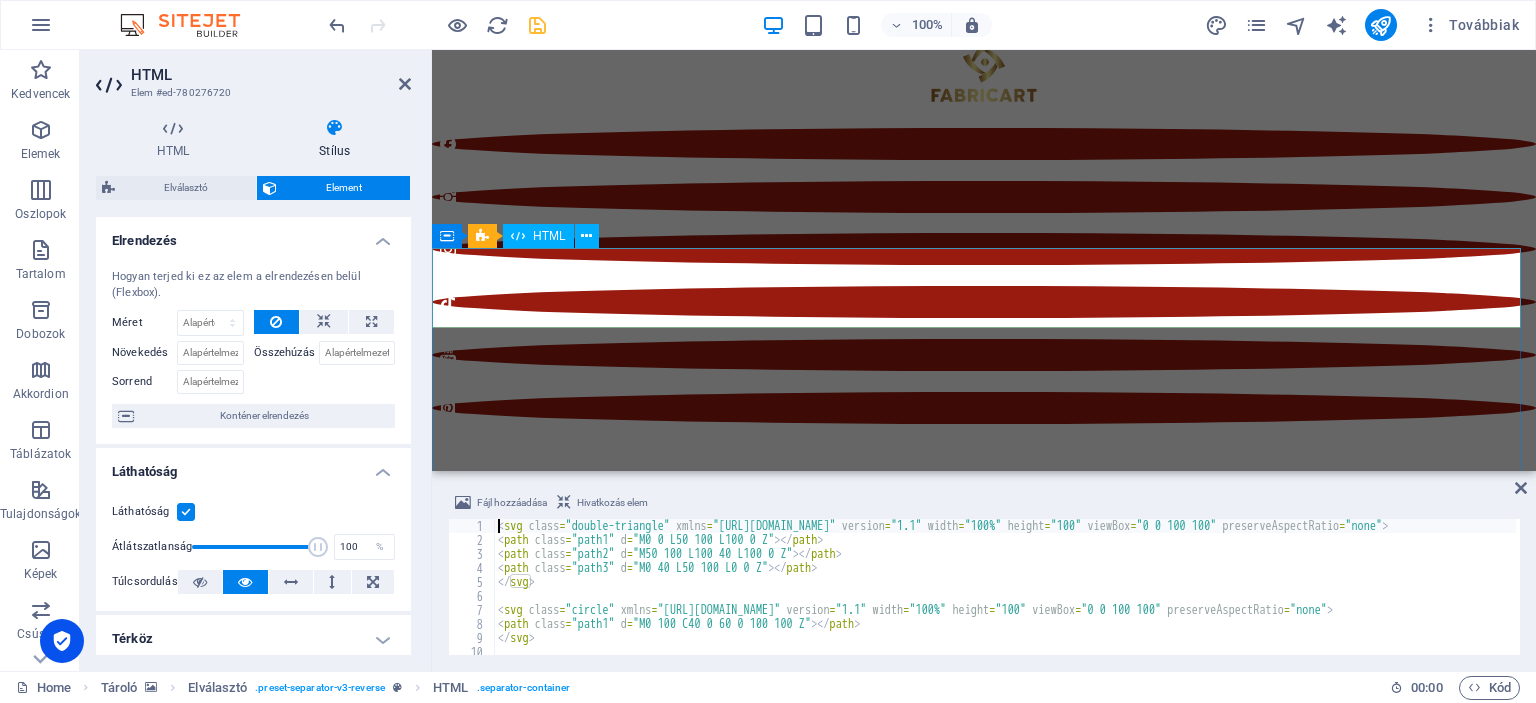 click at bounding box center [984, 1739] 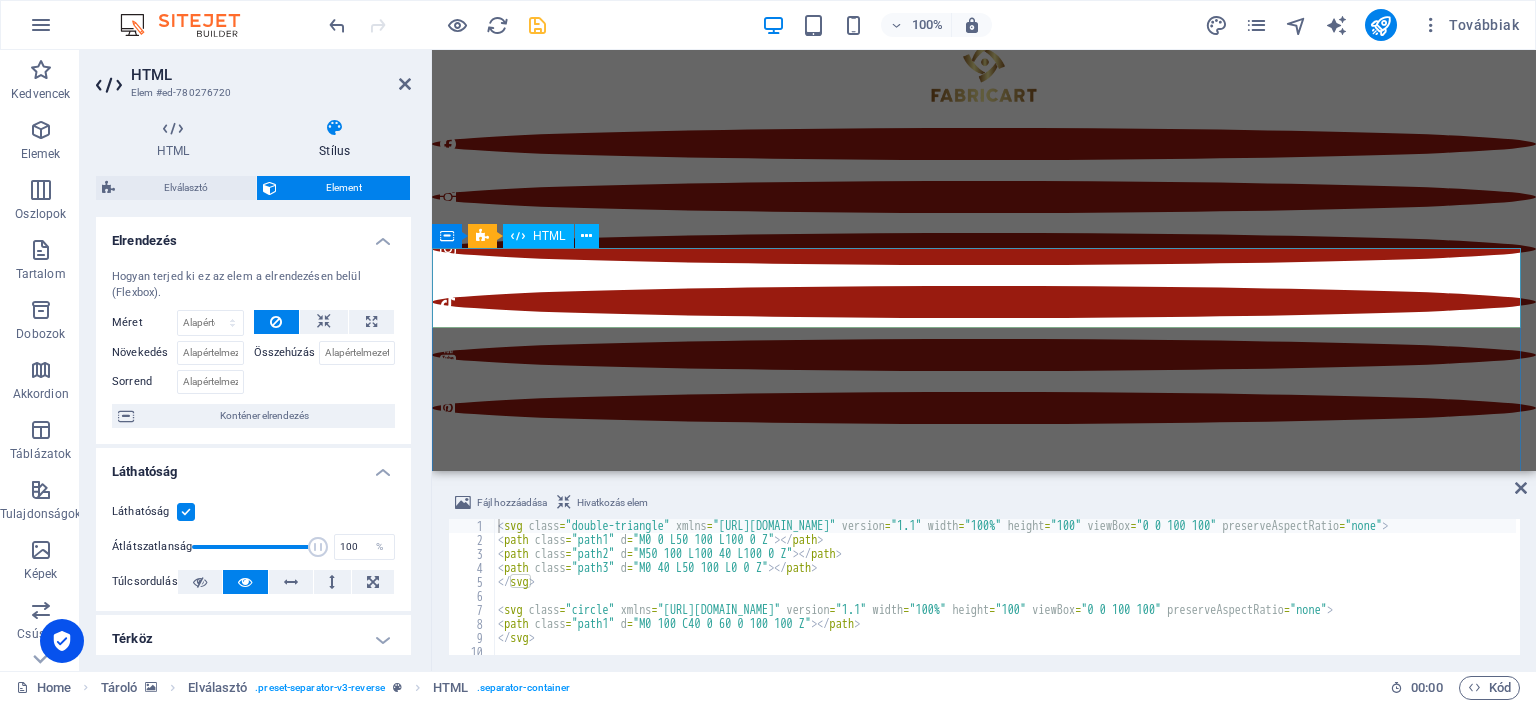 click at bounding box center [984, 1739] 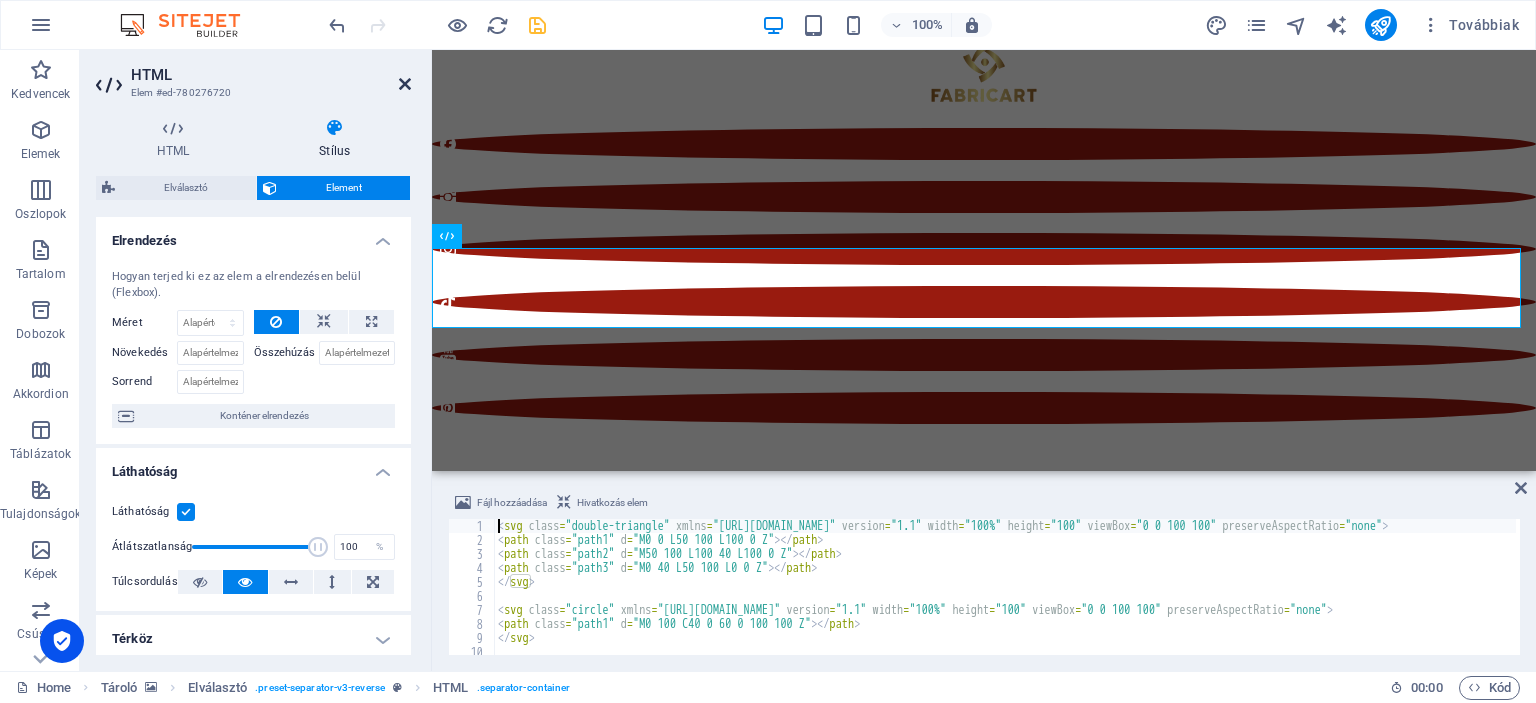 click at bounding box center [405, 84] 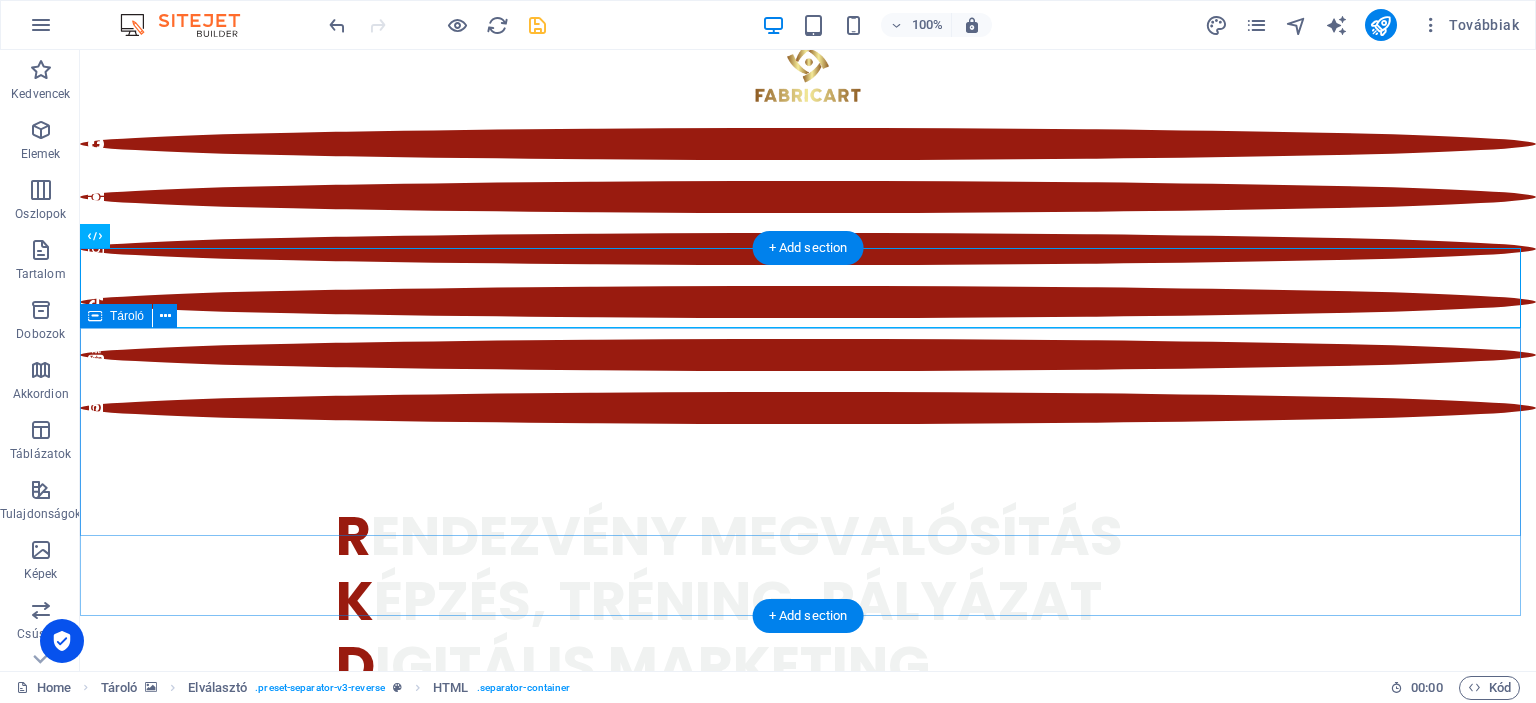 click on "Sz olgáltatásaink" at bounding box center (808, 1883) 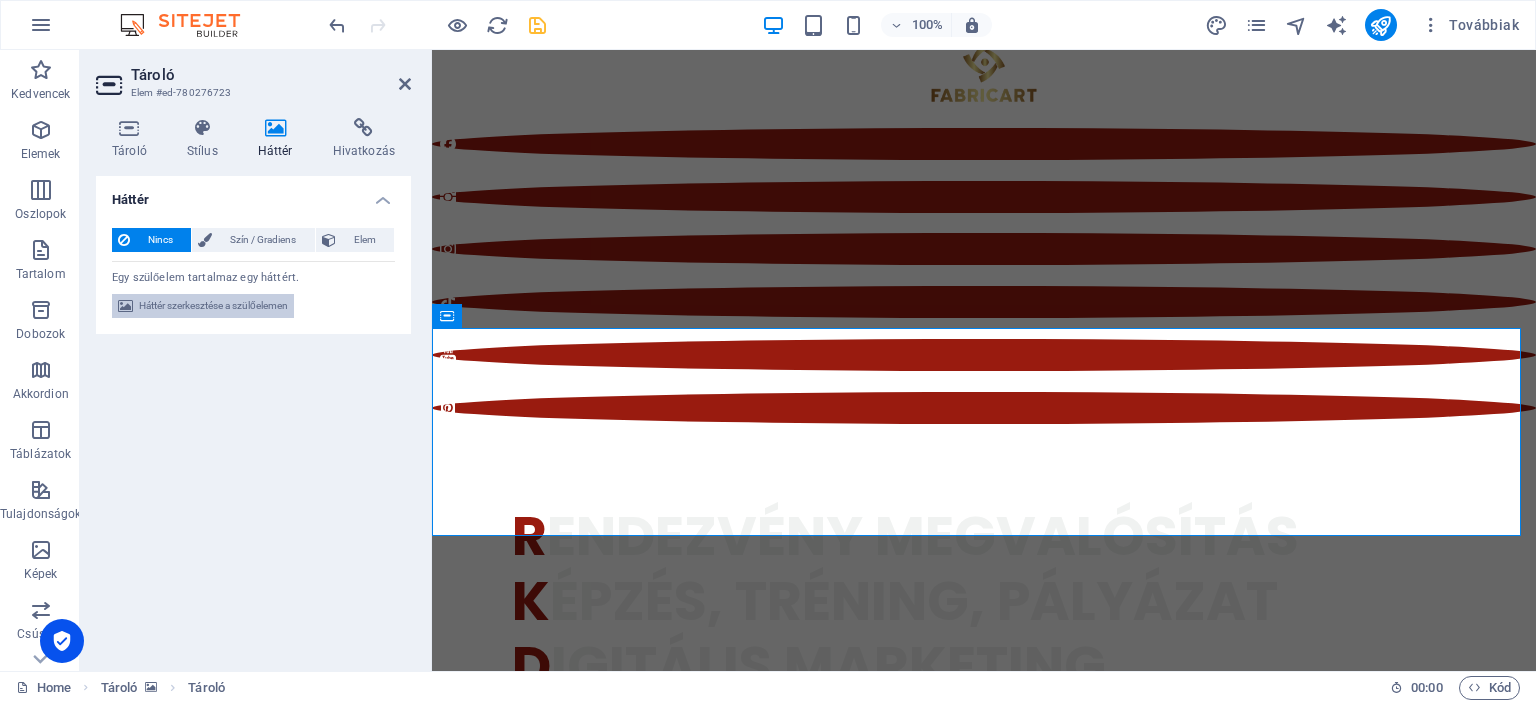 click on "Háttér szerkesztése a szülőelemen" at bounding box center [213, 306] 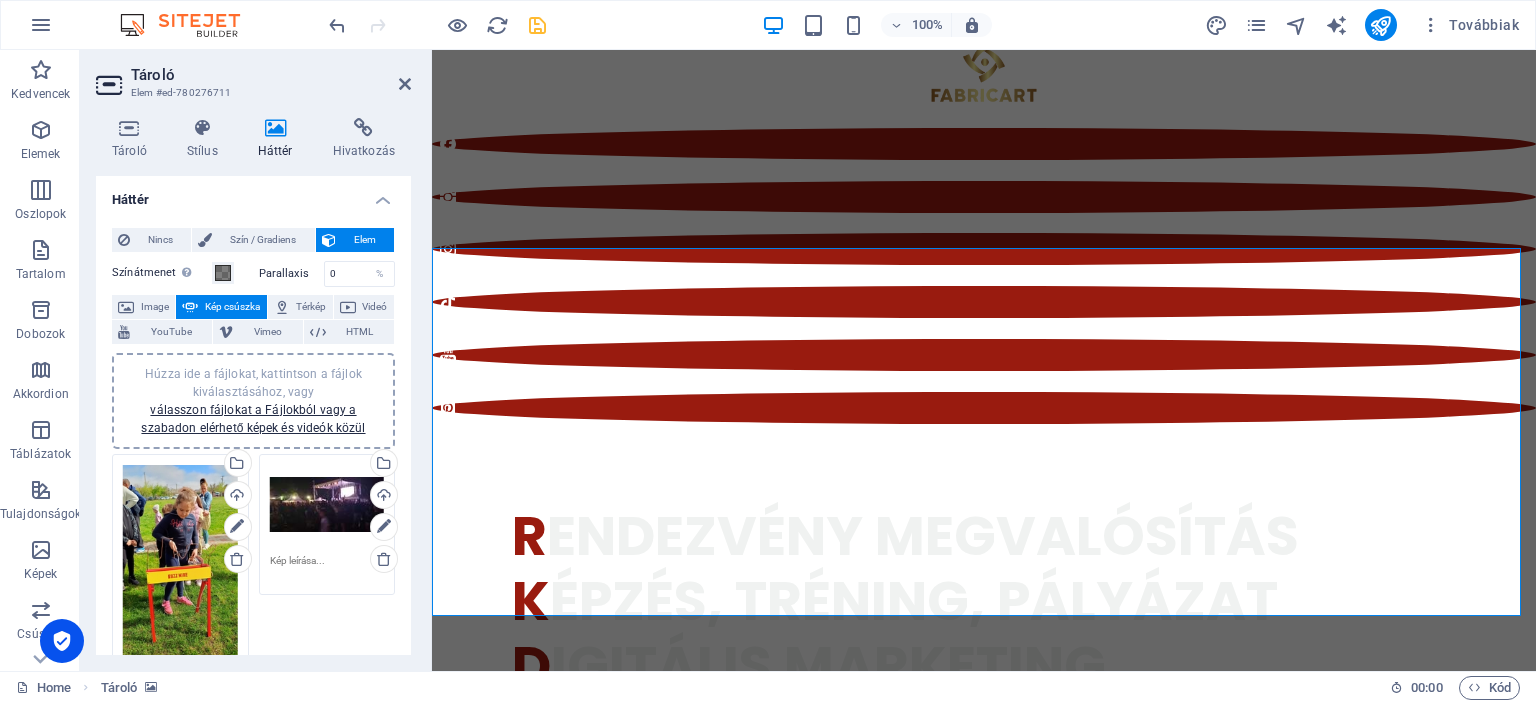 click on "Kép csúszka" at bounding box center [232, 307] 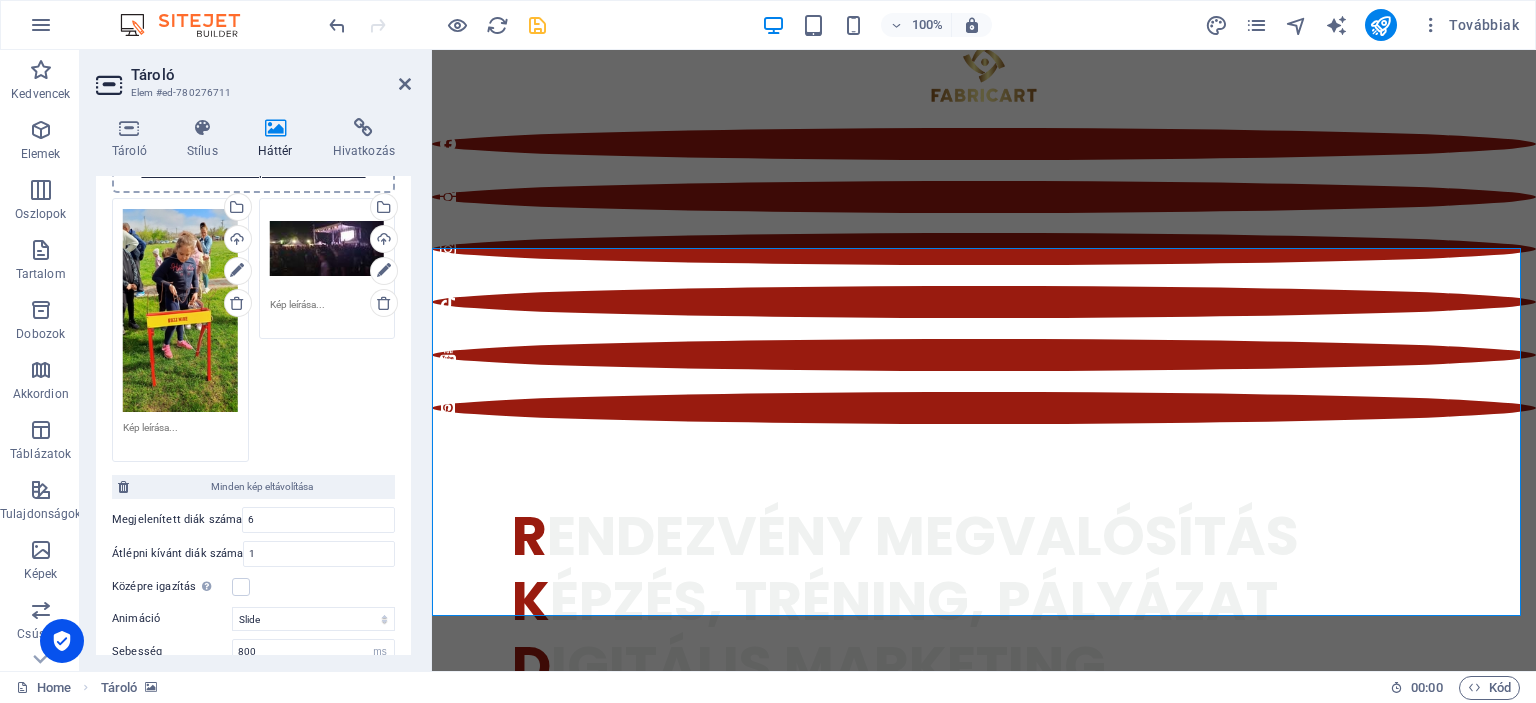 scroll, scrollTop: 263, scrollLeft: 0, axis: vertical 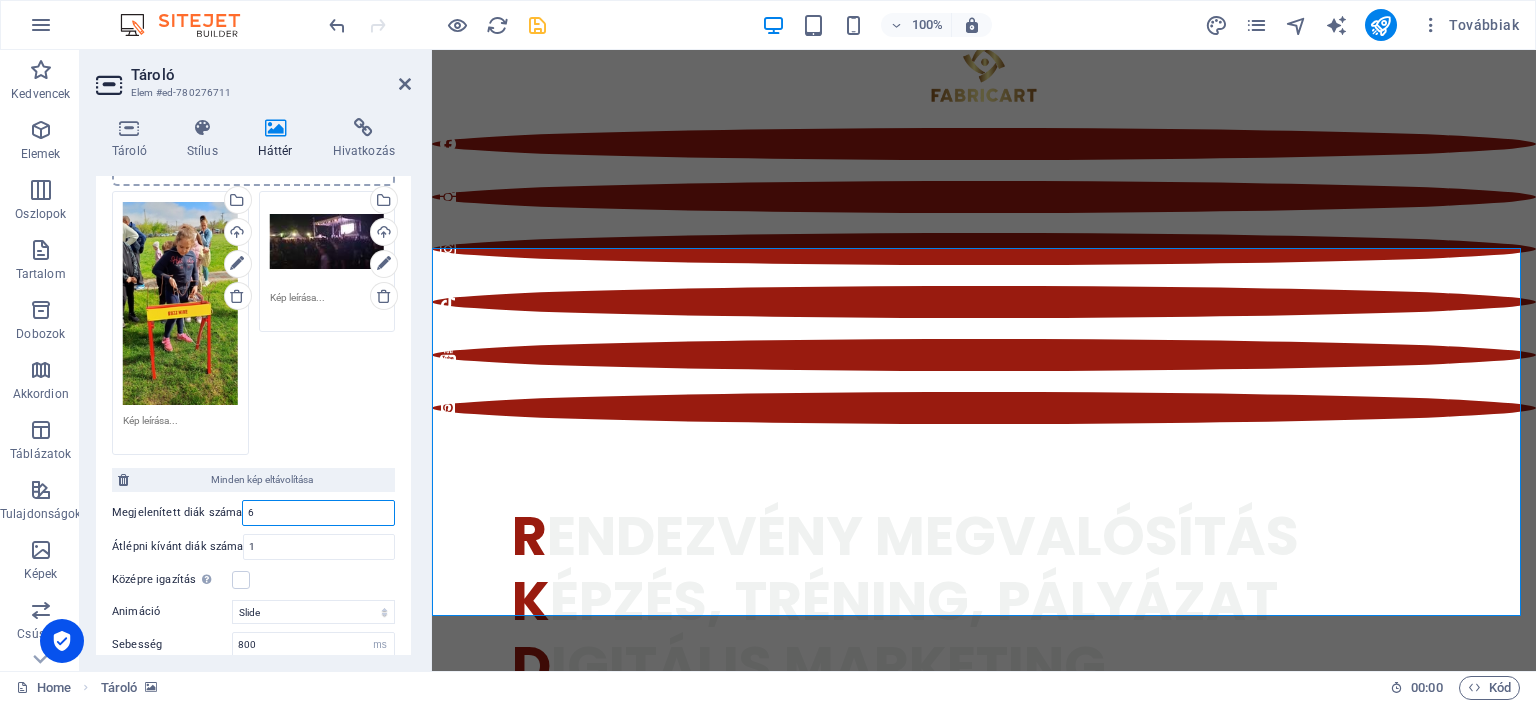 click on "6" at bounding box center (318, 513) 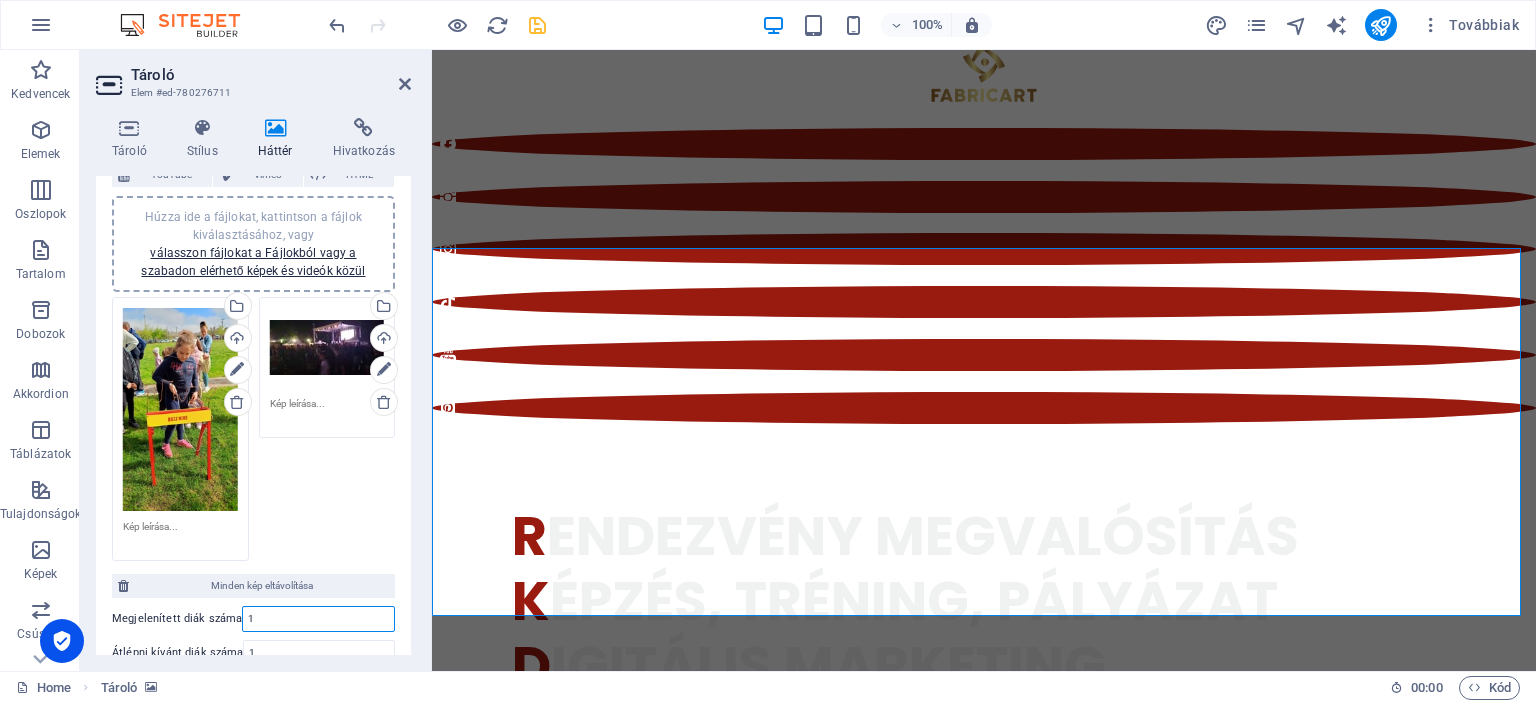 scroll, scrollTop: 152, scrollLeft: 0, axis: vertical 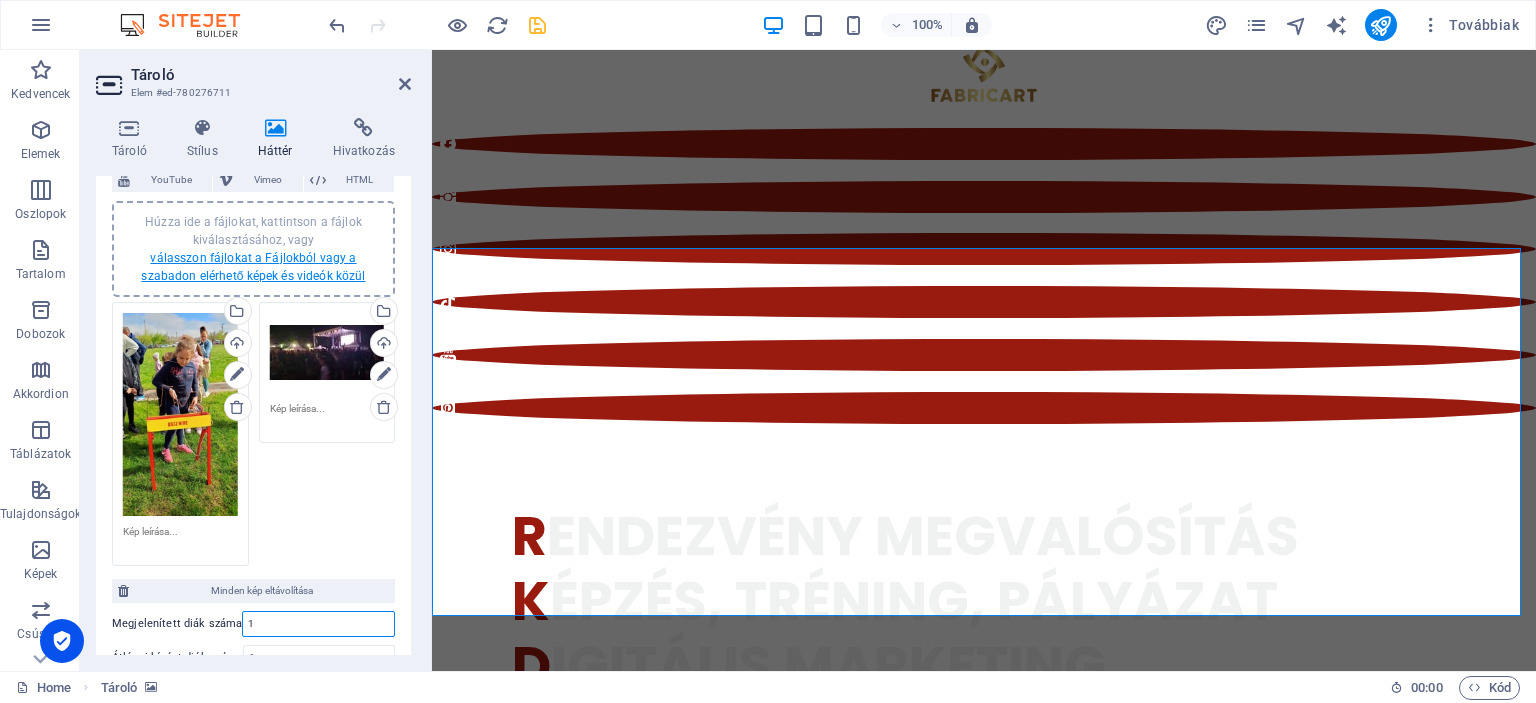 type on "1" 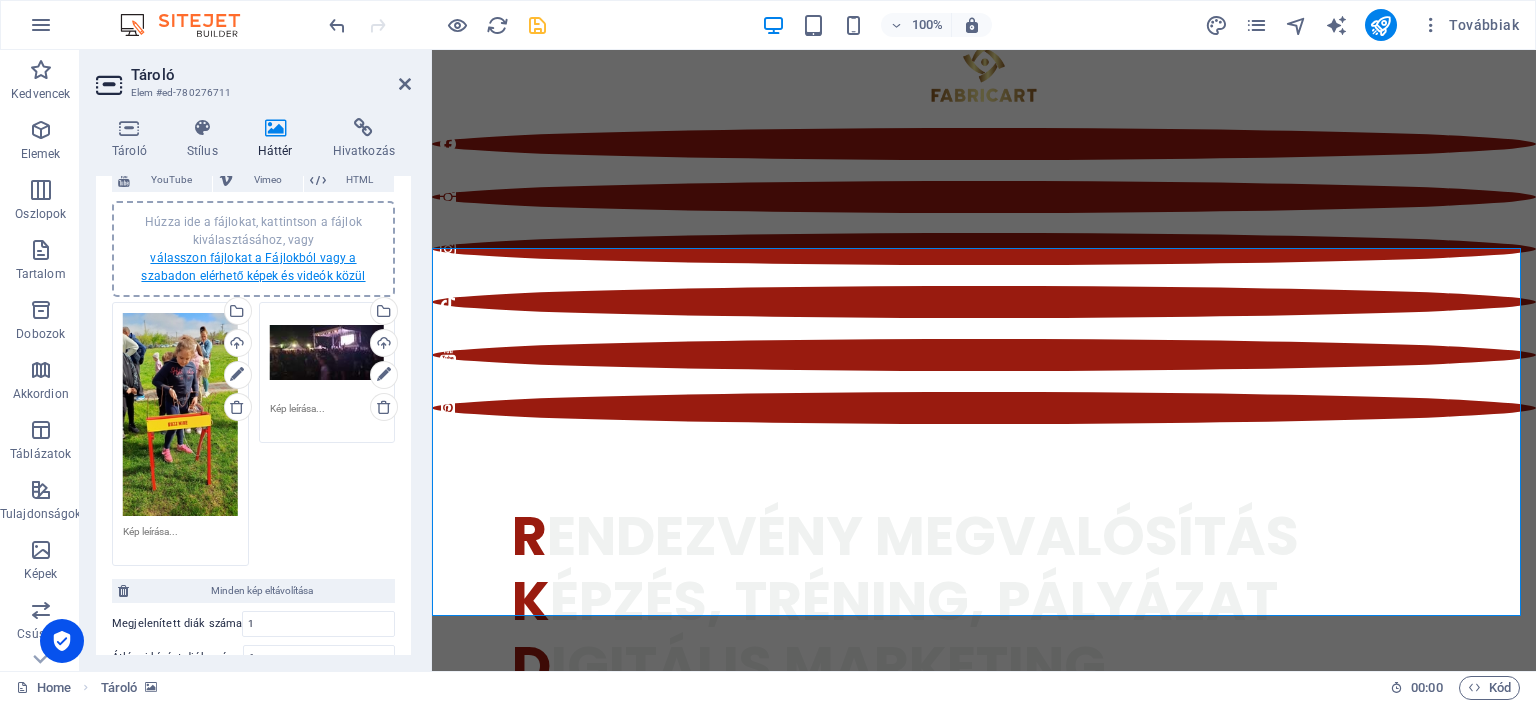 click on "válasszon fájlokat a Fájlokból vagy a szabadon elérhető képek és videók közül" at bounding box center [253, 267] 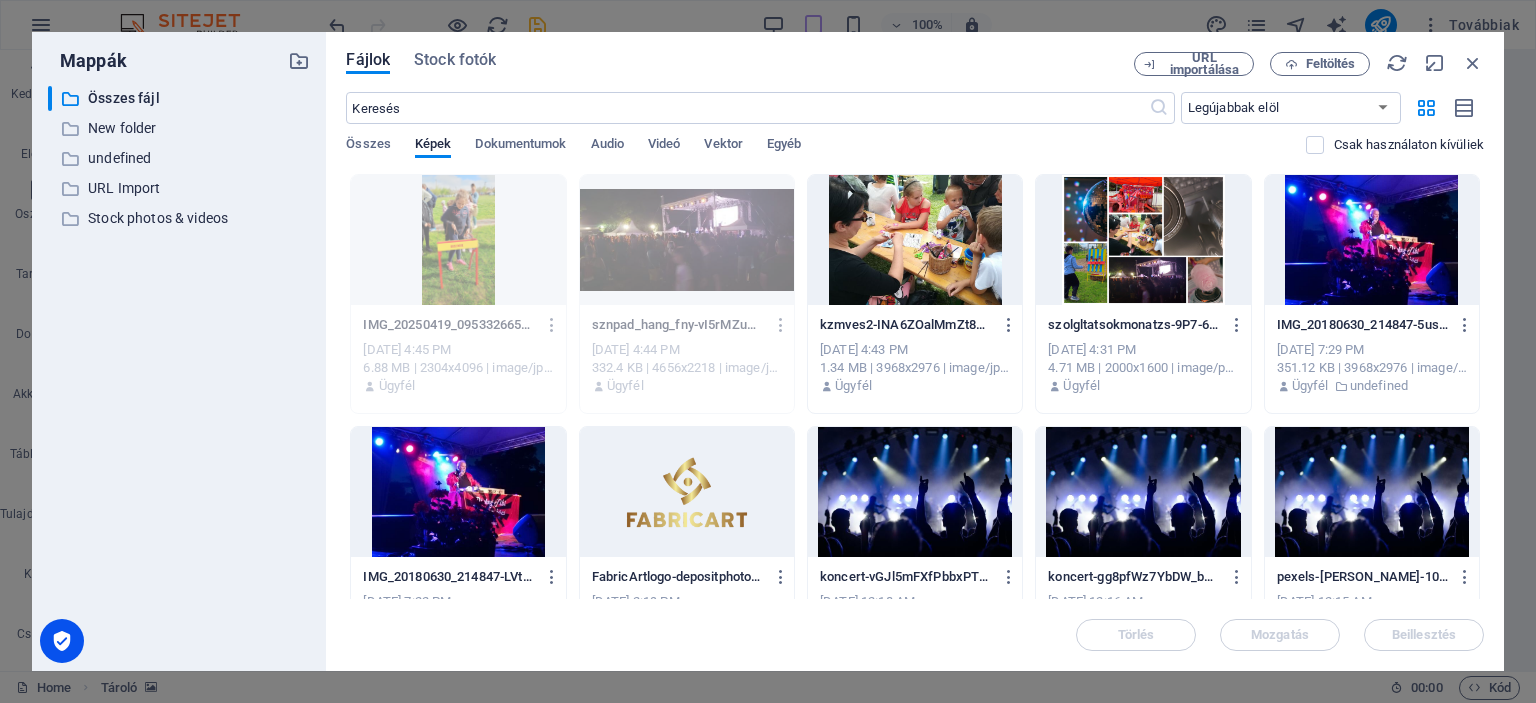 scroll, scrollTop: 703, scrollLeft: 0, axis: vertical 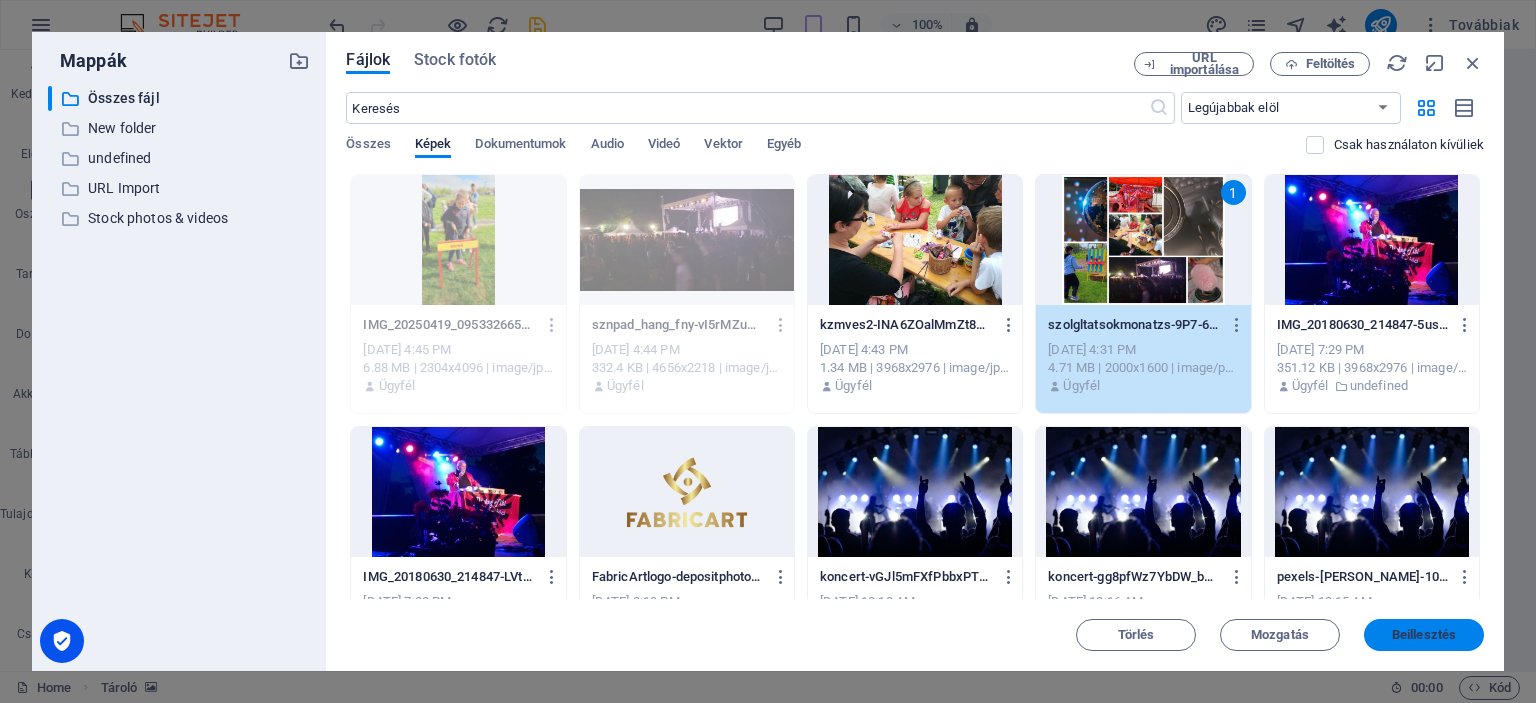 click on "Beillesztés" at bounding box center (1424, 635) 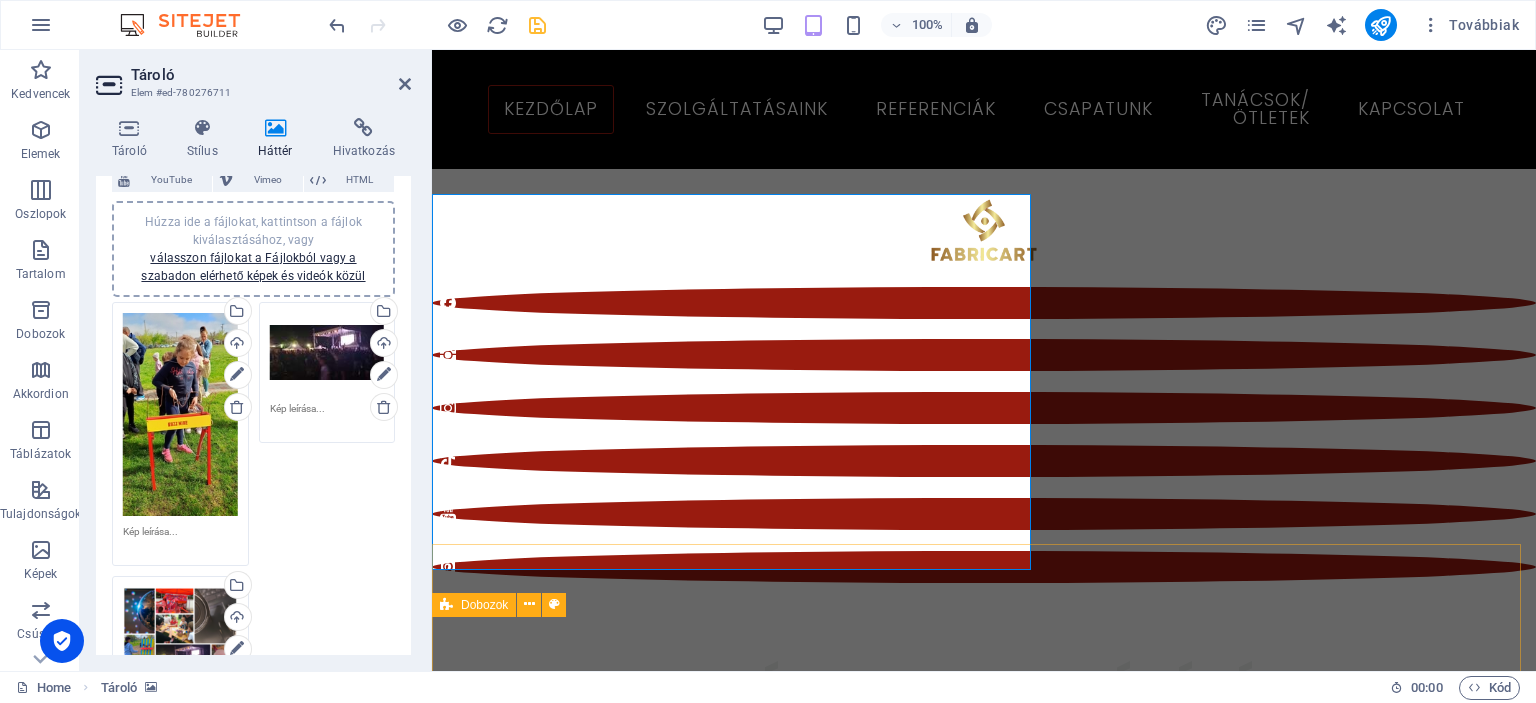 scroll, scrollTop: 849, scrollLeft: 0, axis: vertical 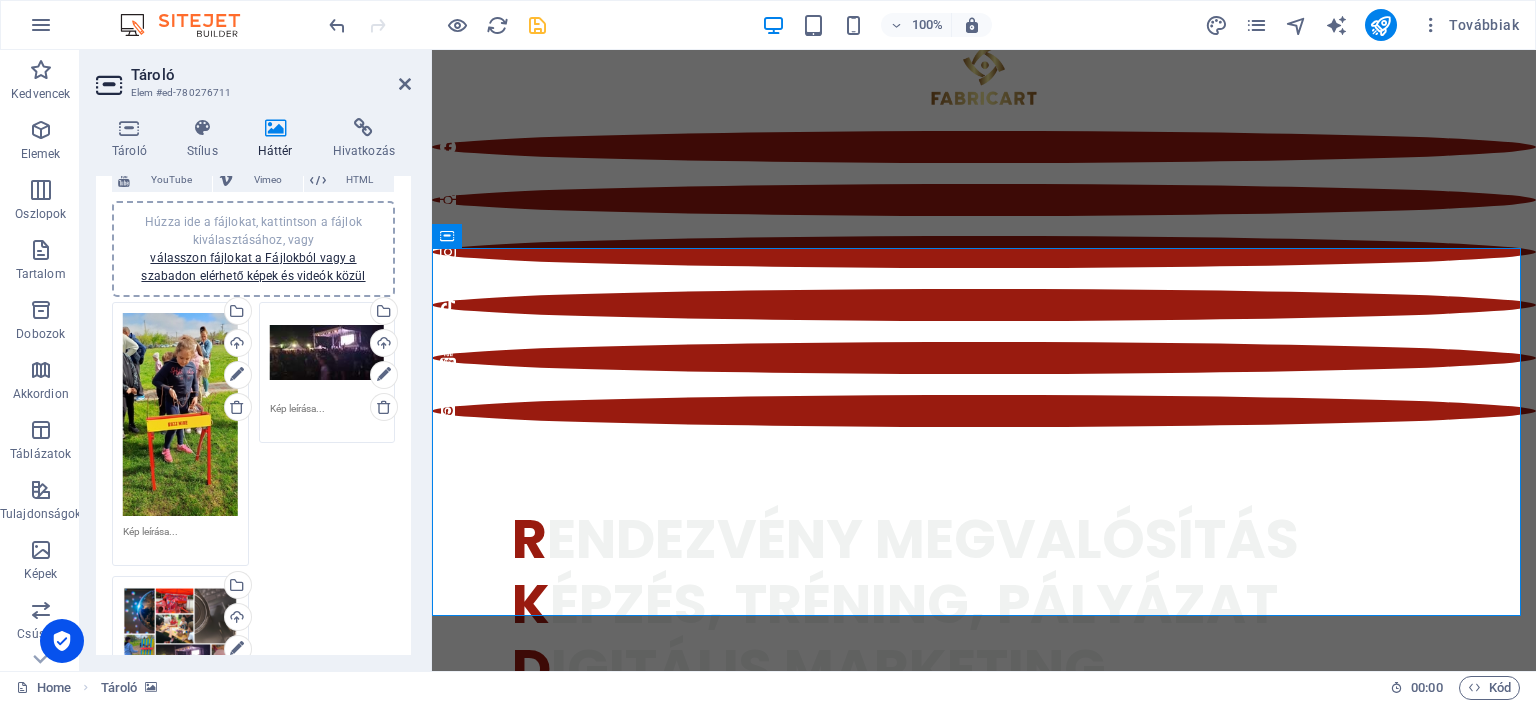 click on "Húzza ide a fájlokat, kattintson a fájlok kiválasztásához, vagy válasszon fájlokat a Fájlokból vagy a szabadon elérhető képek és videók közül" at bounding box center [180, 633] 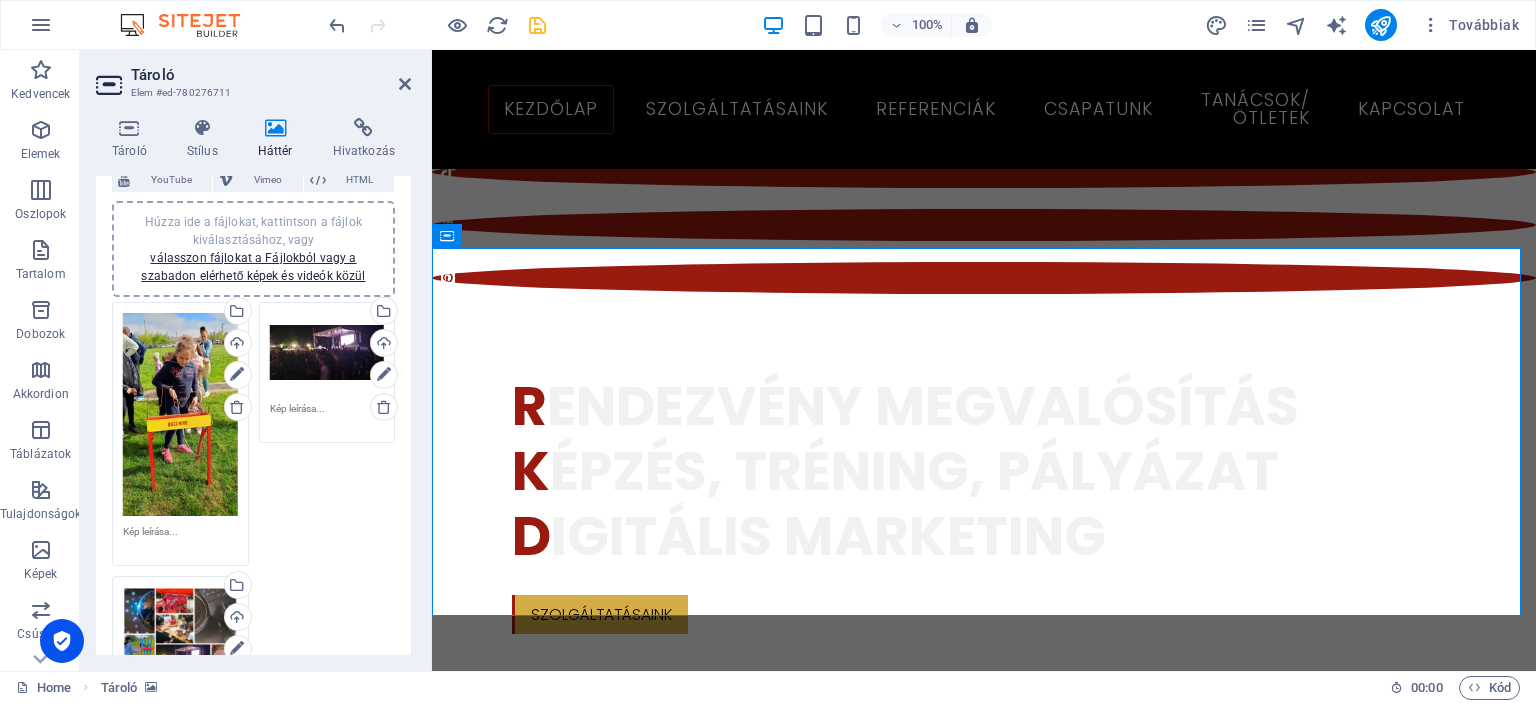 scroll, scrollTop: 703, scrollLeft: 0, axis: vertical 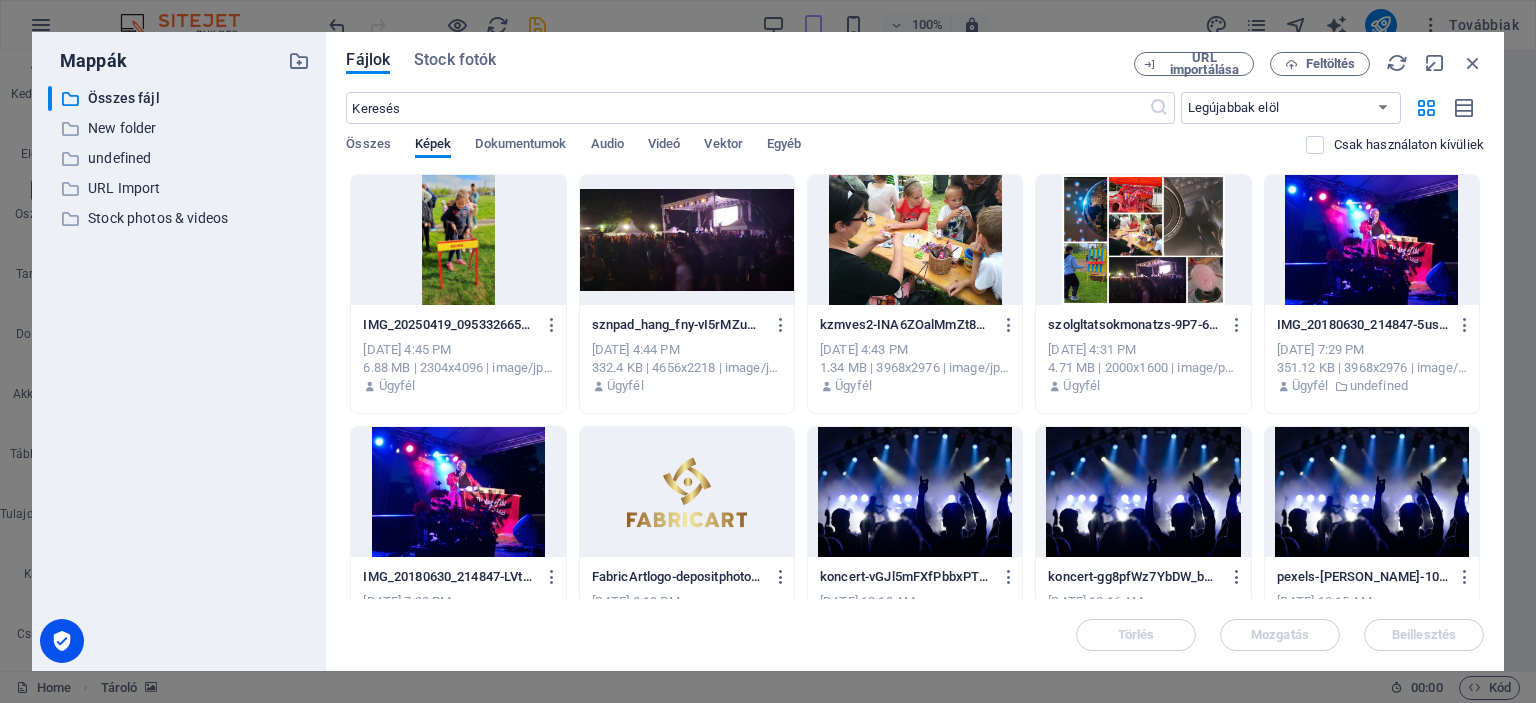 click at bounding box center [1143, 240] 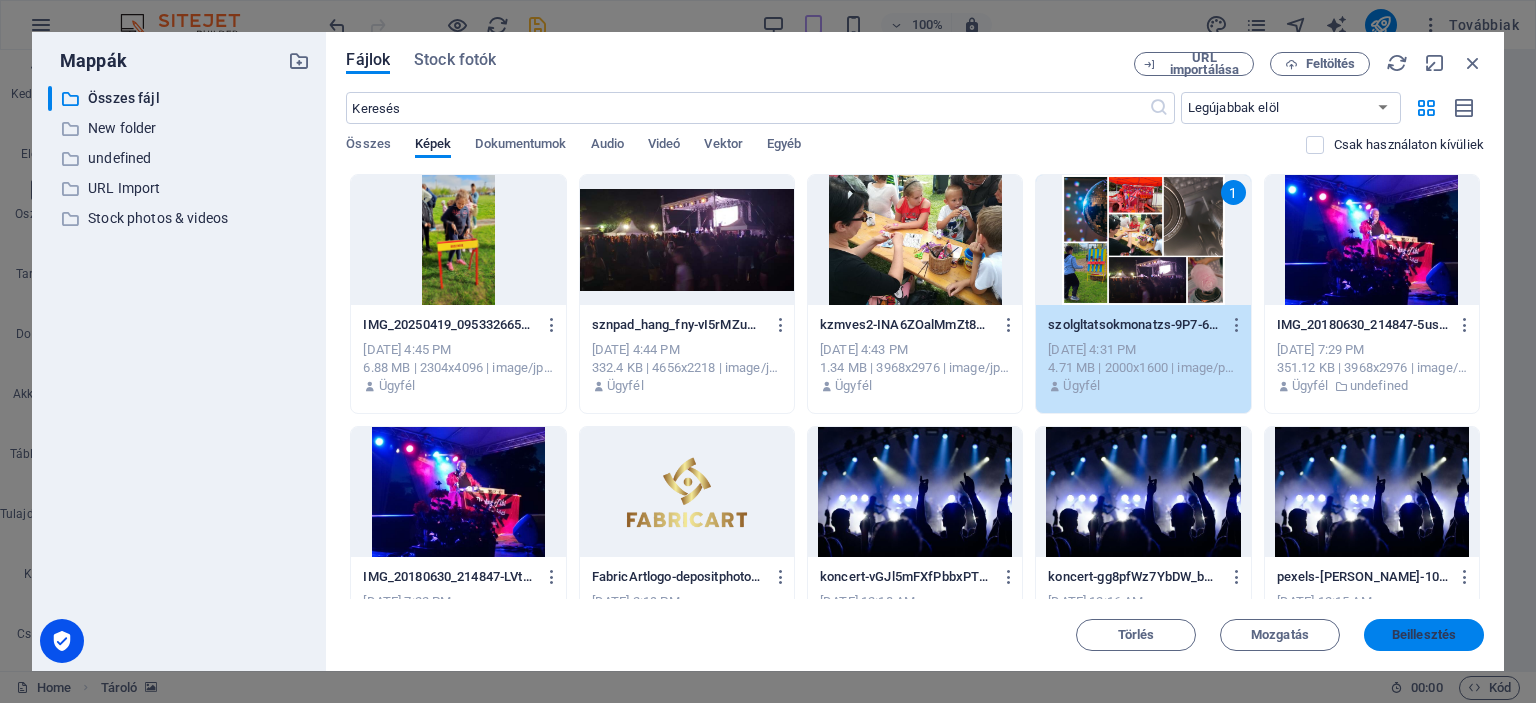 click on "Beillesztés" at bounding box center [1424, 635] 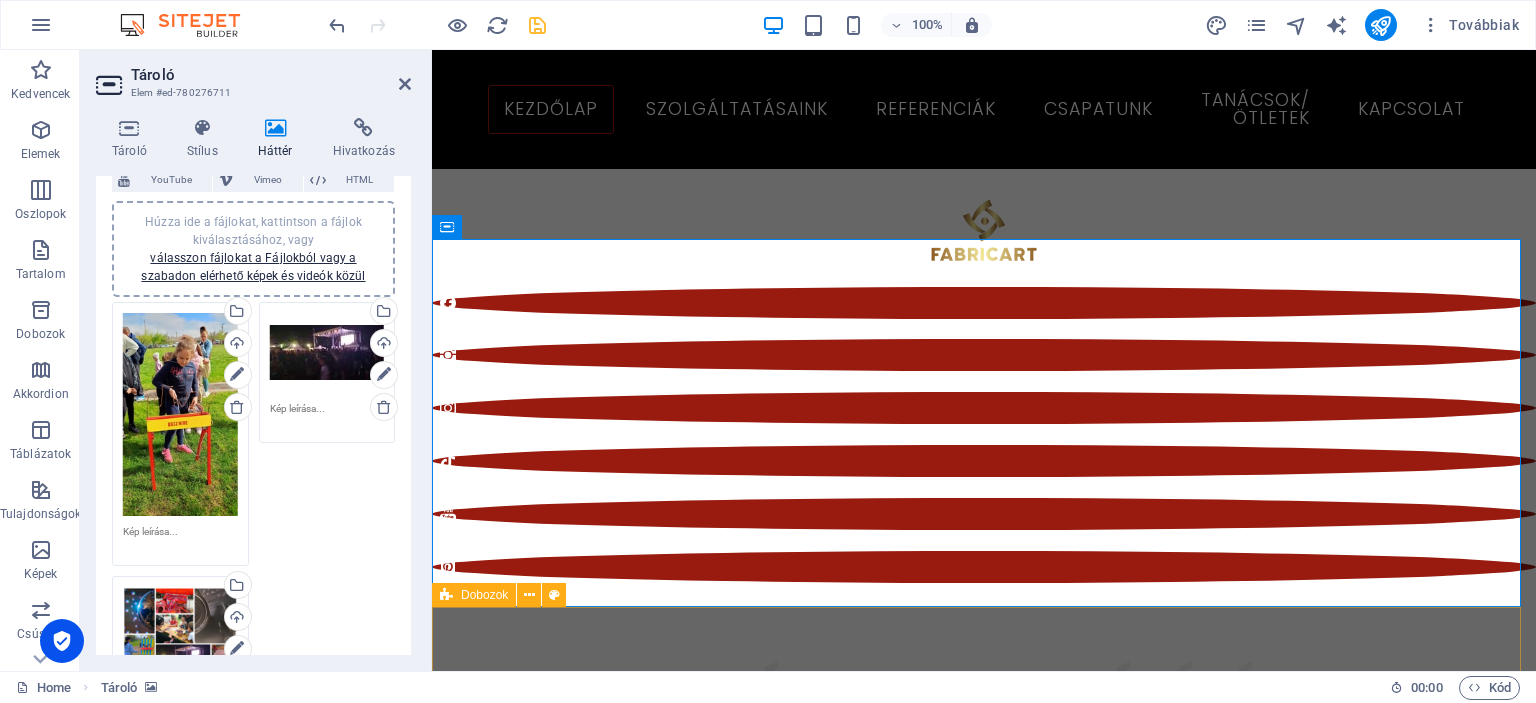 scroll, scrollTop: 849, scrollLeft: 0, axis: vertical 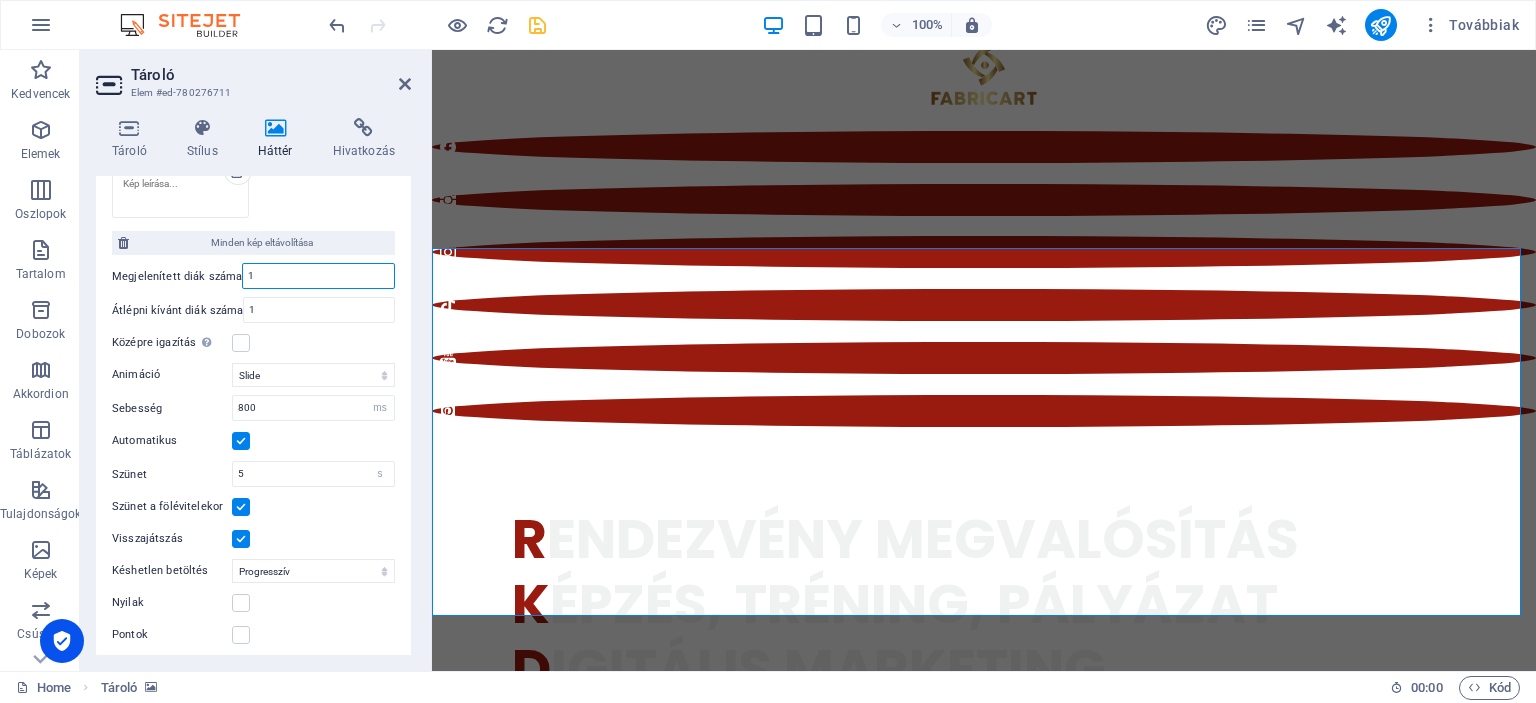 click on "1" at bounding box center (318, 276) 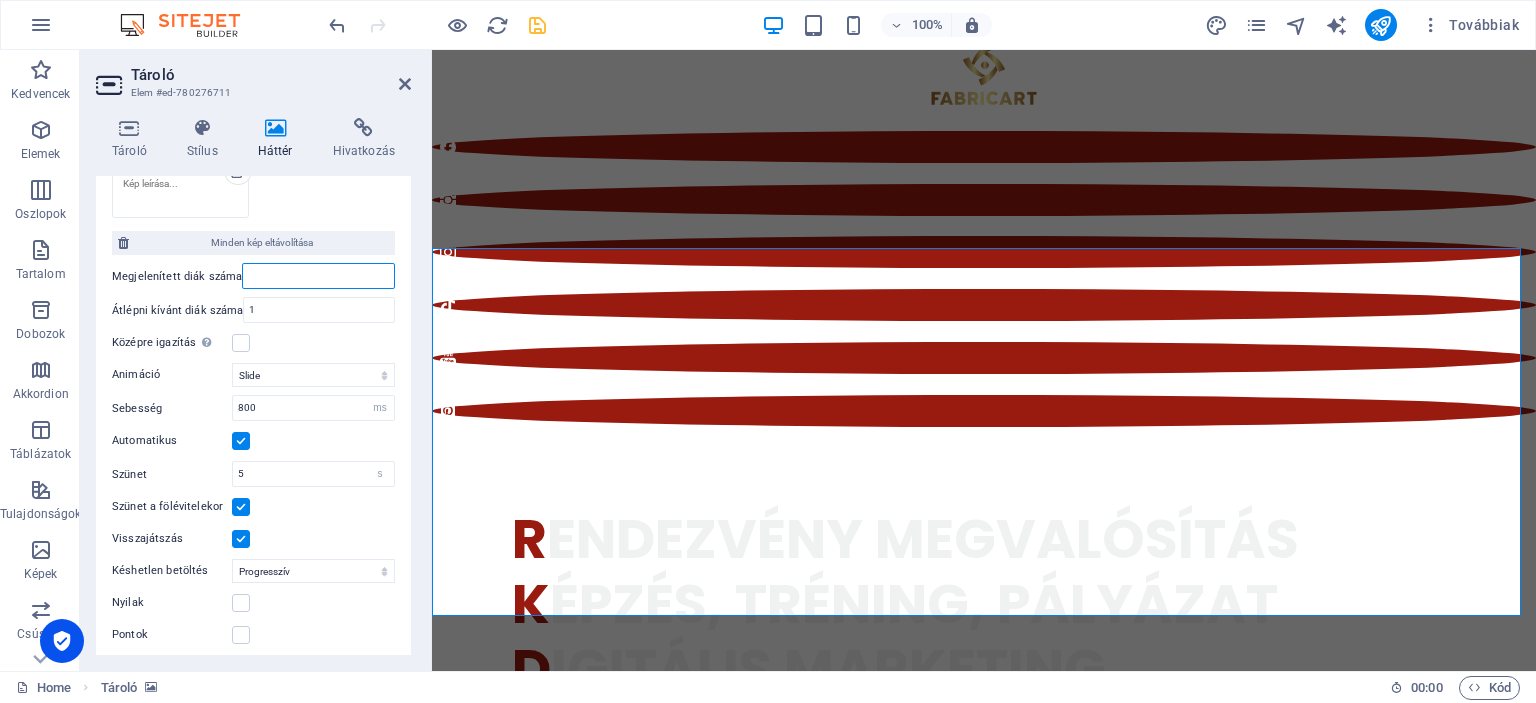 type on "1" 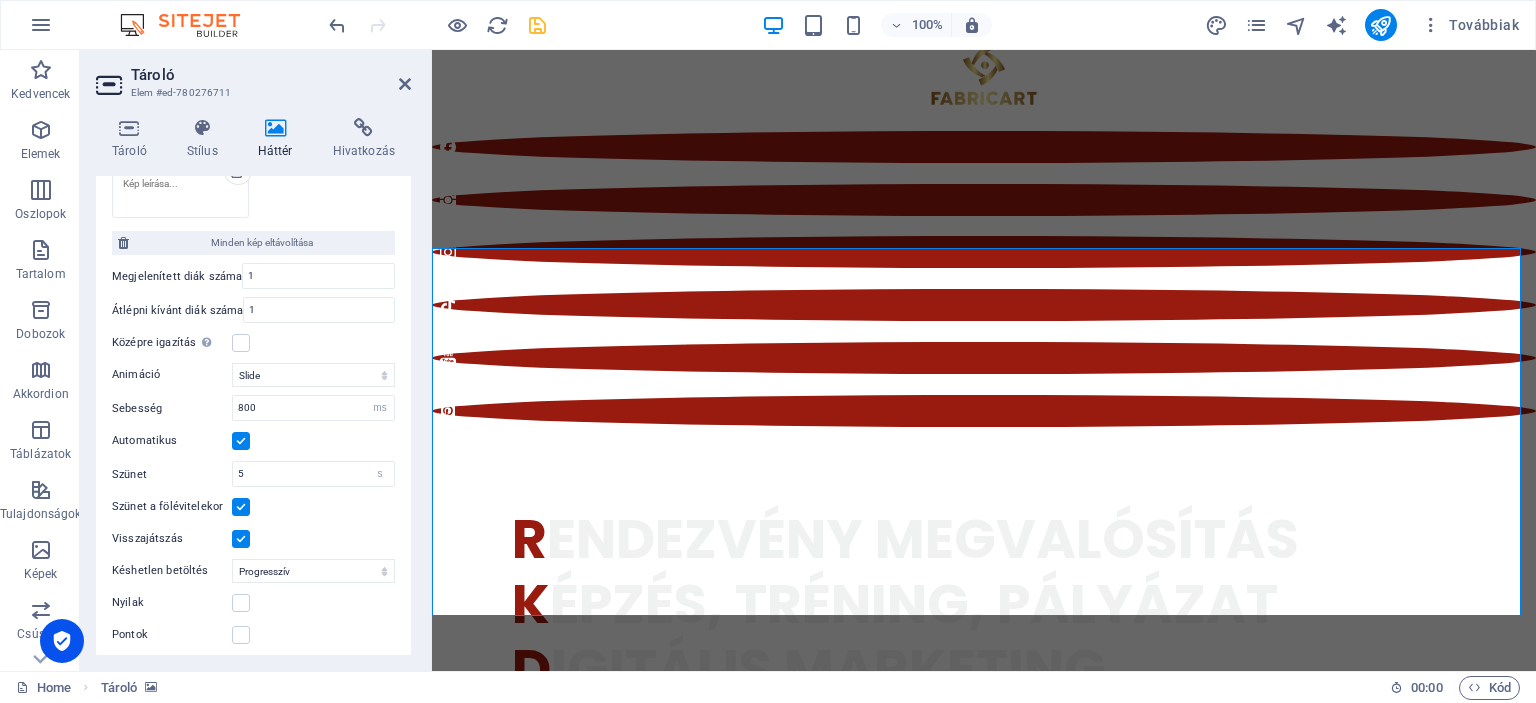 drag, startPoint x: 405, startPoint y: 463, endPoint x: 405, endPoint y: 411, distance: 52 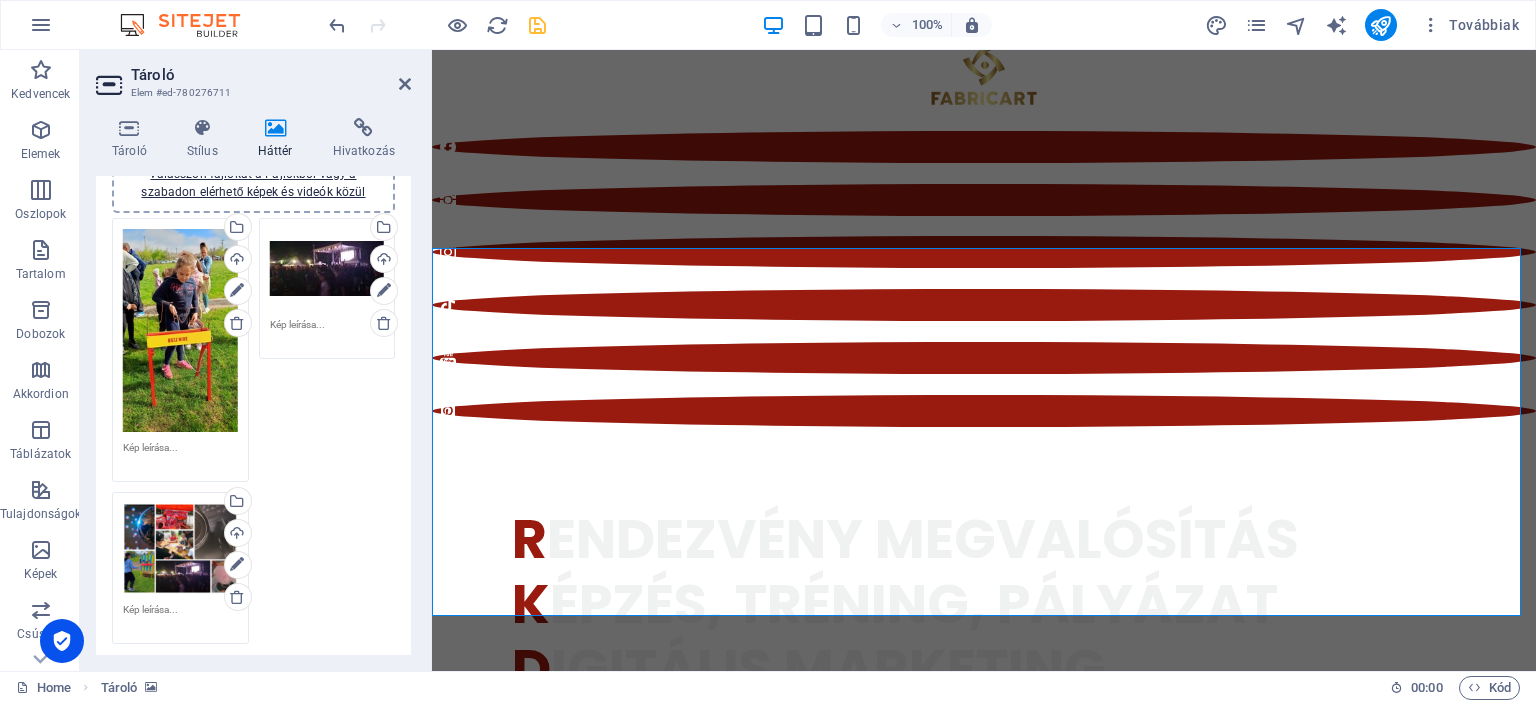 scroll, scrollTop: 230, scrollLeft: 0, axis: vertical 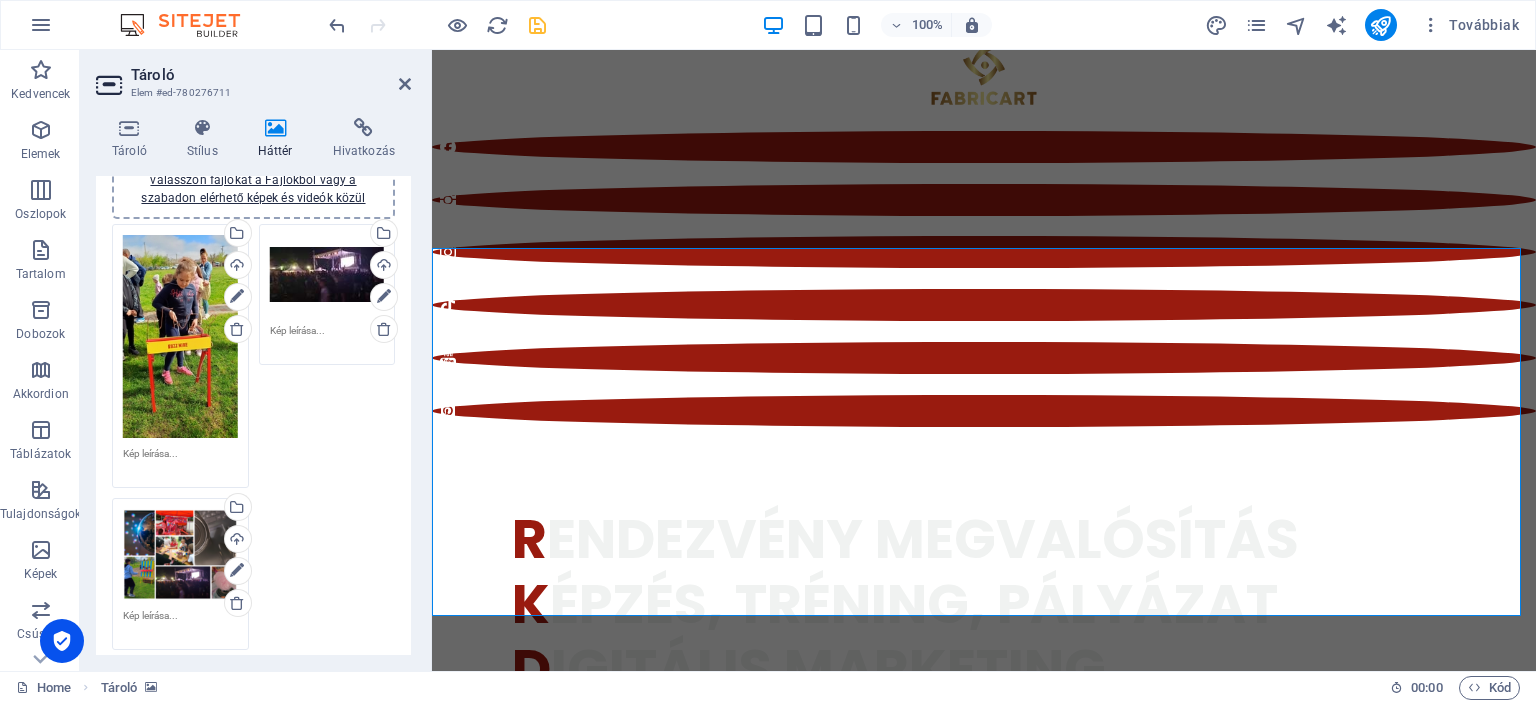 drag, startPoint x: 406, startPoint y: 326, endPoint x: 403, endPoint y: 383, distance: 57.07889 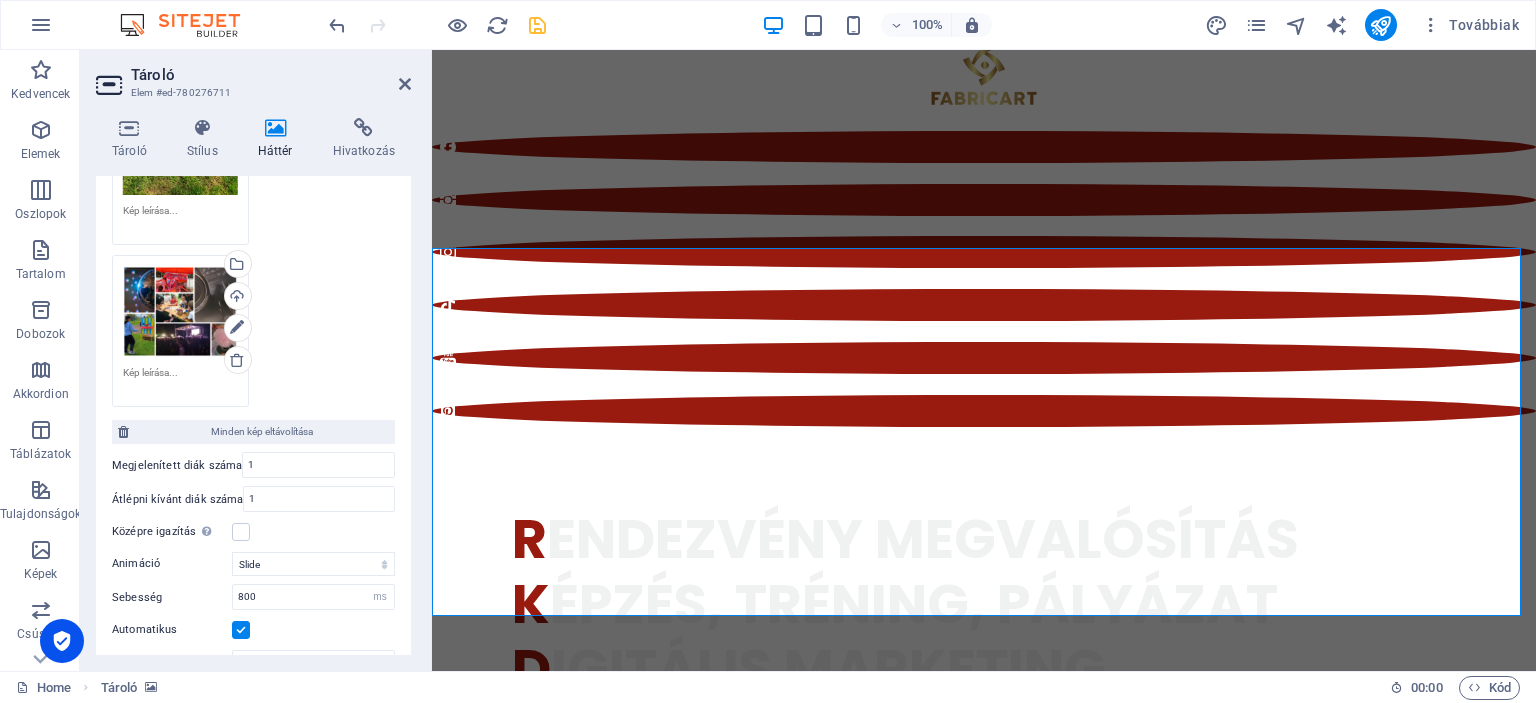 scroll, scrollTop: 483, scrollLeft: 0, axis: vertical 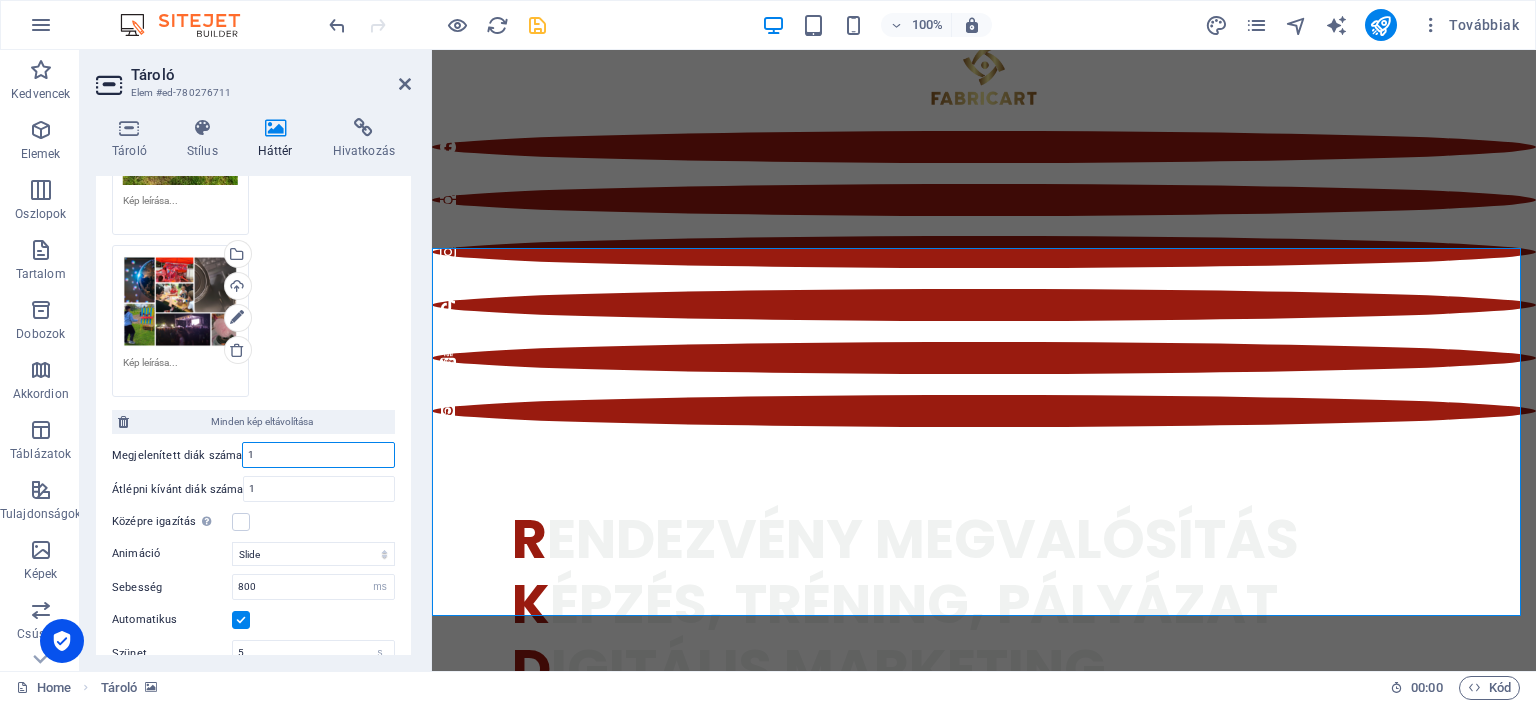 click on "1" at bounding box center (318, 455) 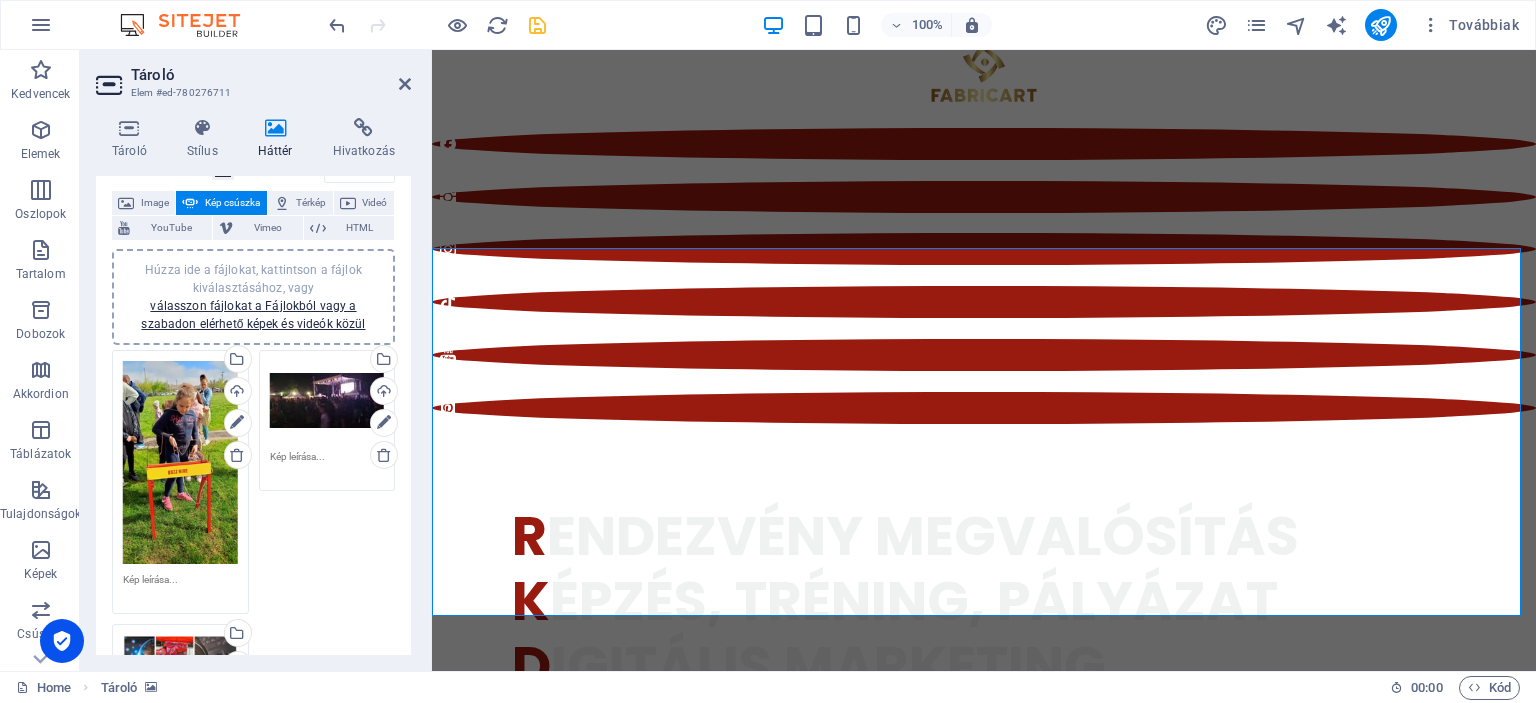 scroll, scrollTop: 80, scrollLeft: 0, axis: vertical 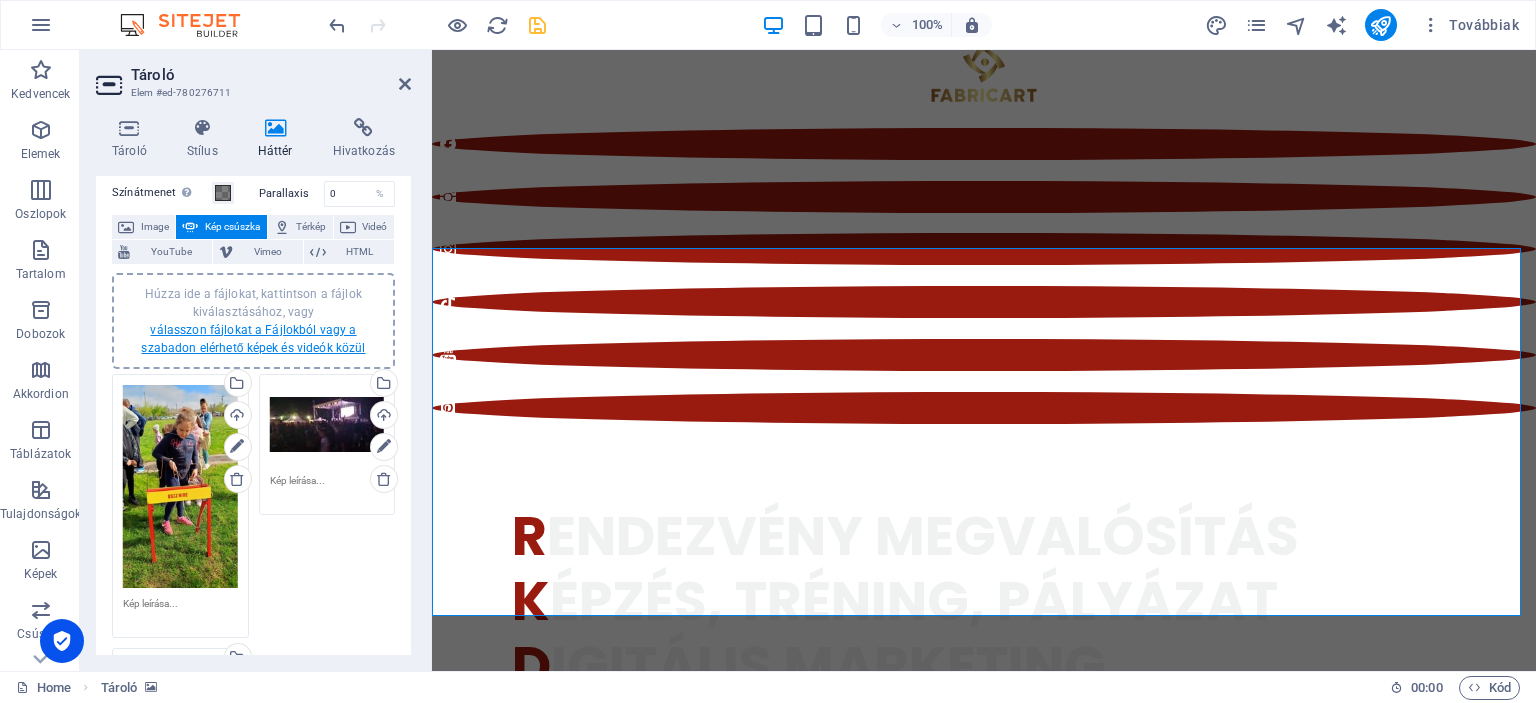 type on "6" 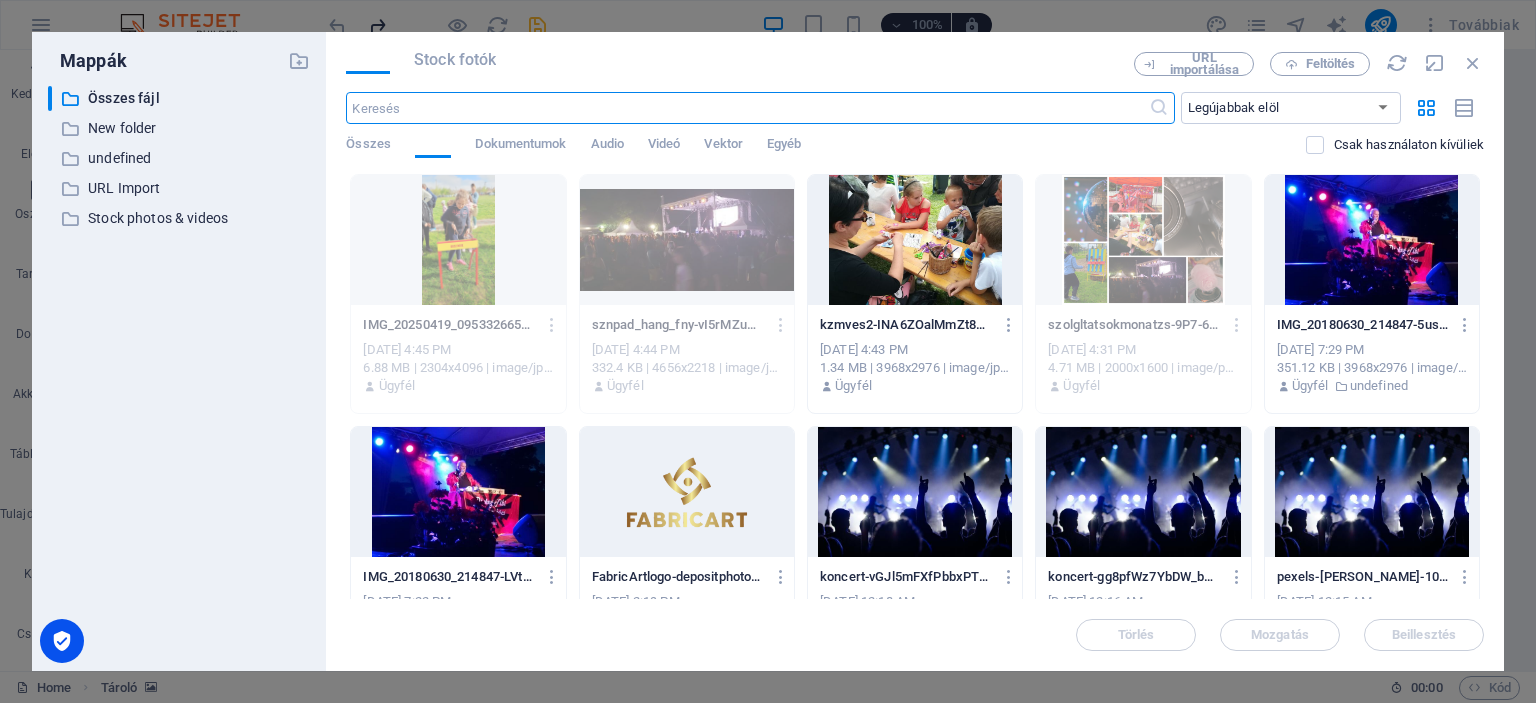 scroll, scrollTop: 703, scrollLeft: 0, axis: vertical 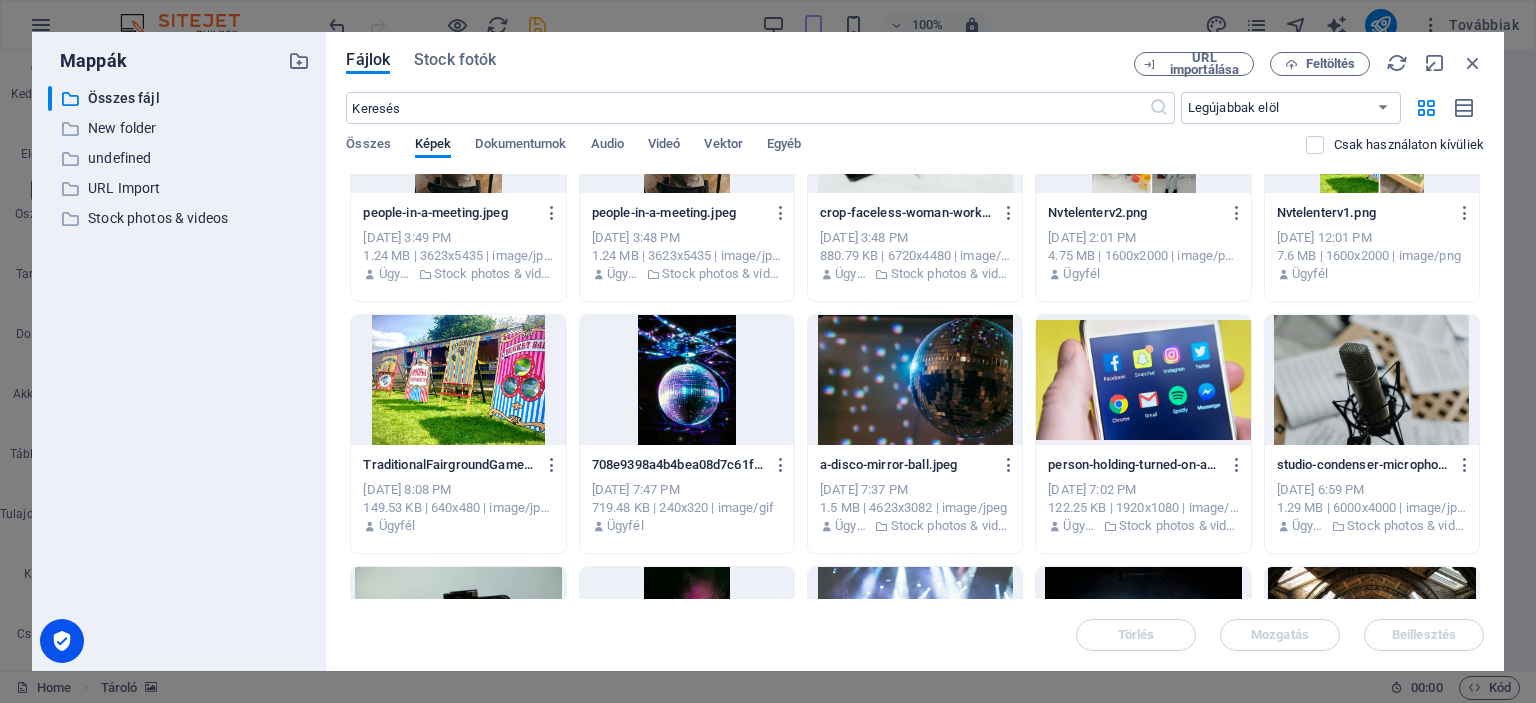 click at bounding box center (915, 380) 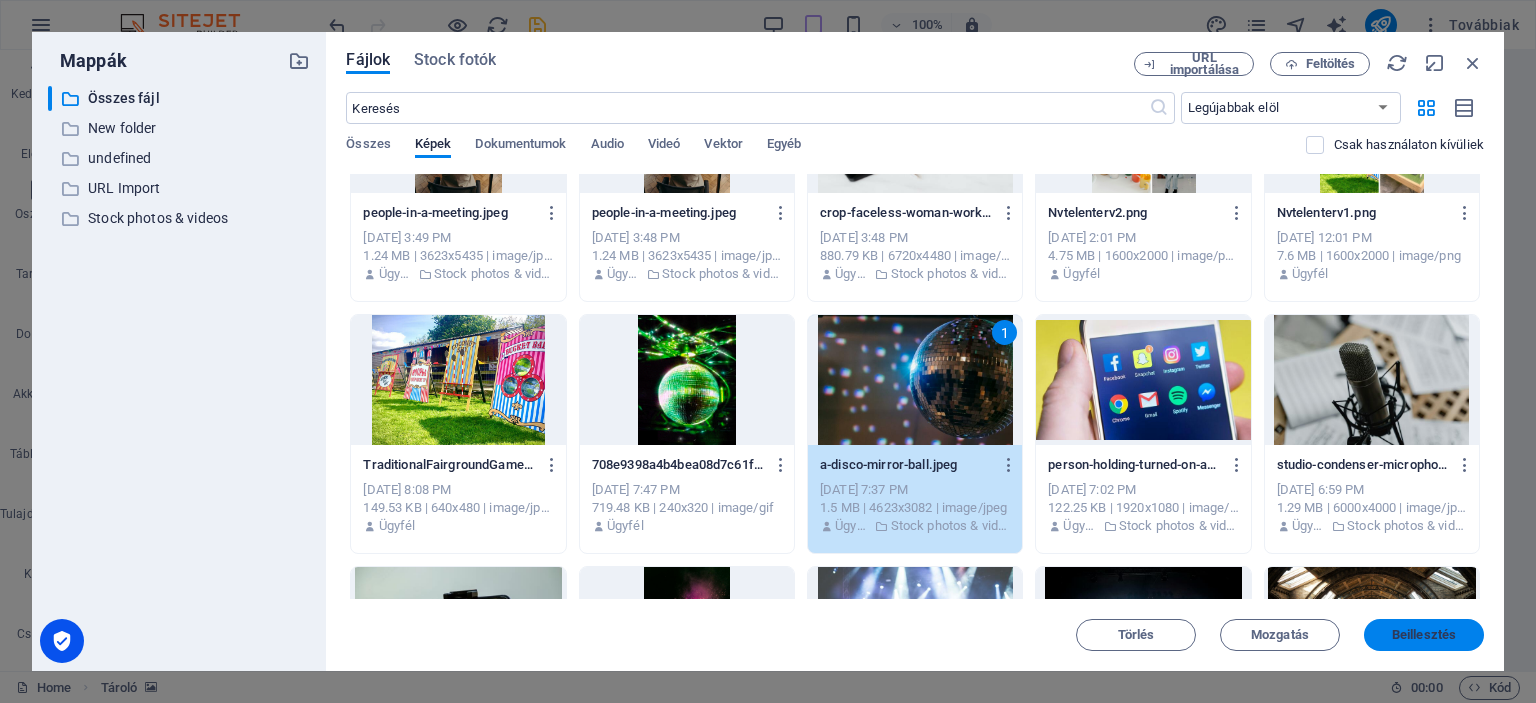 click on "Beillesztés" at bounding box center [1424, 635] 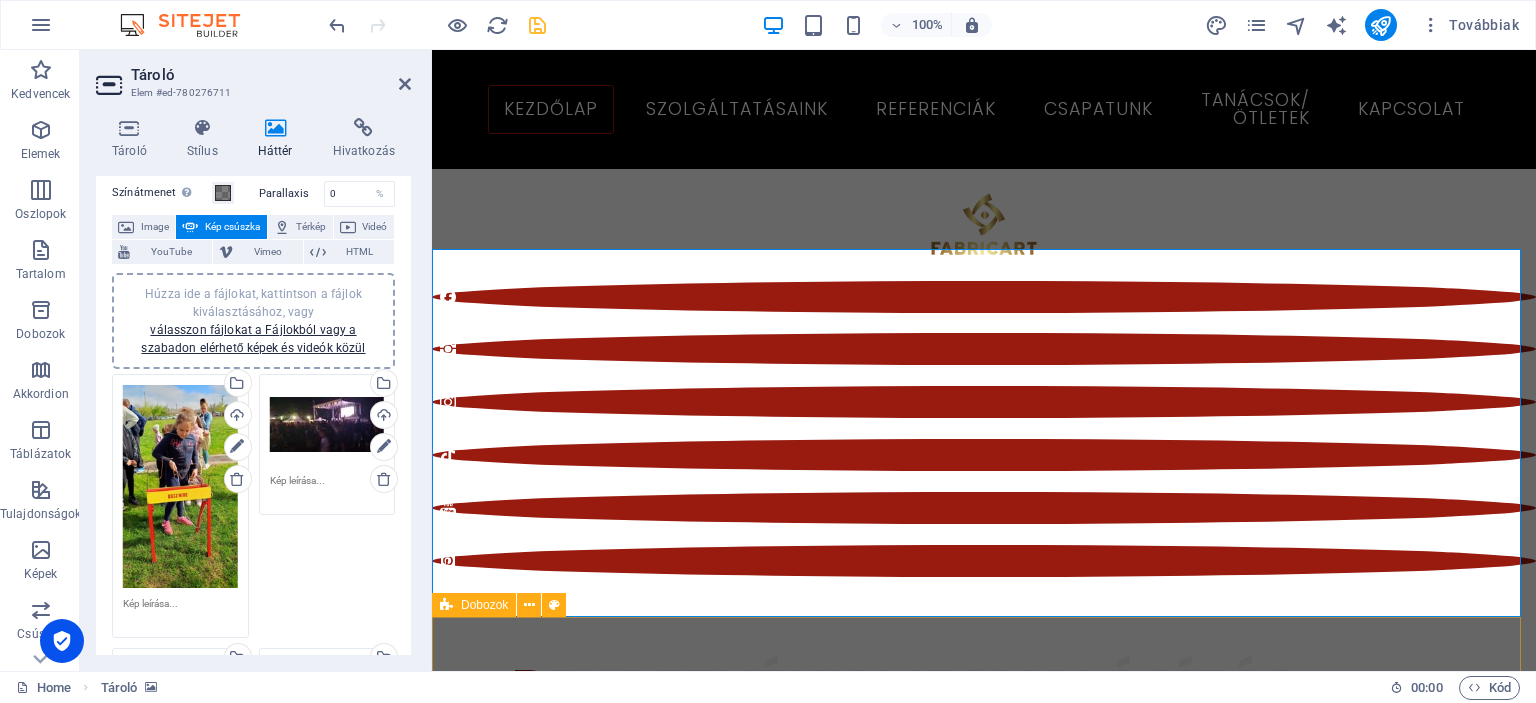 scroll, scrollTop: 849, scrollLeft: 0, axis: vertical 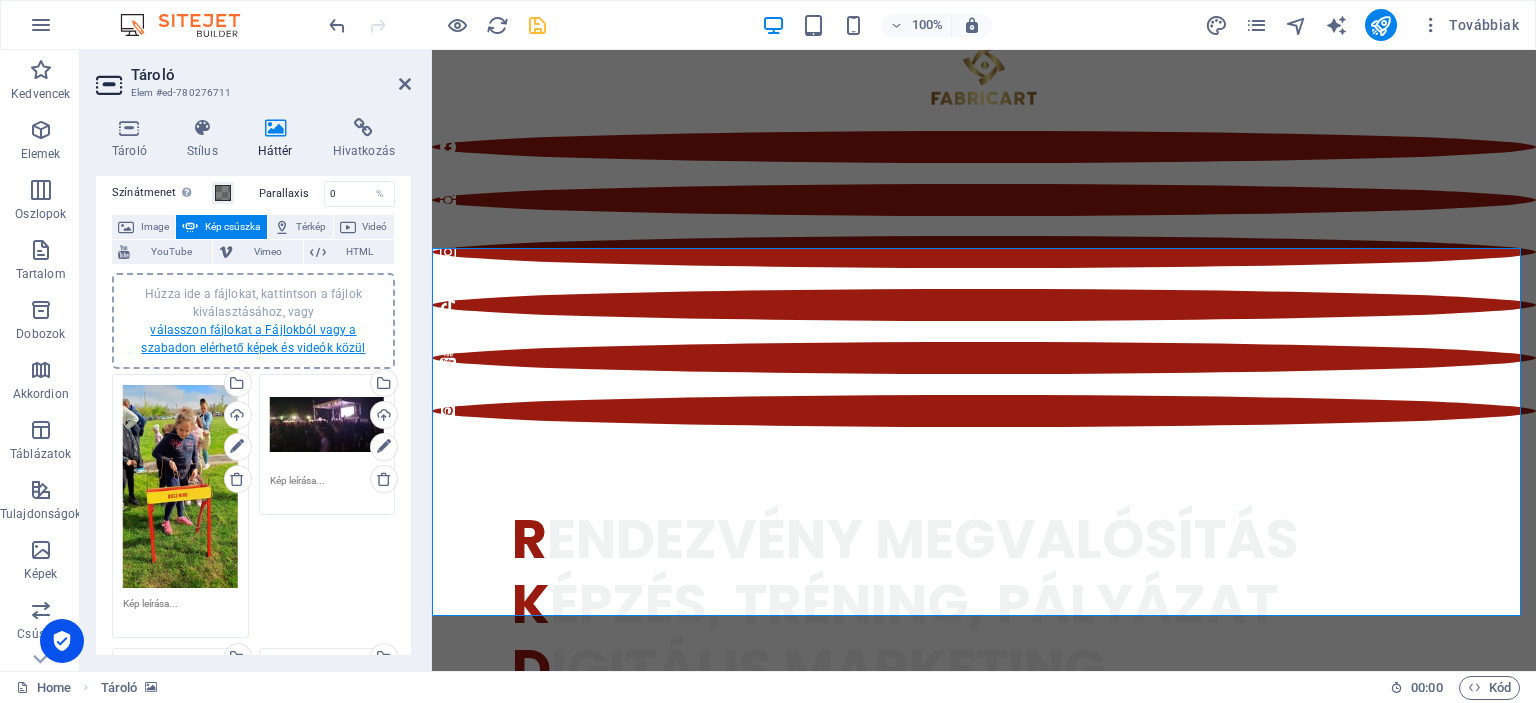 click on "válasszon fájlokat a Fájlokból vagy a szabadon elérhető képek és videók közül" at bounding box center [253, 339] 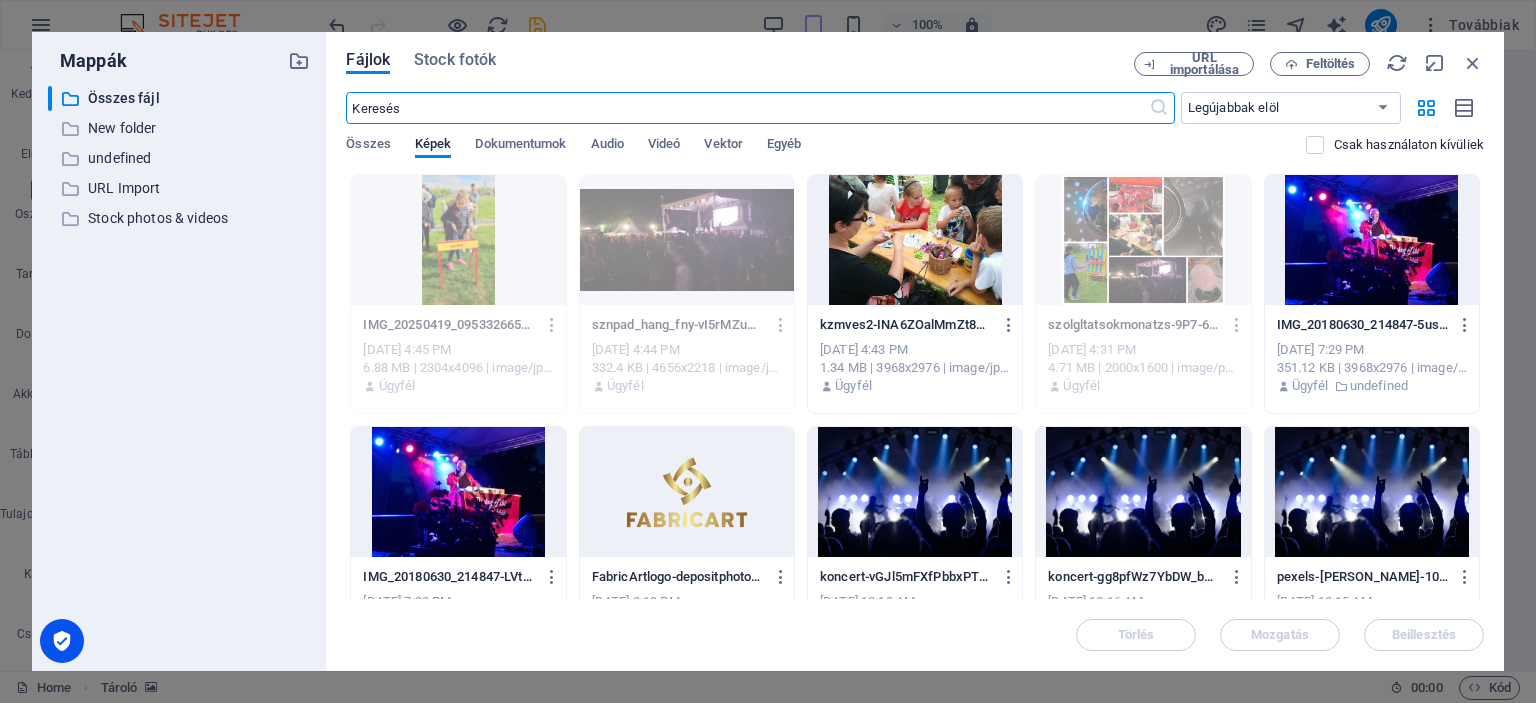 scroll, scrollTop: 703, scrollLeft: 0, axis: vertical 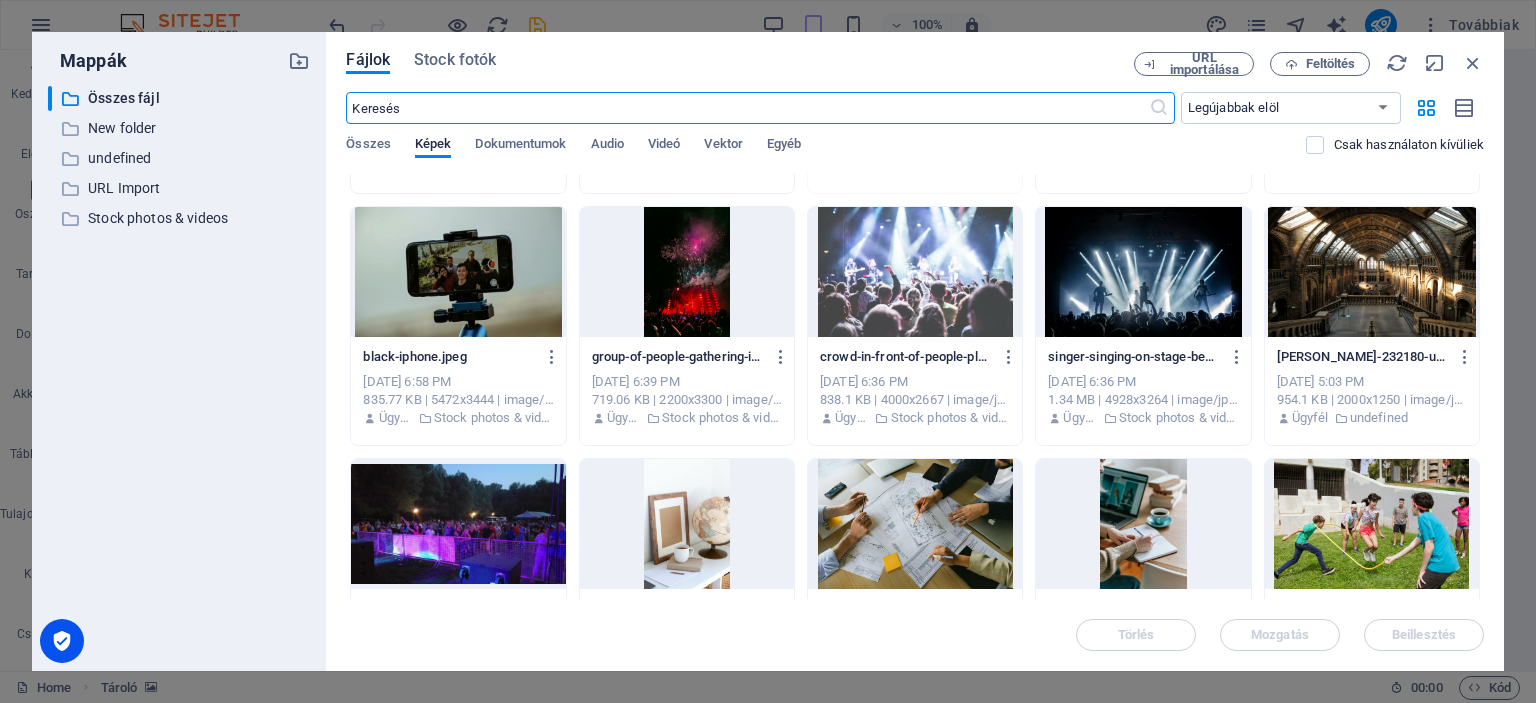 click at bounding box center [458, 272] 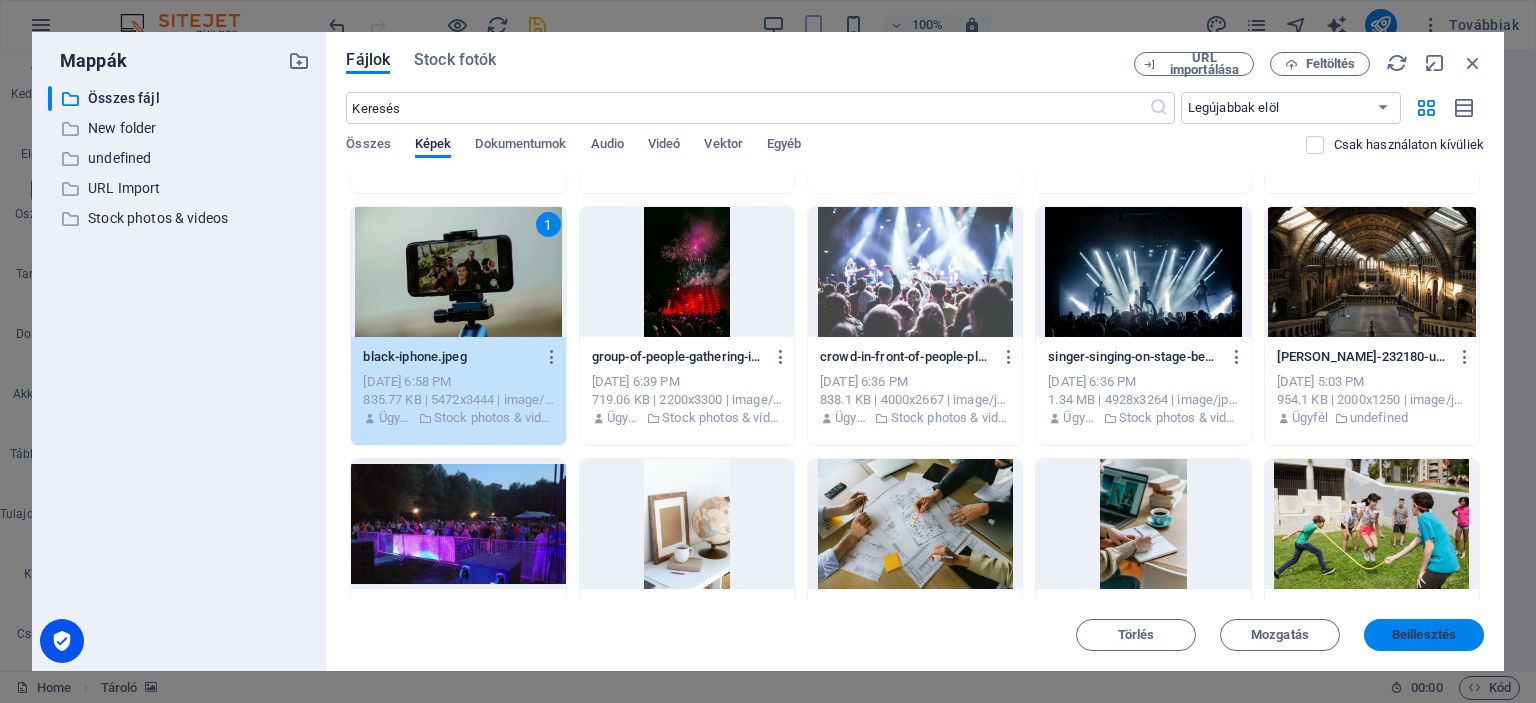 click on "Beillesztés" at bounding box center [1424, 635] 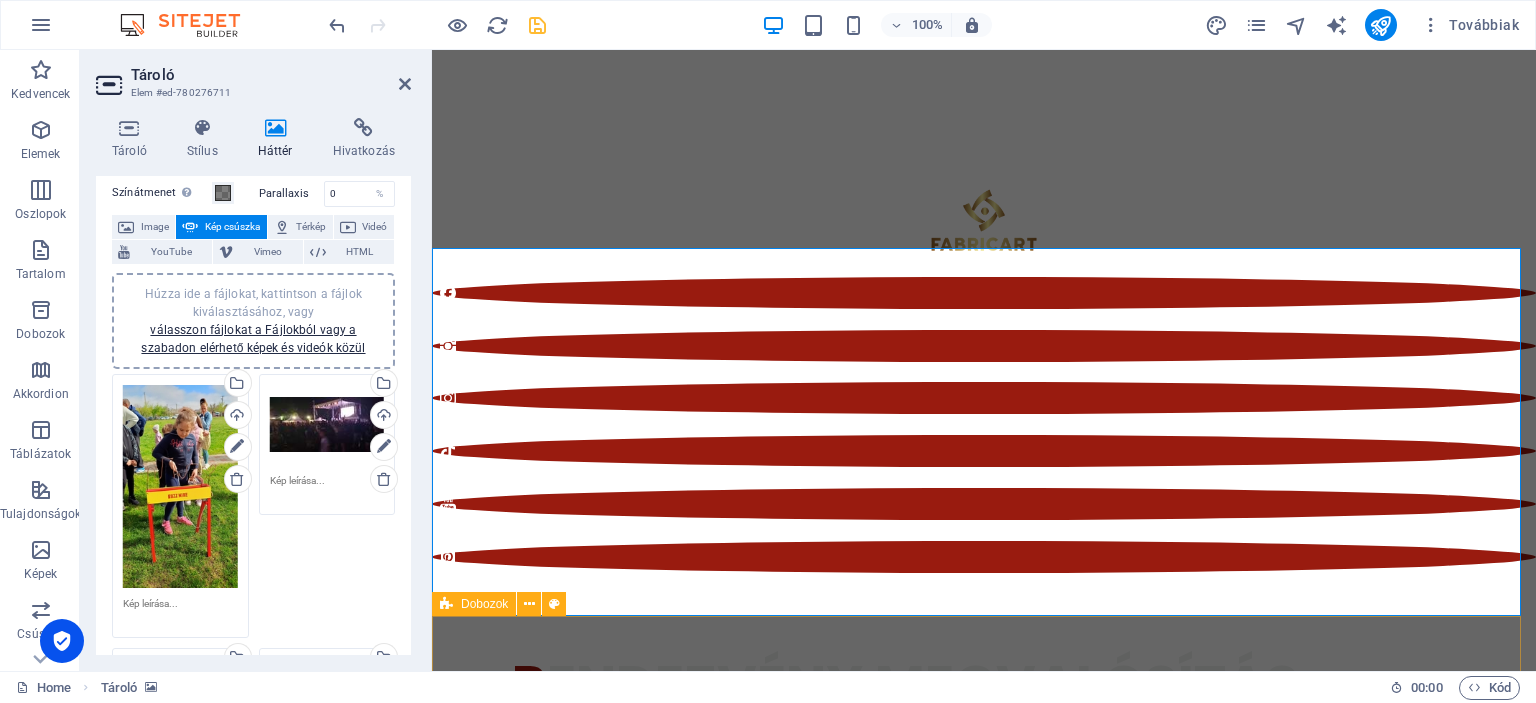 scroll, scrollTop: 849, scrollLeft: 0, axis: vertical 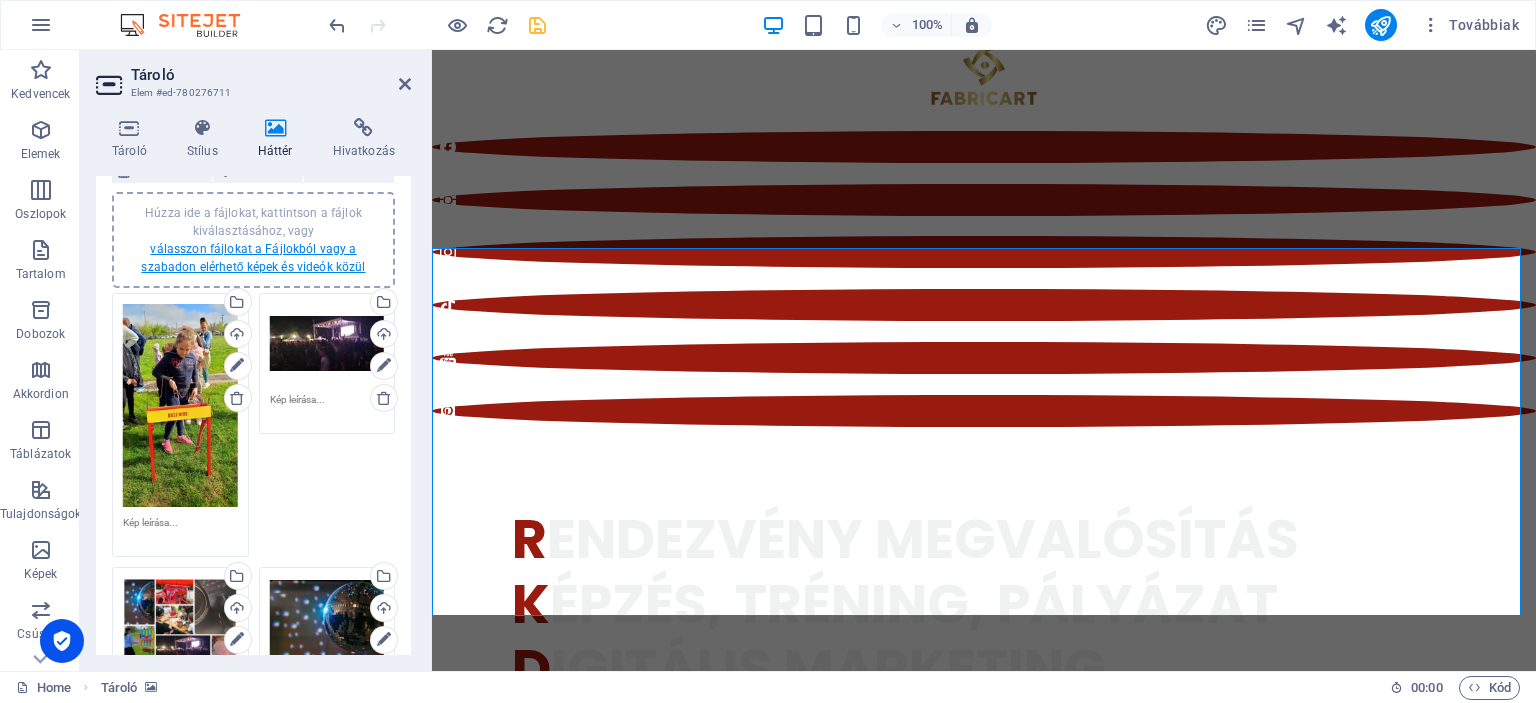 click on "válasszon fájlokat a Fájlokból vagy a szabadon elérhető képek és videók közül" at bounding box center (253, 258) 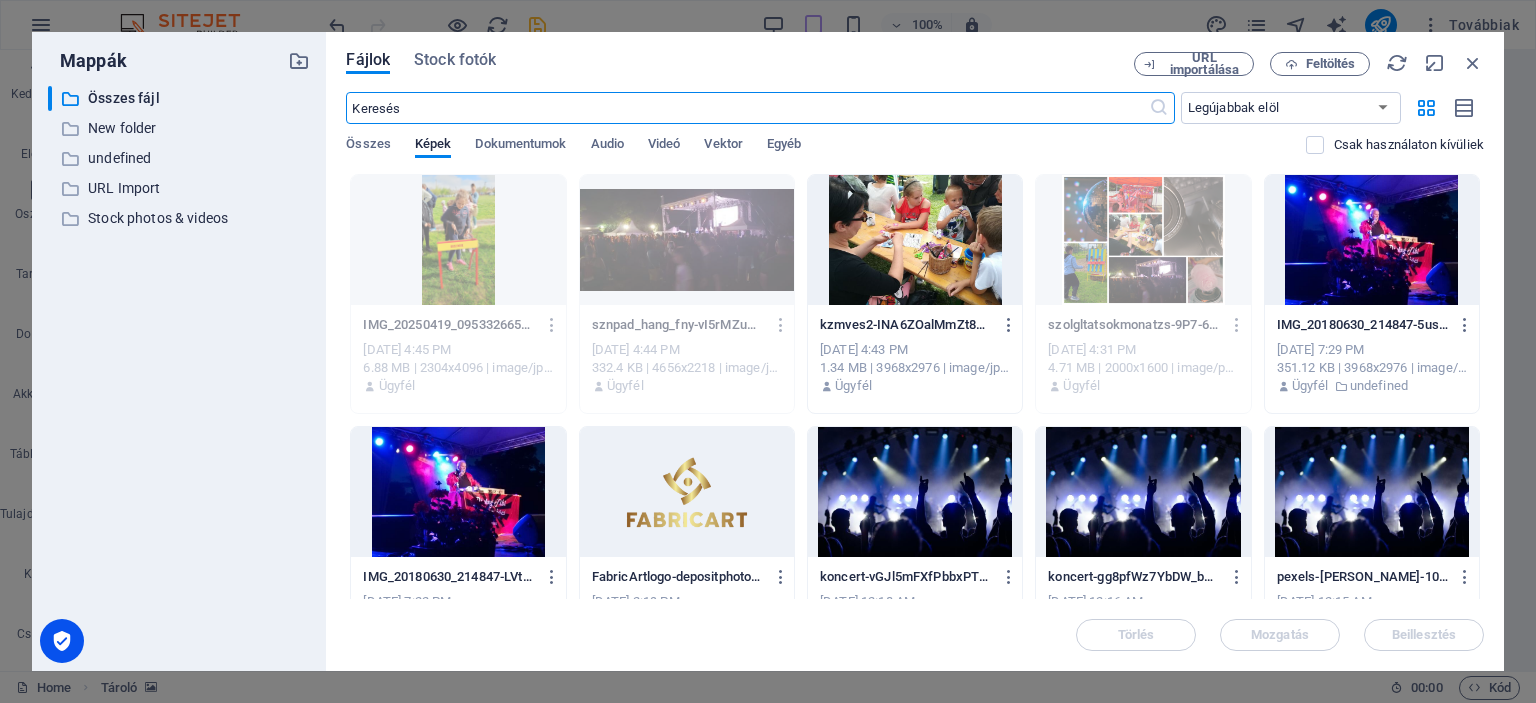 scroll, scrollTop: 703, scrollLeft: 0, axis: vertical 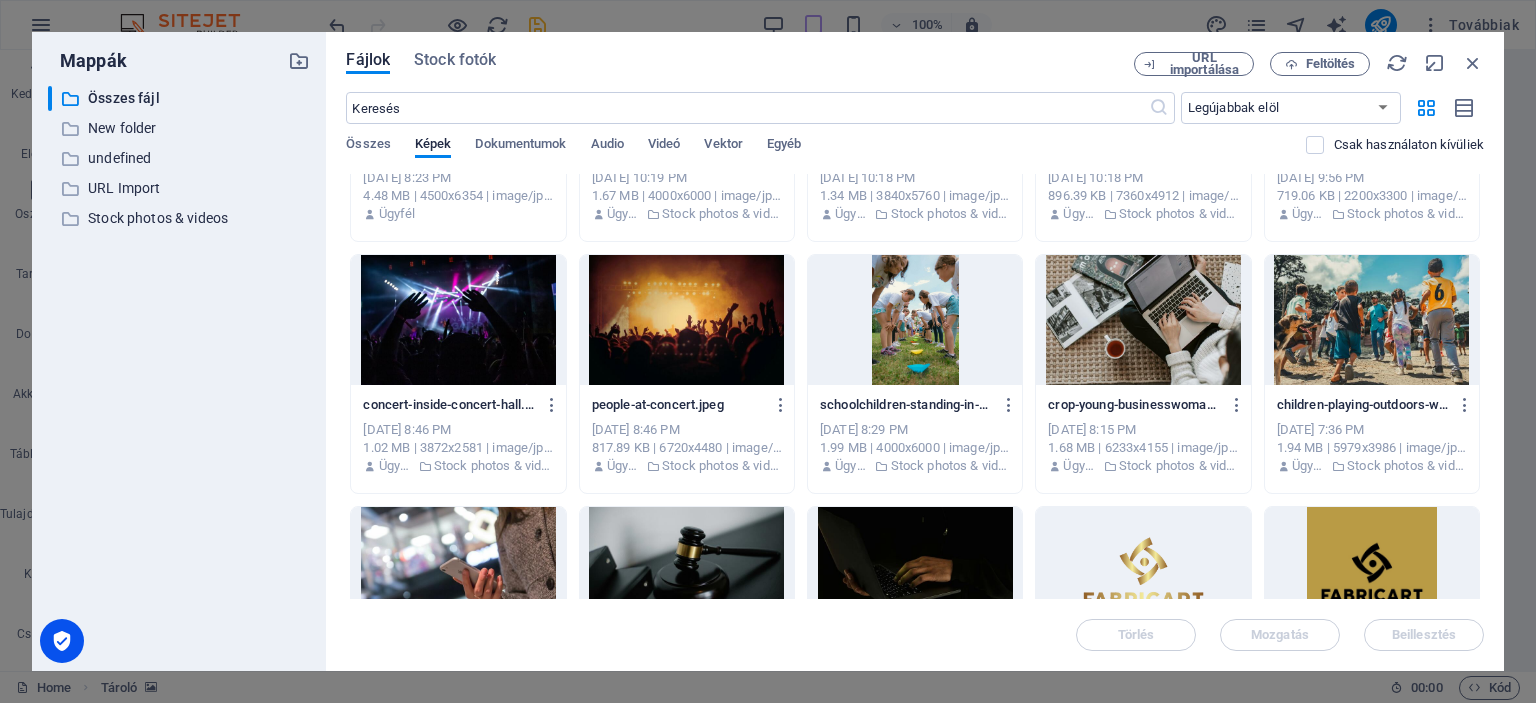 click at bounding box center [1372, 320] 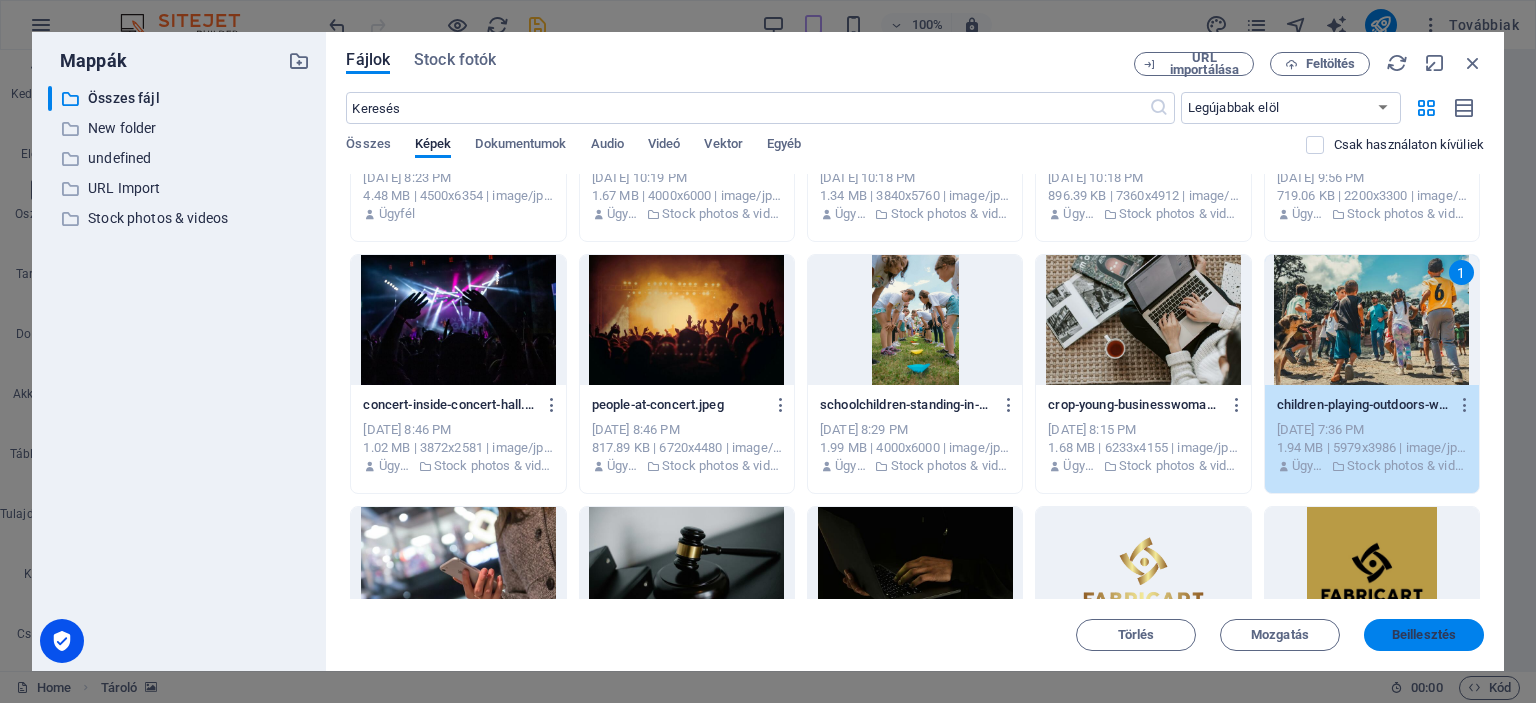 click on "Beillesztés" at bounding box center (1424, 635) 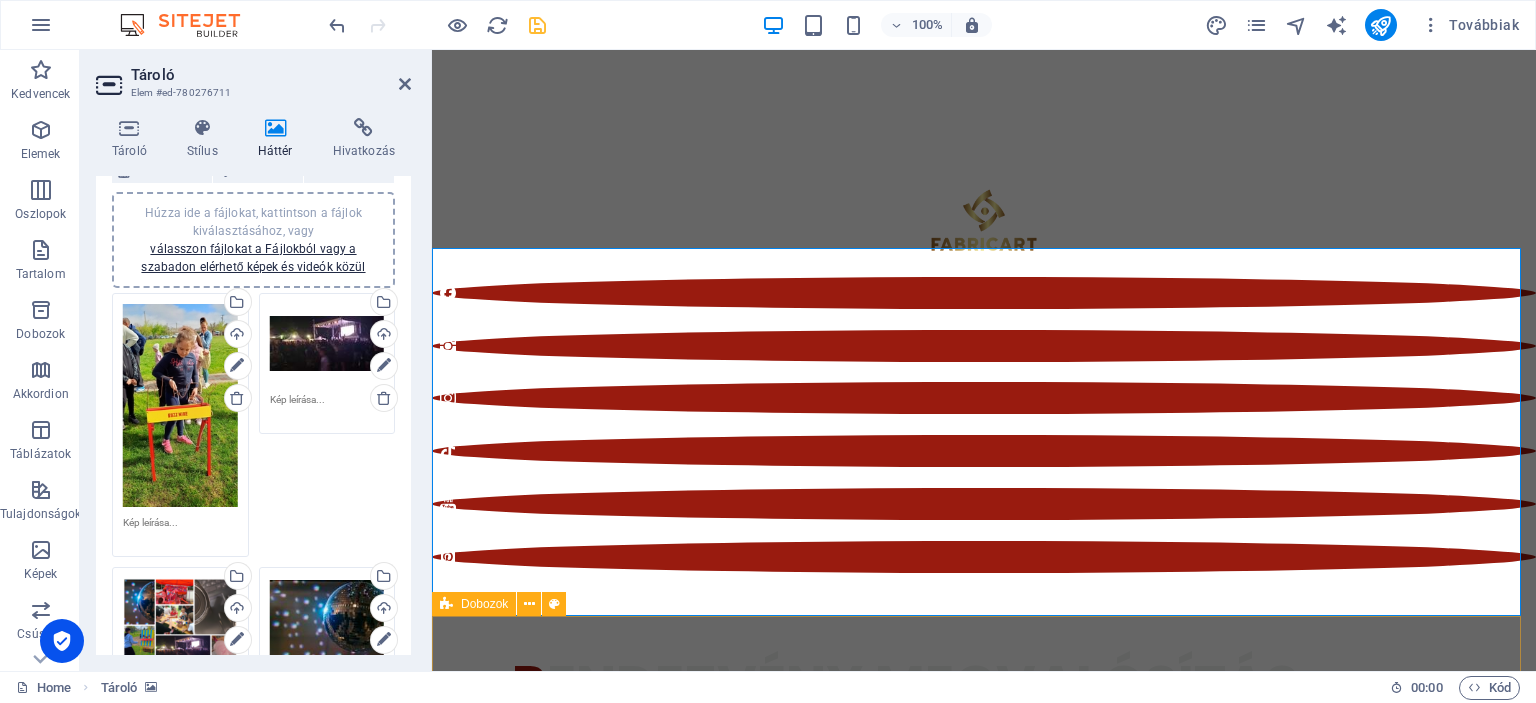scroll, scrollTop: 849, scrollLeft: 0, axis: vertical 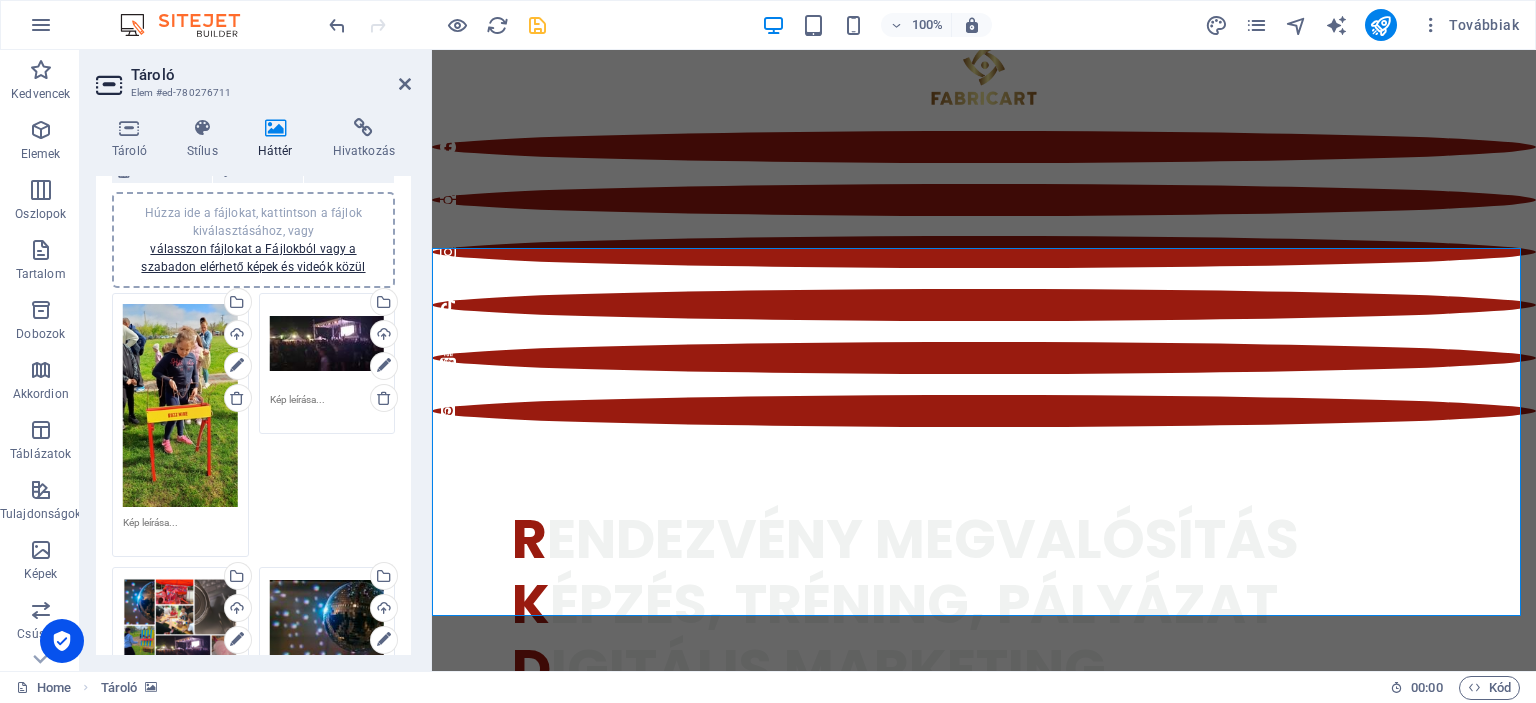 drag, startPoint x: 406, startPoint y: 379, endPoint x: 405, endPoint y: 405, distance: 26.019224 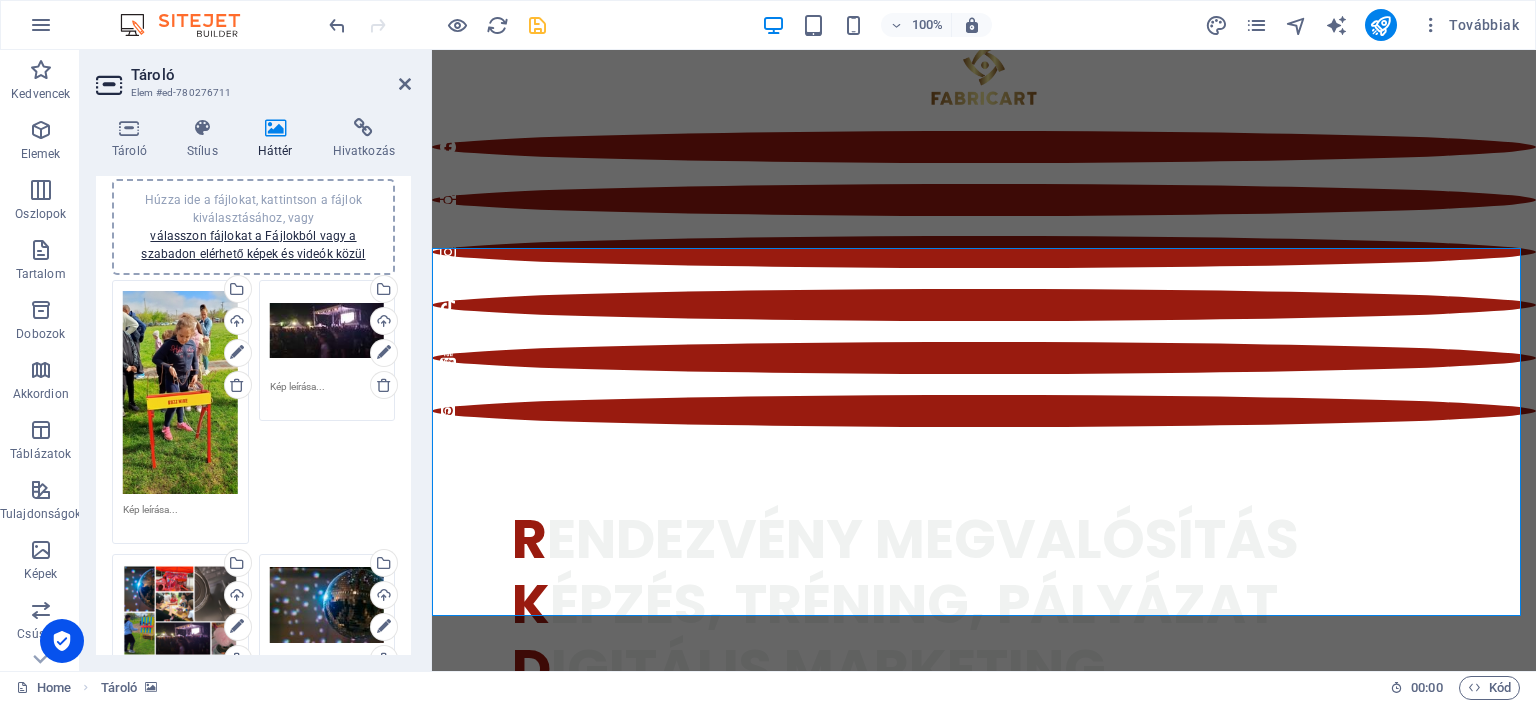 scroll, scrollTop: 168, scrollLeft: 0, axis: vertical 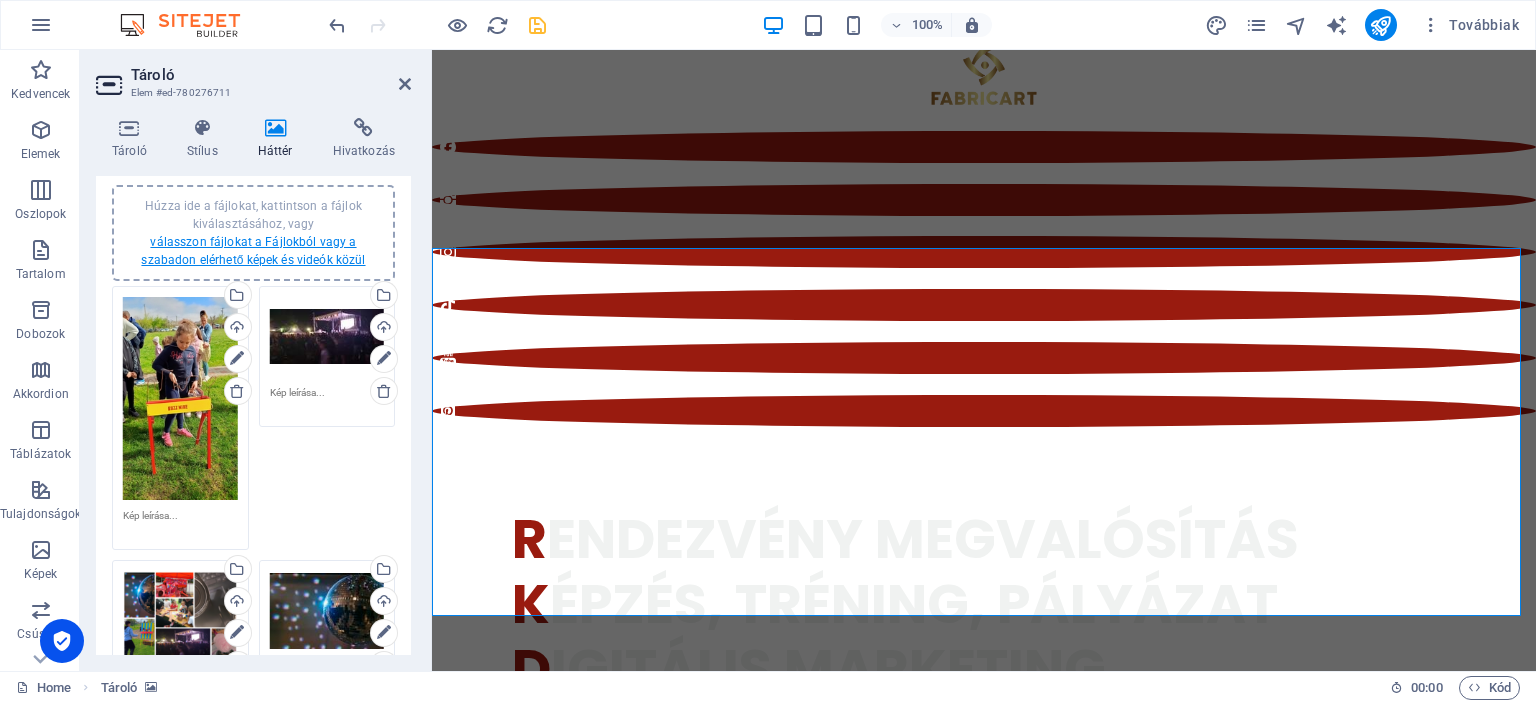 click on "válasszon fájlokat a Fájlokból vagy a szabadon elérhető képek és videók közül" at bounding box center (253, 251) 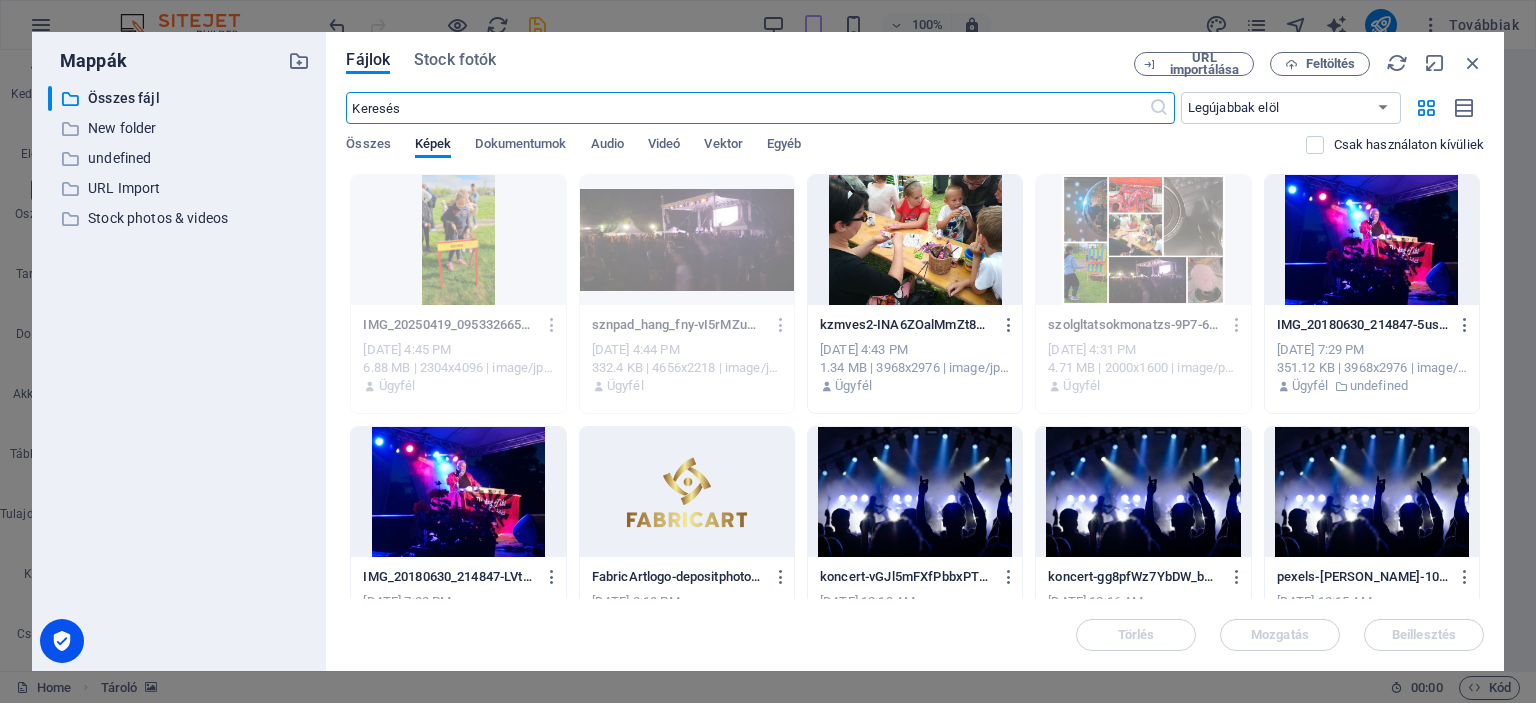 scroll, scrollTop: 703, scrollLeft: 0, axis: vertical 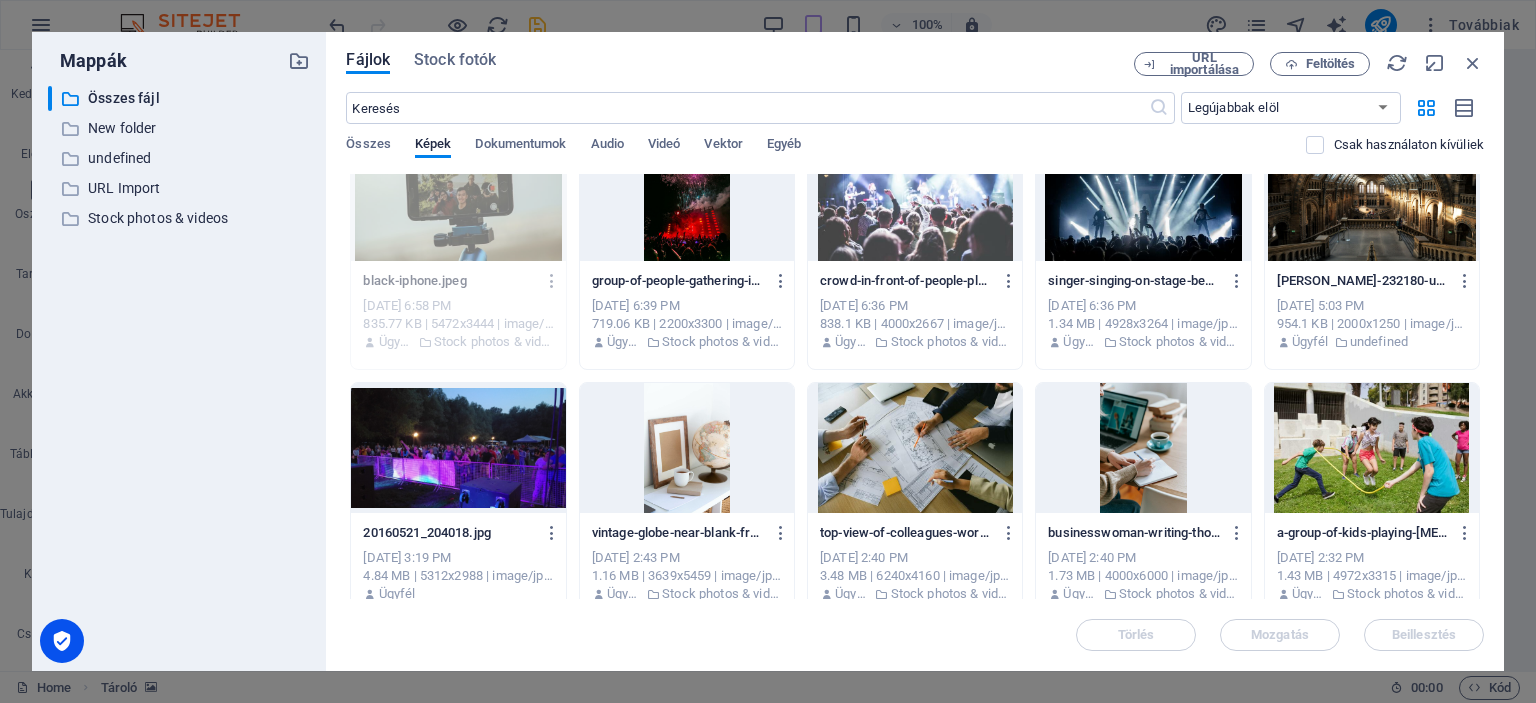 click at bounding box center [1372, 448] 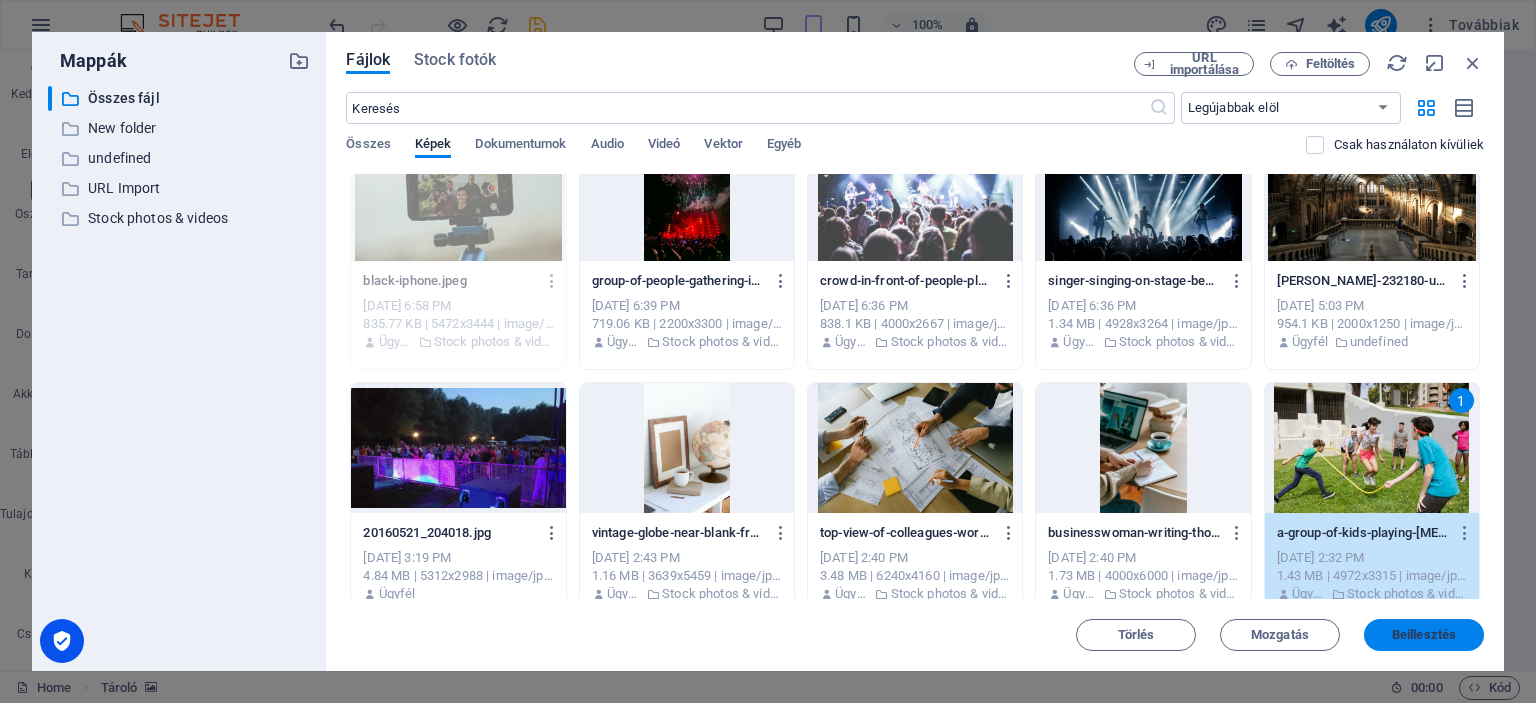 click on "Beillesztés" at bounding box center [1424, 635] 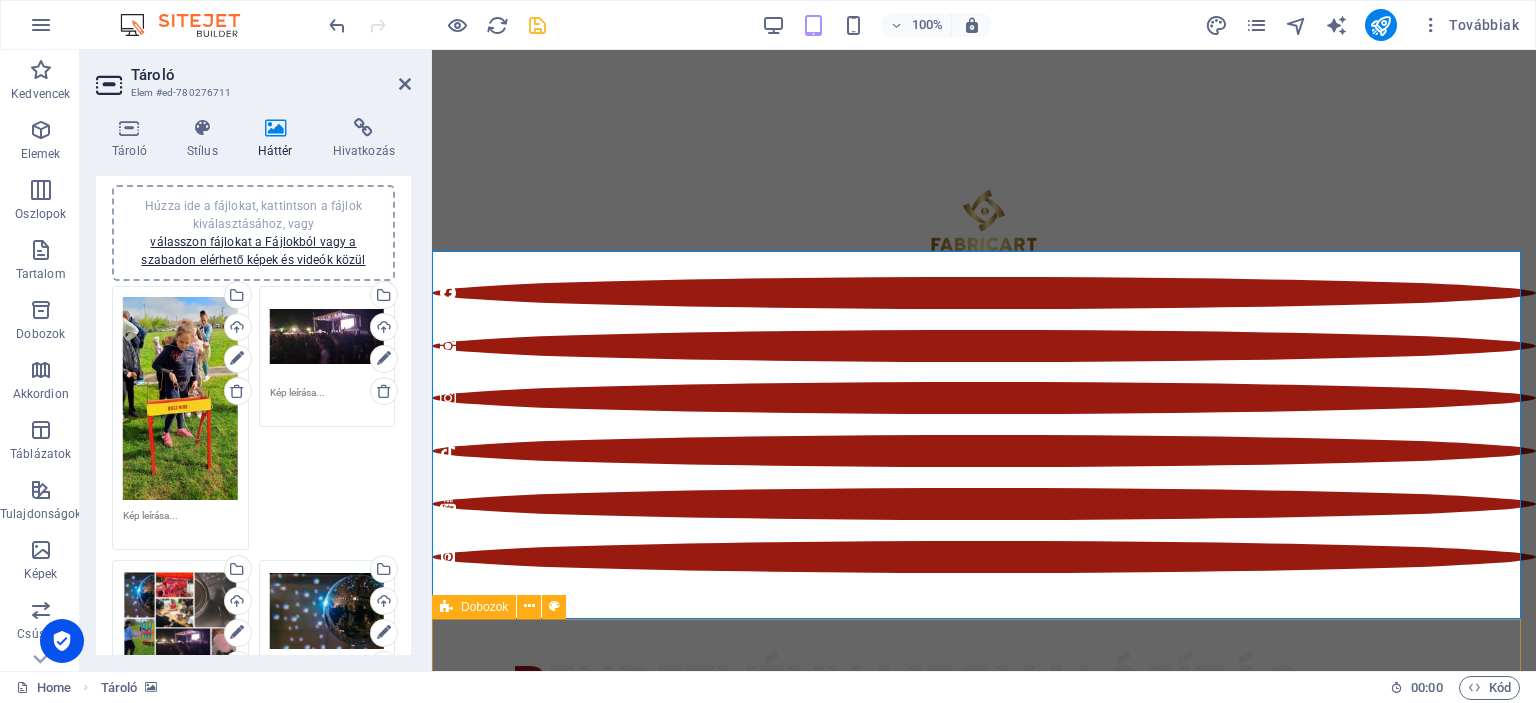 scroll, scrollTop: 849, scrollLeft: 0, axis: vertical 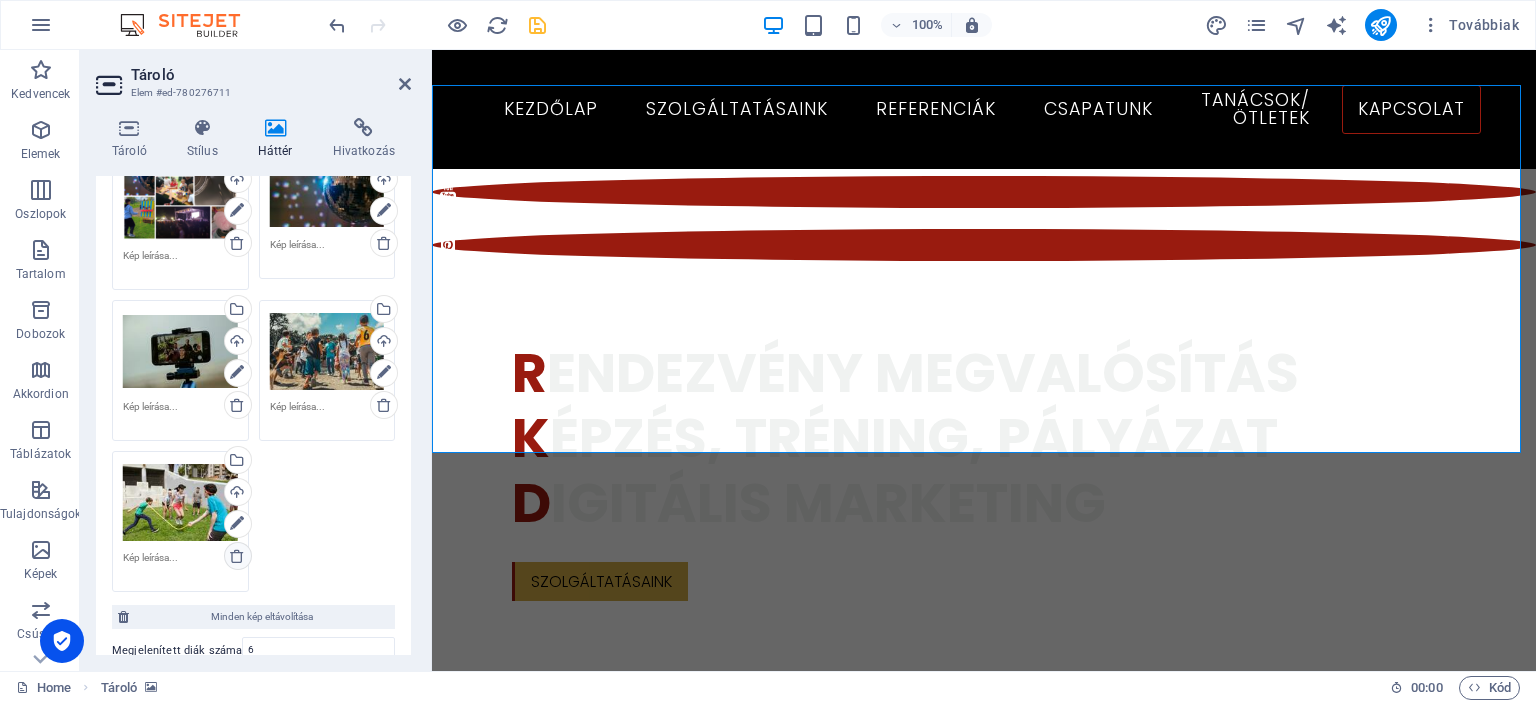 click at bounding box center (237, 556) 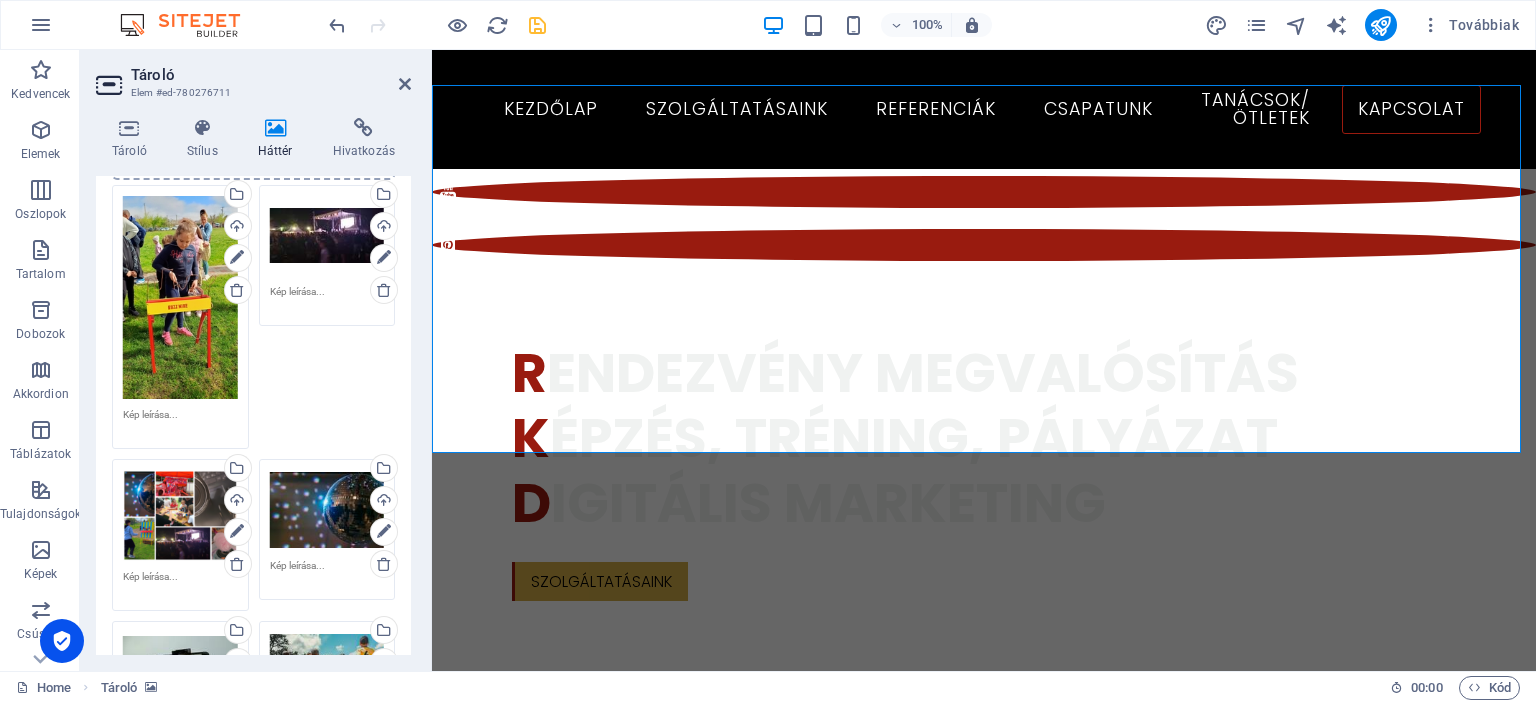 scroll, scrollTop: 263, scrollLeft: 0, axis: vertical 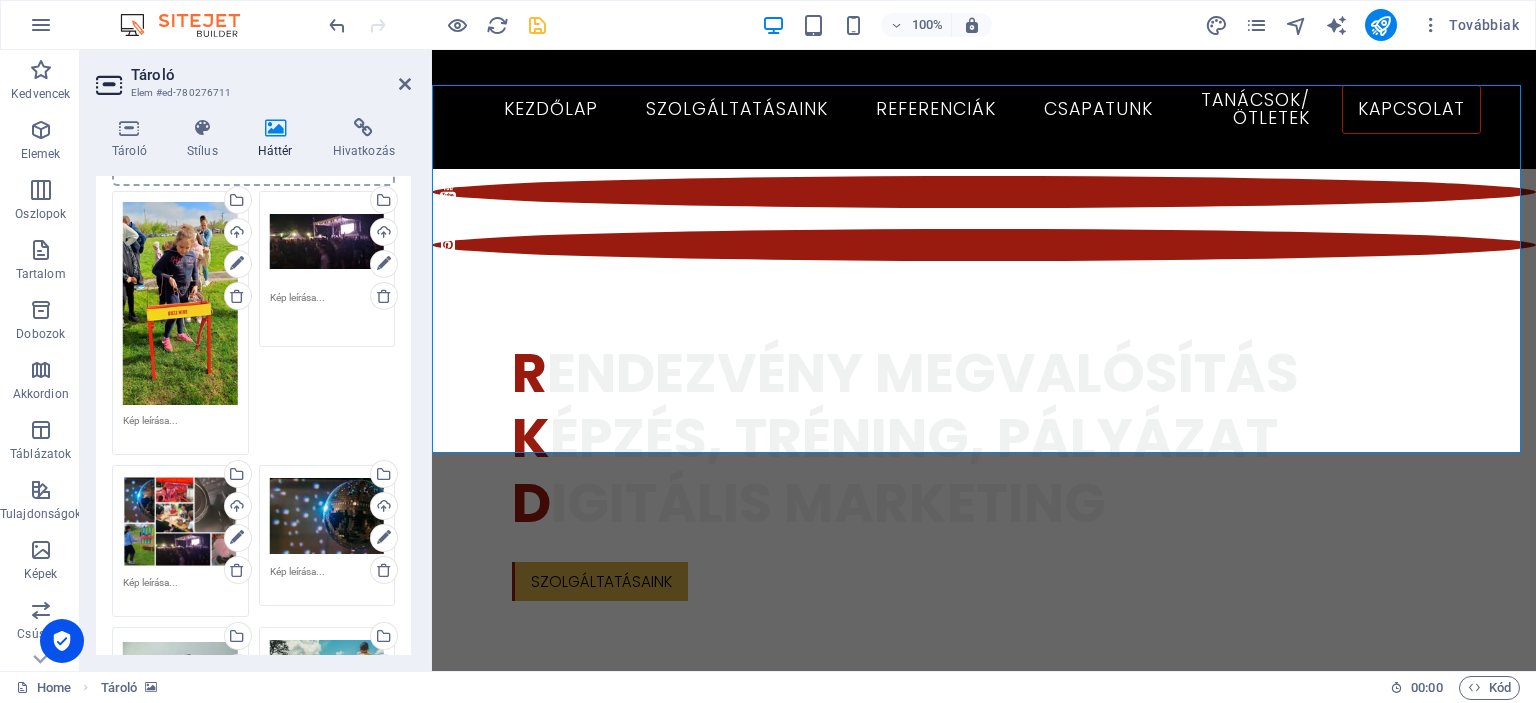 click at bounding box center (327, 312) 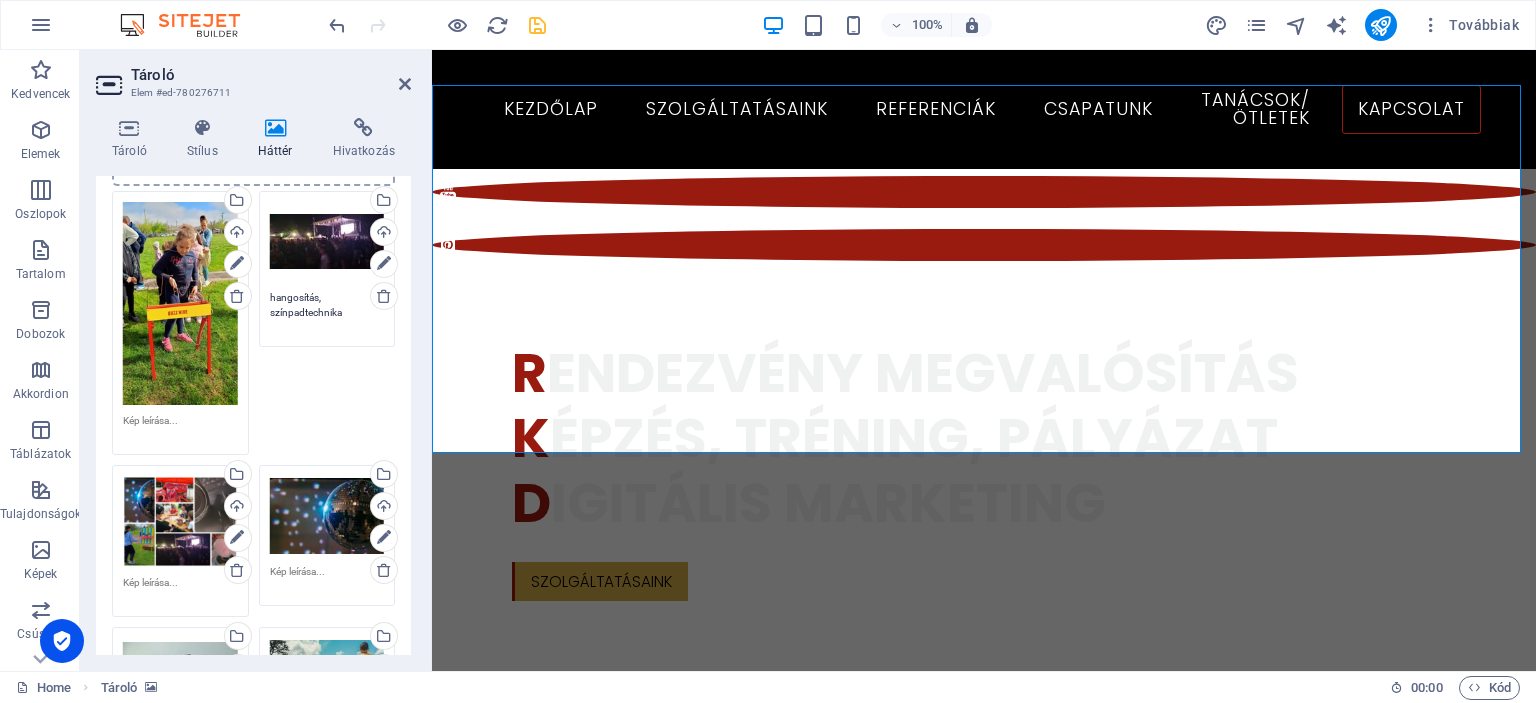 type on "hangosítás, színpadtechnika" 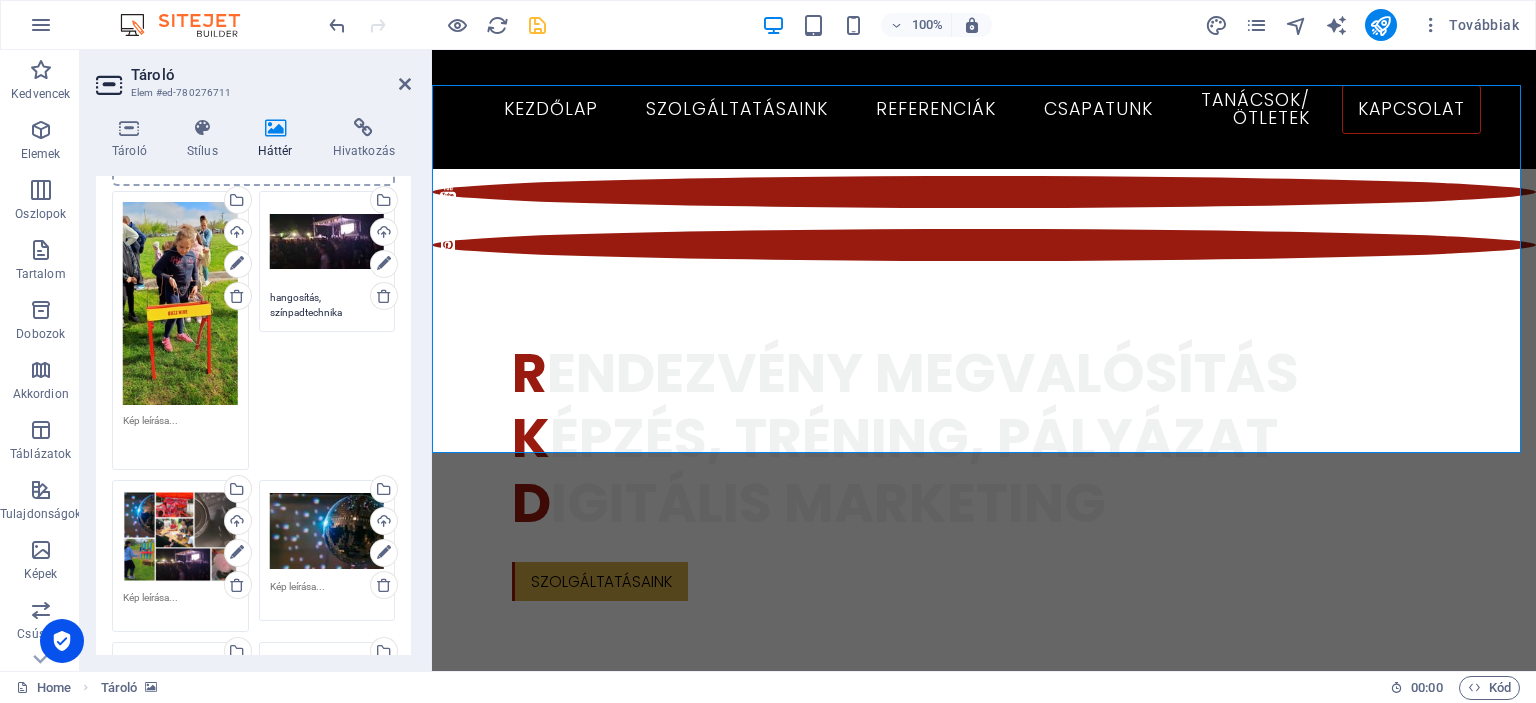click at bounding box center [180, 435] 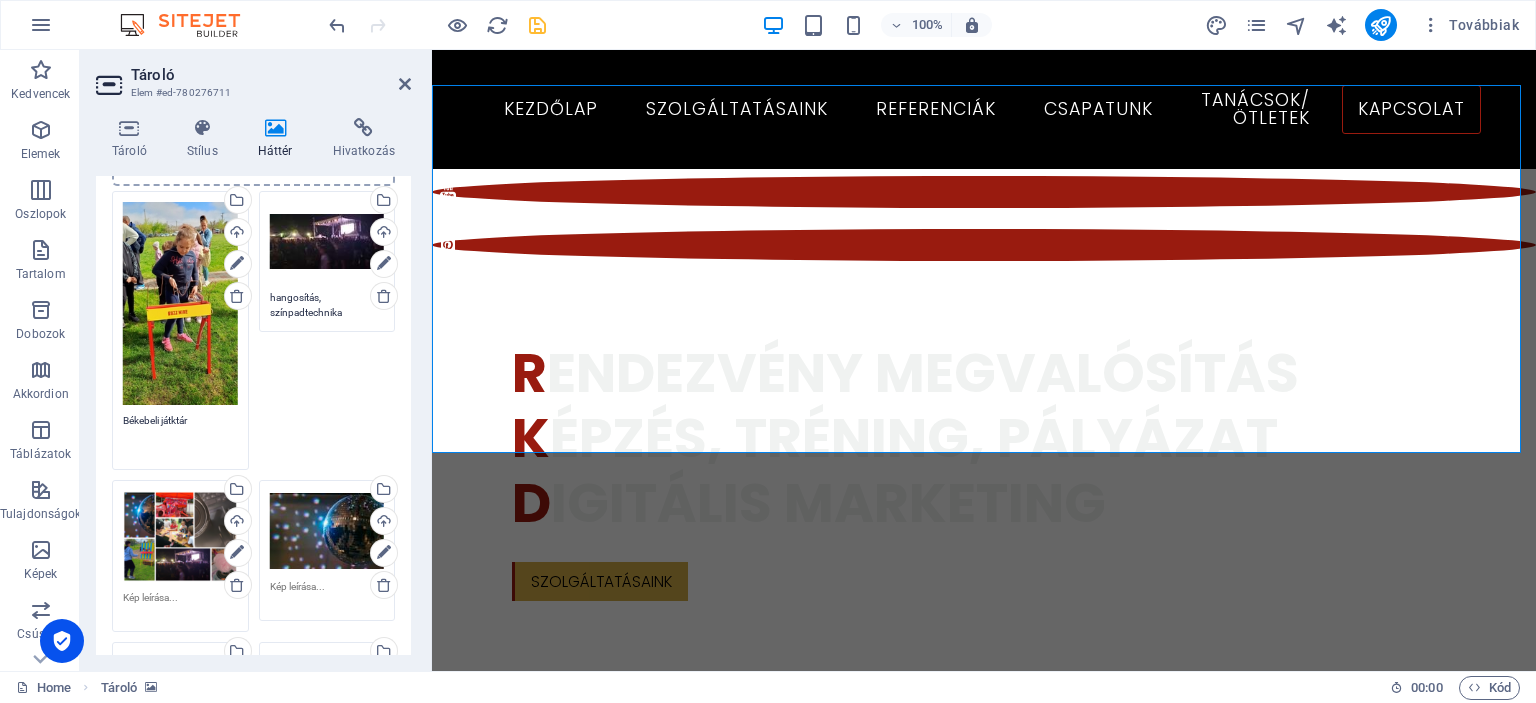 type on "Békebeli játktár" 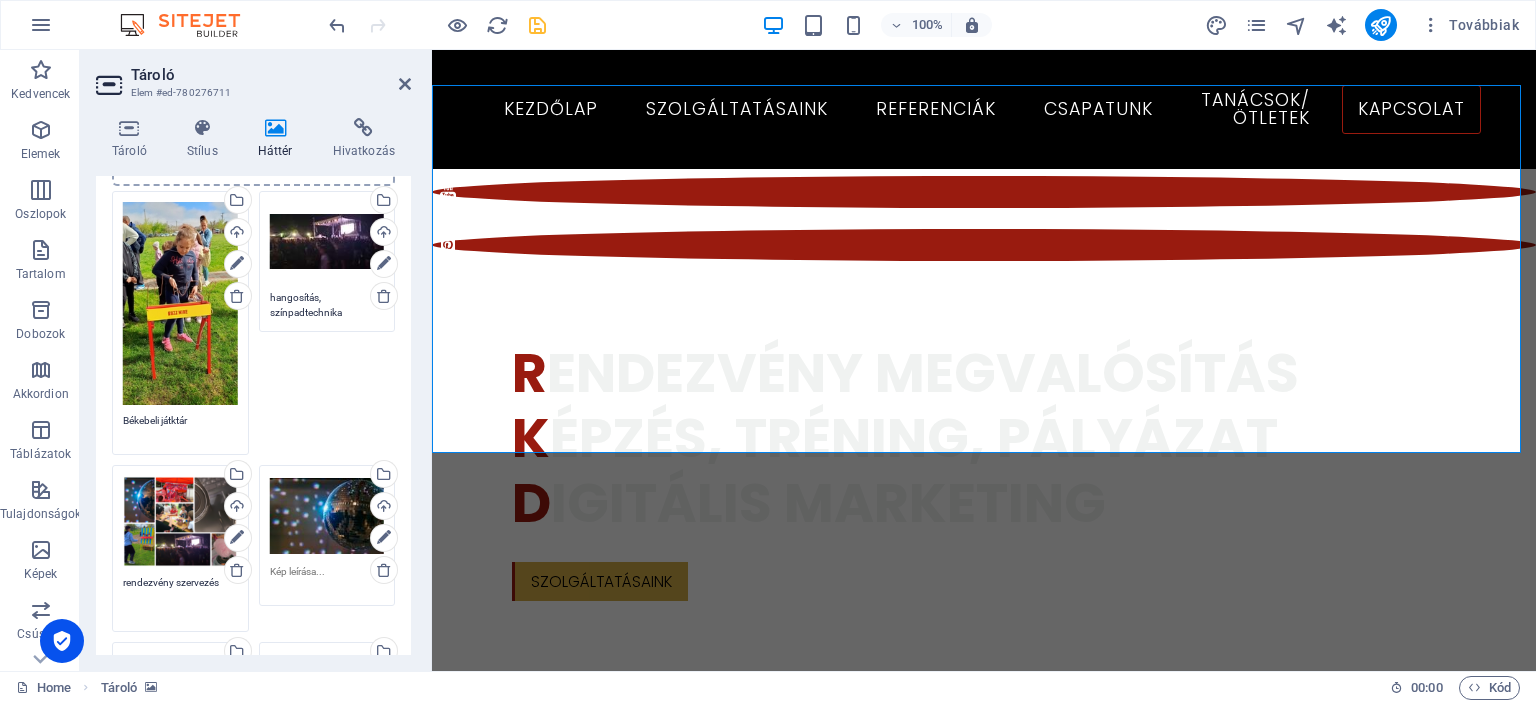 type on "rendezvény szervezés" 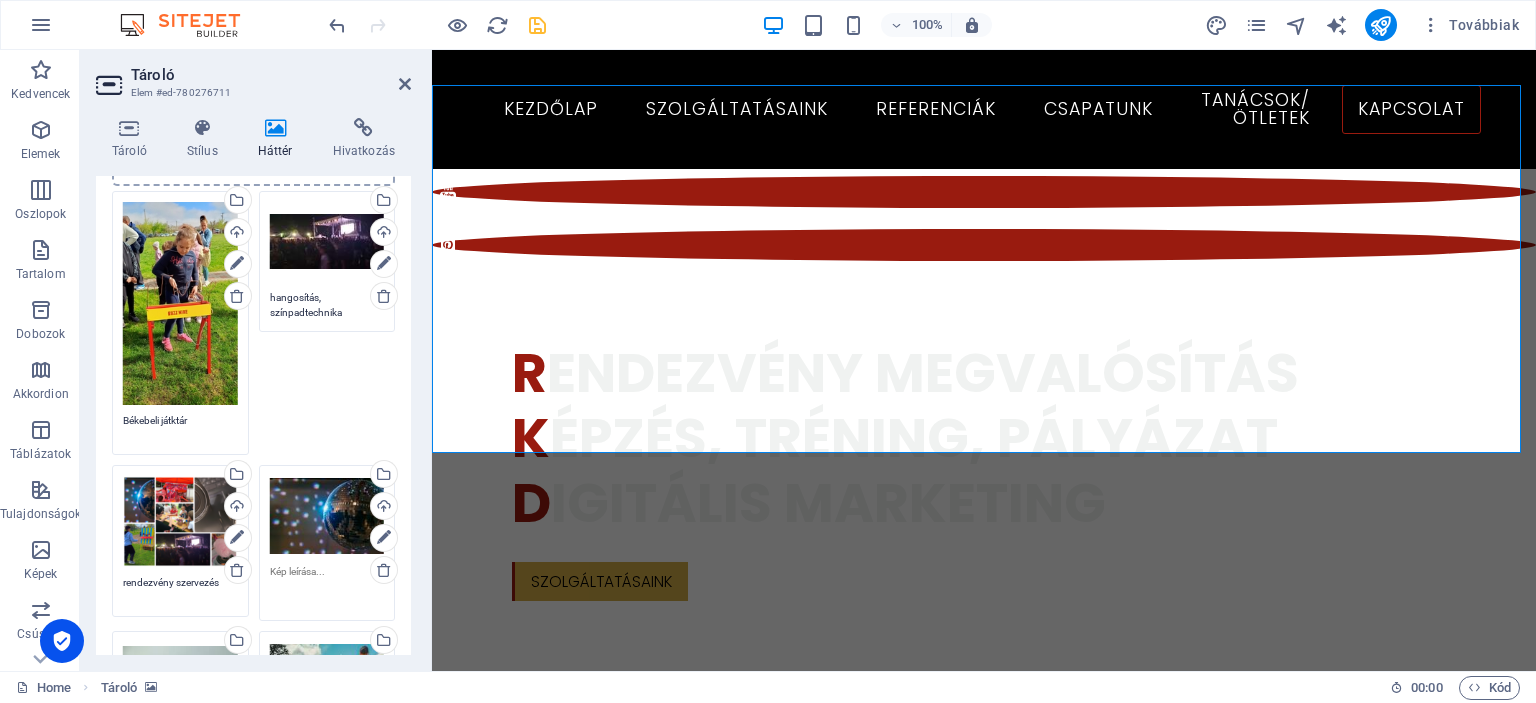click at bounding box center (327, 586) 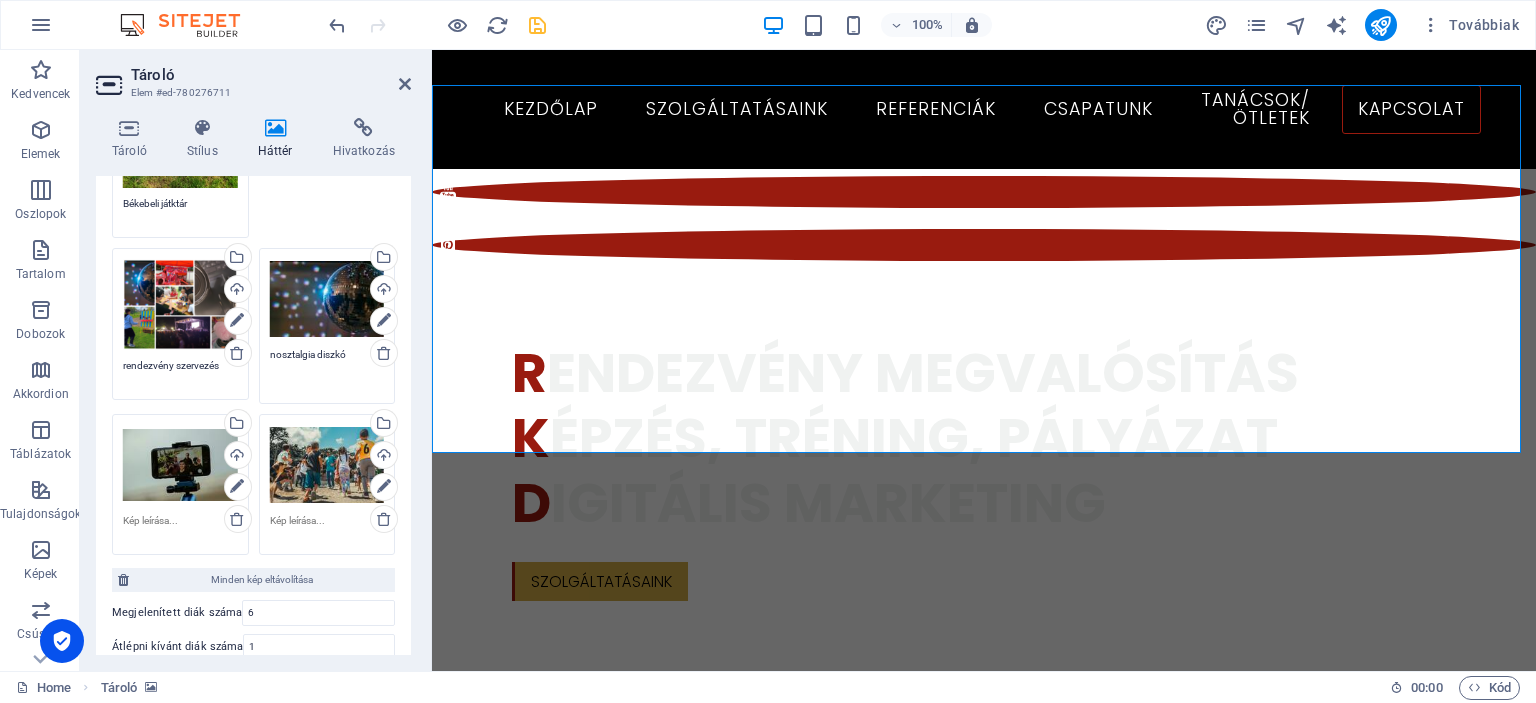 scroll, scrollTop: 487, scrollLeft: 0, axis: vertical 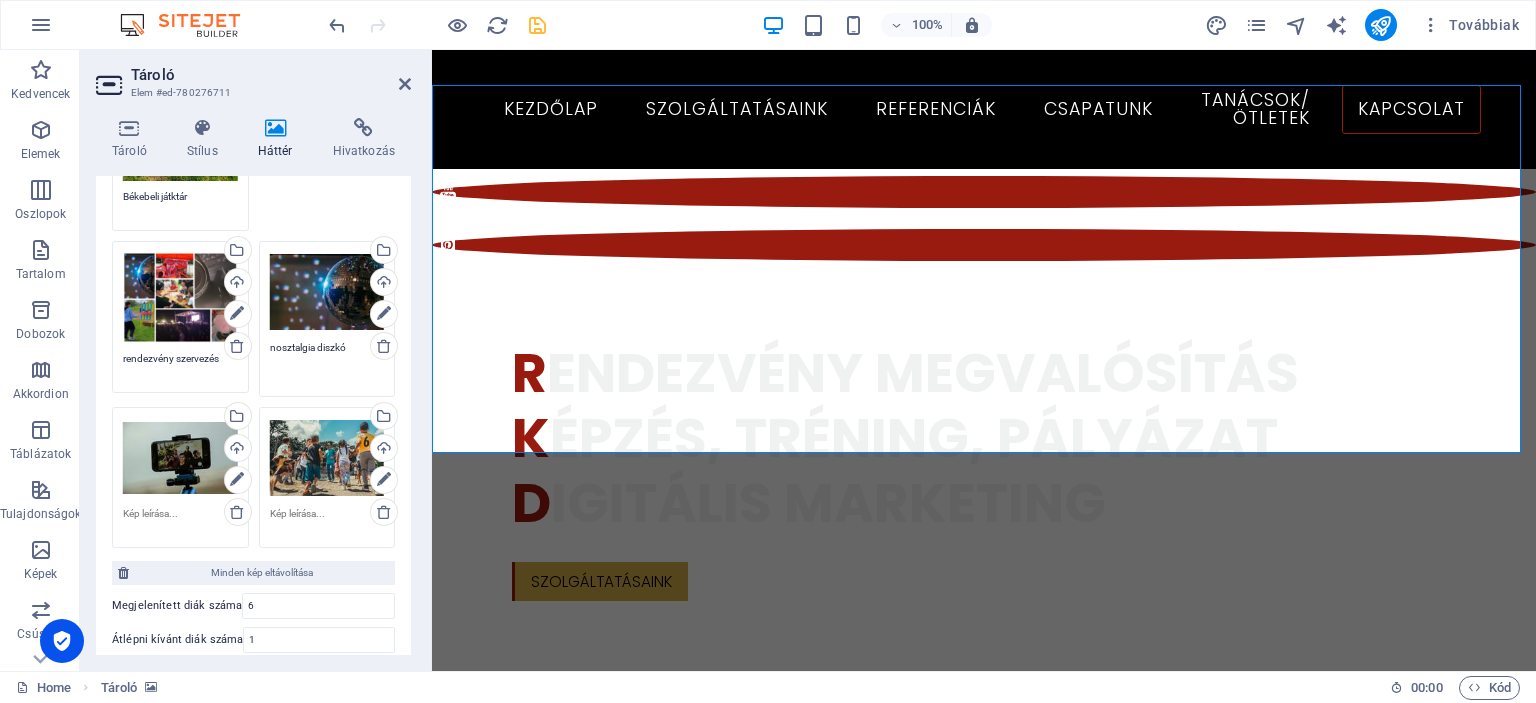 type on "nosztalgia diszkó" 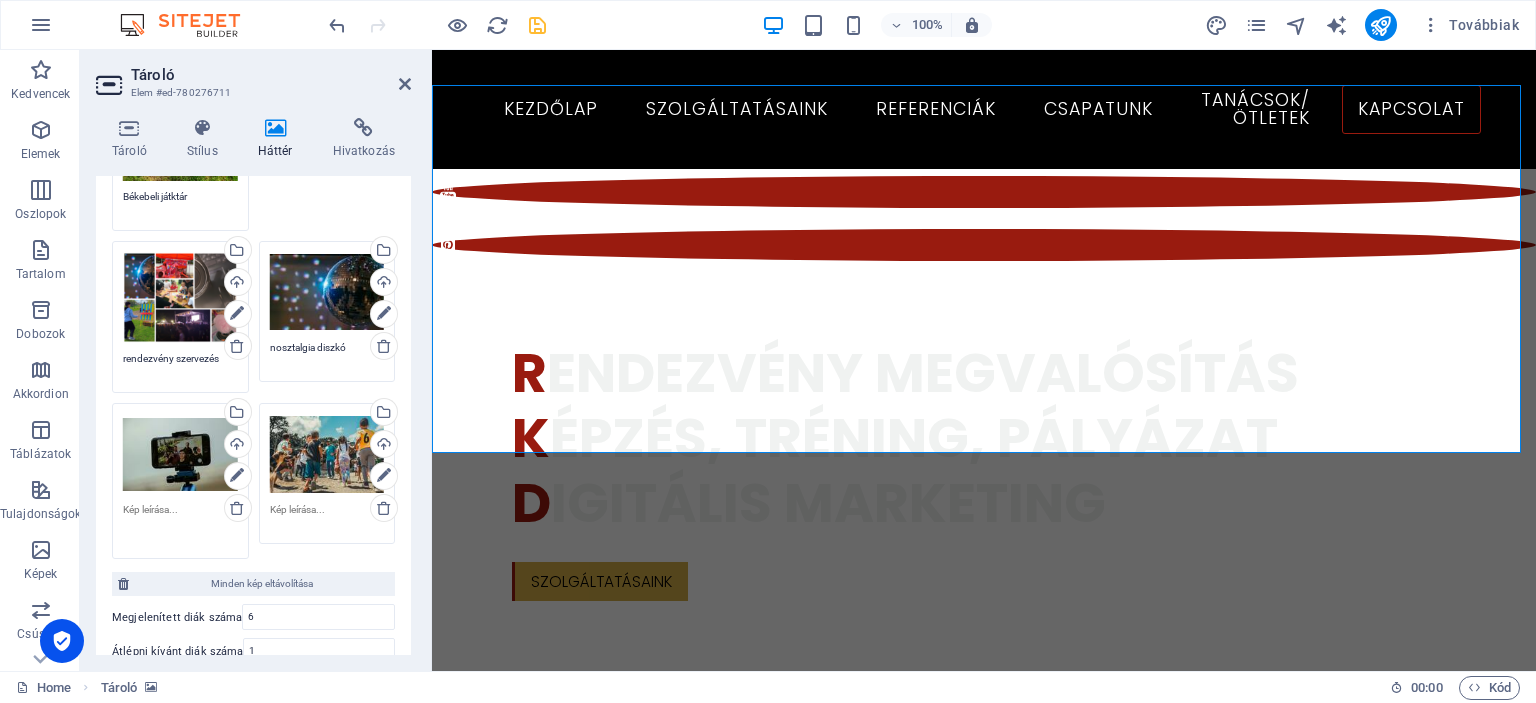 click at bounding box center [180, 524] 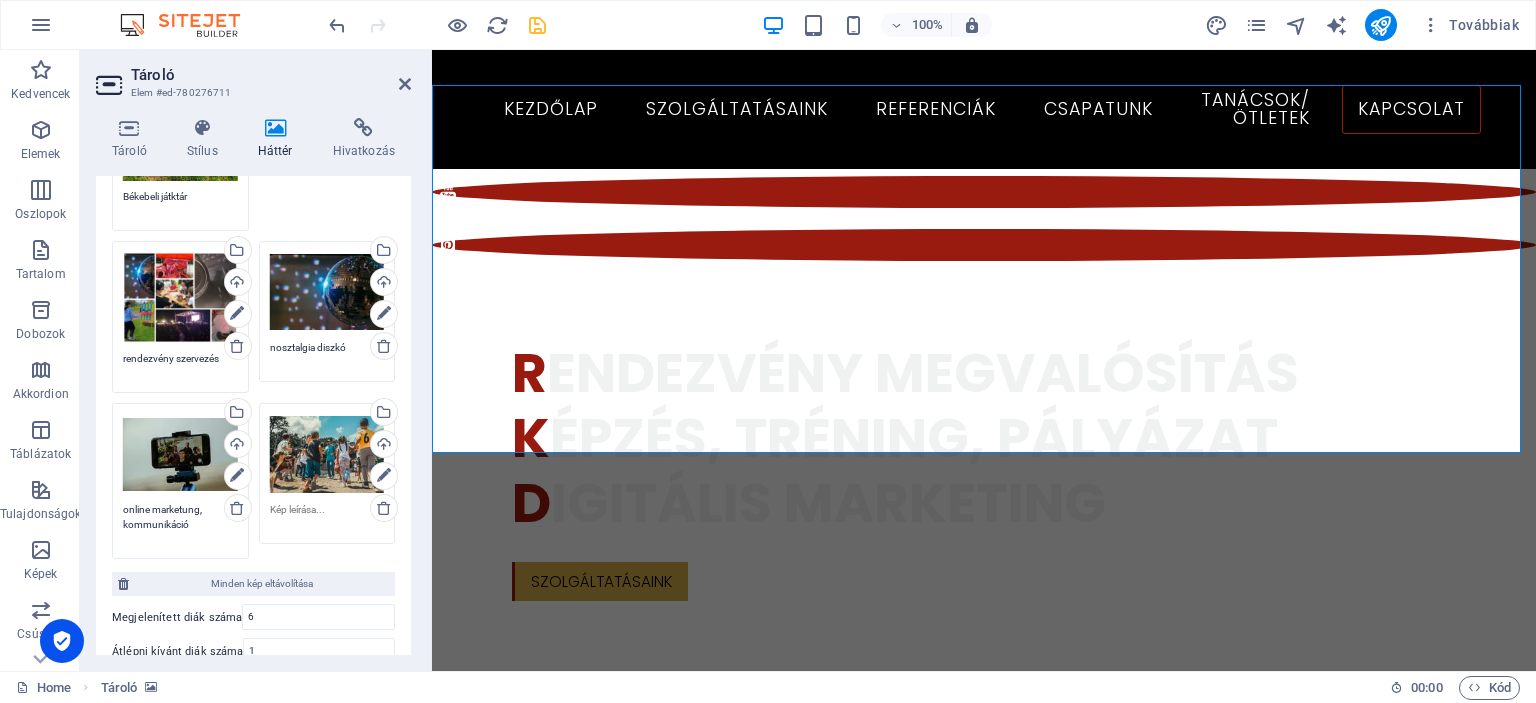 type on "online marketung, kommunikáció" 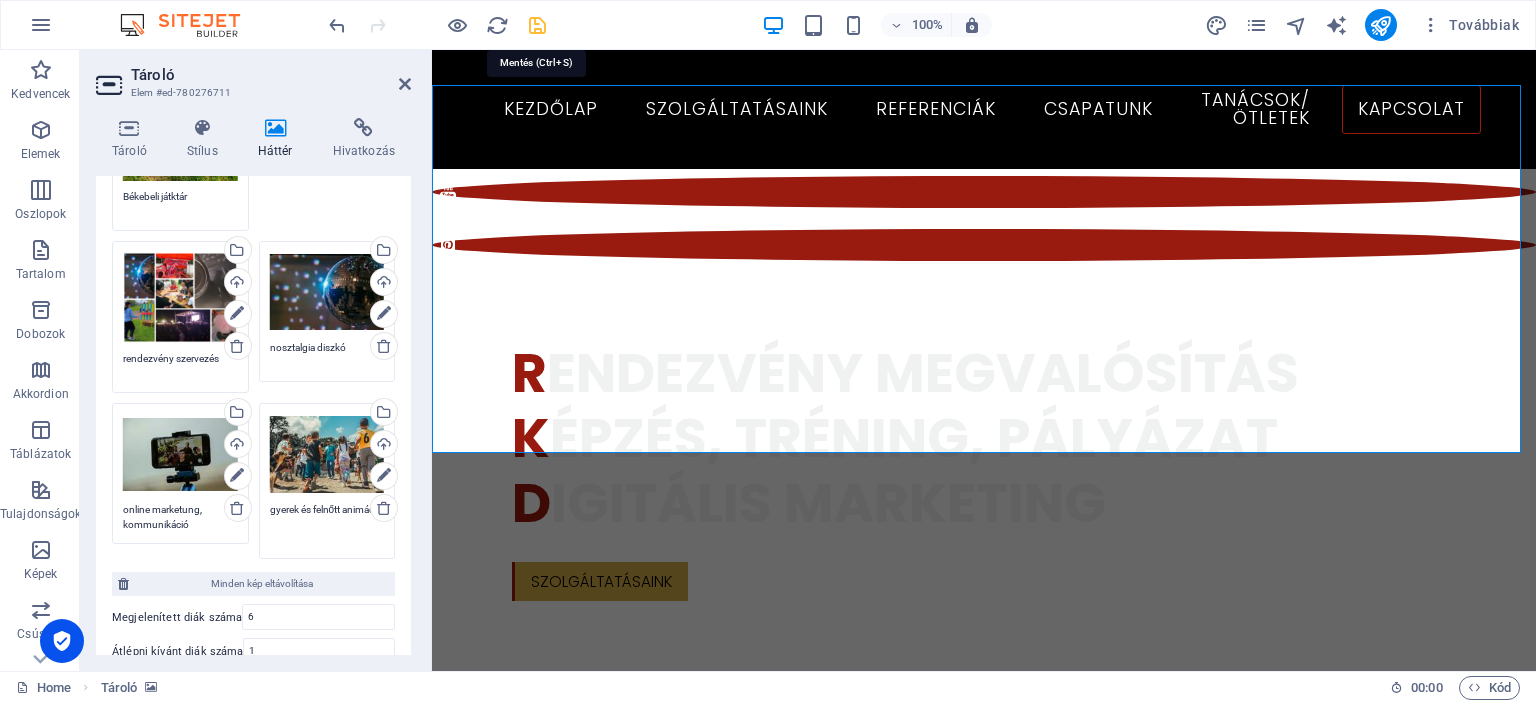 type on "gyerek és felnőtt animáció" 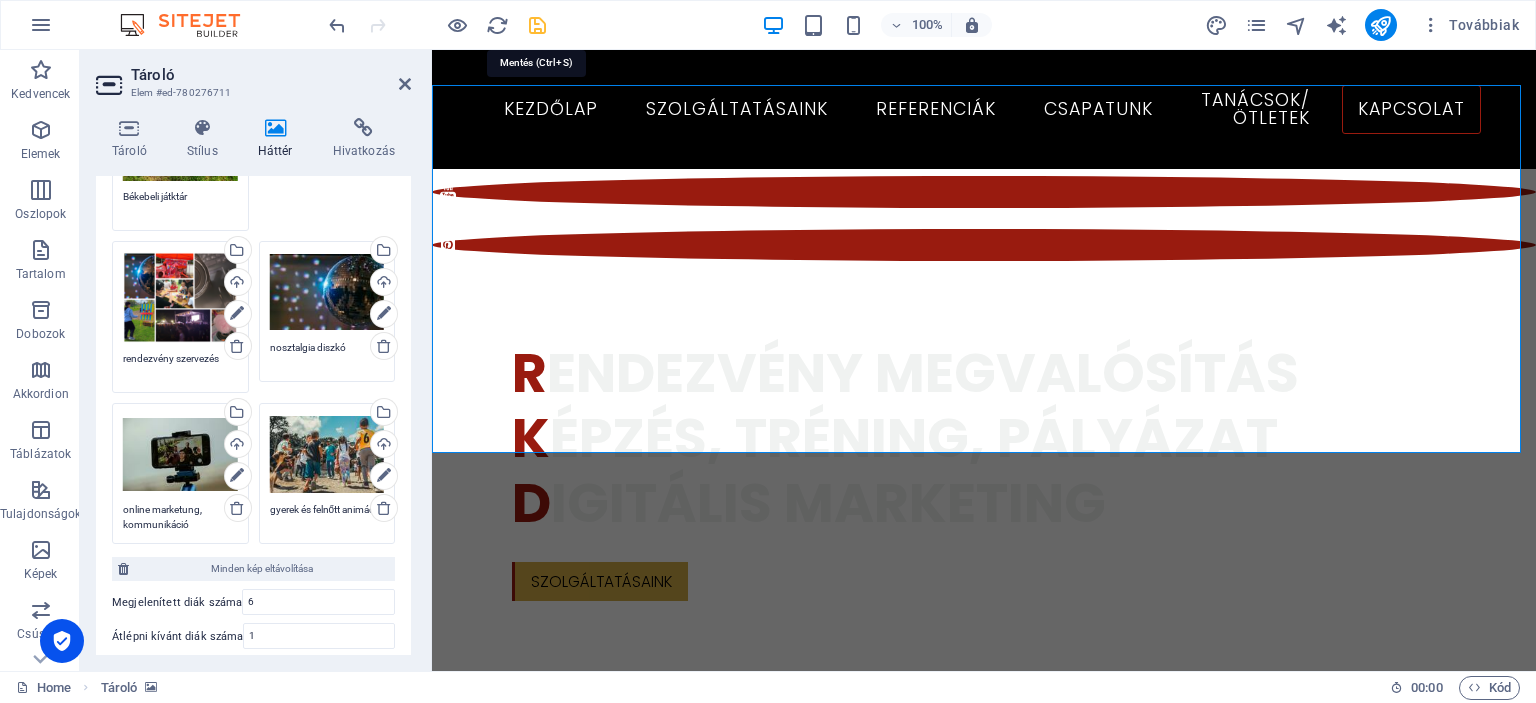 click at bounding box center [537, 25] 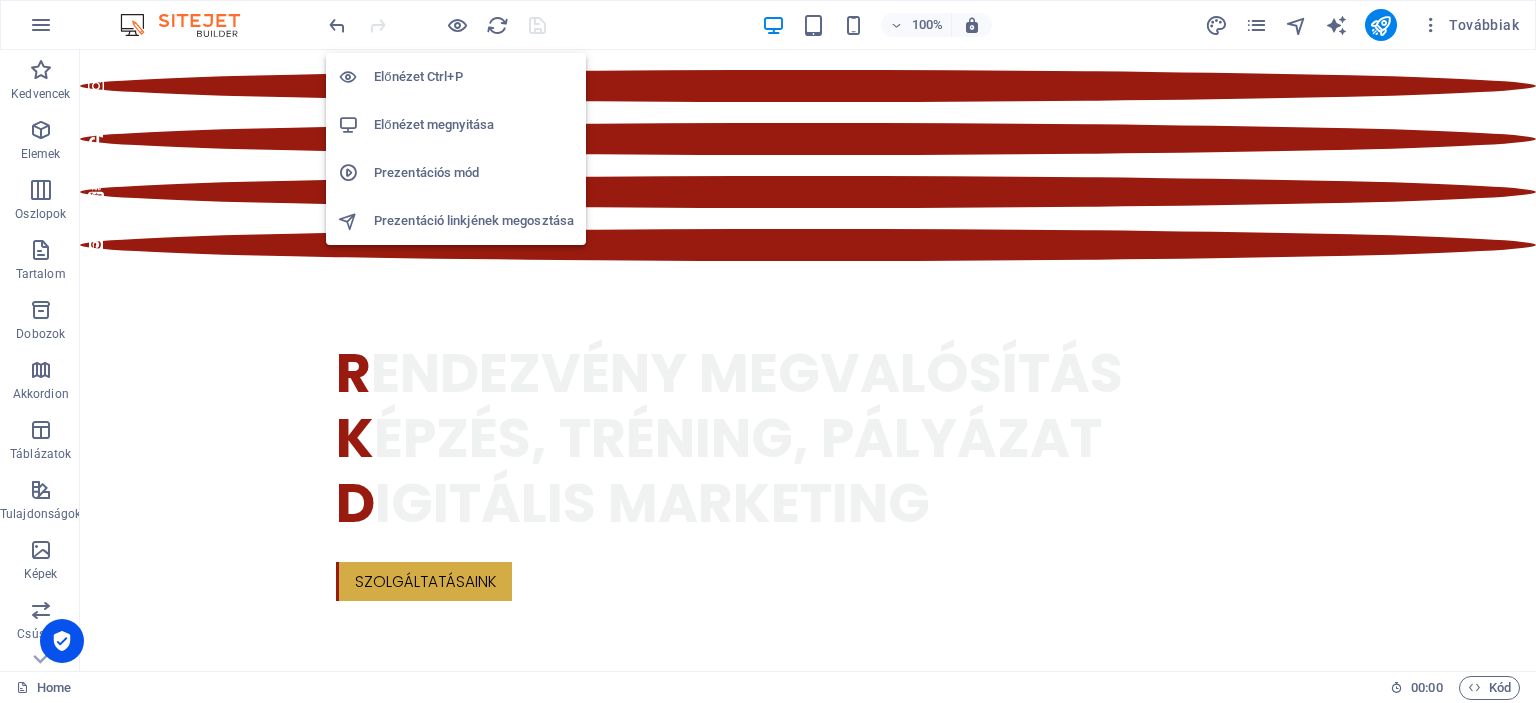 click on "Előnézet megnyitása" at bounding box center (474, 125) 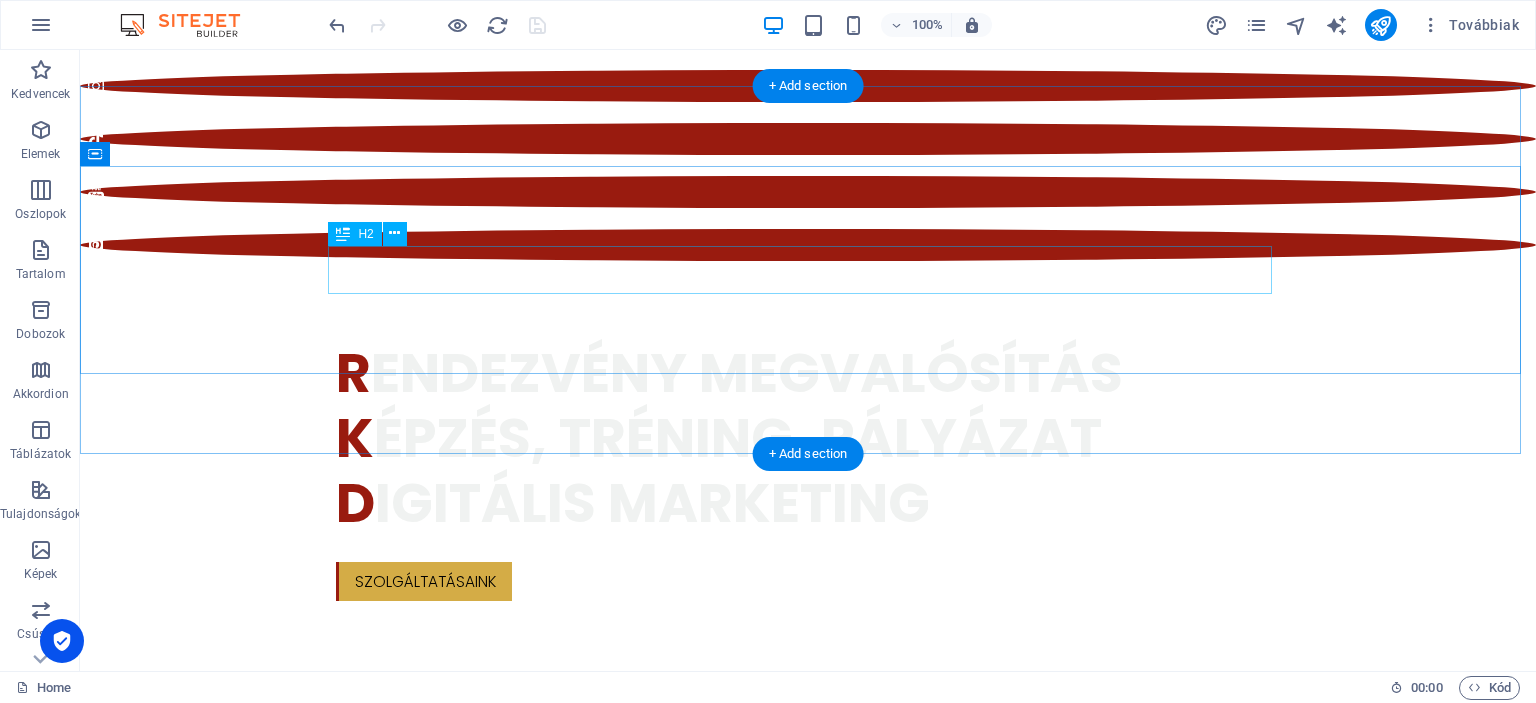 click on "Sz olgáltatásaink" at bounding box center [808, 1720] 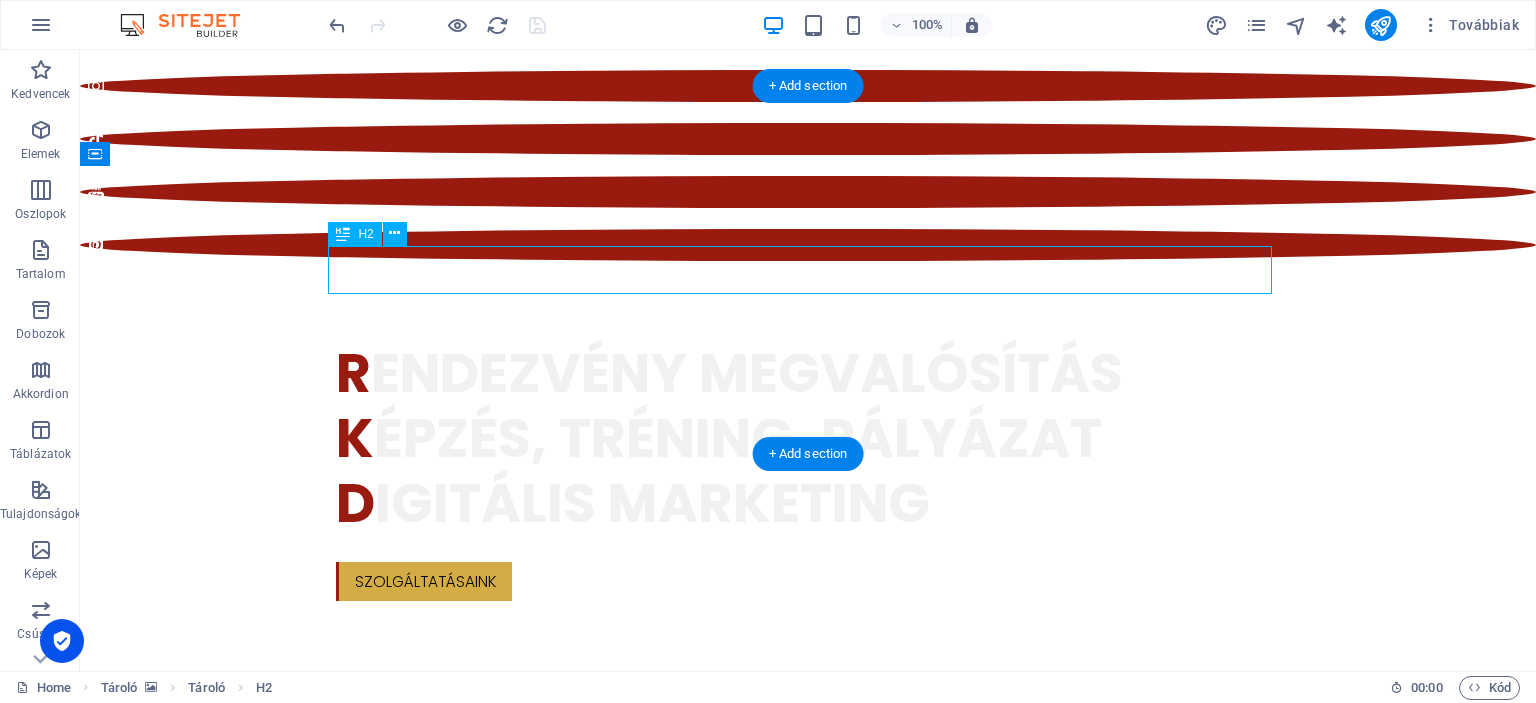 click on "Sz olgáltatásaink" at bounding box center (808, 1720) 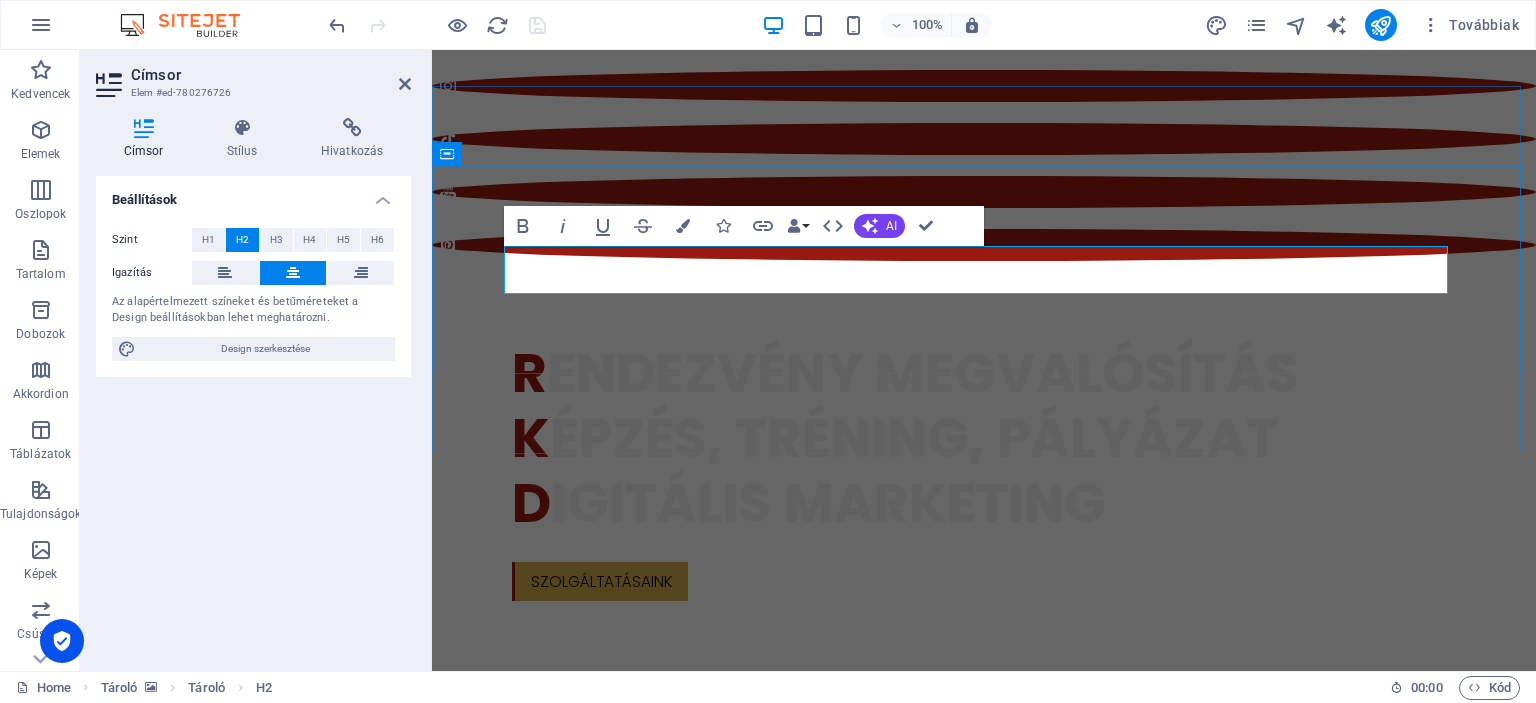 click on "Sz olgáltatásaink" at bounding box center (984, 1720) 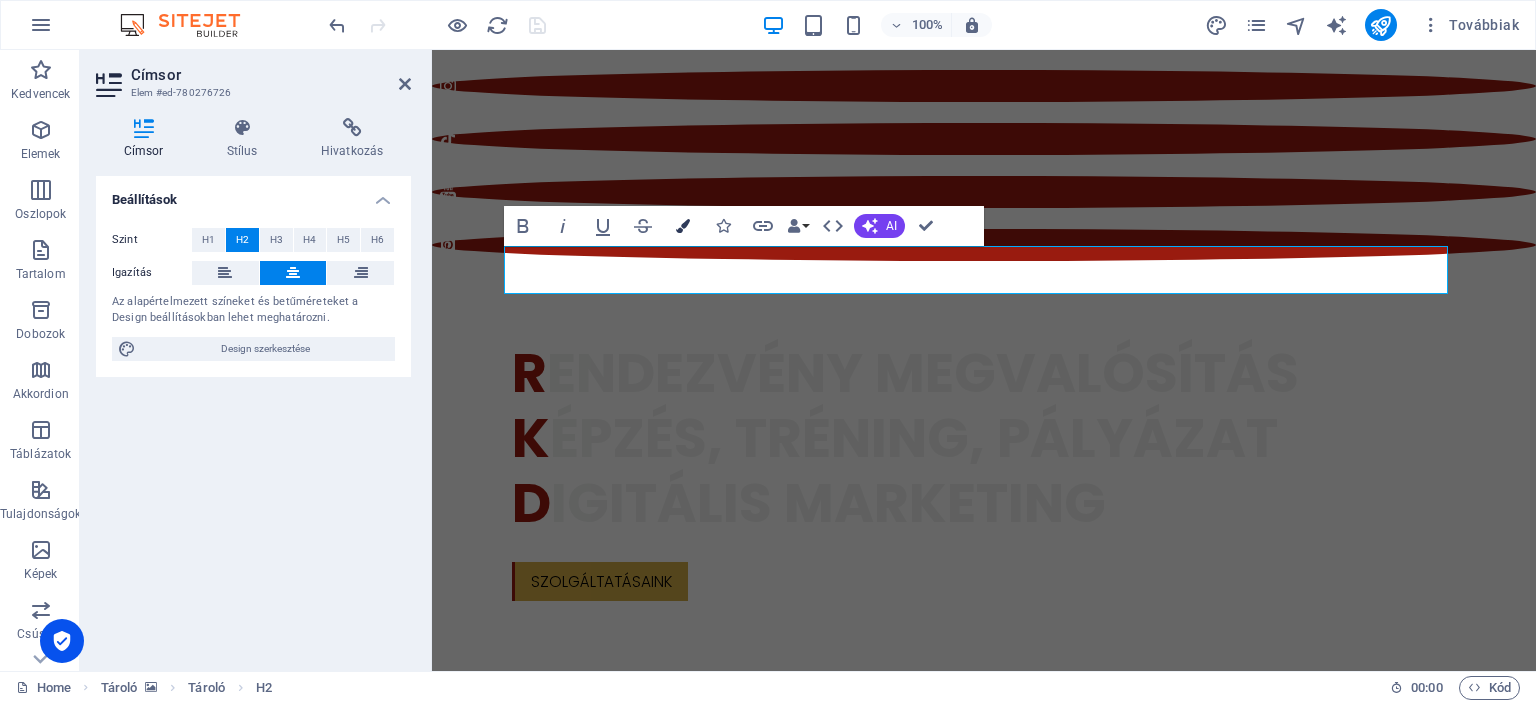 click at bounding box center [683, 226] 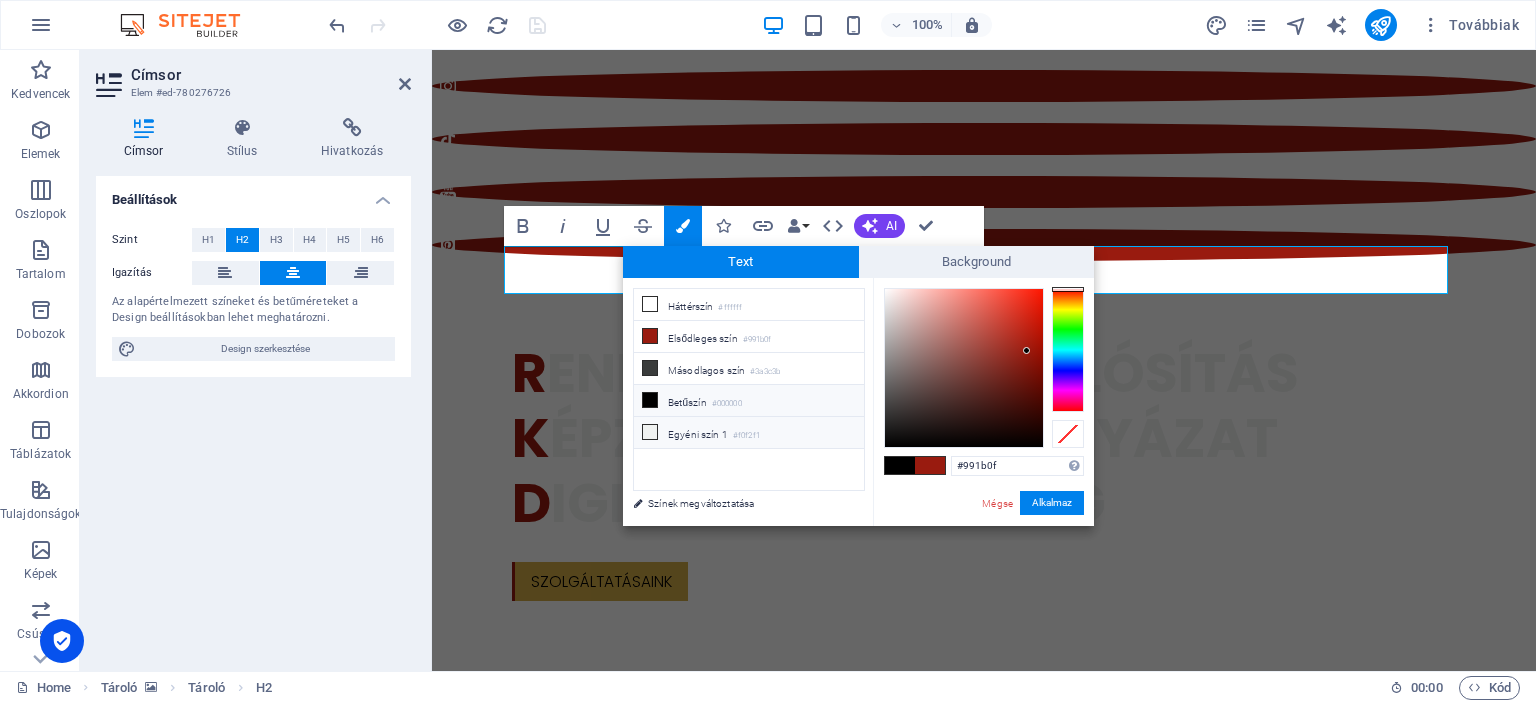 click on "Egyéni szín 1
#f0f2f1" at bounding box center (749, 433) 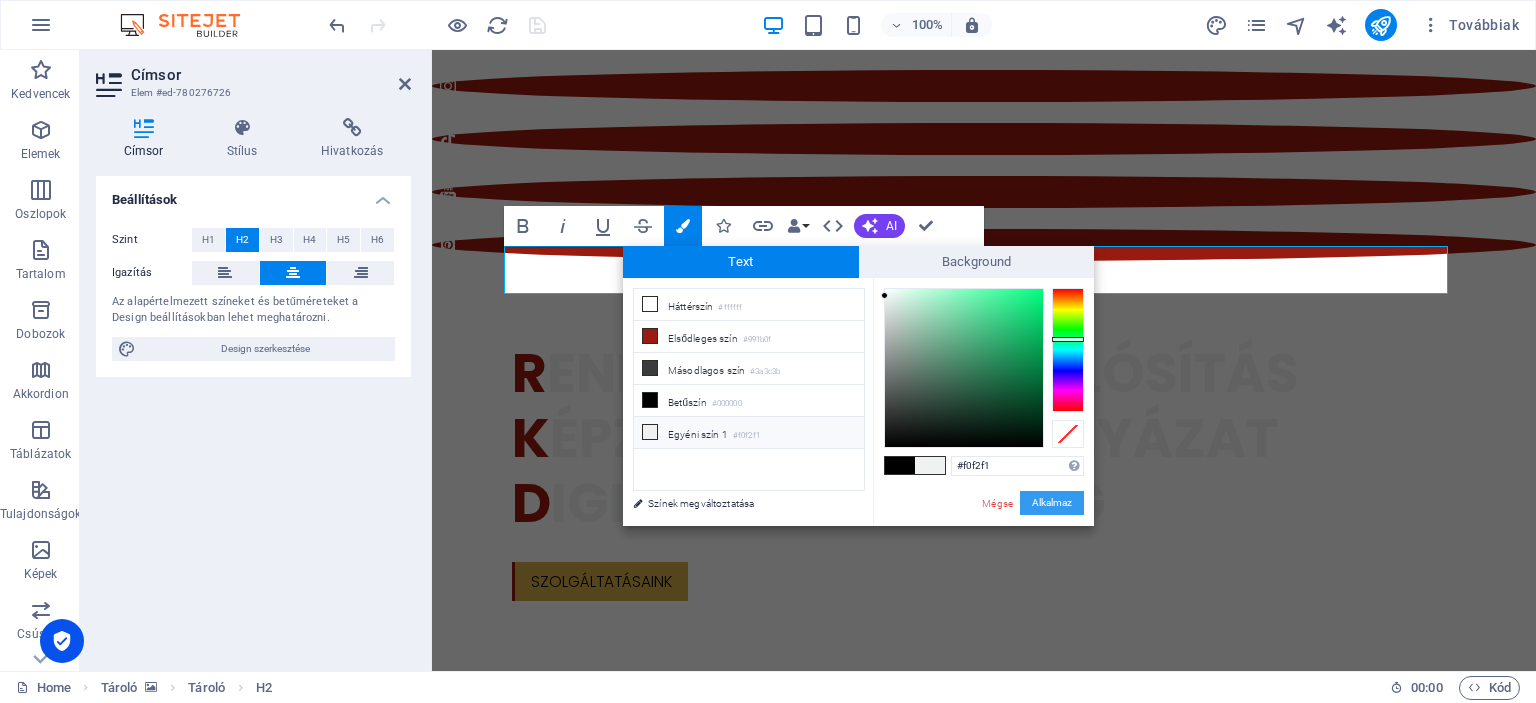 click on "Alkalmaz" at bounding box center [1052, 503] 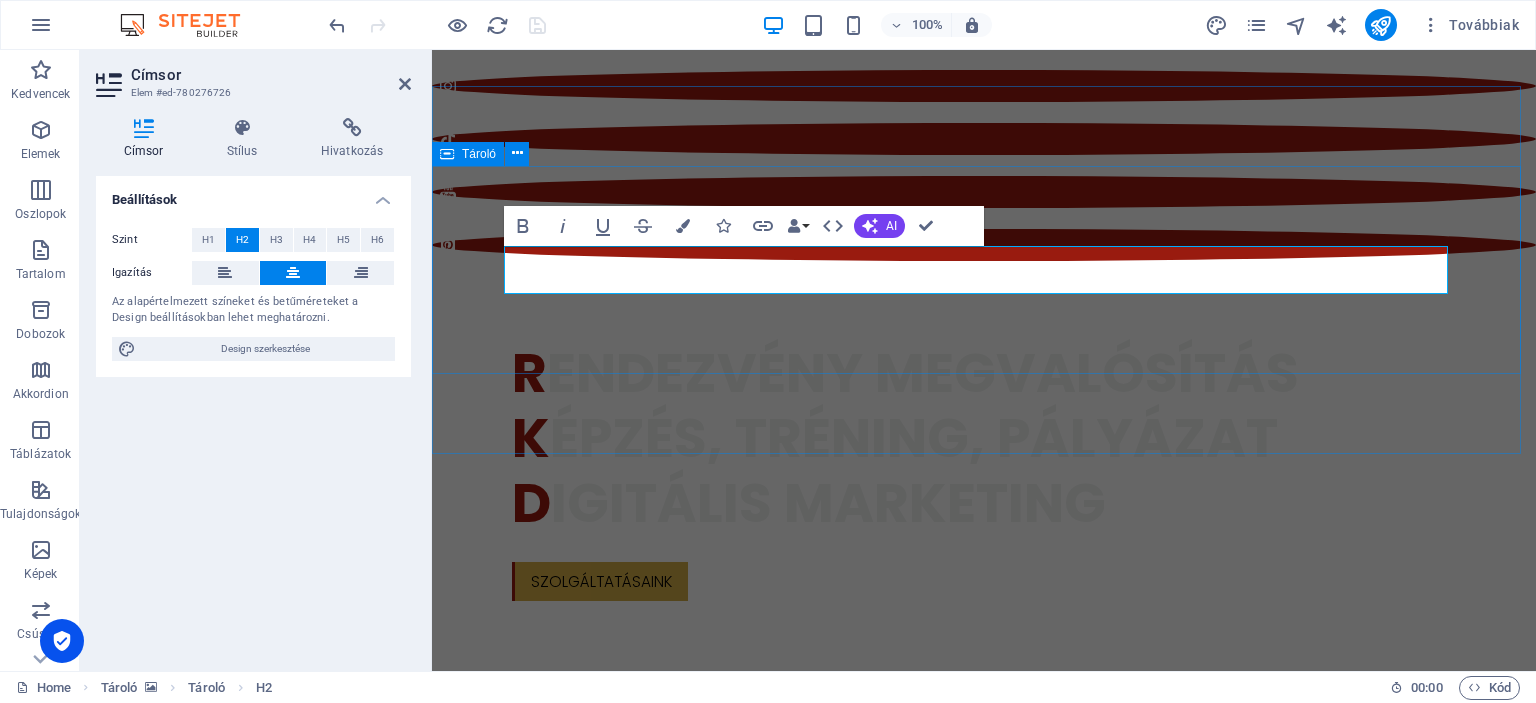 click on "​ Szol ​ gáltatásaink" at bounding box center (984, 1720) 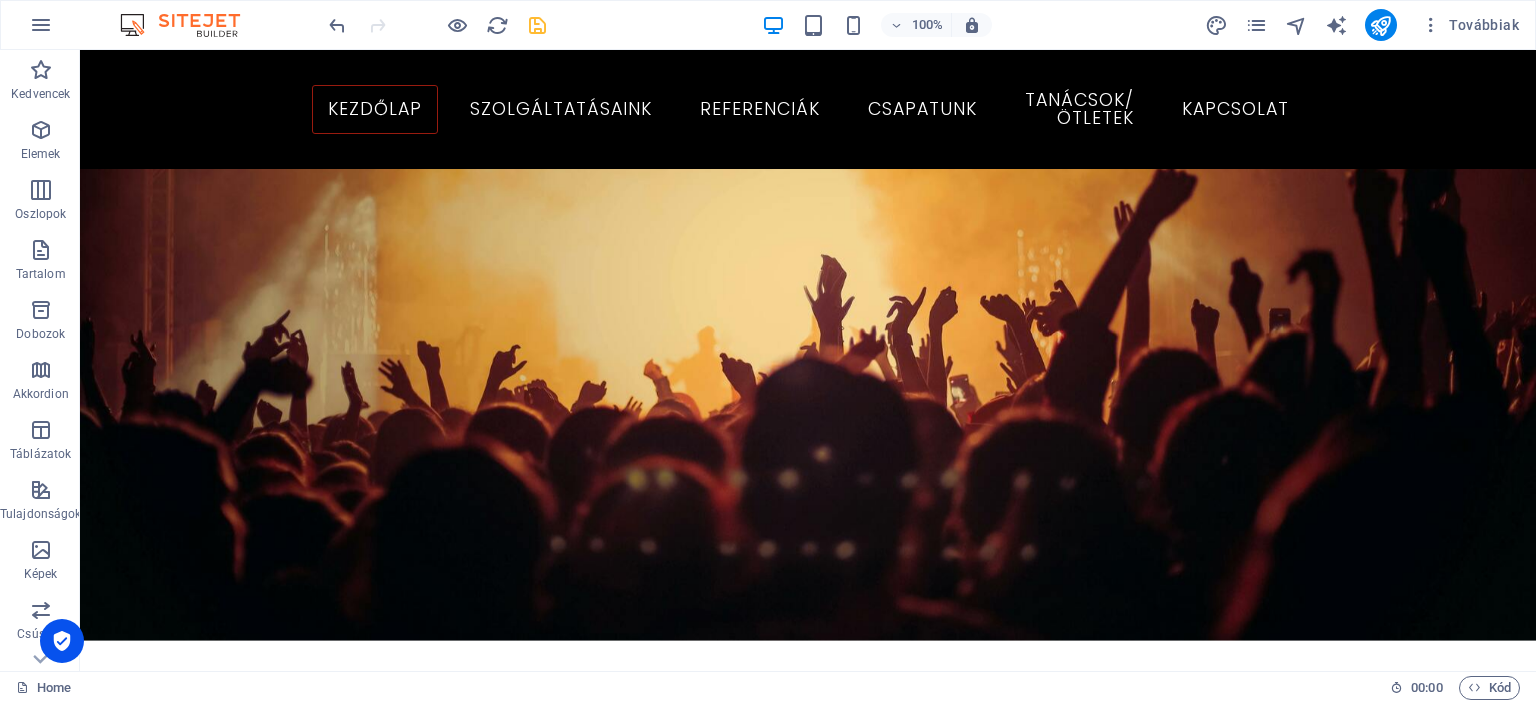 scroll, scrollTop: 163, scrollLeft: 0, axis: vertical 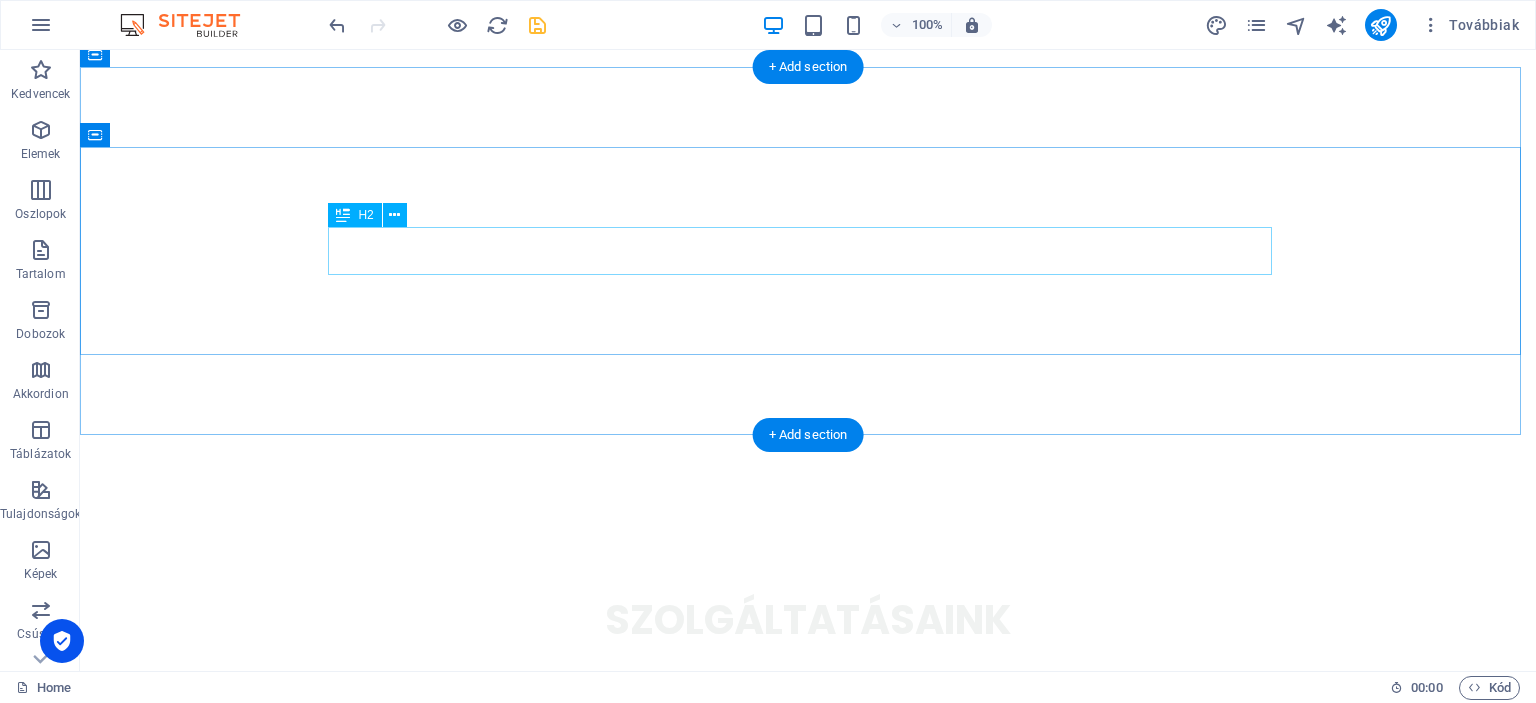 click on "R eferenciáink" at bounding box center (808, 3133) 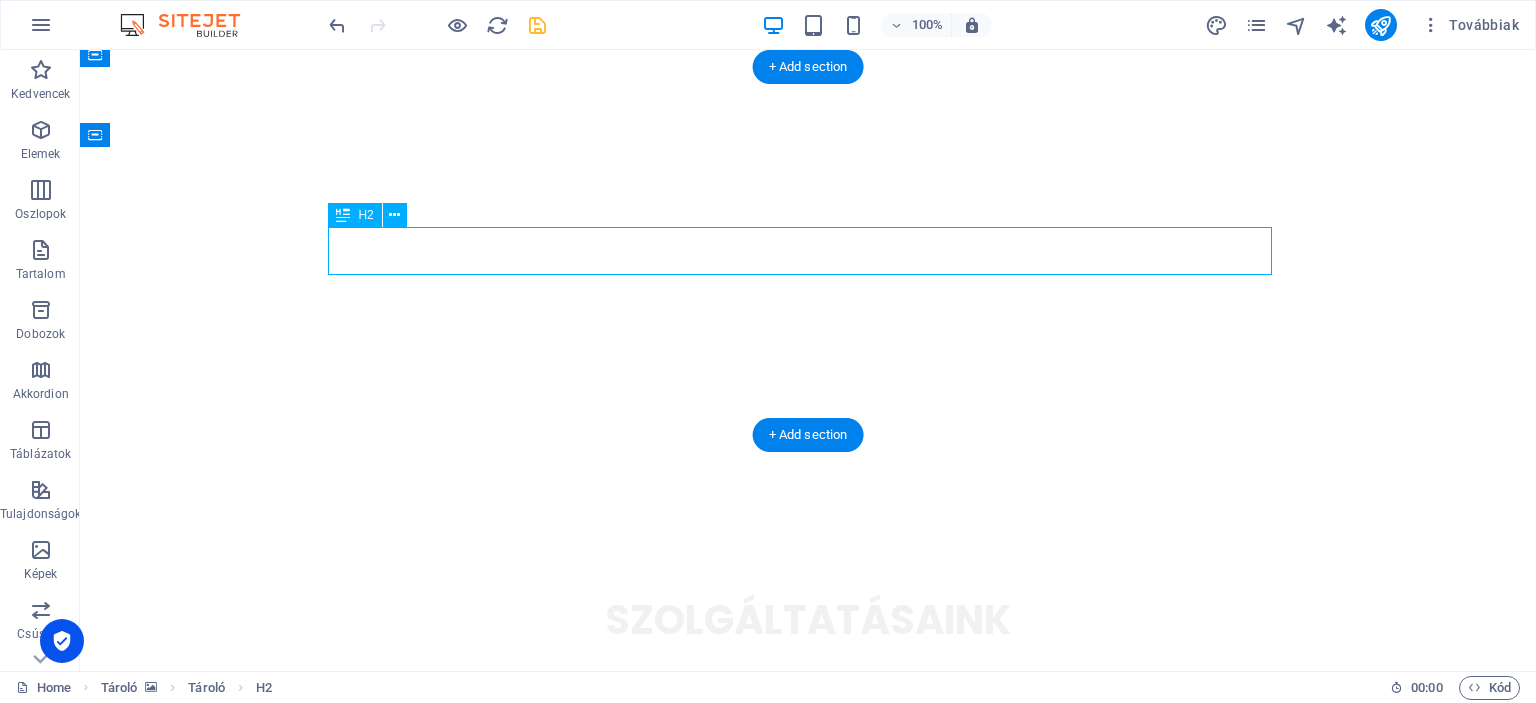 click on "R eferenciáink" at bounding box center [808, 3133] 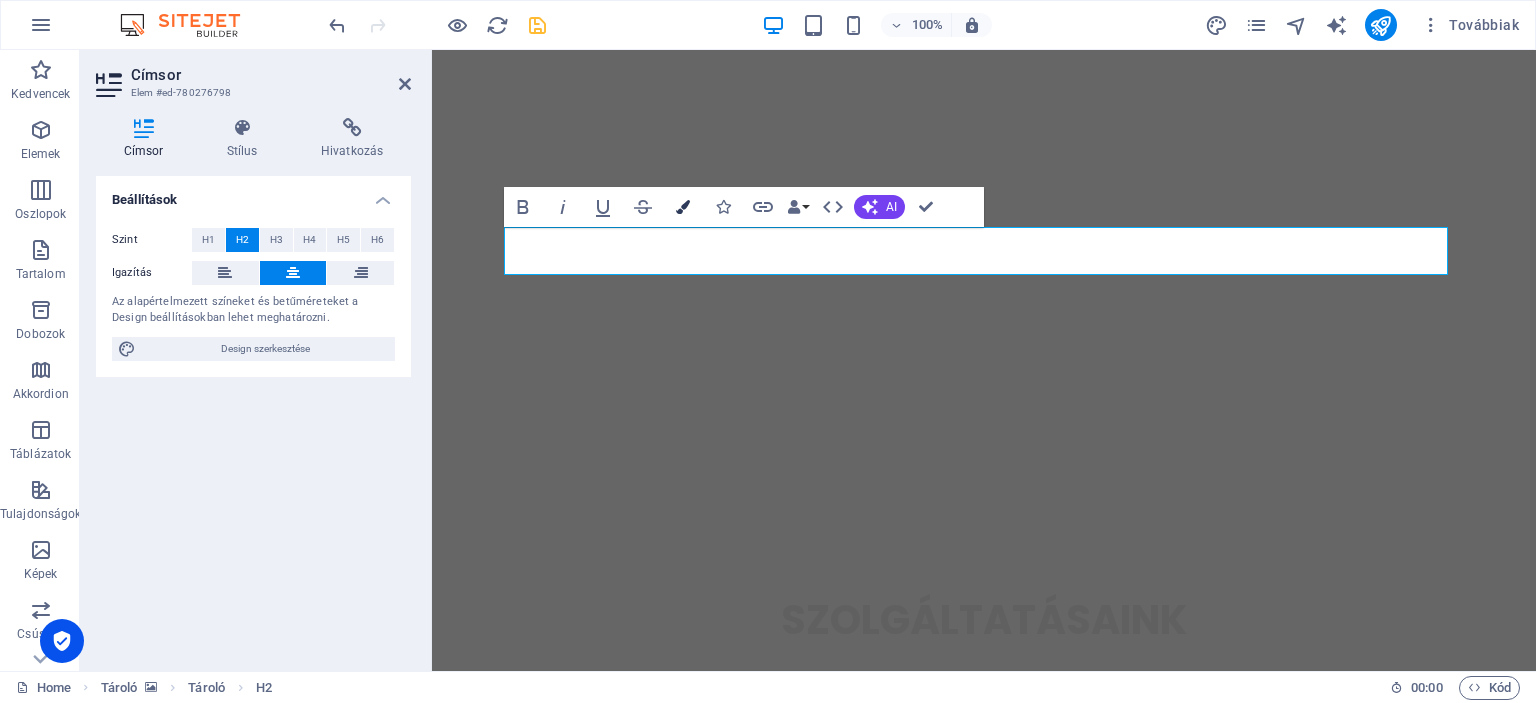 click at bounding box center (683, 207) 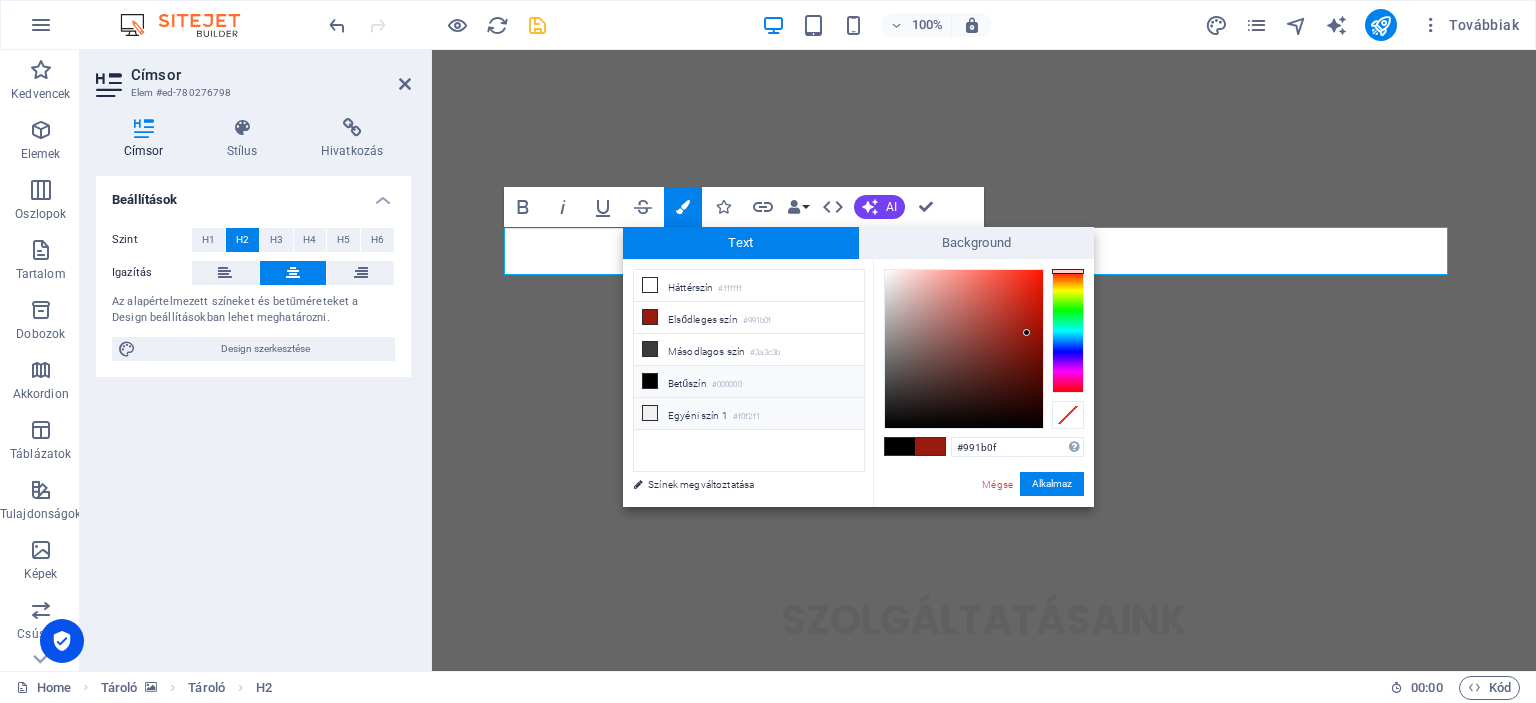 click on "#f0f2f1" at bounding box center [746, 417] 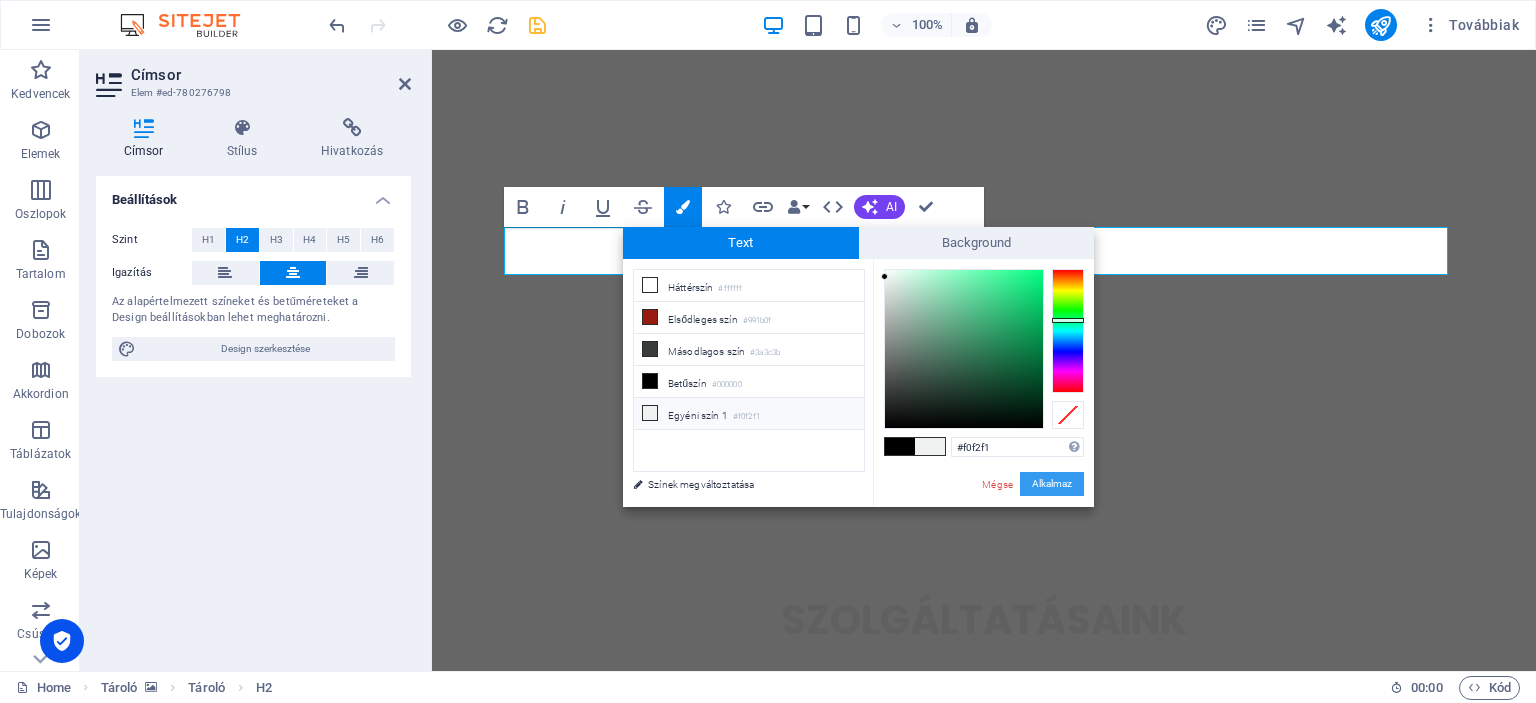 click on "Alkalmaz" at bounding box center [1052, 484] 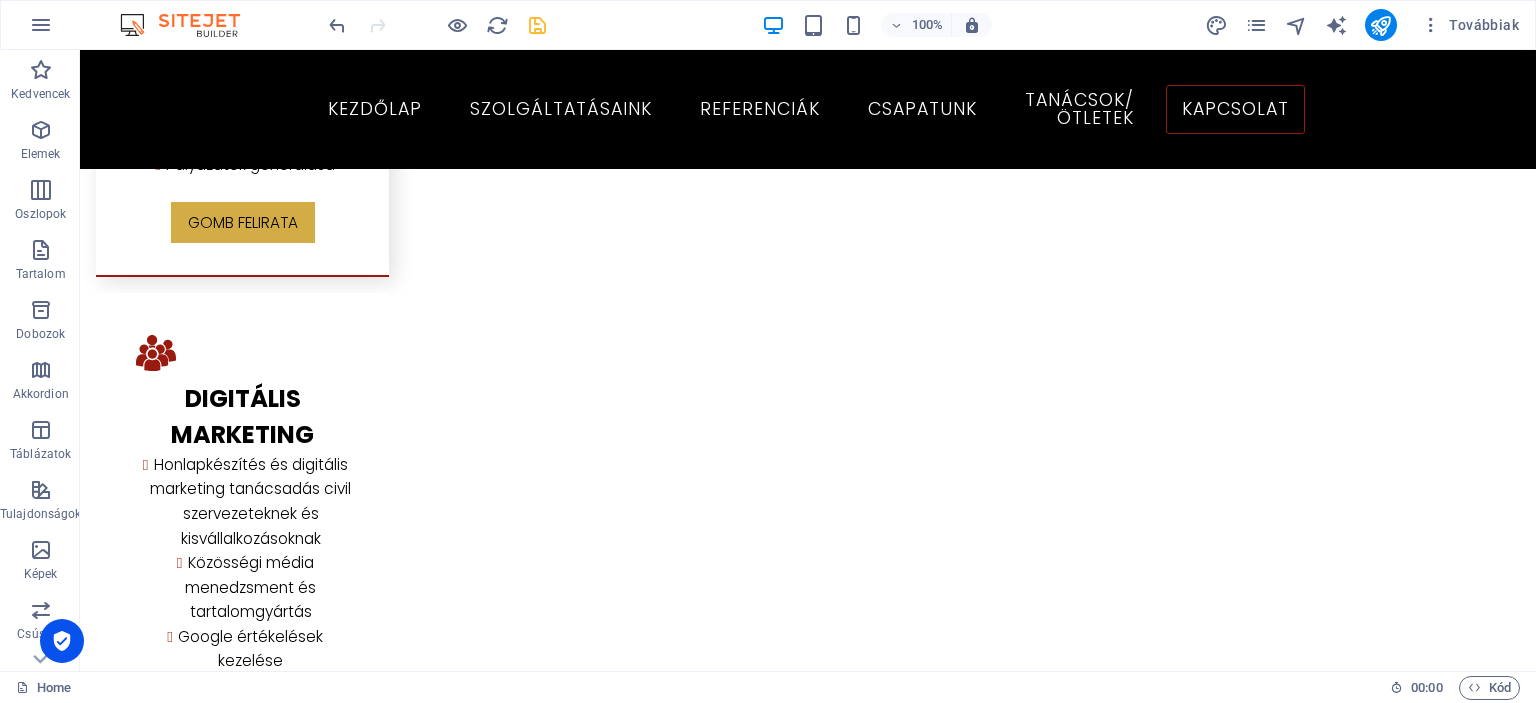 scroll, scrollTop: 3770, scrollLeft: 0, axis: vertical 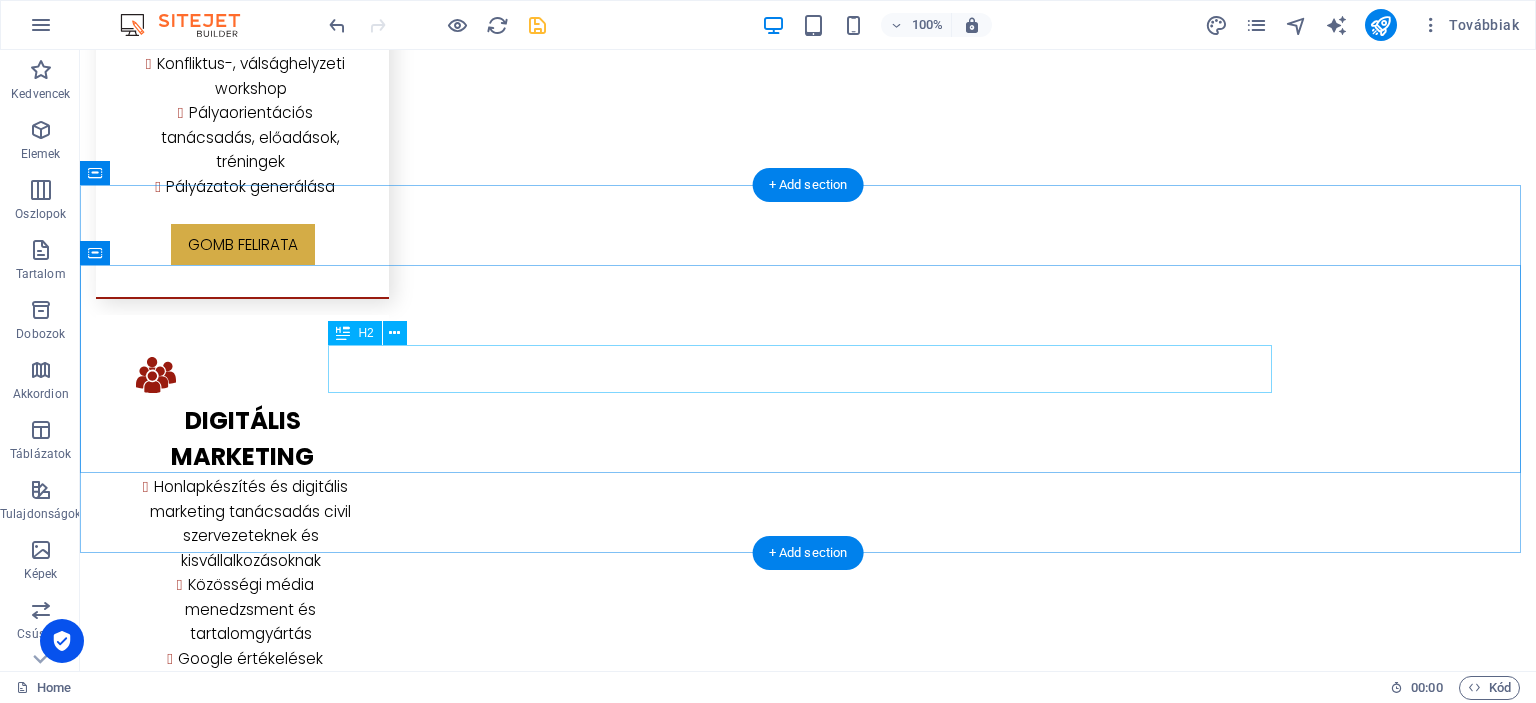 click on "T anácsok /Ö tletek" at bounding box center (808, 4073) 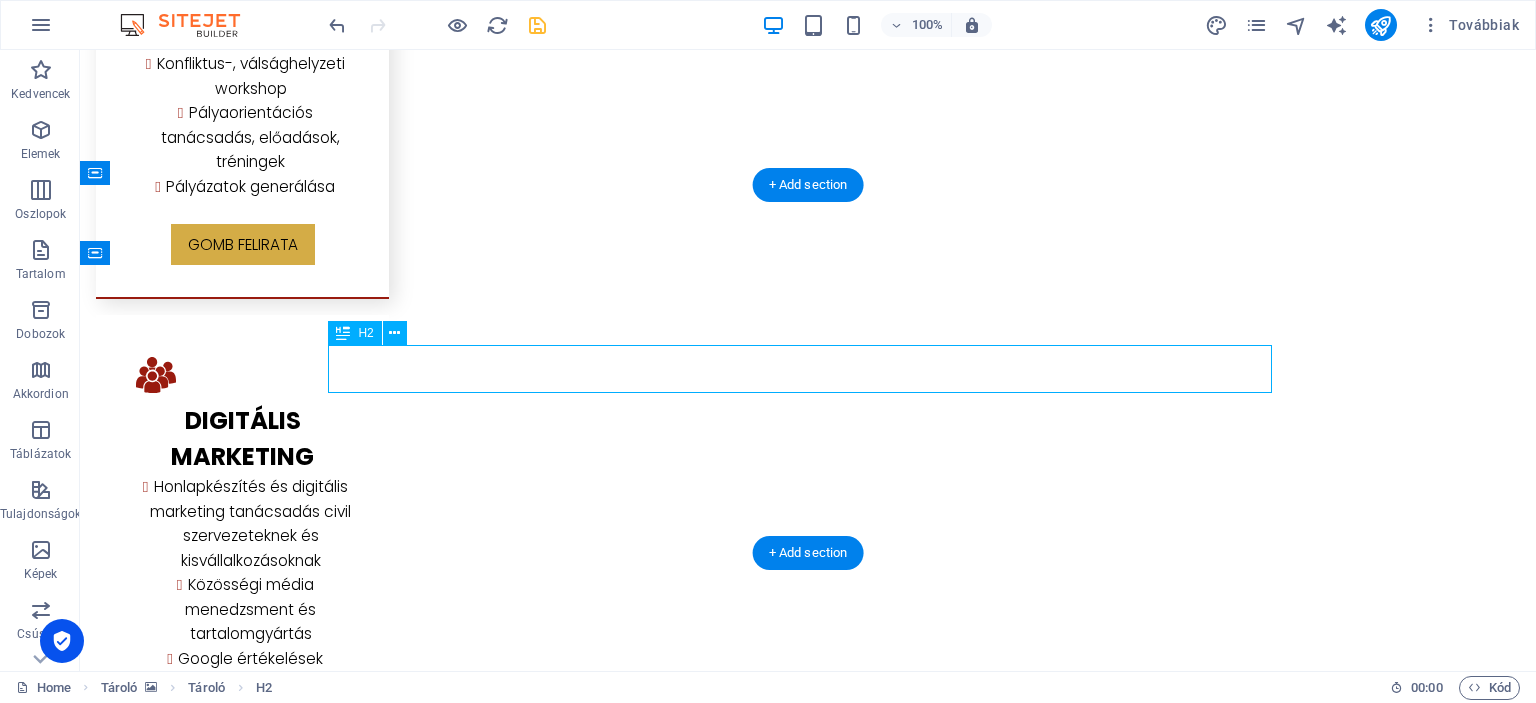click on "T anácsok /Ö tletek" at bounding box center [808, 4073] 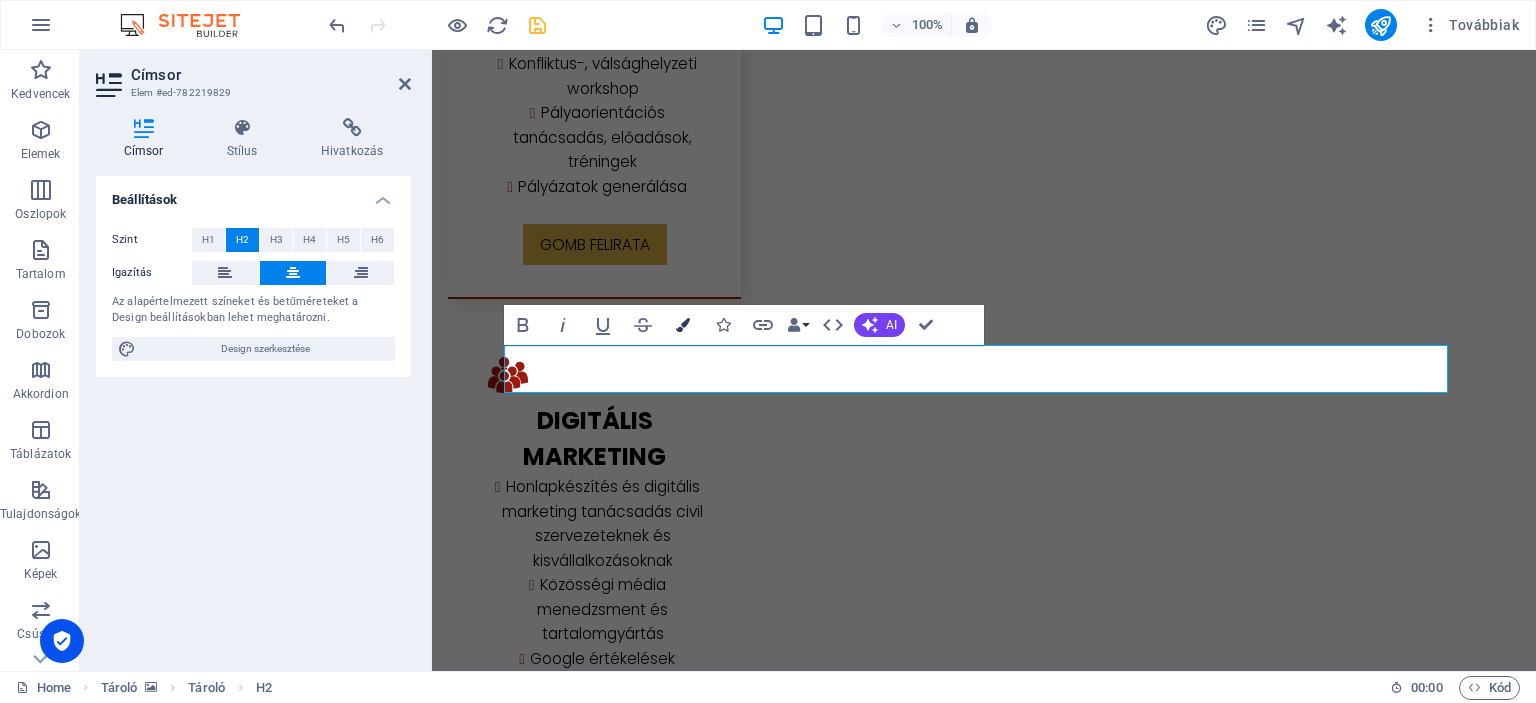 click at bounding box center [683, 325] 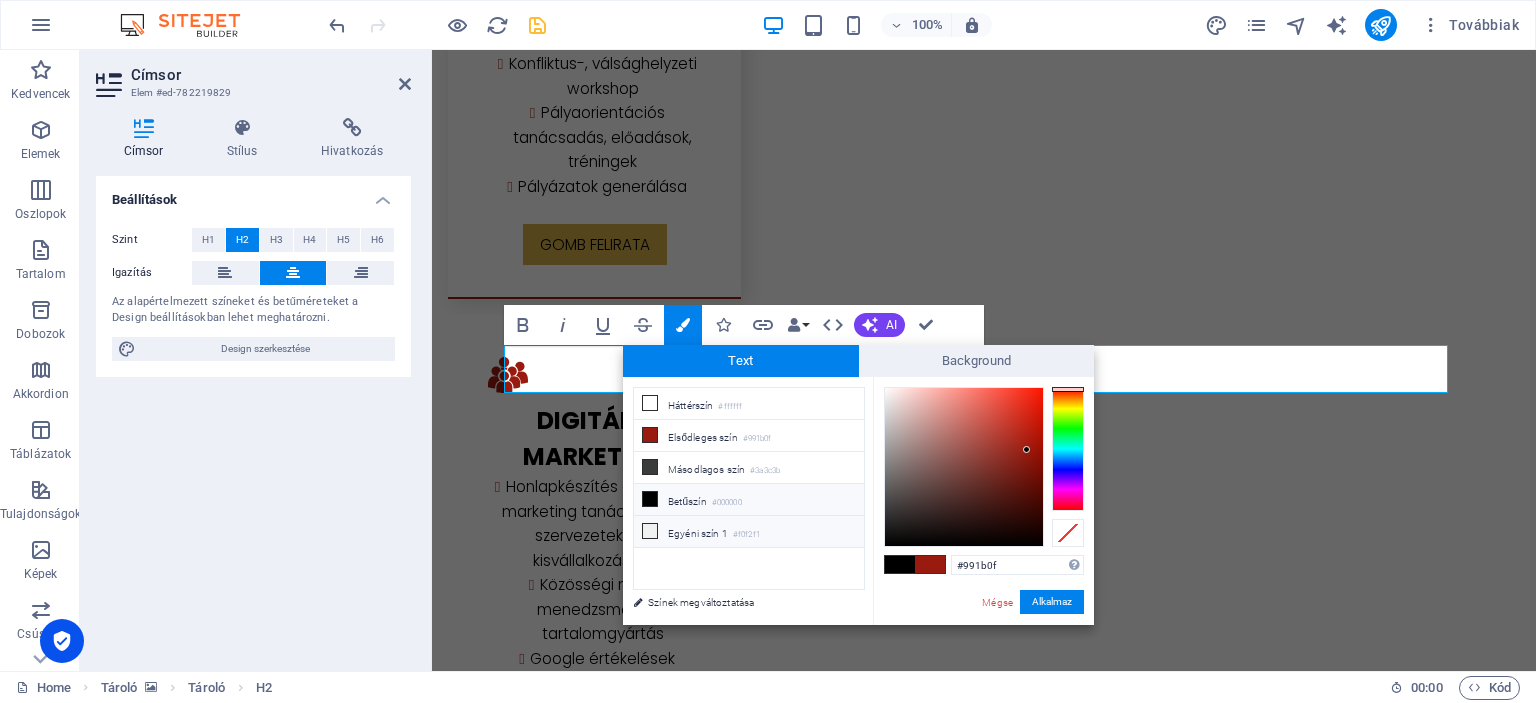 click on "Egyéni szín 1
#f0f2f1" at bounding box center (749, 532) 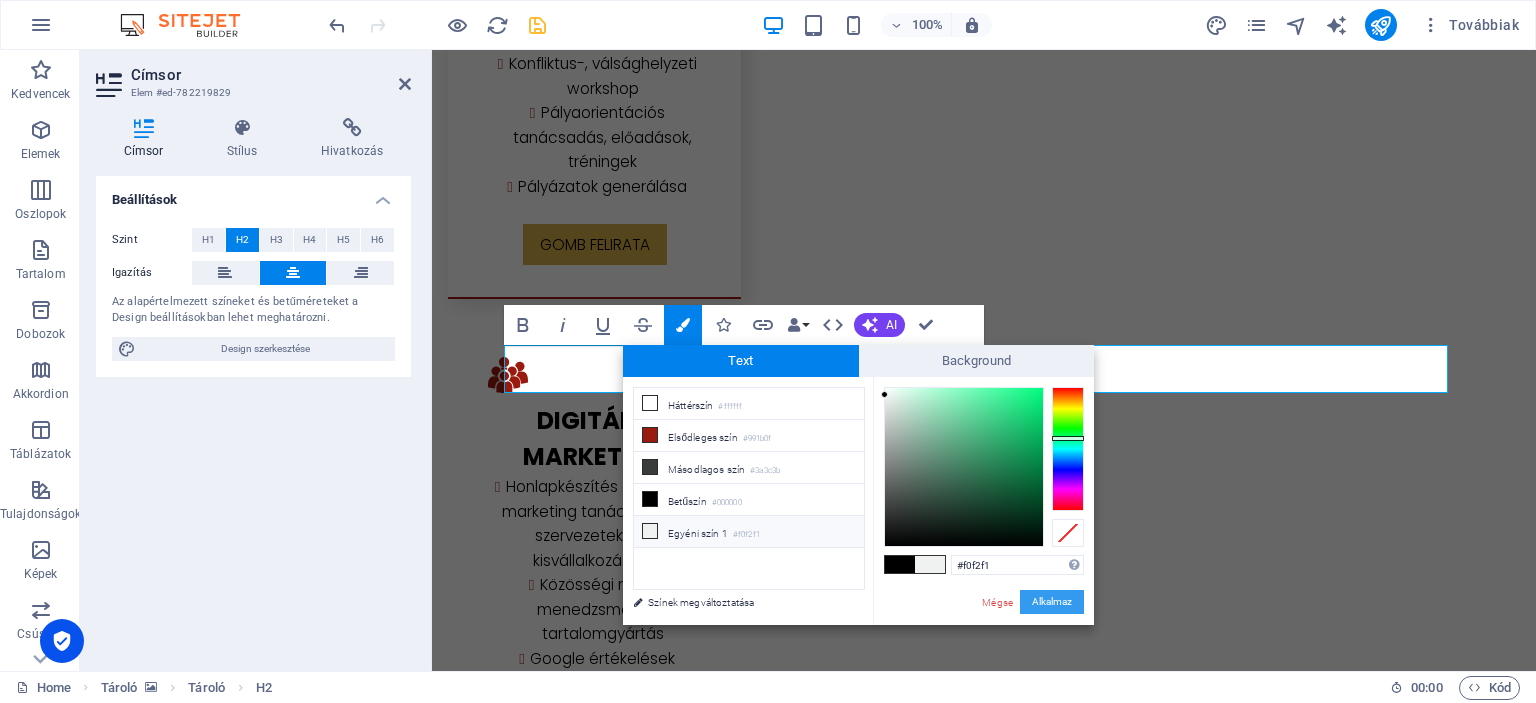 click on "Alkalmaz" at bounding box center (1052, 602) 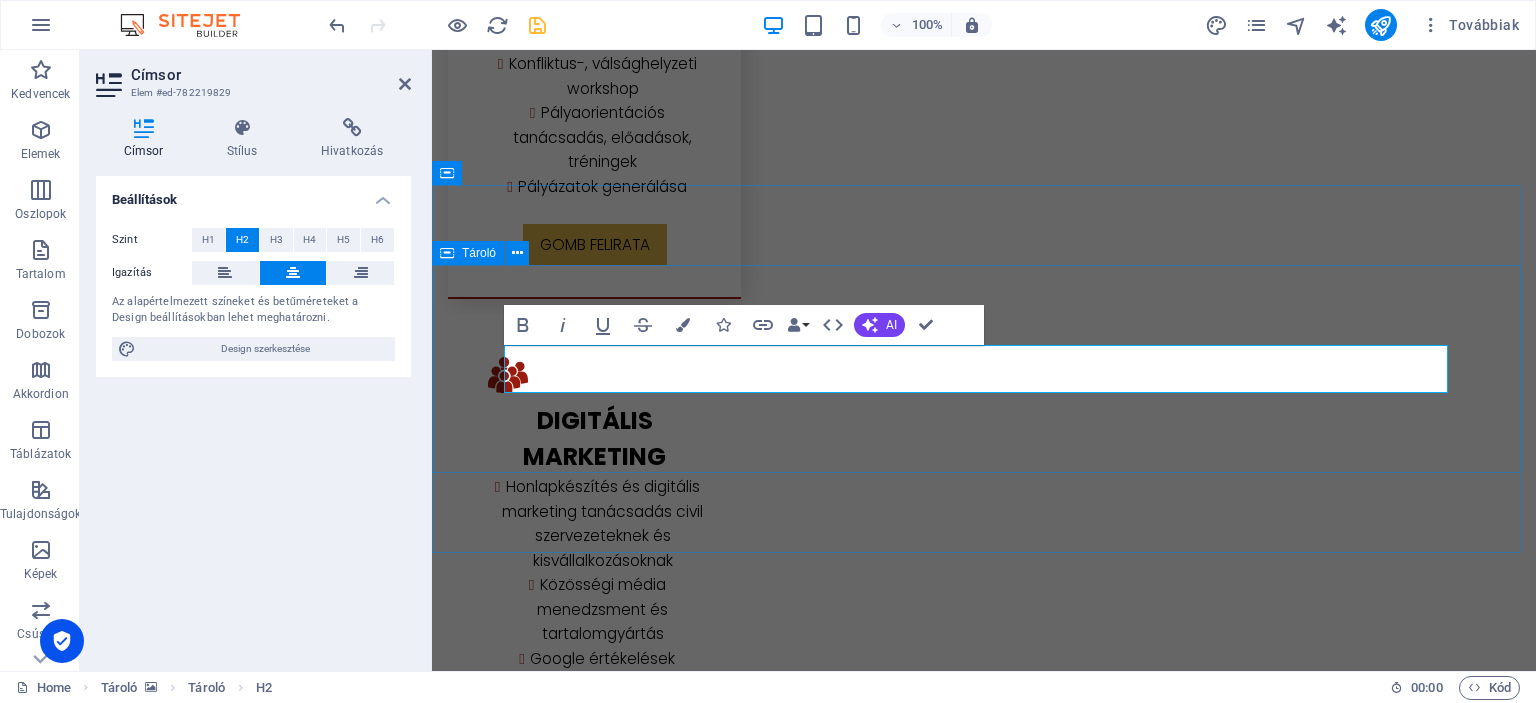 click on "​ Tanácsok/Ötletek ​" at bounding box center [984, 4073] 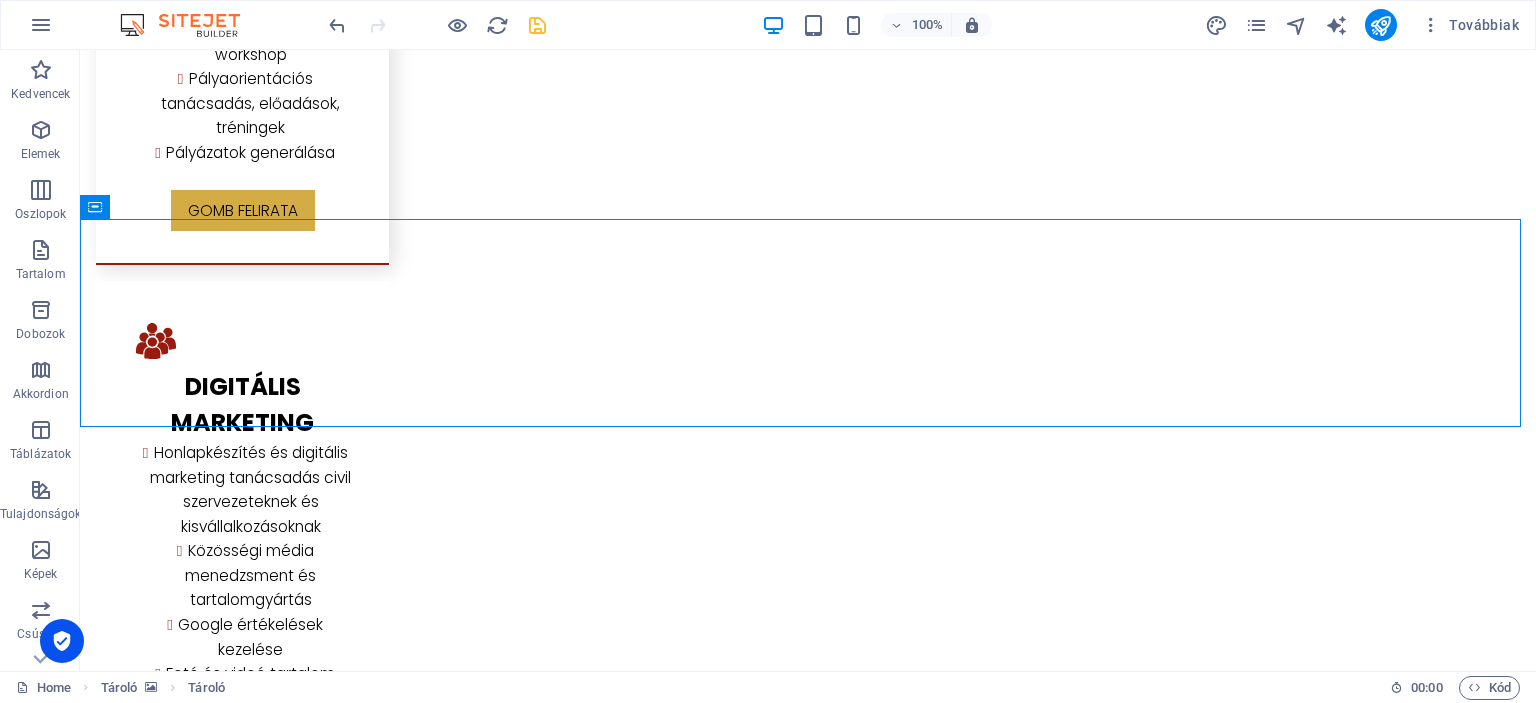 scroll, scrollTop: 3816, scrollLeft: 0, axis: vertical 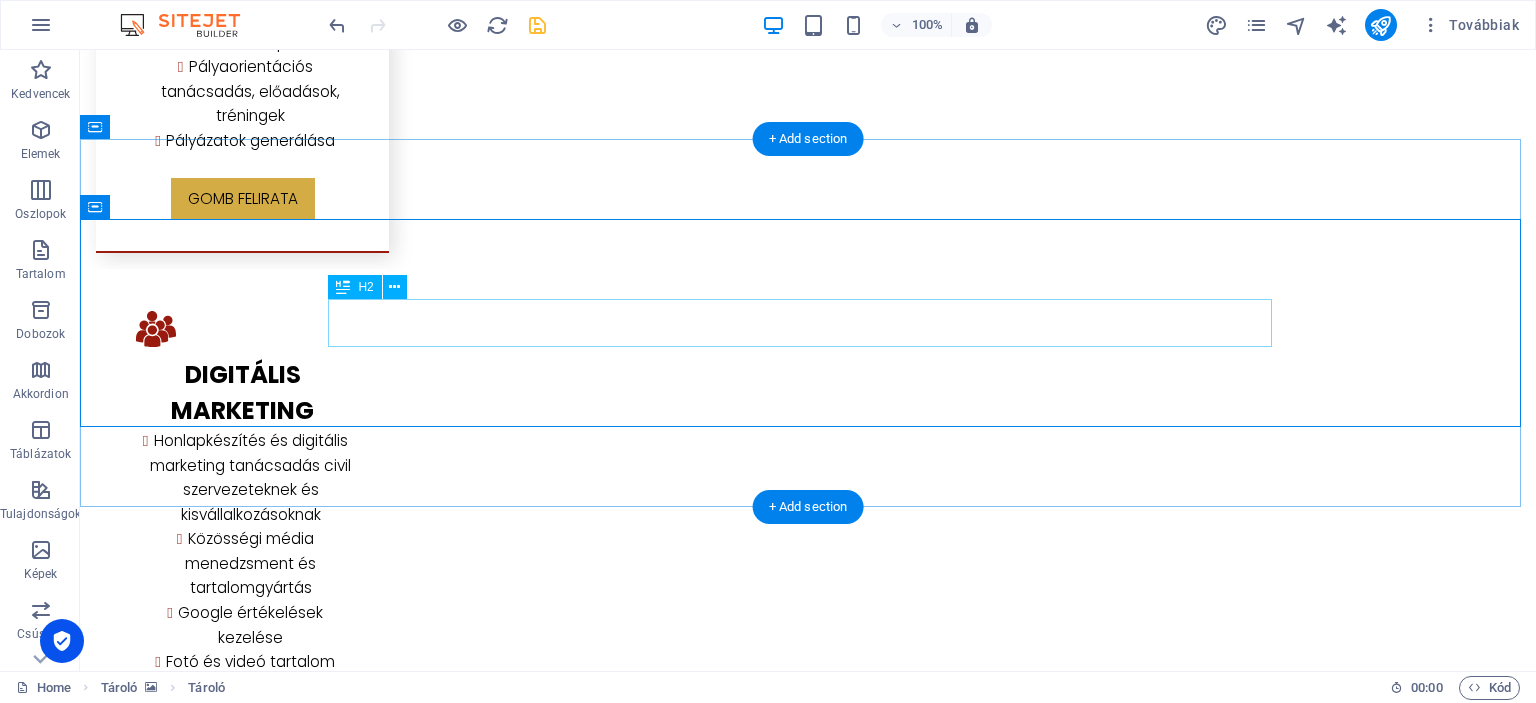 click on "Tanácsok/Ötletek" at bounding box center (808, 4027) 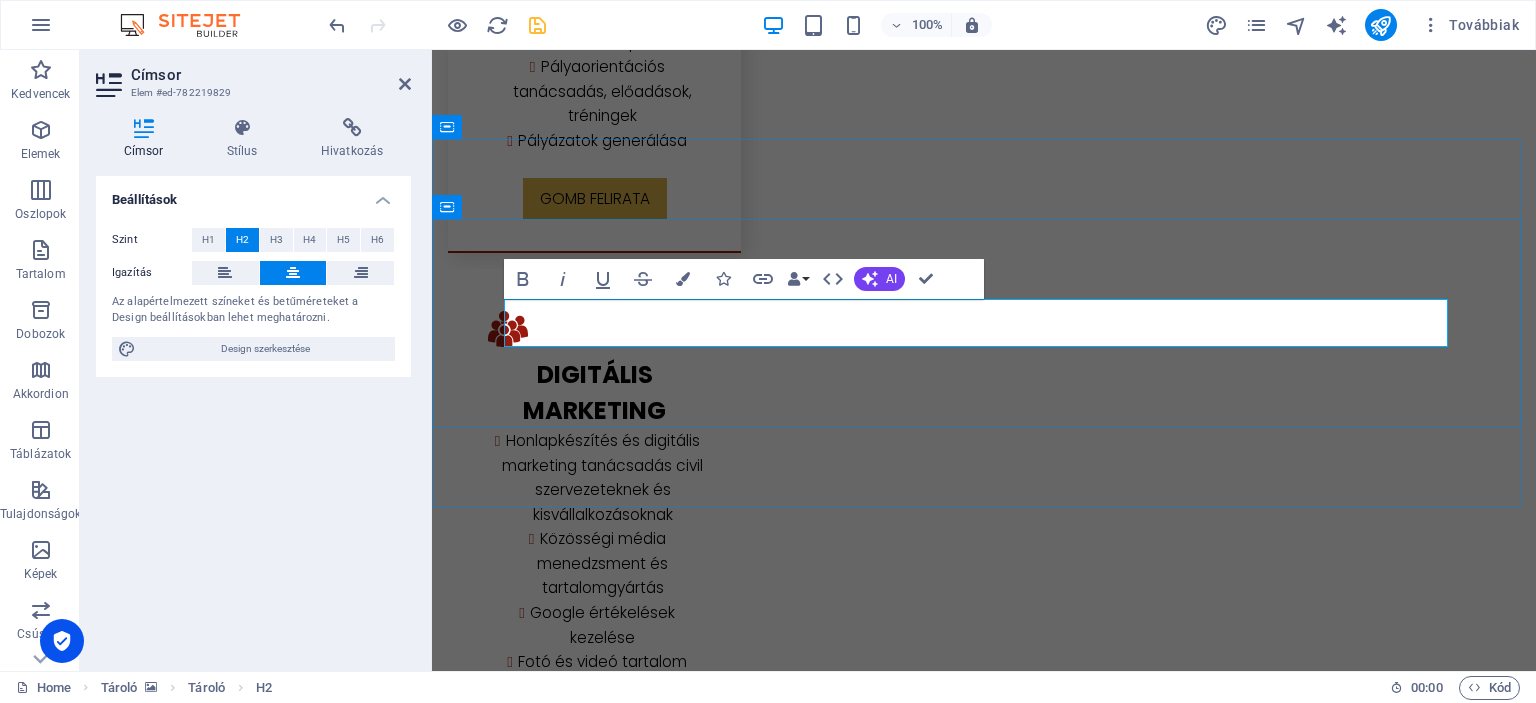 click on "Tanácsok/Ötletek" at bounding box center (984, 4027) 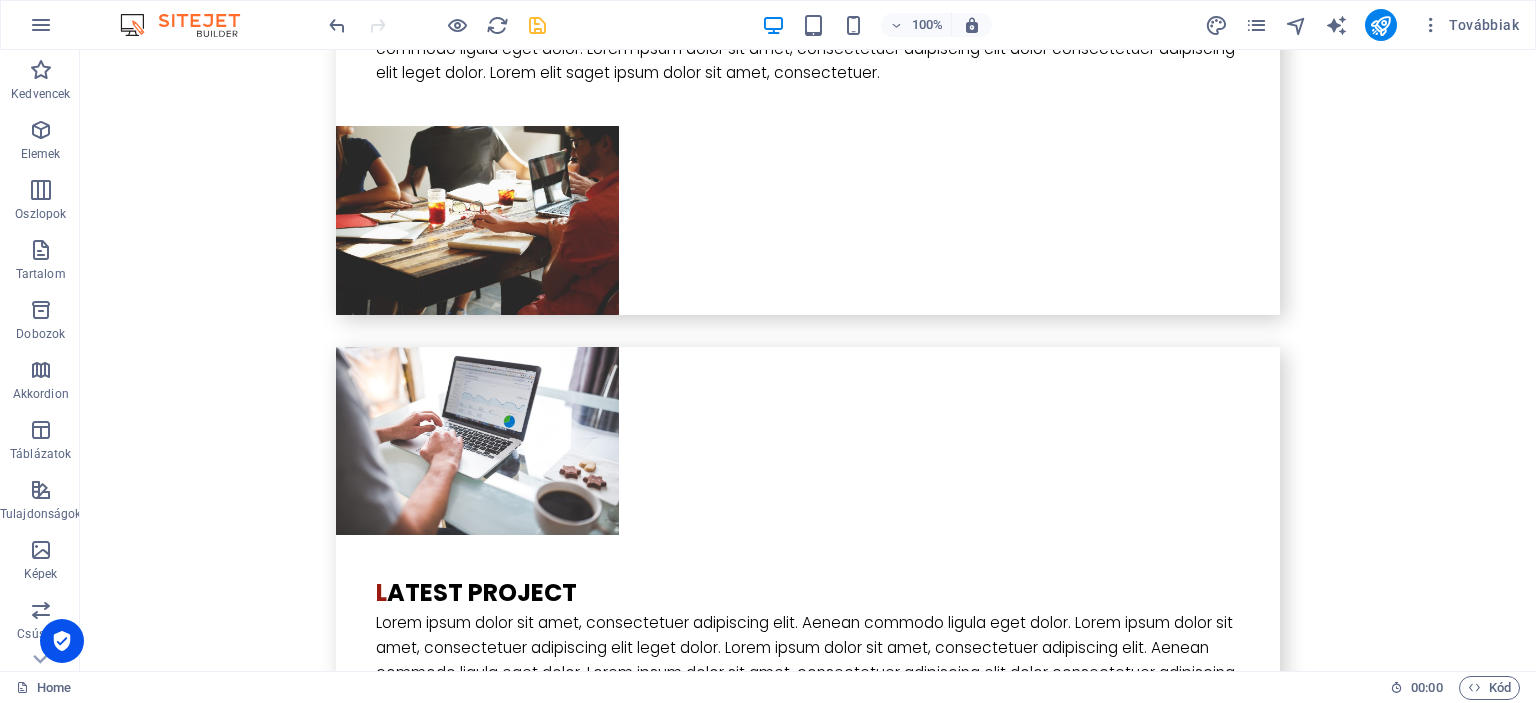 scroll, scrollTop: 6037, scrollLeft: 0, axis: vertical 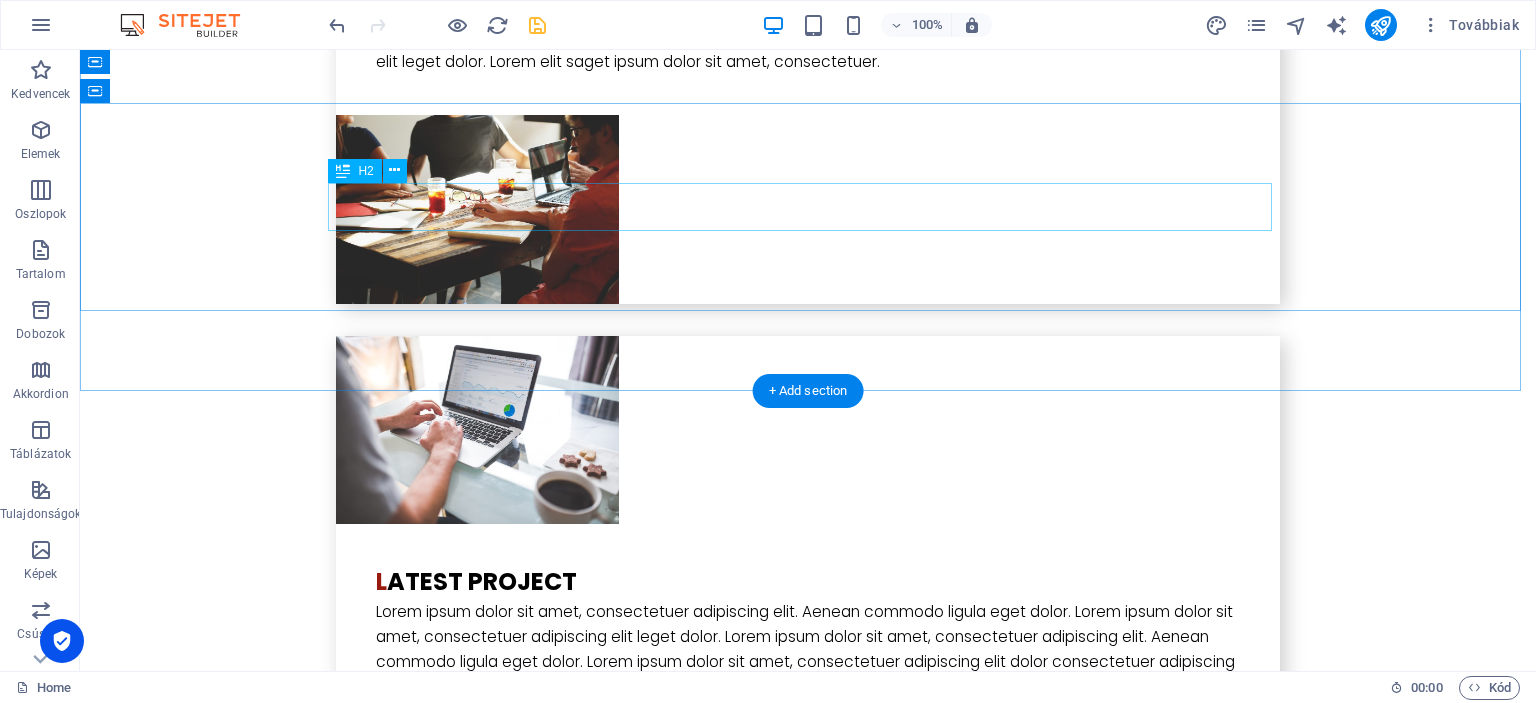 click on "C sapatunk" at bounding box center [808, 5587] 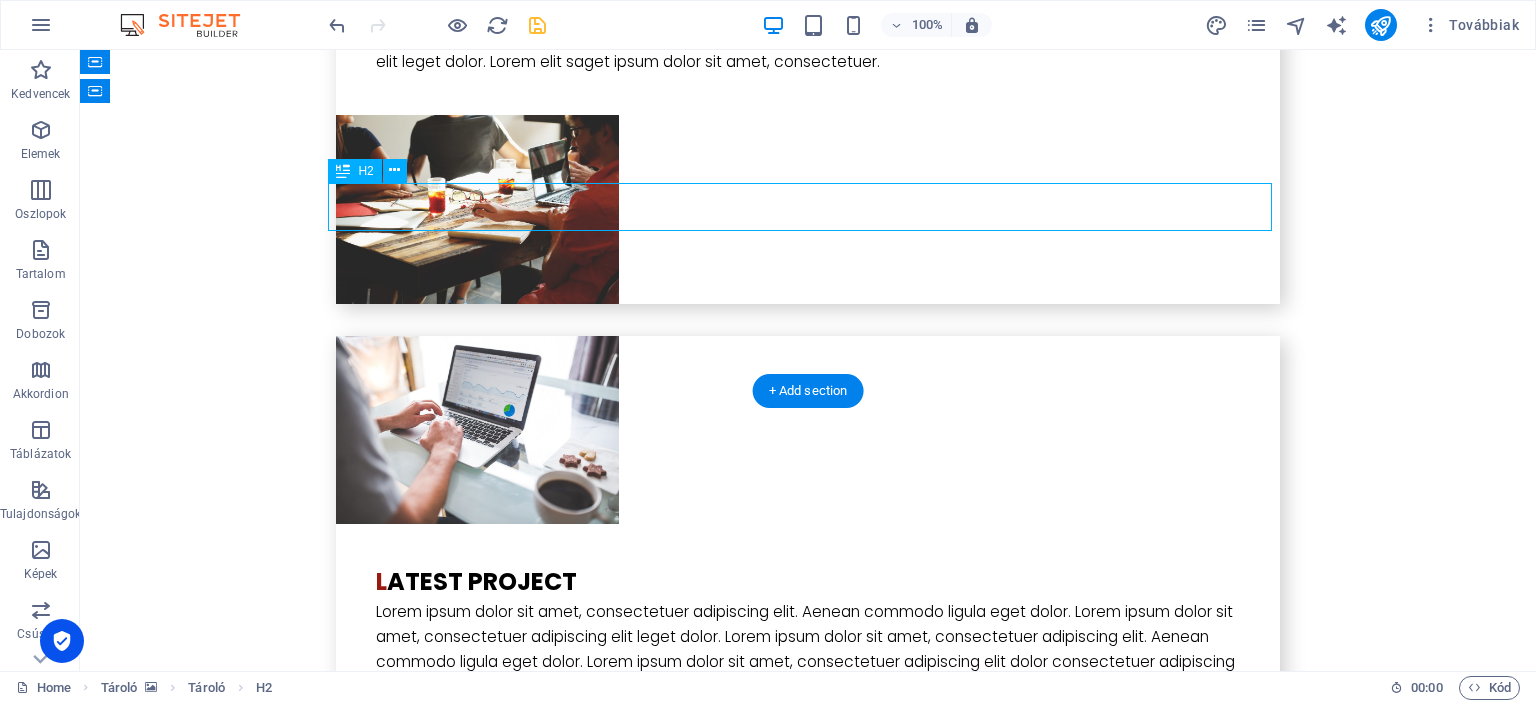 click on "C sapatunk" at bounding box center (808, 5587) 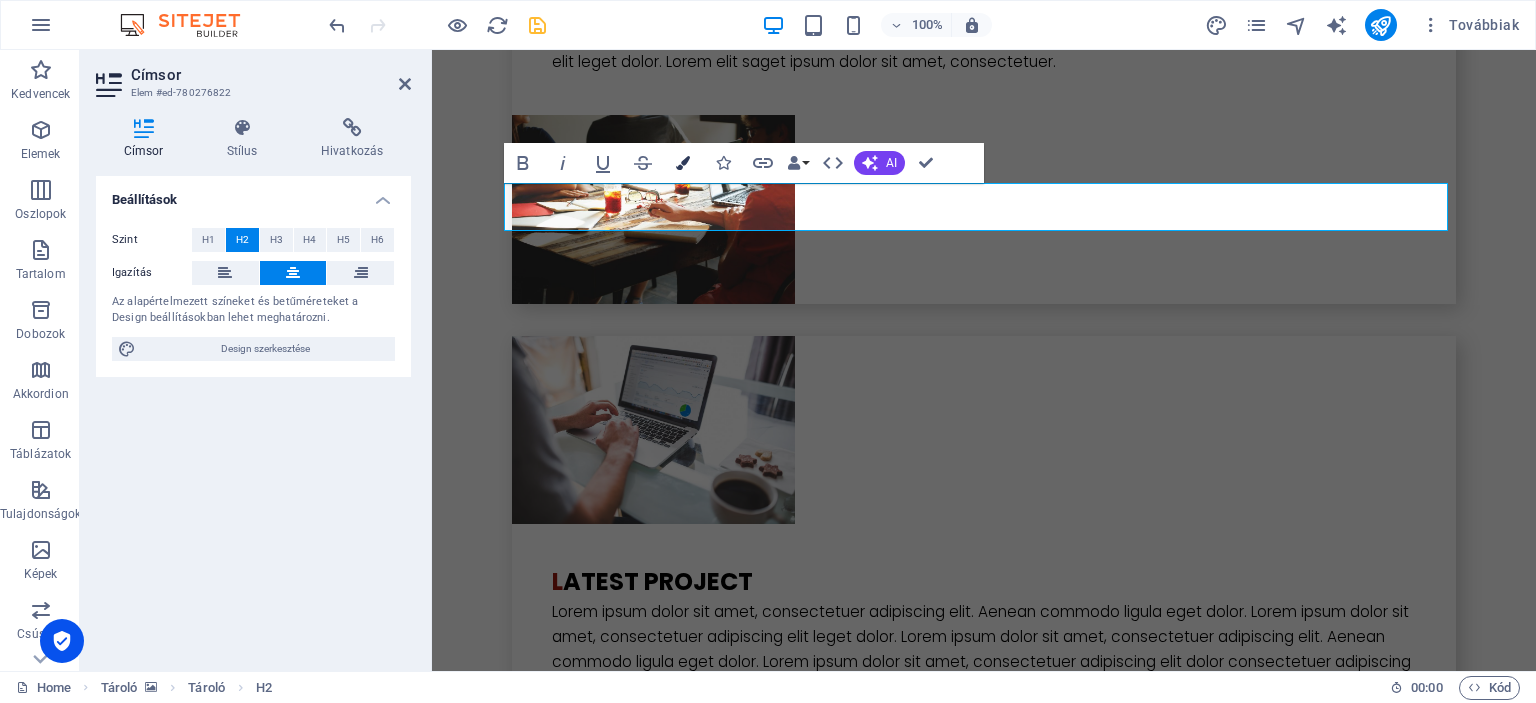click at bounding box center (683, 163) 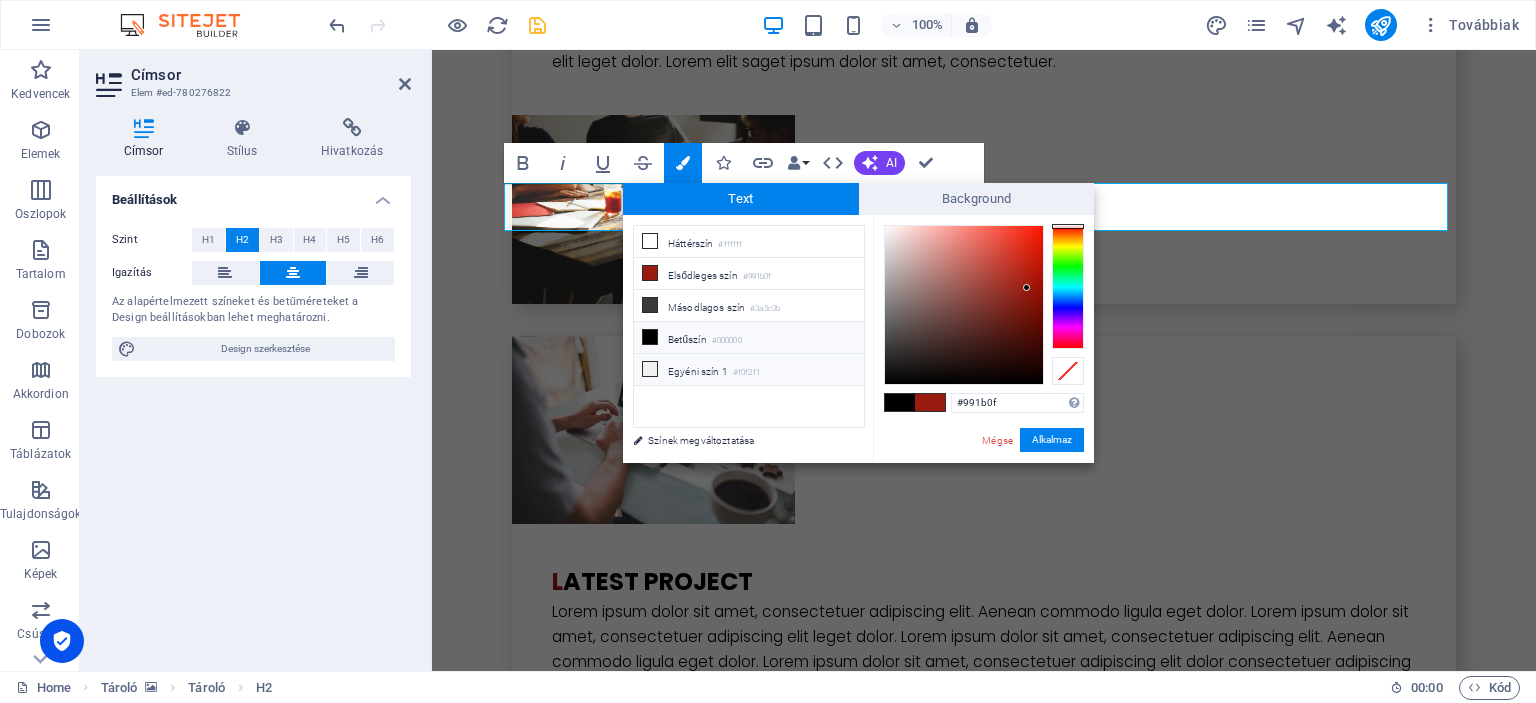 click on "Egyéni szín 1
#f0f2f1" at bounding box center [749, 370] 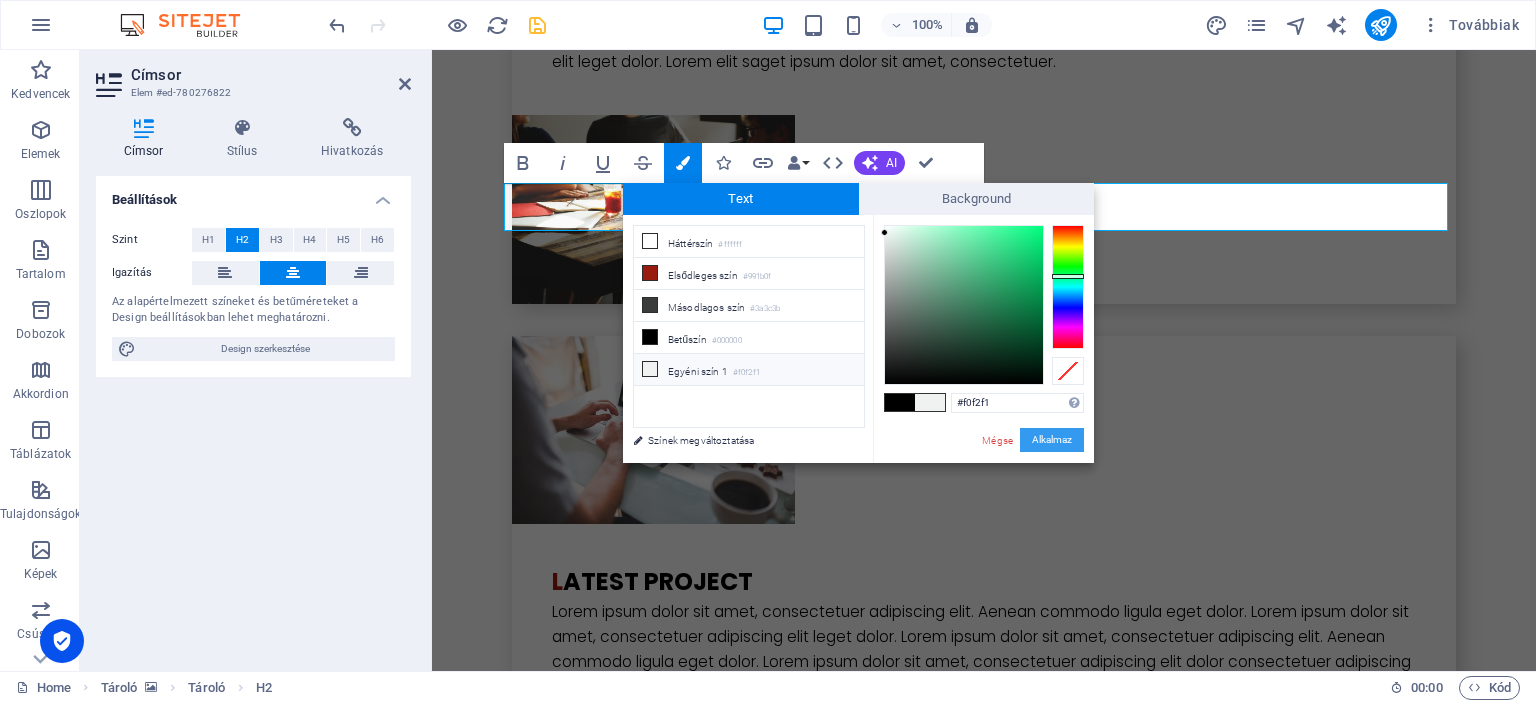 click on "Alkalmaz" at bounding box center (1052, 440) 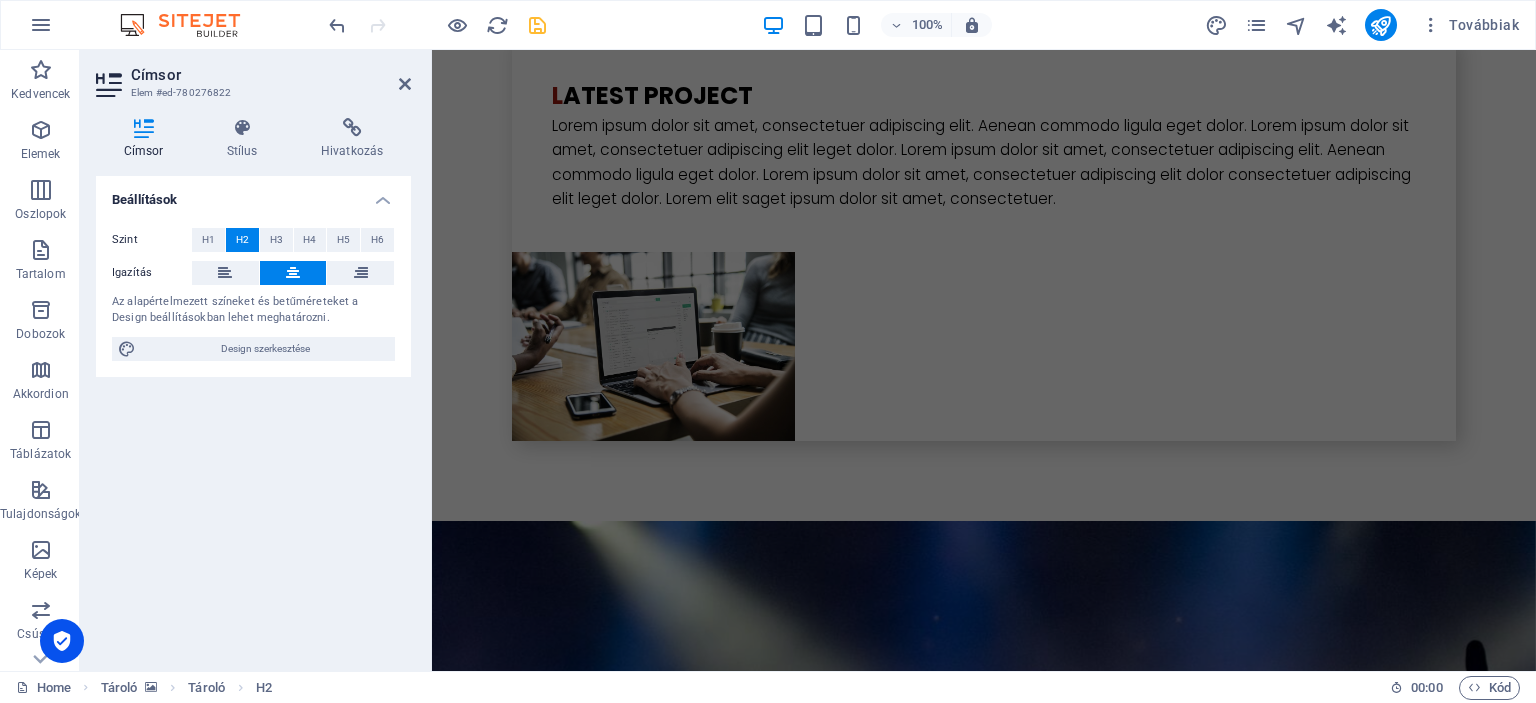 scroll, scrollTop: 6782, scrollLeft: 0, axis: vertical 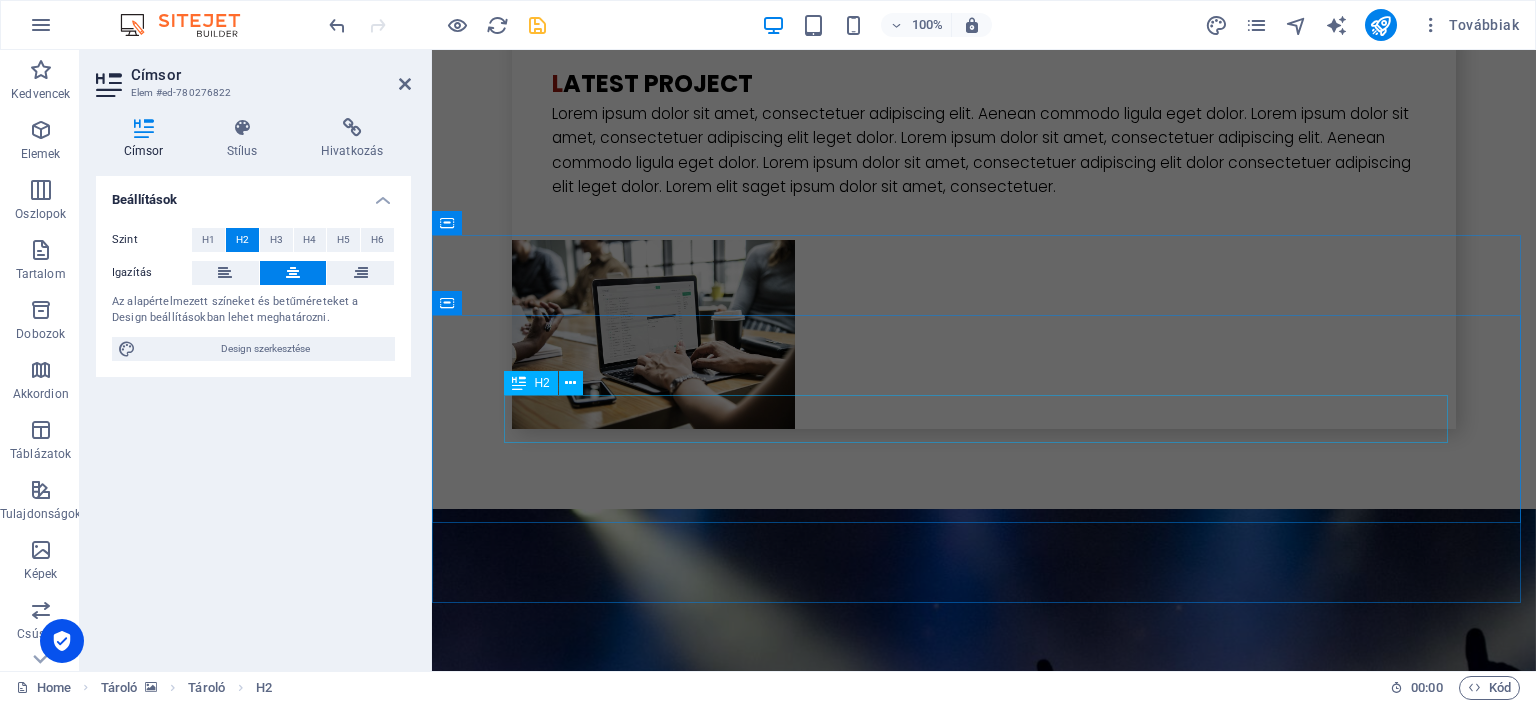 click on "k apcsolat" at bounding box center [984, 7059] 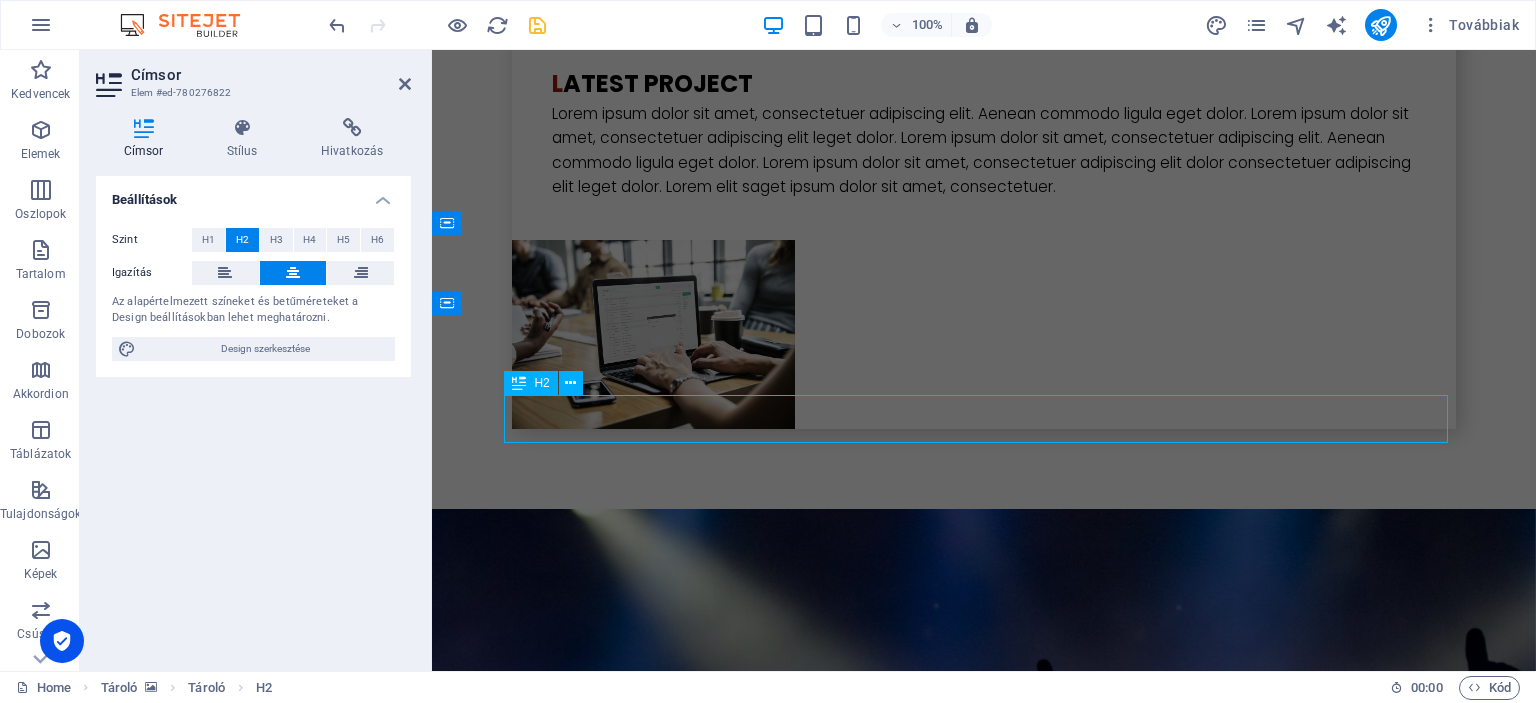 click on "k apcsolat" at bounding box center (984, 7059) 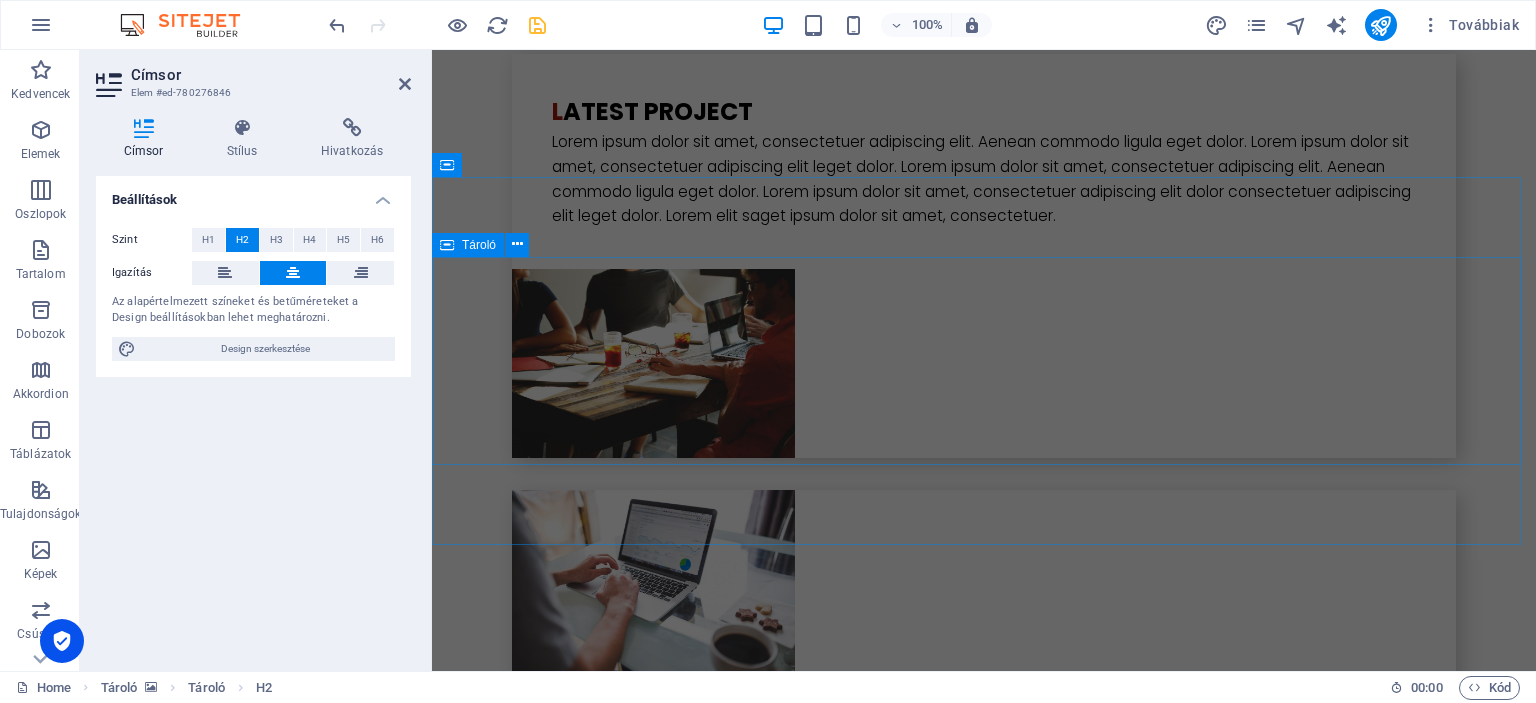 scroll, scrollTop: 6840, scrollLeft: 0, axis: vertical 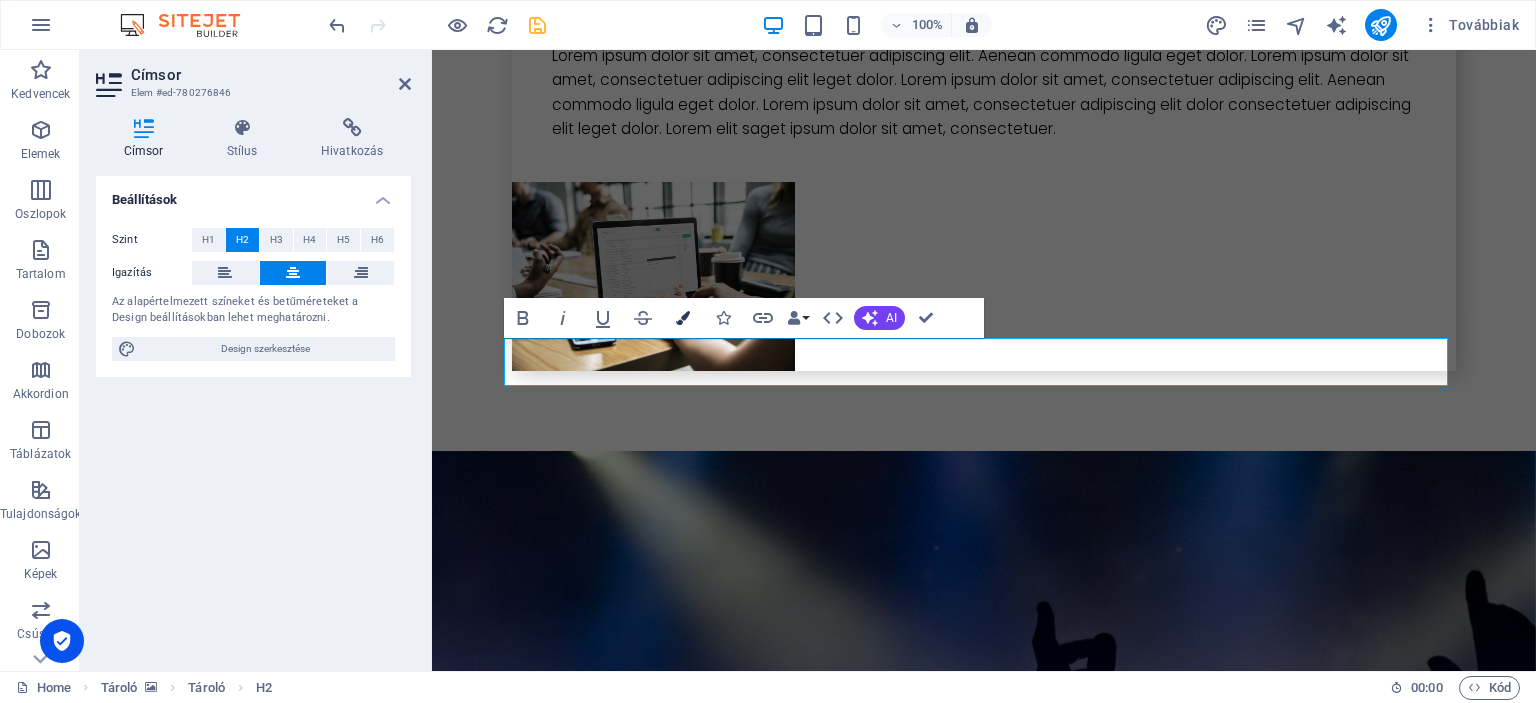 click at bounding box center (683, 318) 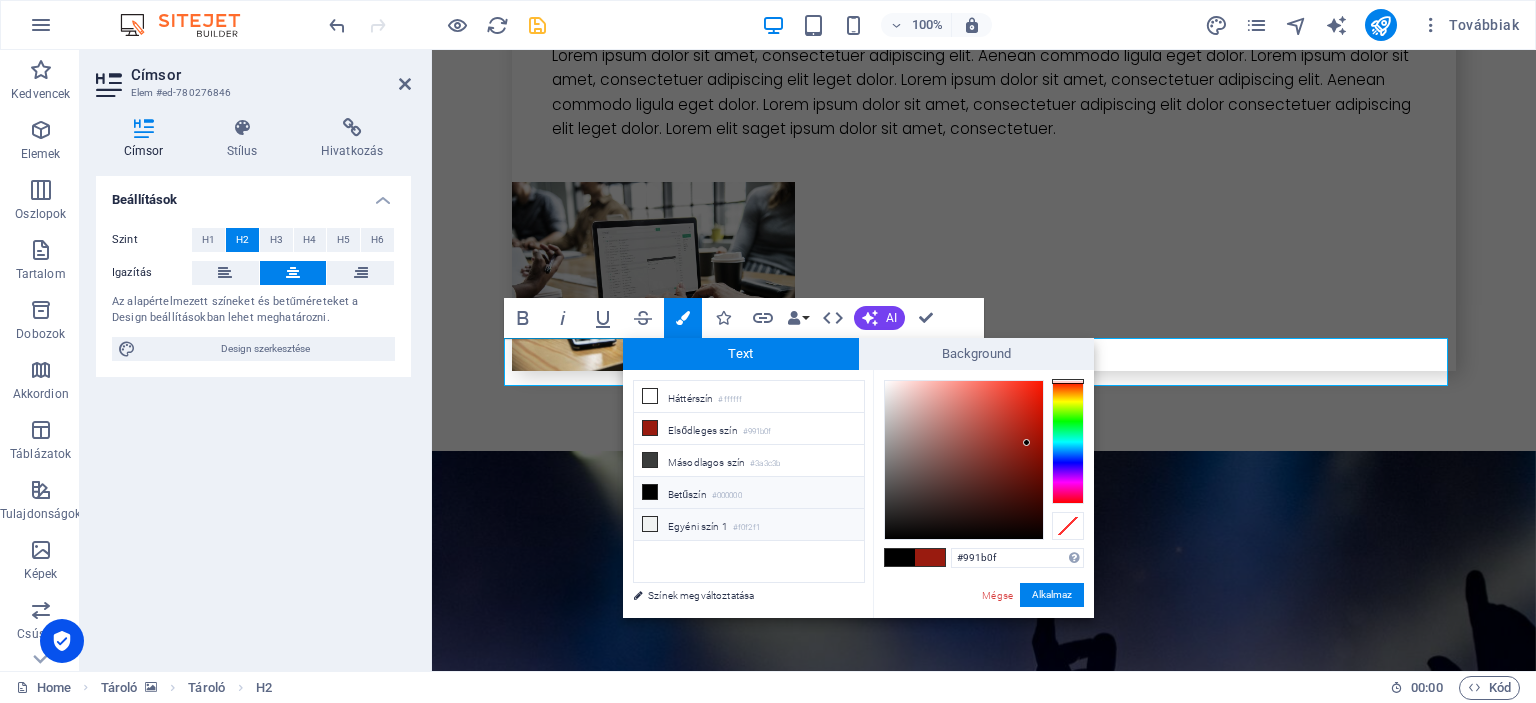 click on "Egyéni szín 1
#f0f2f1" at bounding box center (749, 525) 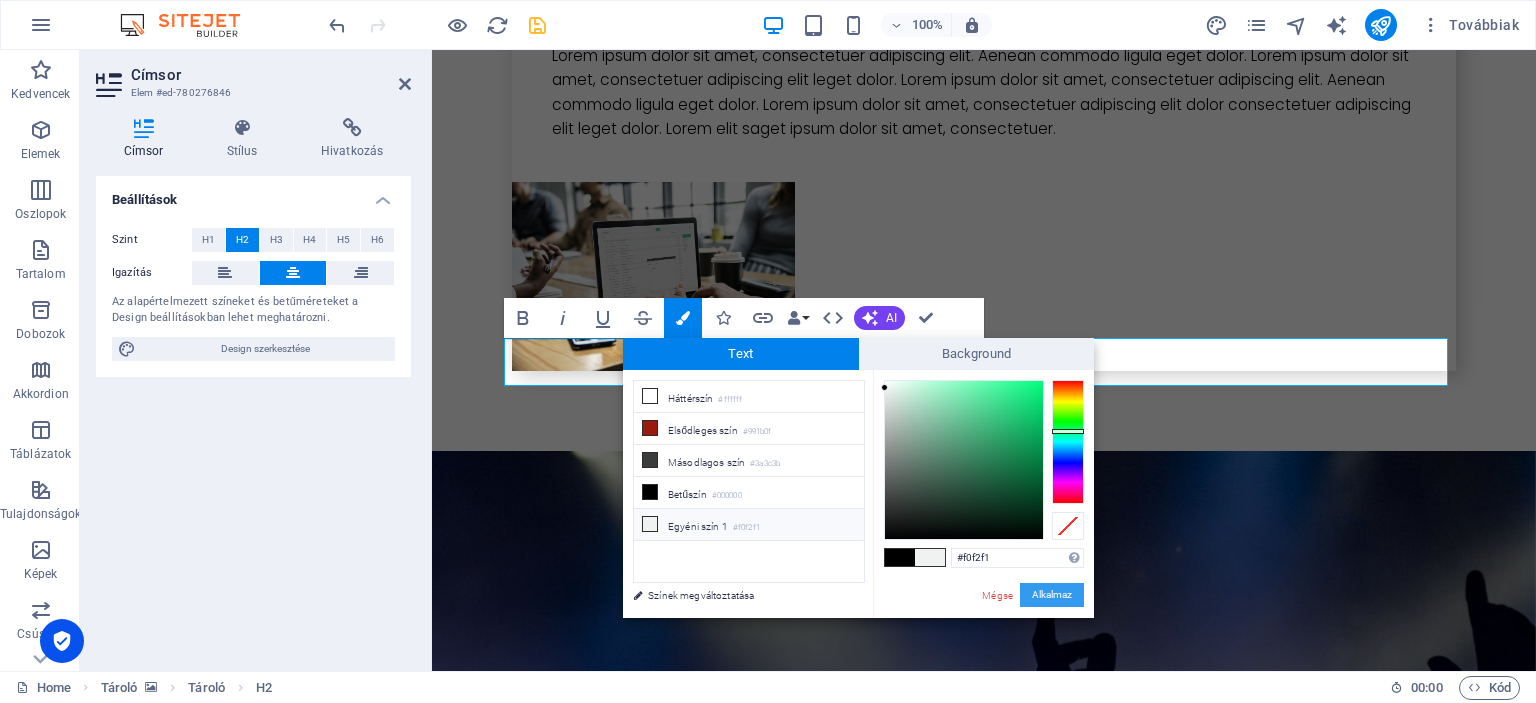 click on "Alkalmaz" at bounding box center [1052, 595] 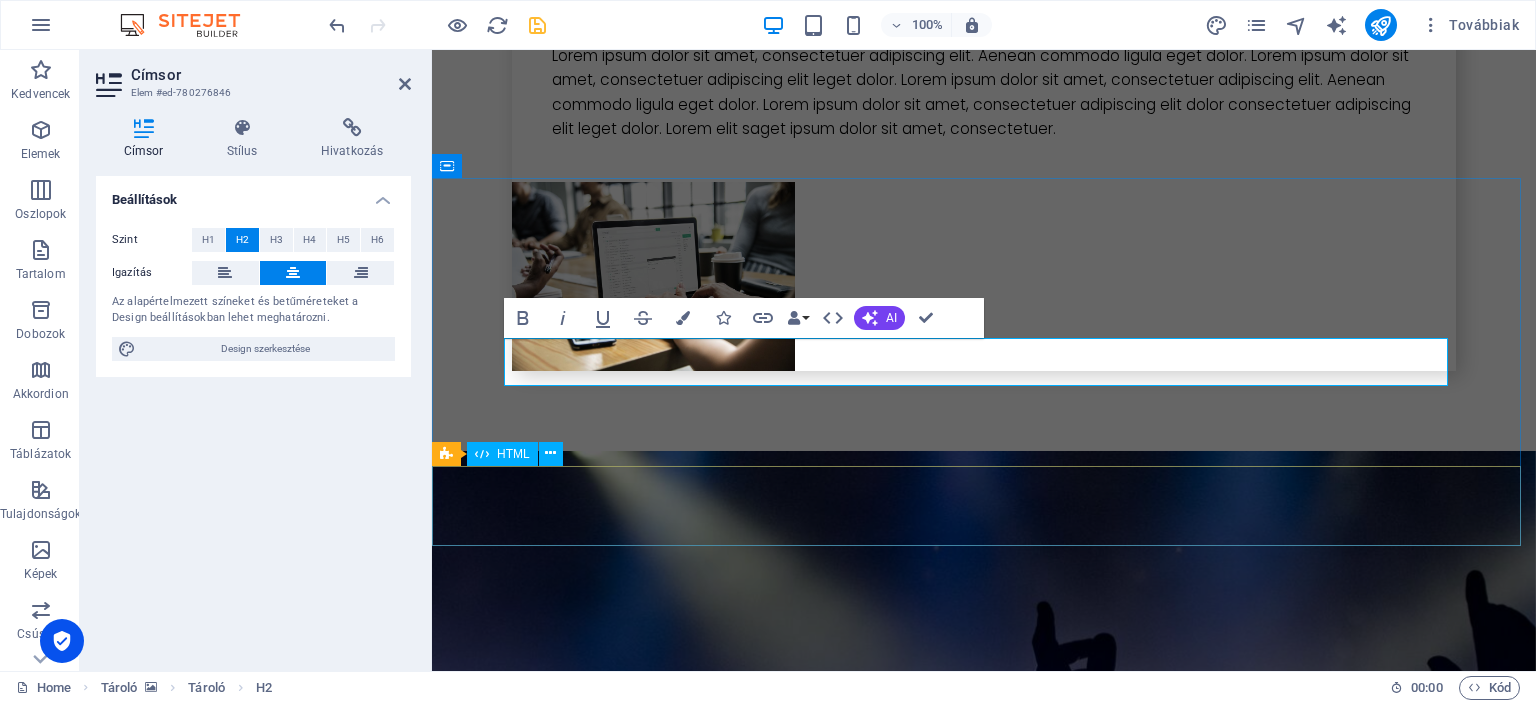 click at bounding box center [984, 7145] 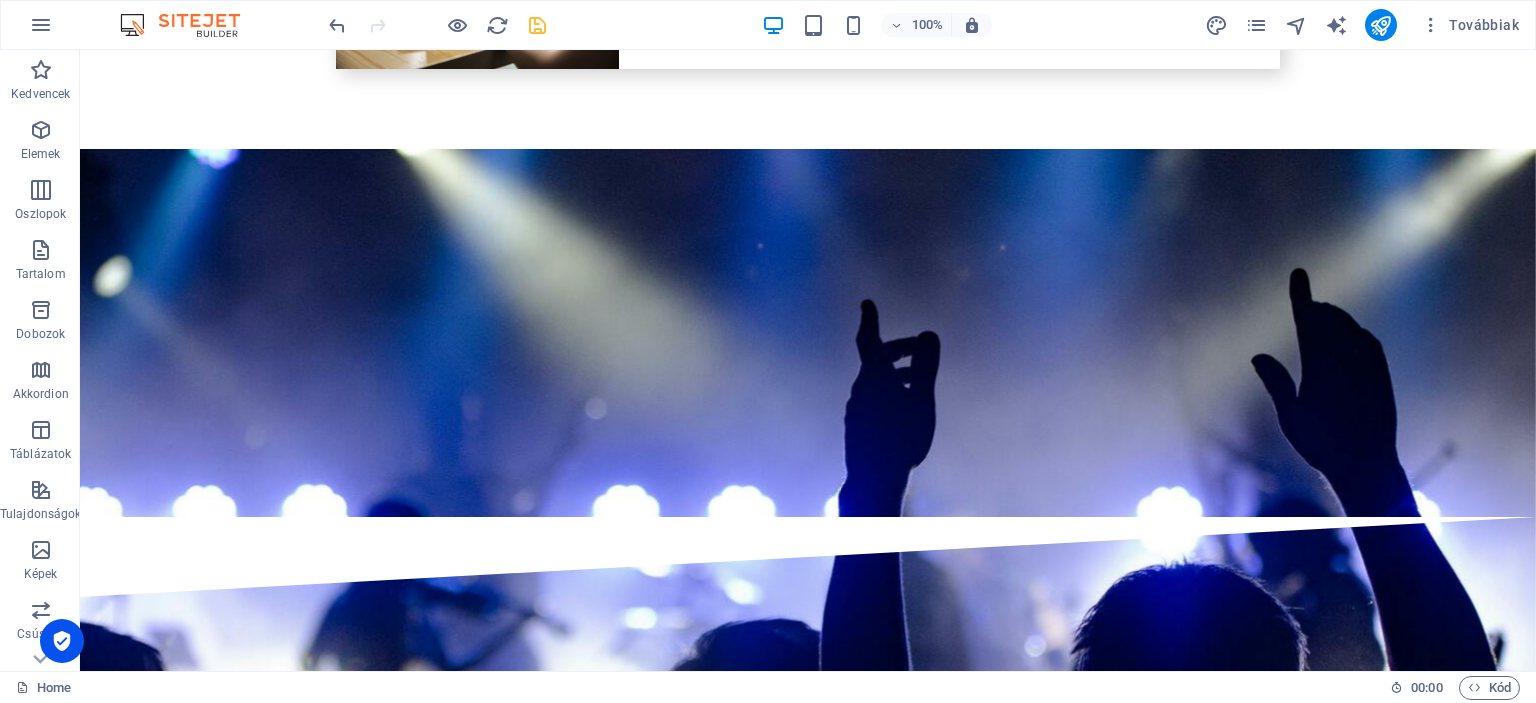 scroll, scrollTop: 7200, scrollLeft: 0, axis: vertical 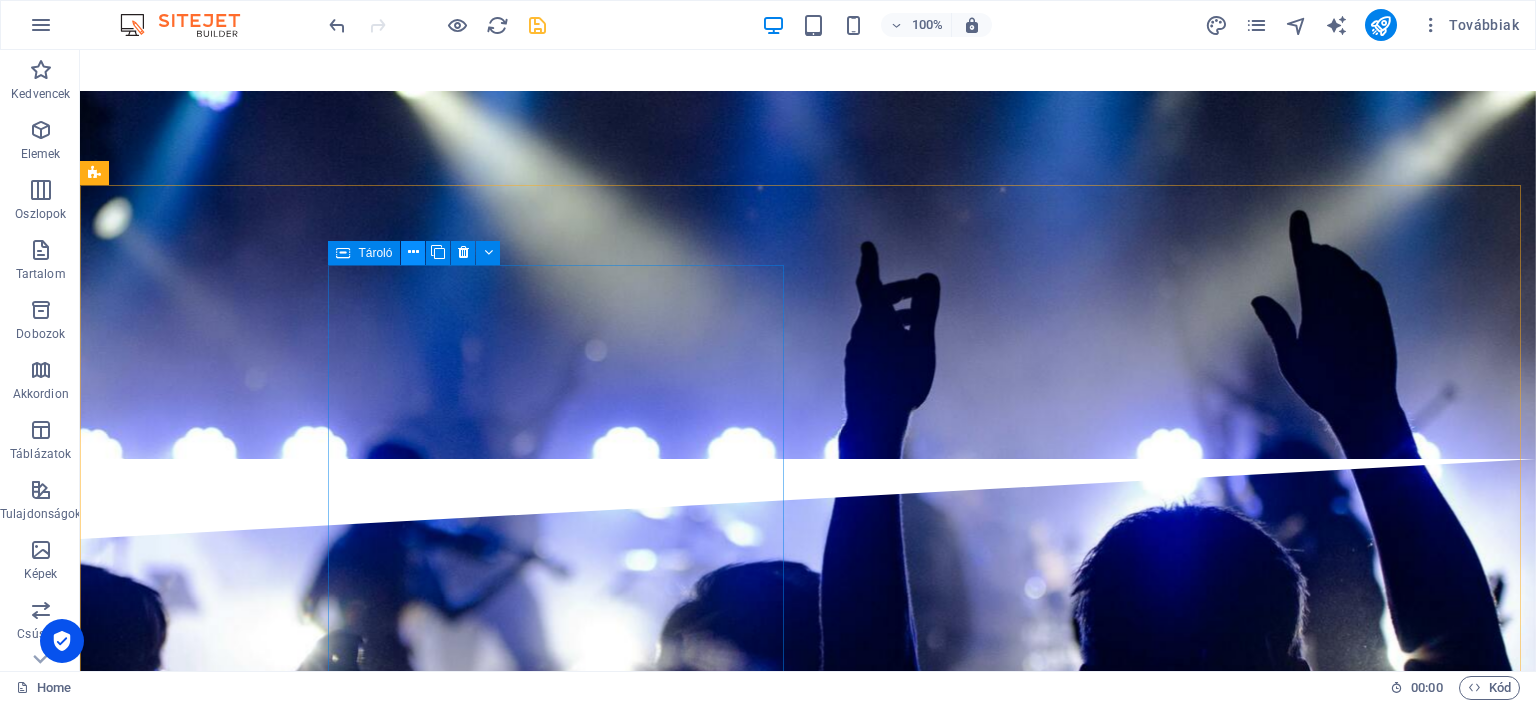click at bounding box center [413, 252] 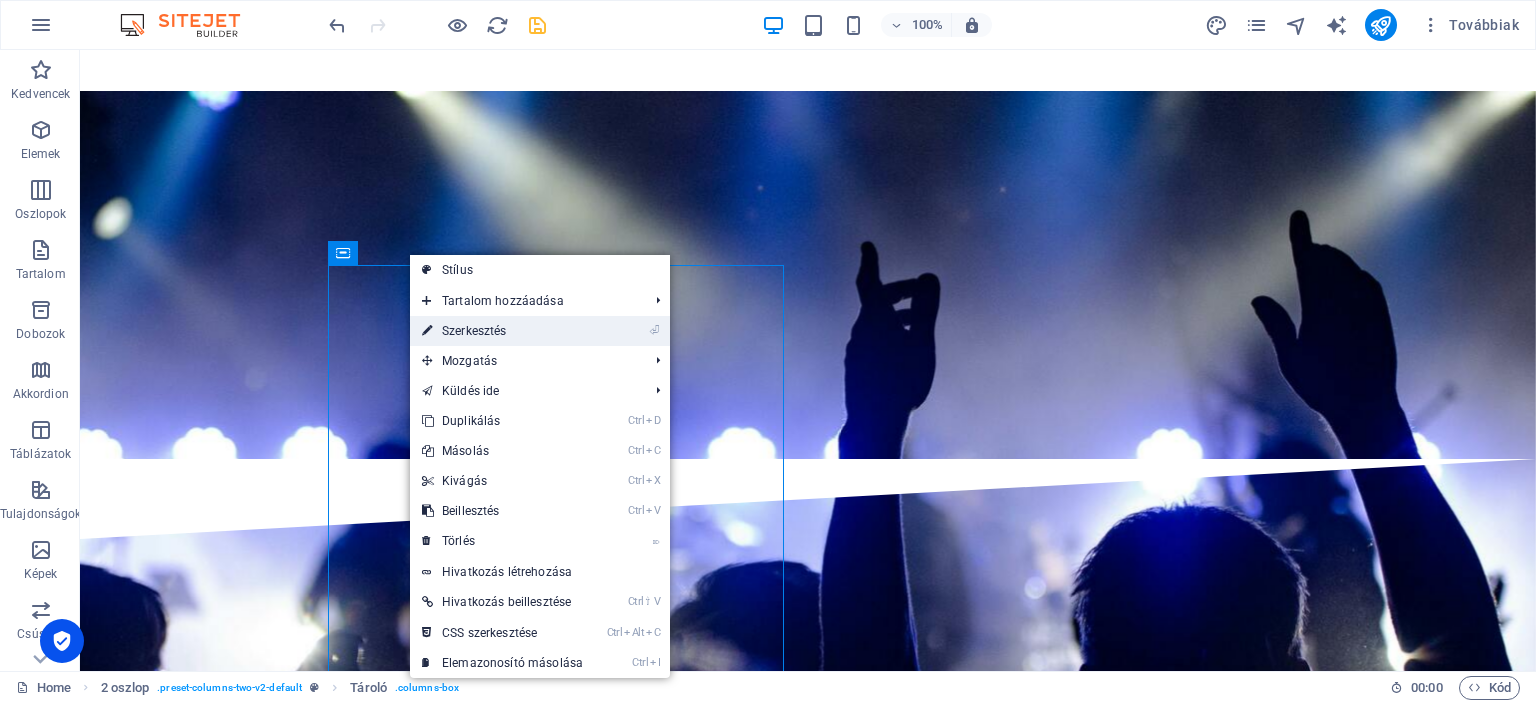 click on "⏎  Szerkesztés" at bounding box center [502, 331] 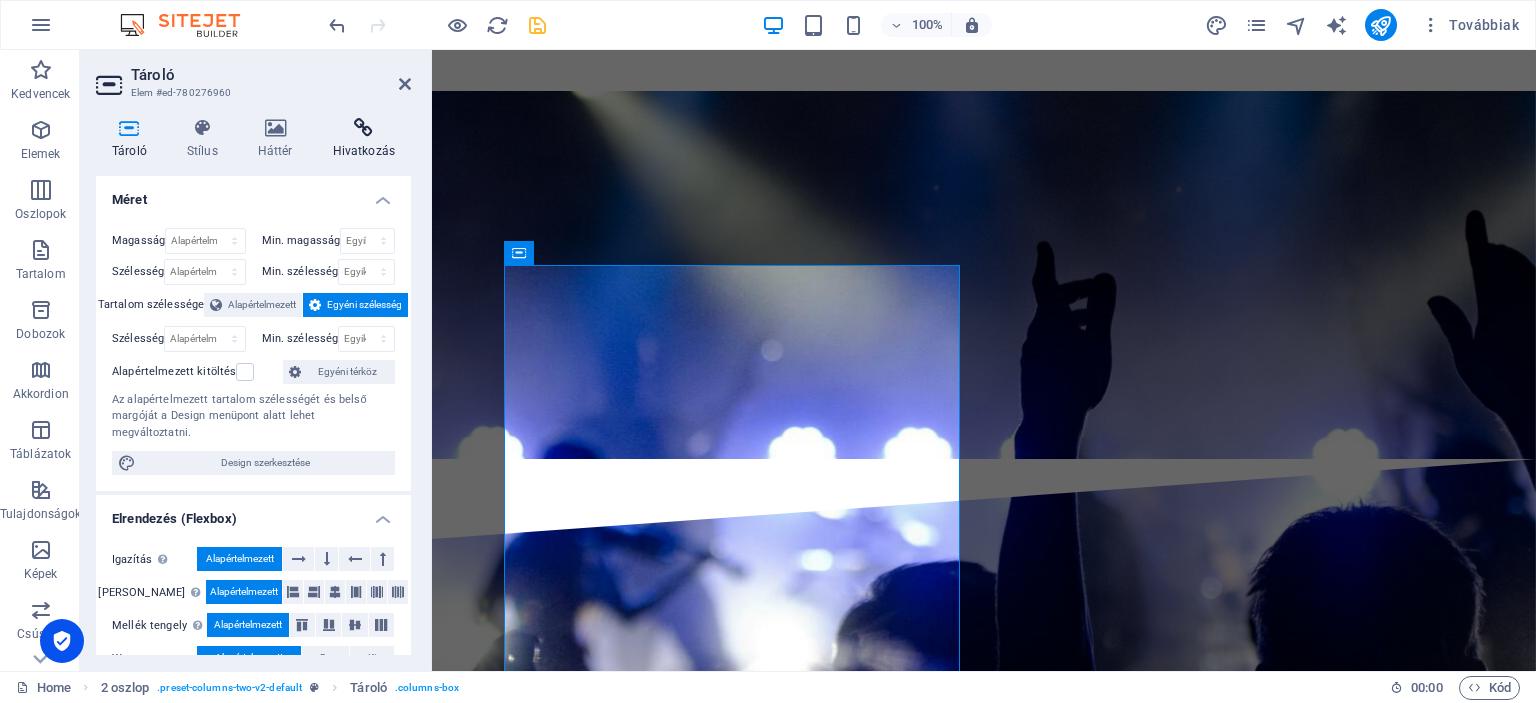 click at bounding box center [364, 128] 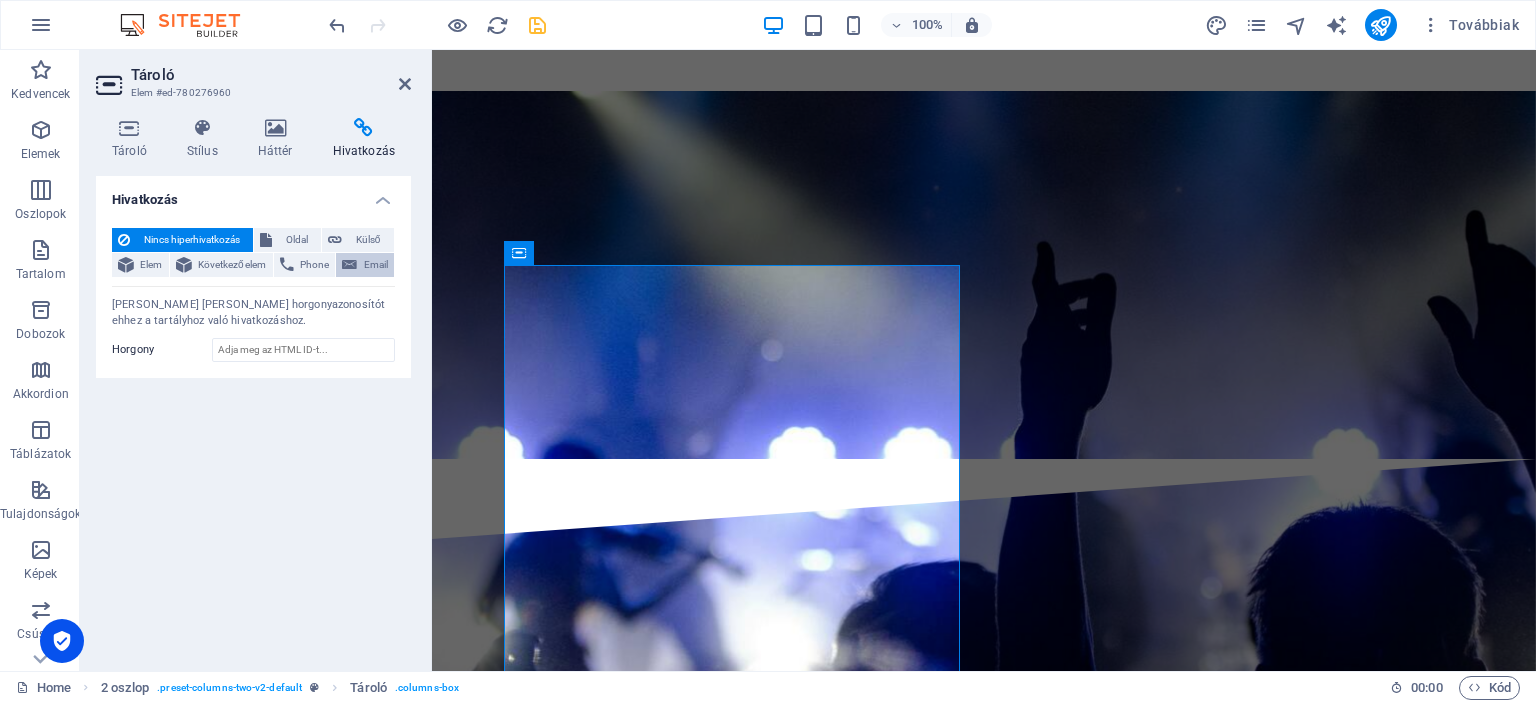 click on "Email" at bounding box center [375, 265] 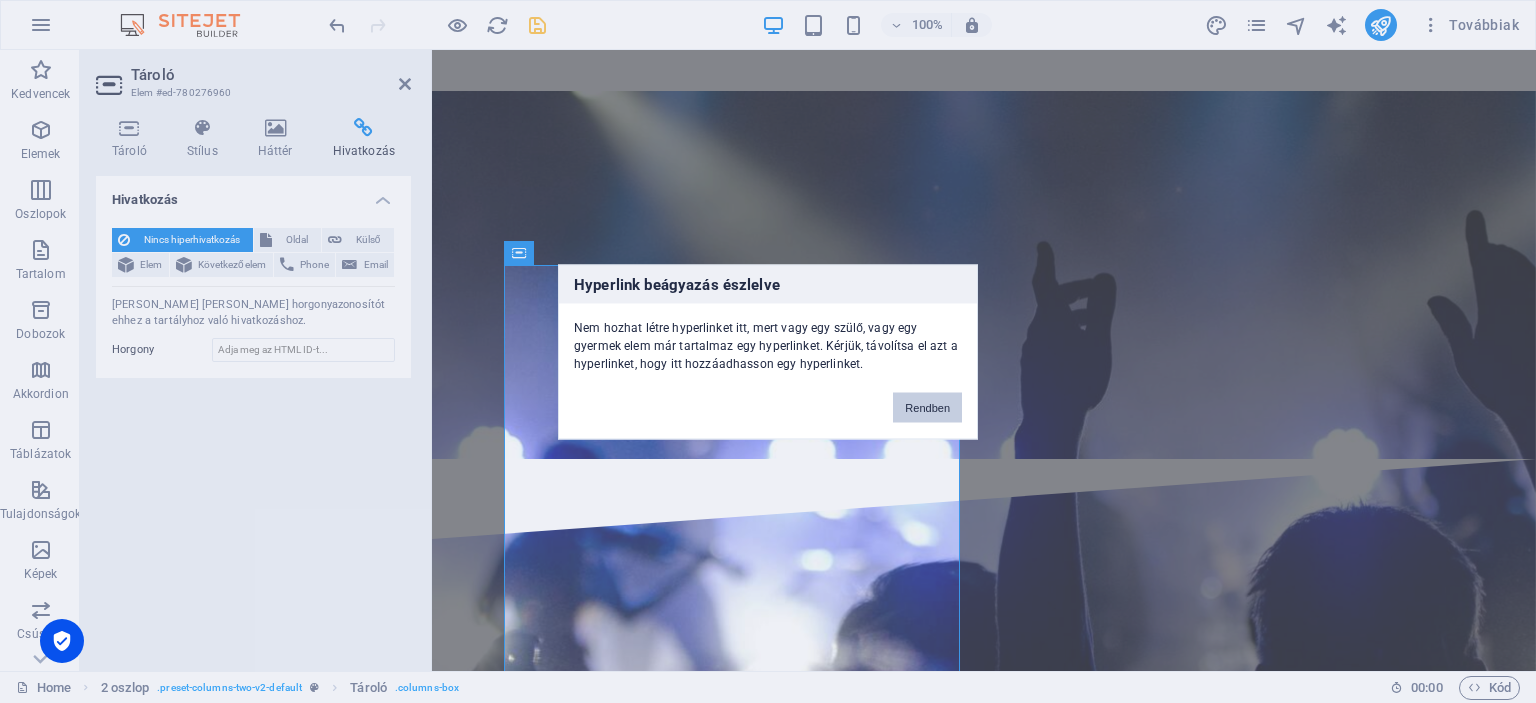 click on "Rendben" at bounding box center (927, 407) 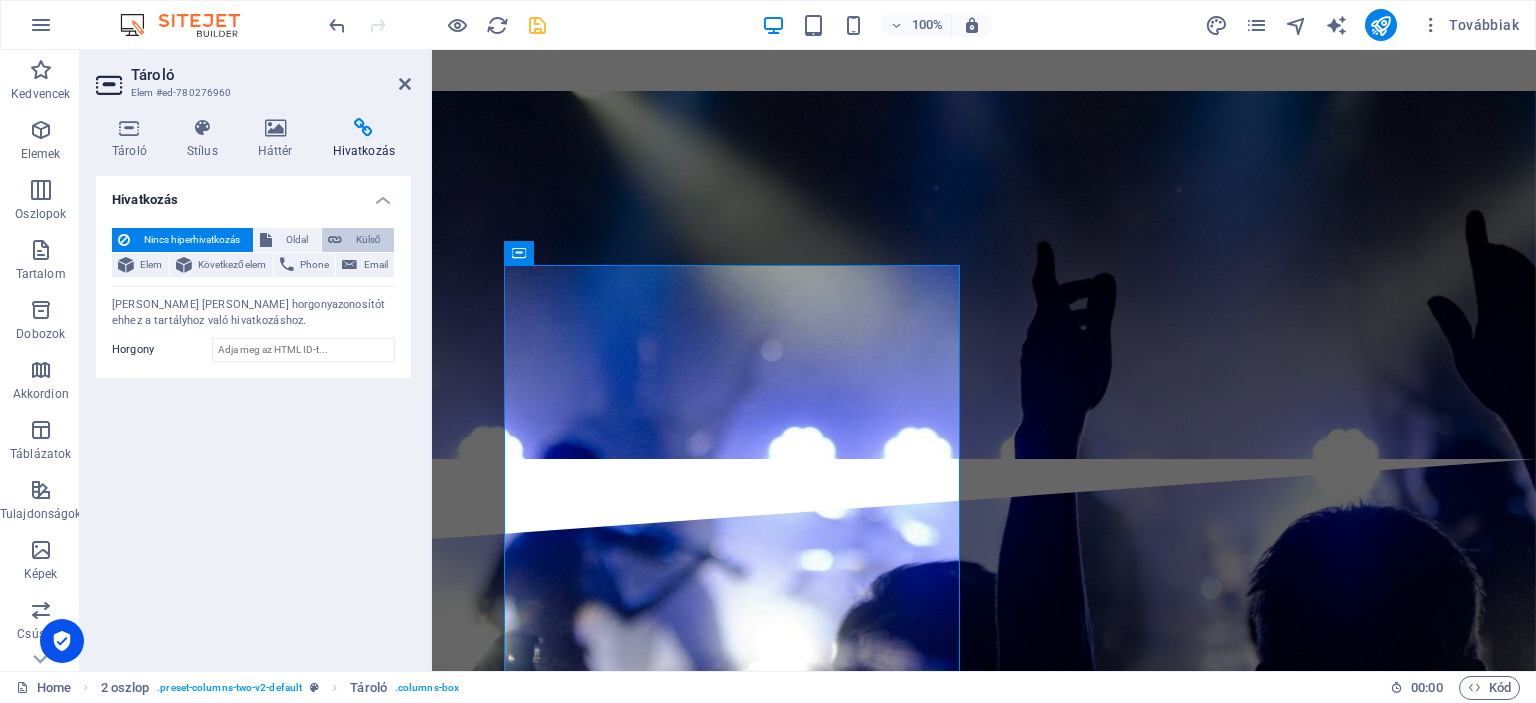 click on "Külső" at bounding box center [368, 240] 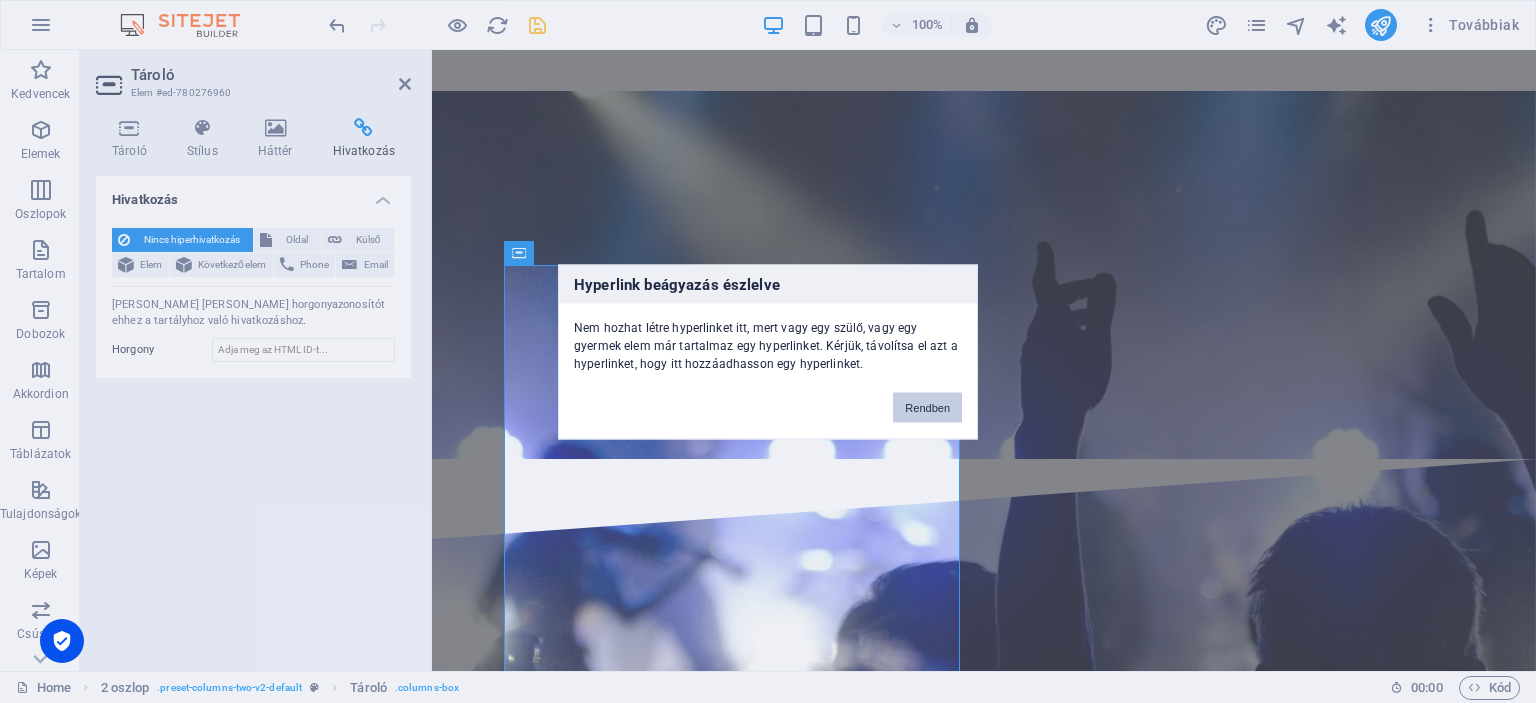 click on "Rendben" at bounding box center [927, 407] 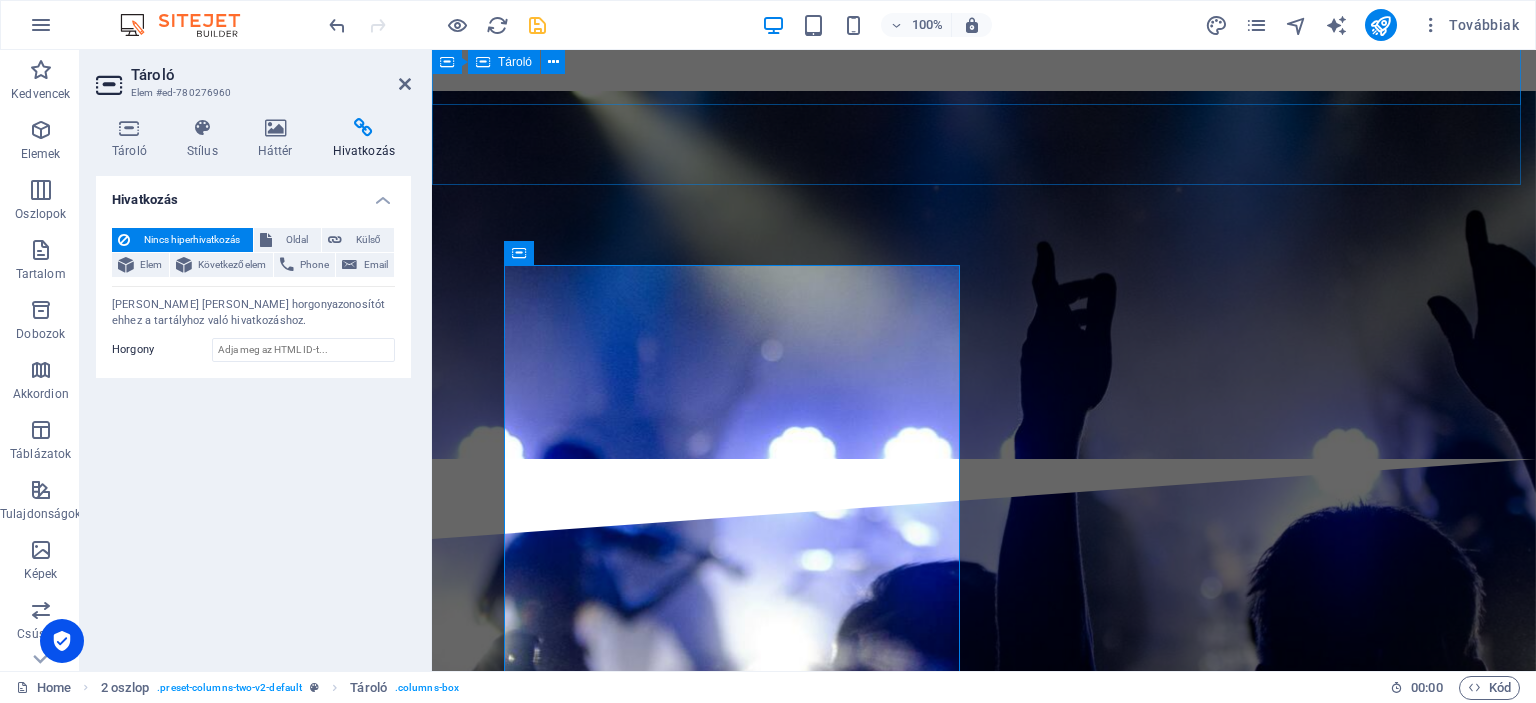 click on "kapcsolat" at bounding box center [984, 6641] 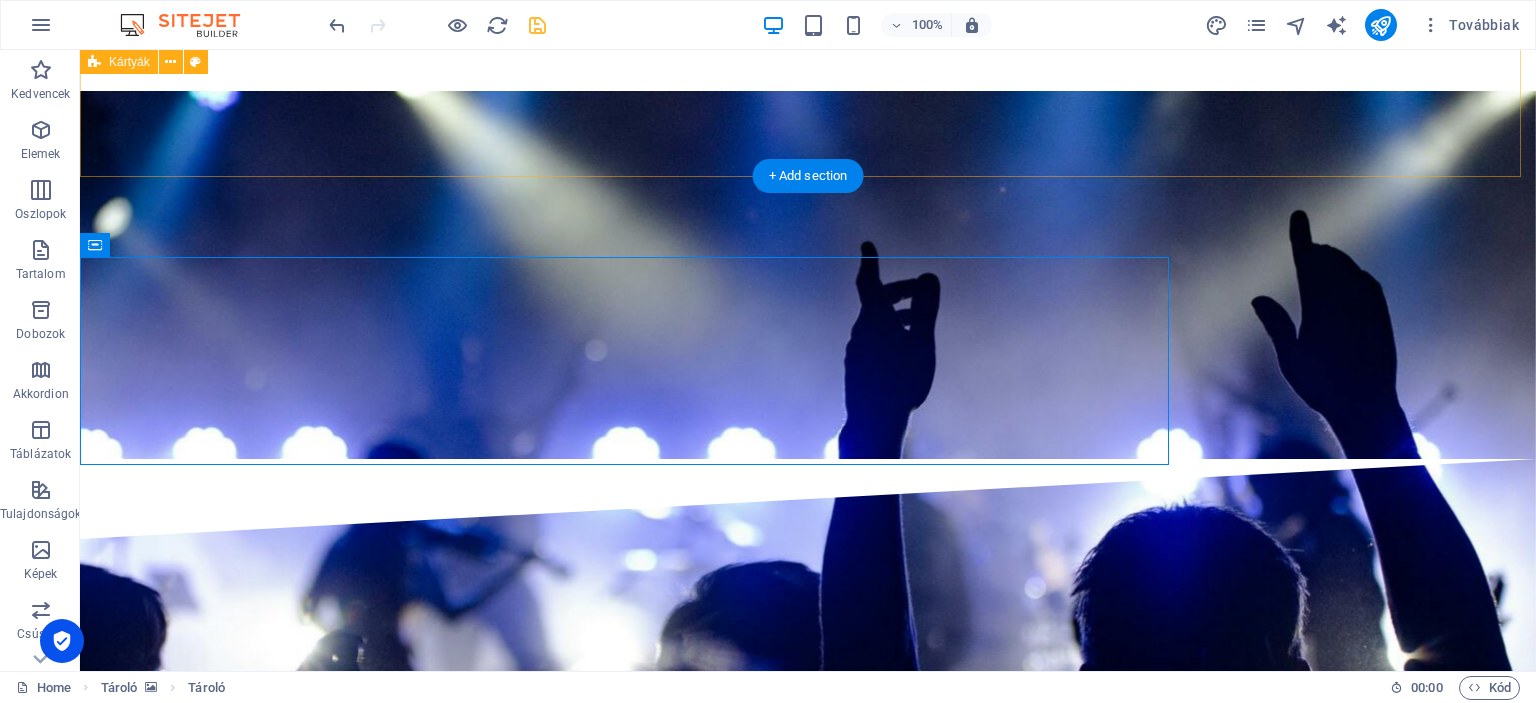 scroll, scrollTop: 6840, scrollLeft: 0, axis: vertical 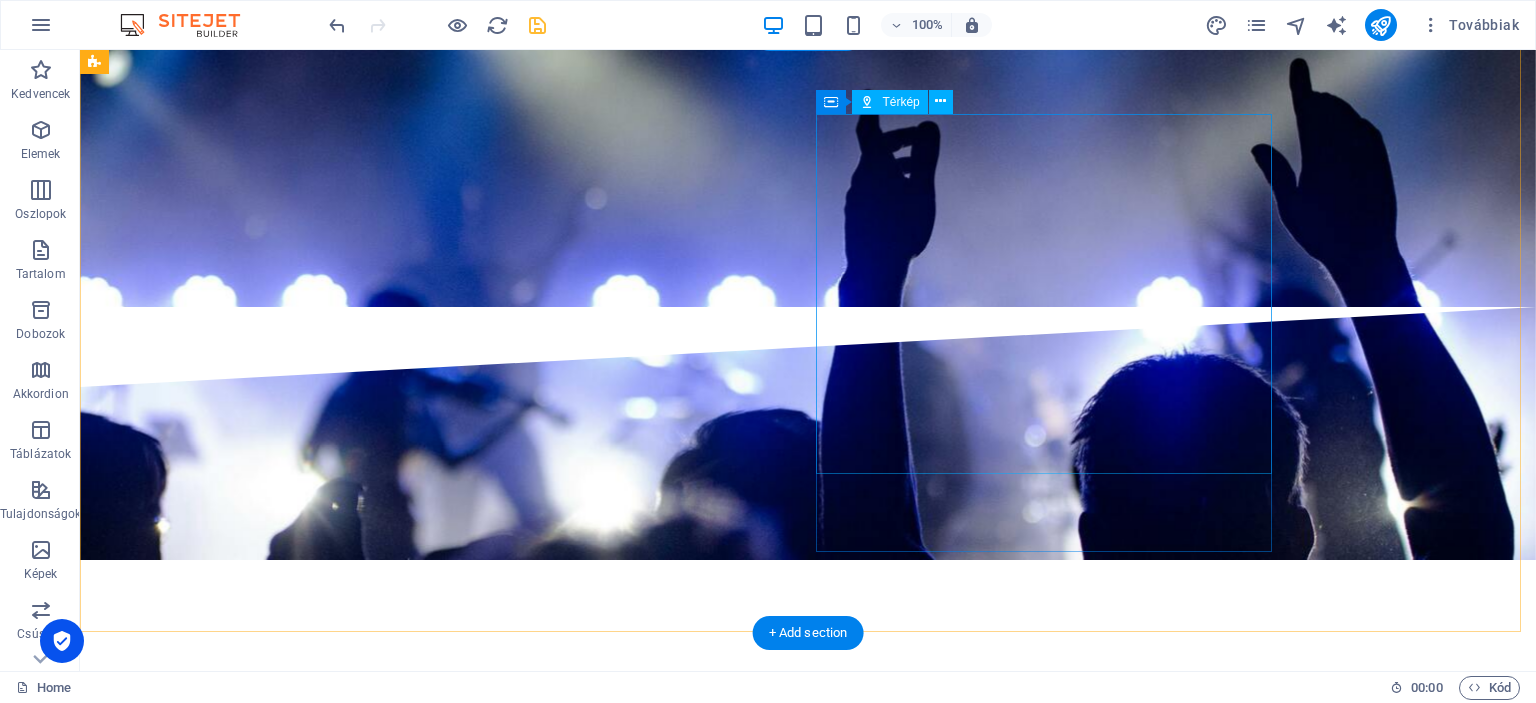click on "← Mozgatás balra → Mozgatás jobbra ↑ Mozgatás felfelé ↓ Mozgatás lefelé + Nagyítás - Kicsinyítés Home Ugrás balra 75%-kal End Ugrás jobbra 75%-kal Page up Ugrás felfelé 75%-kal Page down Ugrás lefelé 75%-kal Térkép Domborzat Műhold Címkék Billentyűparancsok Térképadatok Térképadatok ©2025 Térképadatok ©2025 1 m  Kattintson a metrikus és az angolszász mértékegységek közötti váltáshoz Feltételek Térképhiba bejelentése" at bounding box center (324, 7870) 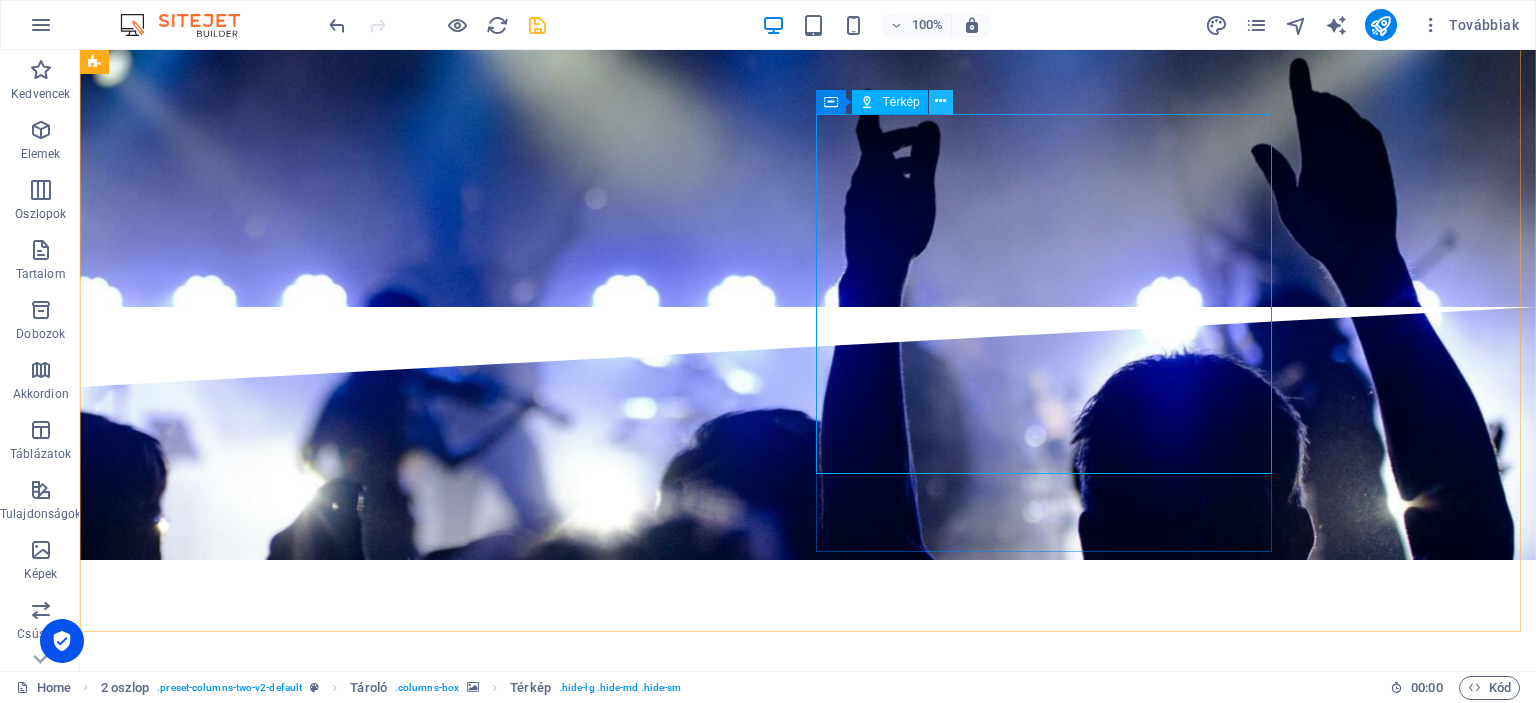click at bounding box center (940, 101) 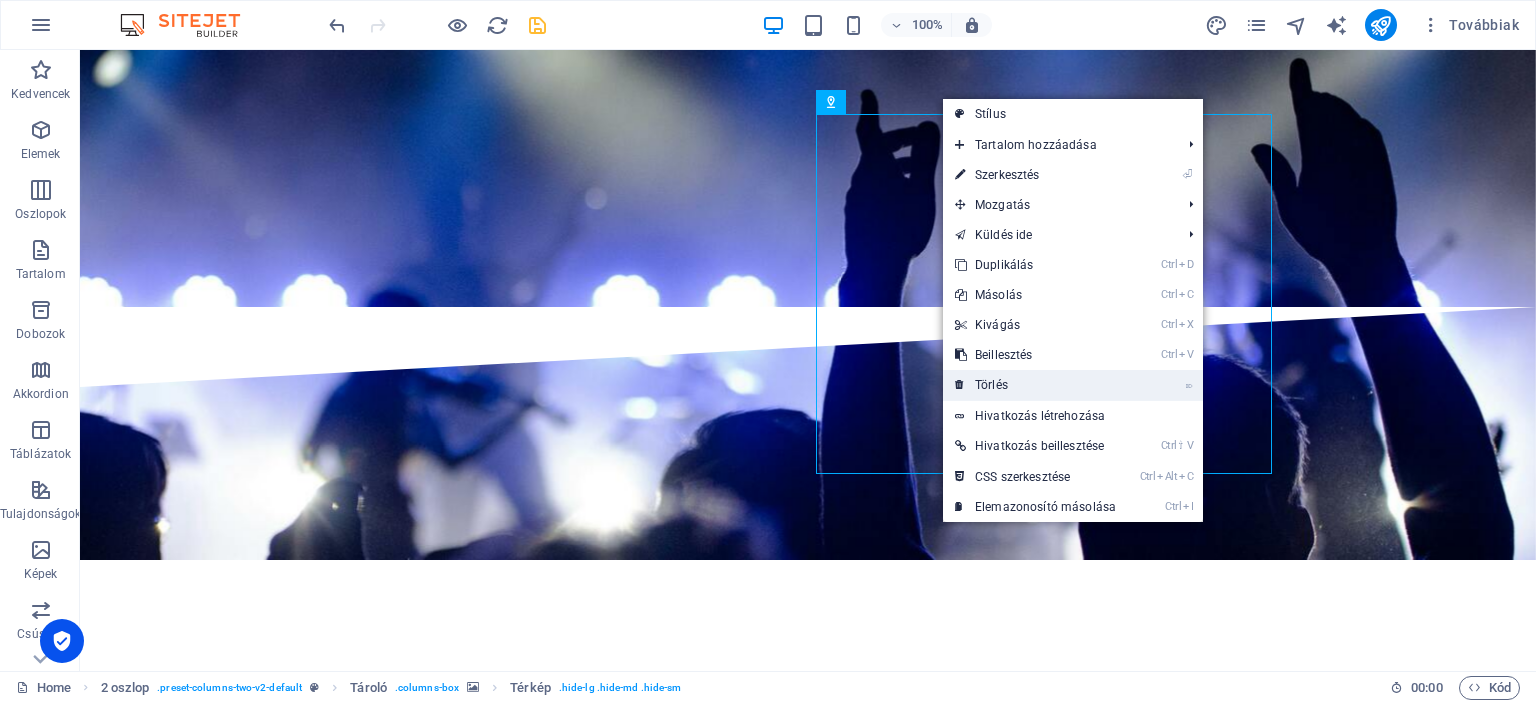 click on "⌦  Törlés" at bounding box center (1035, 385) 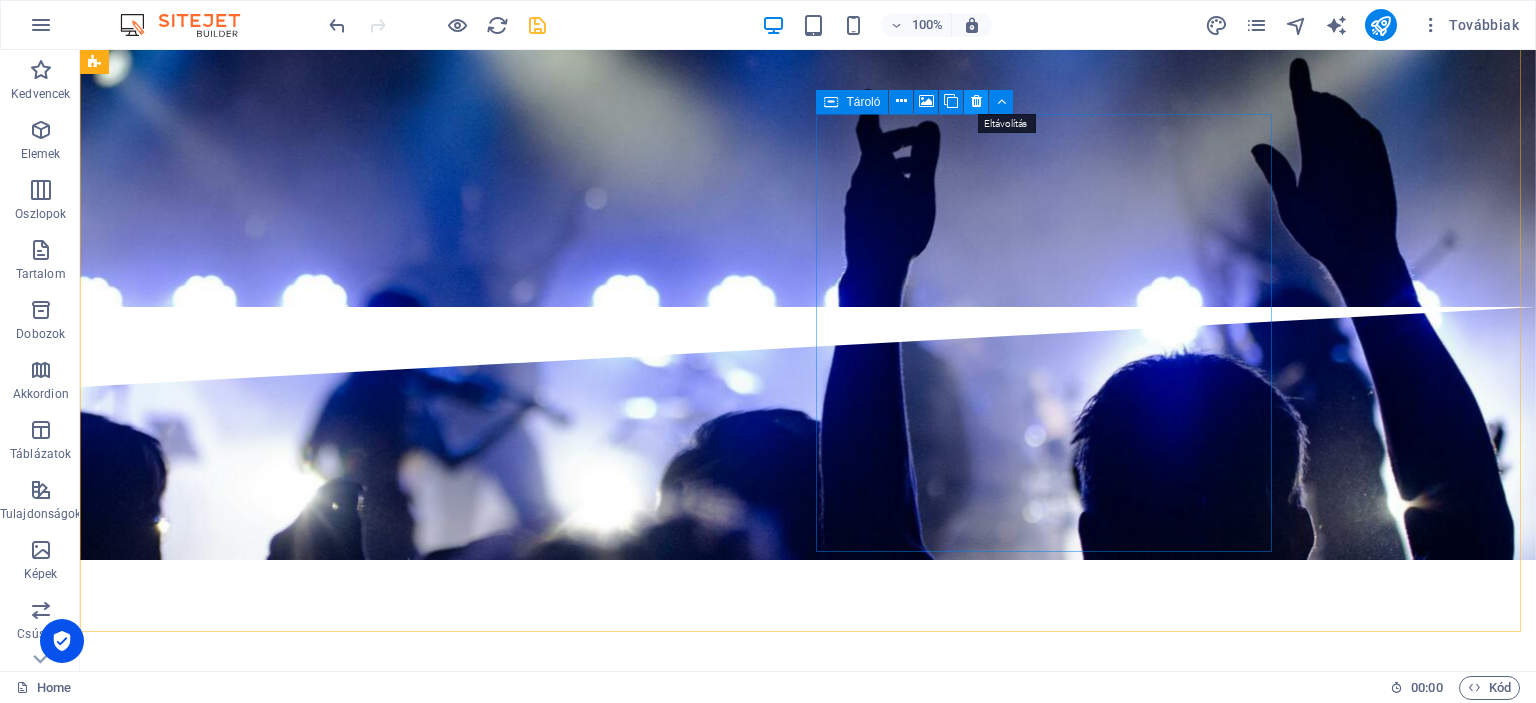 click at bounding box center [976, 101] 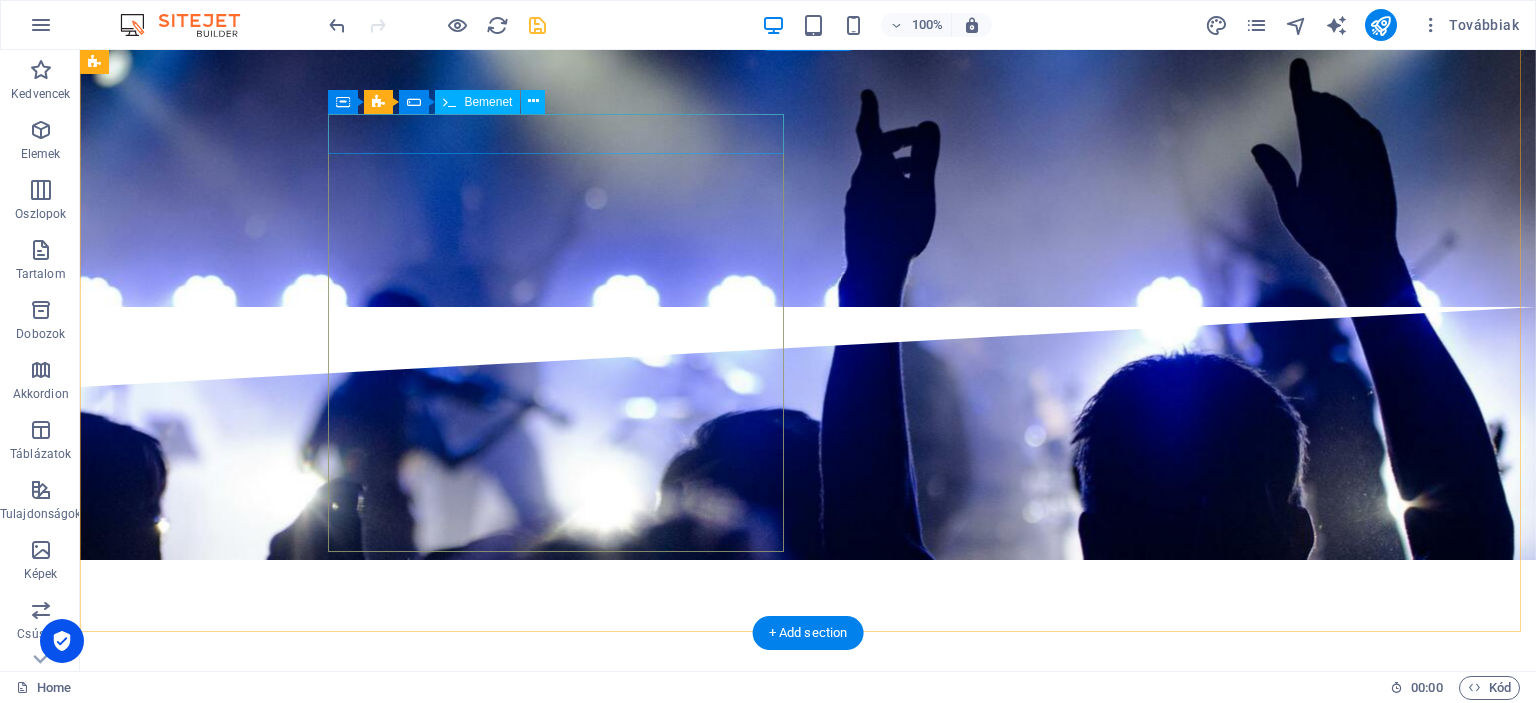 click at bounding box center [324, 6774] 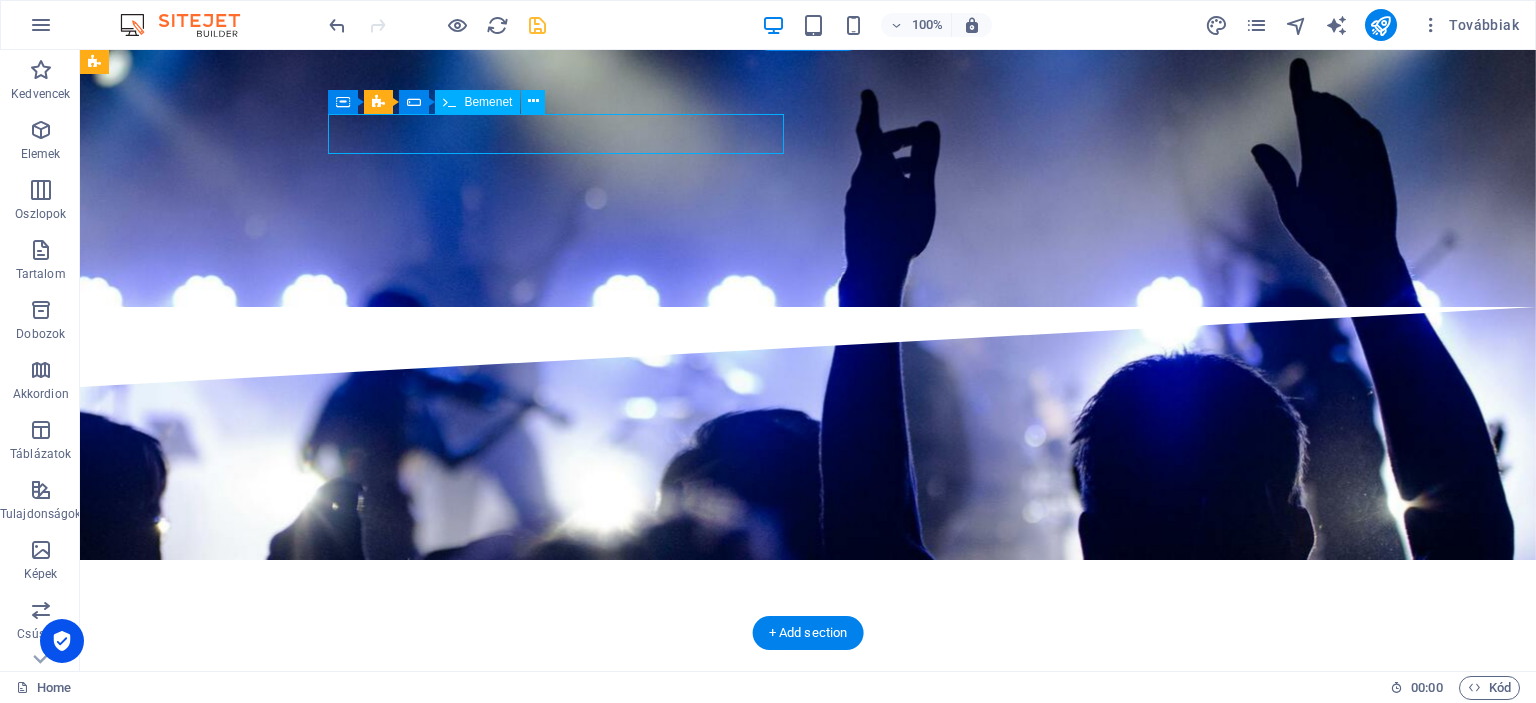 click at bounding box center [324, 6774] 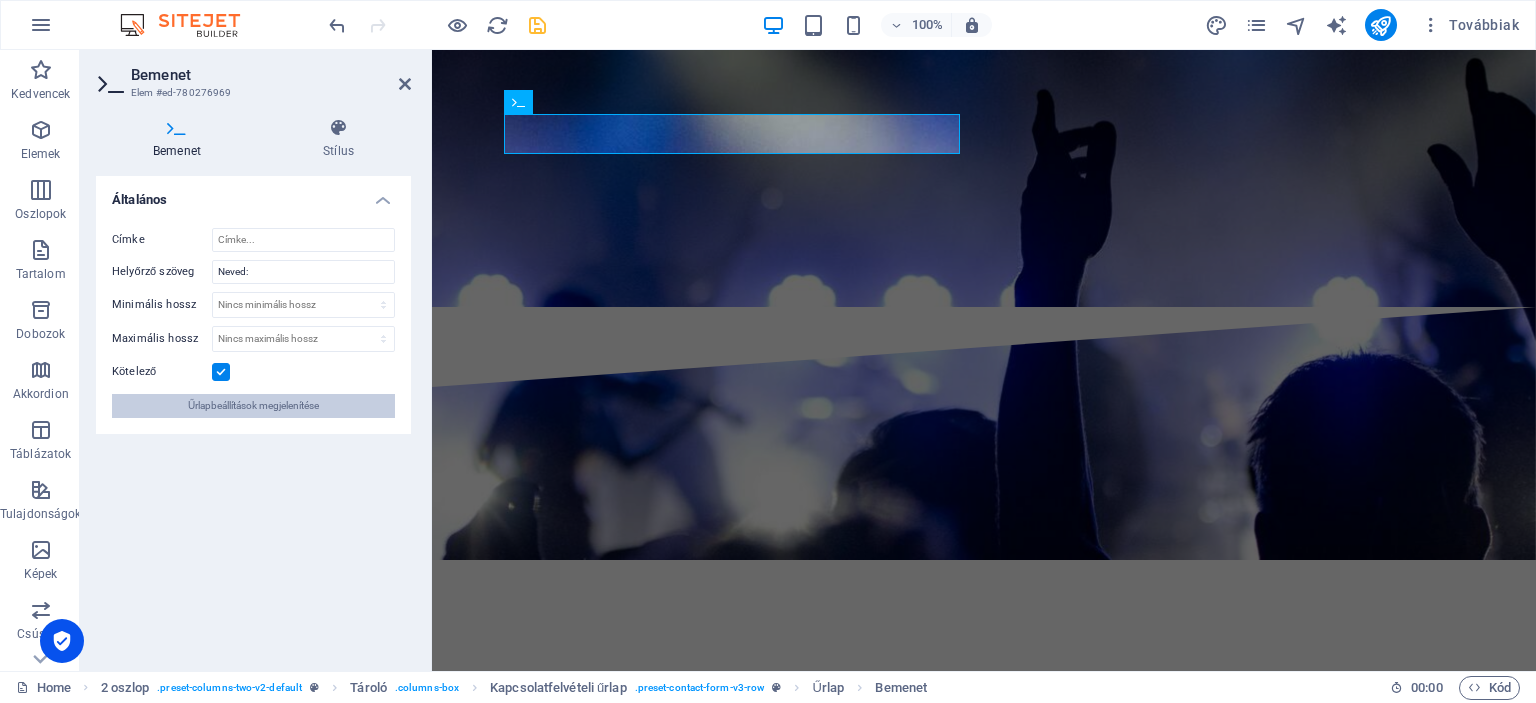 click on "Űrlapbeállítások megjelenítése" at bounding box center (253, 406) 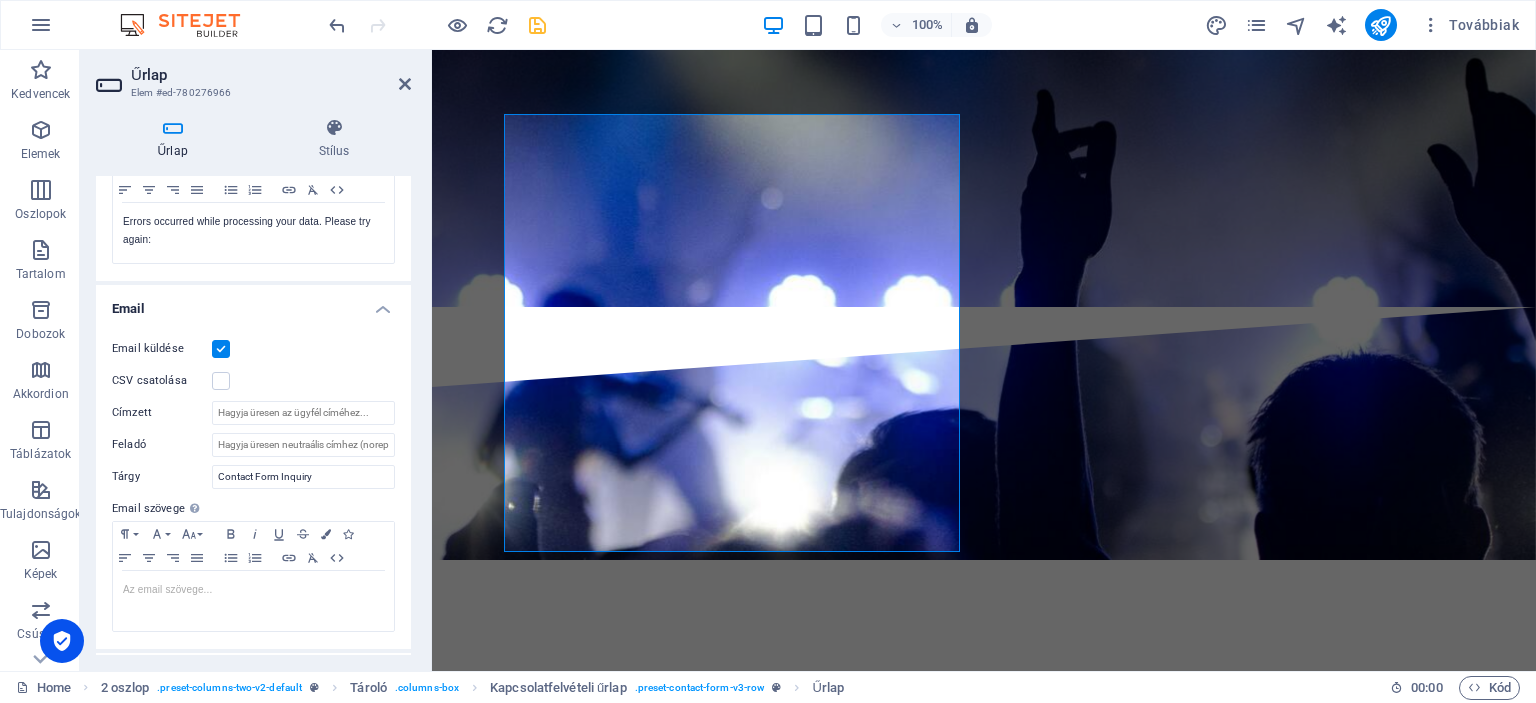 scroll, scrollTop: 408, scrollLeft: 0, axis: vertical 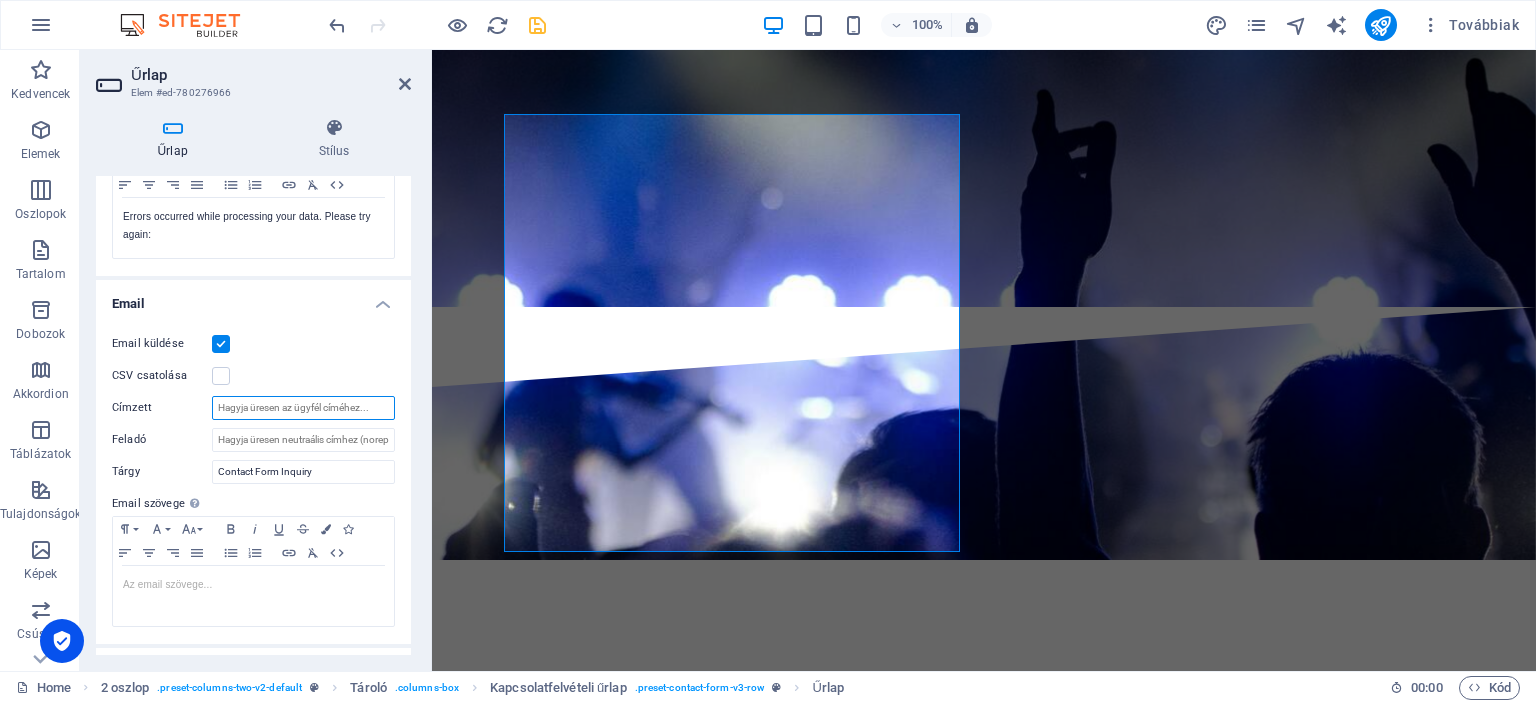 click on "Címzett" at bounding box center (303, 408) 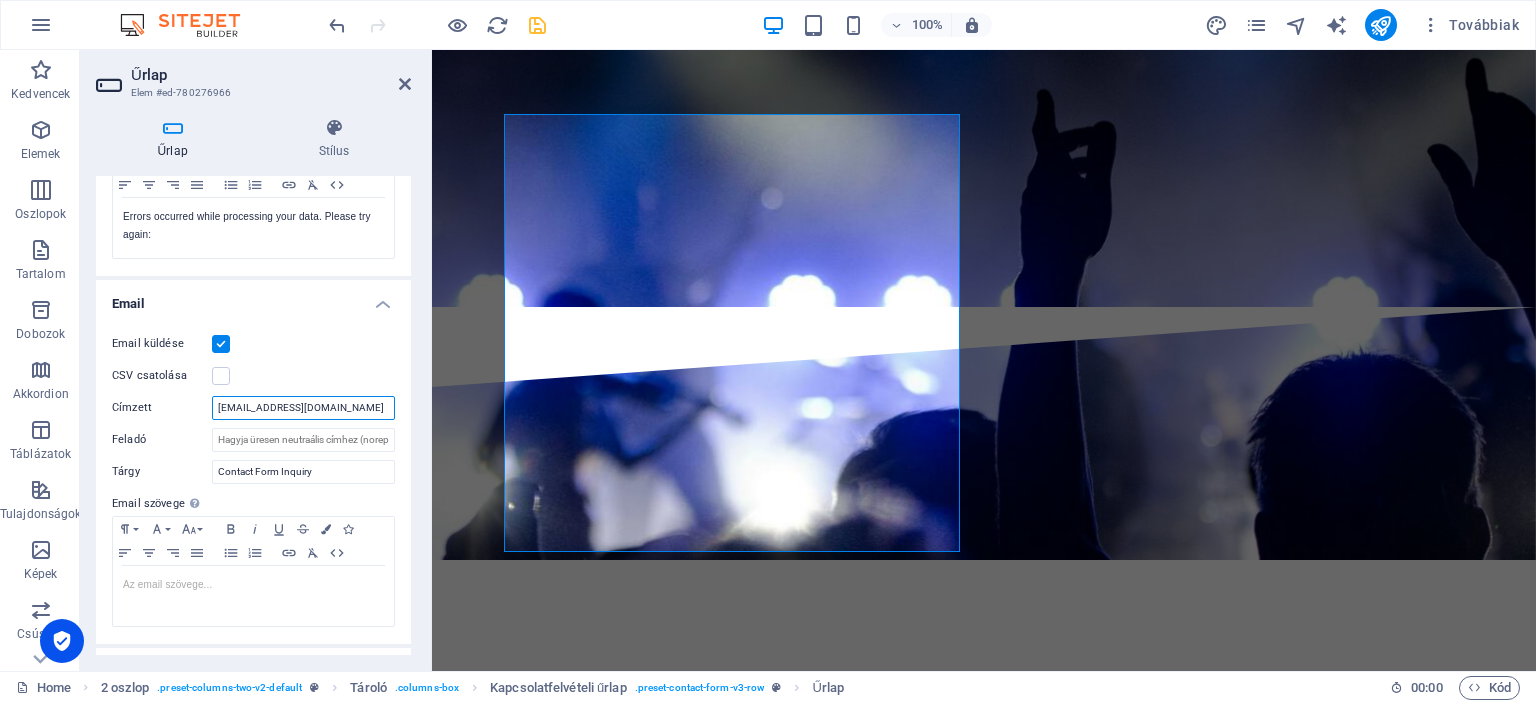 type on "[EMAIL_ADDRESS][DOMAIN_NAME]" 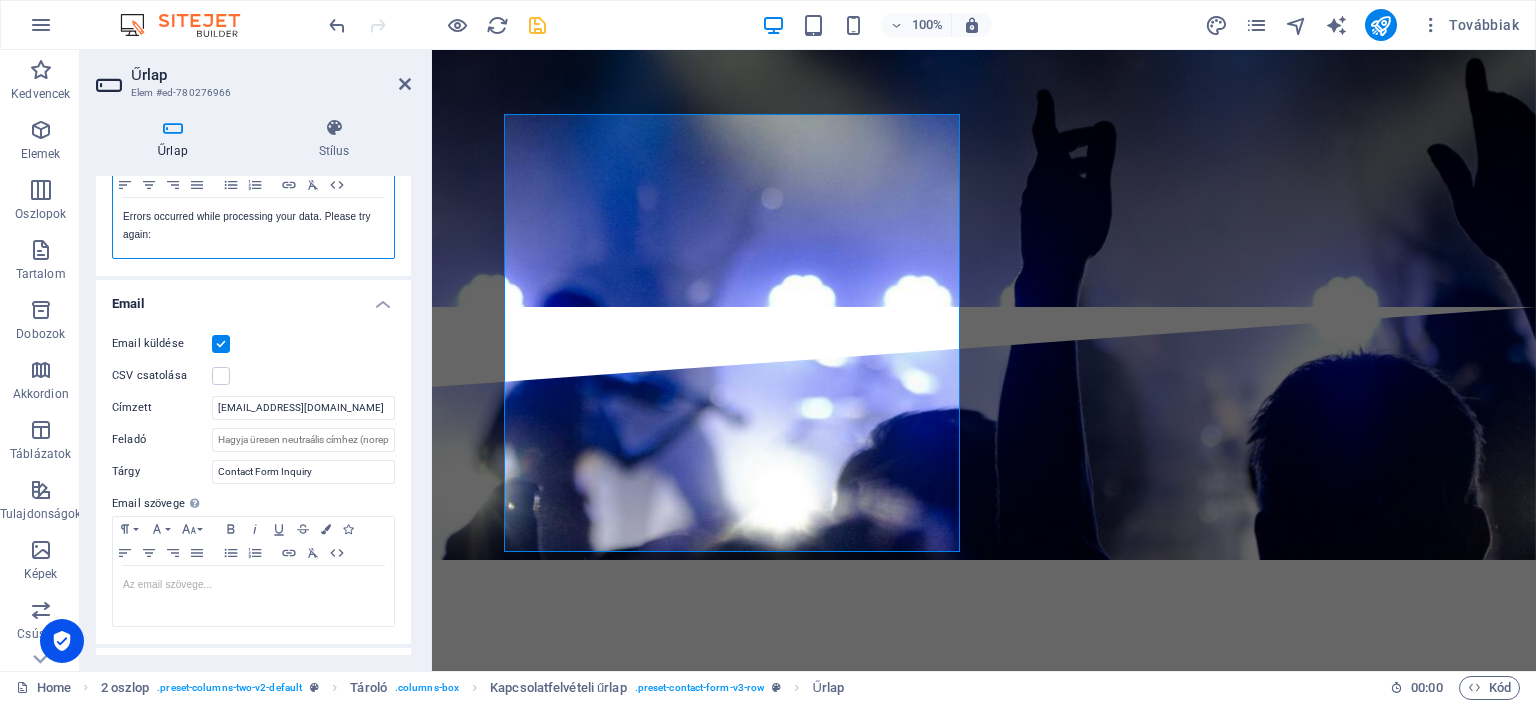 click on "Errors occurred while processing your data. Please try again:" at bounding box center [253, 228] 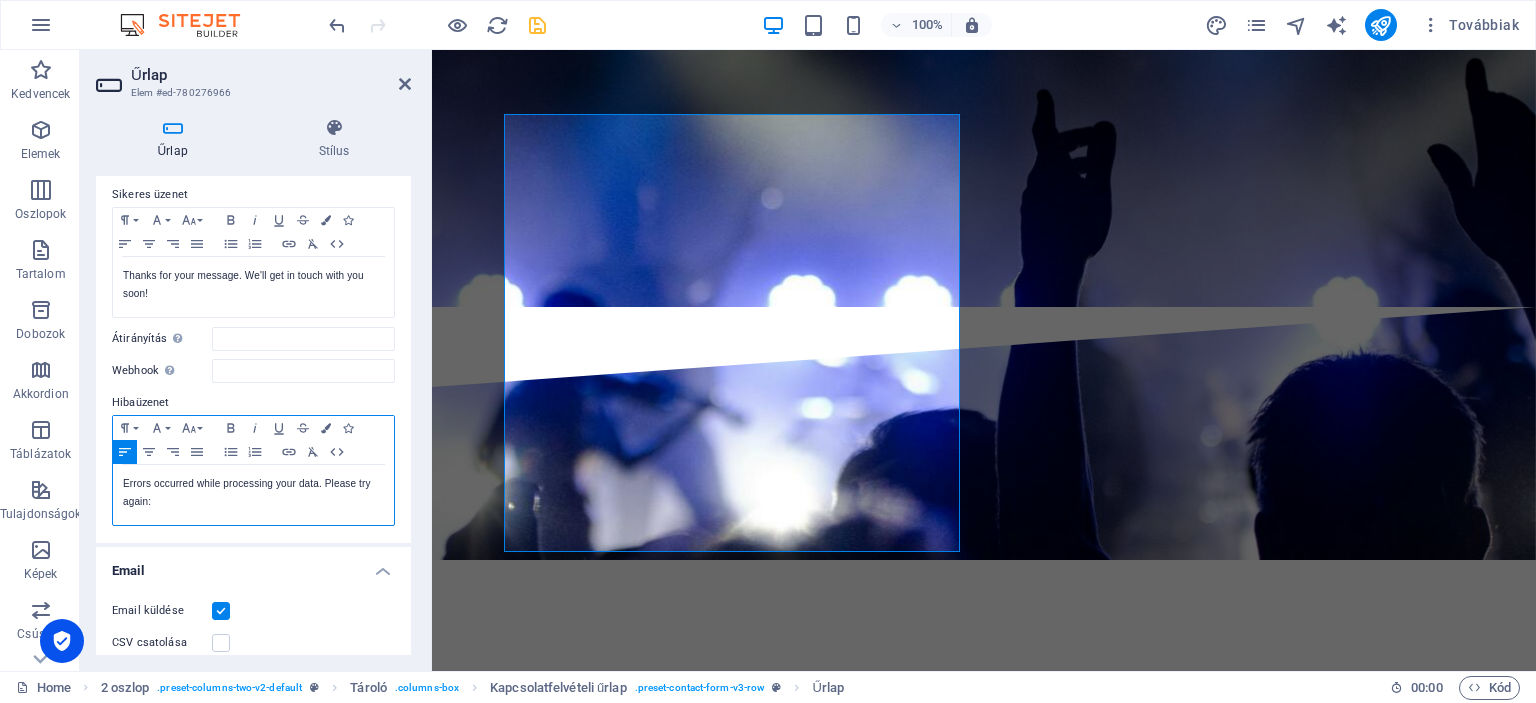scroll, scrollTop: 0, scrollLeft: 0, axis: both 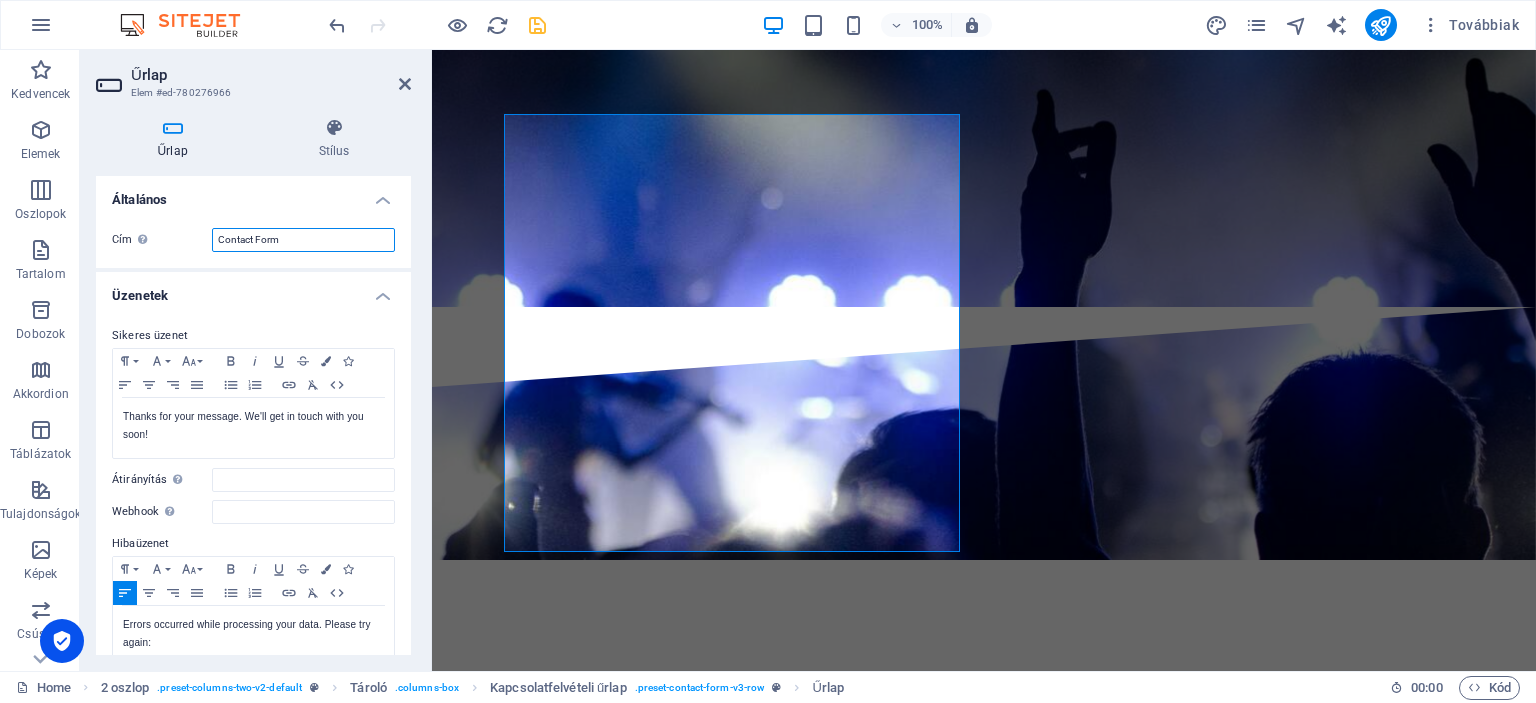 click on "Contact Form" at bounding box center [303, 240] 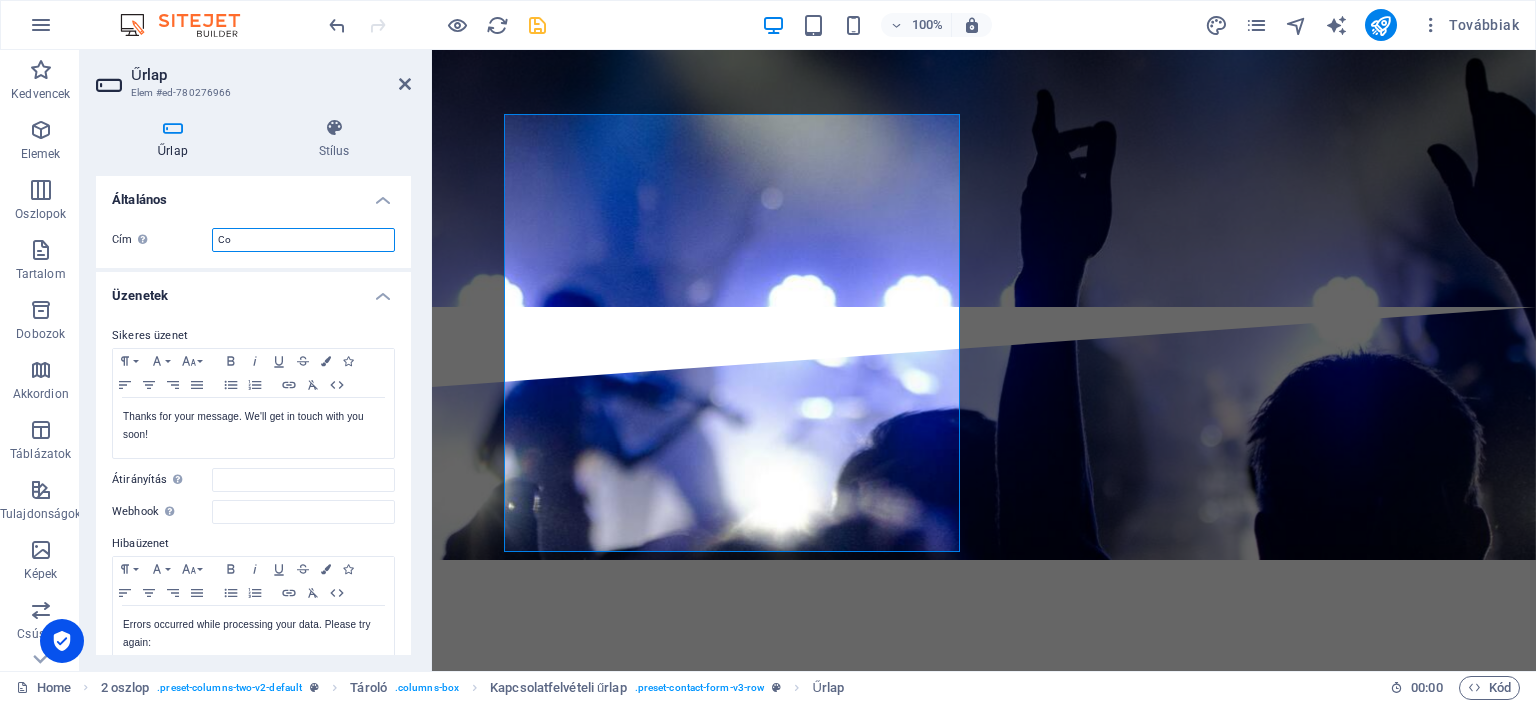 type on "C" 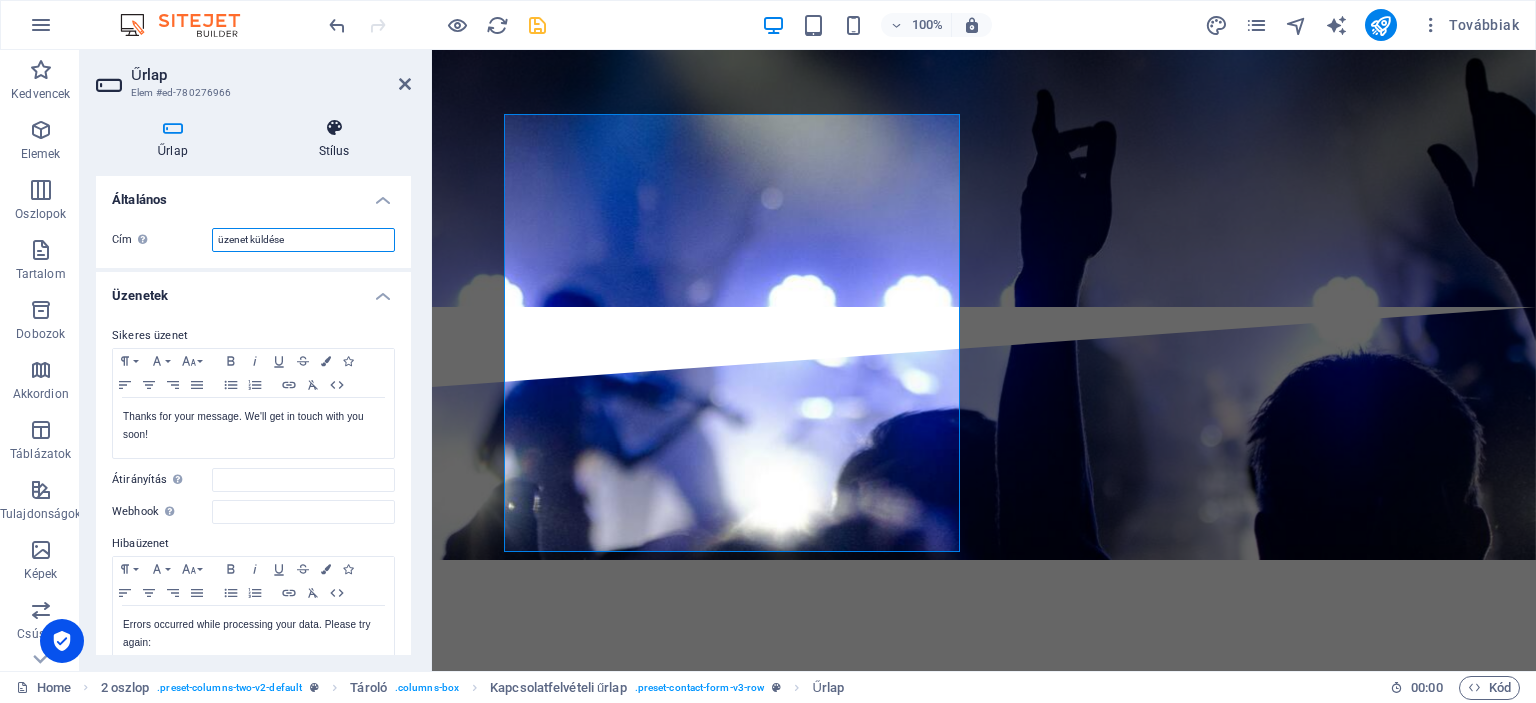type on "üzenet küldése" 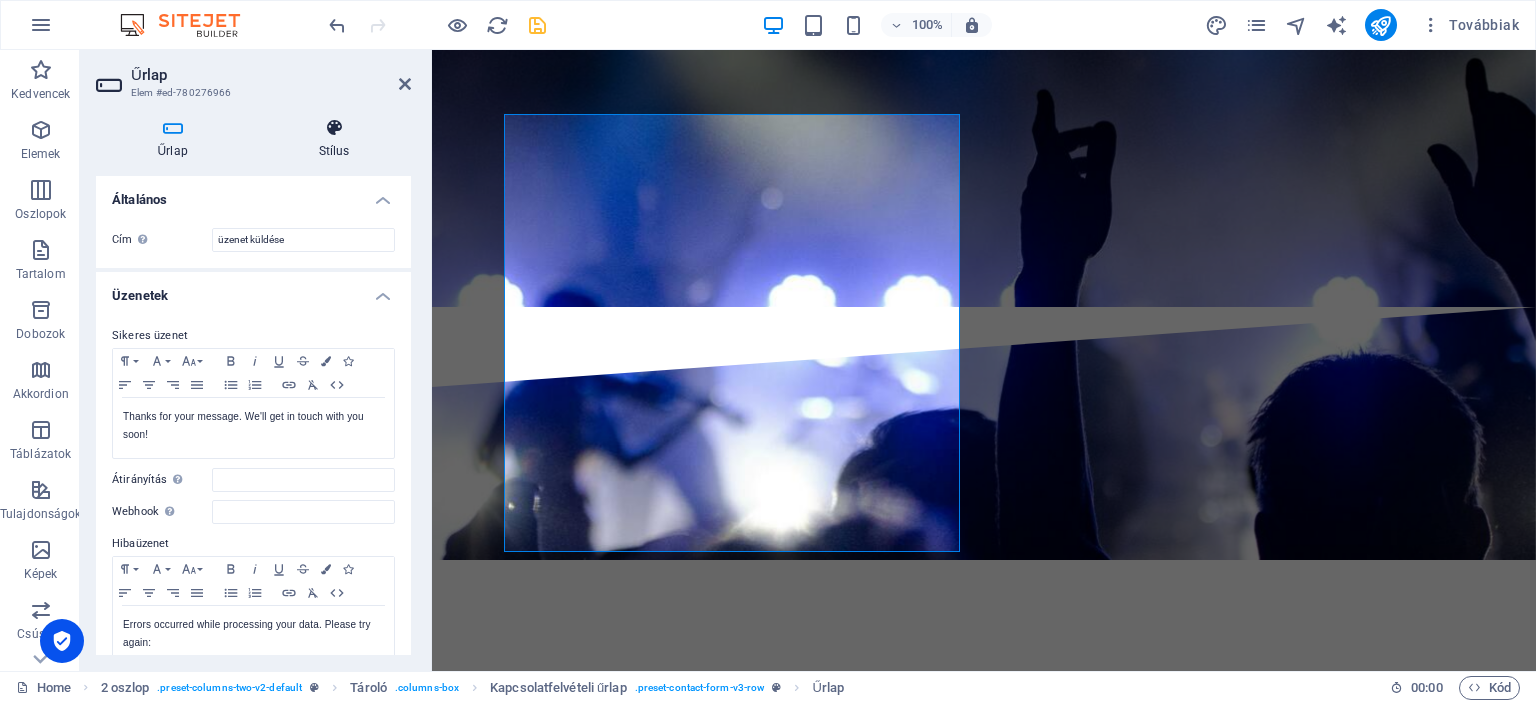 click at bounding box center [334, 128] 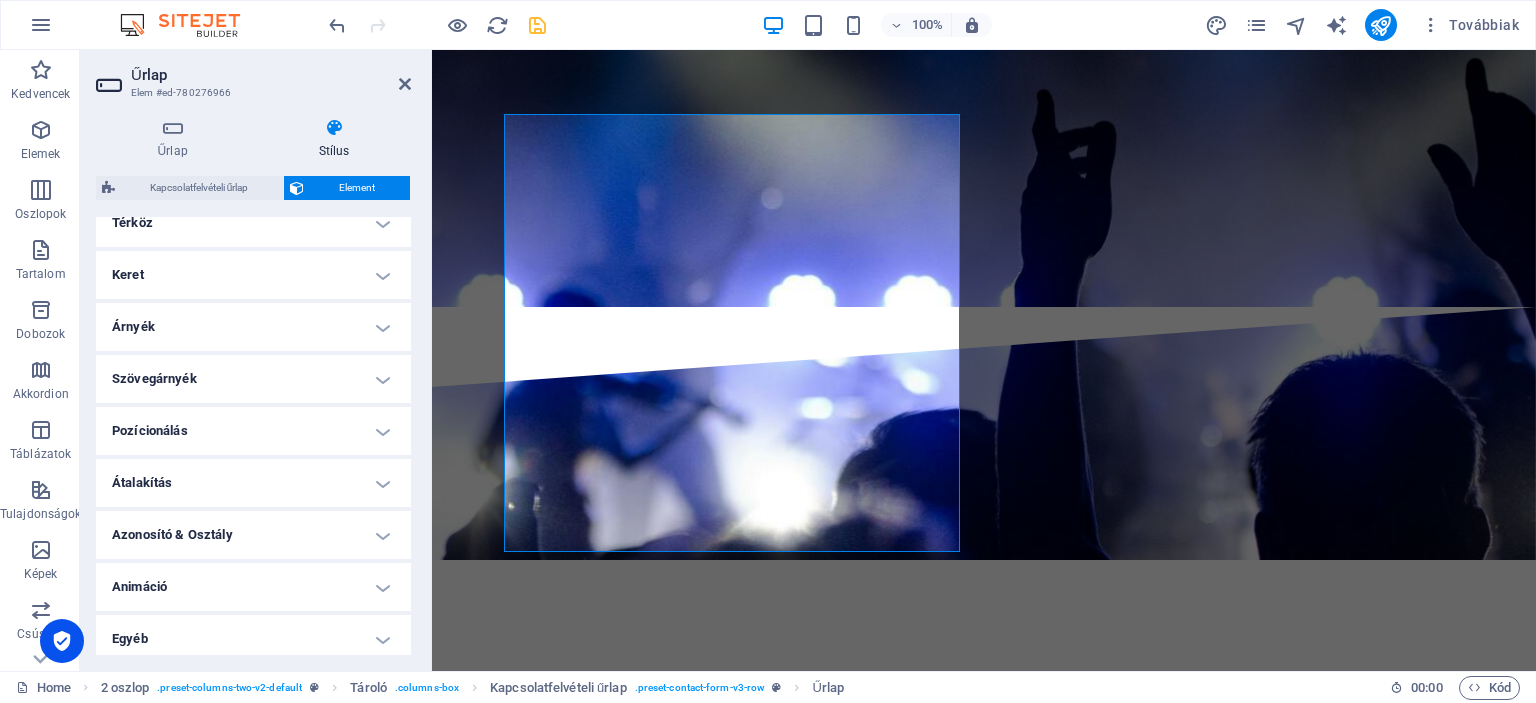 scroll, scrollTop: 423, scrollLeft: 0, axis: vertical 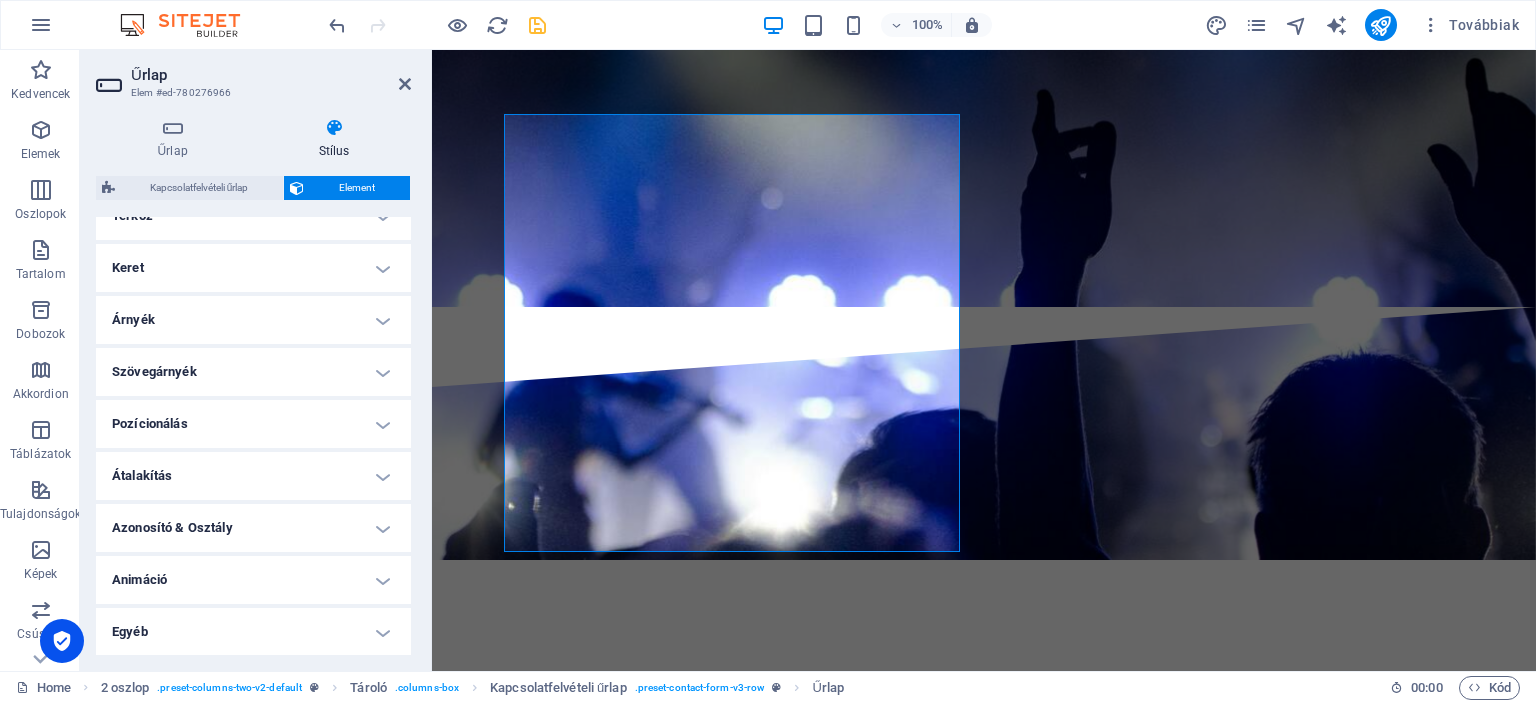 click on "Egyéb" at bounding box center [253, 632] 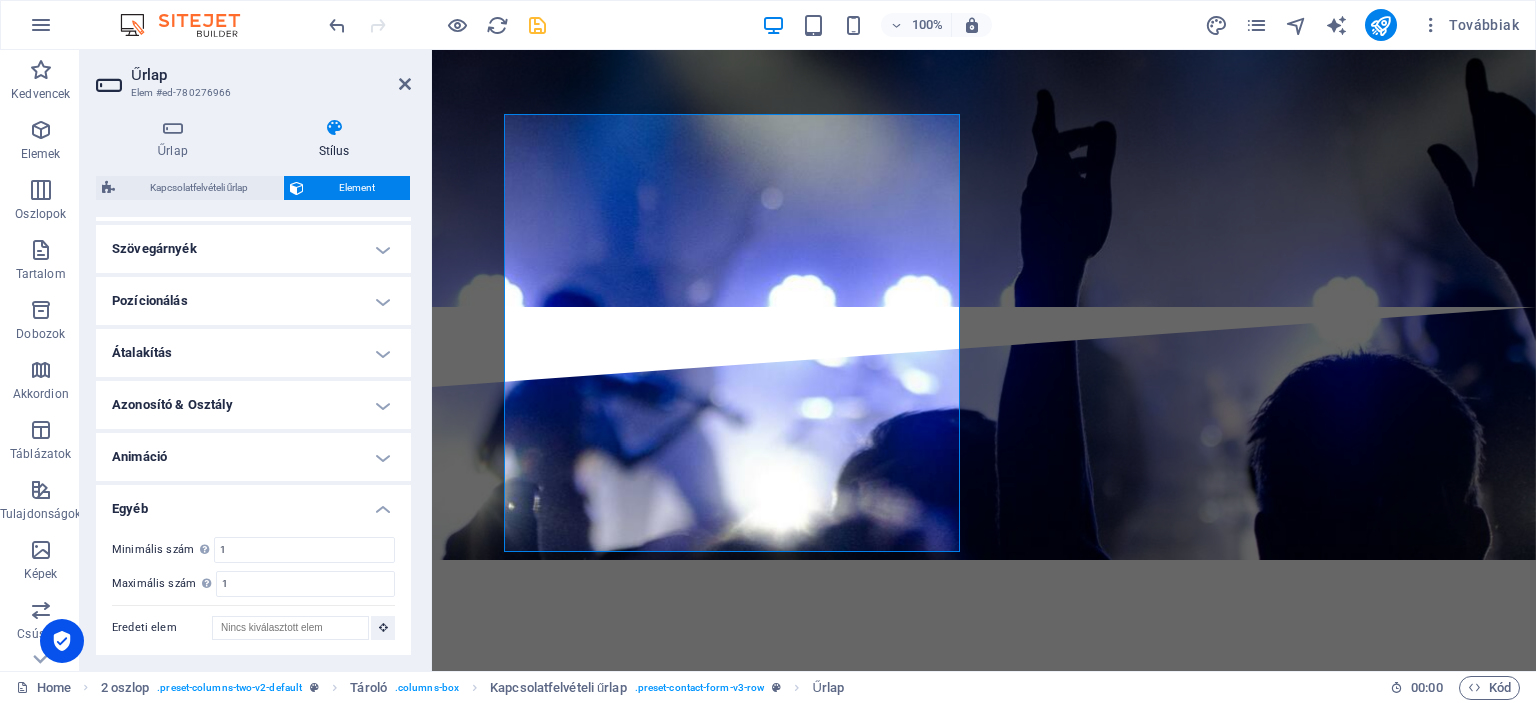 scroll, scrollTop: 0, scrollLeft: 0, axis: both 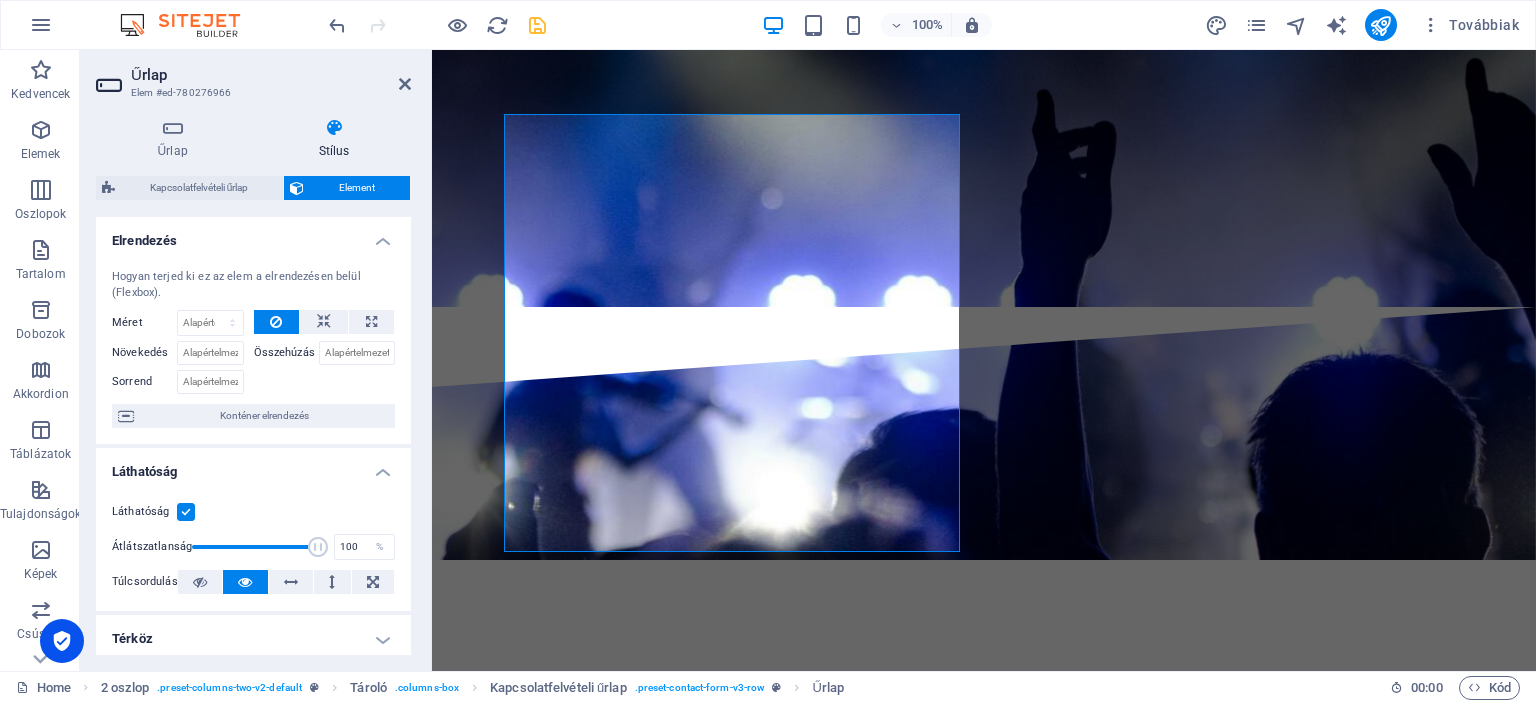 drag, startPoint x: 408, startPoint y: 586, endPoint x: 0, endPoint y: 259, distance: 522.87 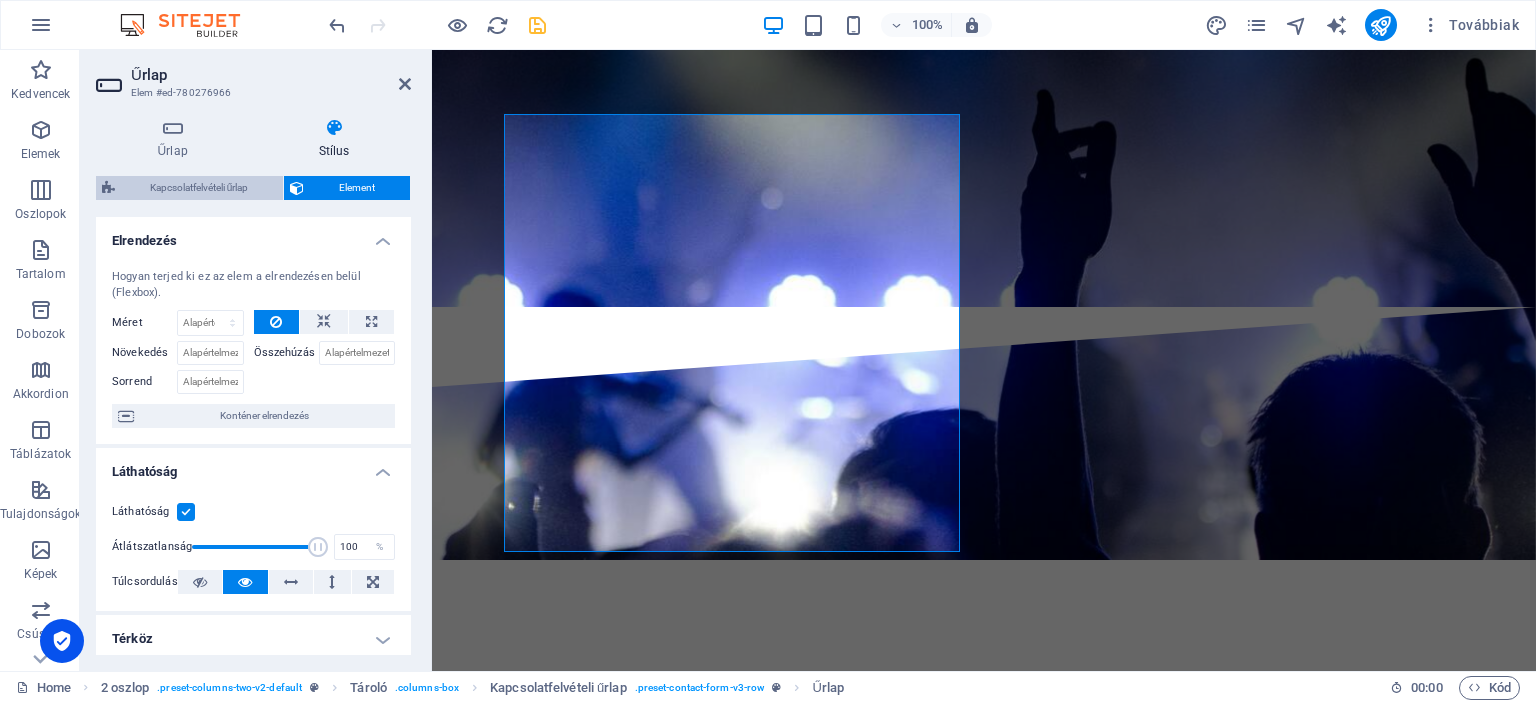 click on "Kapcsolatfelvételi űrlap" at bounding box center (199, 188) 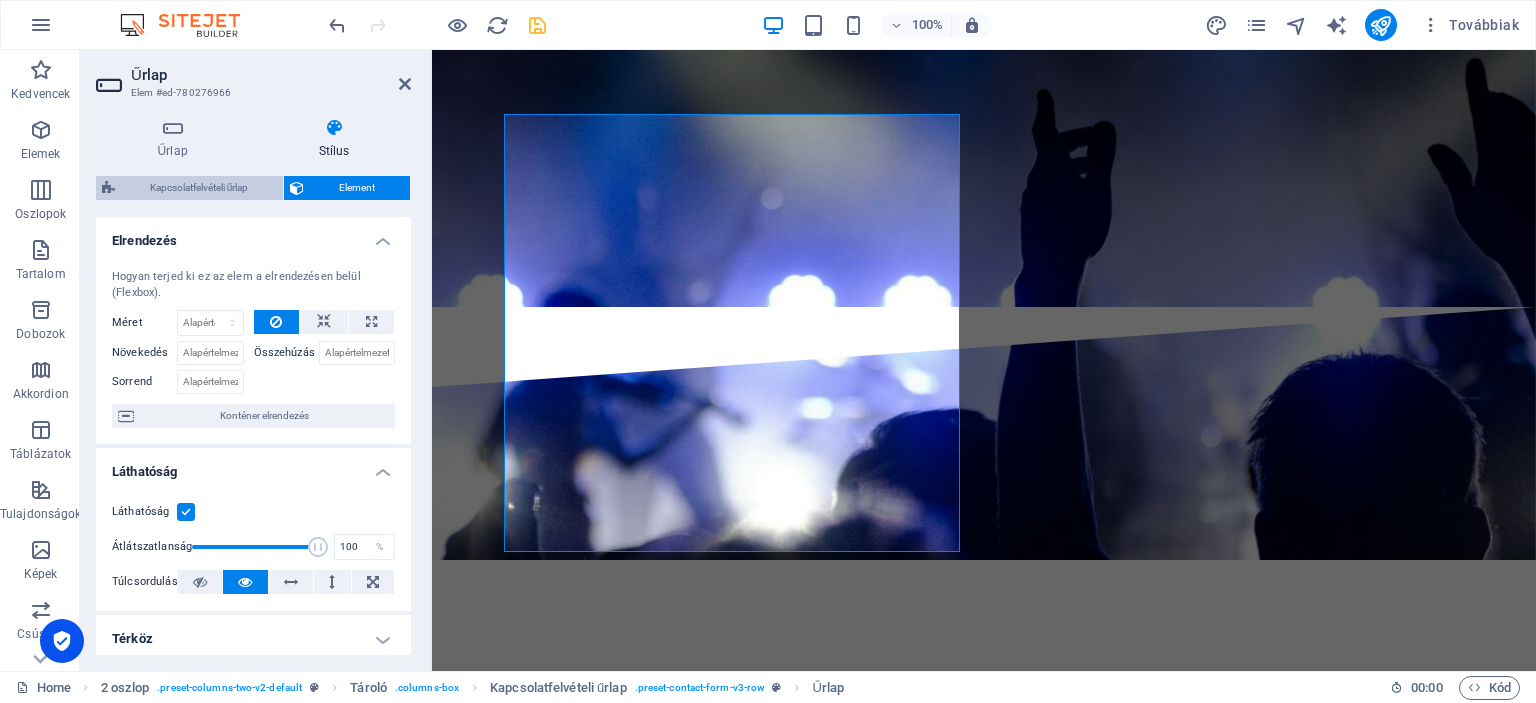 select on "rem" 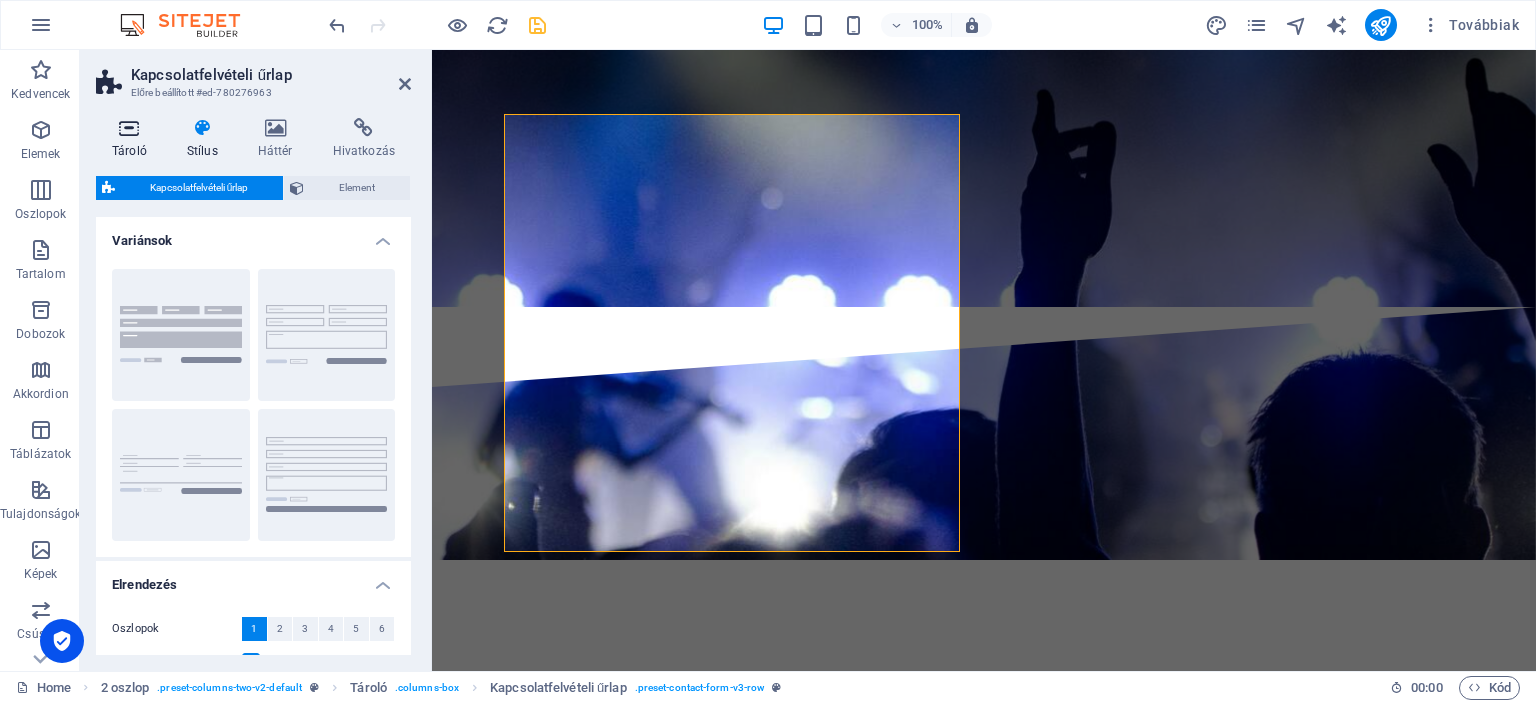 click at bounding box center (129, 128) 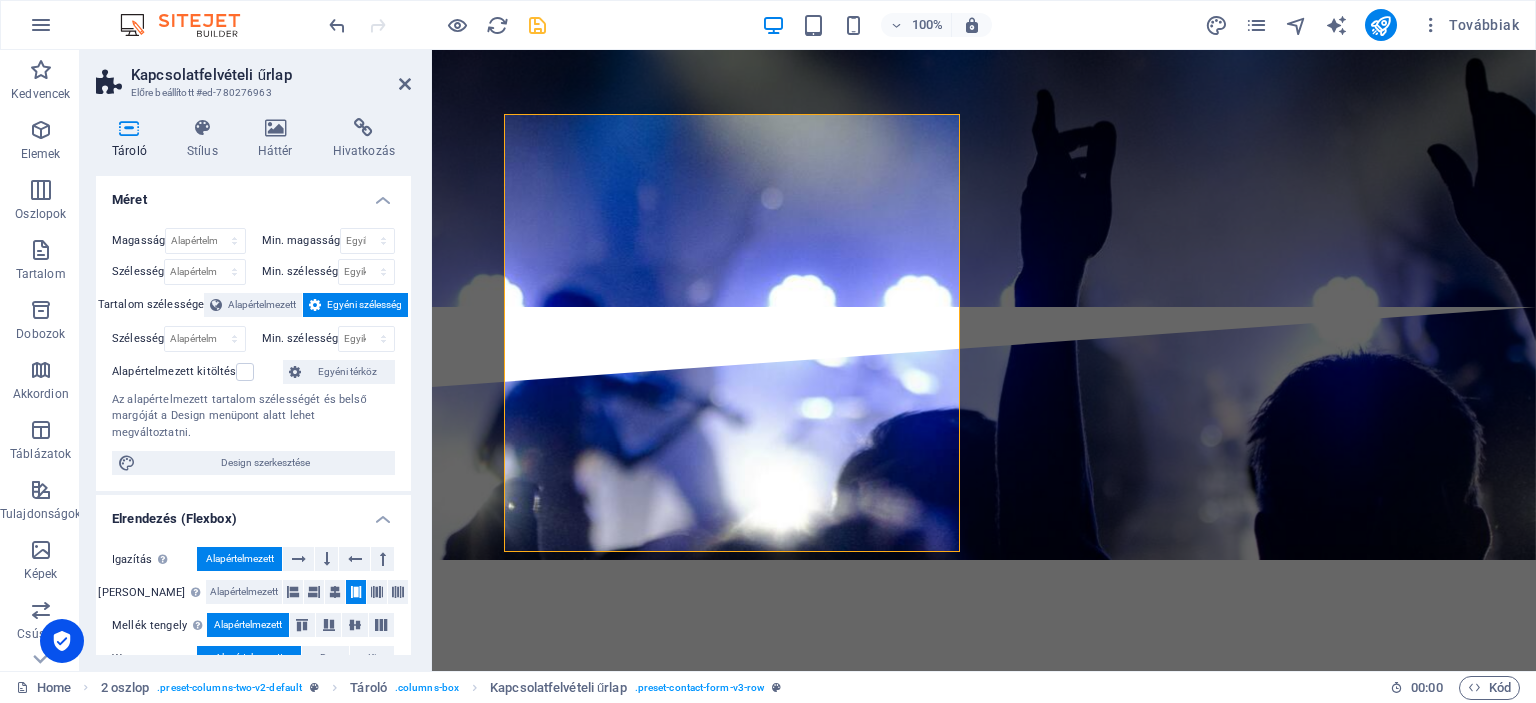 drag, startPoint x: 405, startPoint y: 192, endPoint x: 404, endPoint y: 235, distance: 43.011627 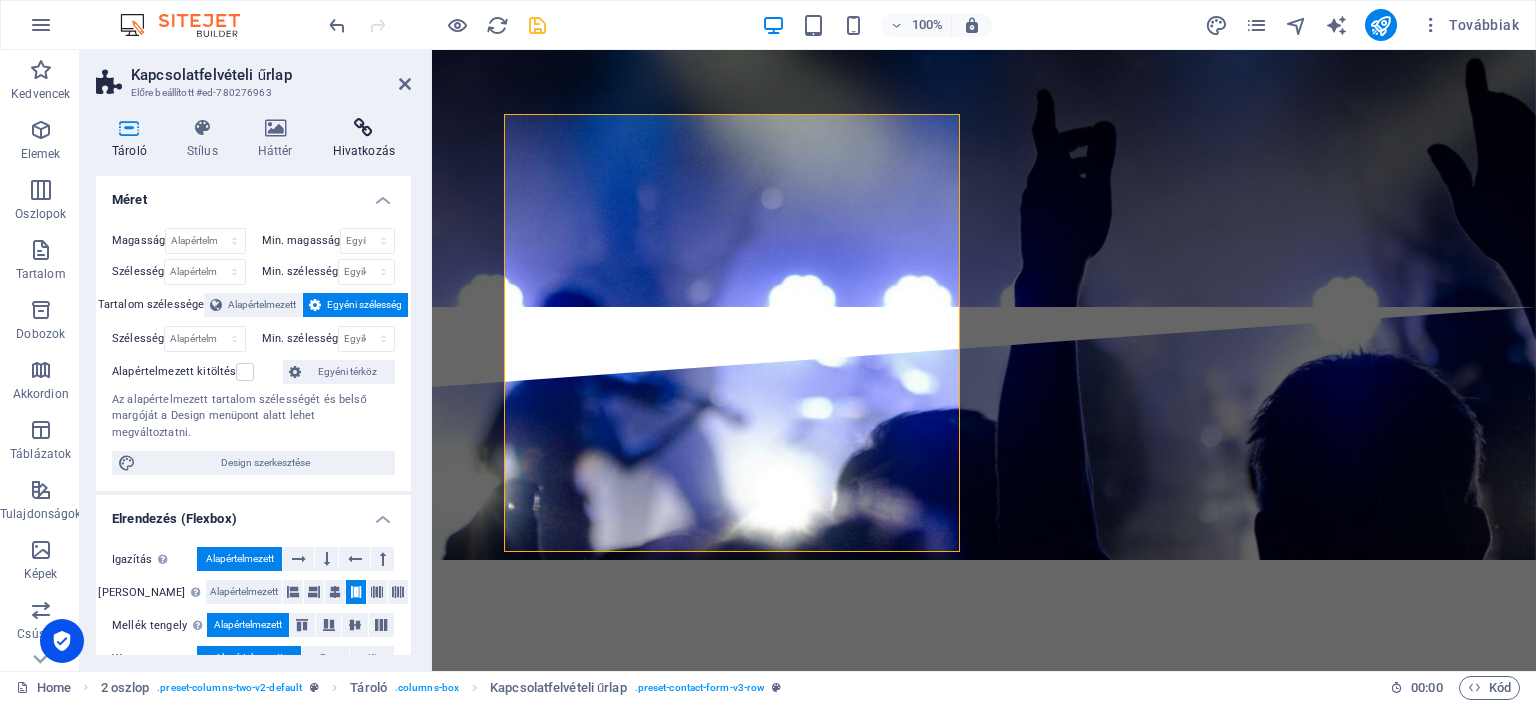 click at bounding box center (364, 128) 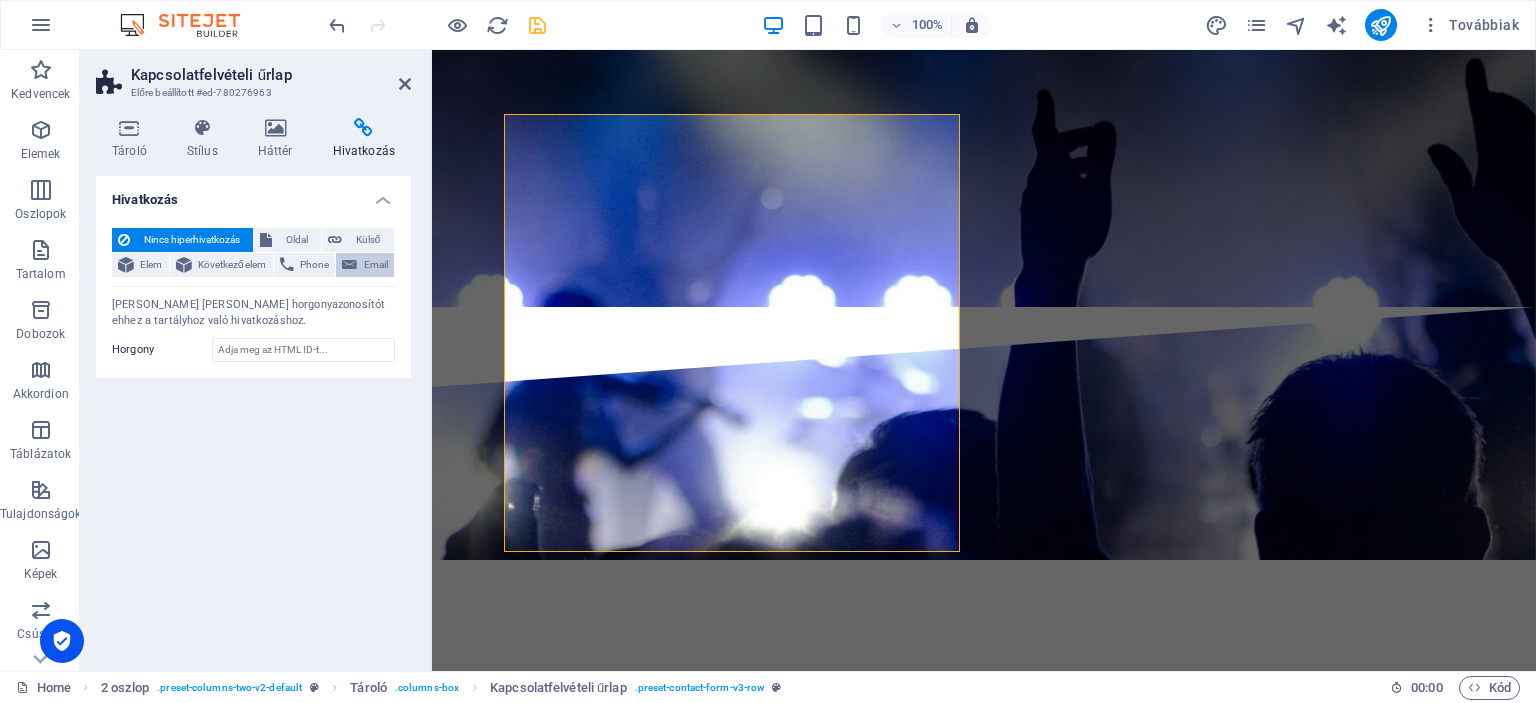click on "Email" at bounding box center (365, 265) 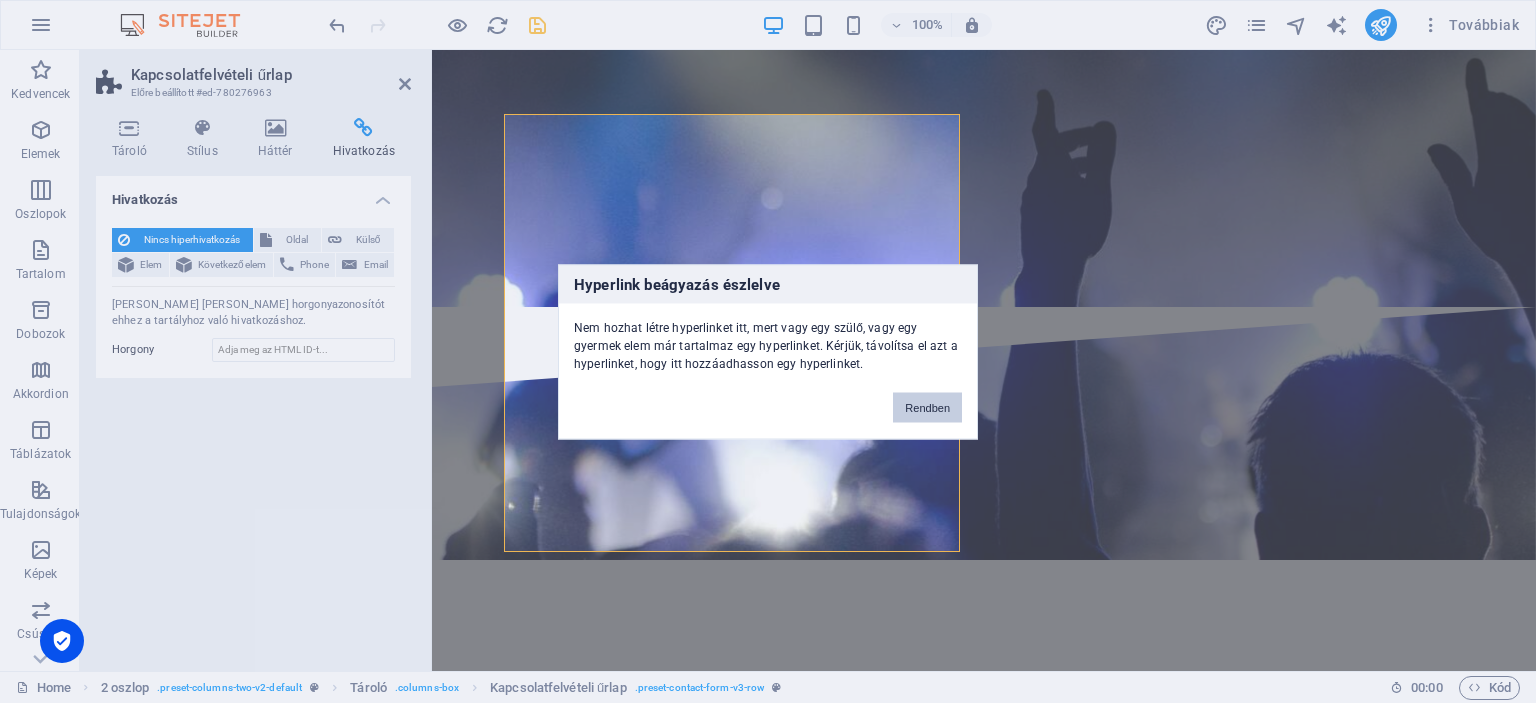 click on "Rendben" at bounding box center [927, 407] 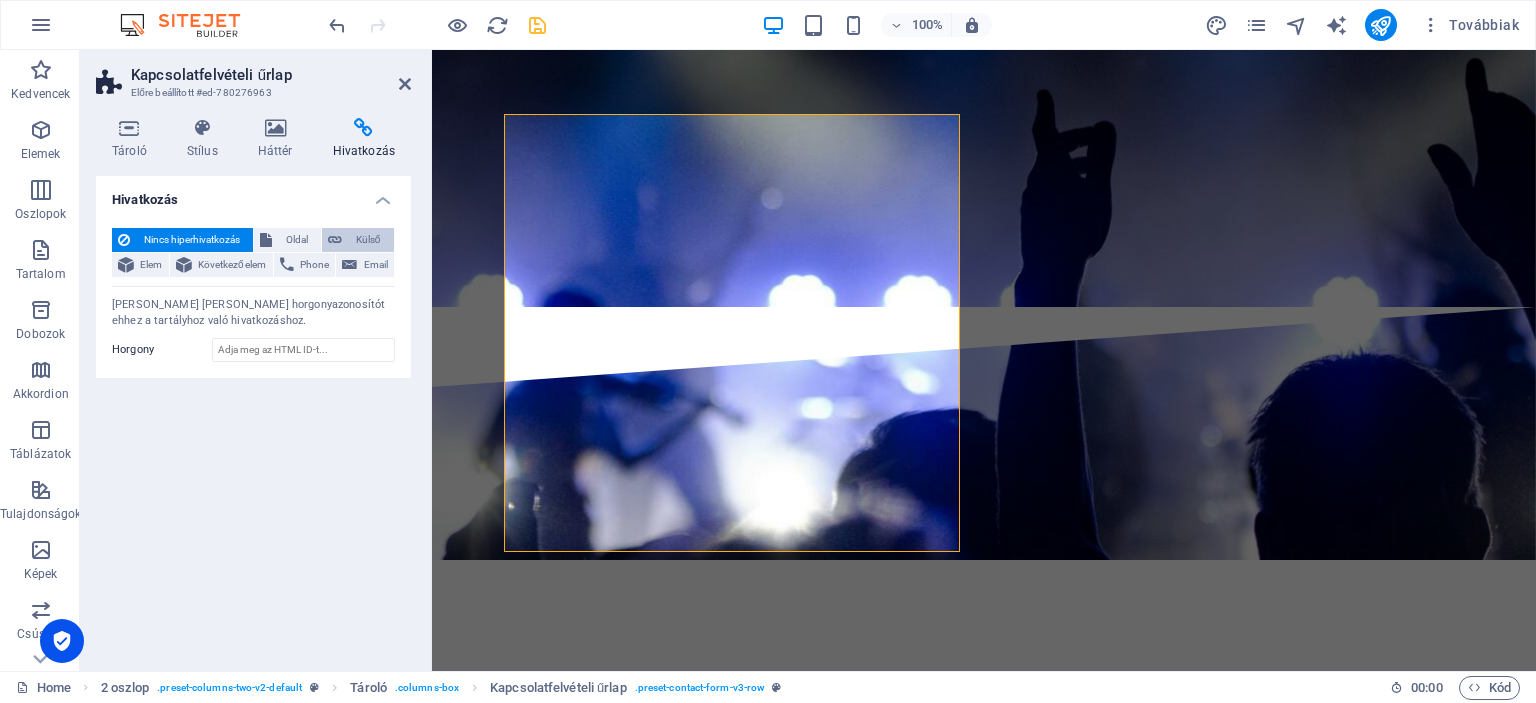 click on "Külső" at bounding box center [368, 240] 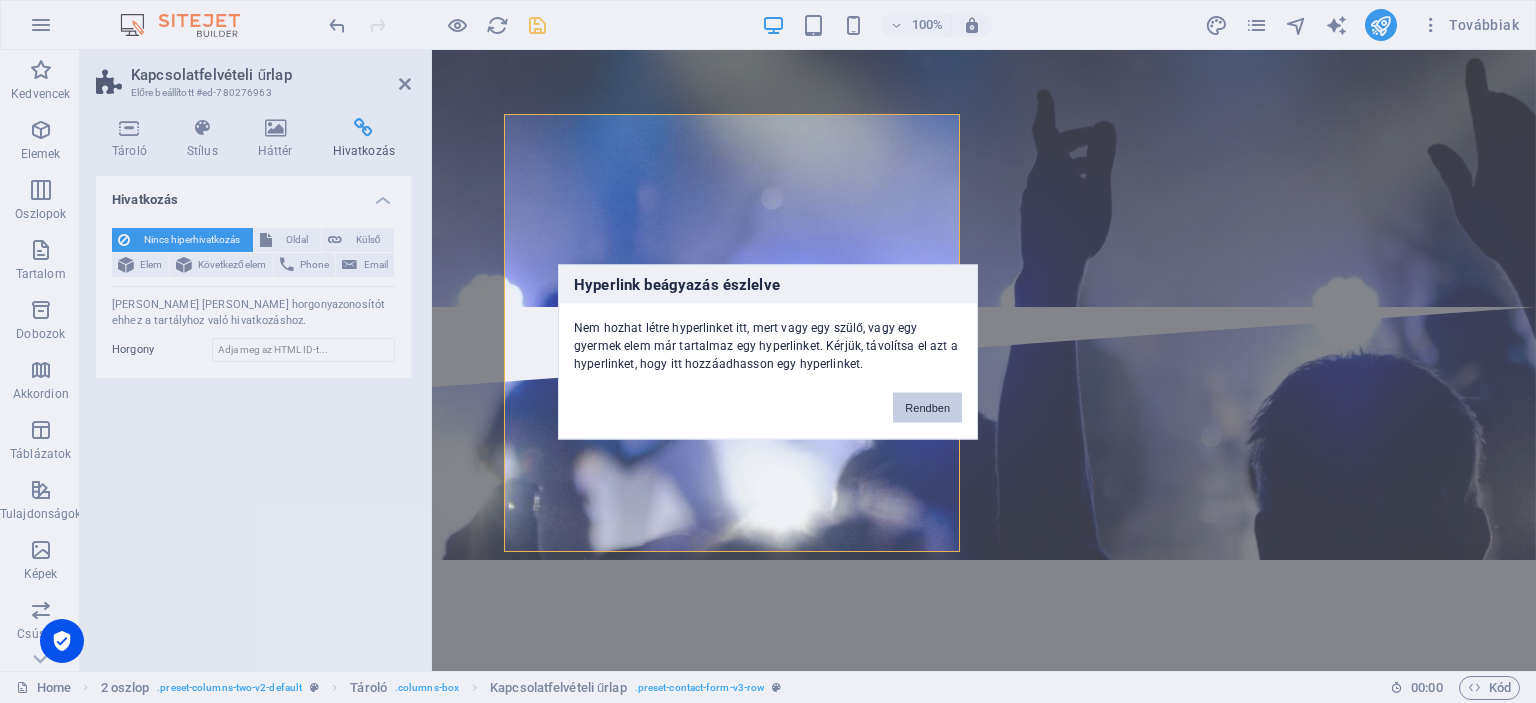 click on "Rendben" at bounding box center [927, 407] 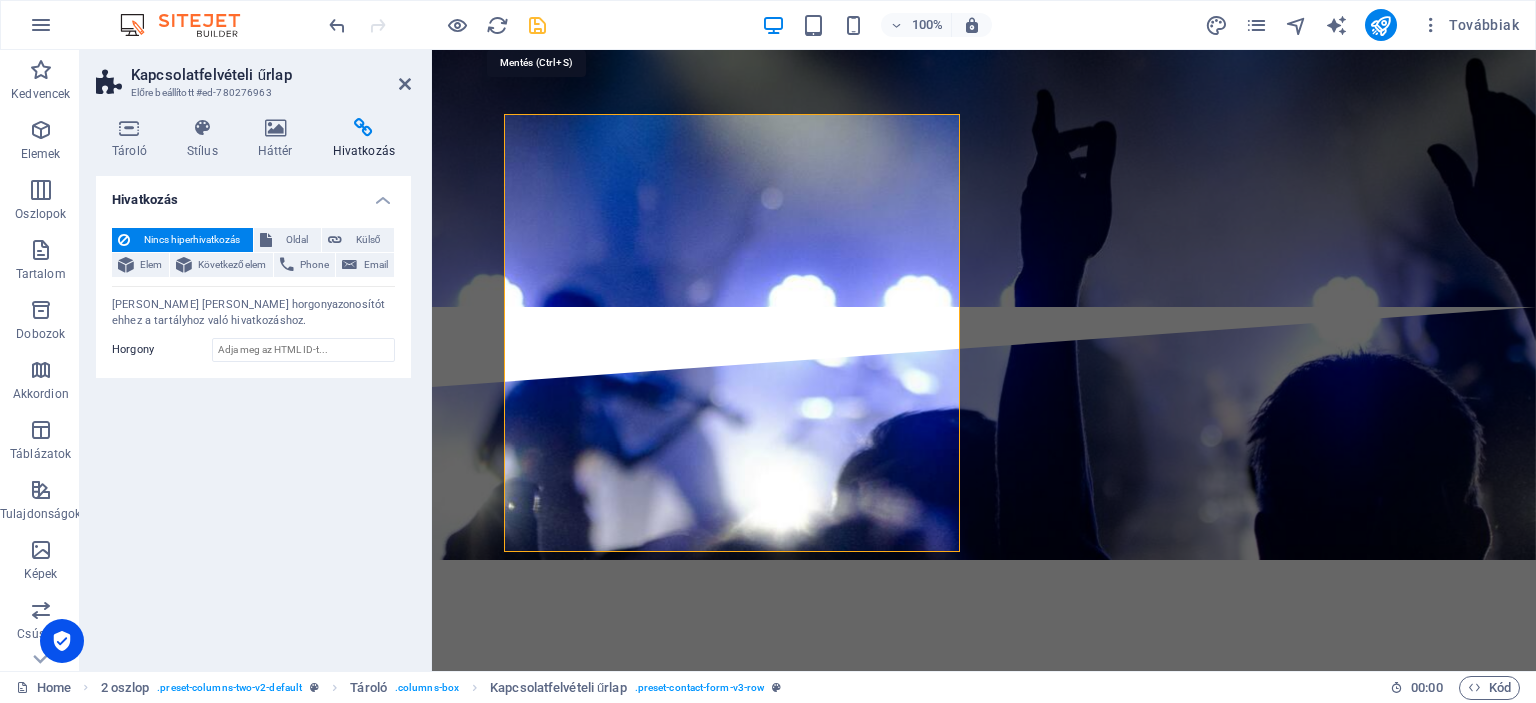 click at bounding box center [537, 25] 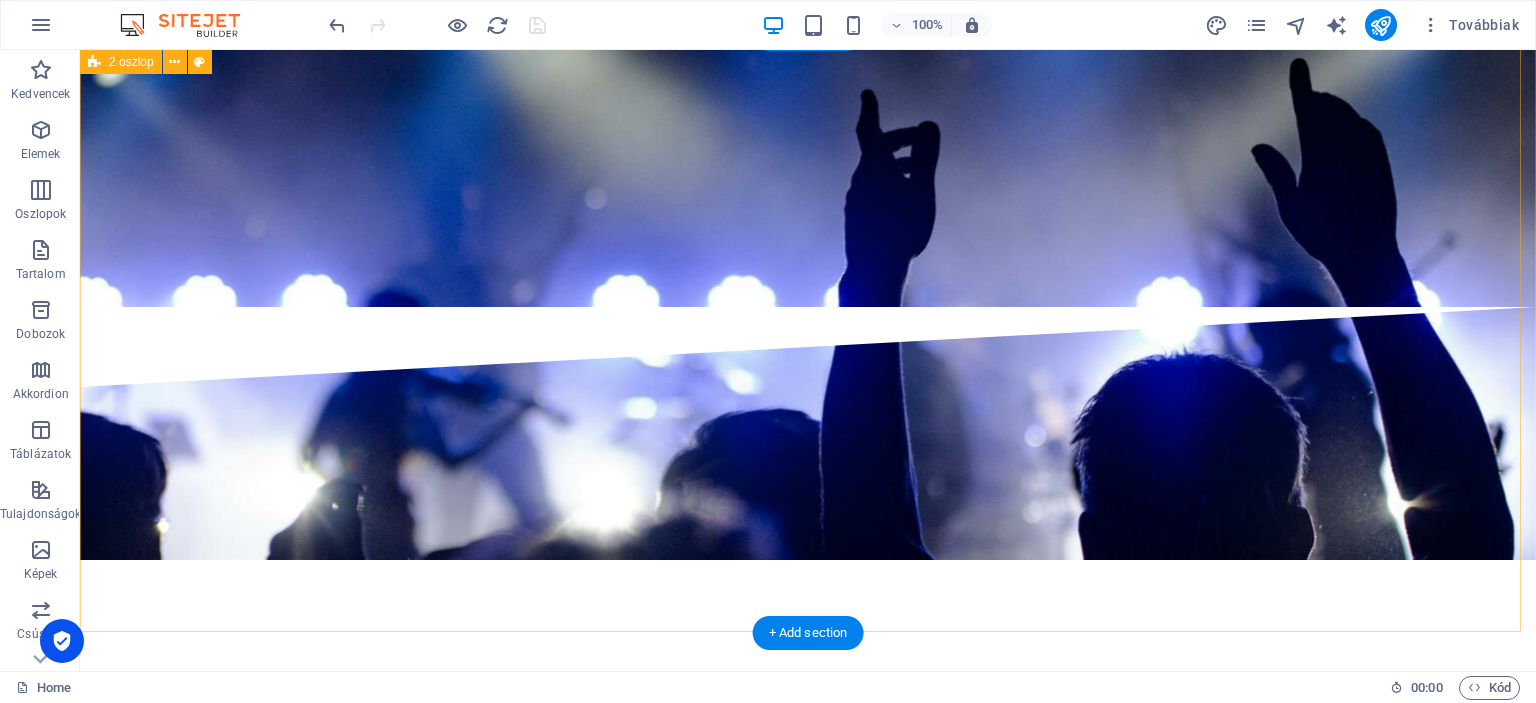 click on "[PERSON_NAME] és megértettem az adatvédelmi irányelveket. Nicht lesbar? Neu generieren Submit" at bounding box center [808, 6994] 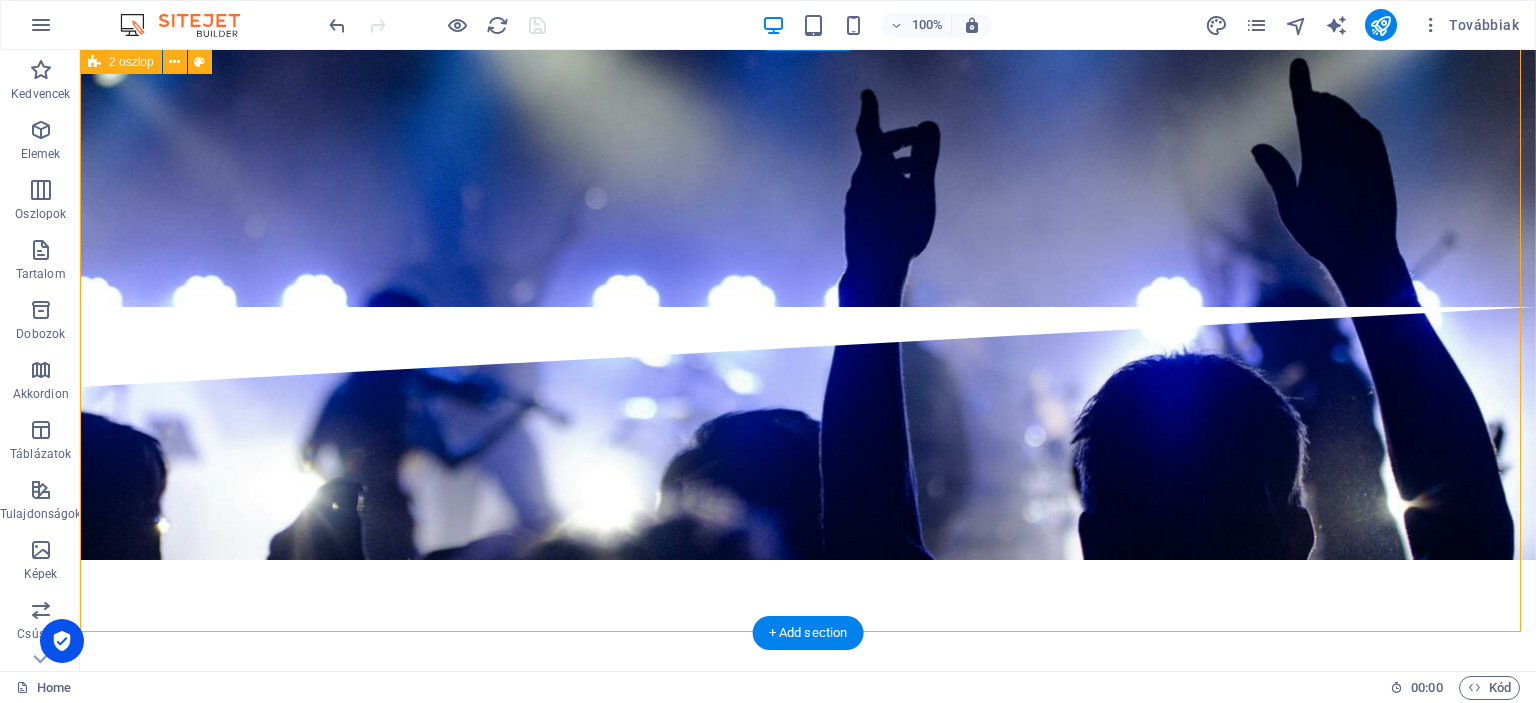 click on "[PERSON_NAME] és megértettem az adatvédelmi irányelveket. Nicht lesbar? Neu generieren Submit" at bounding box center (808, 6994) 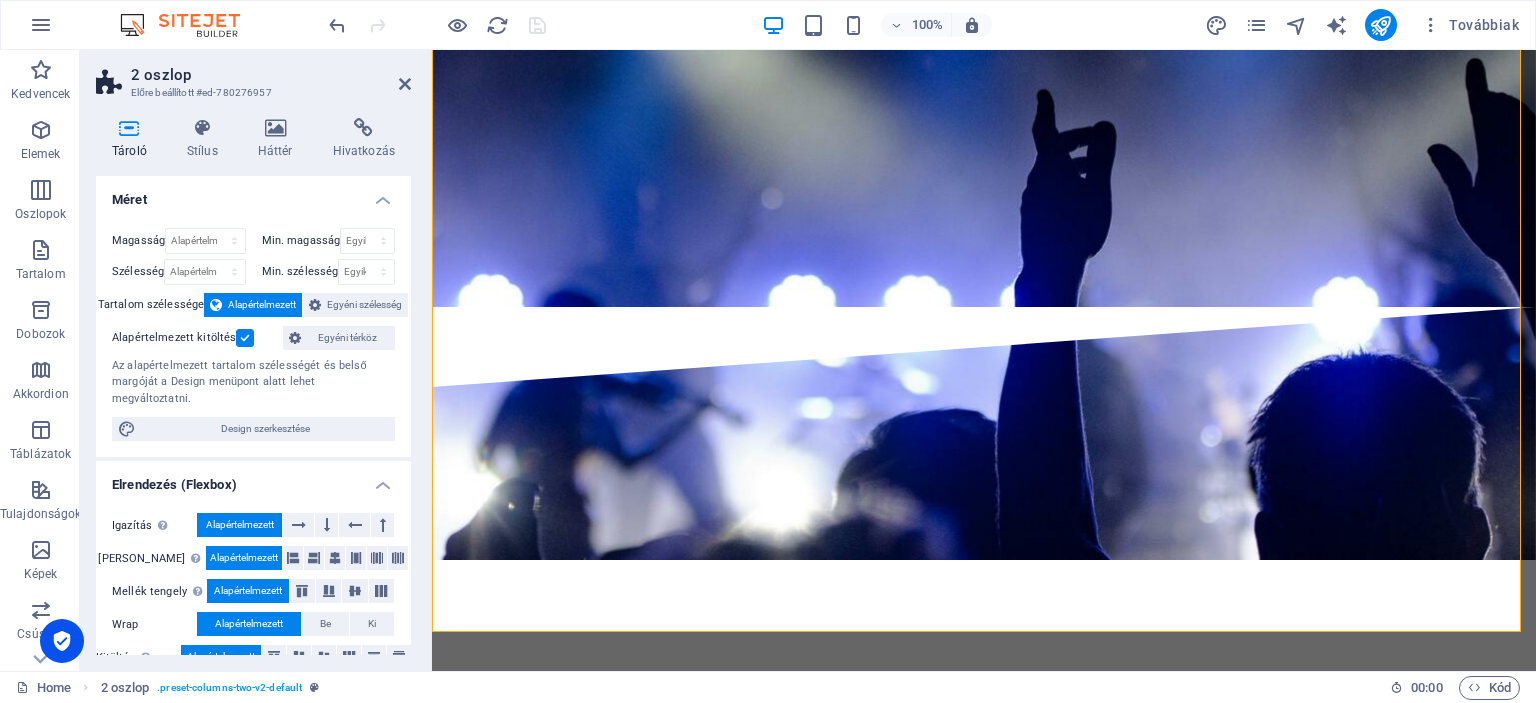 drag, startPoint x: 412, startPoint y: 203, endPoint x: 410, endPoint y: 224, distance: 21.095022 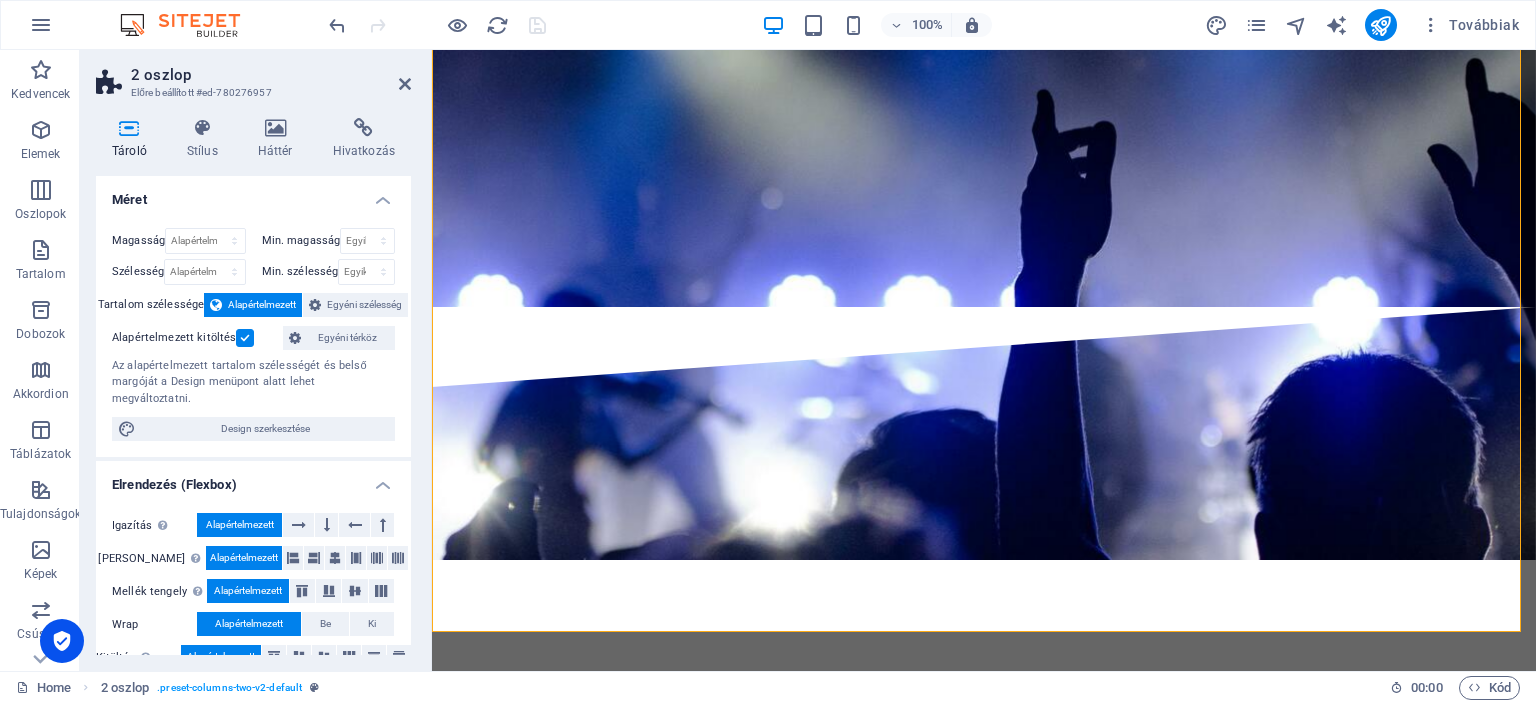 click on "Tároló Stílus Háttér Hivatkozás Méret Magasság Alapértelmezett px rem % vh vw Min. magasság Egyik sem px rem % vh vw Szélesség Alapértelmezett px rem % em vh vw Min. szélesség Egyik sem px rem % vh vw Tartalom szélessége Alapértelmezett Egyéni szélesség Szélesség Alapértelmezett px rem % em vh vw Min. szélesség Egyik sem px rem % vh vw Alapértelmezett kitöltés Egyéni térköz Az alapértelmezett tartalom szélességét és belső margóját a Design menüpont alatt lehet megváltoztatni. Design szerkesztése Elrendezés (Flexbox) Igazítás Meghatározza a flex irányát. Alapértelmezett Fő tengely Meghatározza, hogy az elemek hogyan viselkedjenek a fő tengely mentén ebben a tartályban (tartalom igazítása). Alapértelmezett Mellék tengely Irányítsa az elemek függőleges irányát a tartályon belül (elemek igazítása). Alapértelmezett Wrap Alapértelmezett Be Ki Kitöltés Alapértelmezett Accessibility Role Egyik sem Alert Article Banner Comment %" at bounding box center (253, 386) 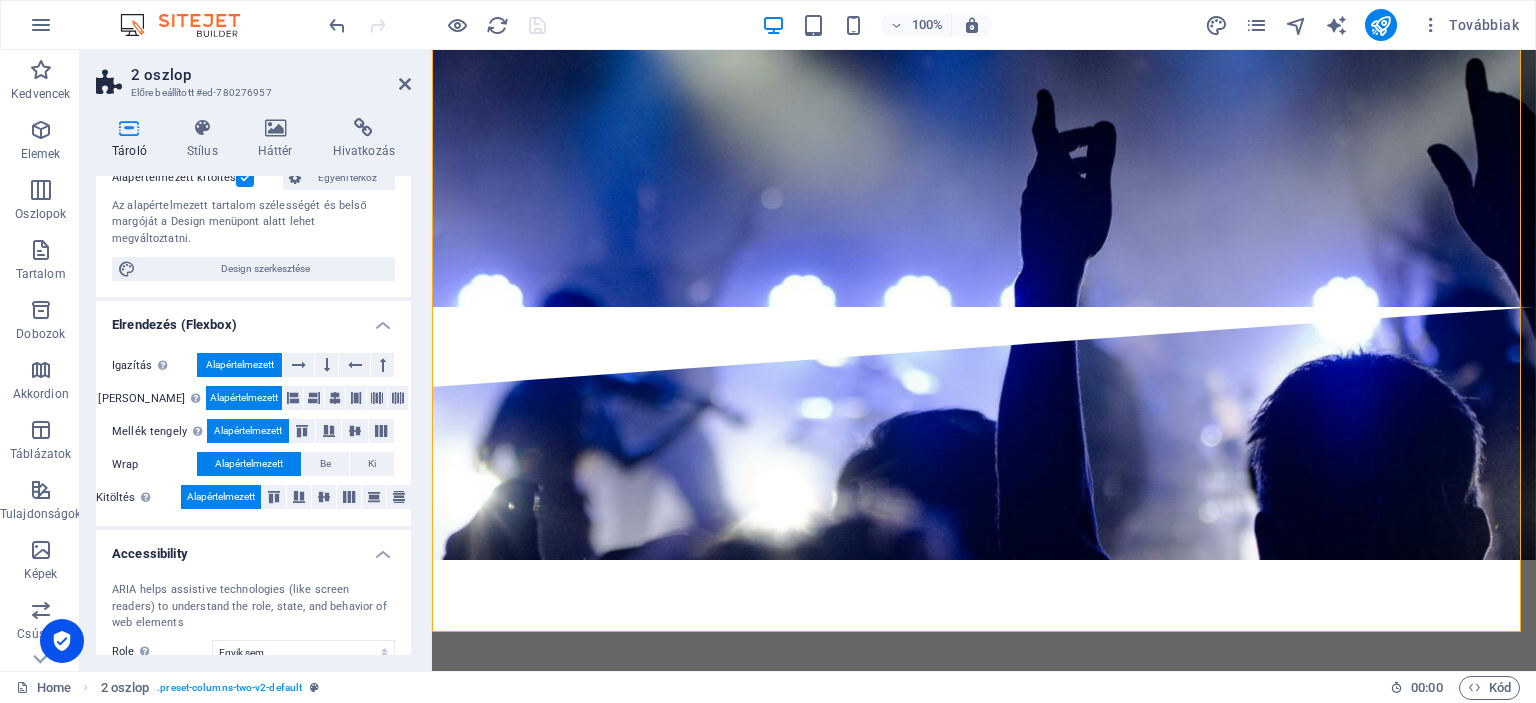 scroll, scrollTop: 0, scrollLeft: 0, axis: both 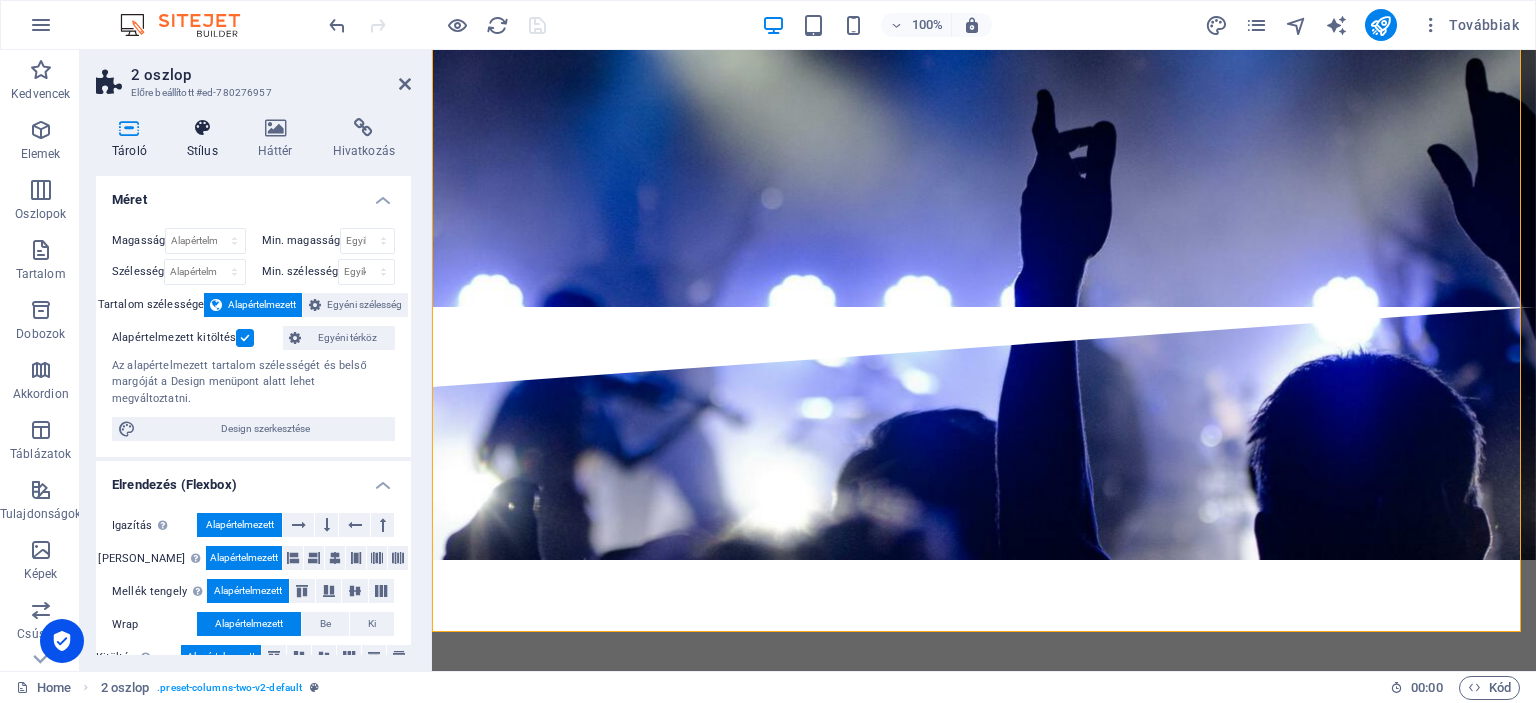click at bounding box center (202, 128) 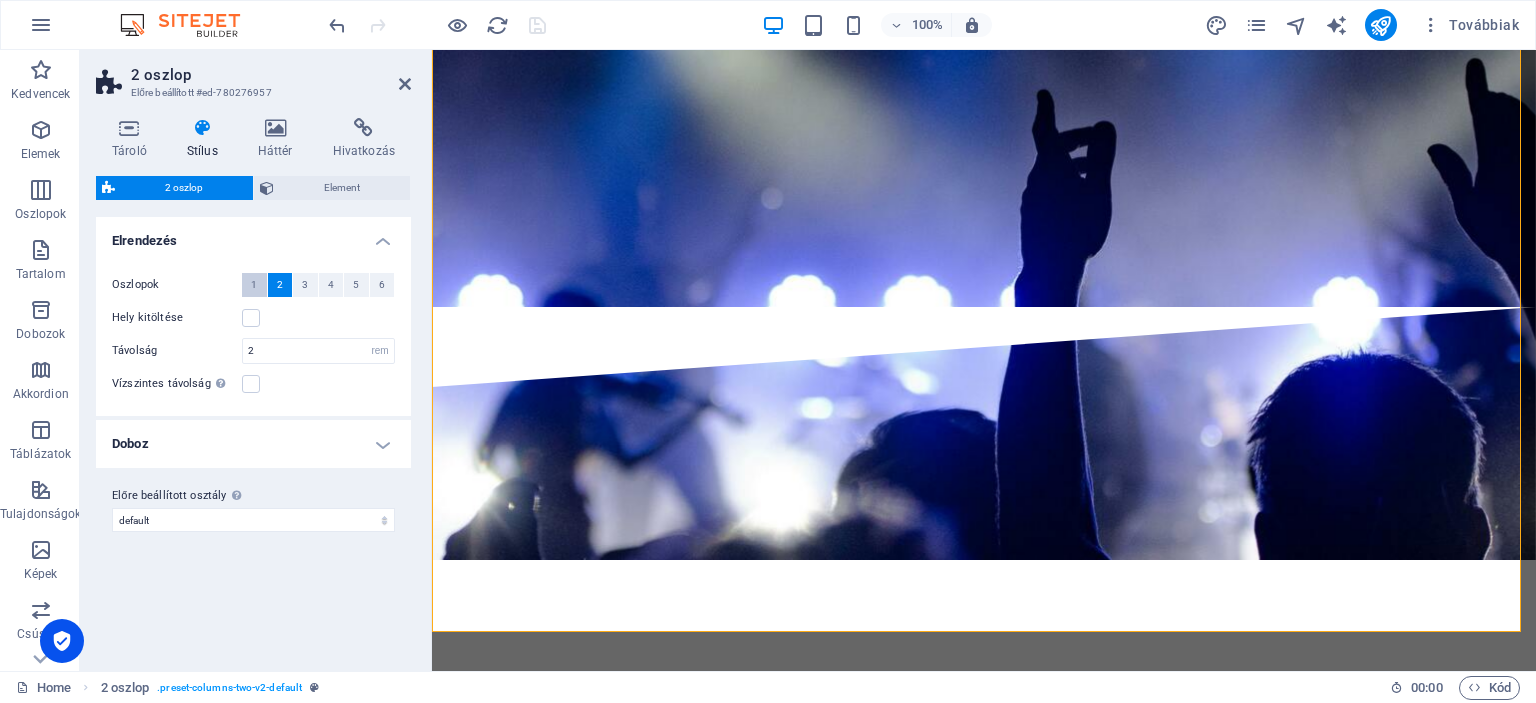 click on "1" at bounding box center (254, 285) 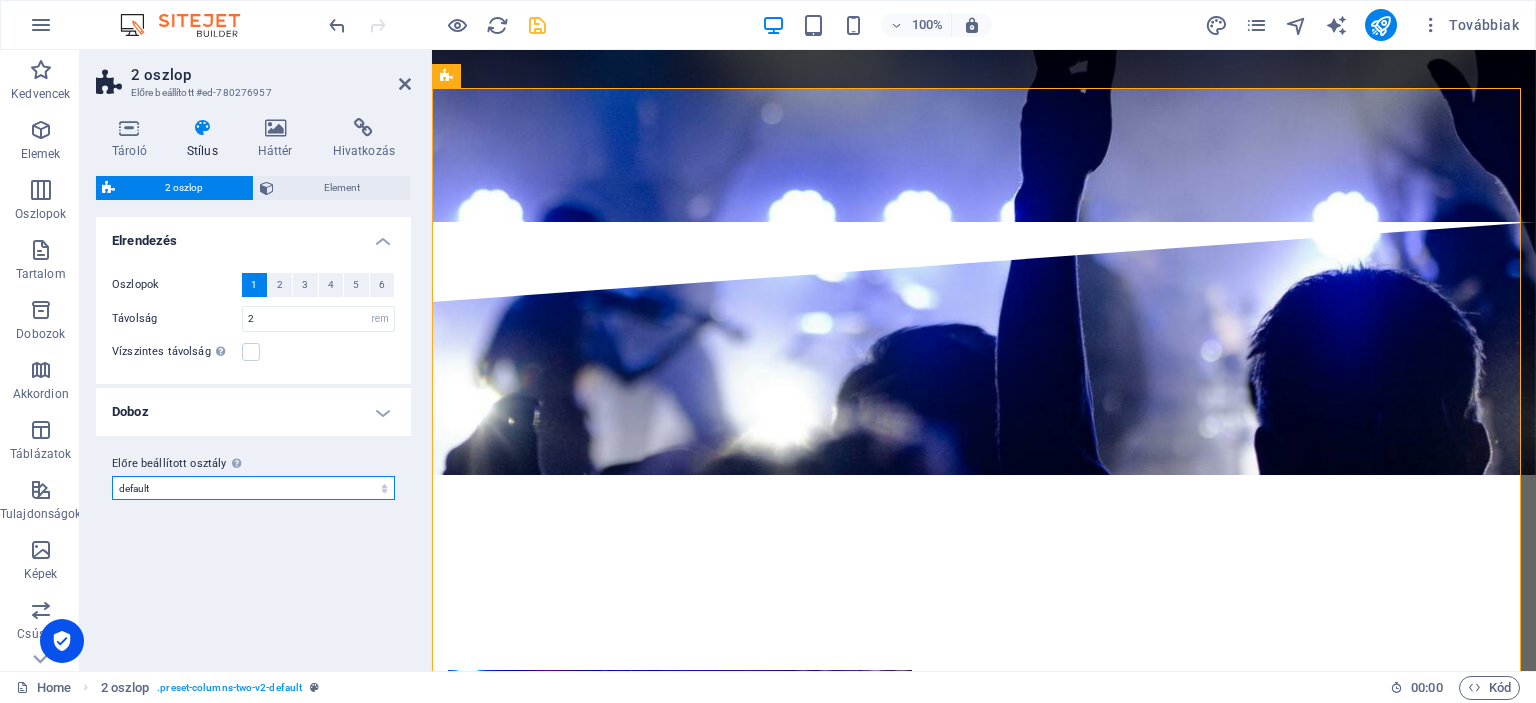 click on "default Előre beállított osztály hozzáadása" at bounding box center [253, 488] 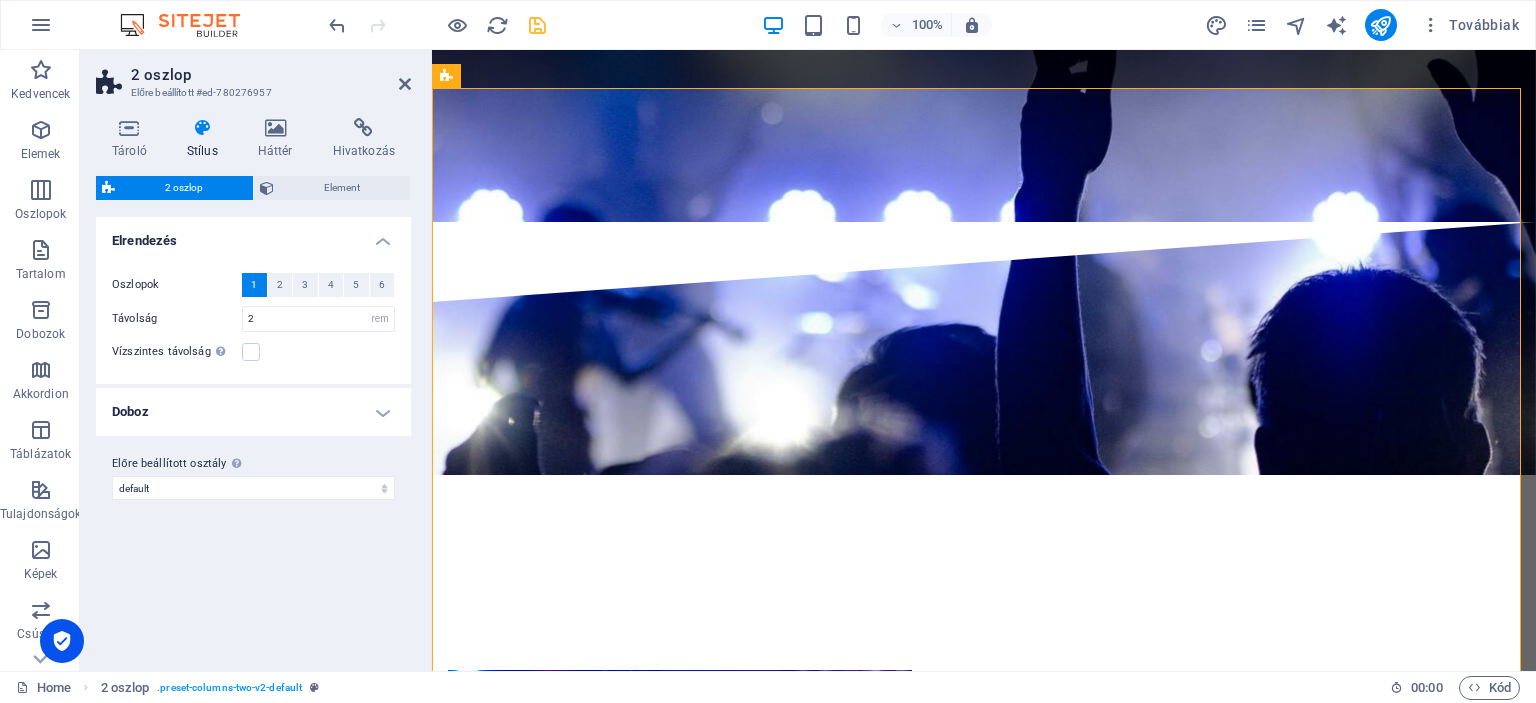 click on "Doboz" at bounding box center (253, 412) 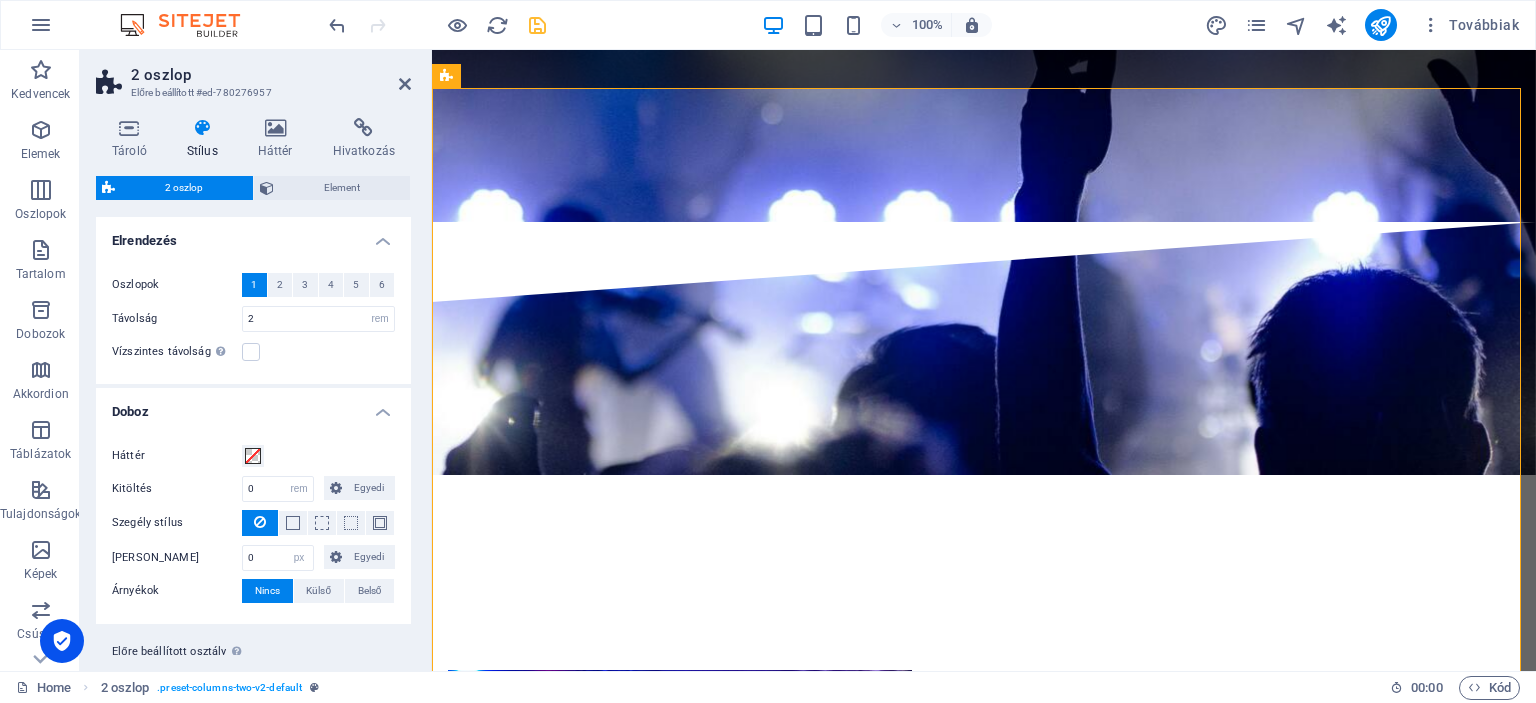 drag, startPoint x: 405, startPoint y: 430, endPoint x: 400, endPoint y: 463, distance: 33.37664 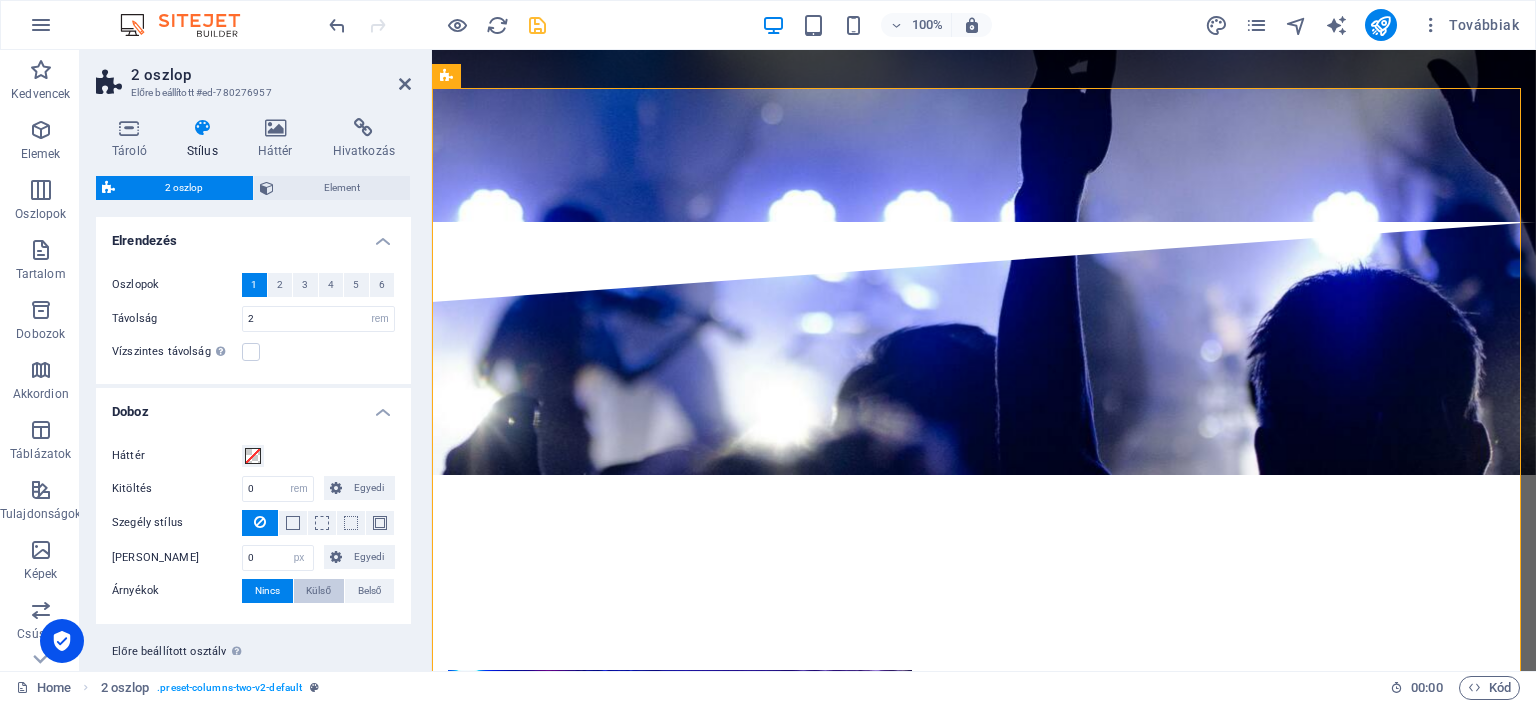 click on "Külső" at bounding box center (318, 591) 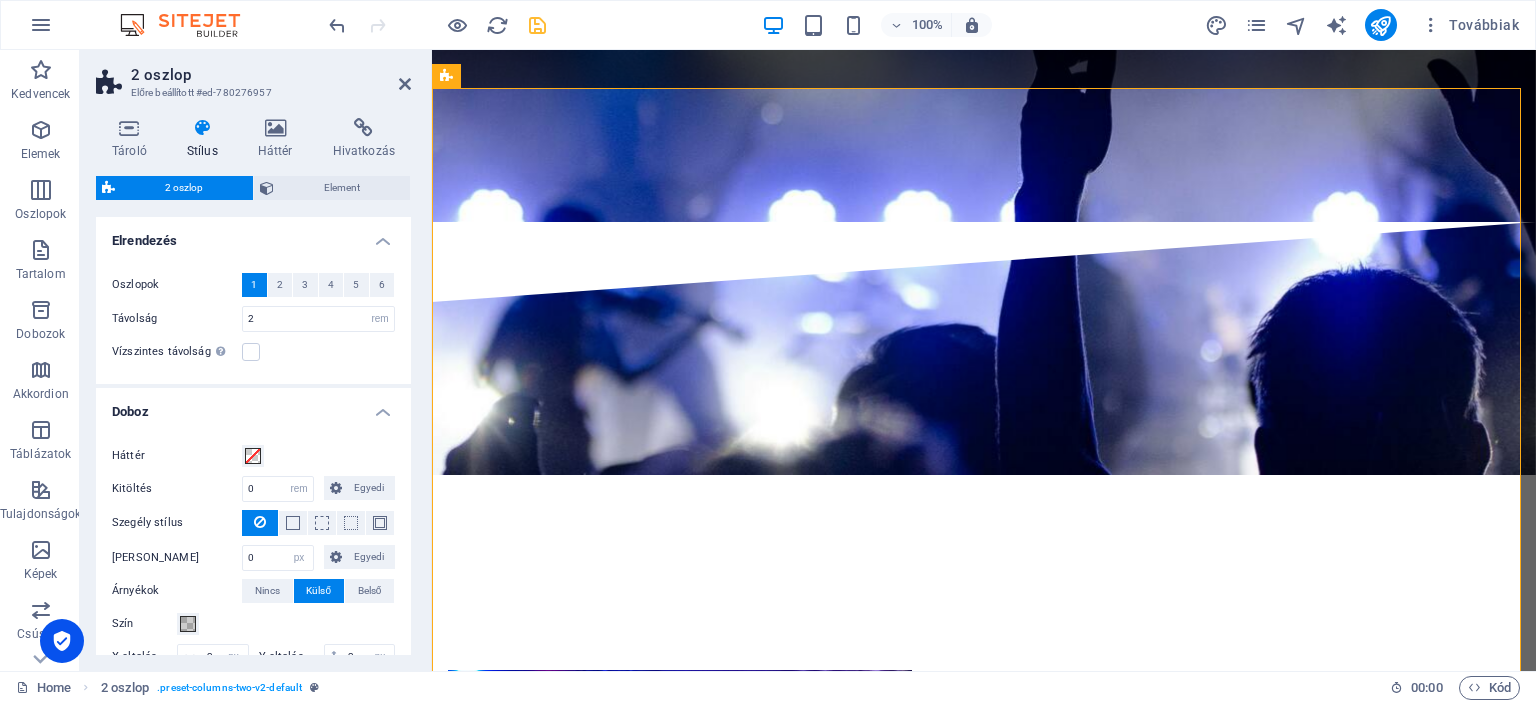 type on "2" 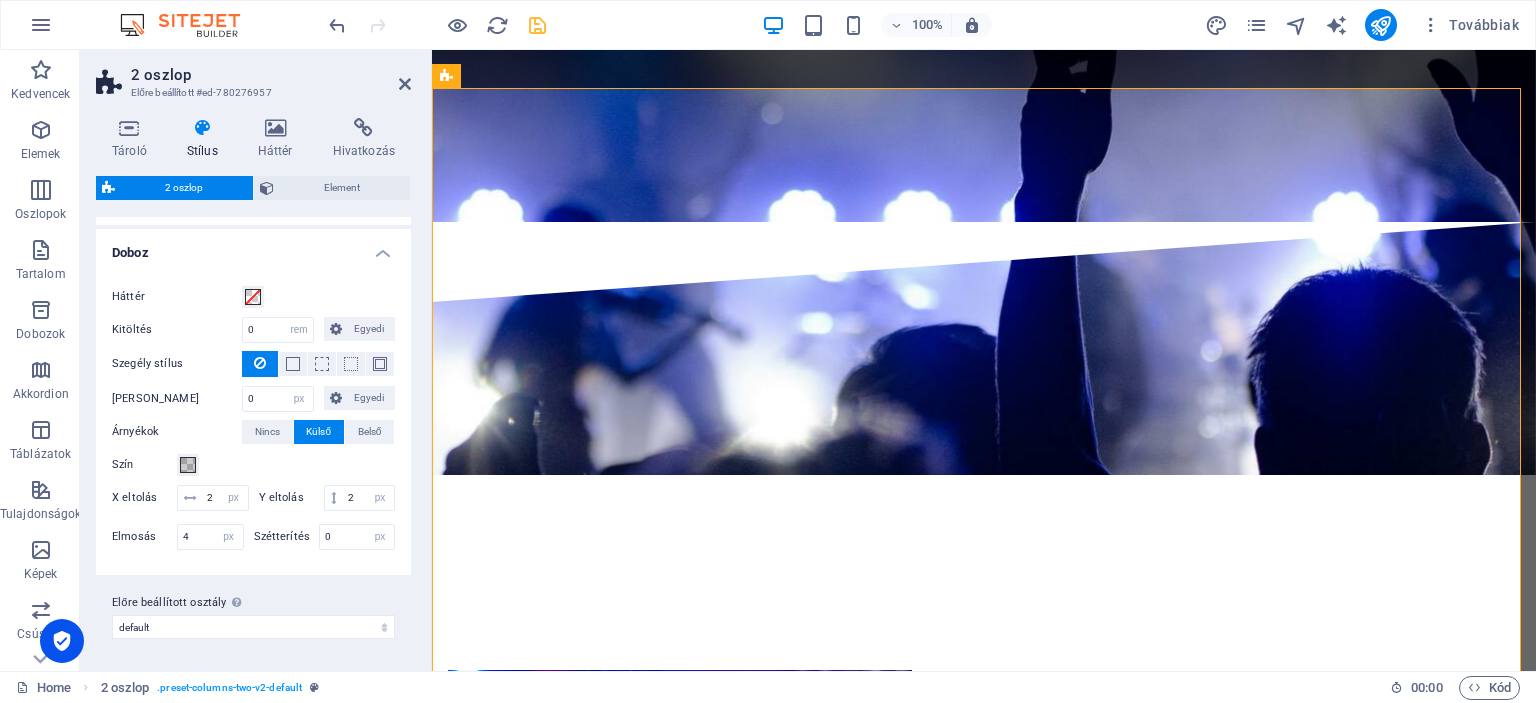 scroll, scrollTop: 0, scrollLeft: 0, axis: both 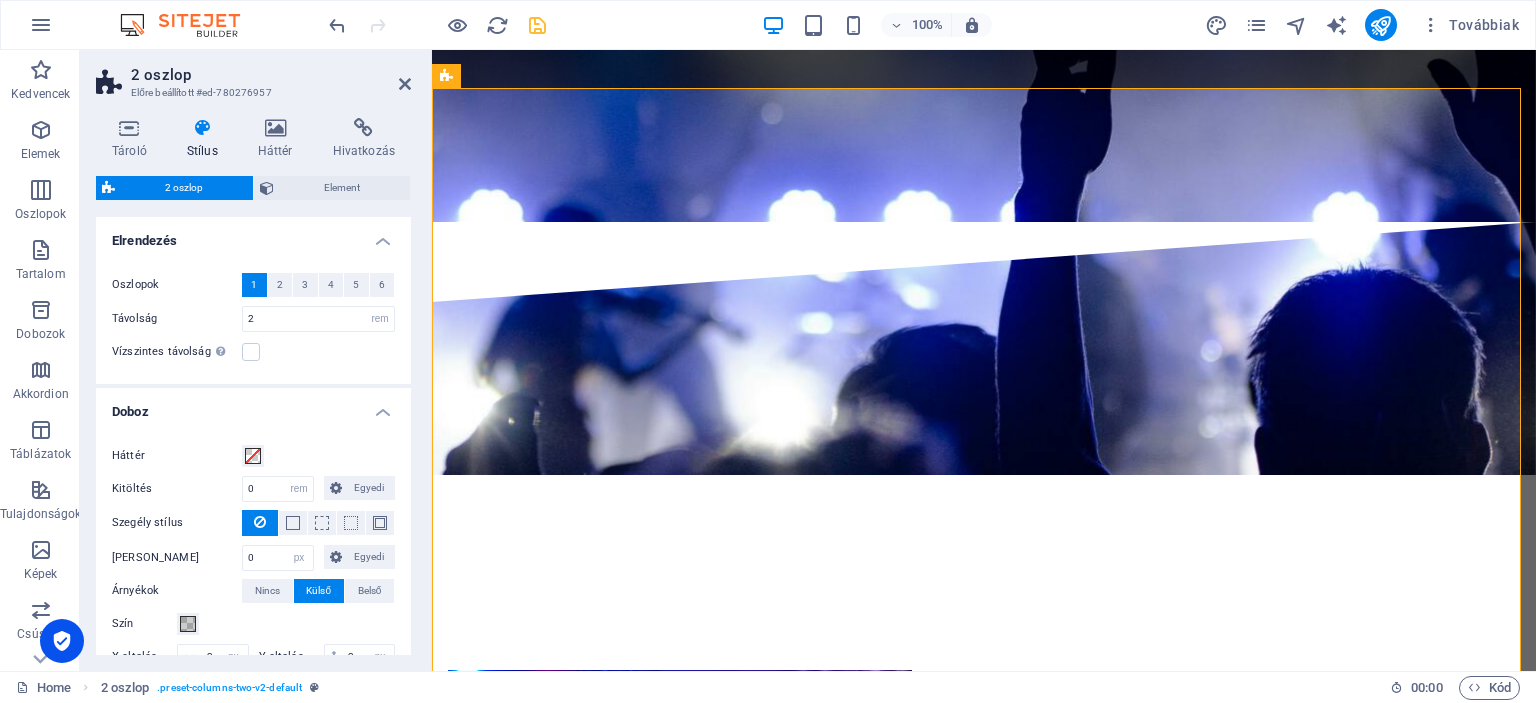 drag, startPoint x: 408, startPoint y: 521, endPoint x: 1, endPoint y: 258, distance: 484.58023 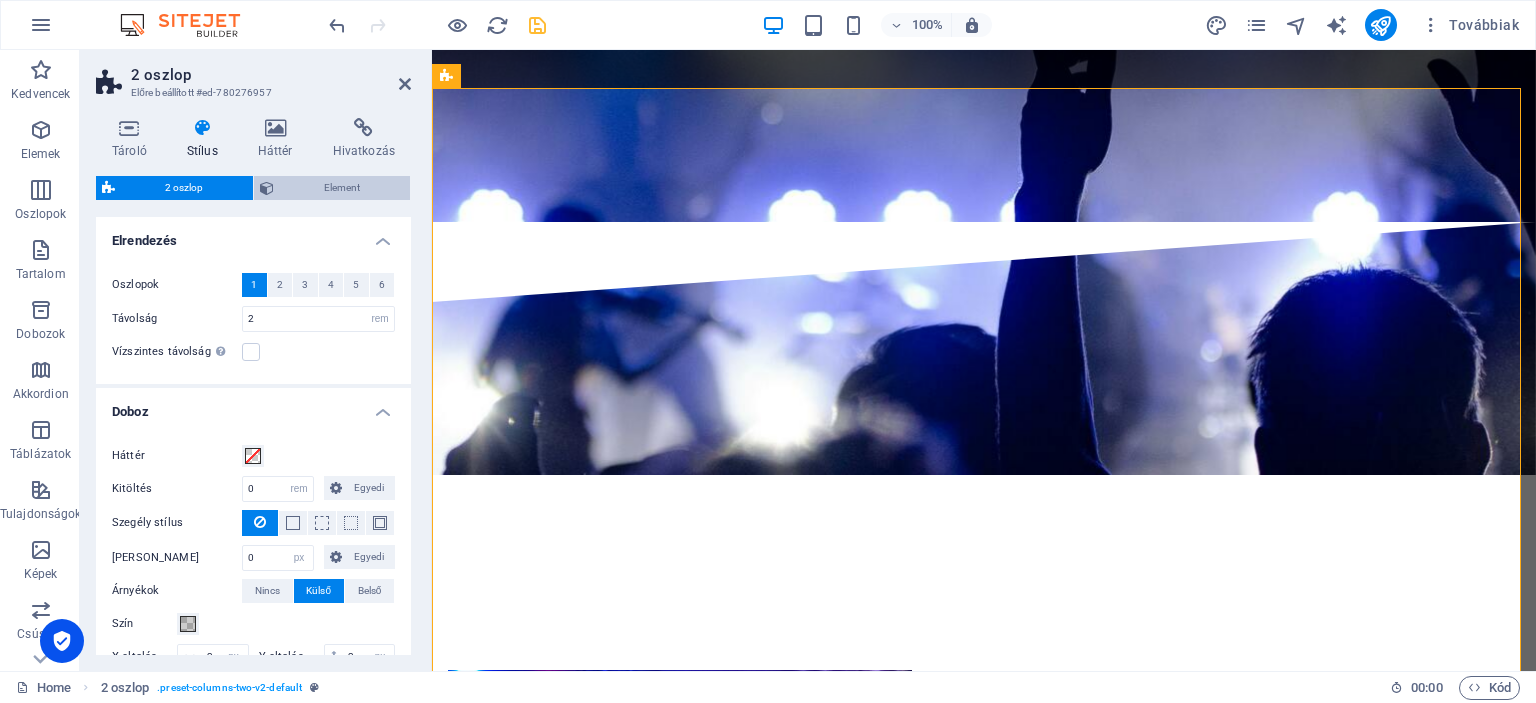 click on "Element" at bounding box center (342, 188) 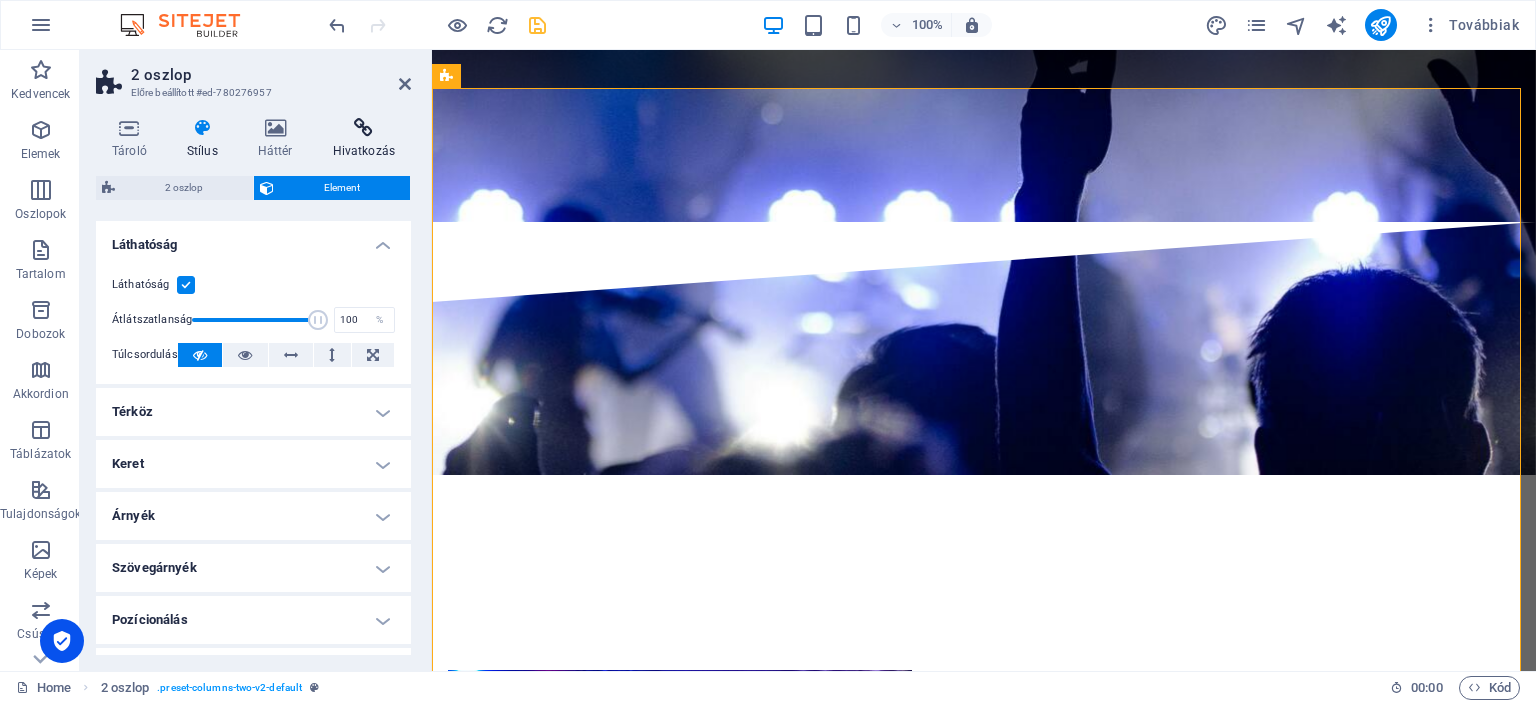click at bounding box center [364, 128] 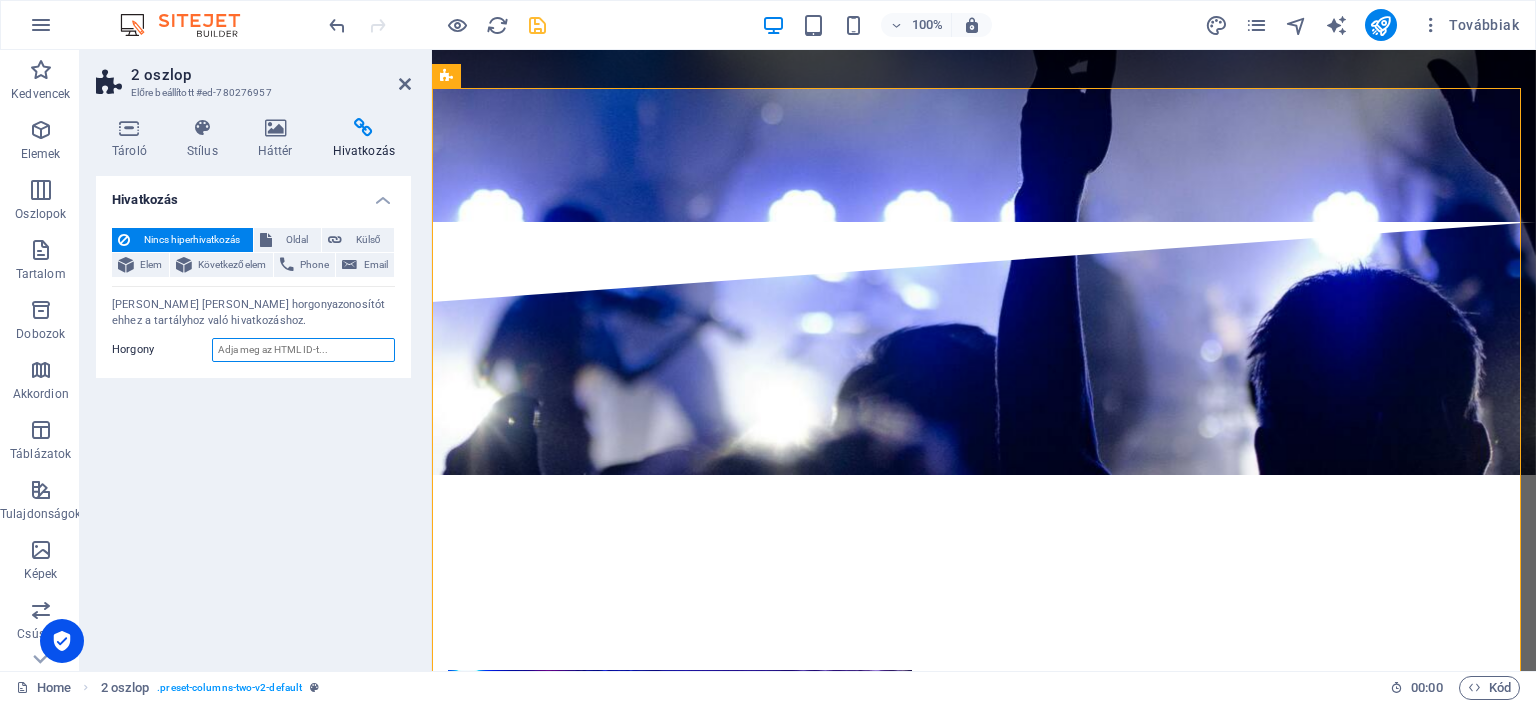 click on "Horgony" at bounding box center [303, 350] 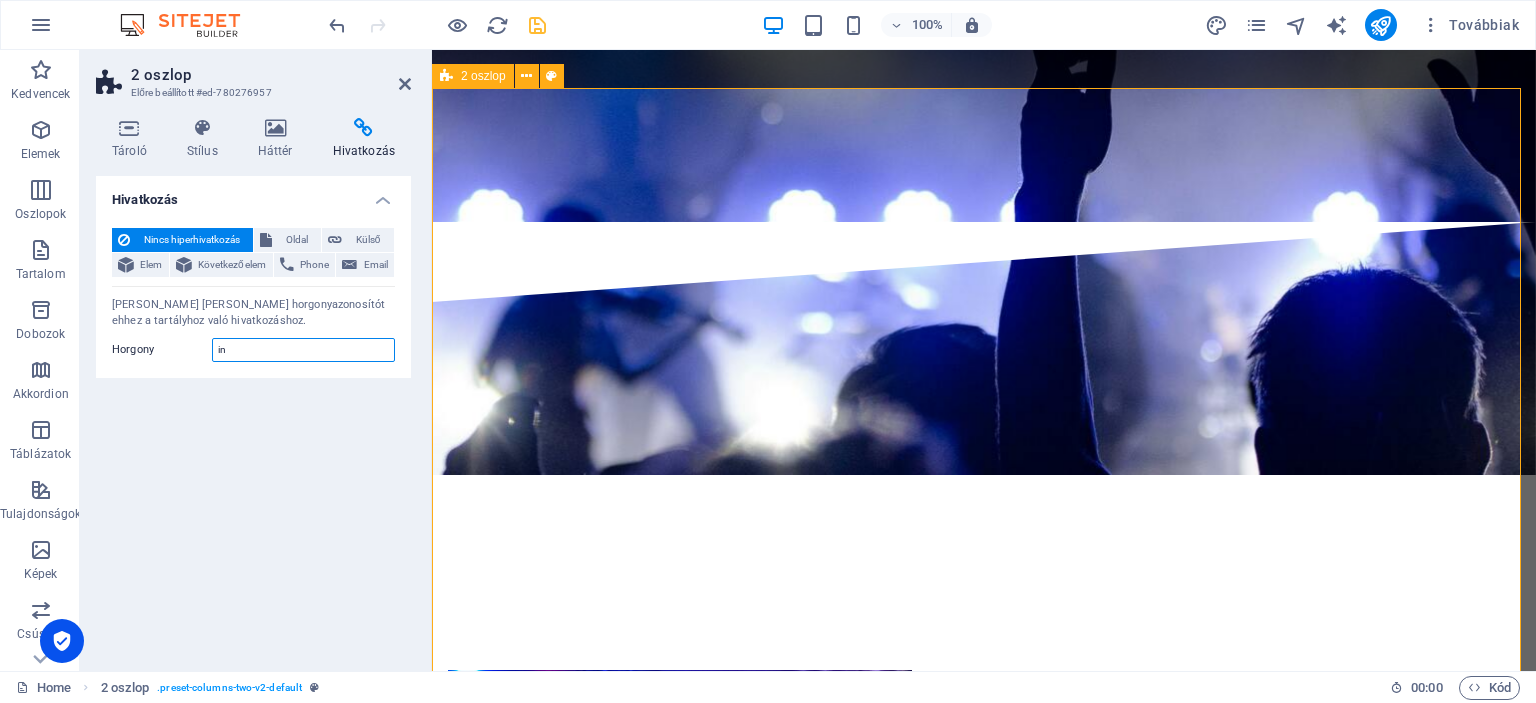 type on "i" 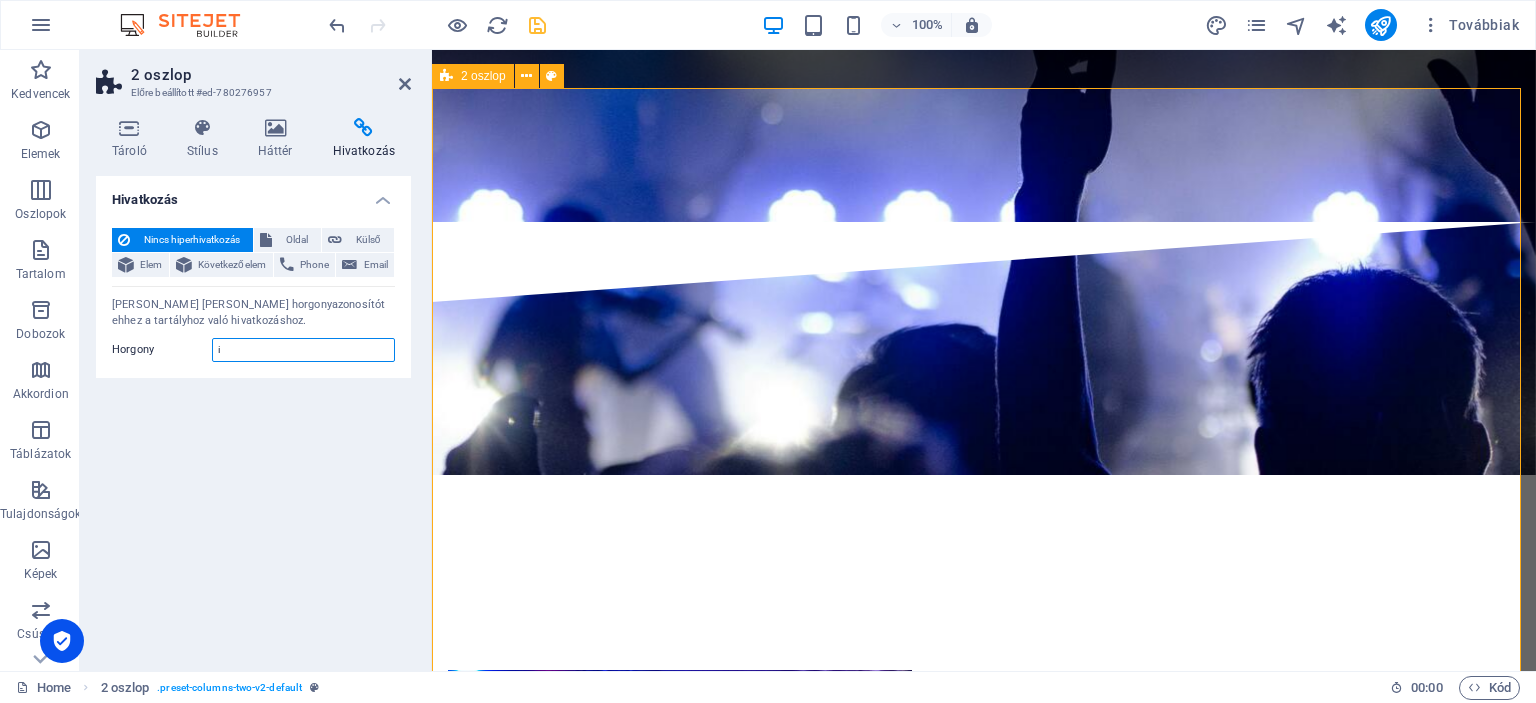 type 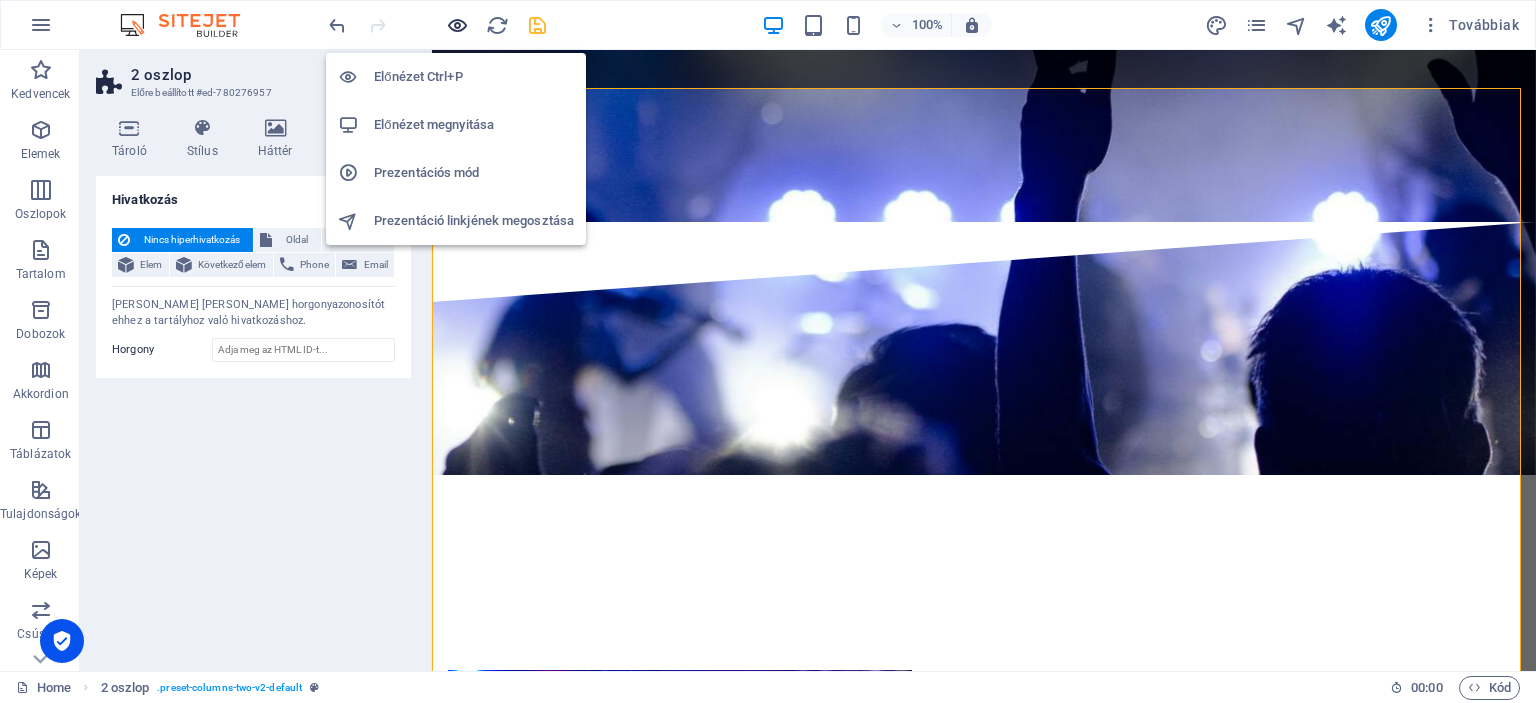 click at bounding box center [457, 25] 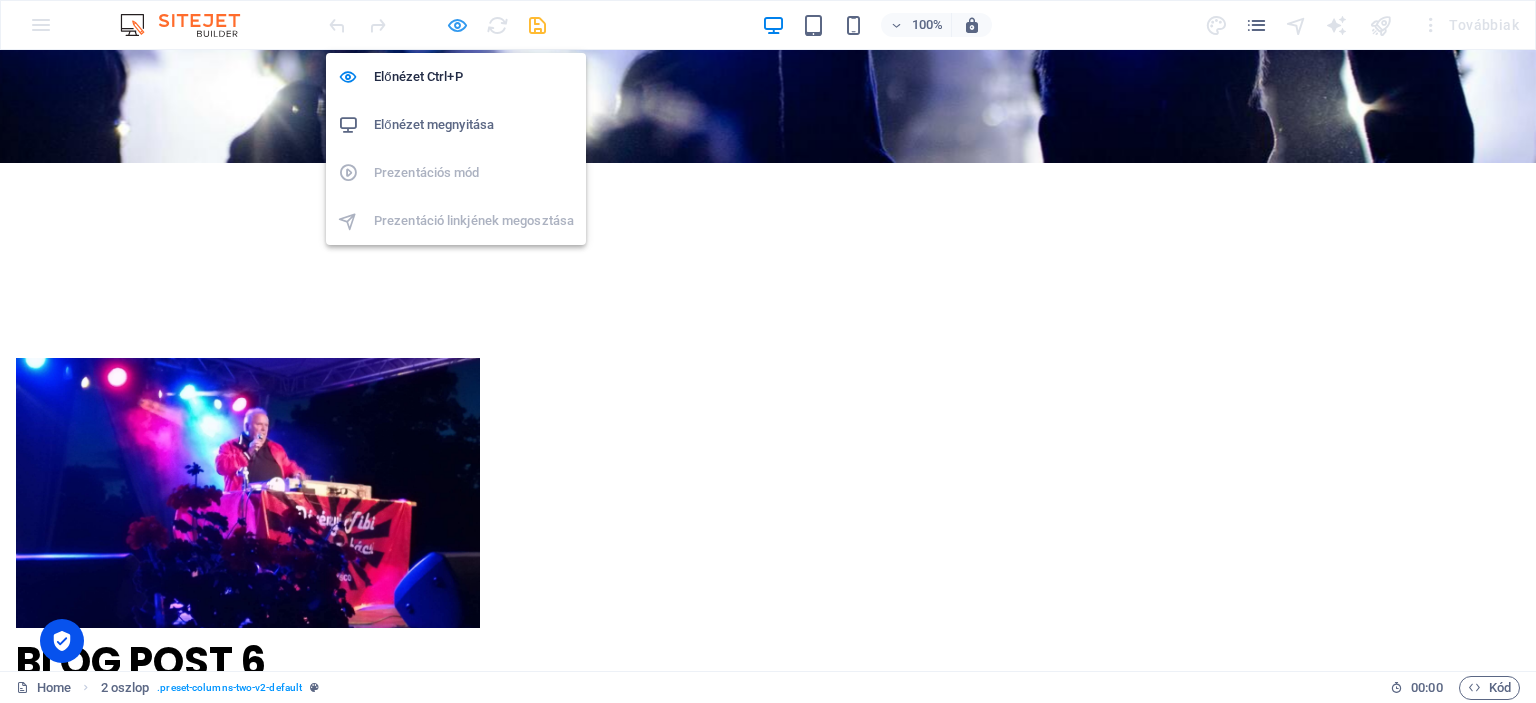 scroll, scrollTop: 7263, scrollLeft: 0, axis: vertical 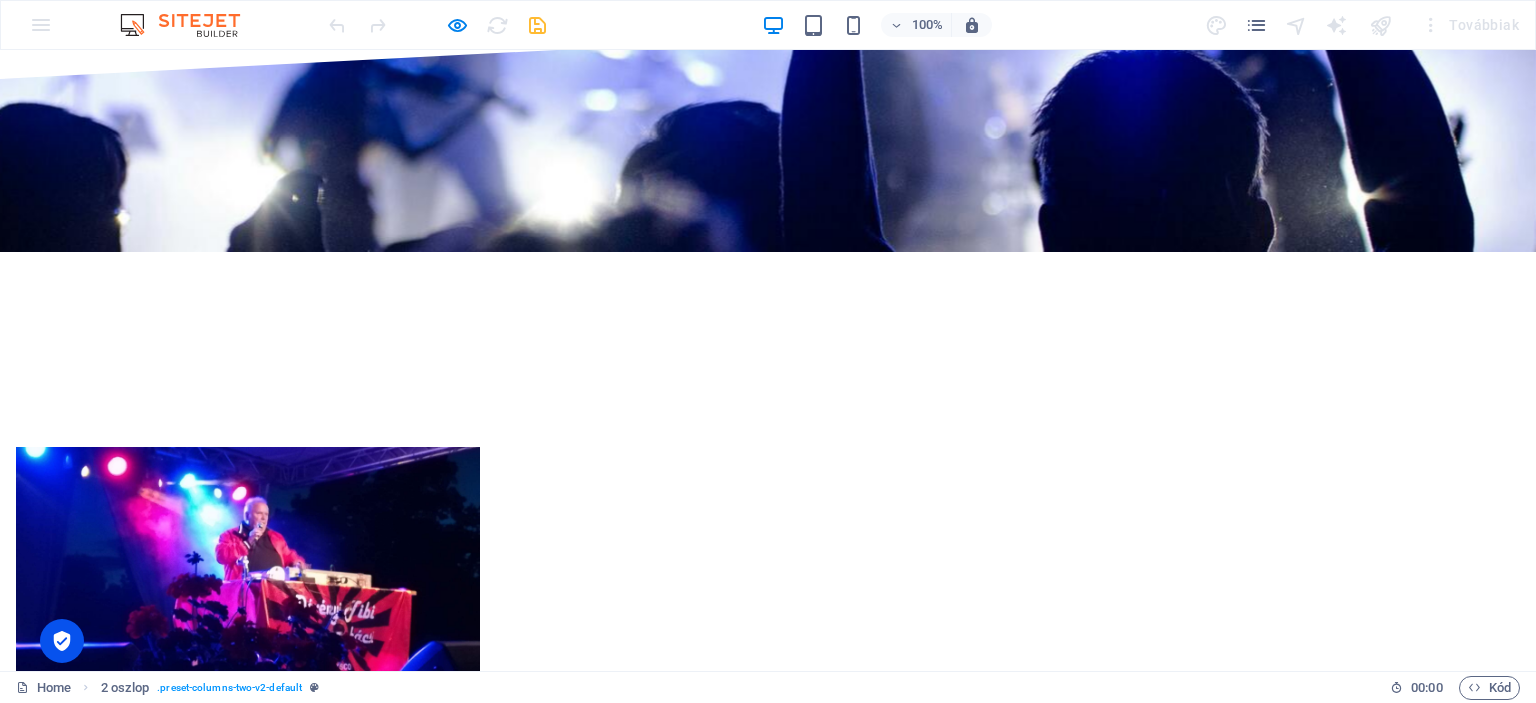 click at bounding box center [179, 6465] 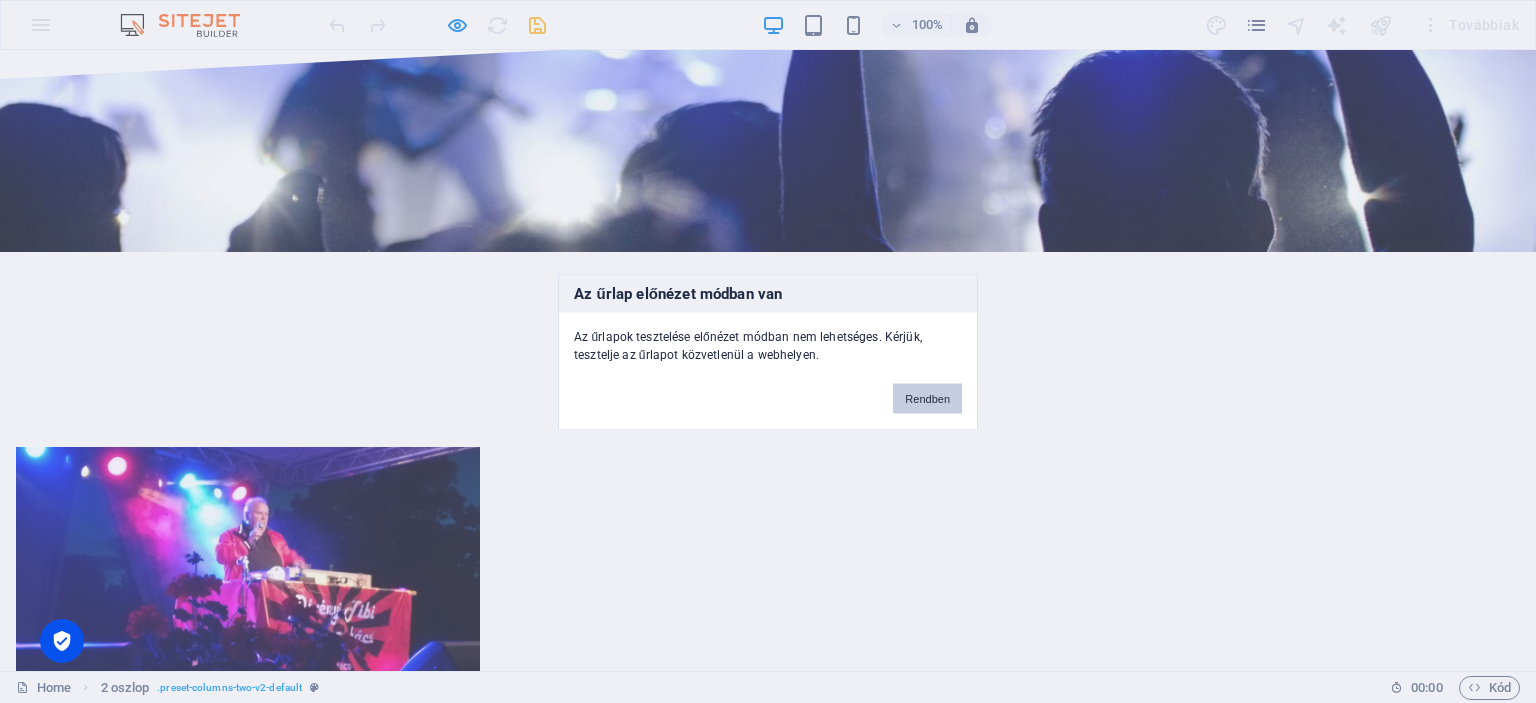 click on "Rendben" at bounding box center [927, 398] 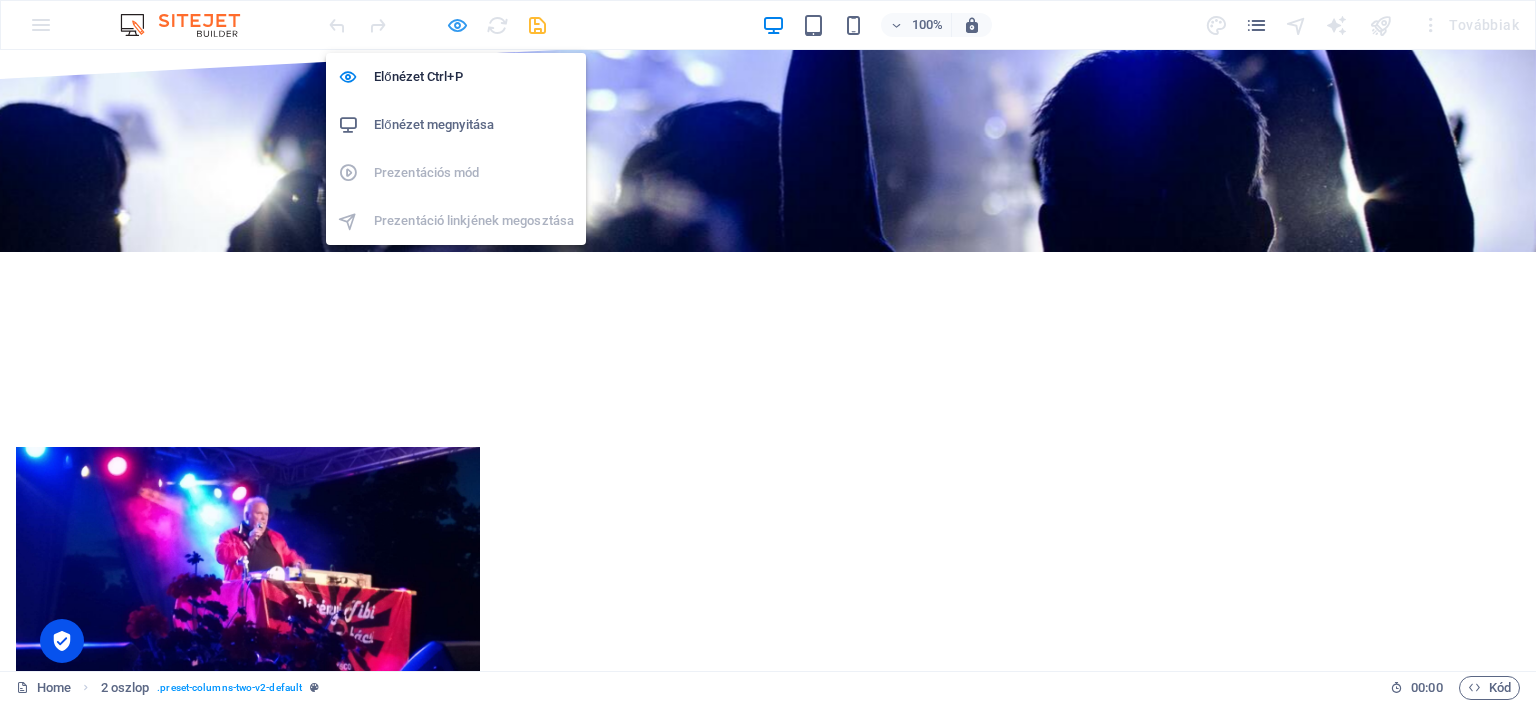 click at bounding box center [457, 25] 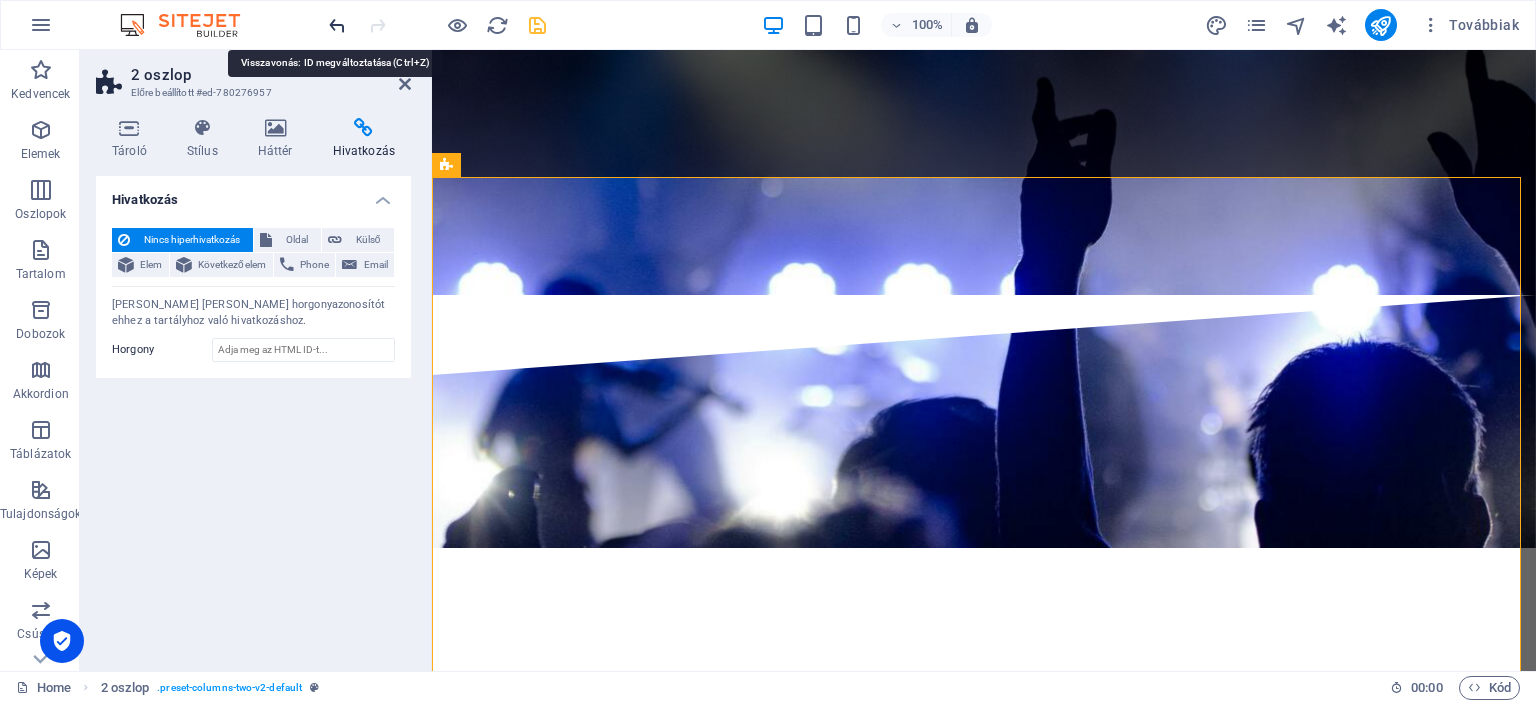 click at bounding box center (337, 25) 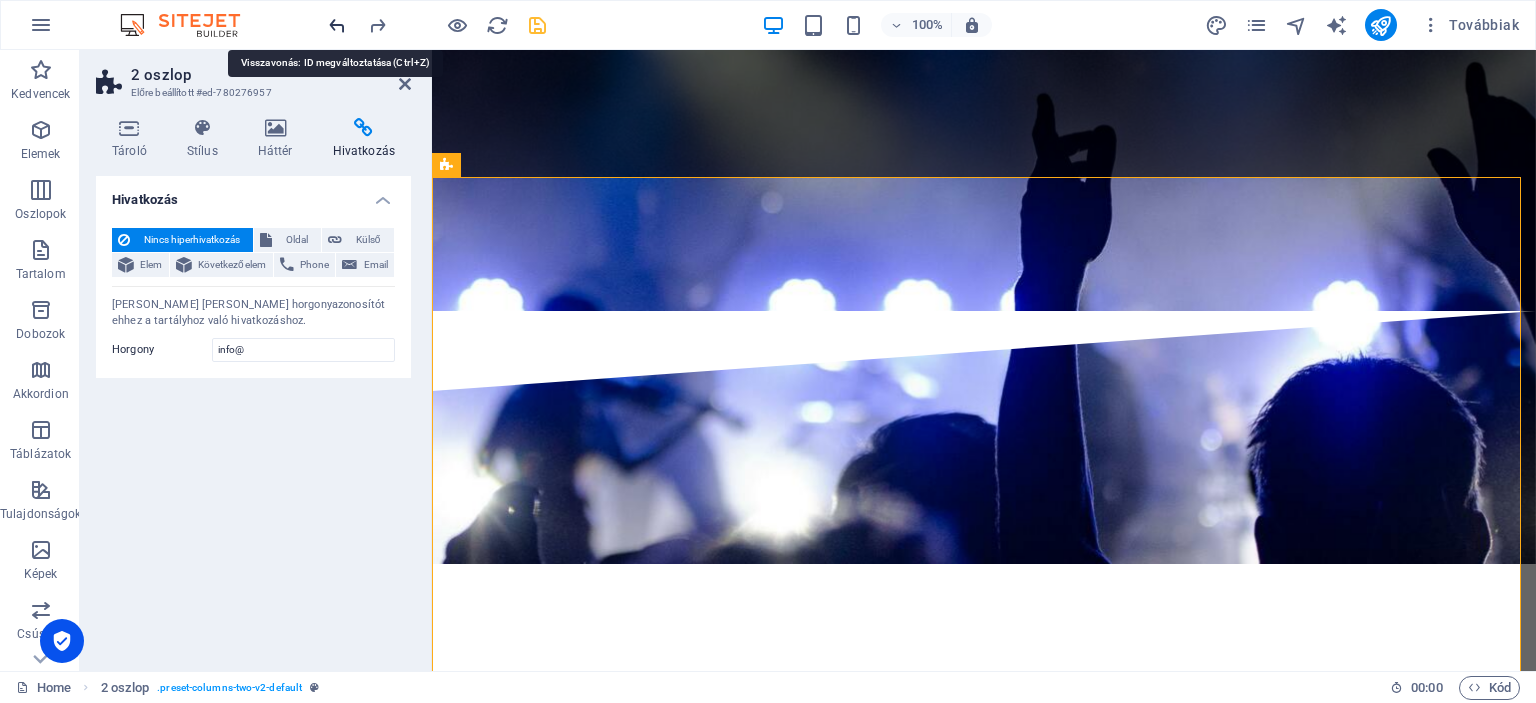 click at bounding box center (337, 25) 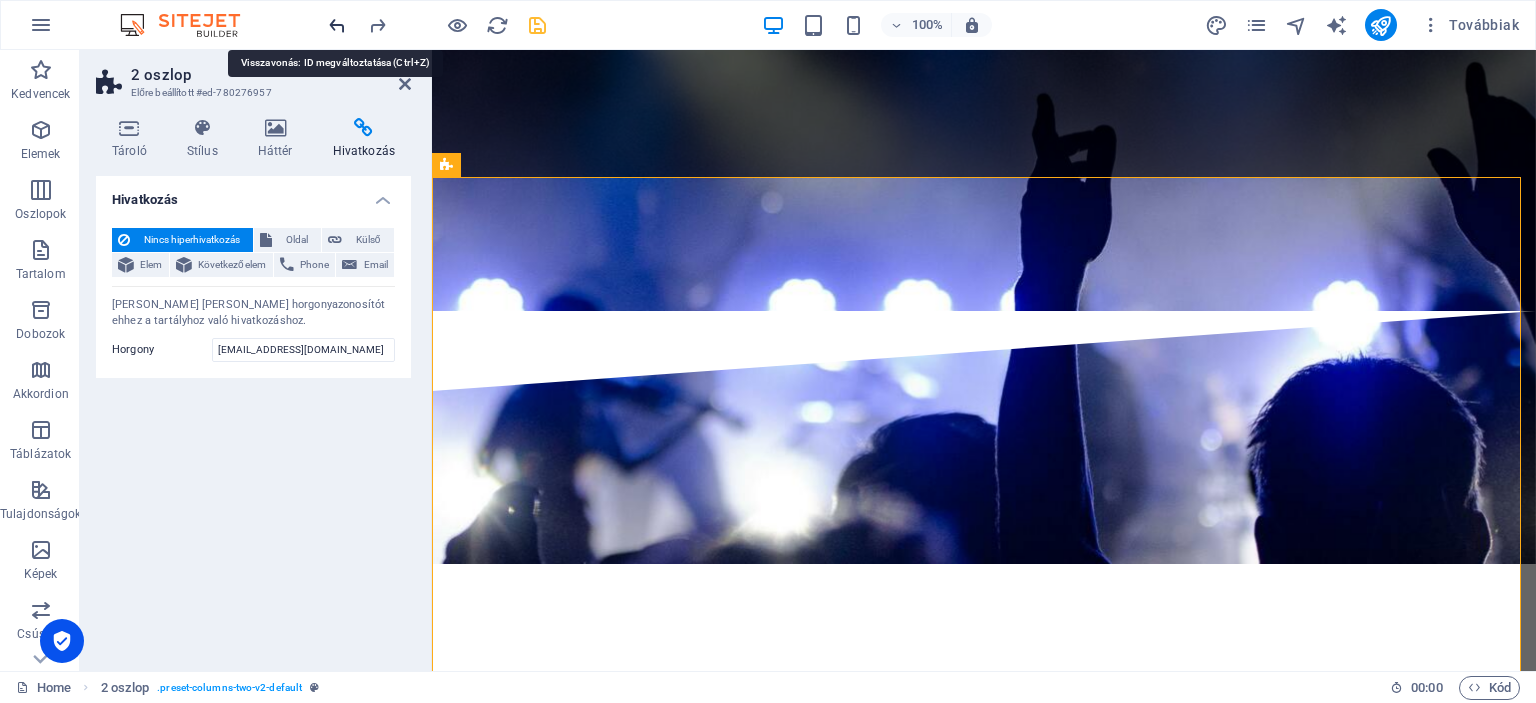 click at bounding box center (337, 25) 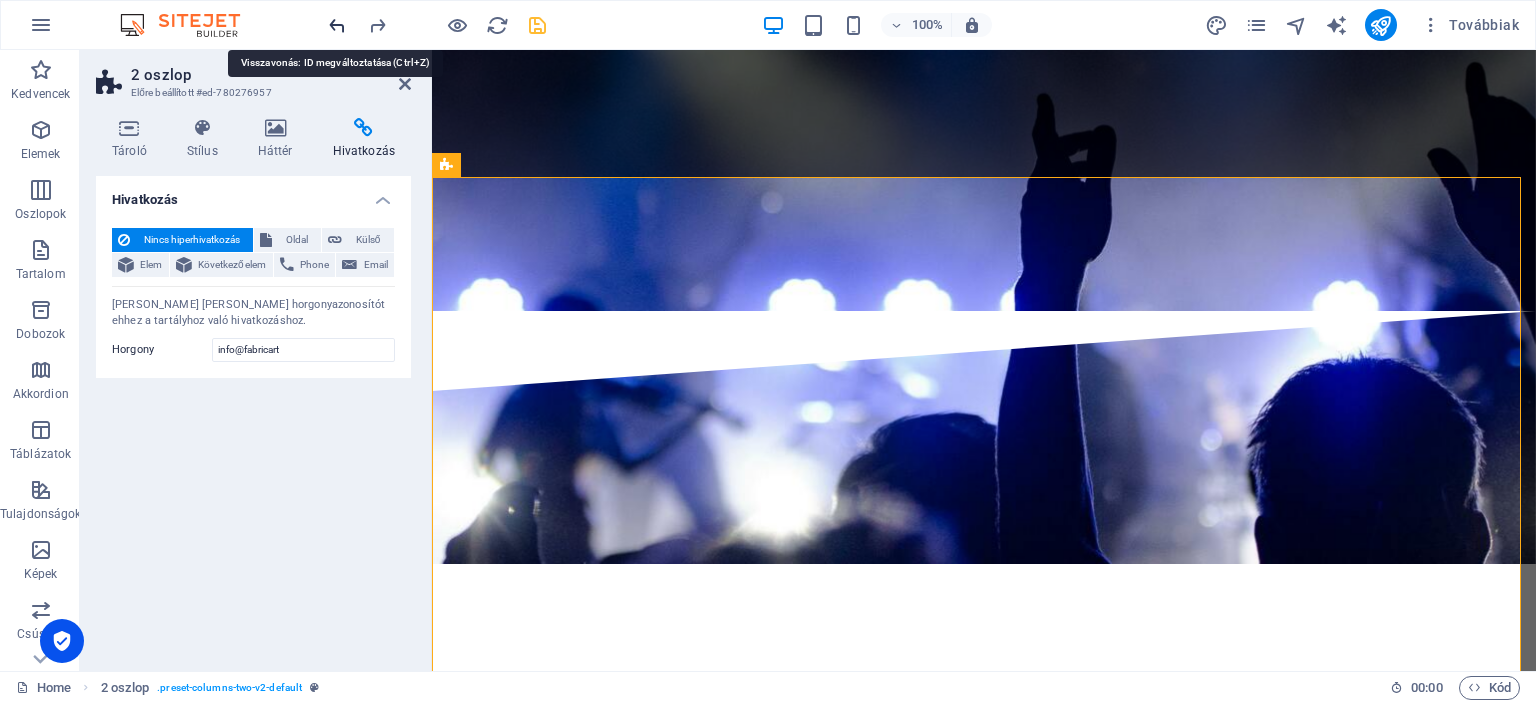 click at bounding box center [337, 25] 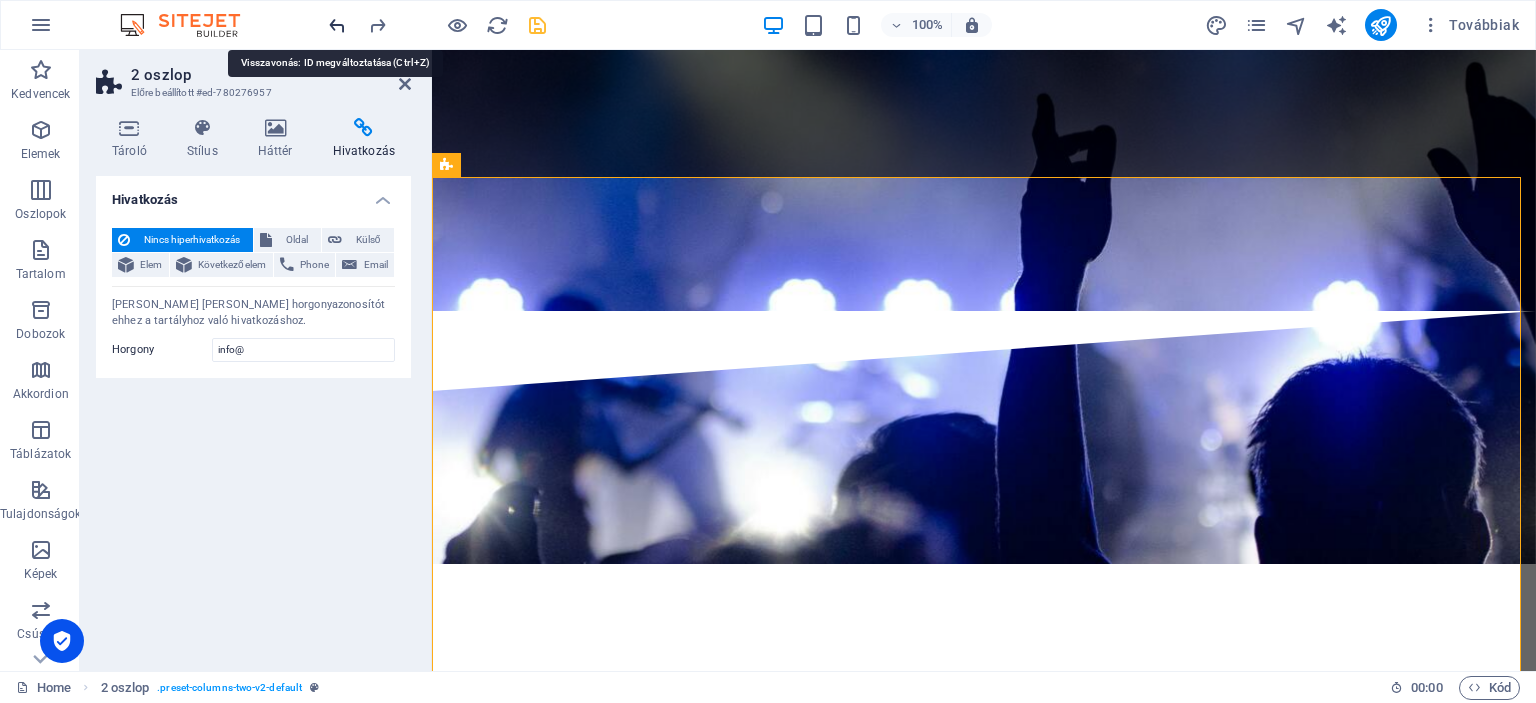 click at bounding box center [337, 25] 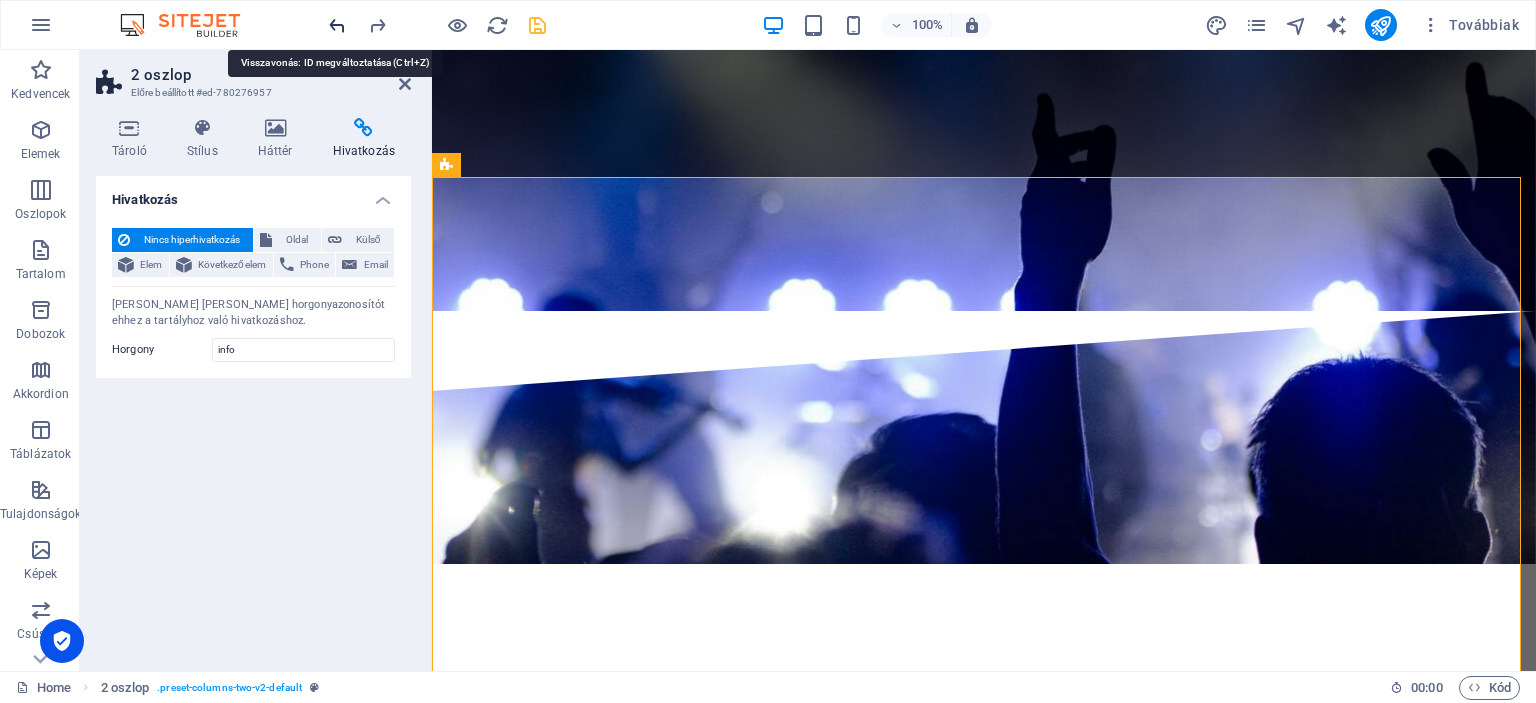 click at bounding box center [337, 25] 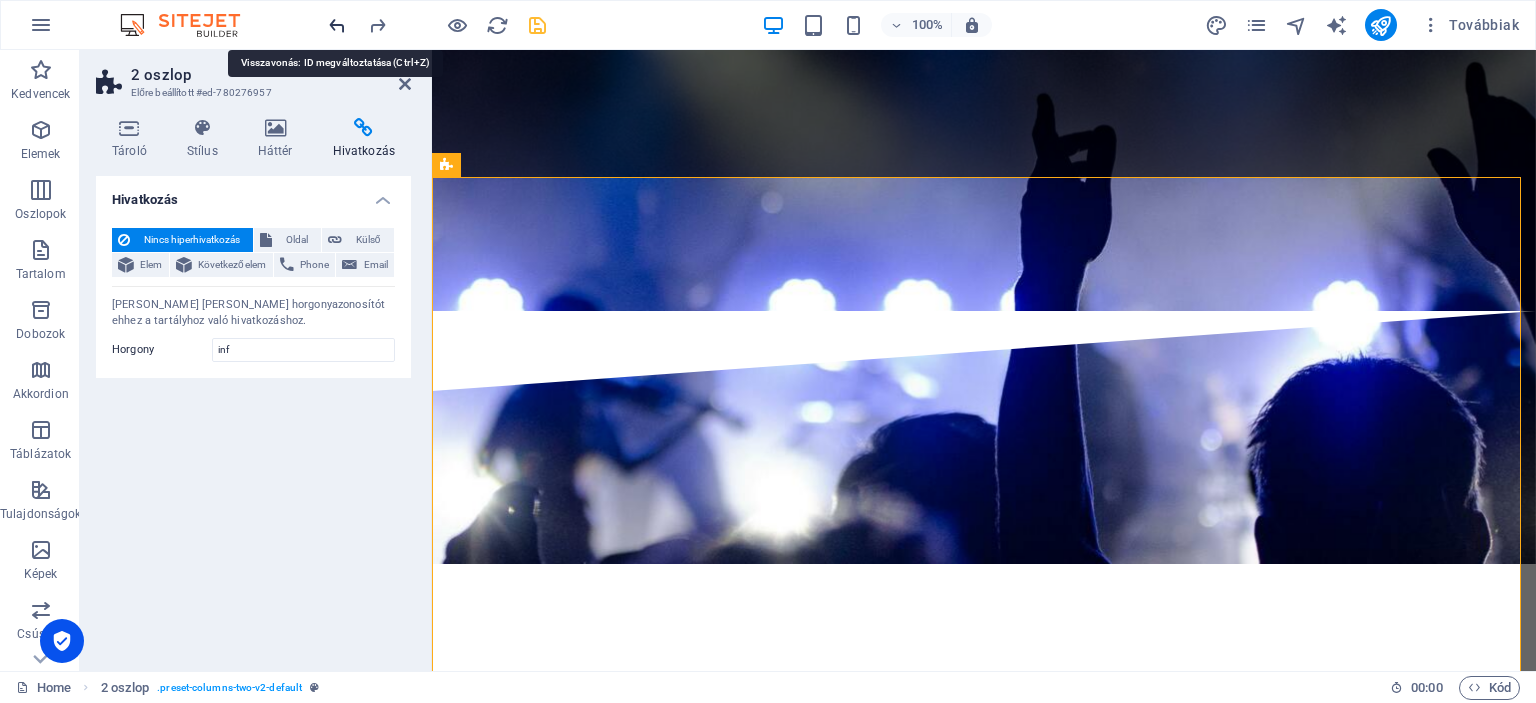 click at bounding box center [337, 25] 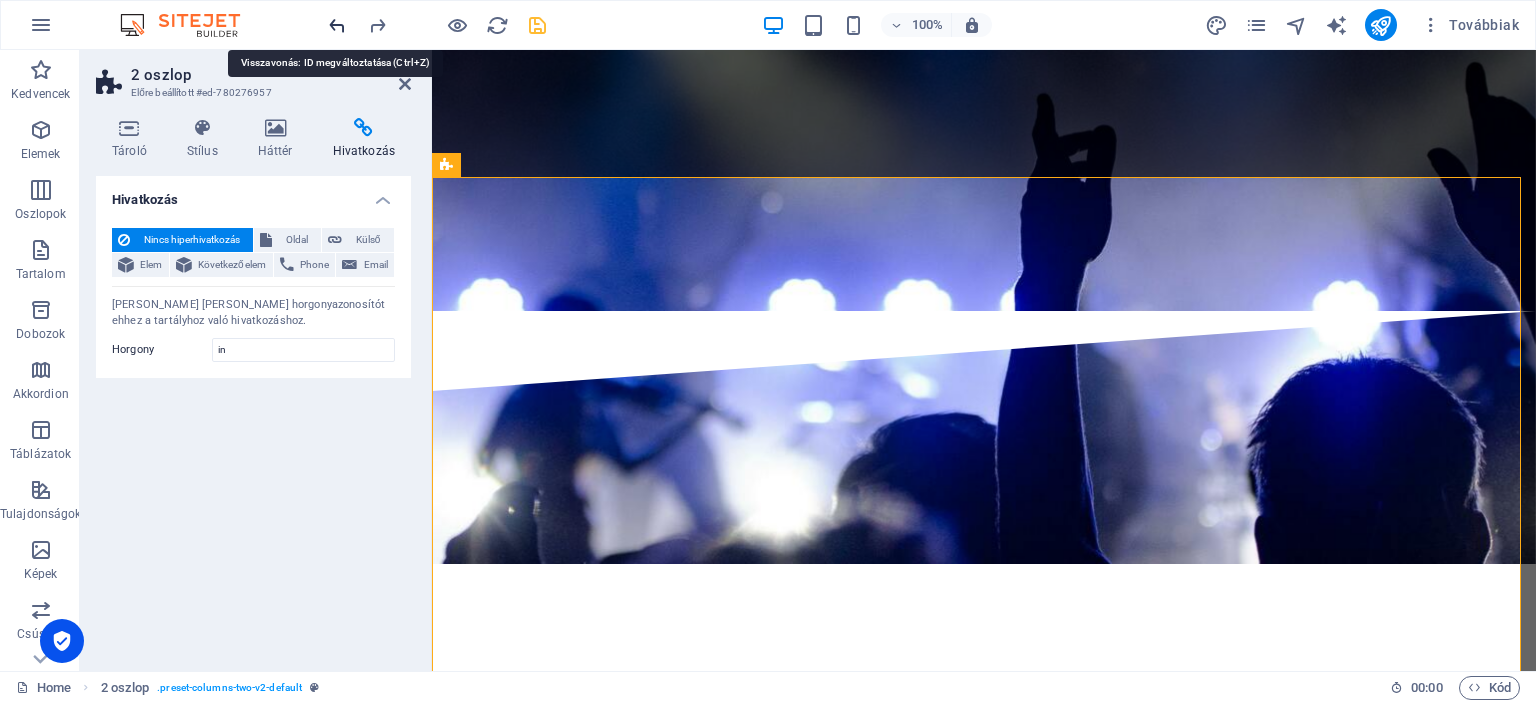 click at bounding box center (337, 25) 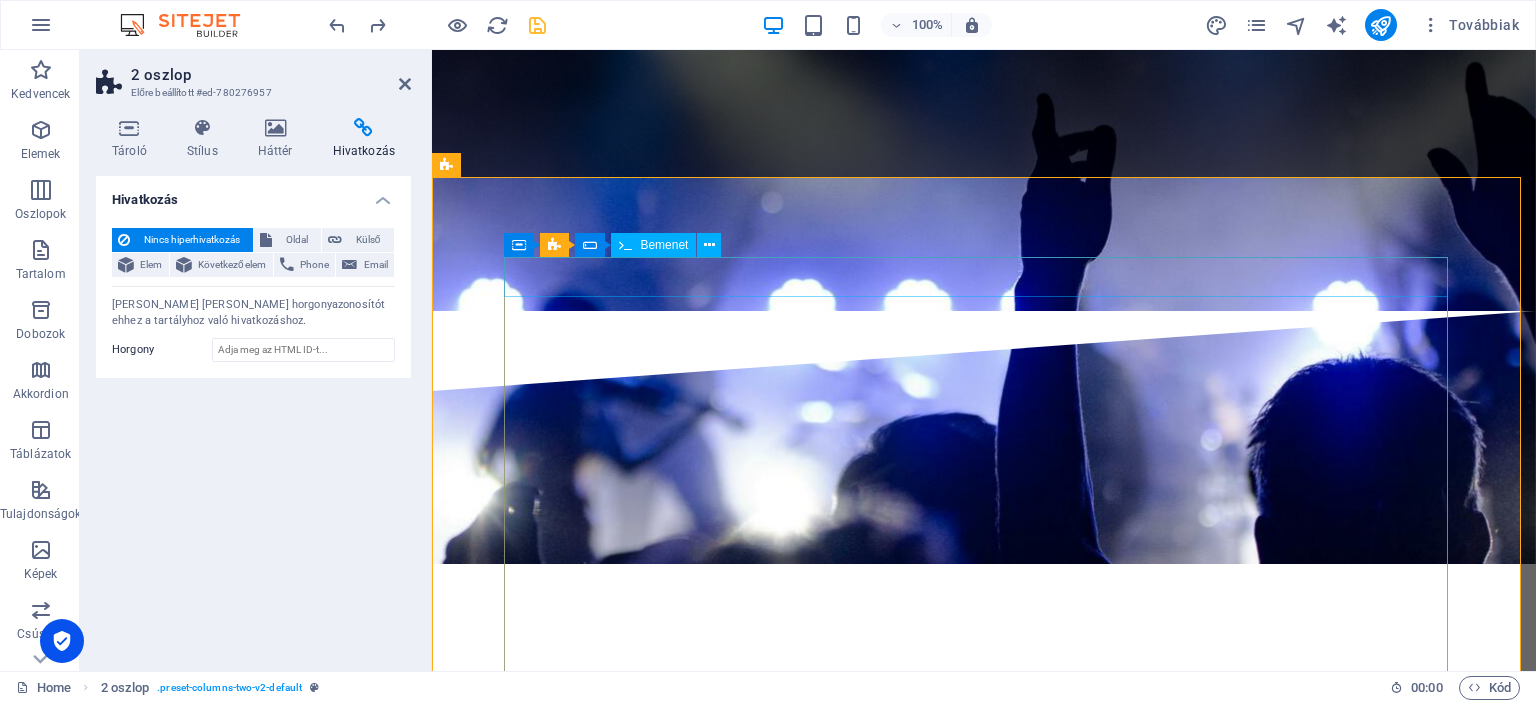 click on "bhohohgo" at bounding box center (611, 6777) 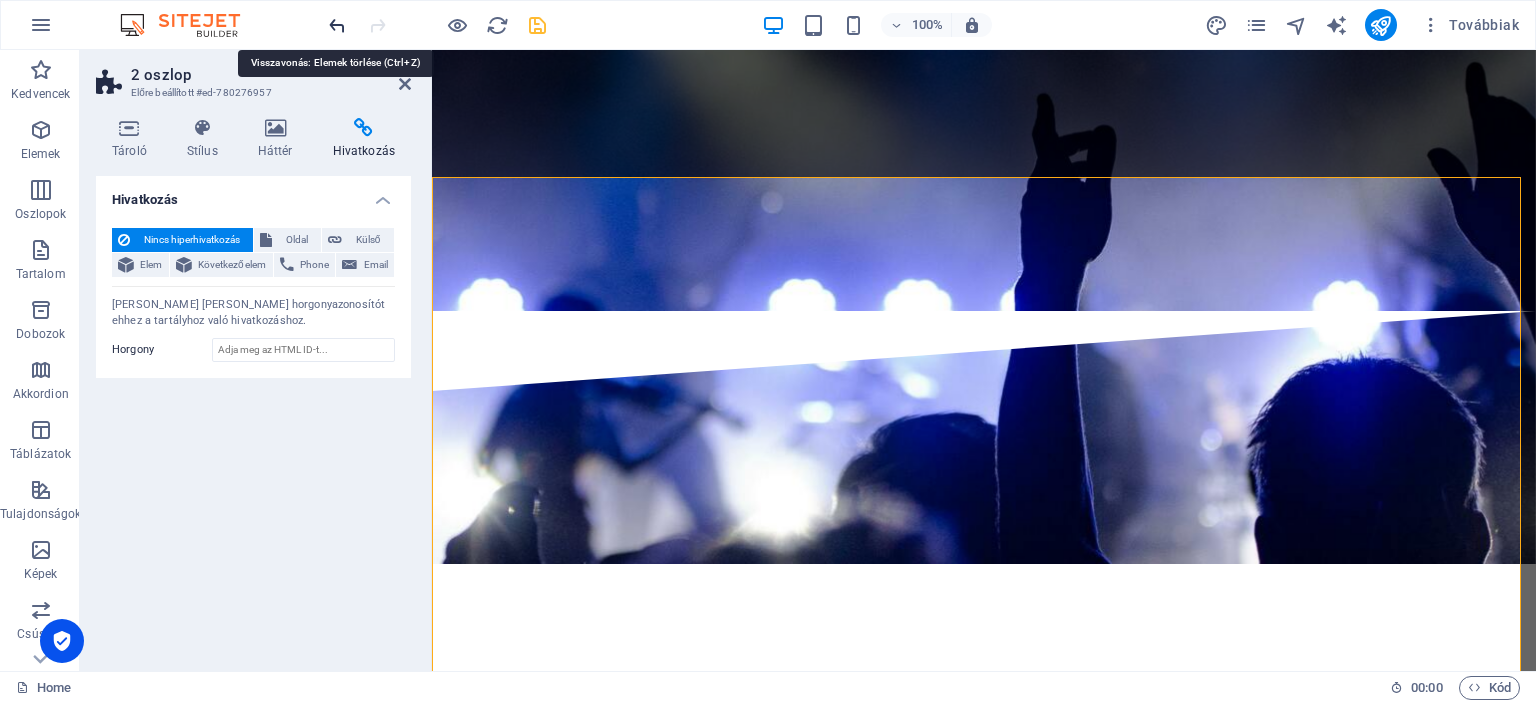 click at bounding box center [337, 25] 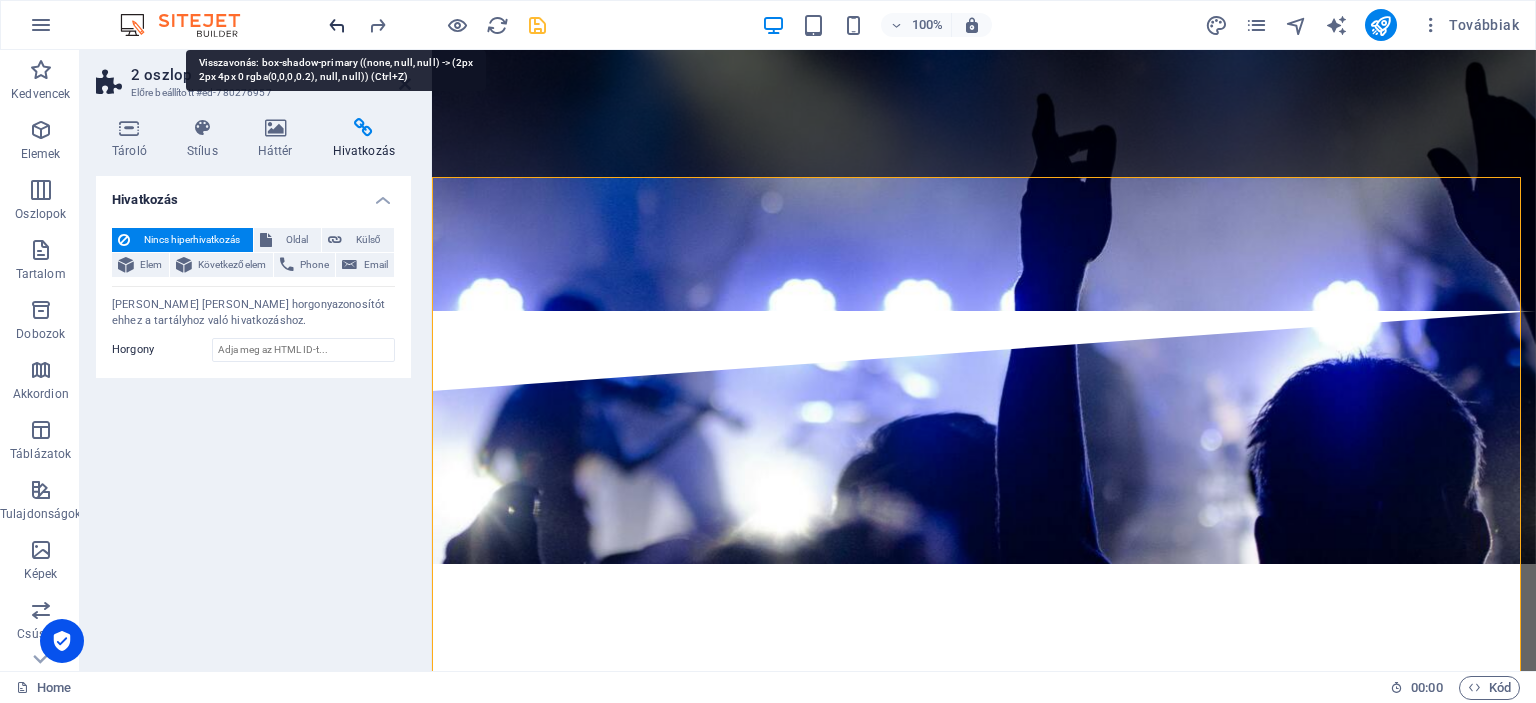 click at bounding box center (337, 25) 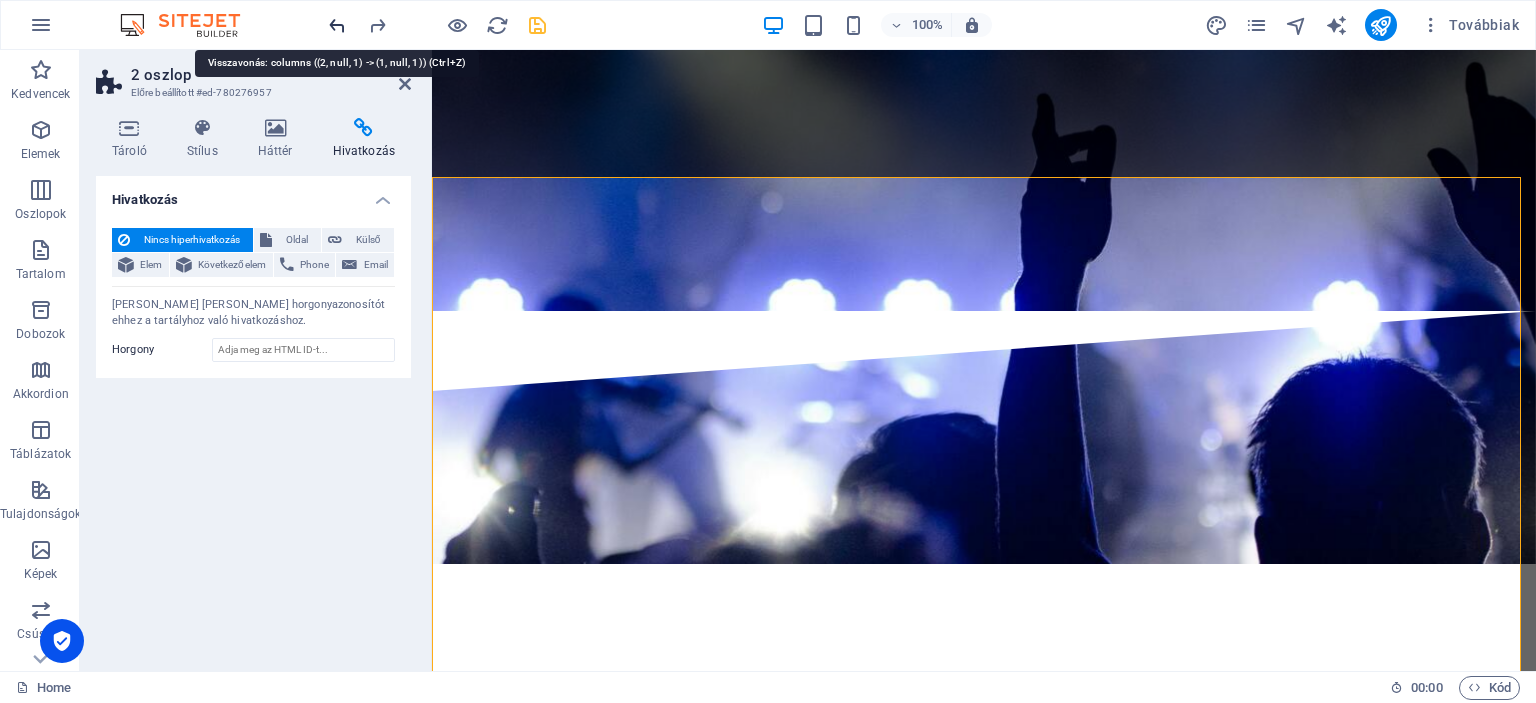 click at bounding box center (337, 25) 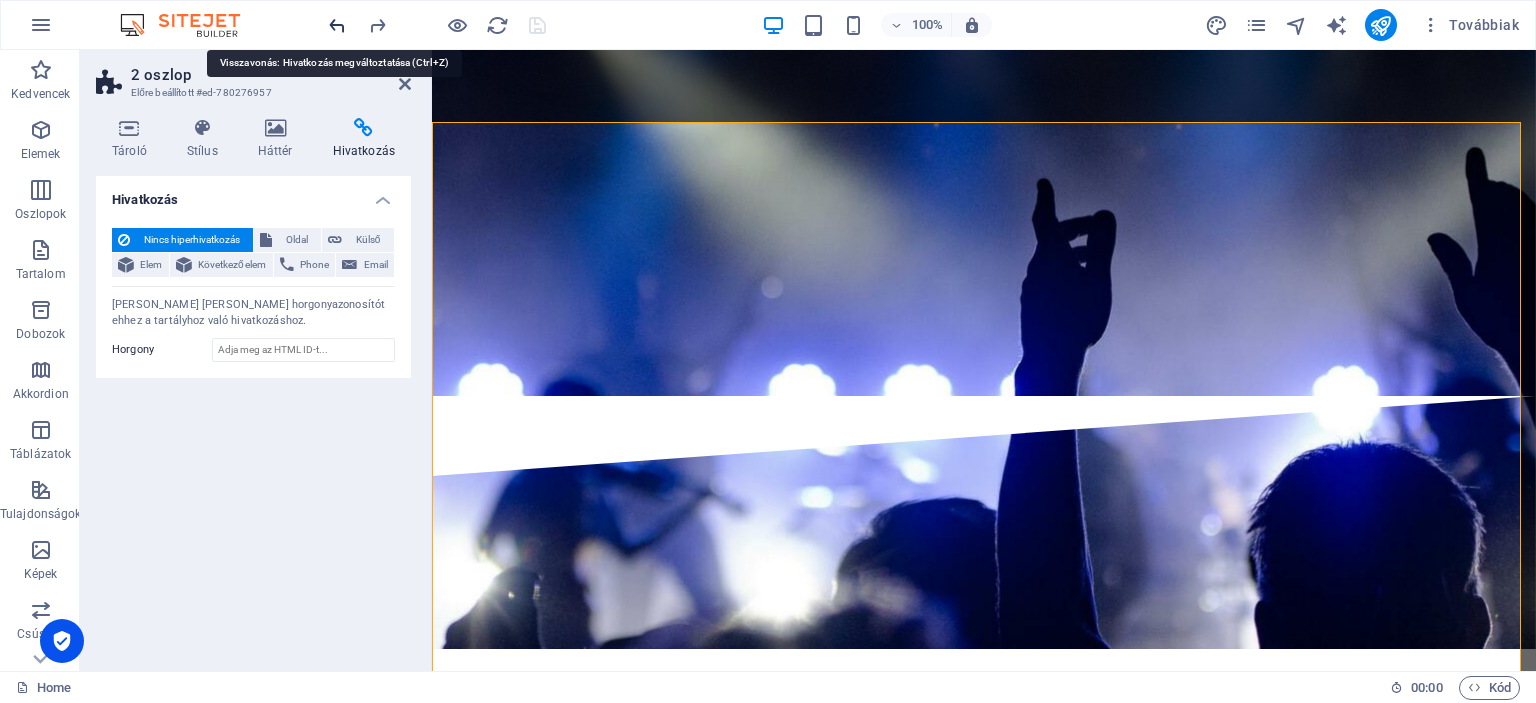 click at bounding box center (337, 25) 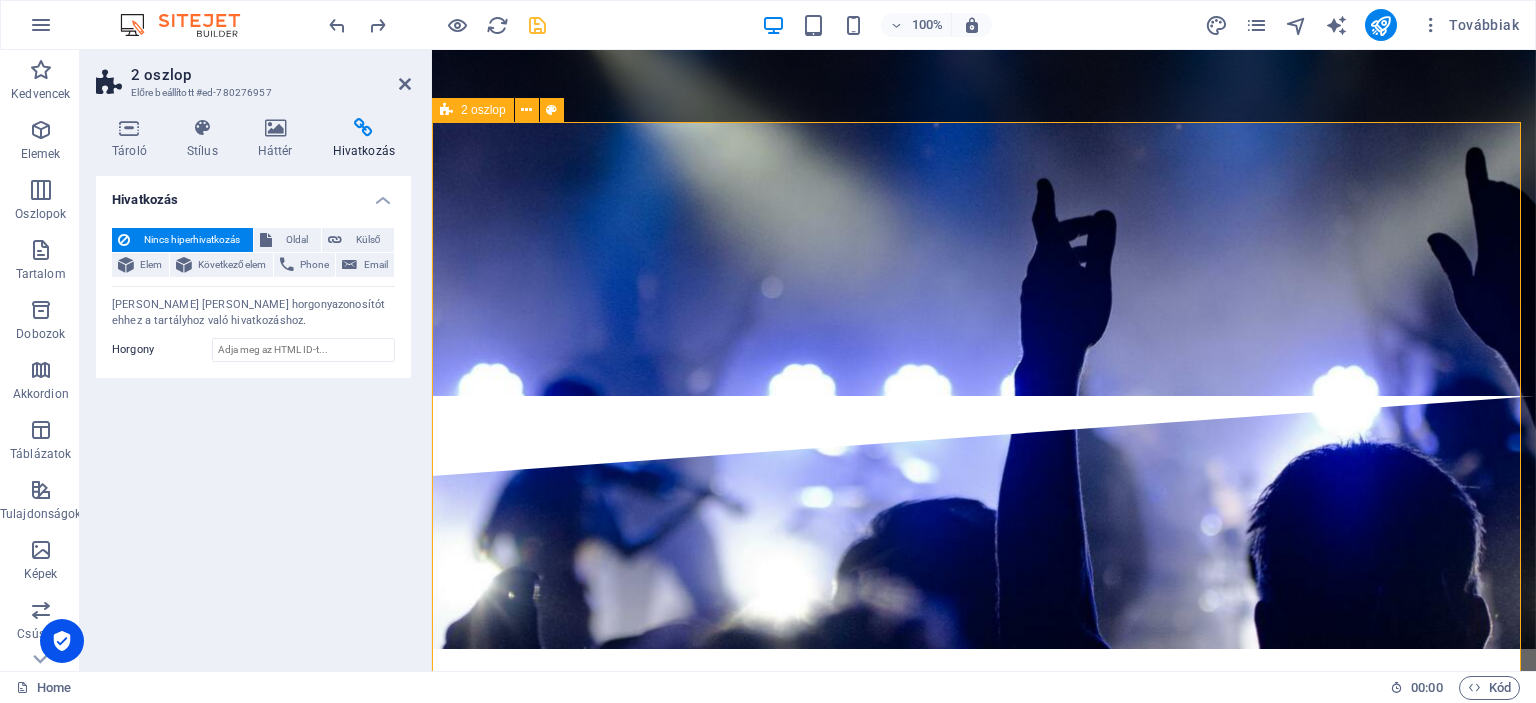 click on "bhohohgo [PHONE_NUMBER] [EMAIL_ADDRESS][DOMAIN_NAME] izfoizfuzfuzfufuf   Elolvastam és megértettem az adatvédelmi irányelveket. F2A5P8 Nicht lesbar? Neu generieren Submit" at bounding box center [984, 7083] 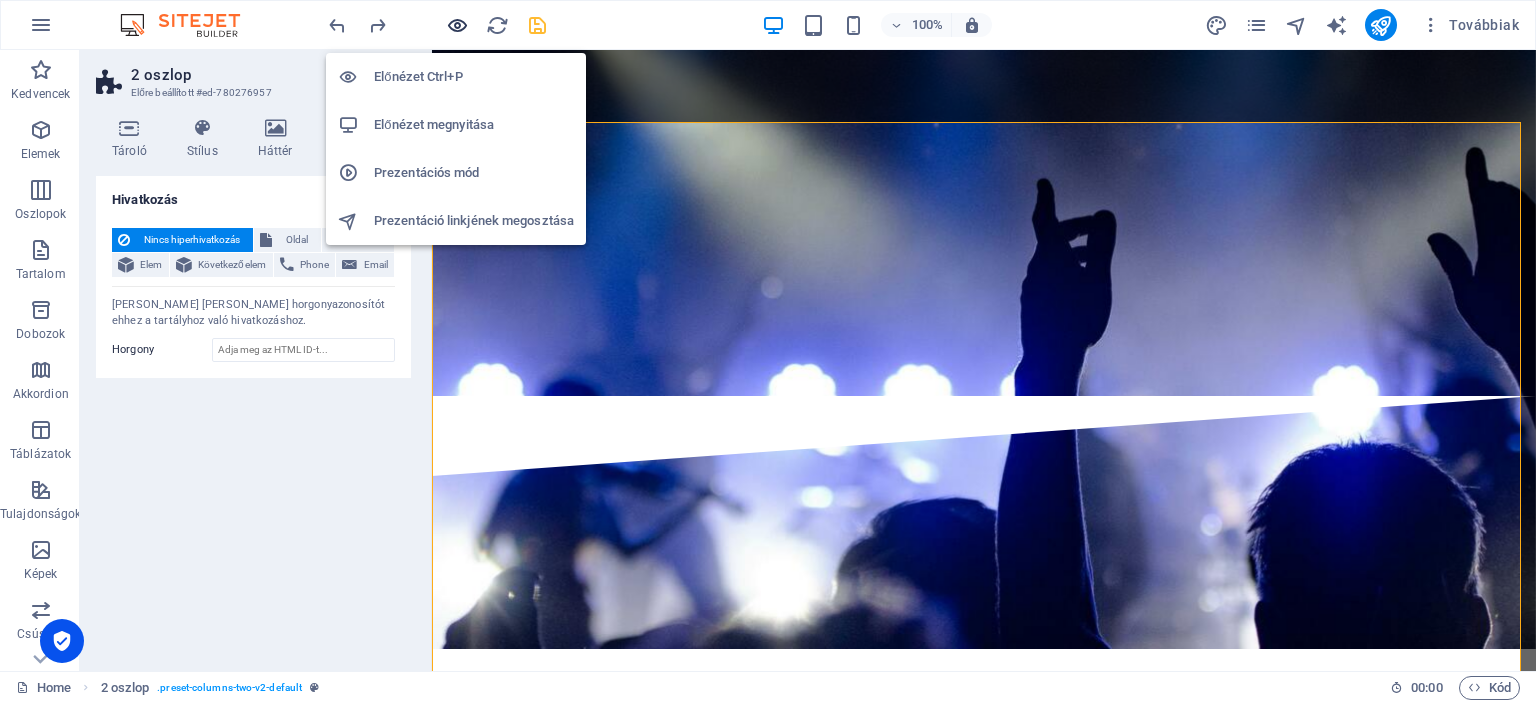 click at bounding box center [457, 25] 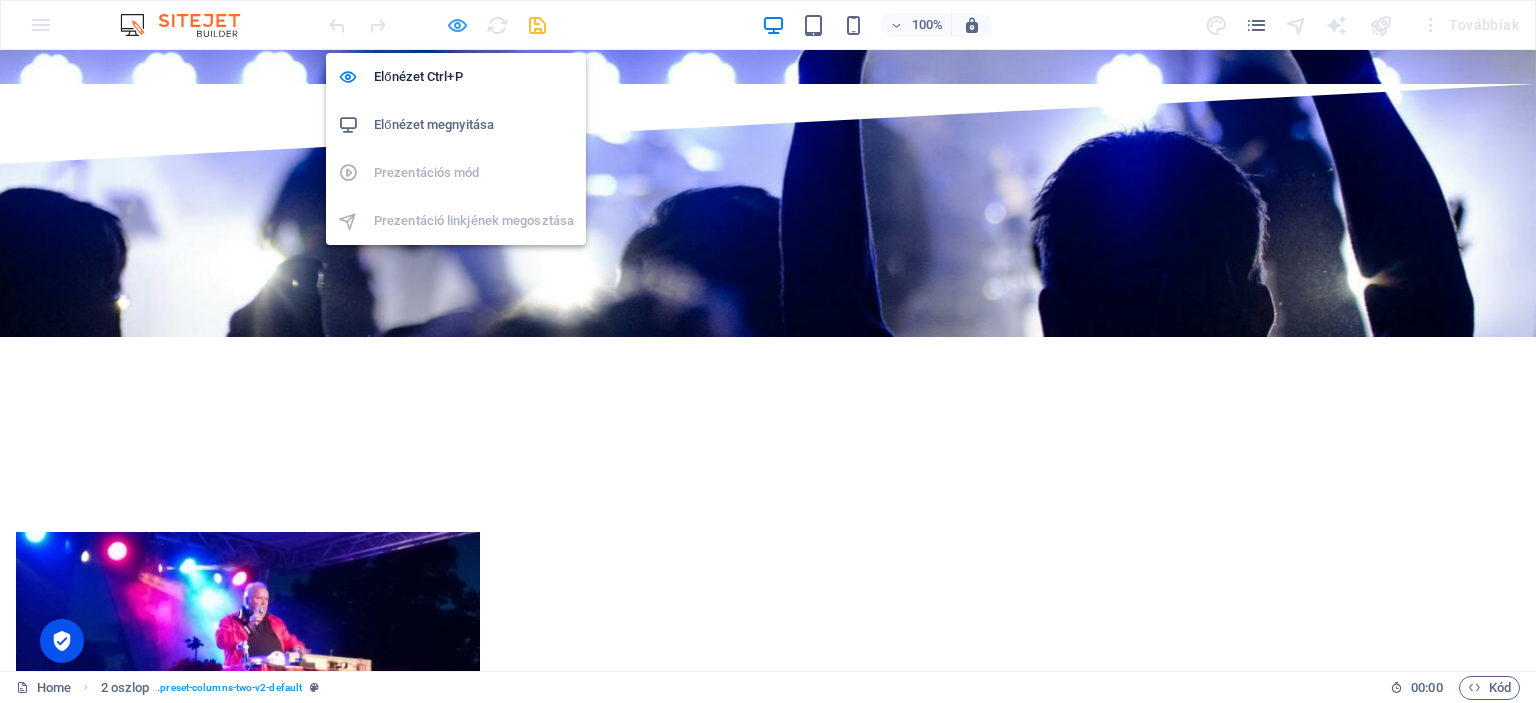 scroll, scrollTop: 7175, scrollLeft: 0, axis: vertical 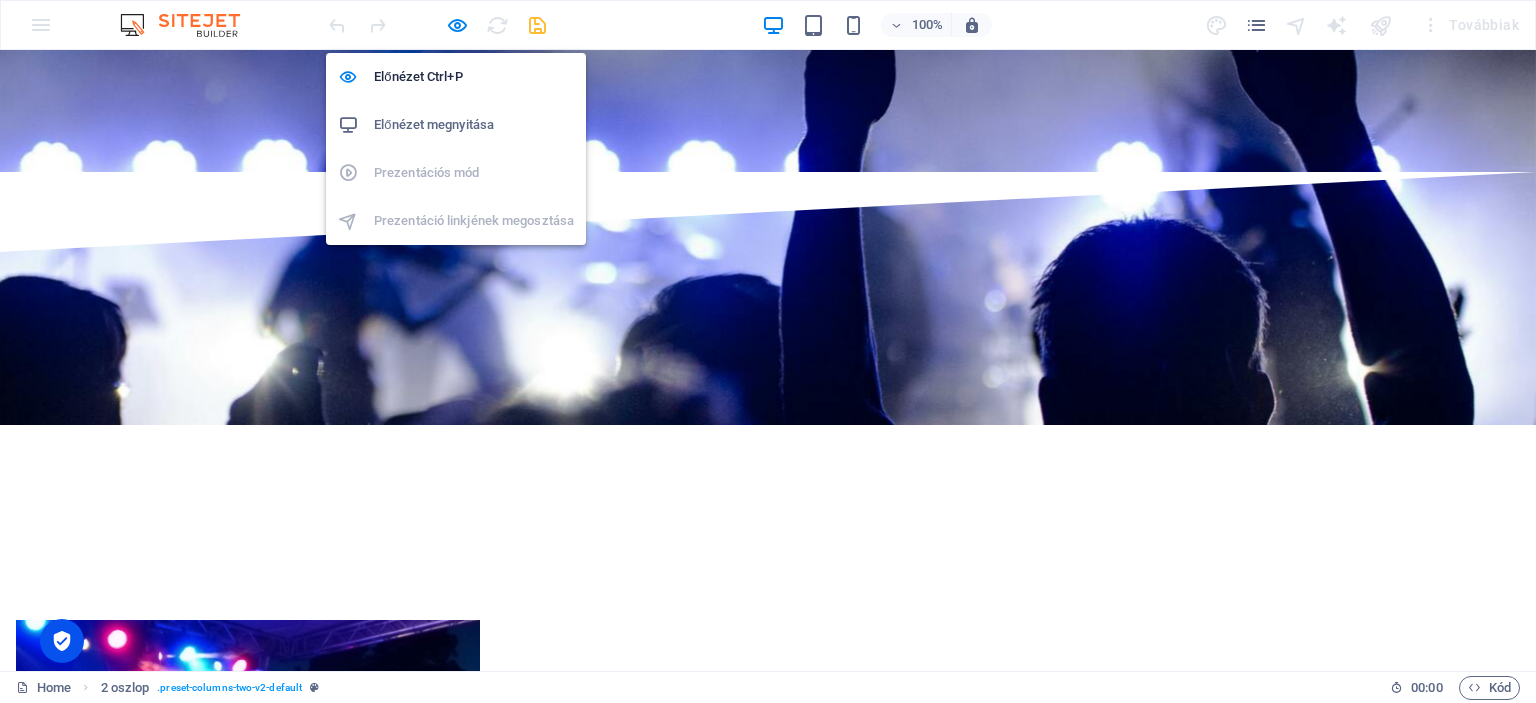 click on "Előnézet megnyitása" at bounding box center [474, 125] 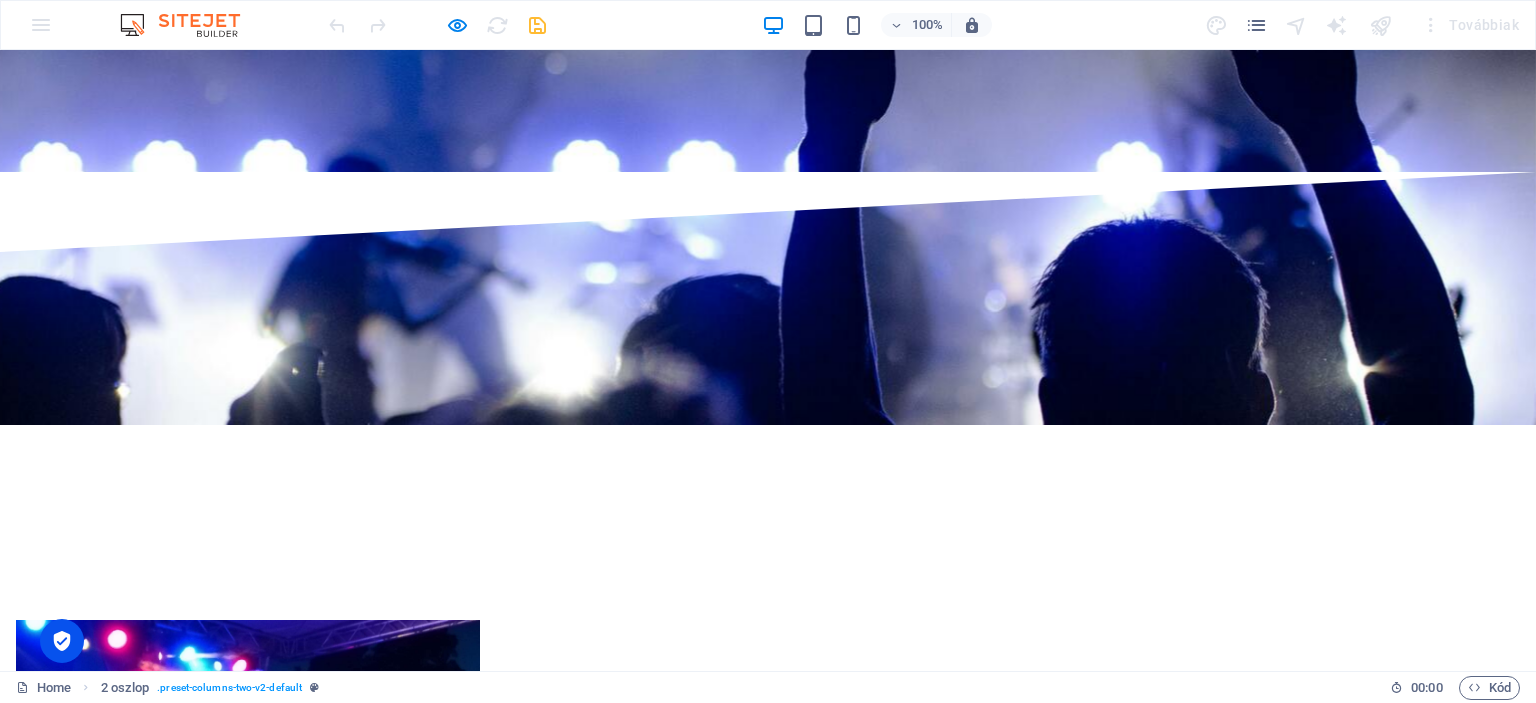 click on "bhohohgo [PHONE_NUMBER] [EMAIL_ADDRESS][DOMAIN_NAME] izfoizfuzfuzfufuf   Elolvastam és megértettem az adatvédelmi irányelveket. F2A5P8 Nicht lesbar? Neu generieren Submit" at bounding box center [768, 6859] 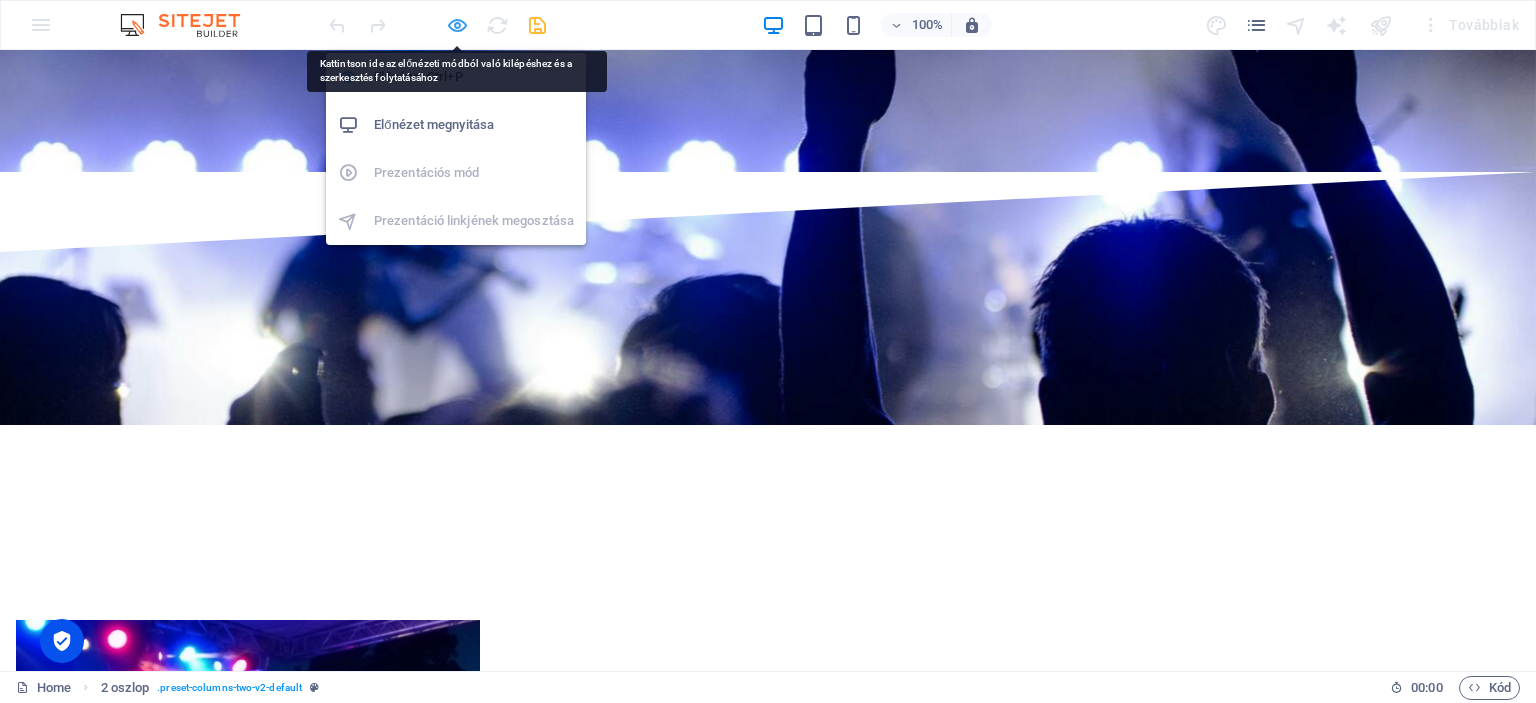 click at bounding box center (457, 25) 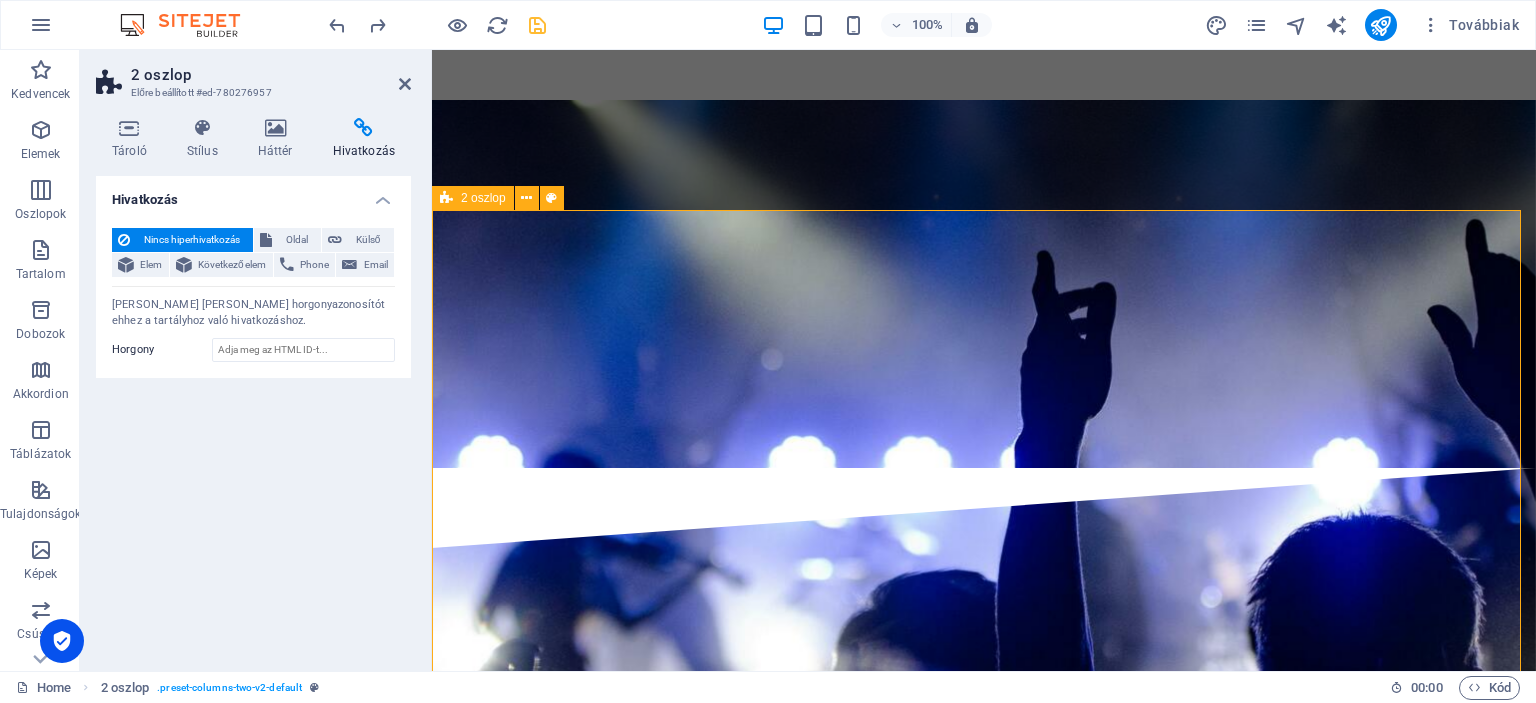 click on "2 oszlop" at bounding box center [483, 198] 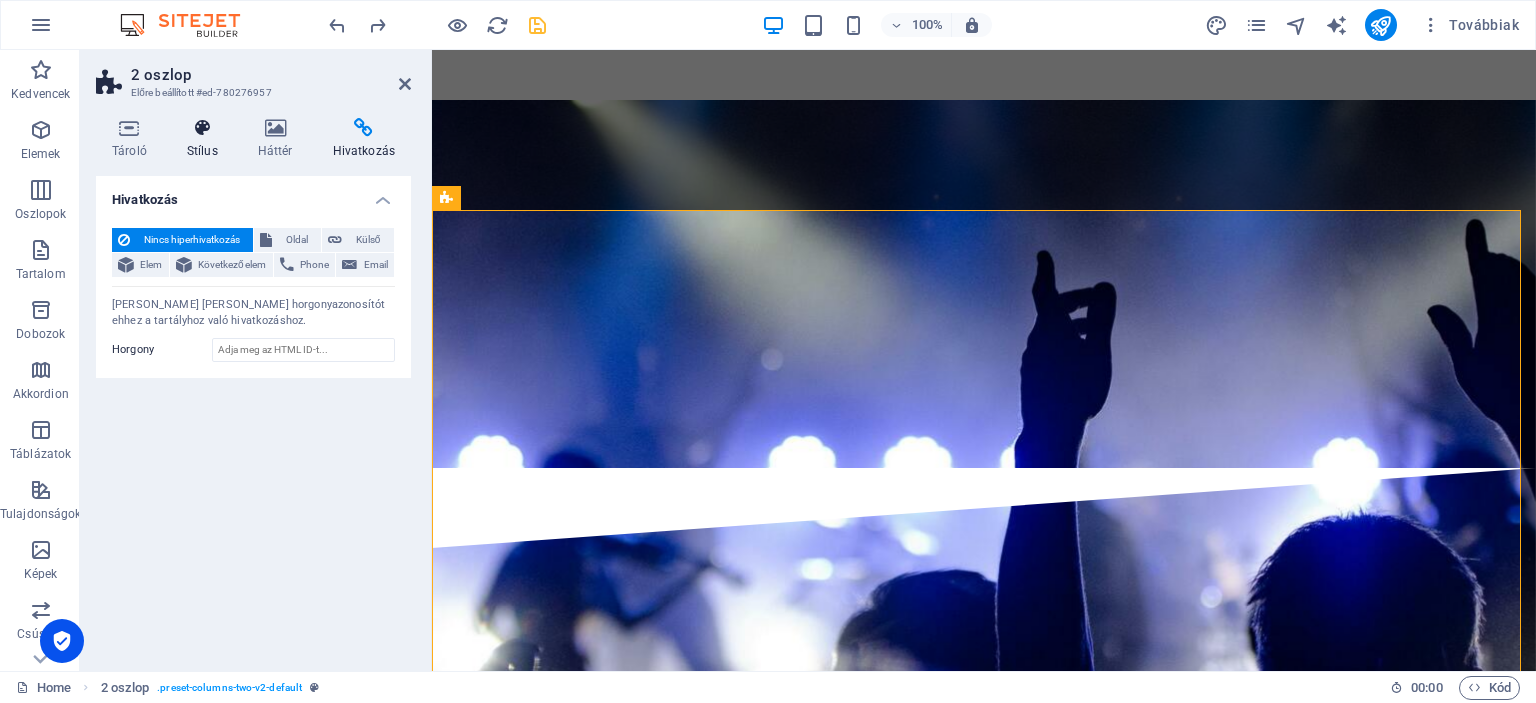 click at bounding box center (202, 128) 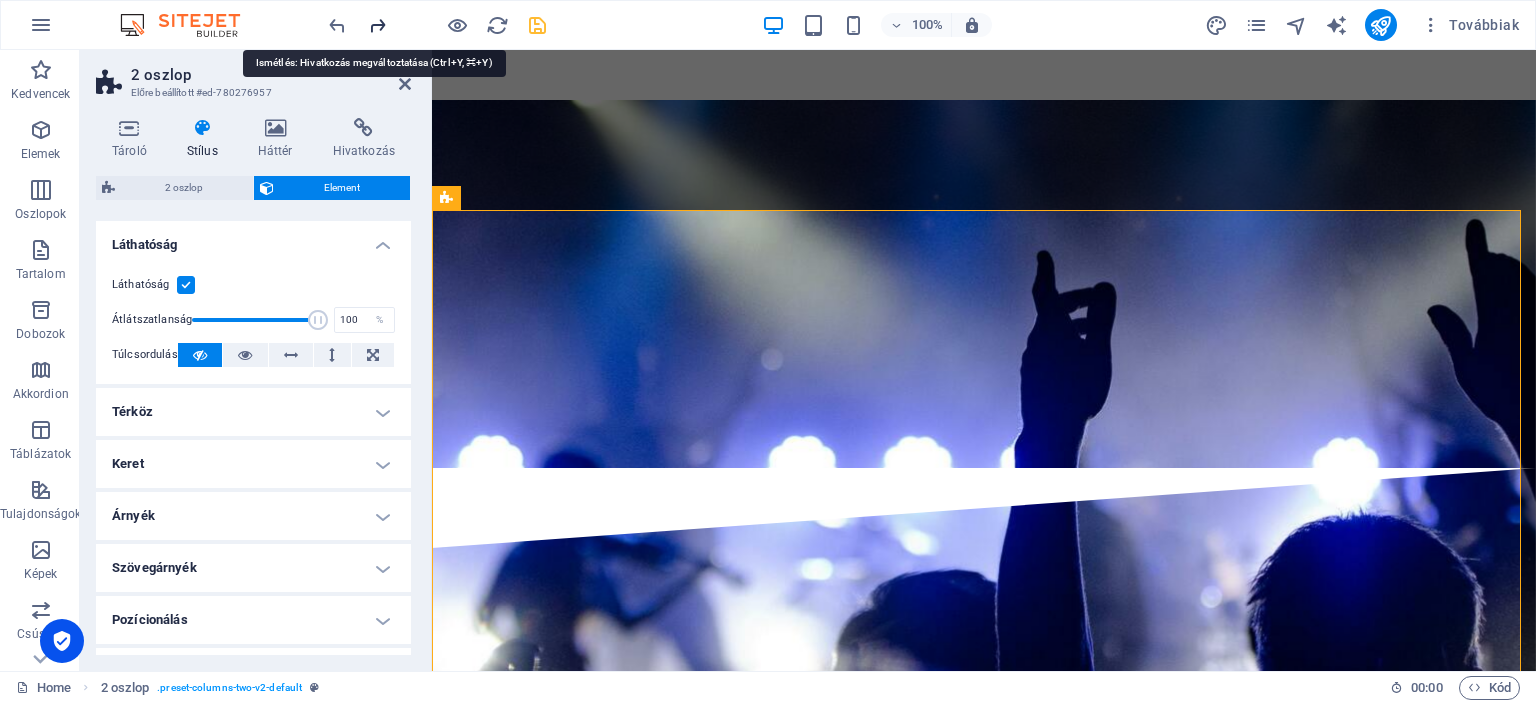 click at bounding box center (377, 25) 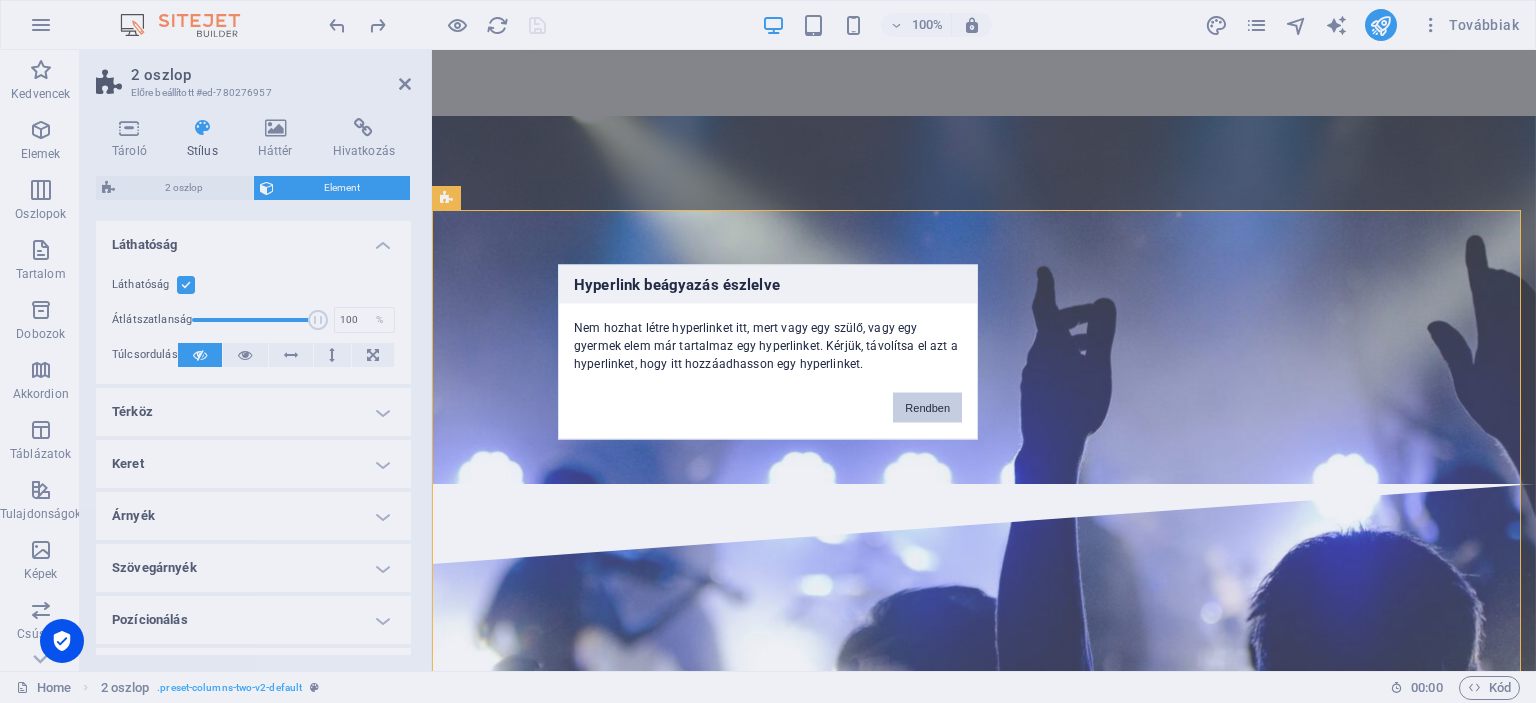 click on "Rendben" at bounding box center (927, 407) 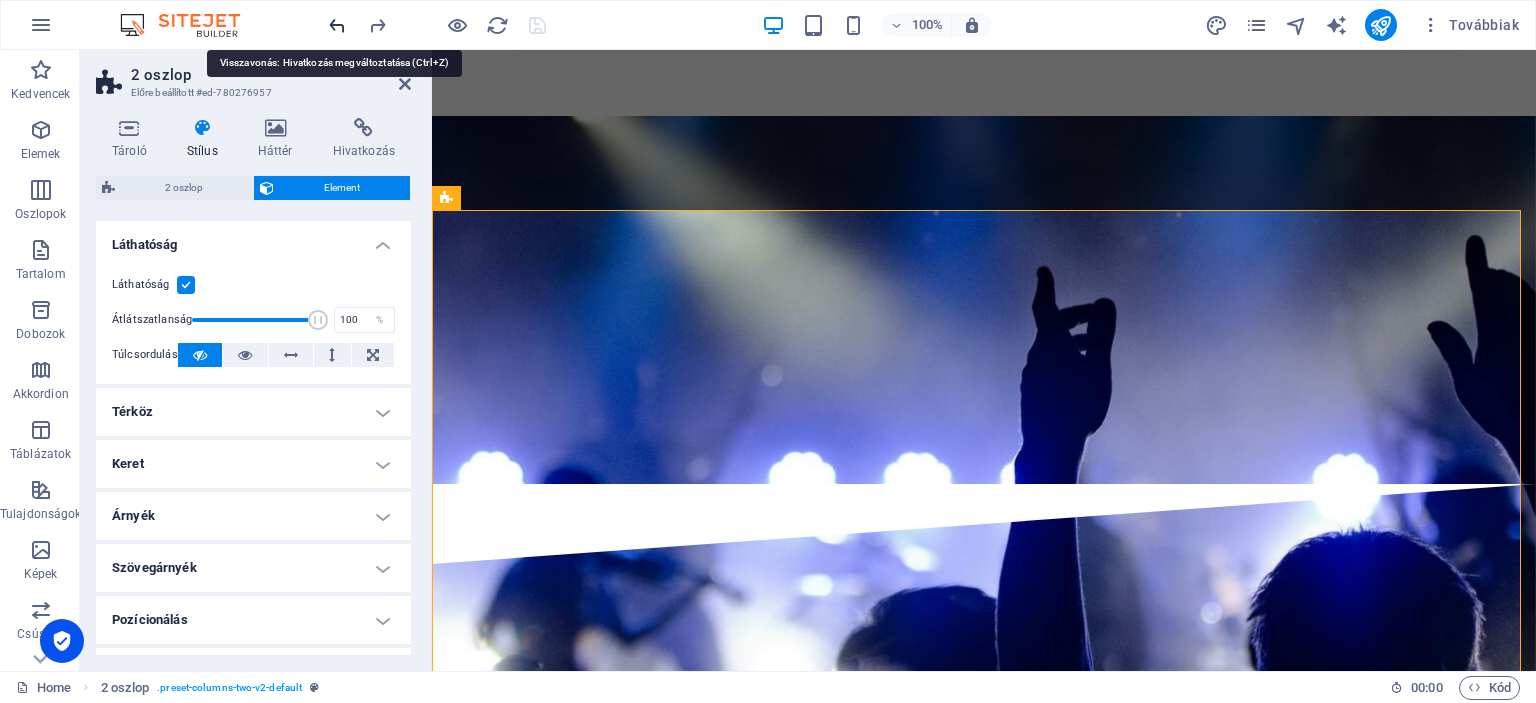 click at bounding box center [337, 25] 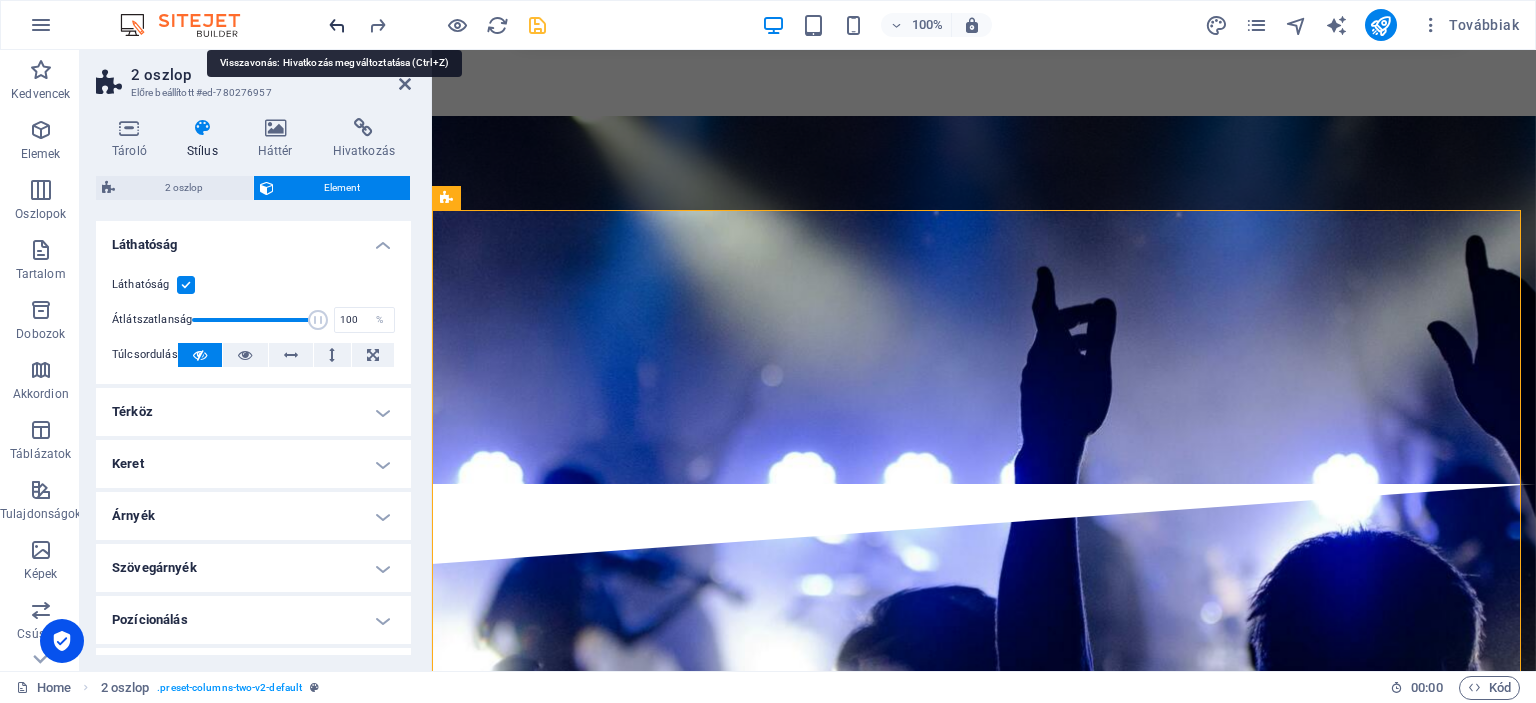 click at bounding box center [337, 25] 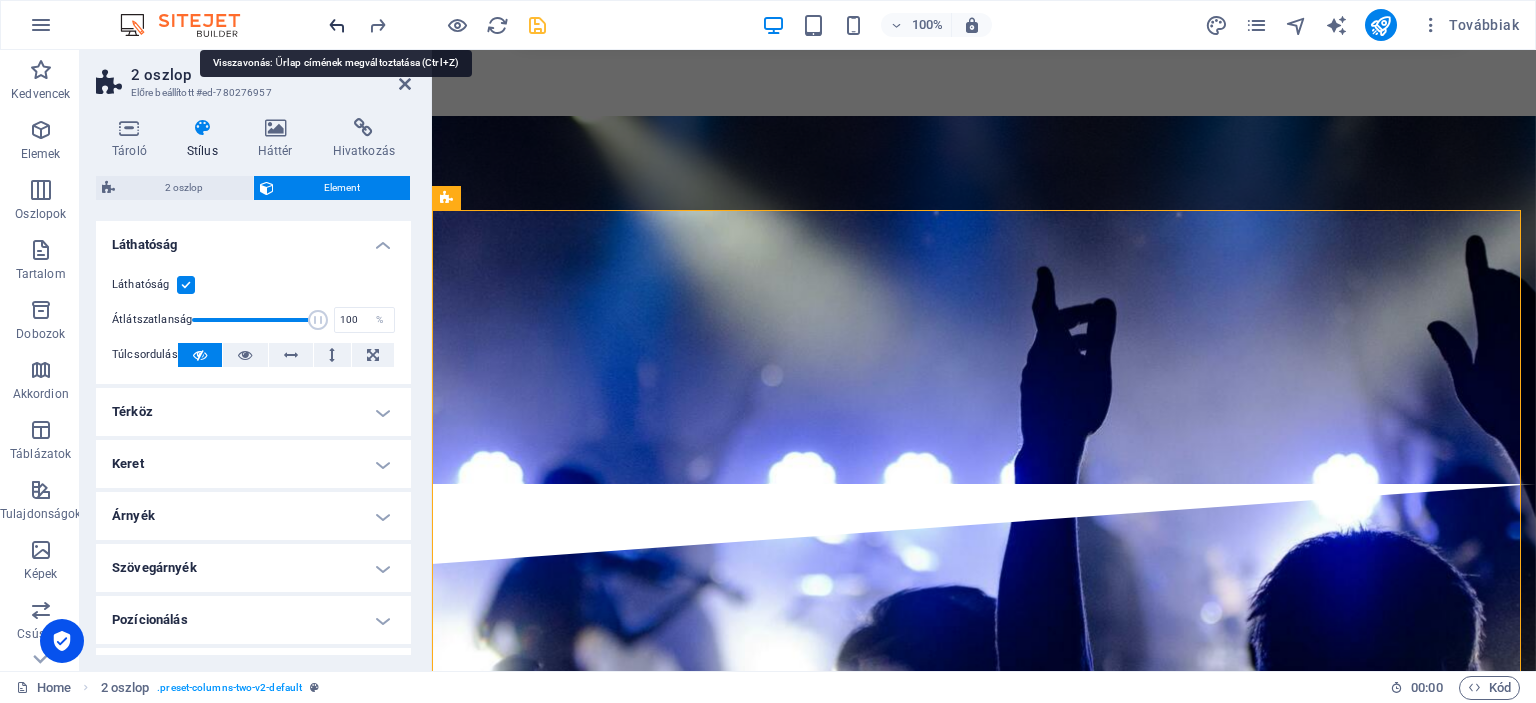 click at bounding box center [337, 25] 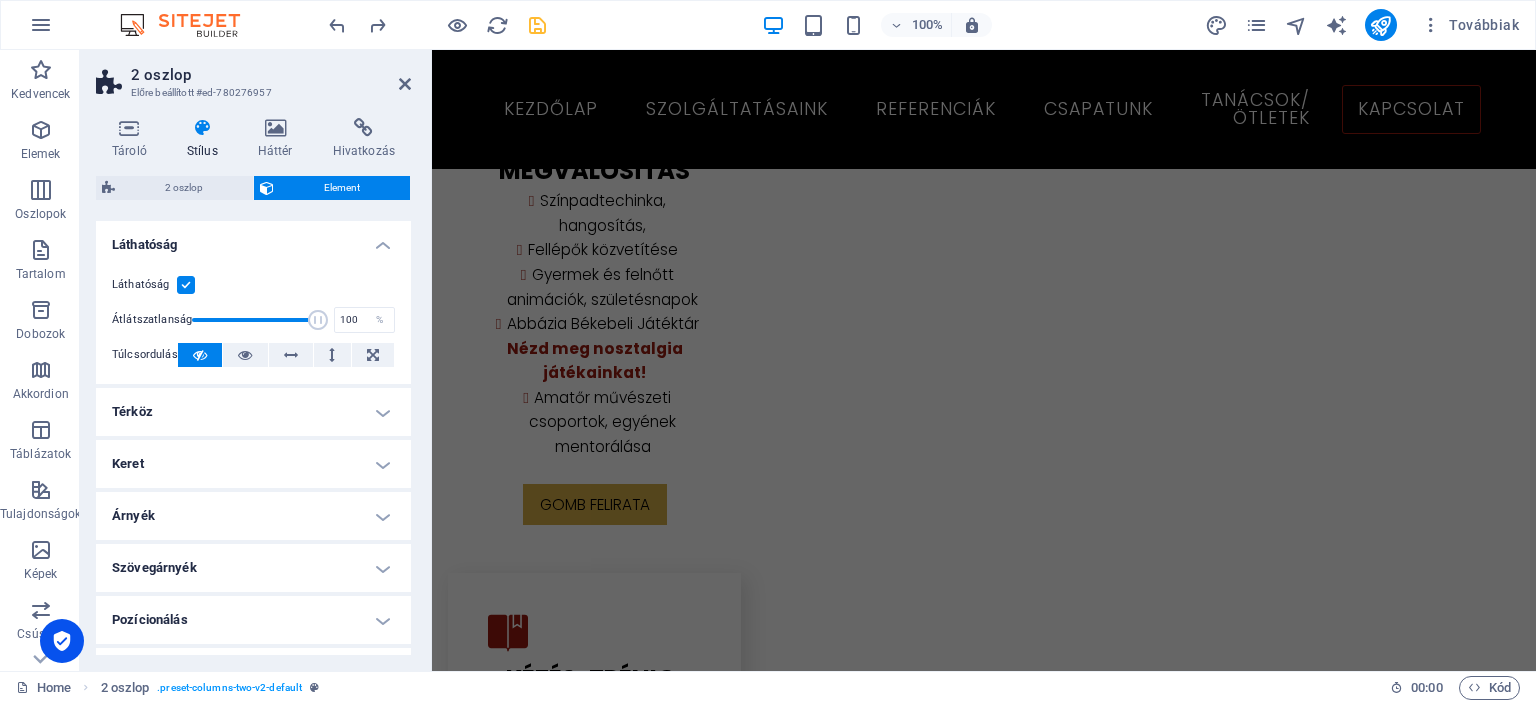 scroll, scrollTop: 2943, scrollLeft: 0, axis: vertical 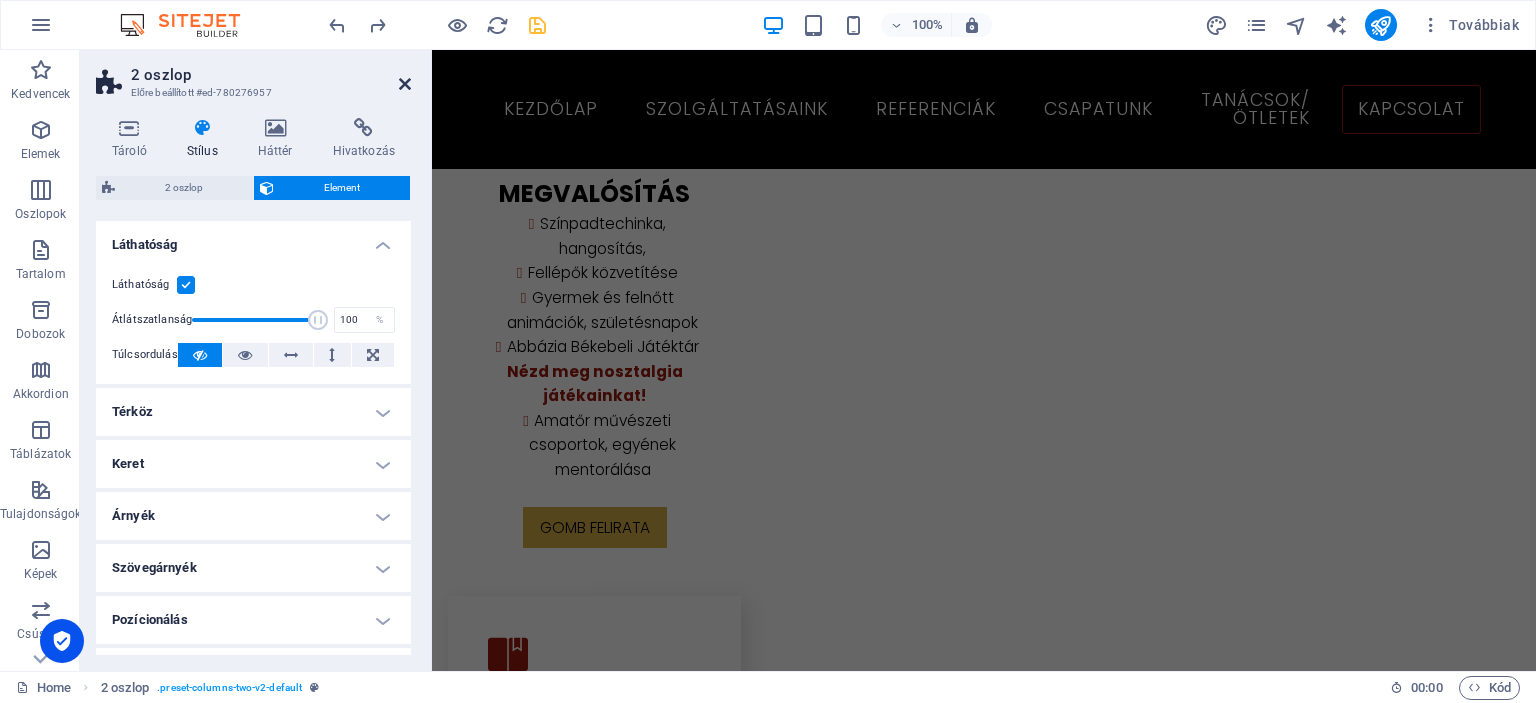 click at bounding box center [405, 84] 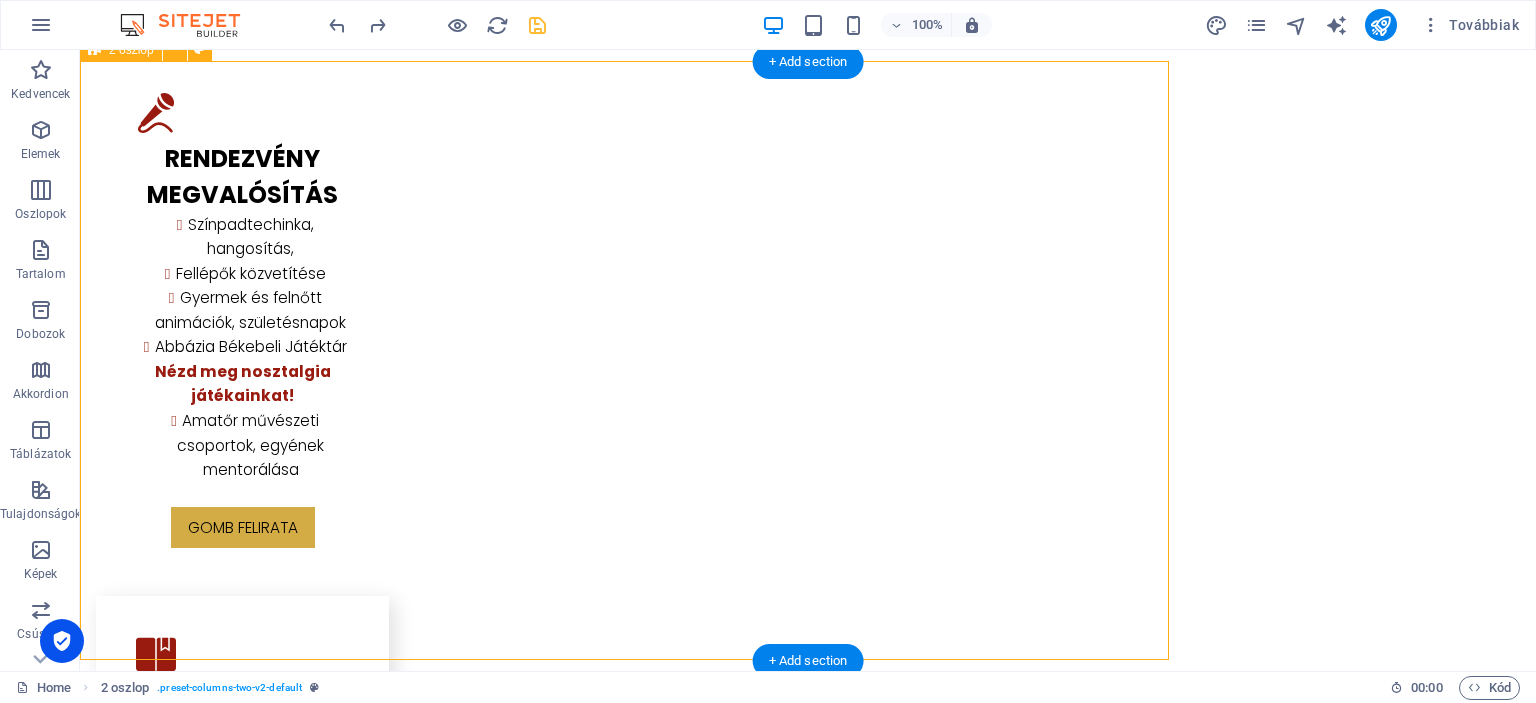 scroll, scrollTop: 7324, scrollLeft: 0, axis: vertical 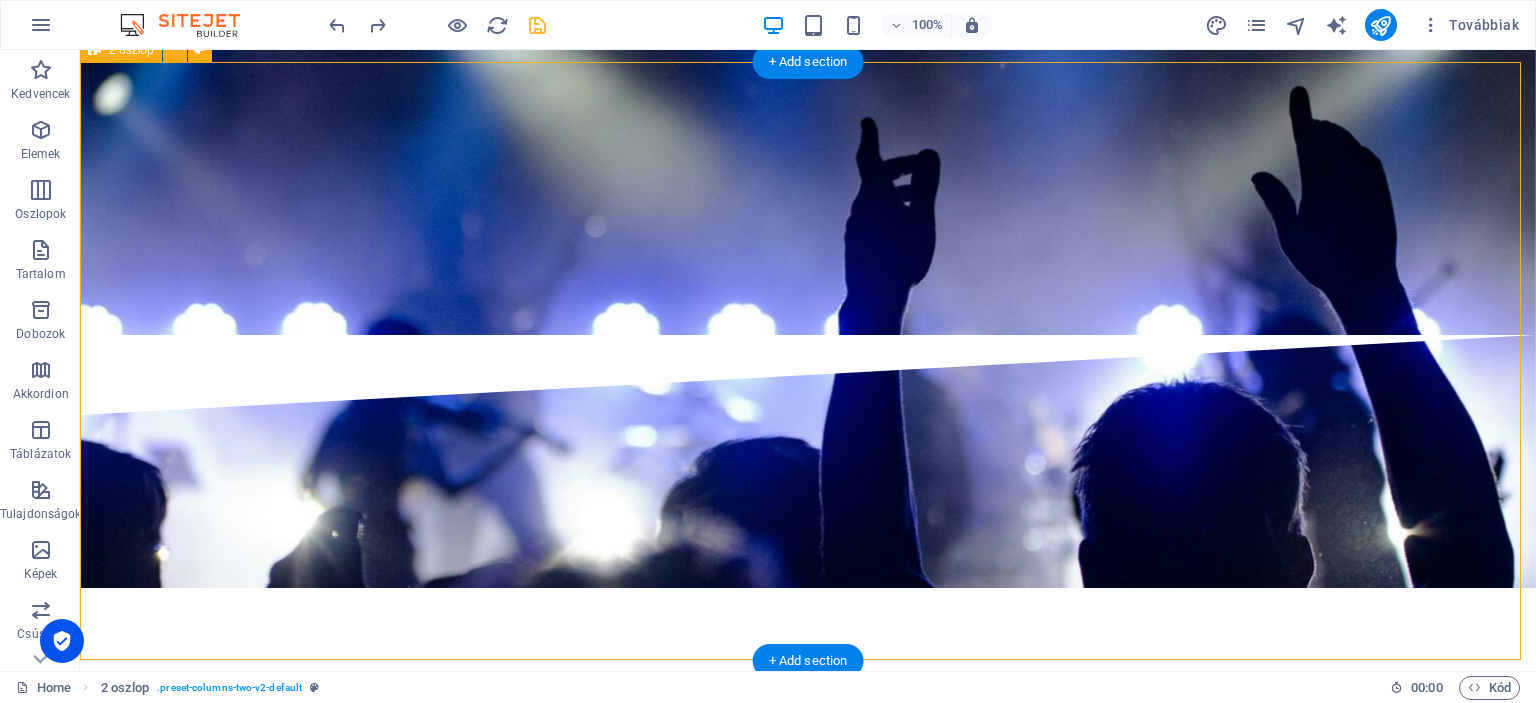 click on "bhohohgo [PHONE_NUMBER] [EMAIL_ADDRESS][DOMAIN_NAME] izfoizfuzfuzfufuf   Elolvastam és megértettem az adatvédelmi irányelveket. F2A5P8 Nicht lesbar? Neu generieren Submit" at bounding box center [808, 7022] 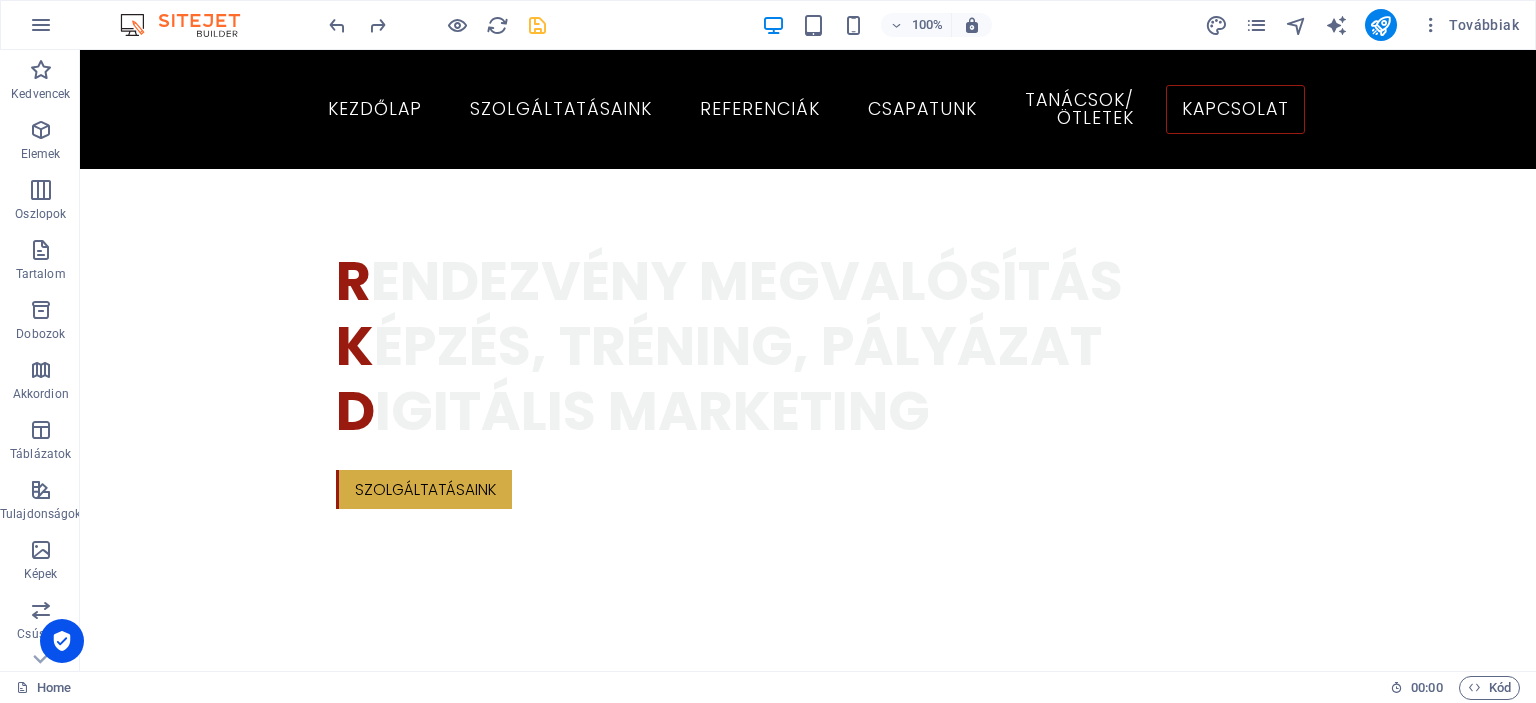 scroll, scrollTop: 1082, scrollLeft: 0, axis: vertical 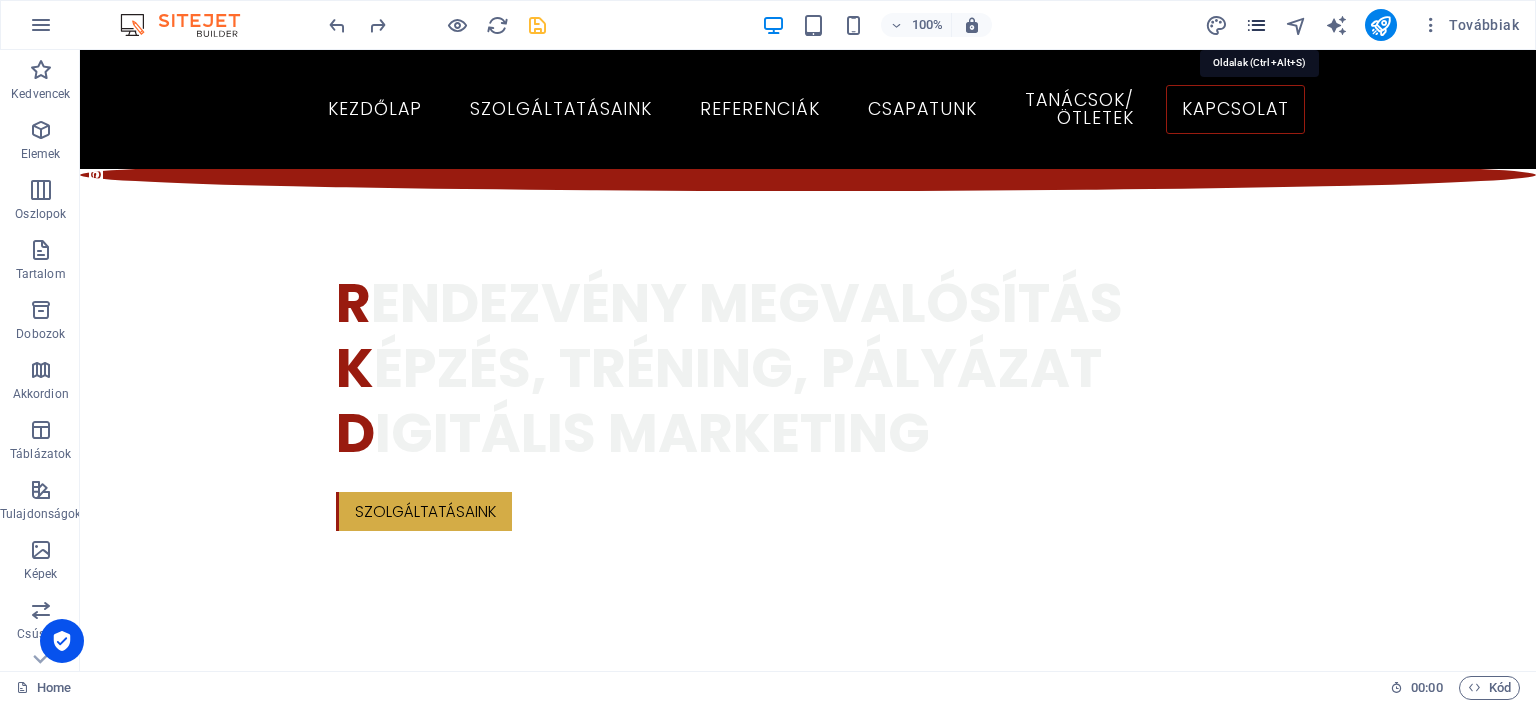 click at bounding box center [1256, 25] 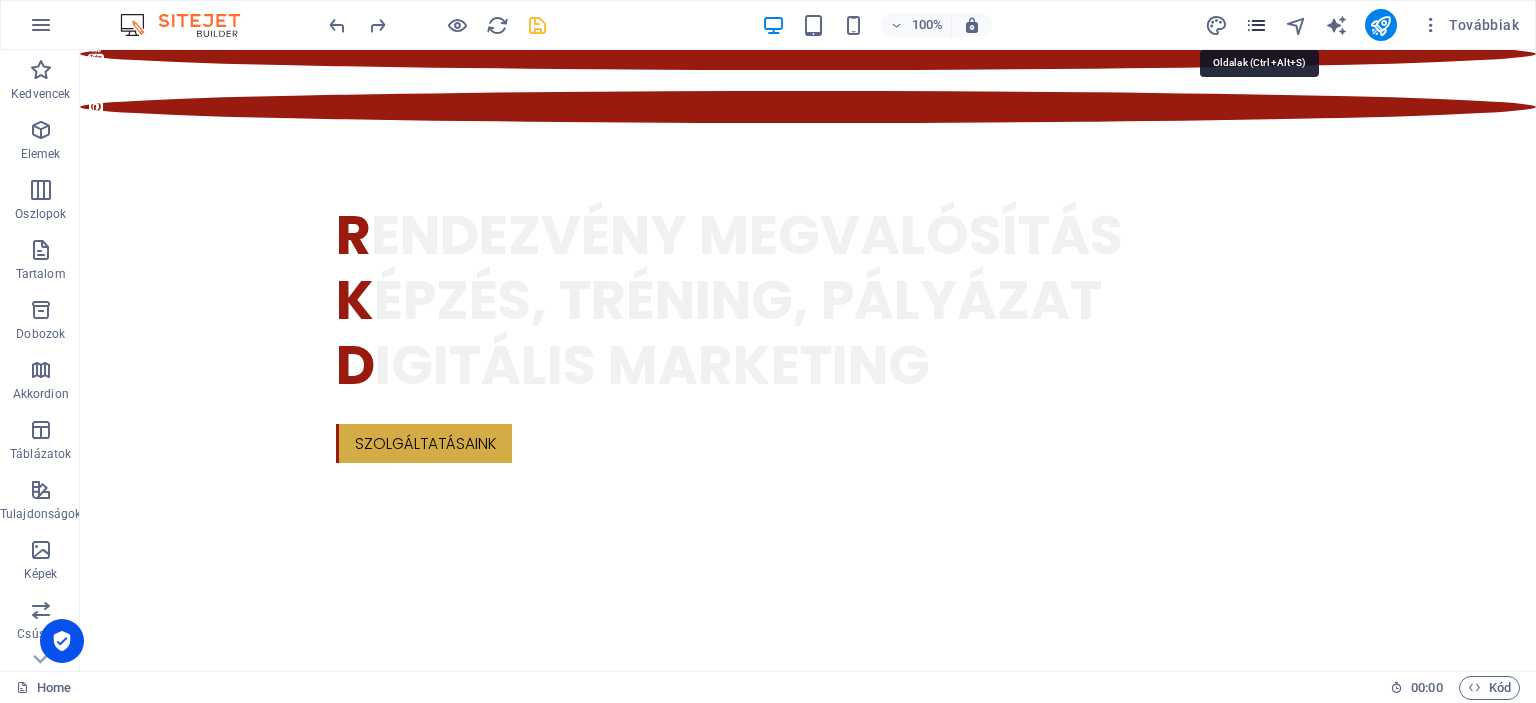scroll, scrollTop: 927, scrollLeft: 0, axis: vertical 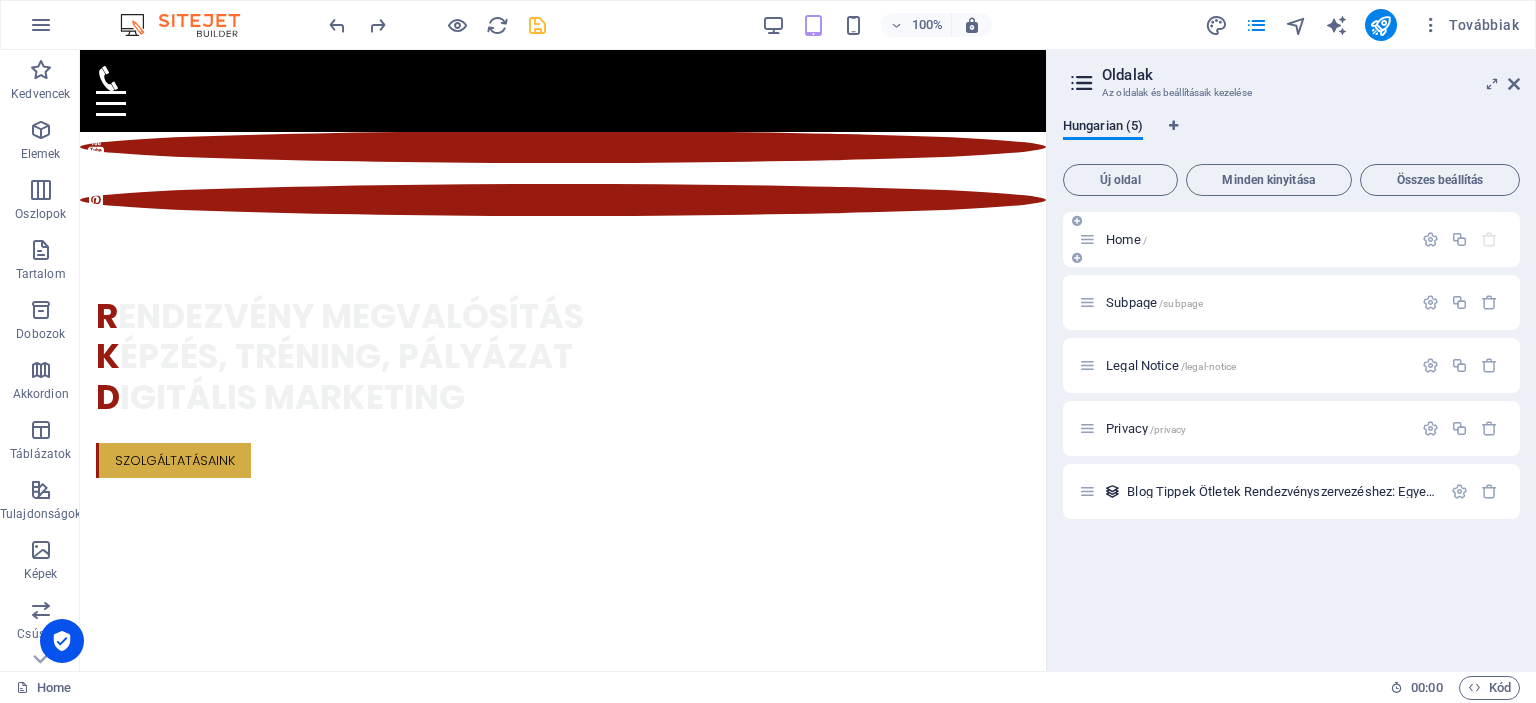 click at bounding box center (1077, 258) 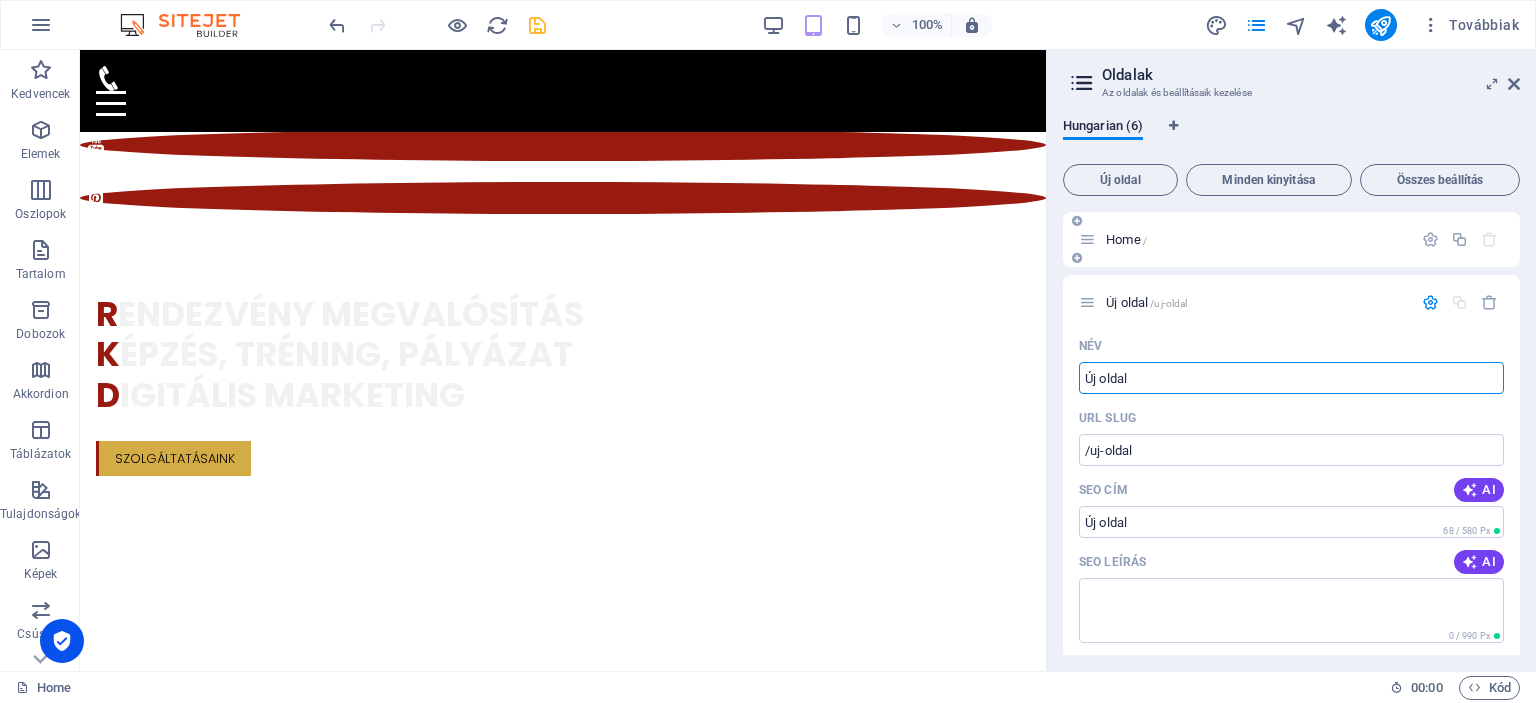 click at bounding box center (1077, 258) 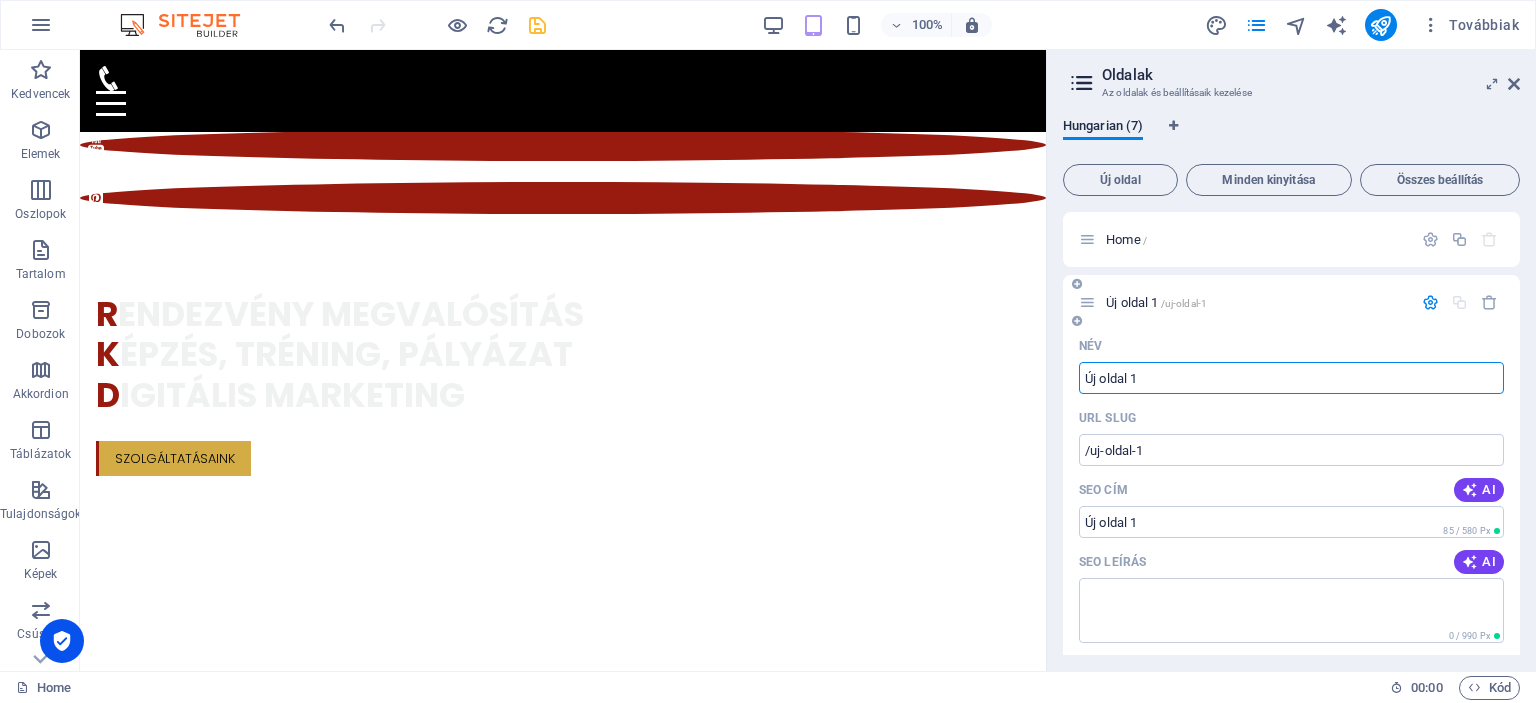 click on "Új oldal 1" at bounding box center [1291, 378] 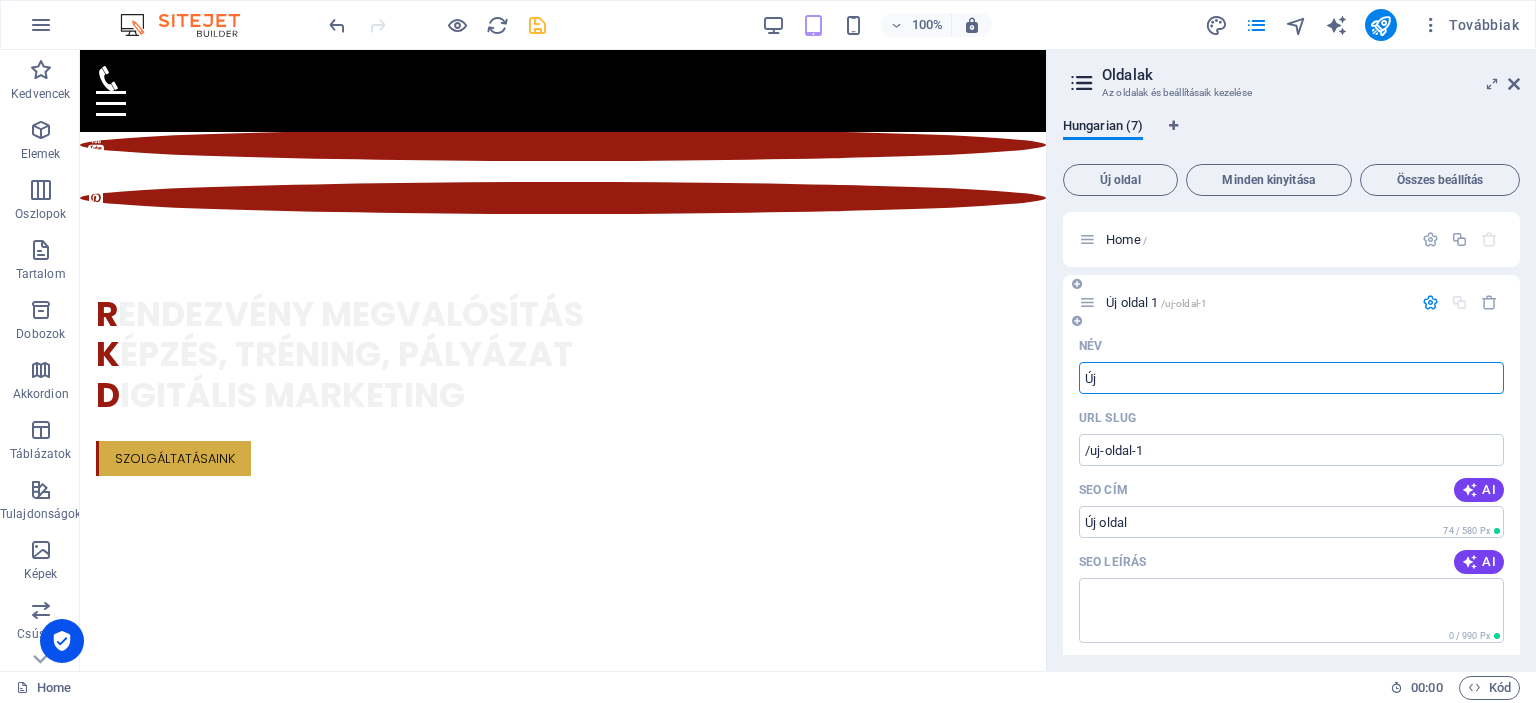 type on "Ú" 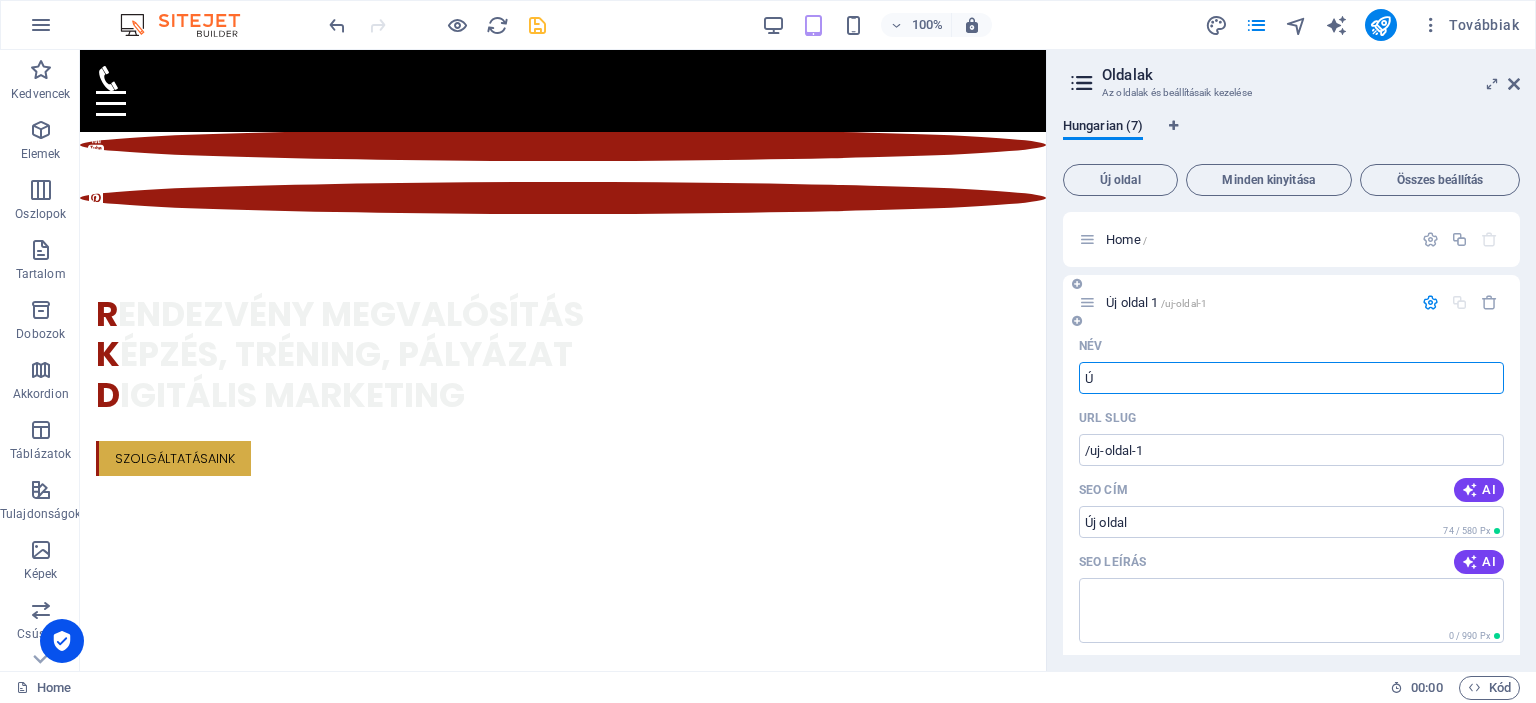 type 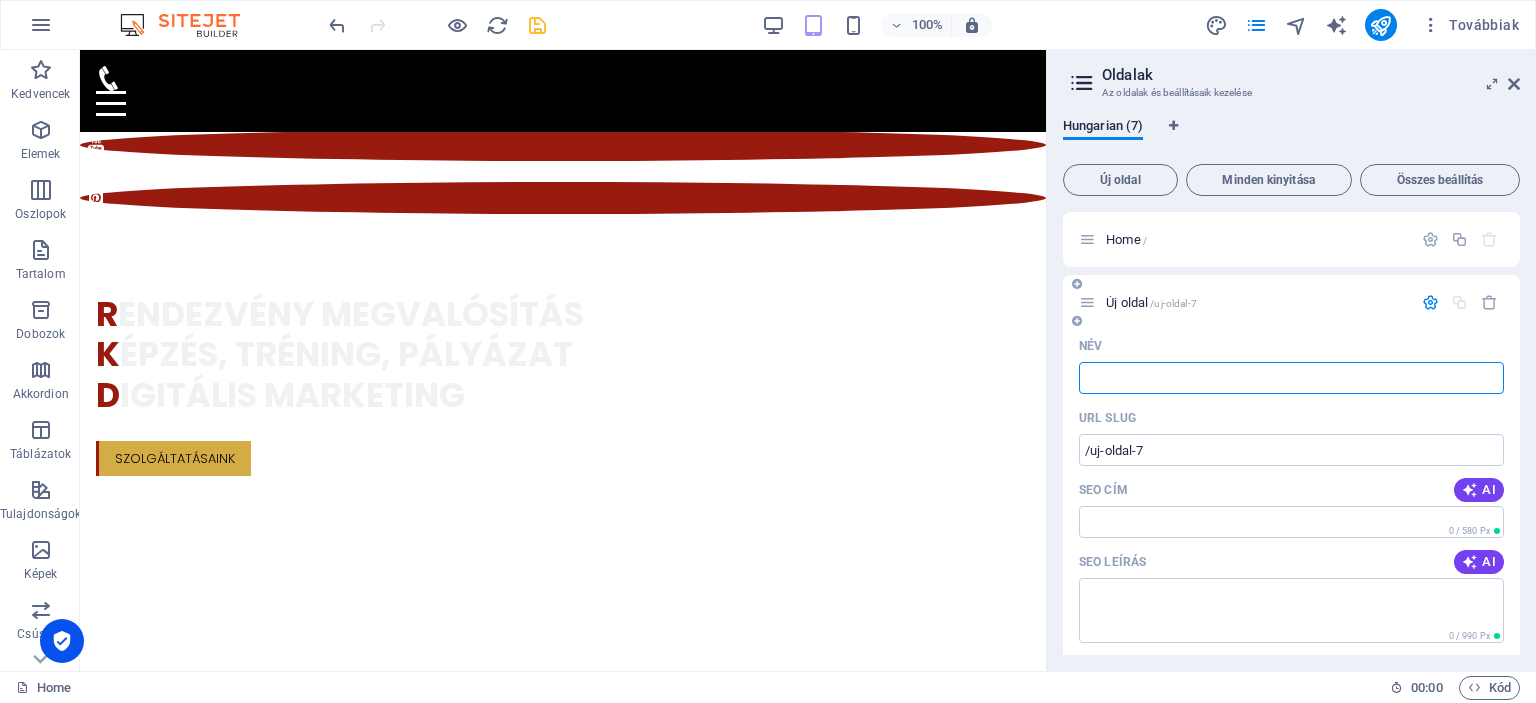 type on "/uj-oldal-7" 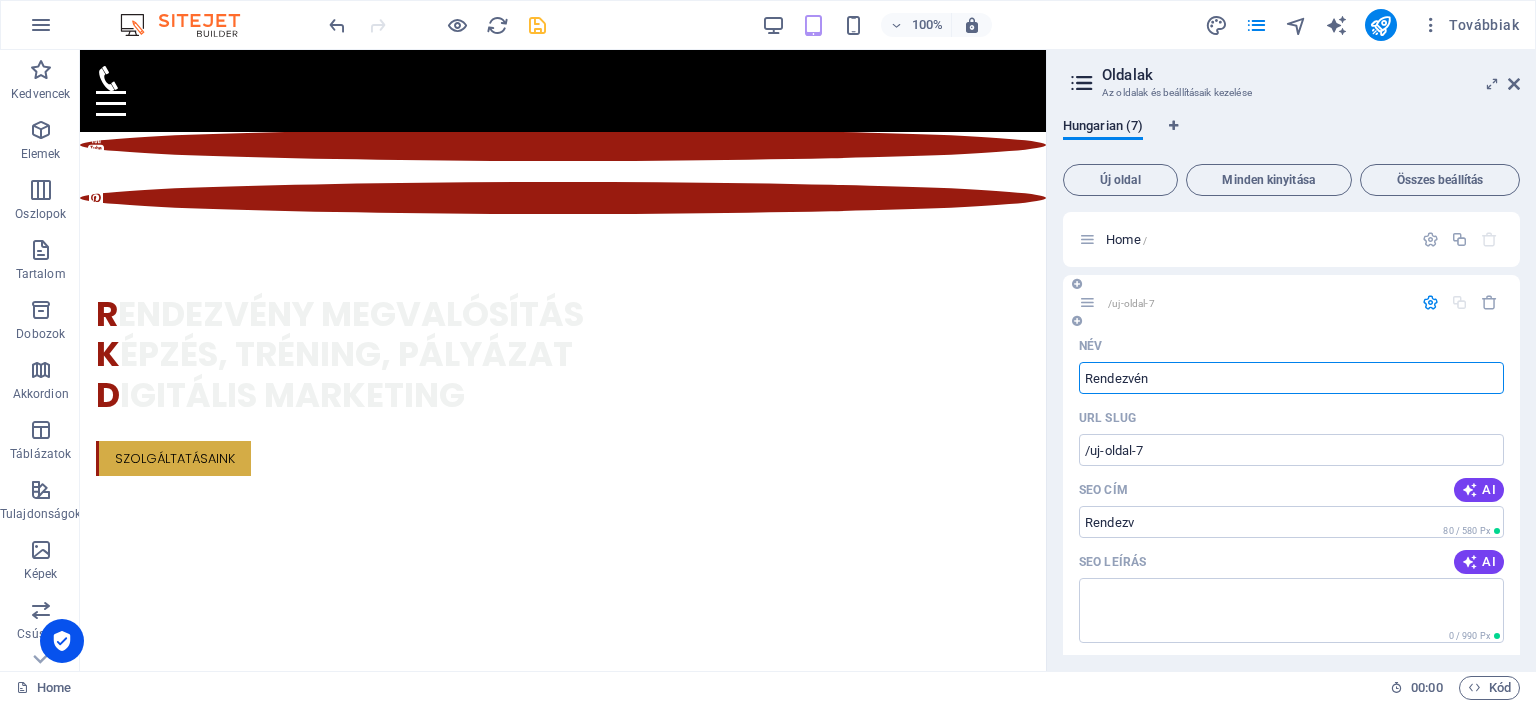 type on "Rendezvény" 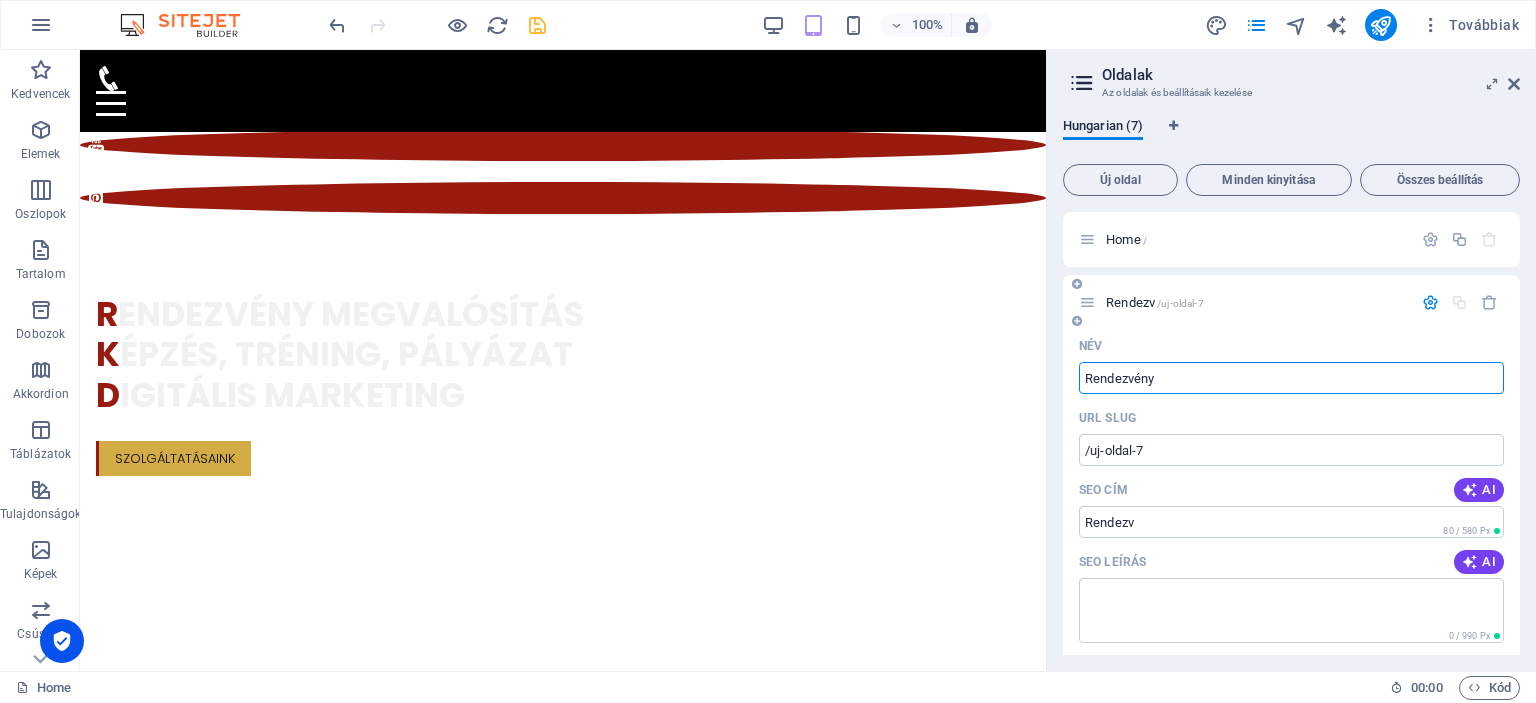 type on "Rendezv" 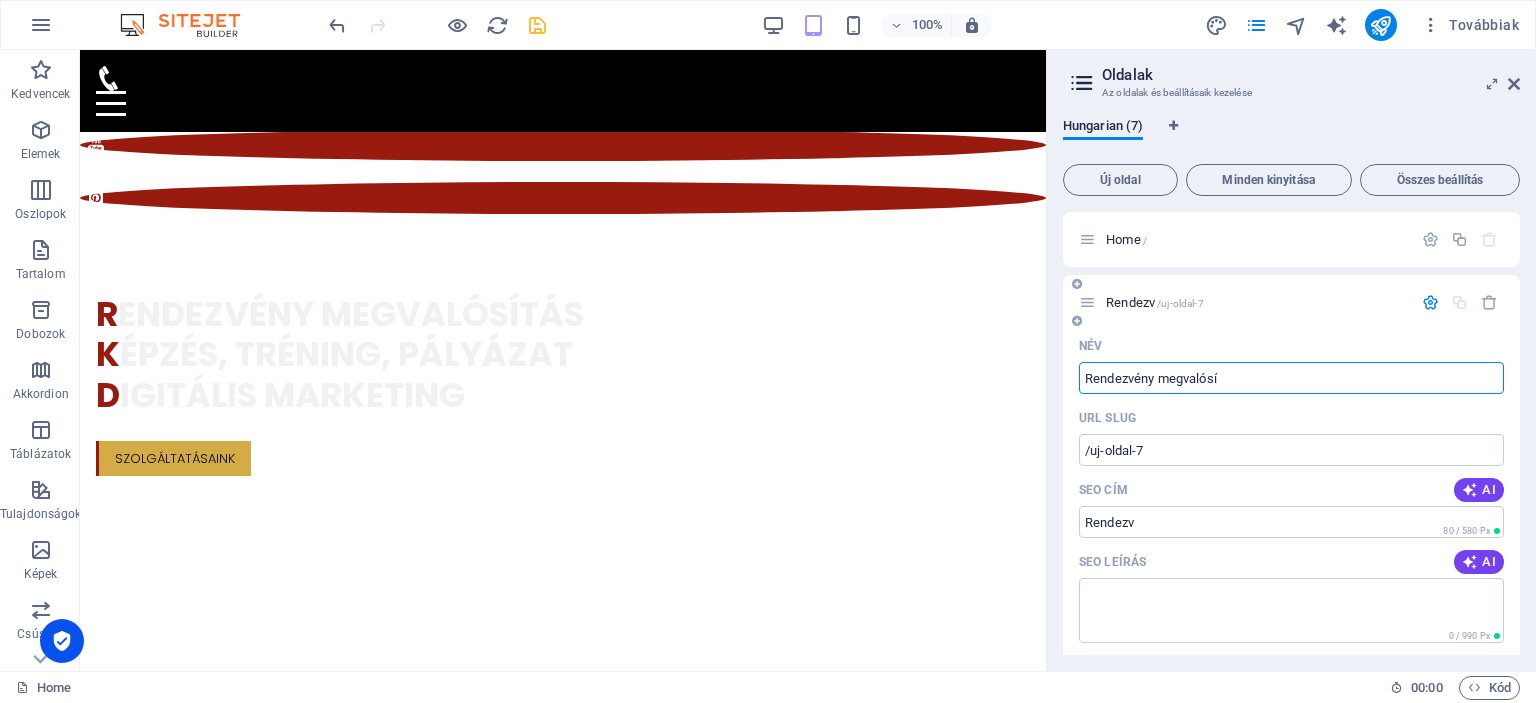 type on "Rendezvény megvalósít" 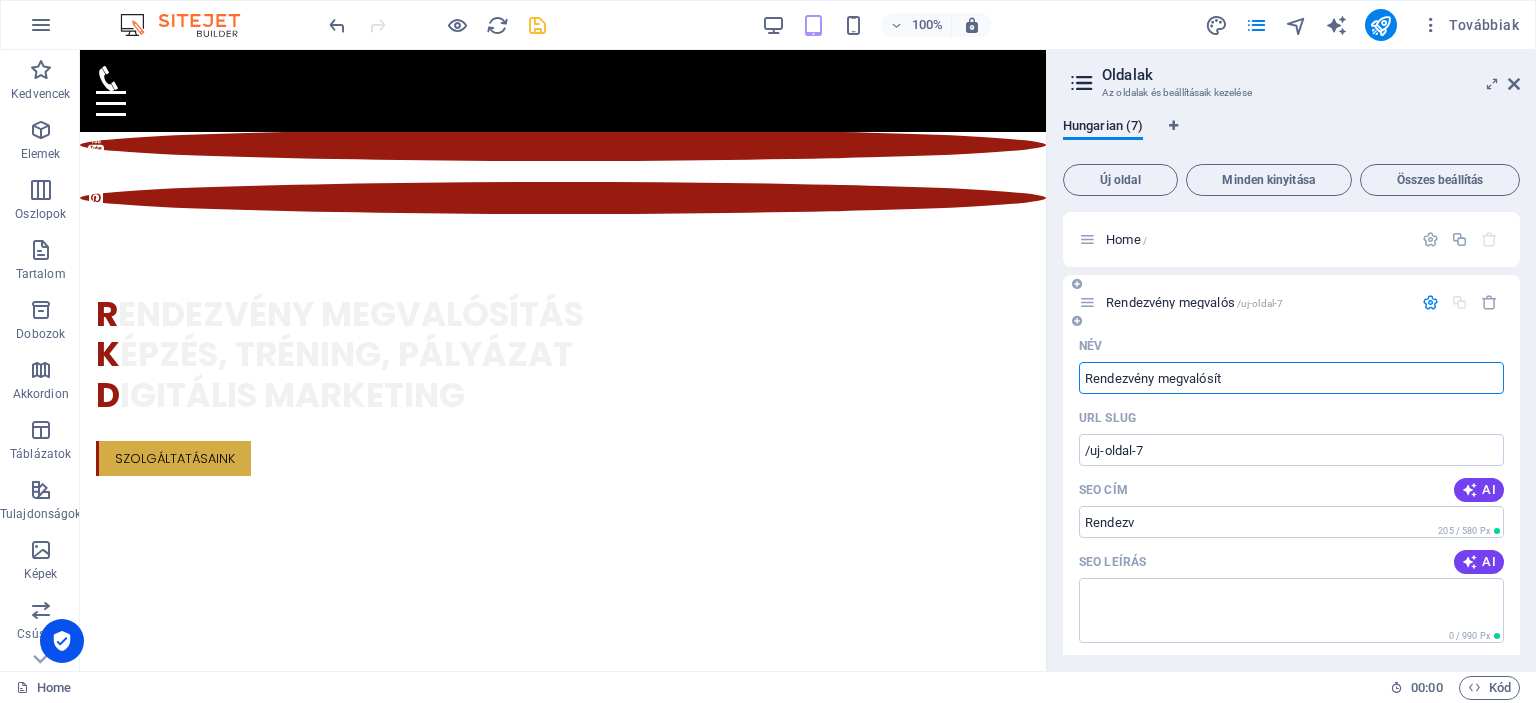 type on "Rendezvény megvalós" 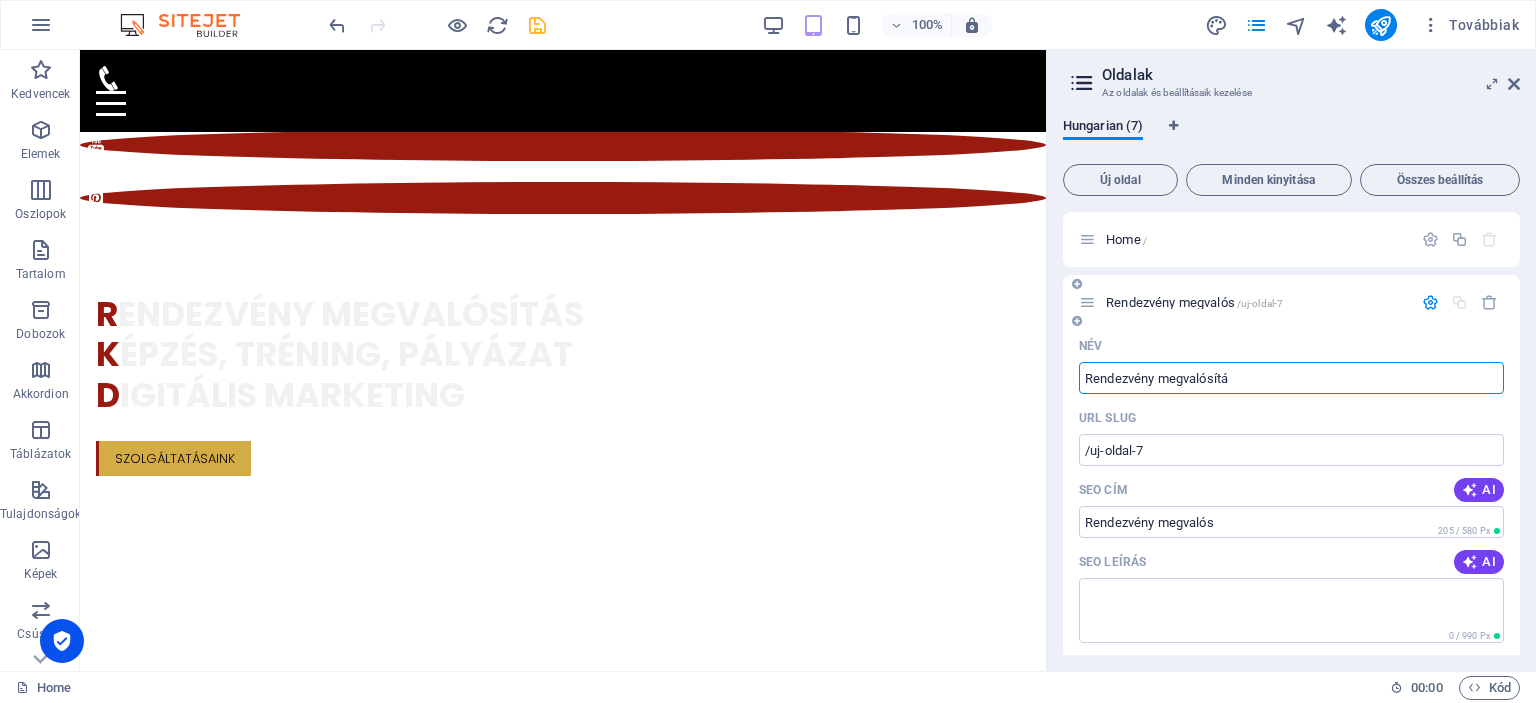 type on "Rendezvény megvalósítás" 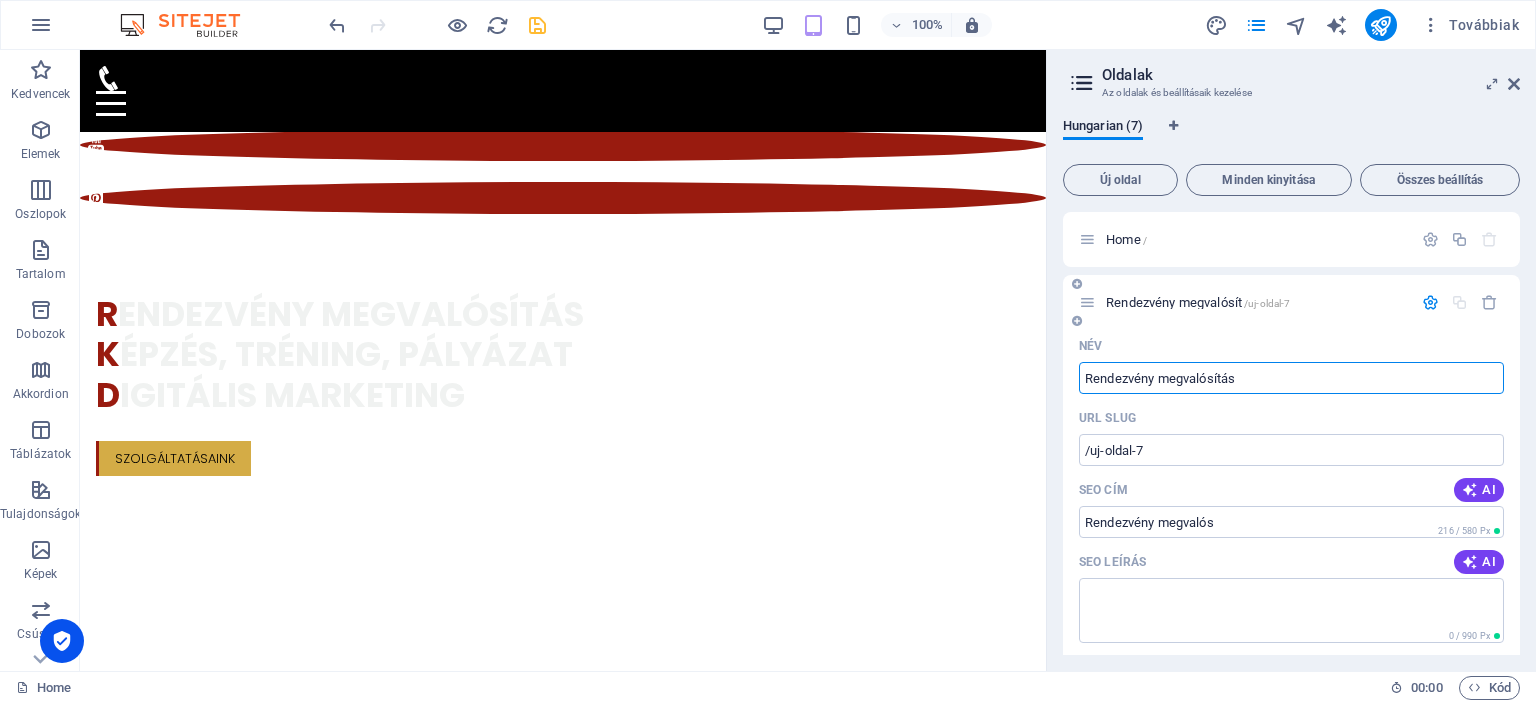 type on "Rendezvény megvalósít" 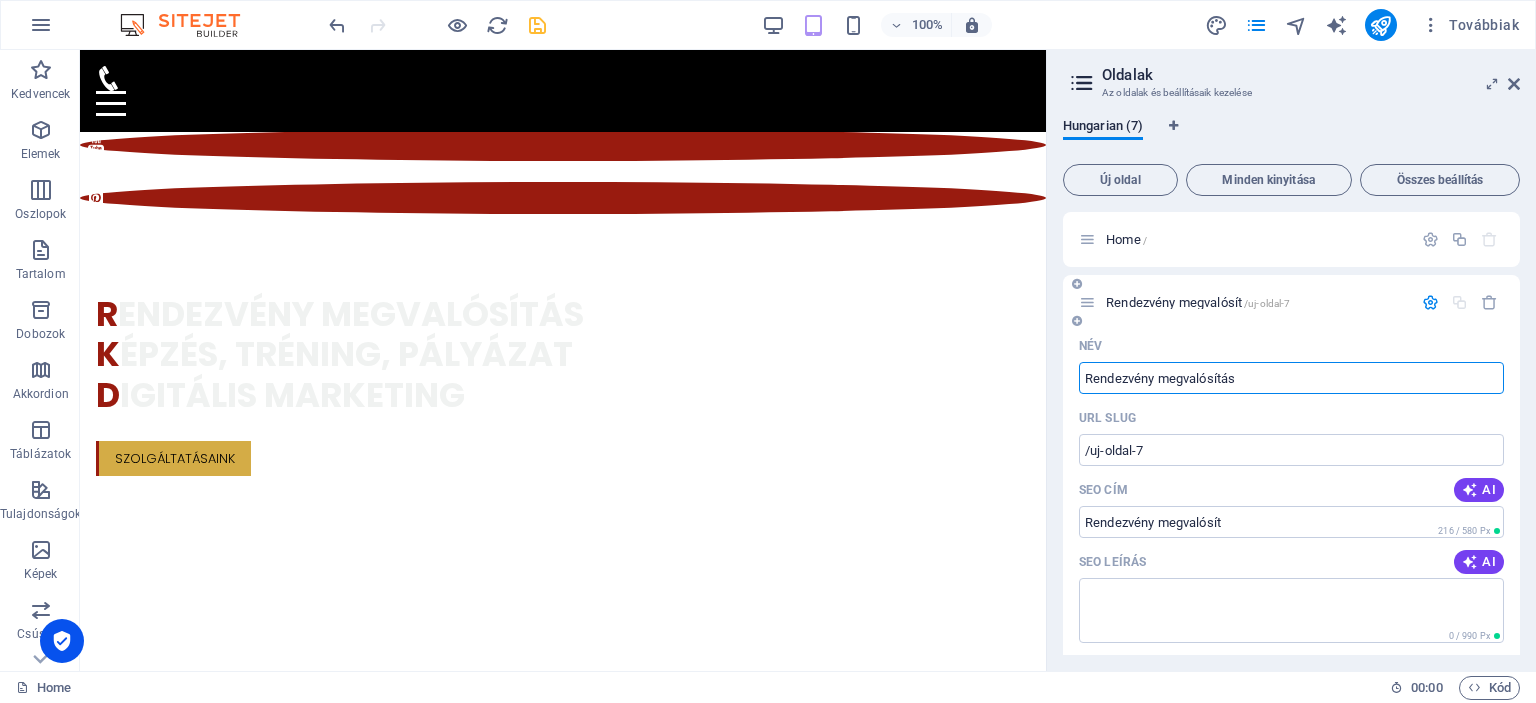 type on "Rendezvény megvalósítás" 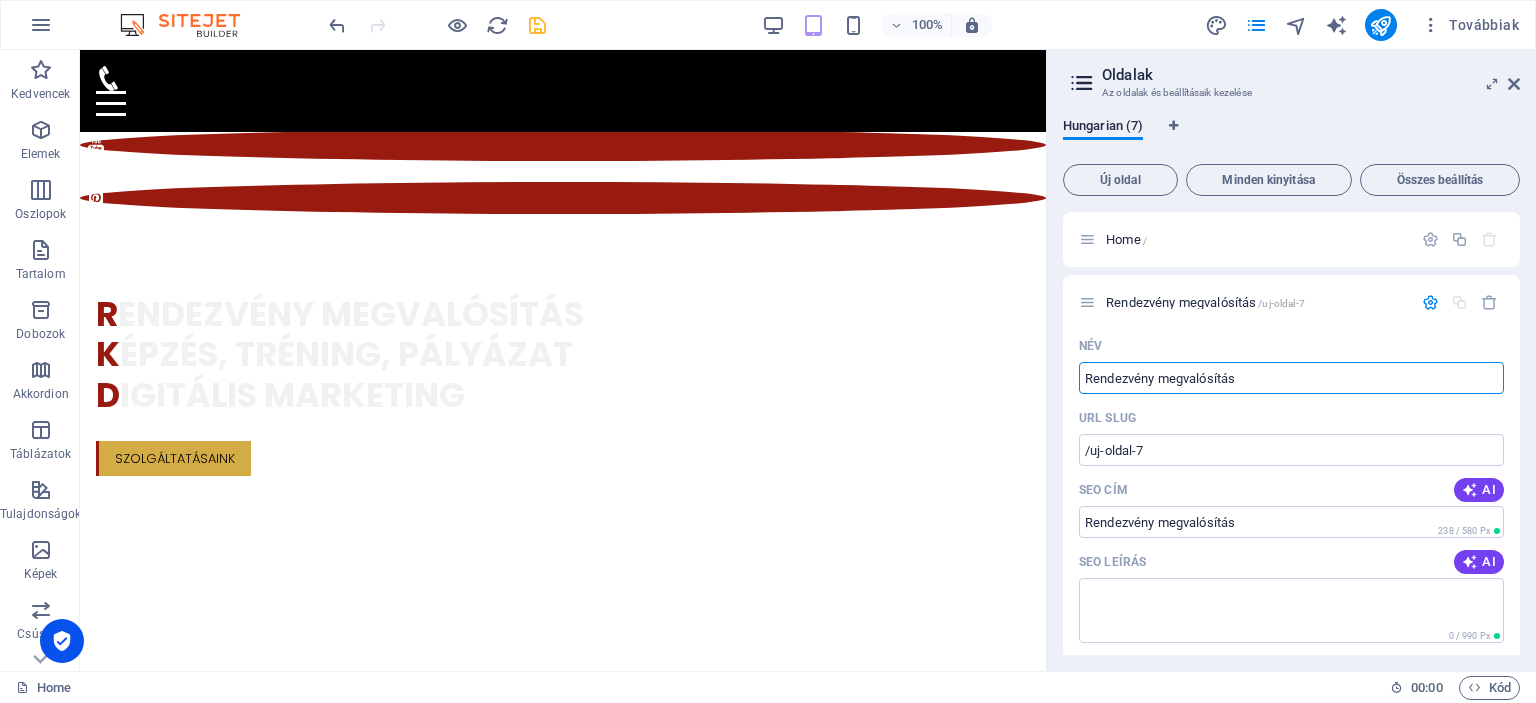 type on "Rendezvény megvalósítás" 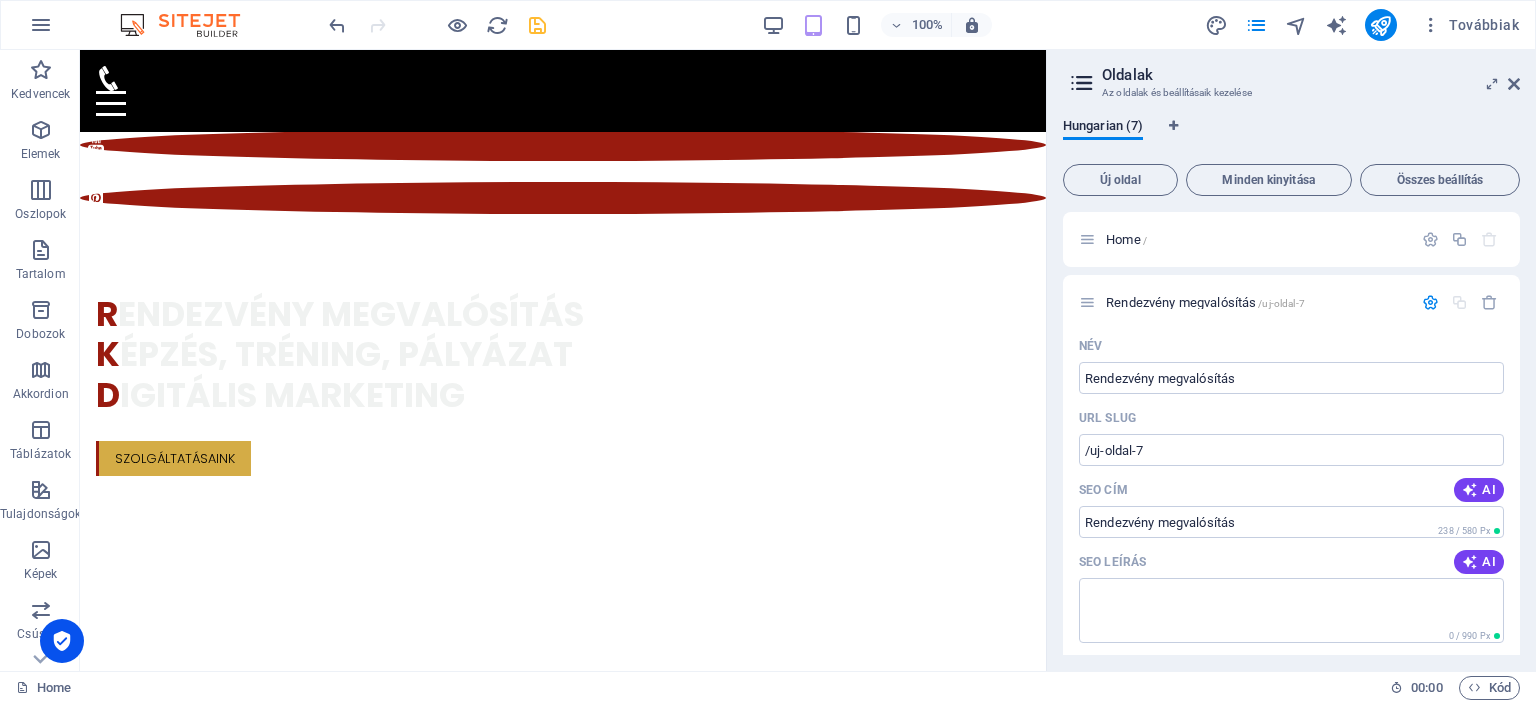 drag, startPoint x: 1520, startPoint y: 309, endPoint x: 1516, endPoint y: 329, distance: 20.396078 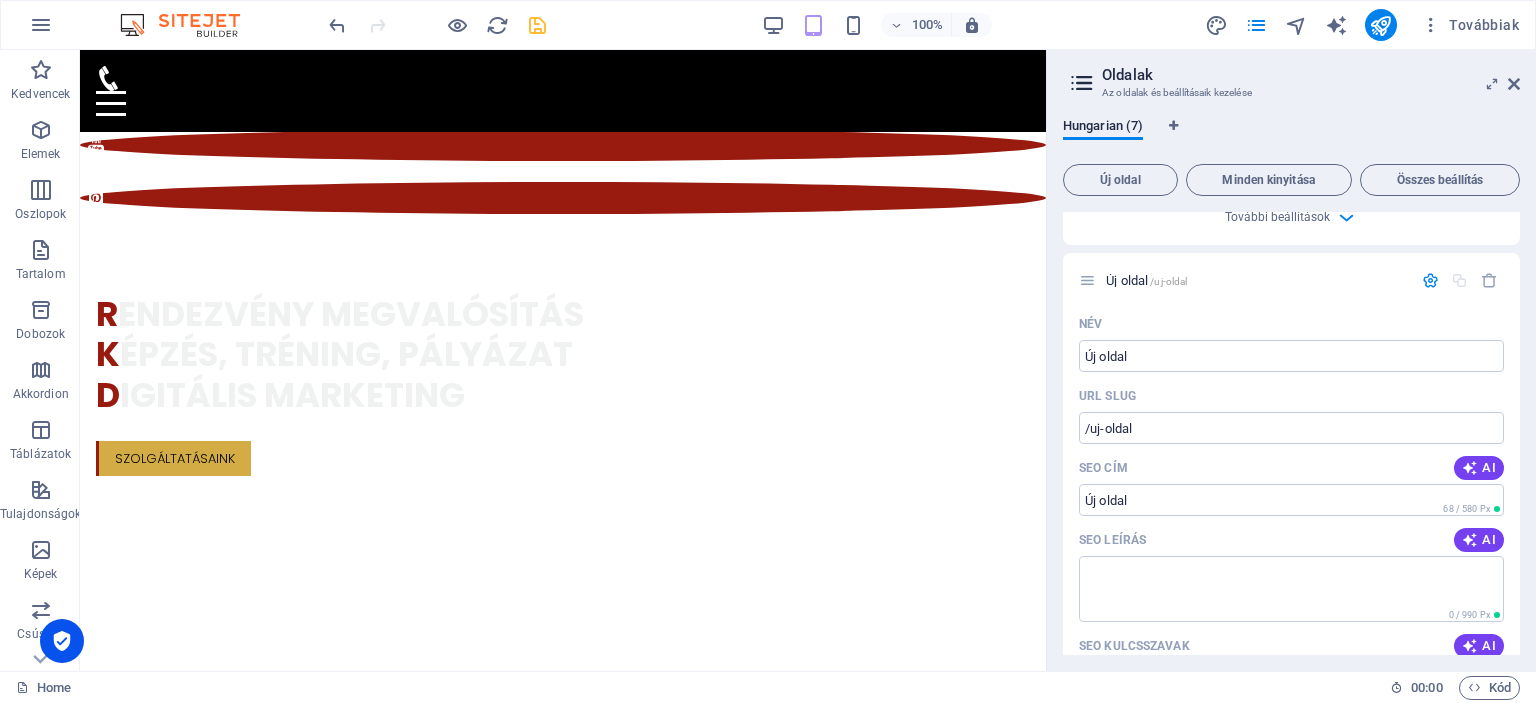 scroll, scrollTop: 804, scrollLeft: 0, axis: vertical 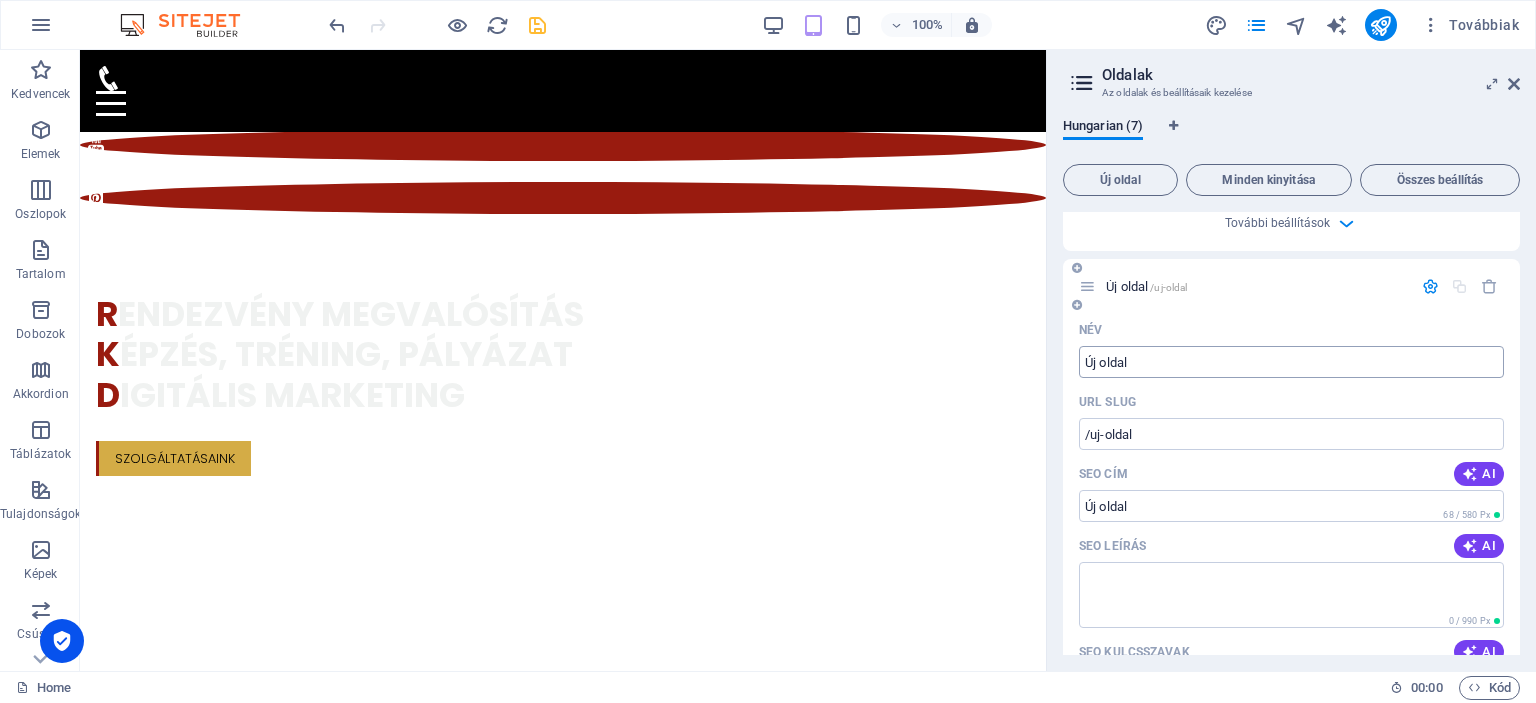 click on "Új oldal" at bounding box center (1291, -426) 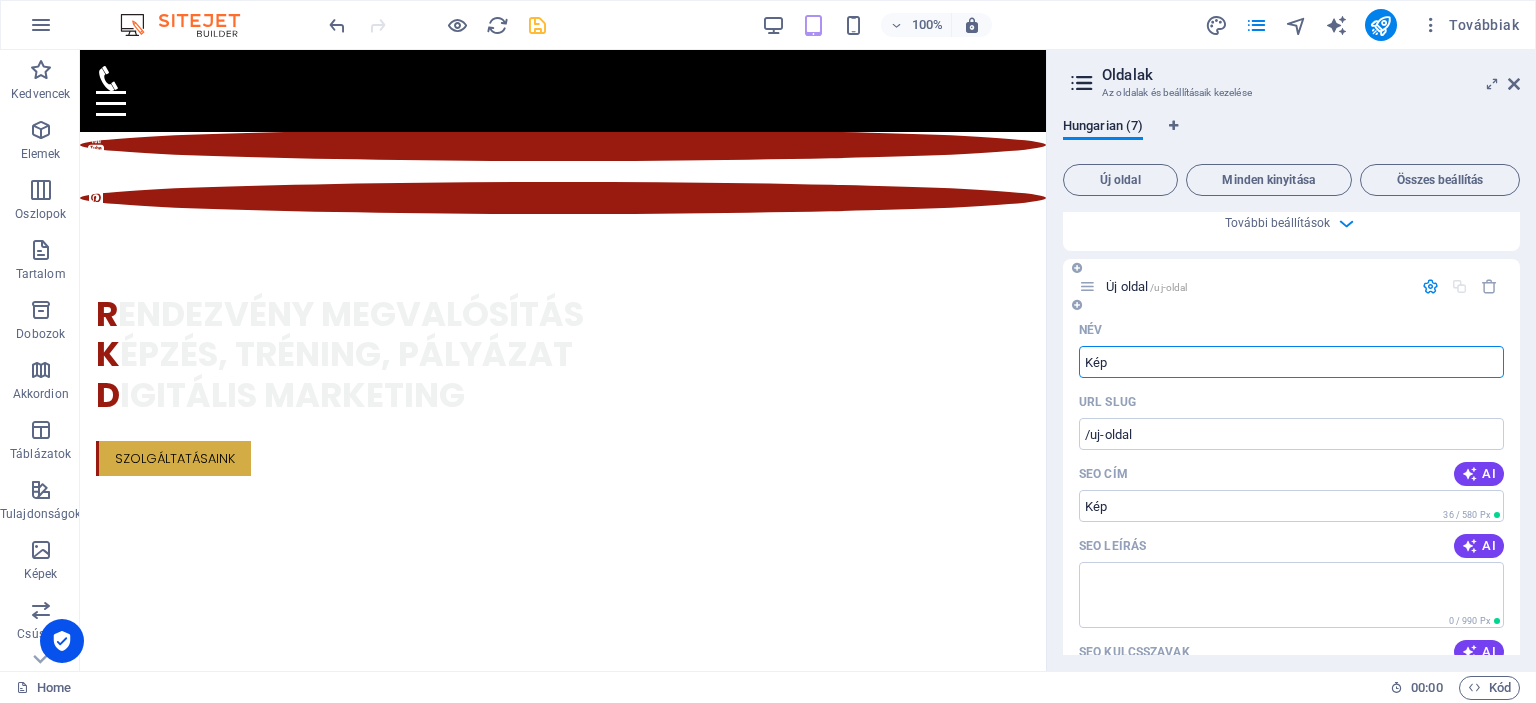 type on "Kép" 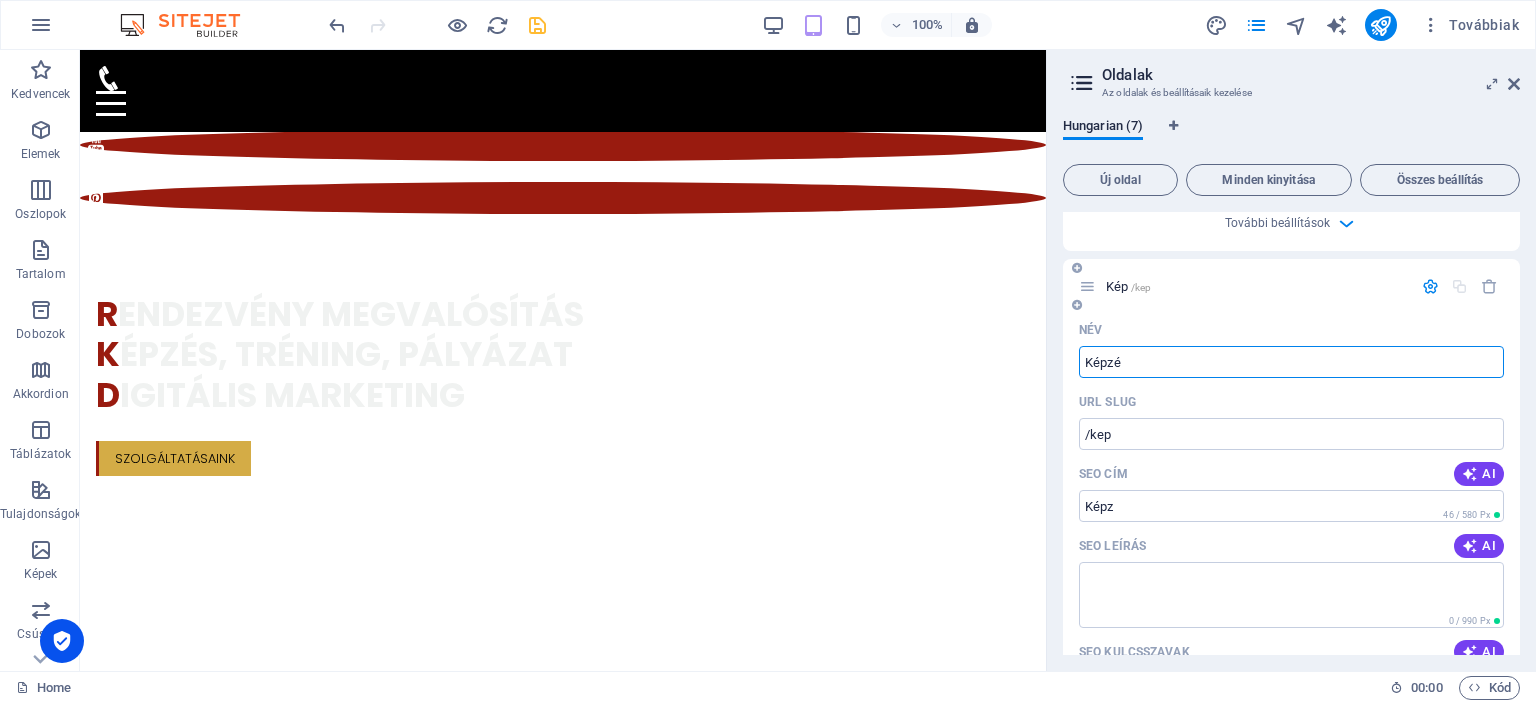 type on "Képzés" 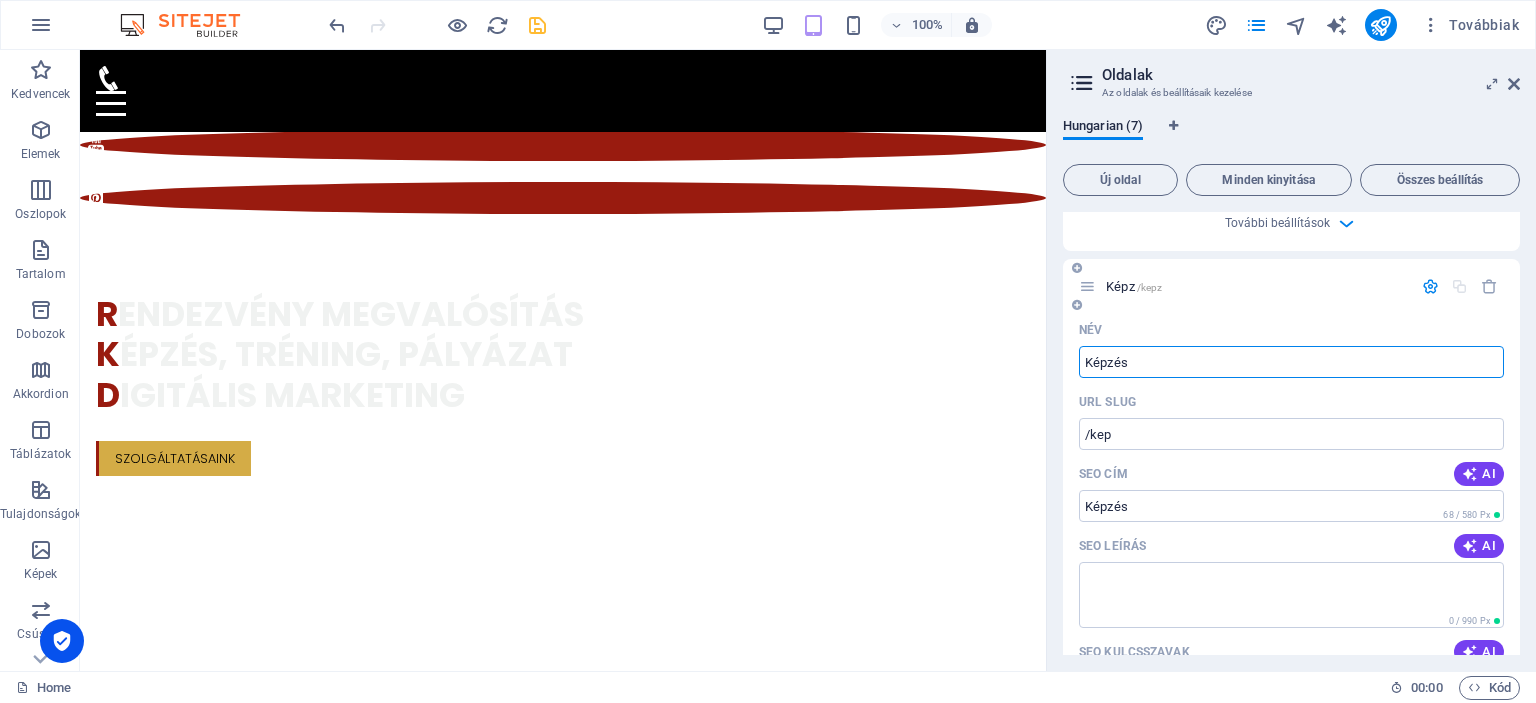type on "/kepz" 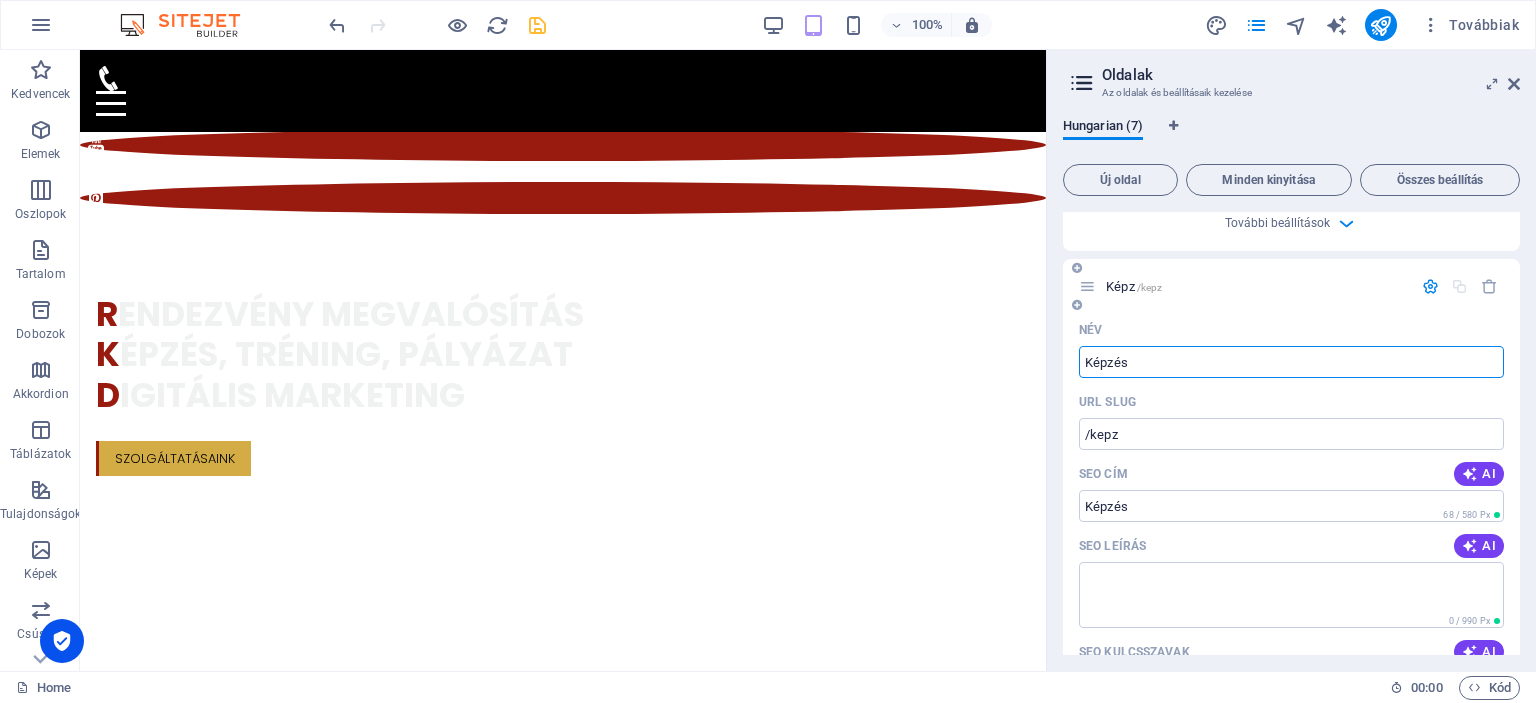 type on "Képzés" 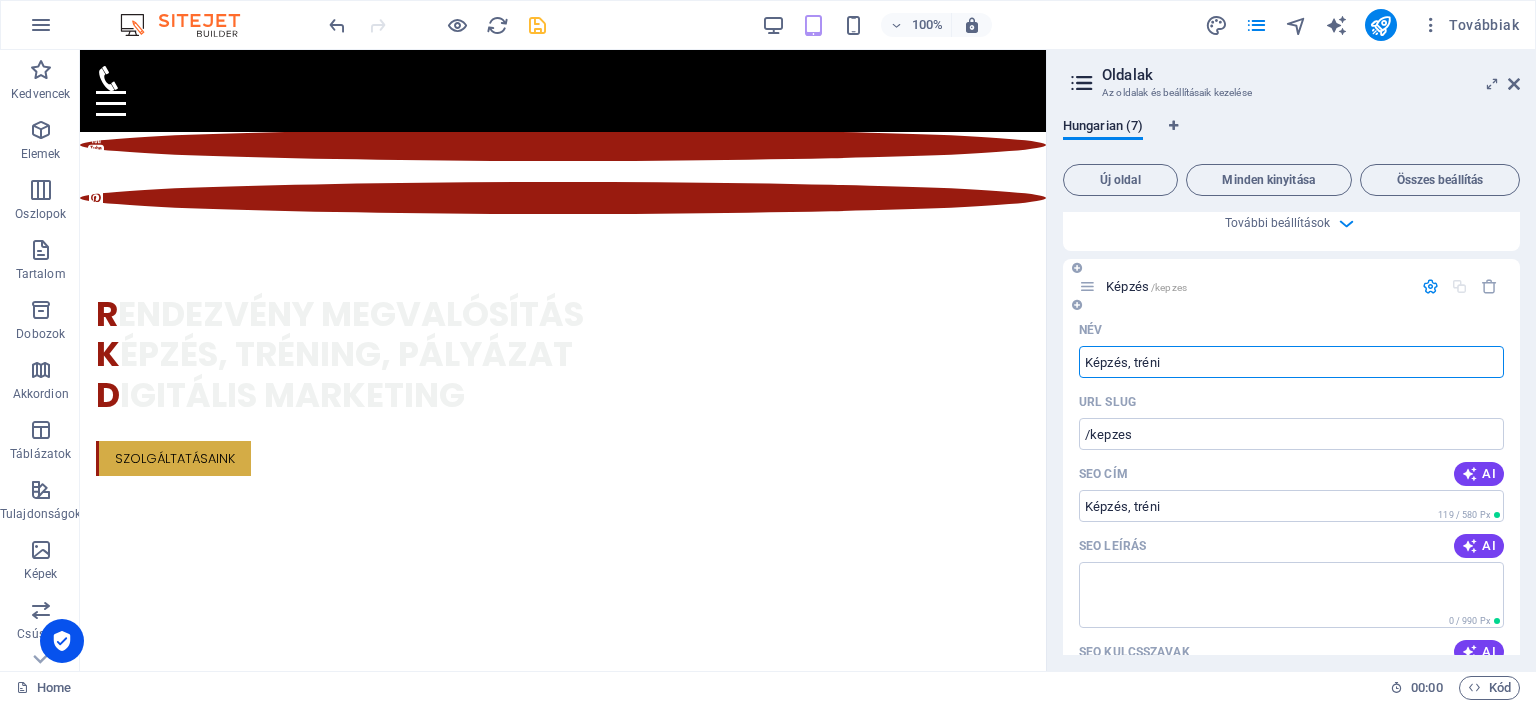 type on "Képzés, trénig" 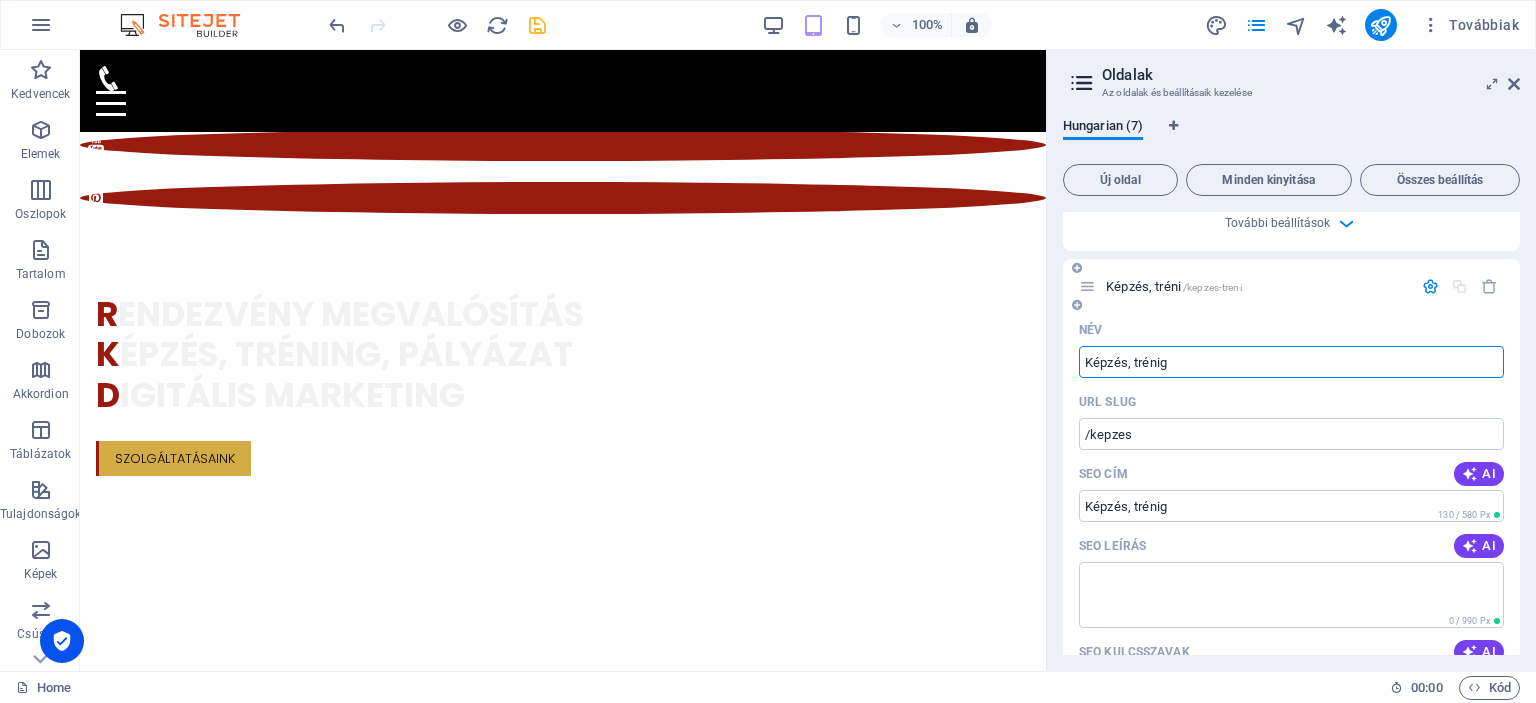 type on "/kepzes-treni" 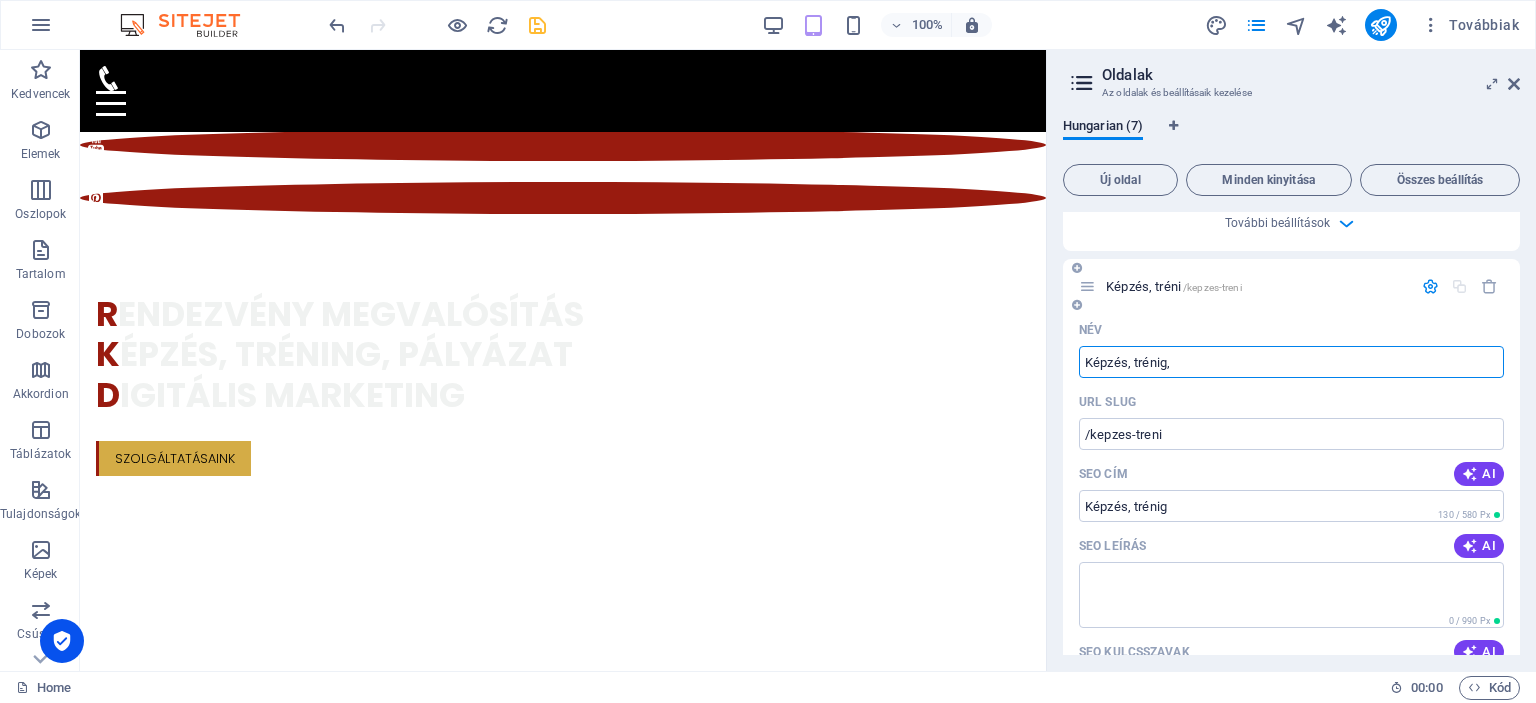 type on "Képzés, trénig," 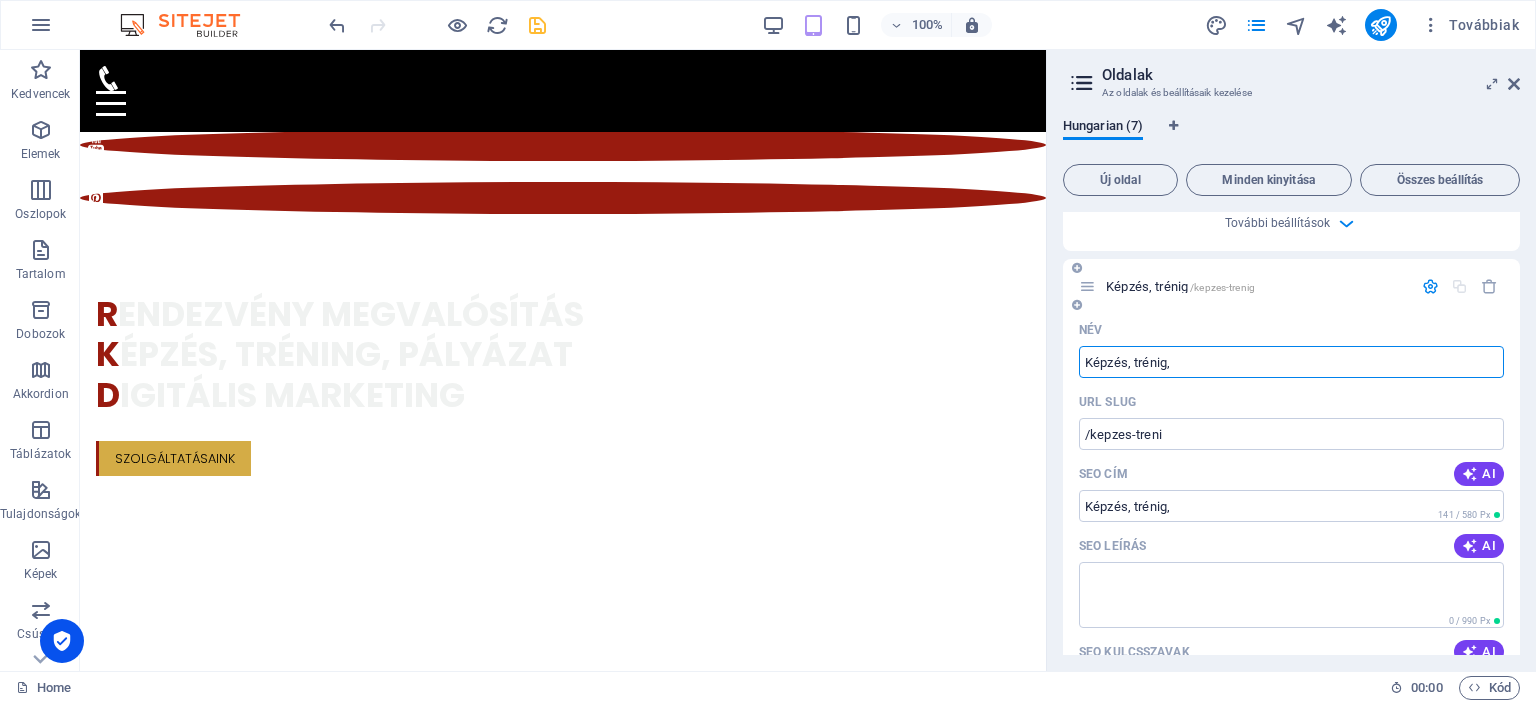 type on "/kepzes-trenig" 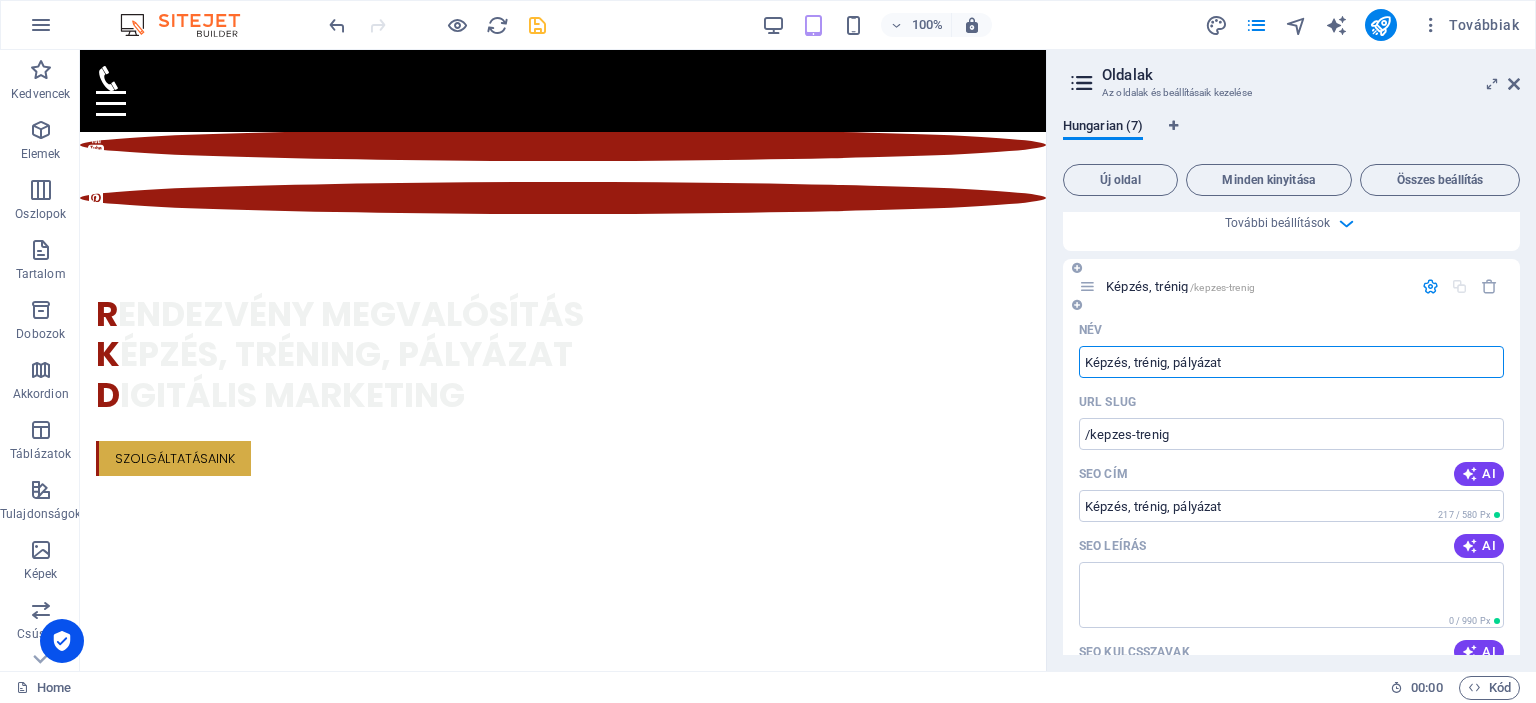 type on "Képzés, trénig, pályázat" 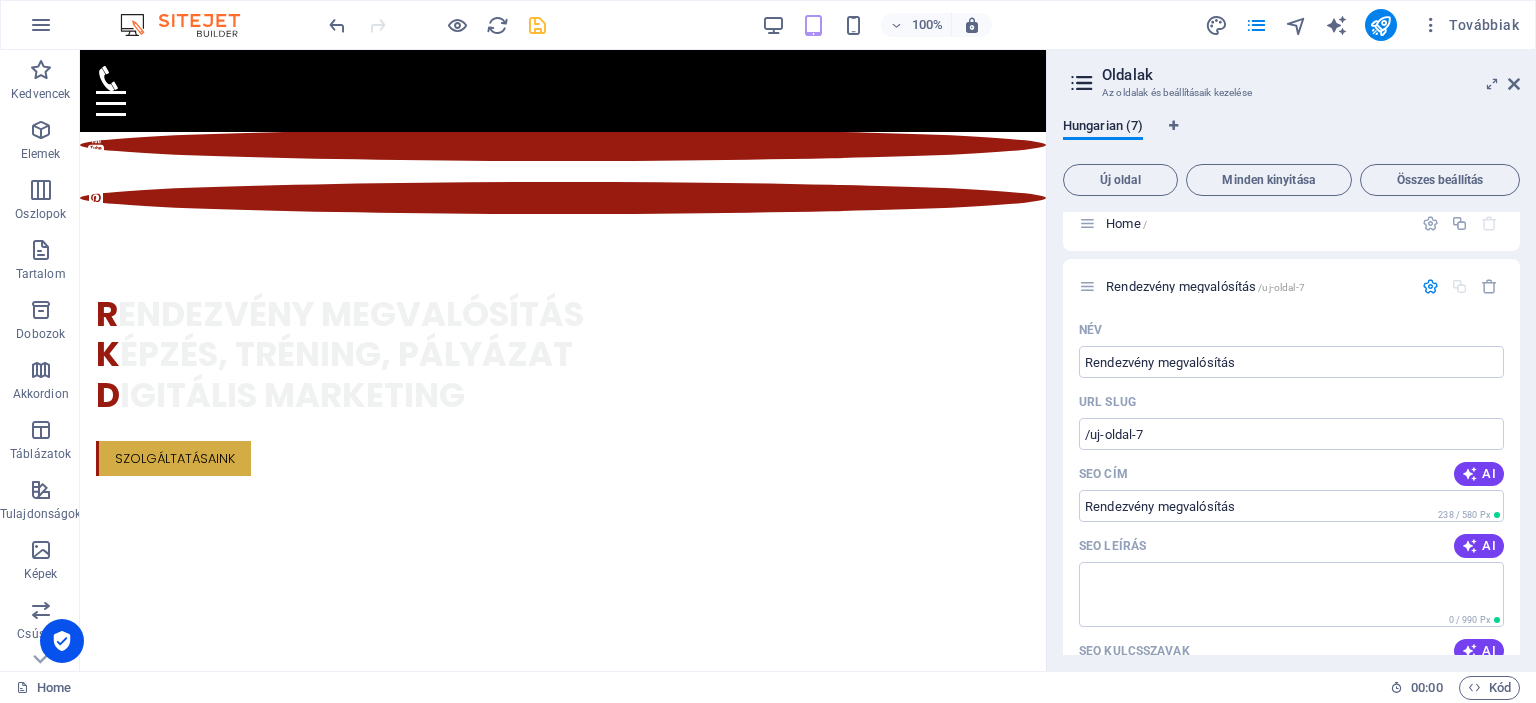 scroll, scrollTop: 0, scrollLeft: 0, axis: both 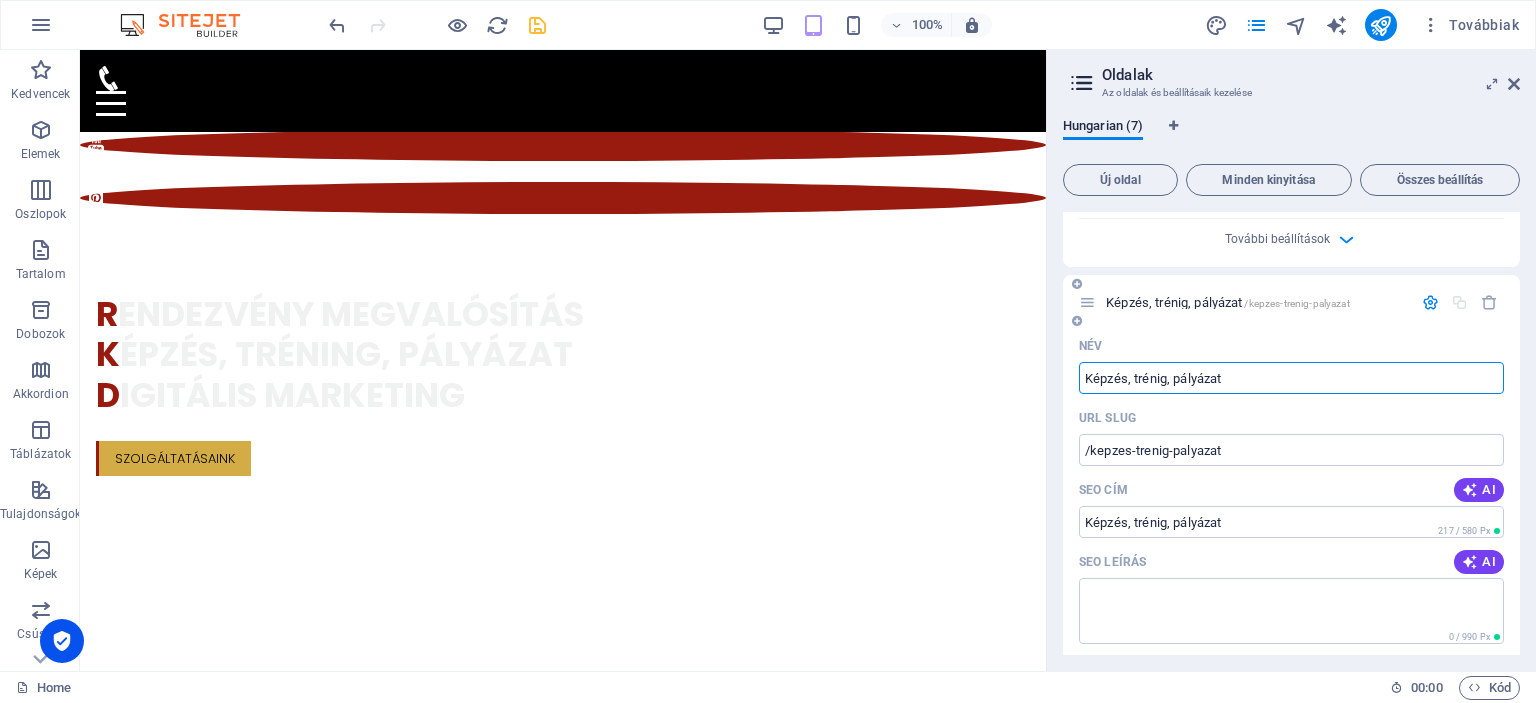 type on "Képzés, trénig, pályázat" 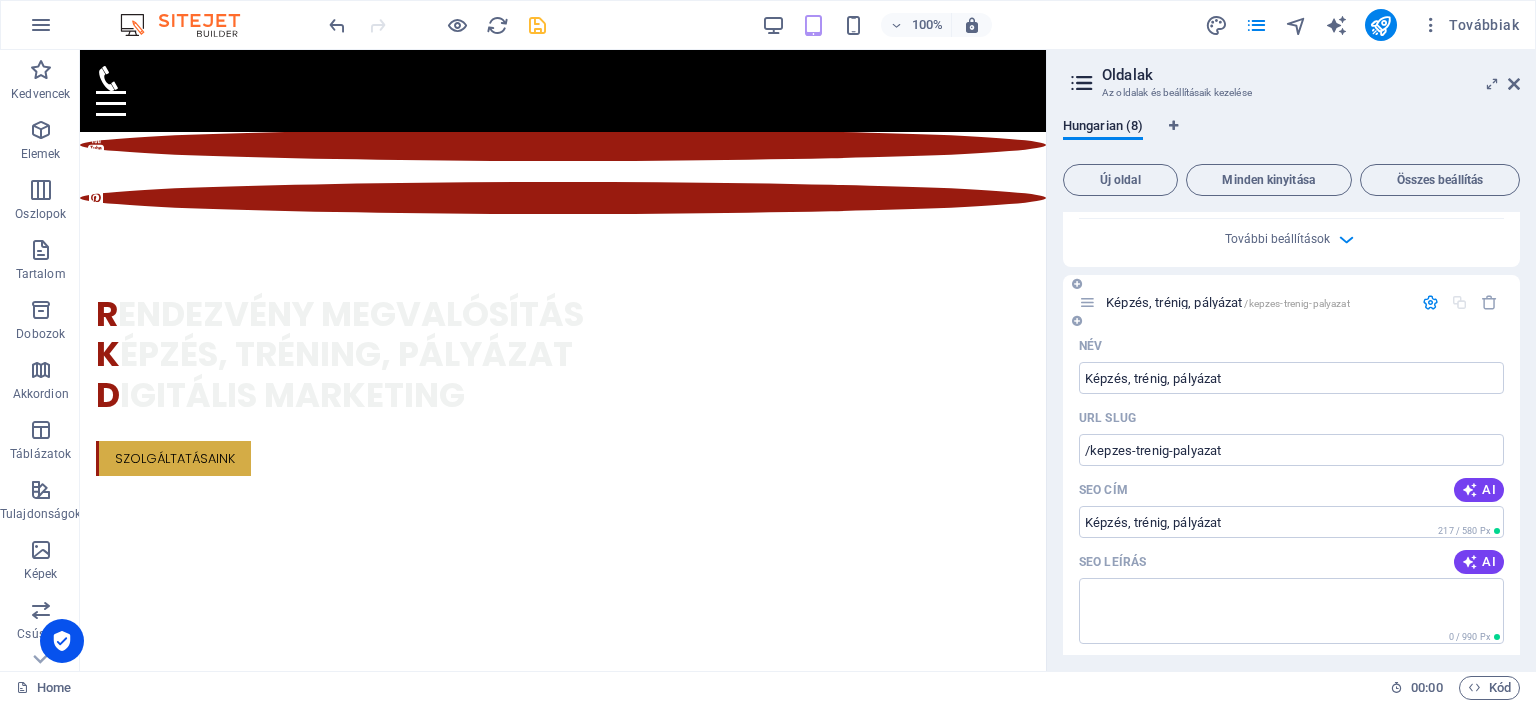 scroll, scrollTop: 1492, scrollLeft: 0, axis: vertical 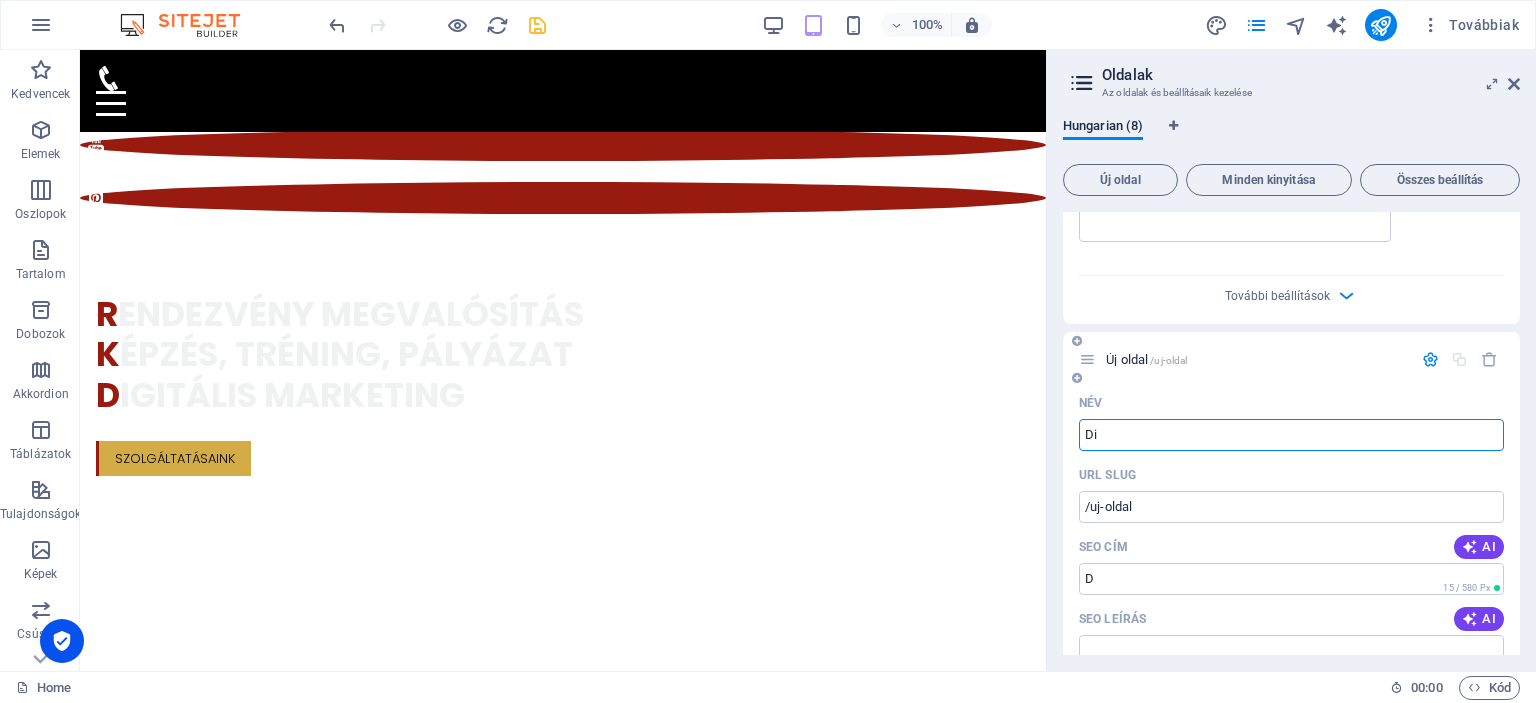 type on "Dig" 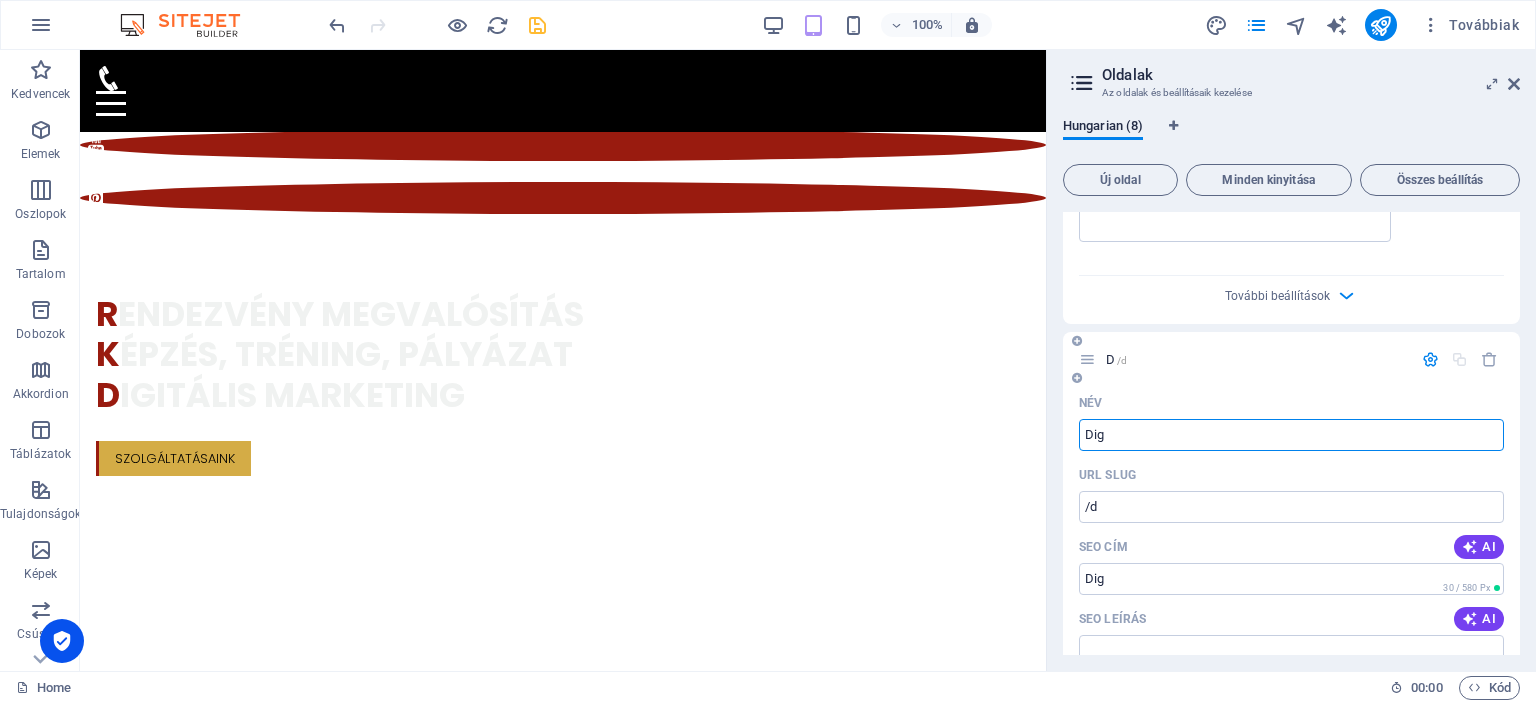 type on "/d" 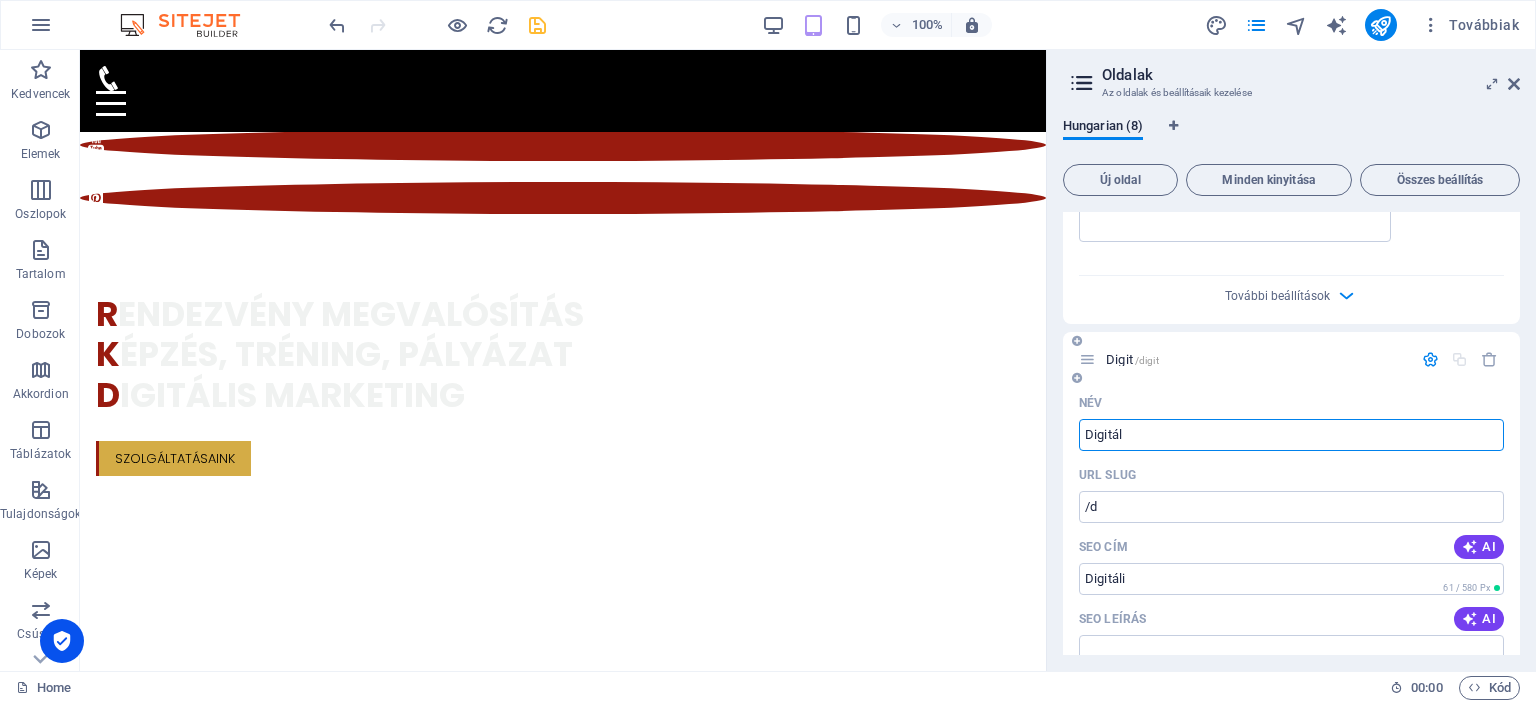 type on "Digitáli" 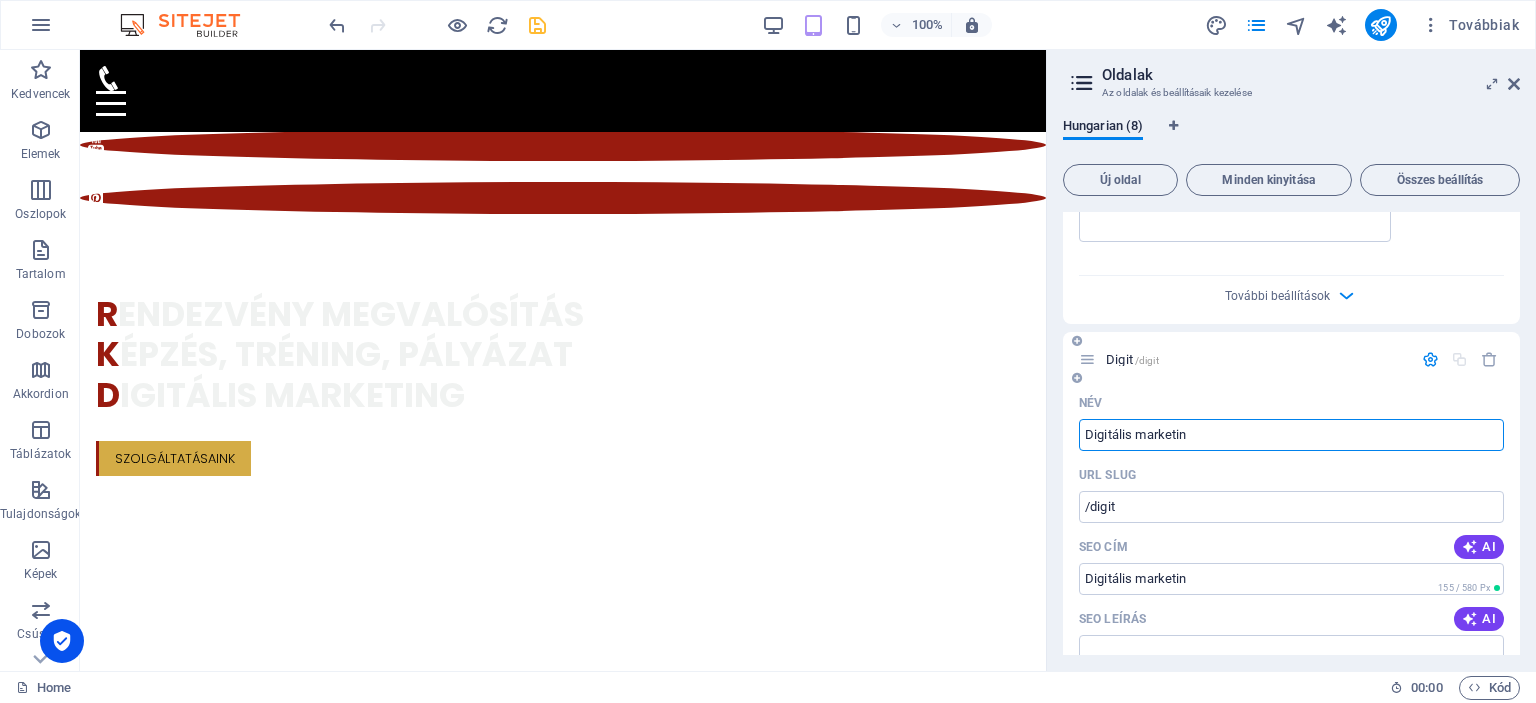 type on "Digitális marketin" 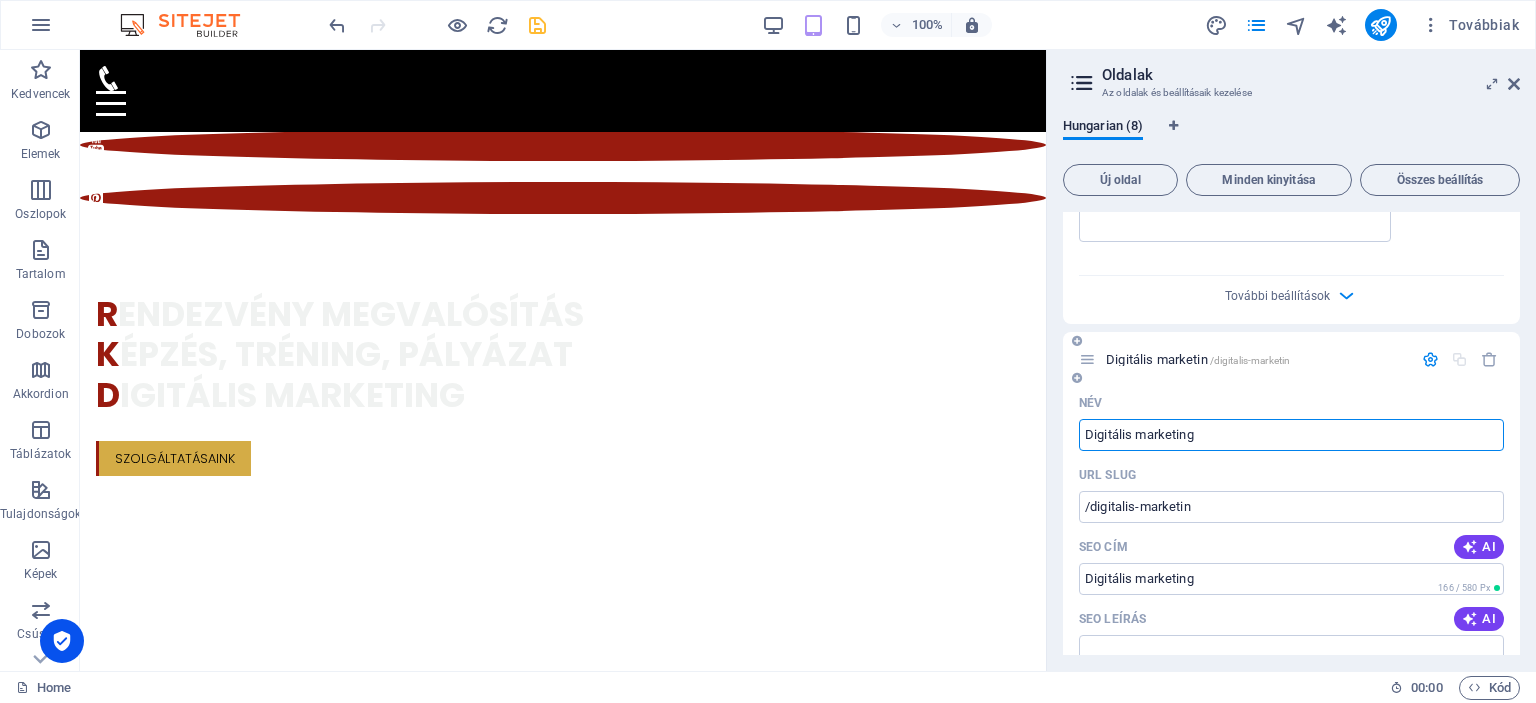 type on "Digitális marketing" 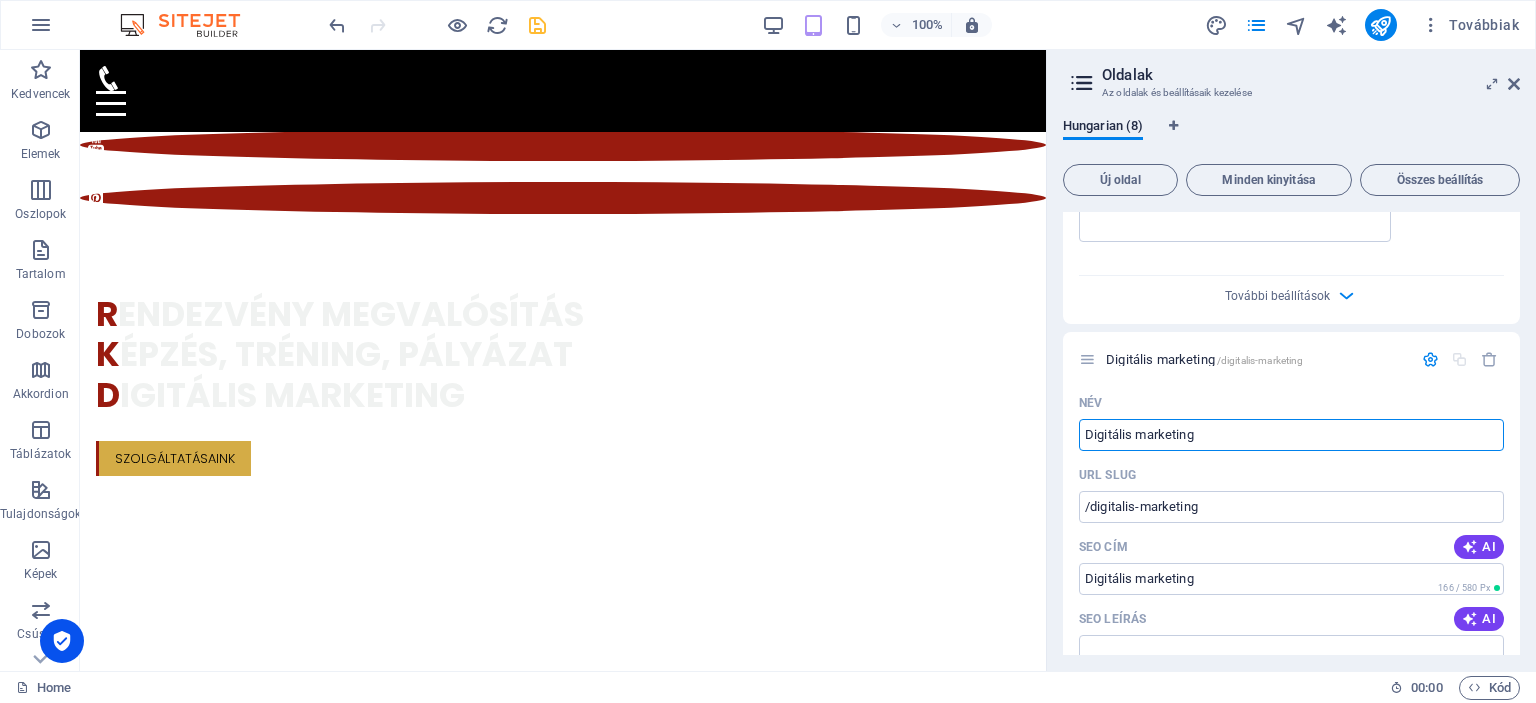 type on "Digitális marketing" 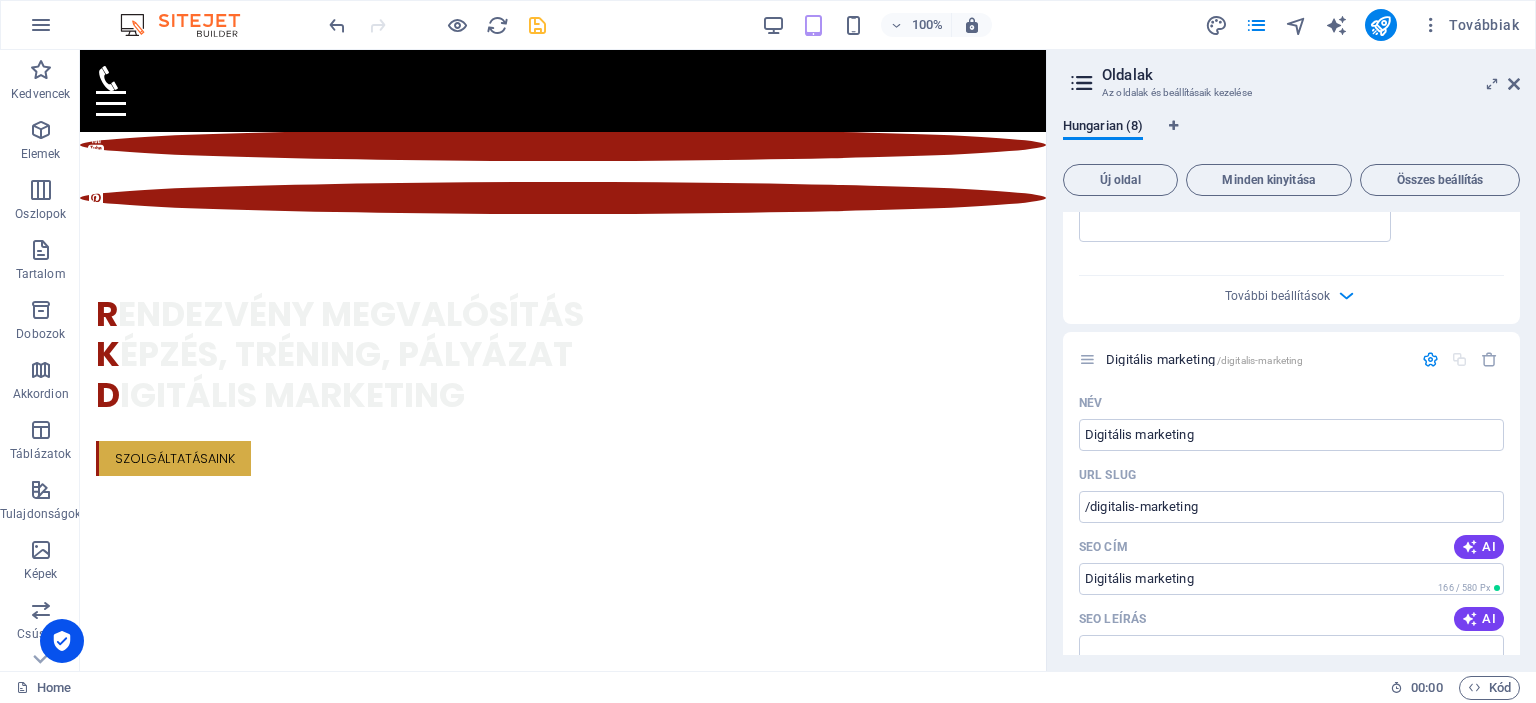 click on "Hungarian (8) Új oldal Minden kinyitása Összes beállítás Home / Rendezvény megvalósítás /uj-oldal-7 Név Rendezvény megvalósítás ​ URL SLUG /uj-oldal-7 ​ SEO cím AI Rendezvény megvalósítás ​ 238 / 580 Px SEO leírás AI ​ 0 / 990 Px SEO kulcsszavak AI ​ Beállítások Menü Noindex Előnézet Mobil Asztali [DOMAIN_NAME] uj-oldal-7 Rendezvény megvalósítás Meta címkék ​ Előnézeti kép (Open Graph) Húzza ide a fájlokat, kattintson a fájlok kiválasztásához, vagy válasszon fájlokat a Fájlokból vagy a szabadon elérhető képek és videók [PERSON_NAME] További beállítások Képzés, trénig, pályázat /kepzes-trenig-palyazat Név Képzés, trénig, pályázat ​ URL SLUG /kepzes-trenig-palyazat ​ SEO cím AI ​ 217 / 580 Px SEO leírás AI ​ 0 / 990 Px SEO kulcsszavak AI ​ Beállítások Menü Noindex Előnézet Mobil Asztali [DOMAIN_NAME] ... kepzes-trenig-palyazat Meta címkék ​ Előnézeti kép (Open Graph) További beállítások Név ​ URL SLUG" at bounding box center [1291, 386] 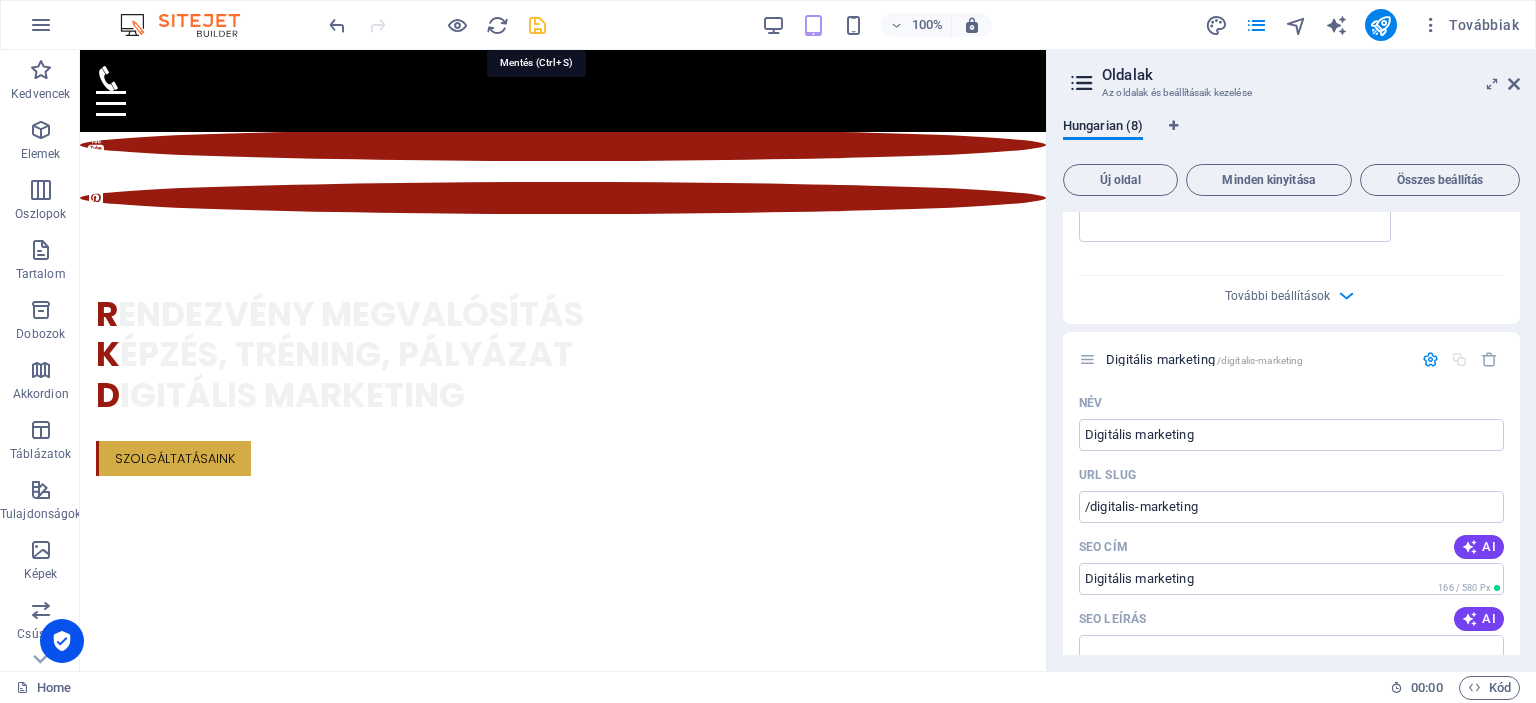 click at bounding box center [537, 25] 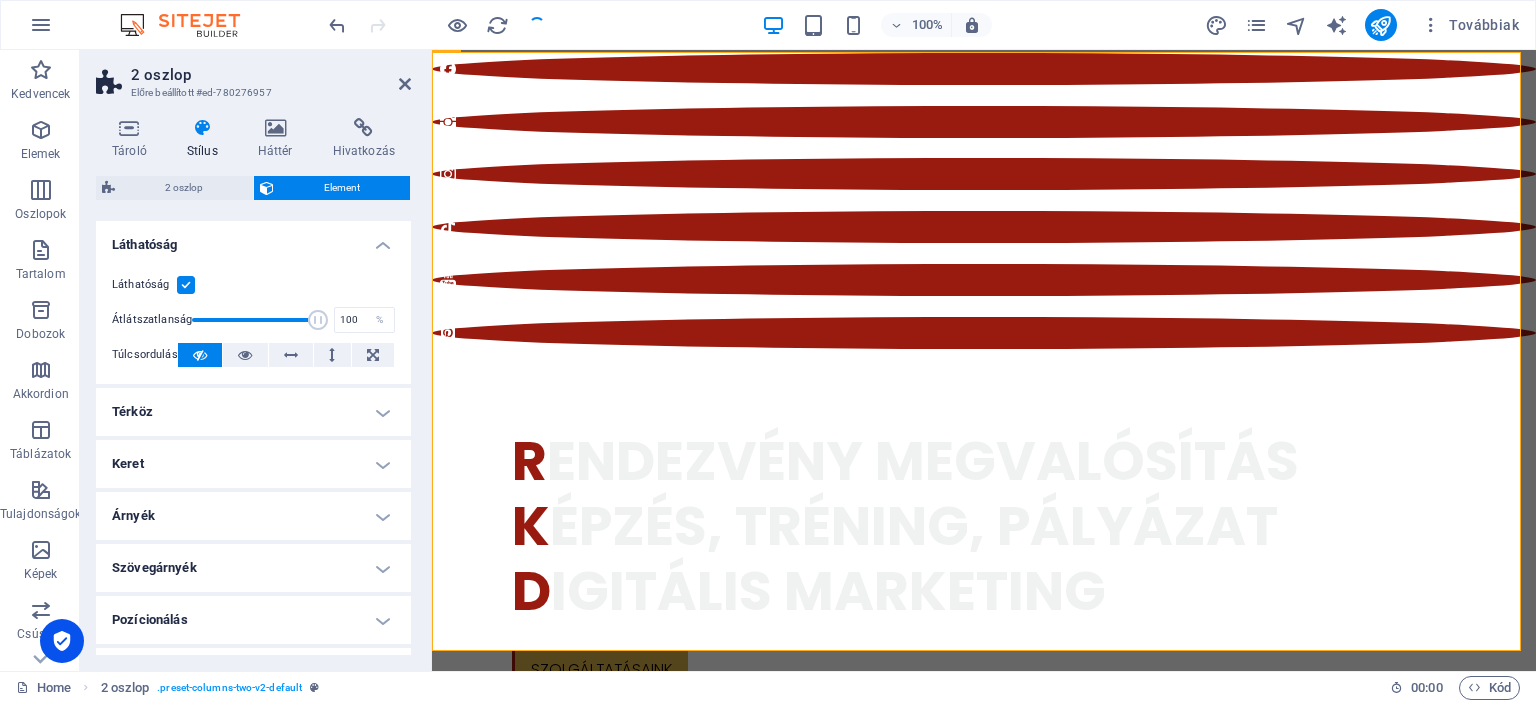 scroll, scrollTop: 7333, scrollLeft: 0, axis: vertical 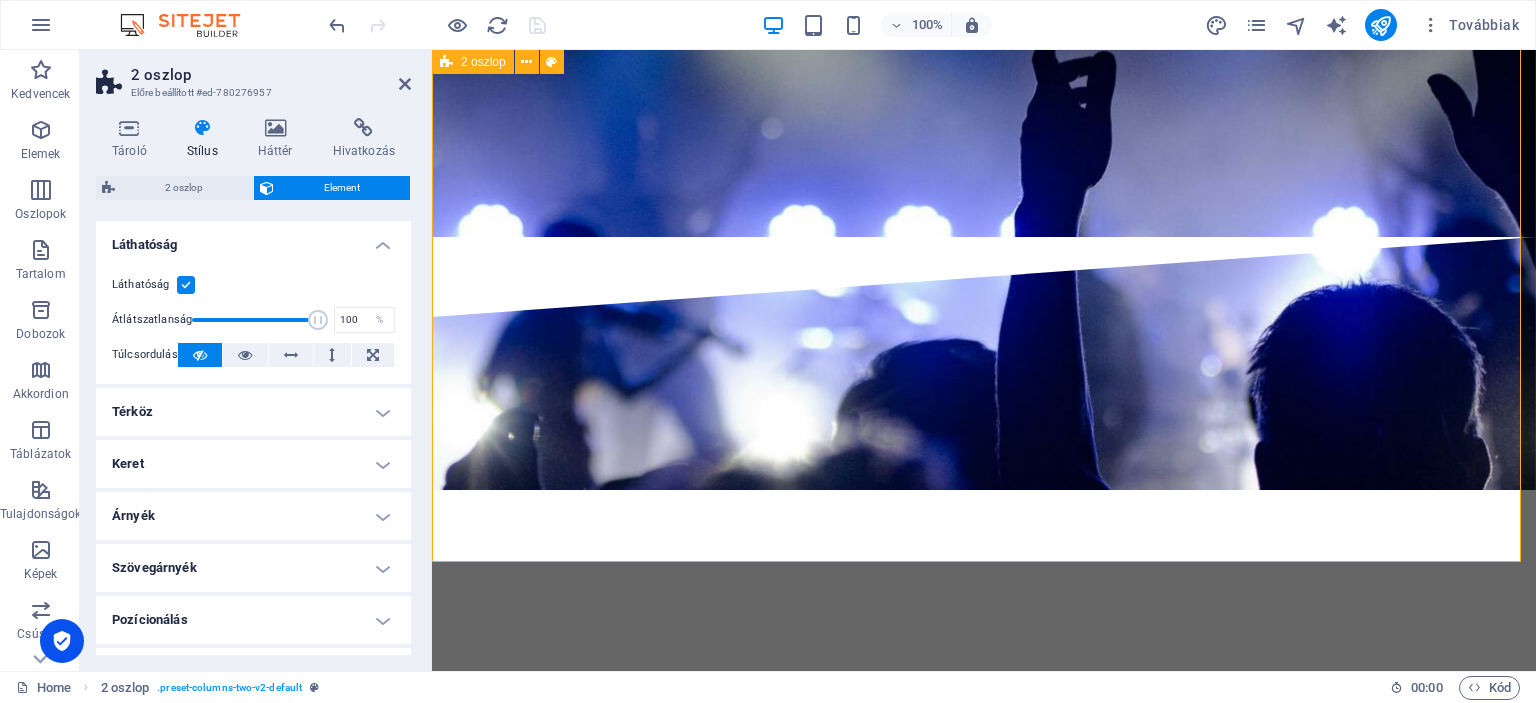 click on "bhohohgo [PHONE_NUMBER] [EMAIL_ADDRESS][DOMAIN_NAME] izfoizfuzfuzfufuf   Elolvastam és megértettem az adatvédelmi irányelveket. F2A5P8 Nicht lesbar? Neu generieren Submit" at bounding box center (984, 6924) 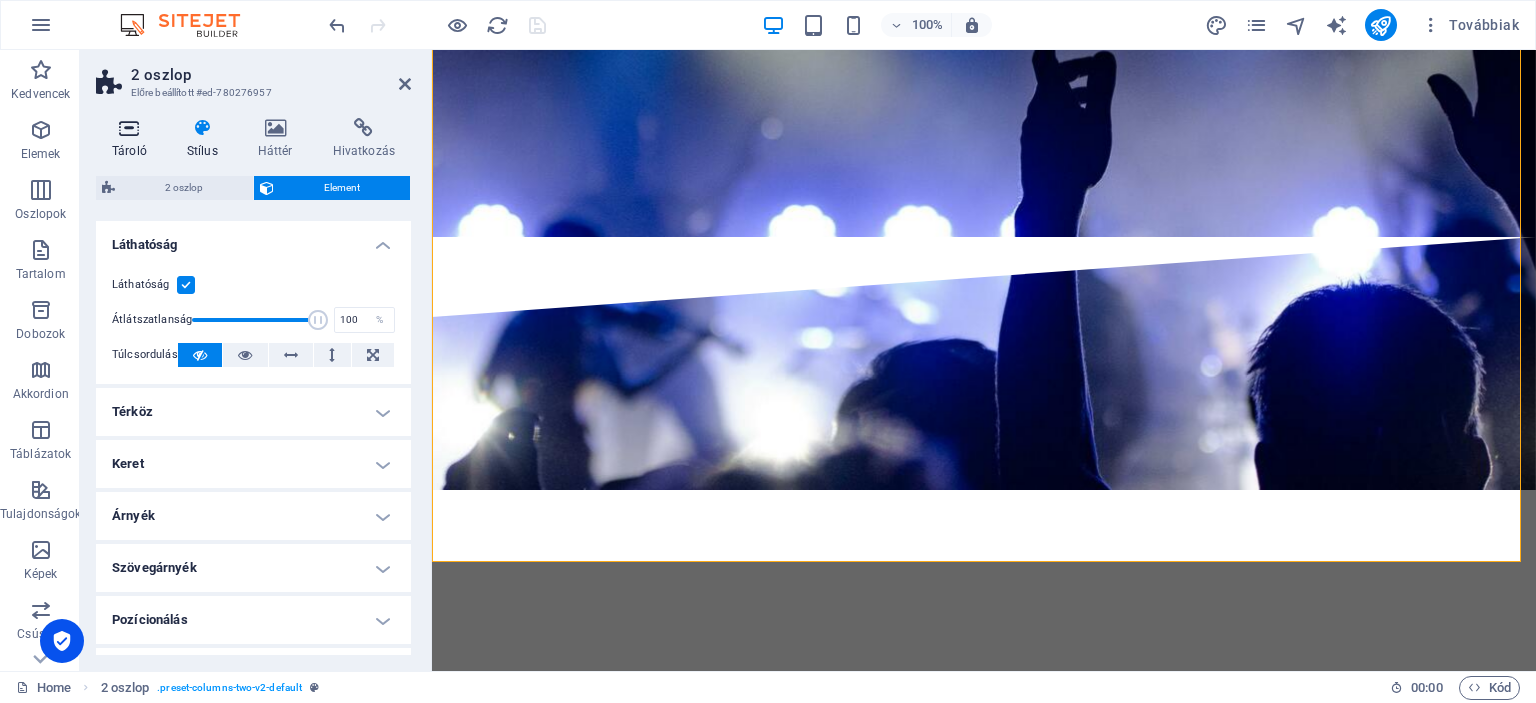 click at bounding box center [129, 128] 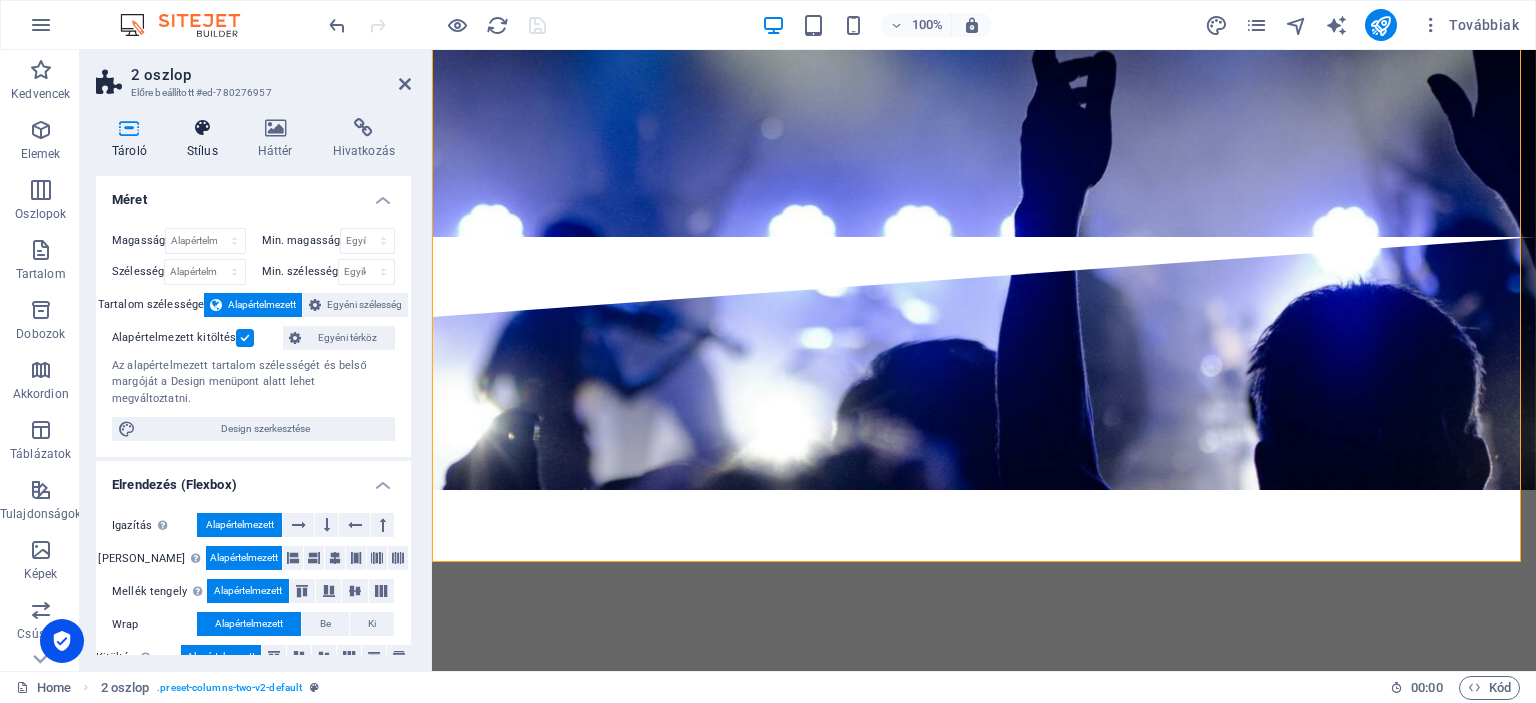 click at bounding box center [202, 128] 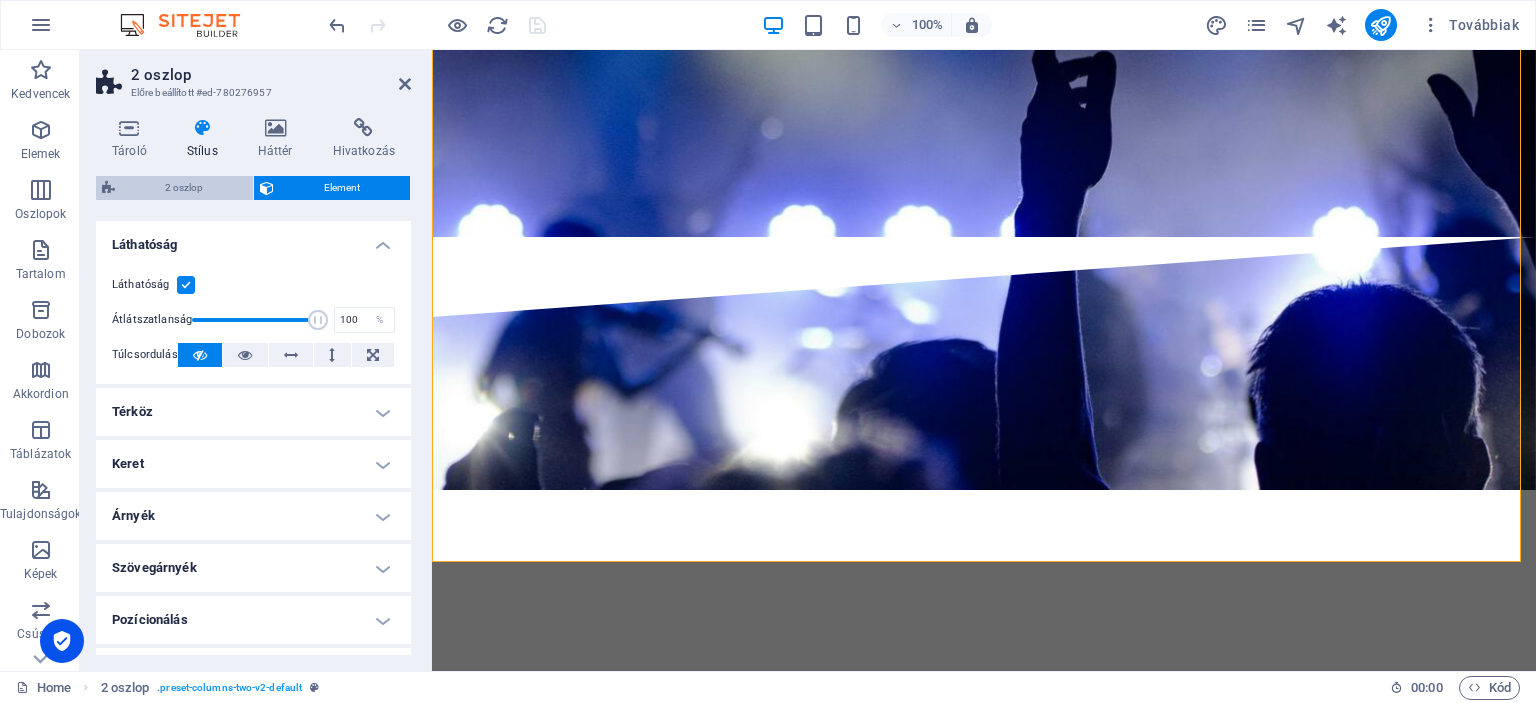 click on "2 oszlop" at bounding box center [184, 188] 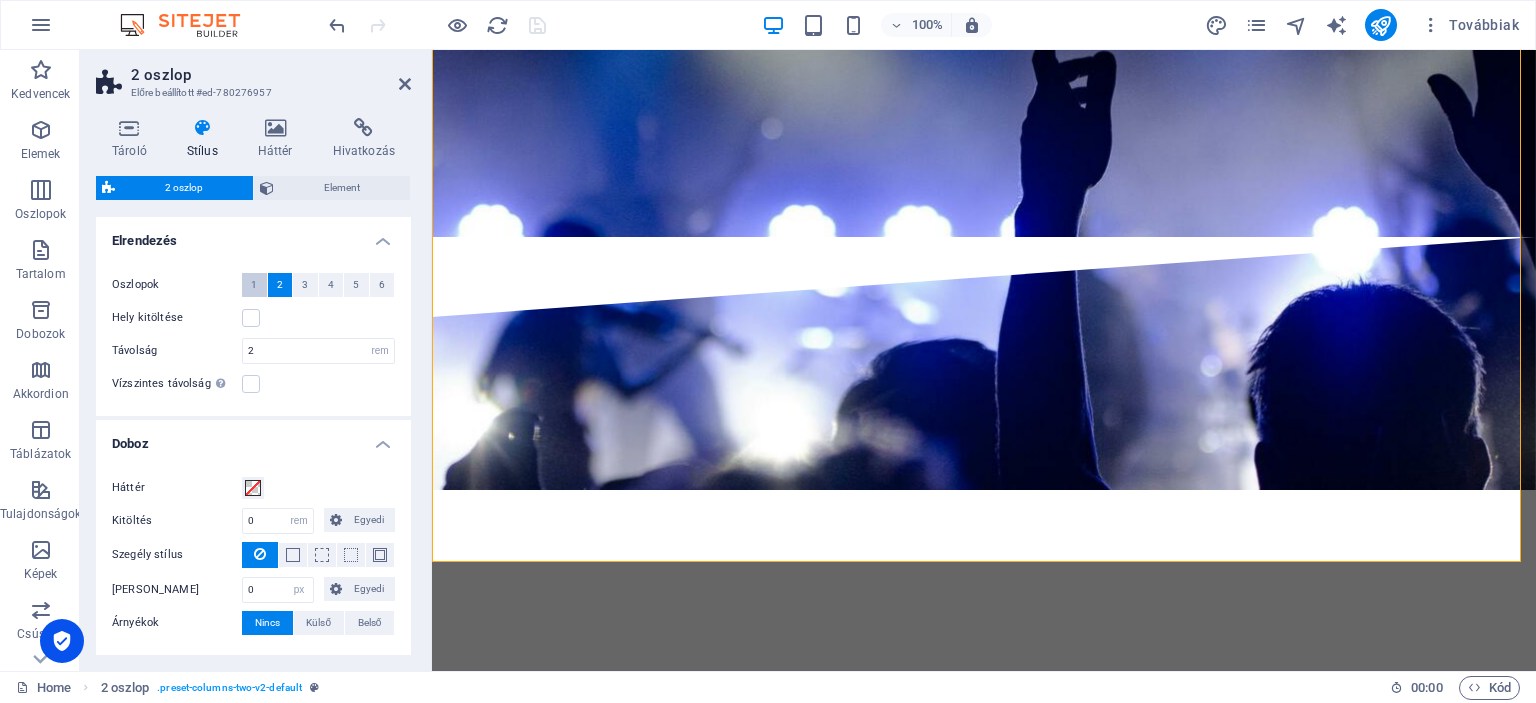 click on "1" at bounding box center [254, 285] 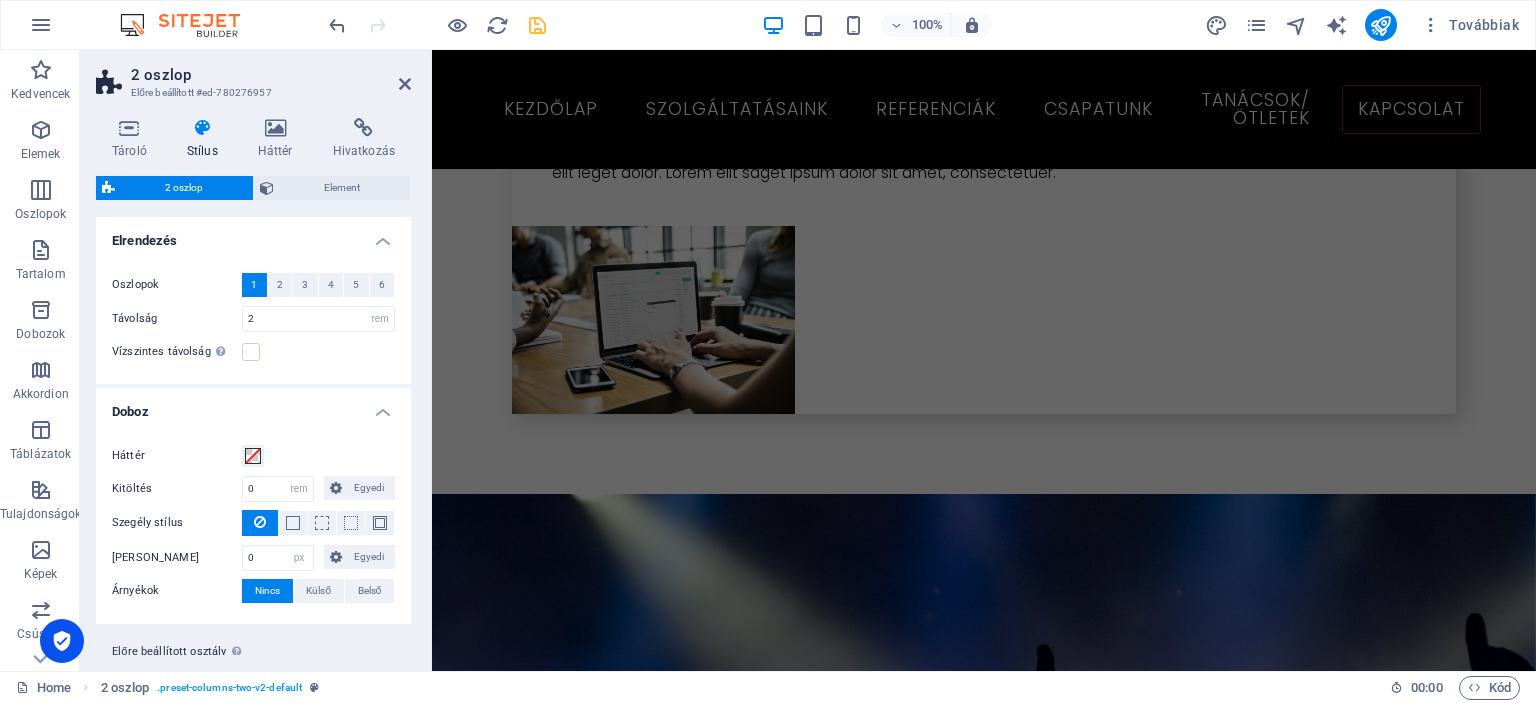 scroll, scrollTop: 6102, scrollLeft: 0, axis: vertical 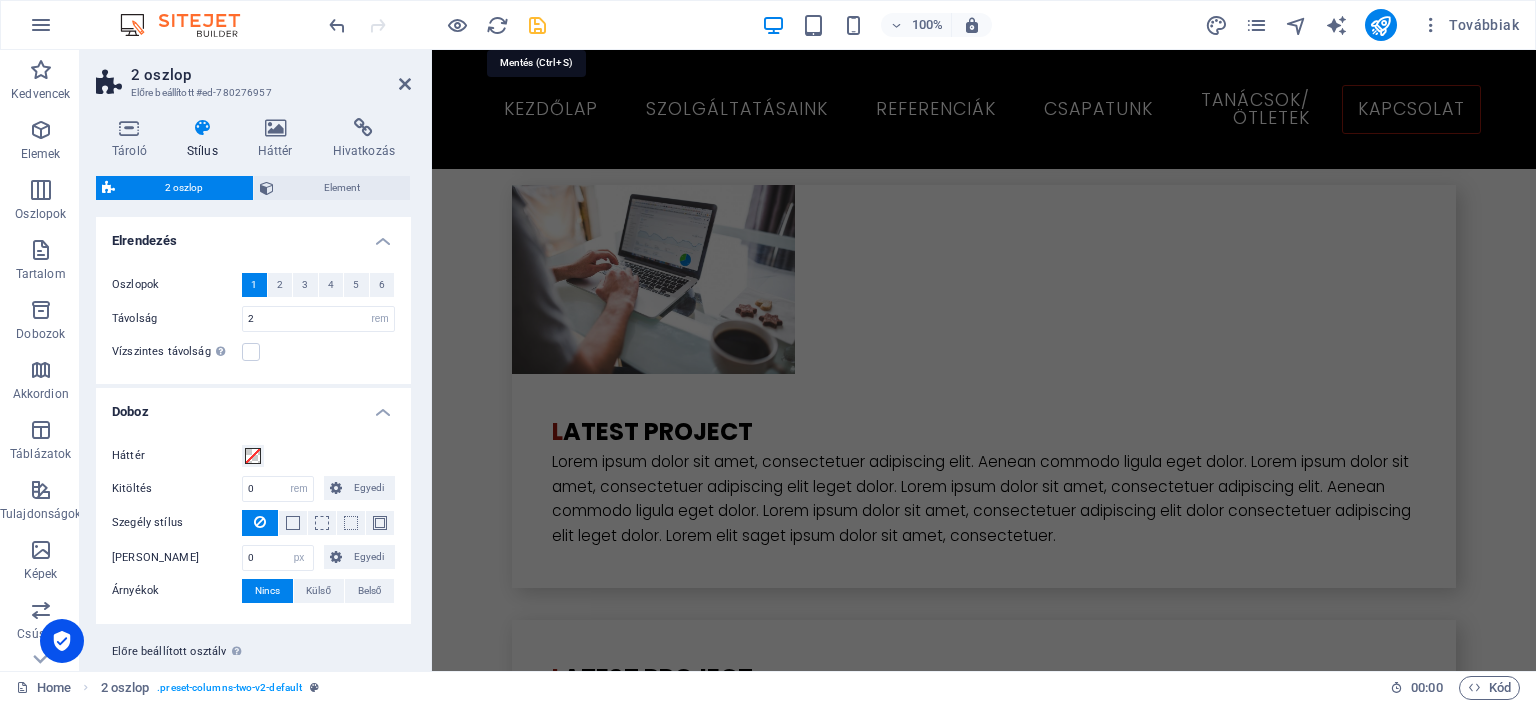click at bounding box center (537, 25) 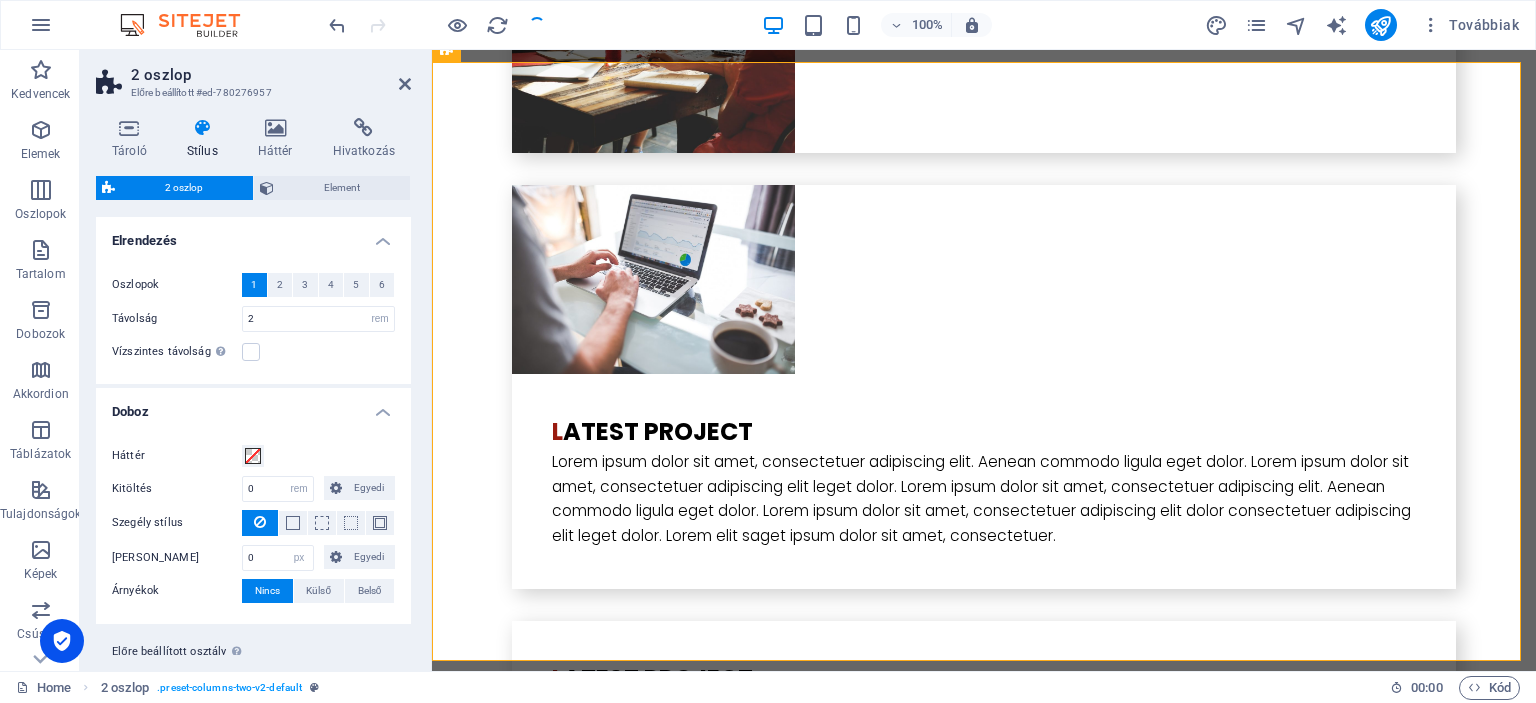 scroll, scrollTop: 7378, scrollLeft: 0, axis: vertical 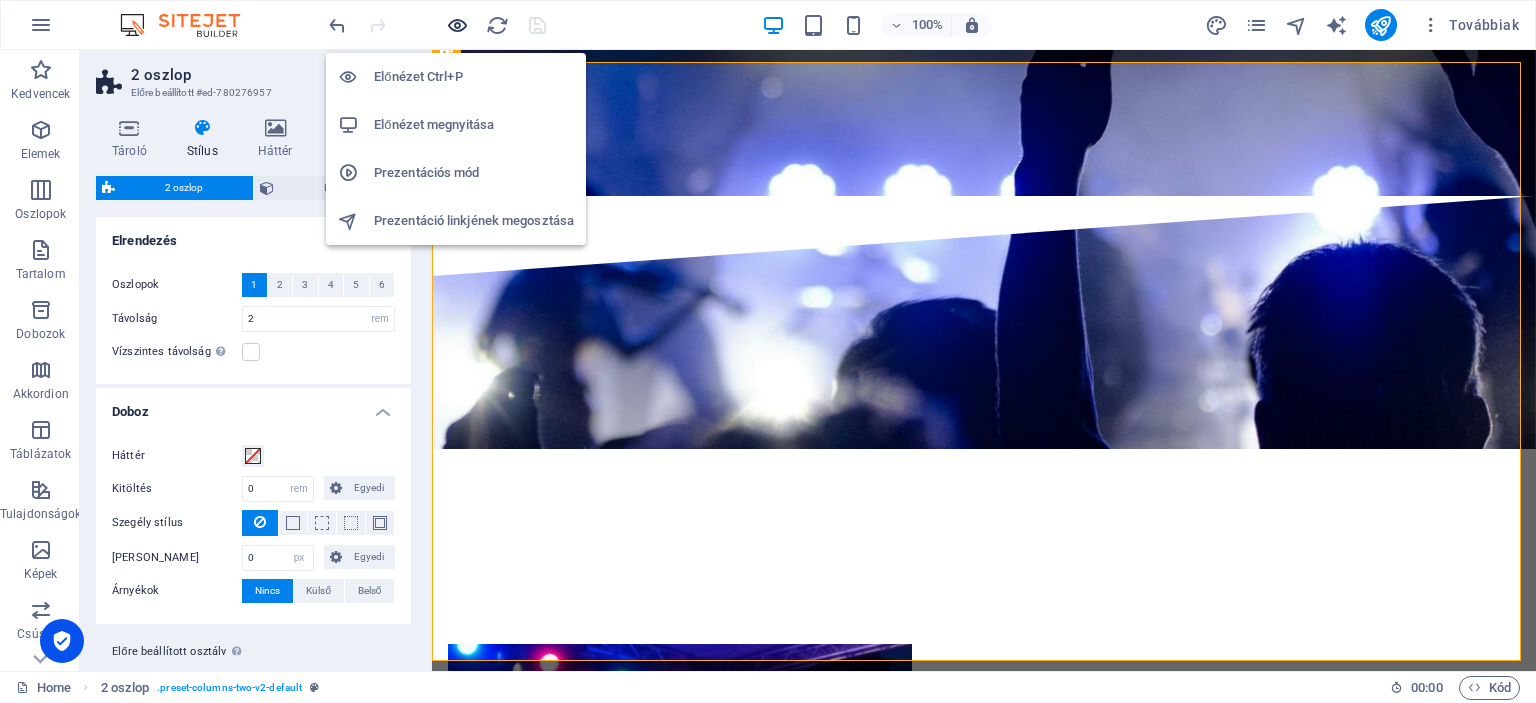 click at bounding box center [457, 25] 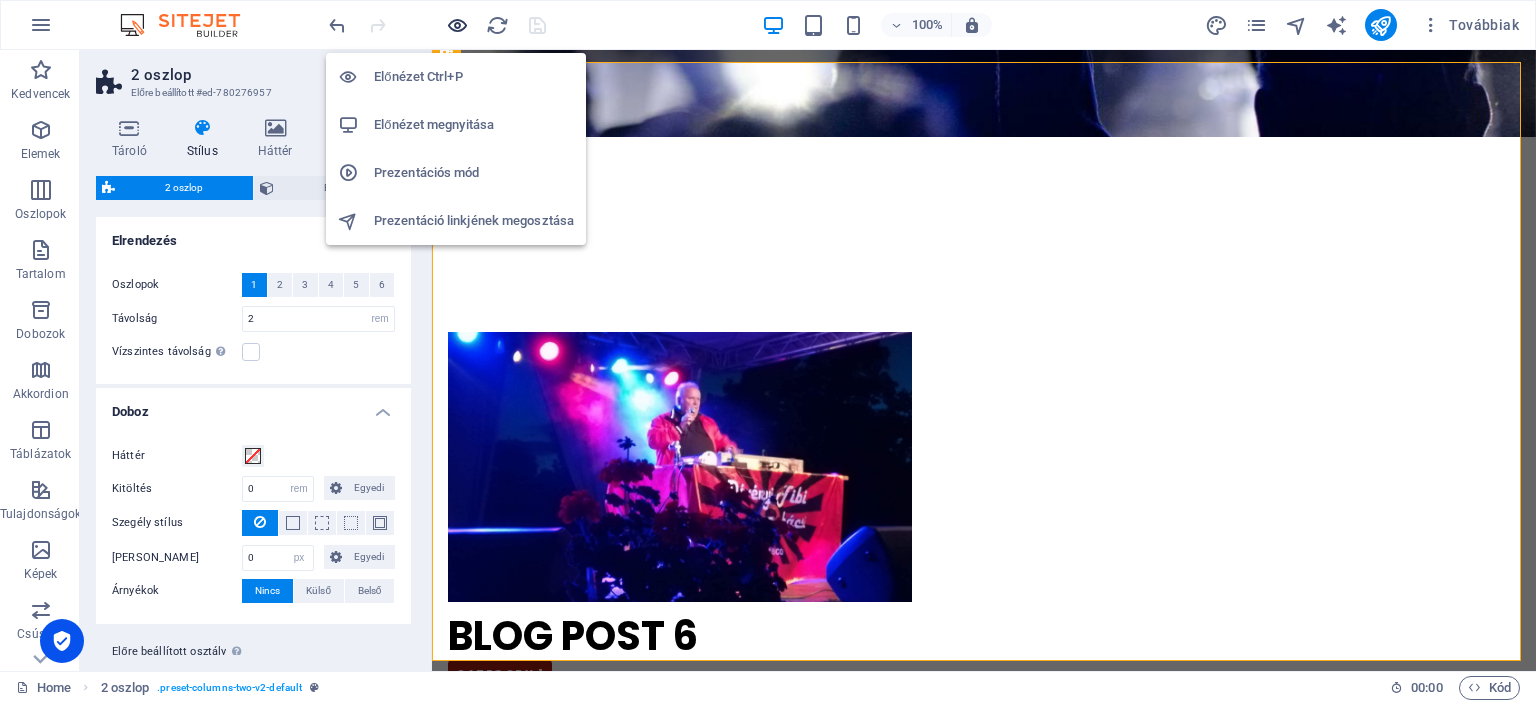 scroll, scrollTop: 7289, scrollLeft: 0, axis: vertical 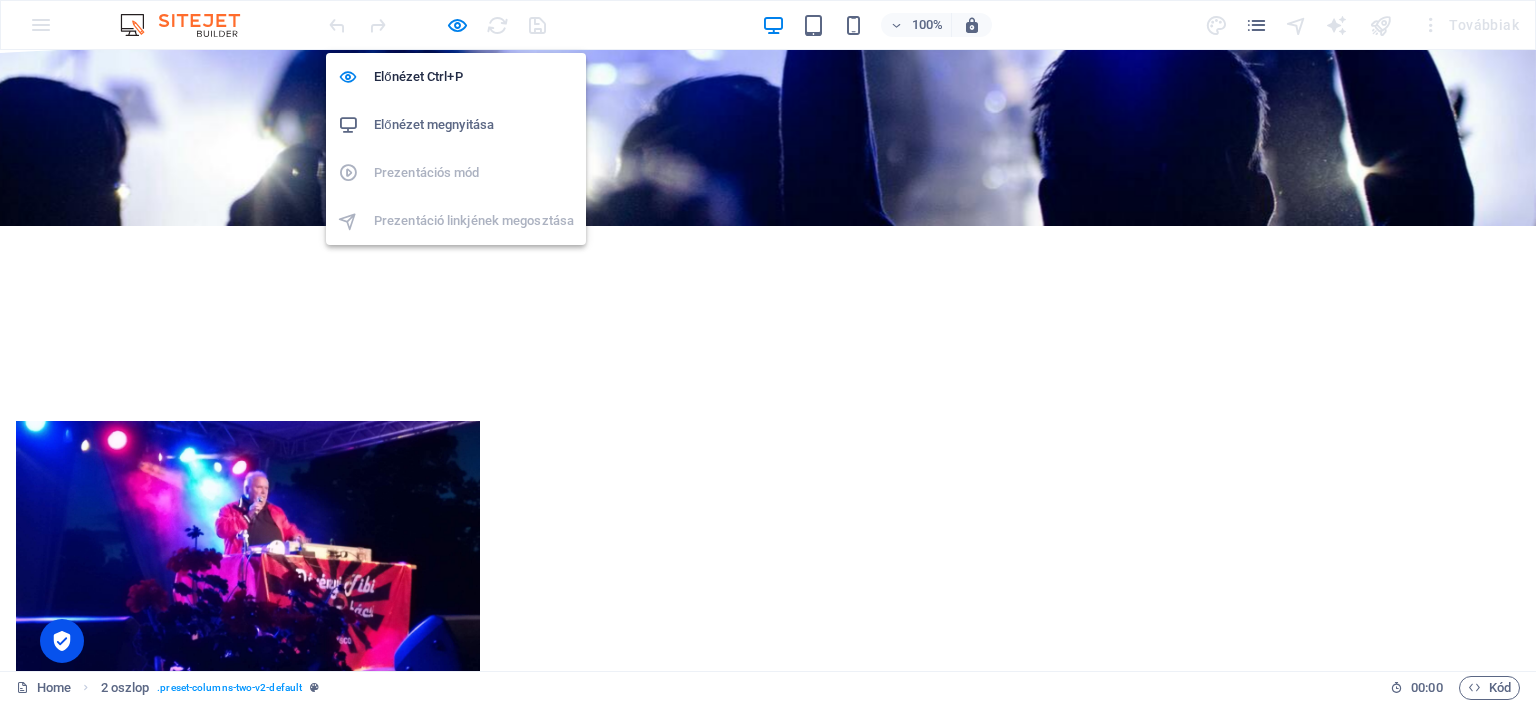 click on "Előnézet megnyitása" at bounding box center (474, 125) 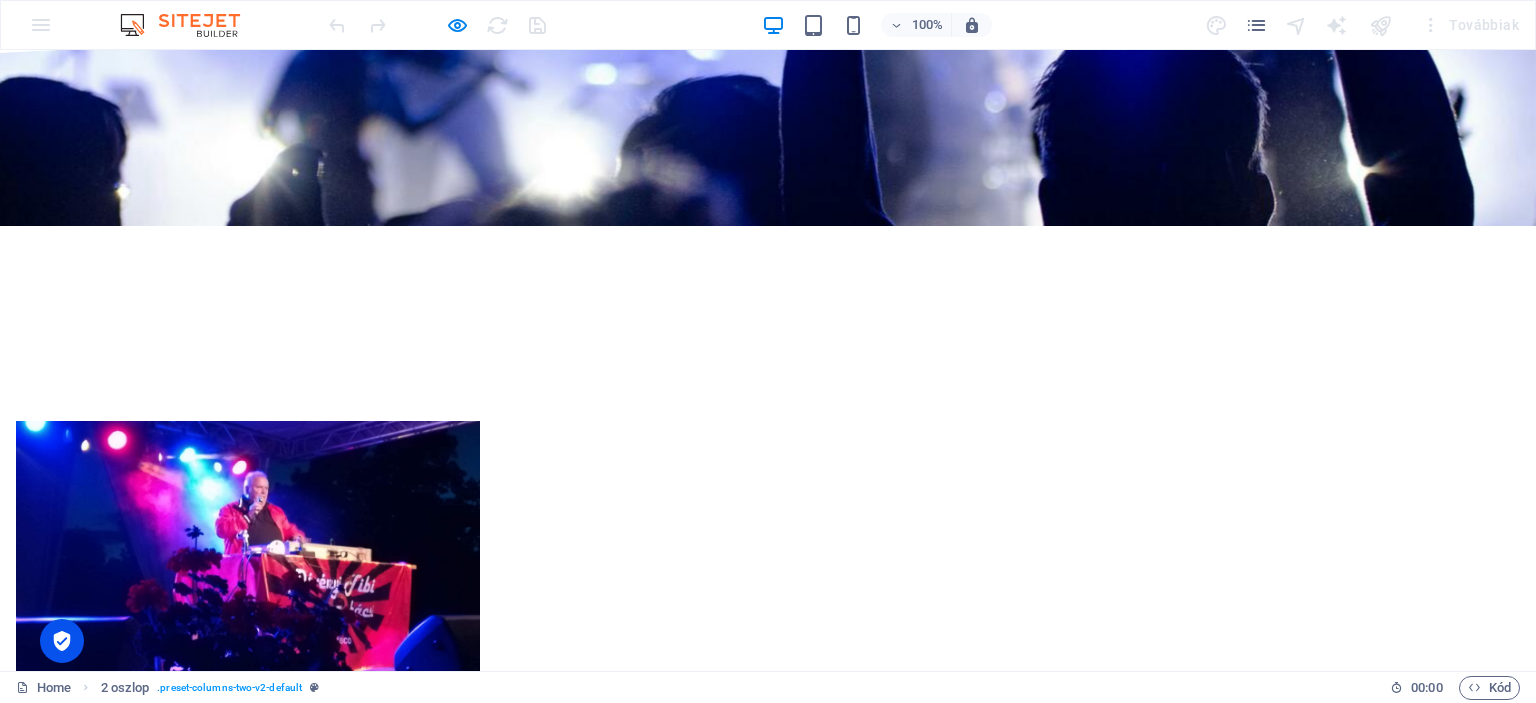 drag, startPoint x: 422, startPoint y: 157, endPoint x: 286, endPoint y: 148, distance: 136.29747 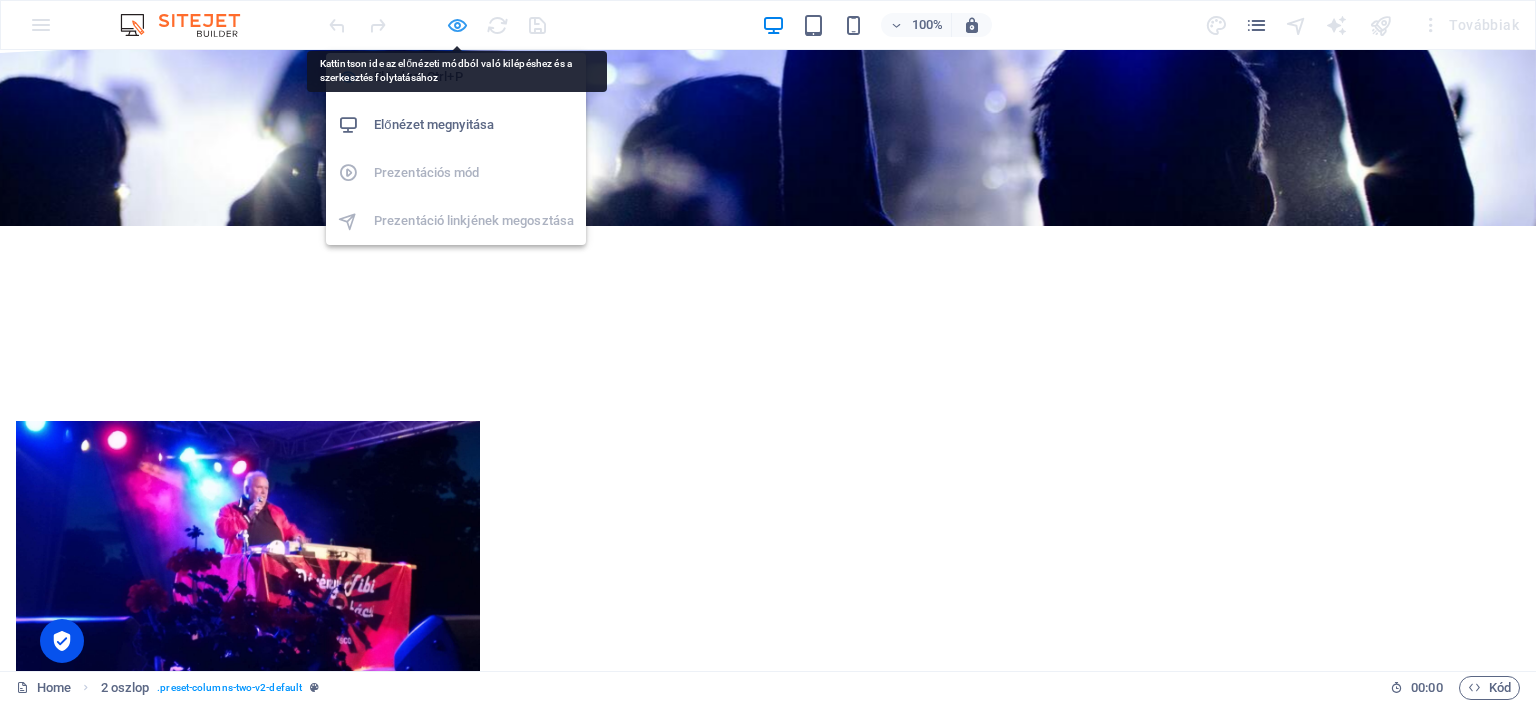 type 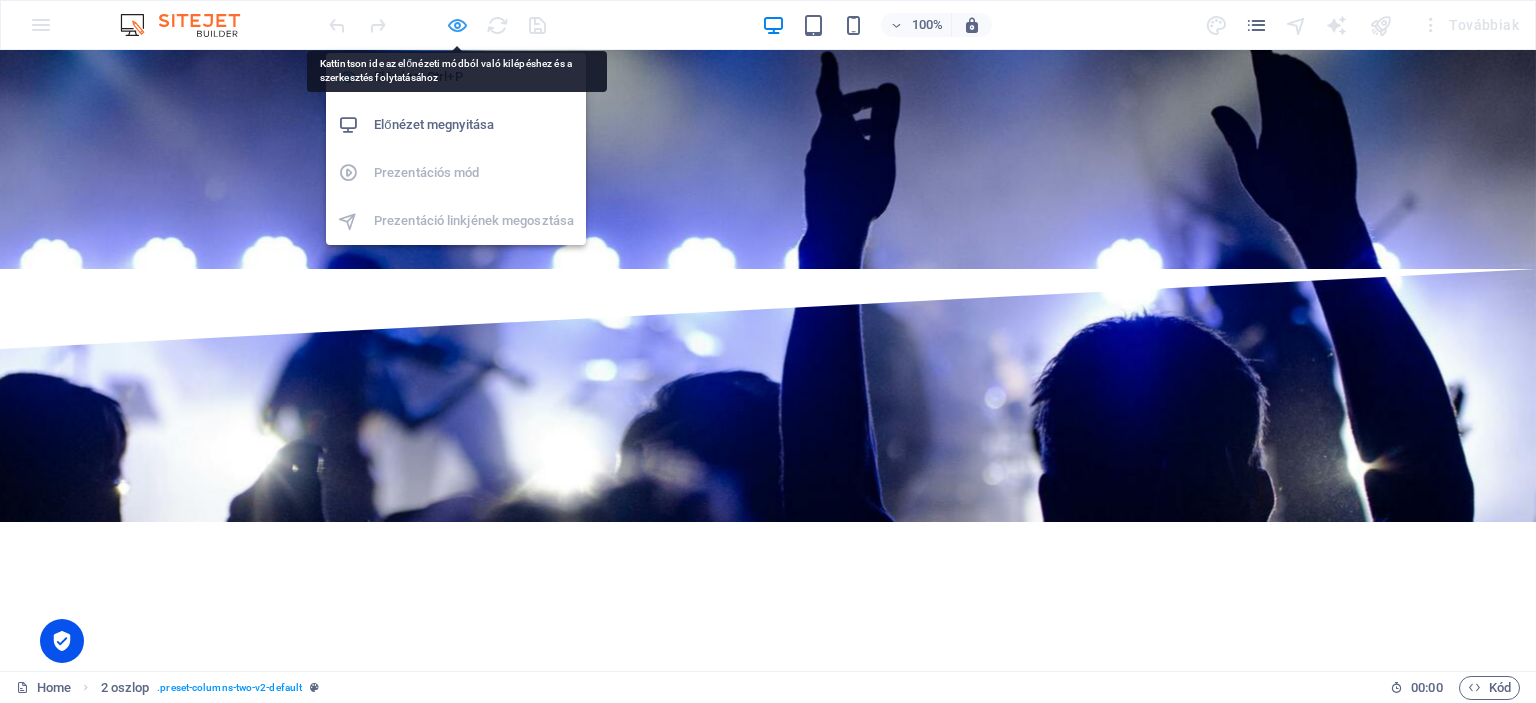 select on "rem" 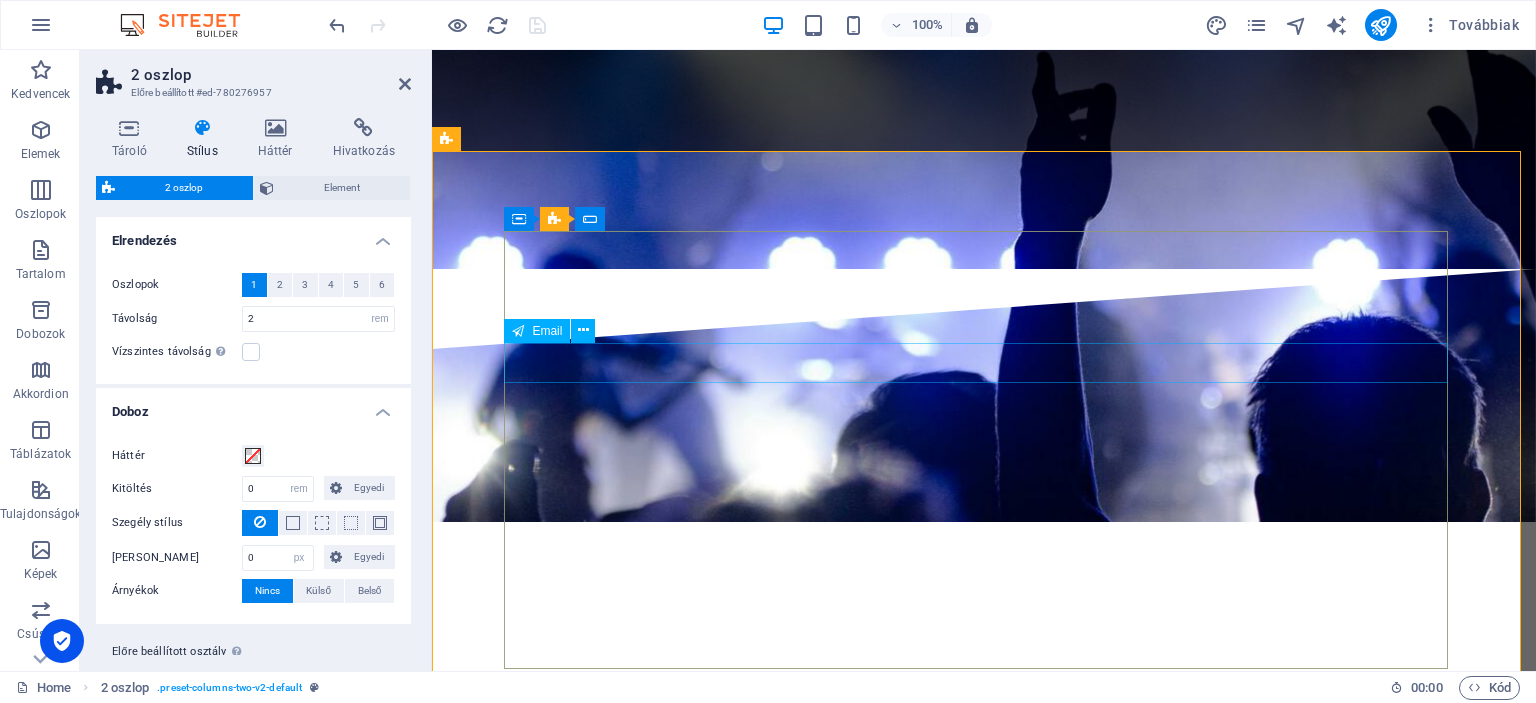 click on "[EMAIL_ADDRESS][DOMAIN_NAME]" at bounding box center (611, 6852) 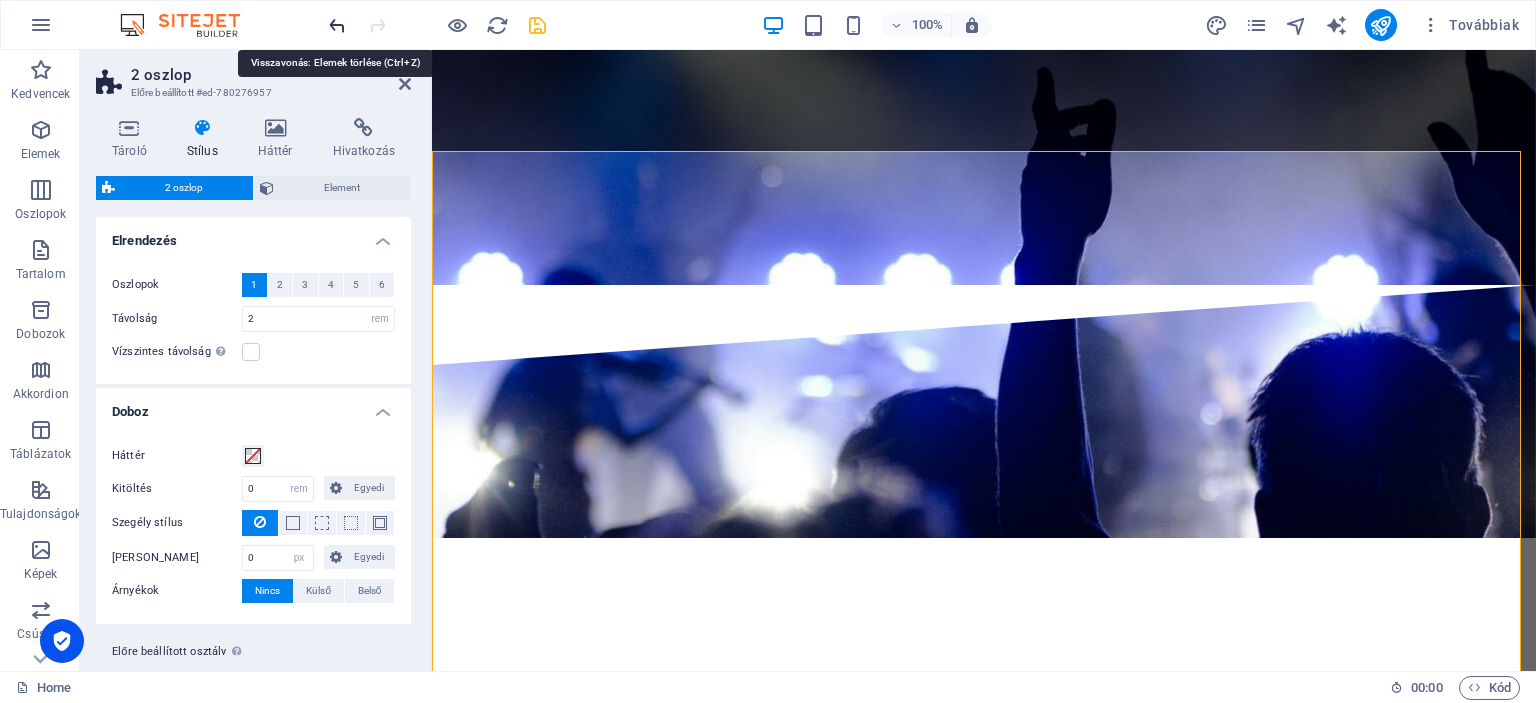 click at bounding box center (337, 25) 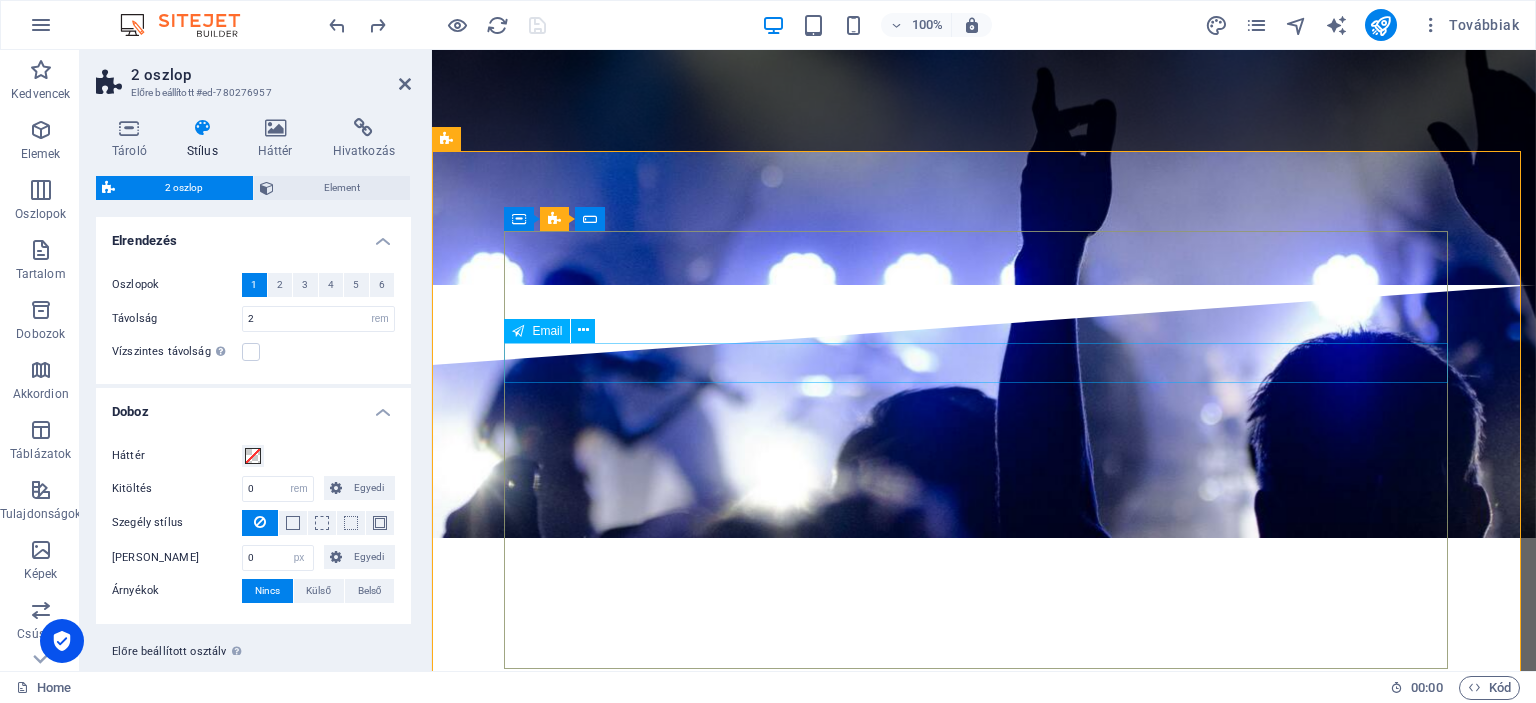 click on "[EMAIL_ADDRESS][DOMAIN_NAME]" at bounding box center [611, 6868] 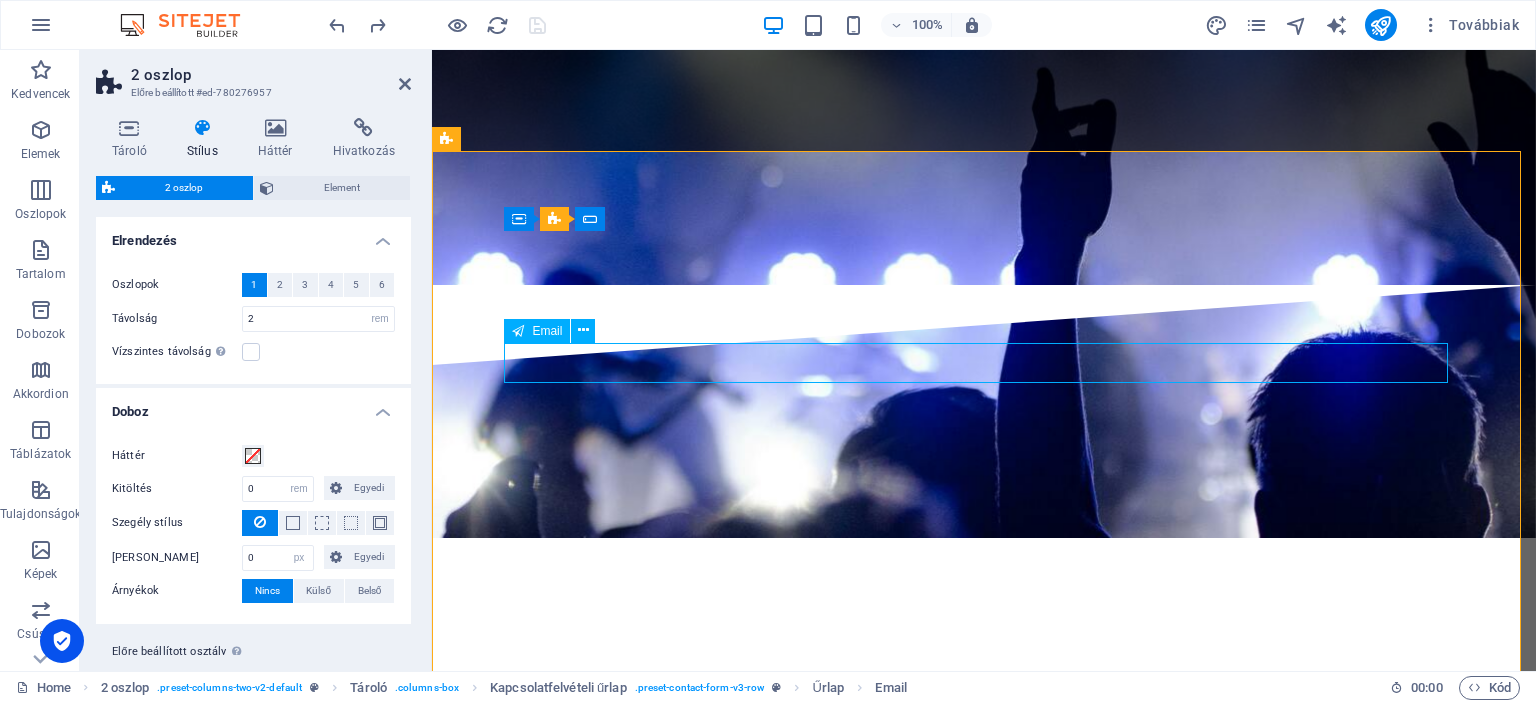 click on "[EMAIL_ADDRESS][DOMAIN_NAME]" at bounding box center (611, 6868) 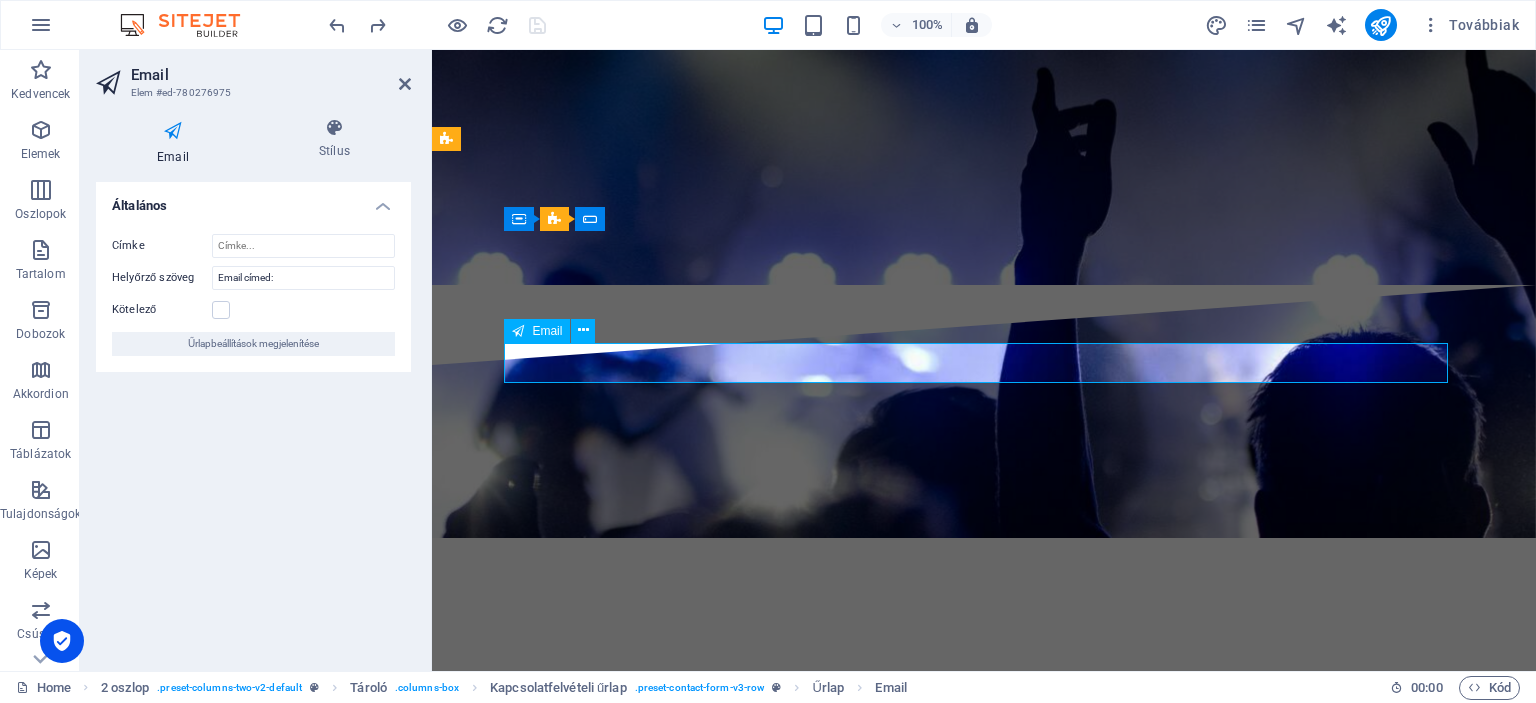 click on "[EMAIL_ADDRESS][DOMAIN_NAME]" at bounding box center (611, 6868) 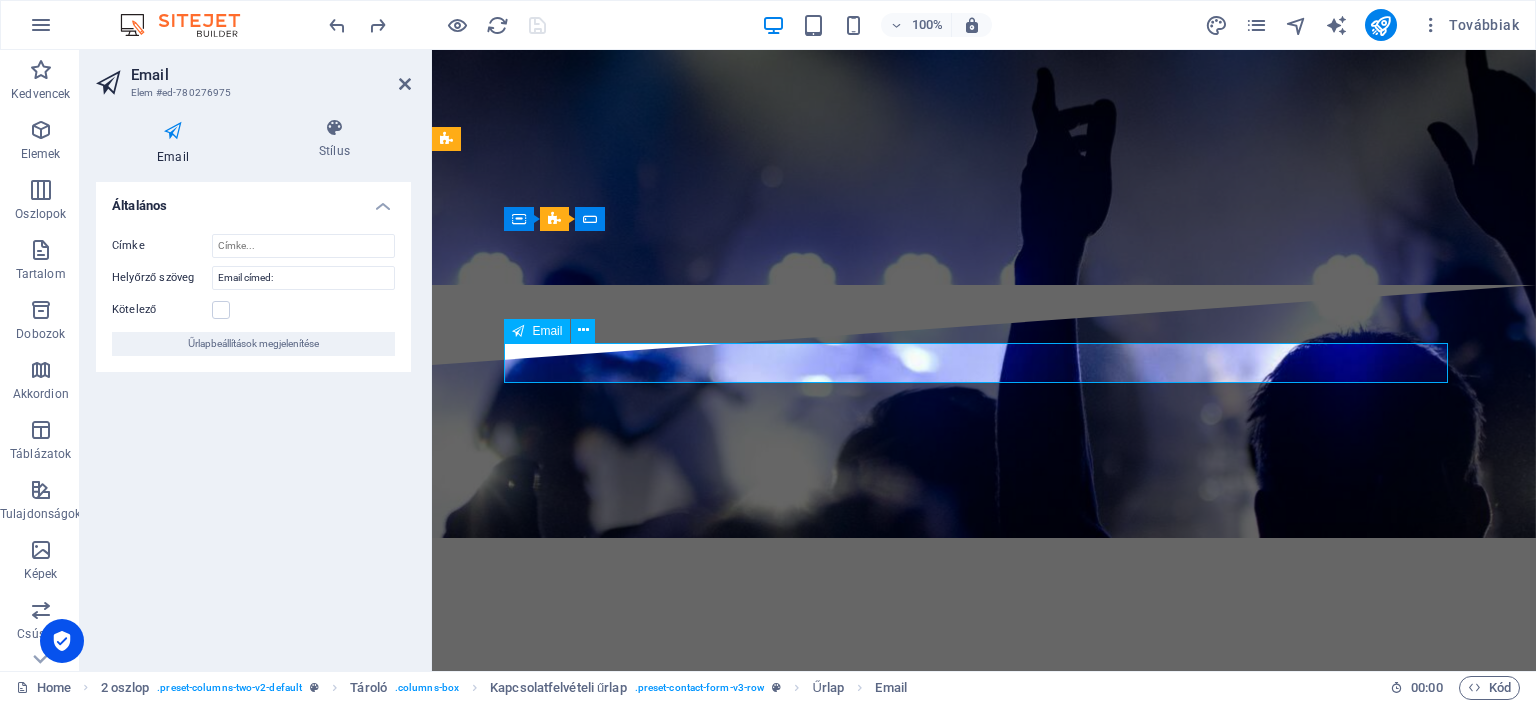 type on "g" 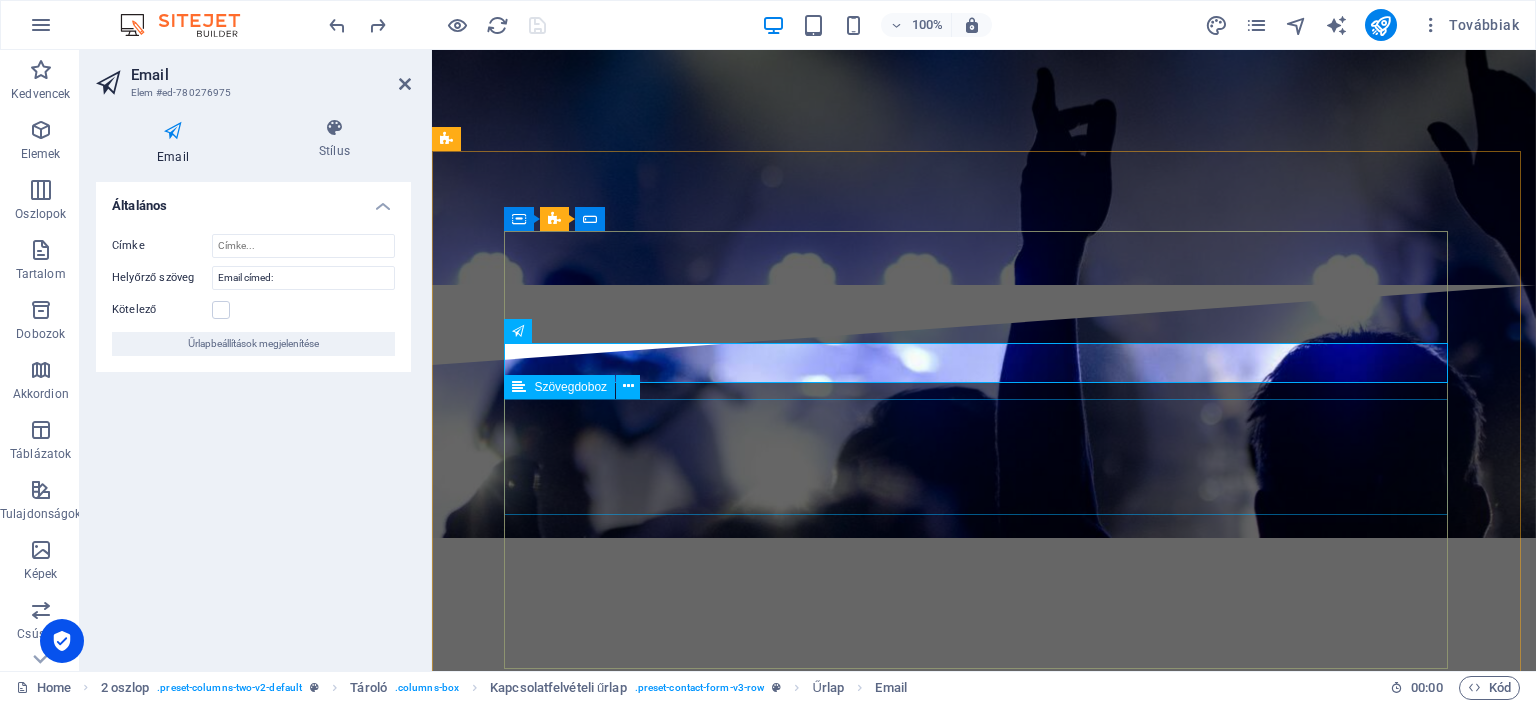 click on "izfoizfuzfuzfufuf" at bounding box center (920, 6966) 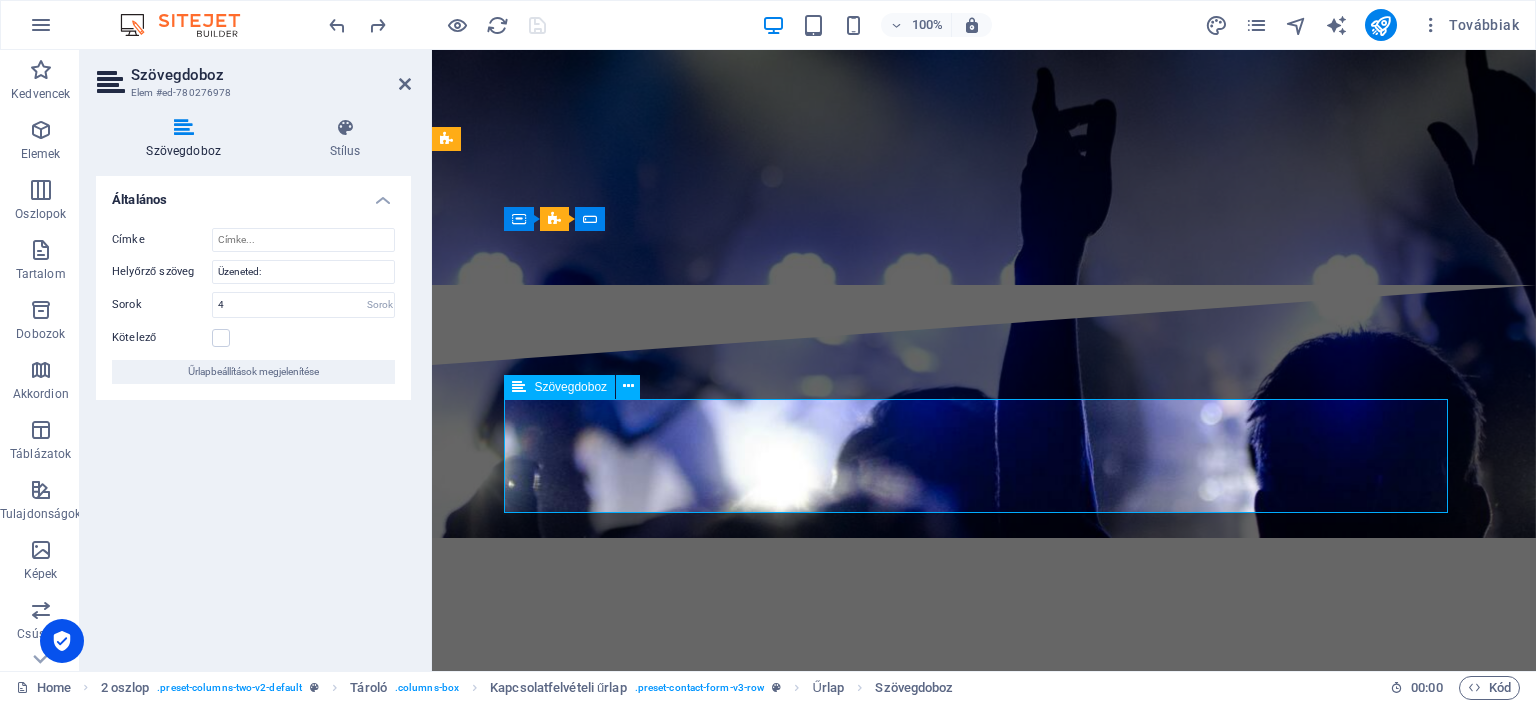 click on "izfoizfuzfuzfufuf" at bounding box center (666, 6963) 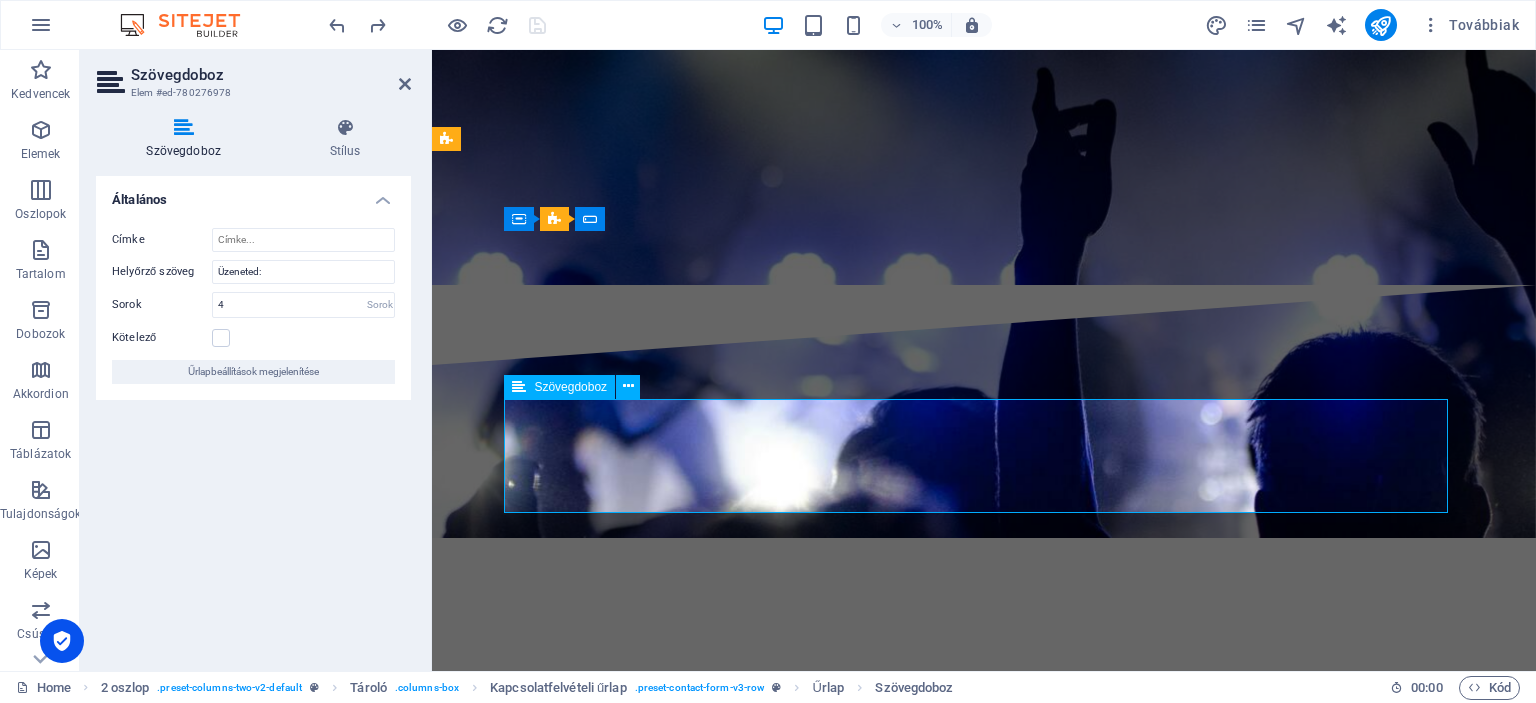 click on "izfoizfuzfuzfufuf" at bounding box center (666, 6963) 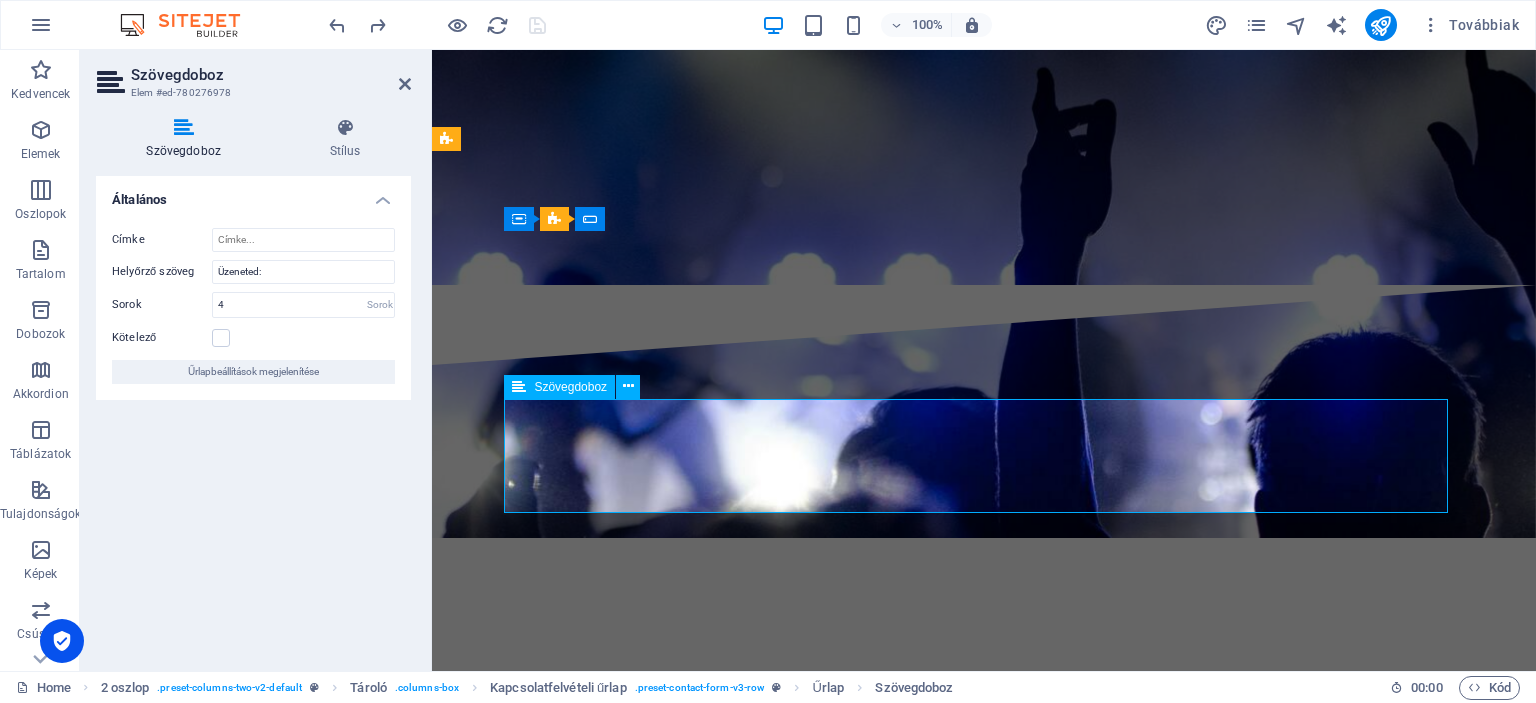 type on "i" 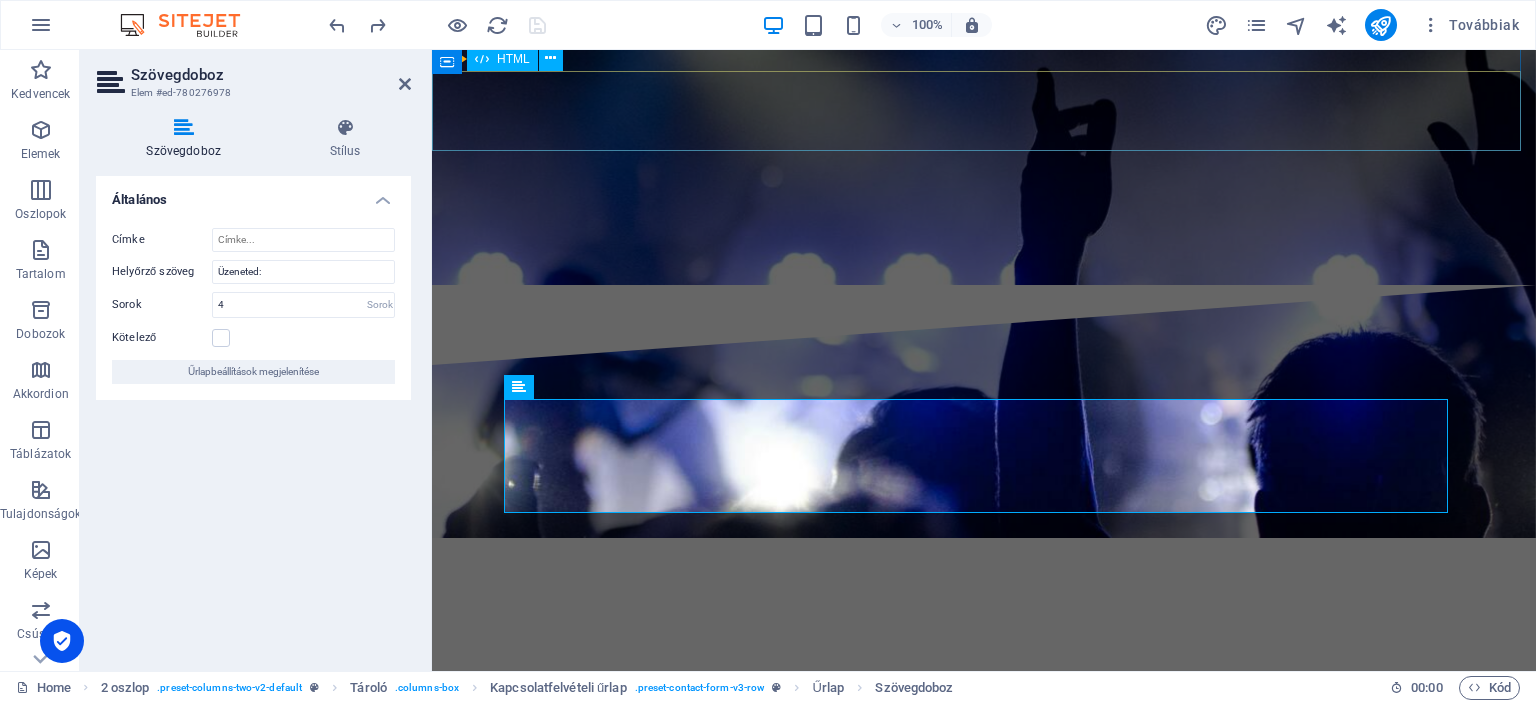 click at bounding box center [984, 6611] 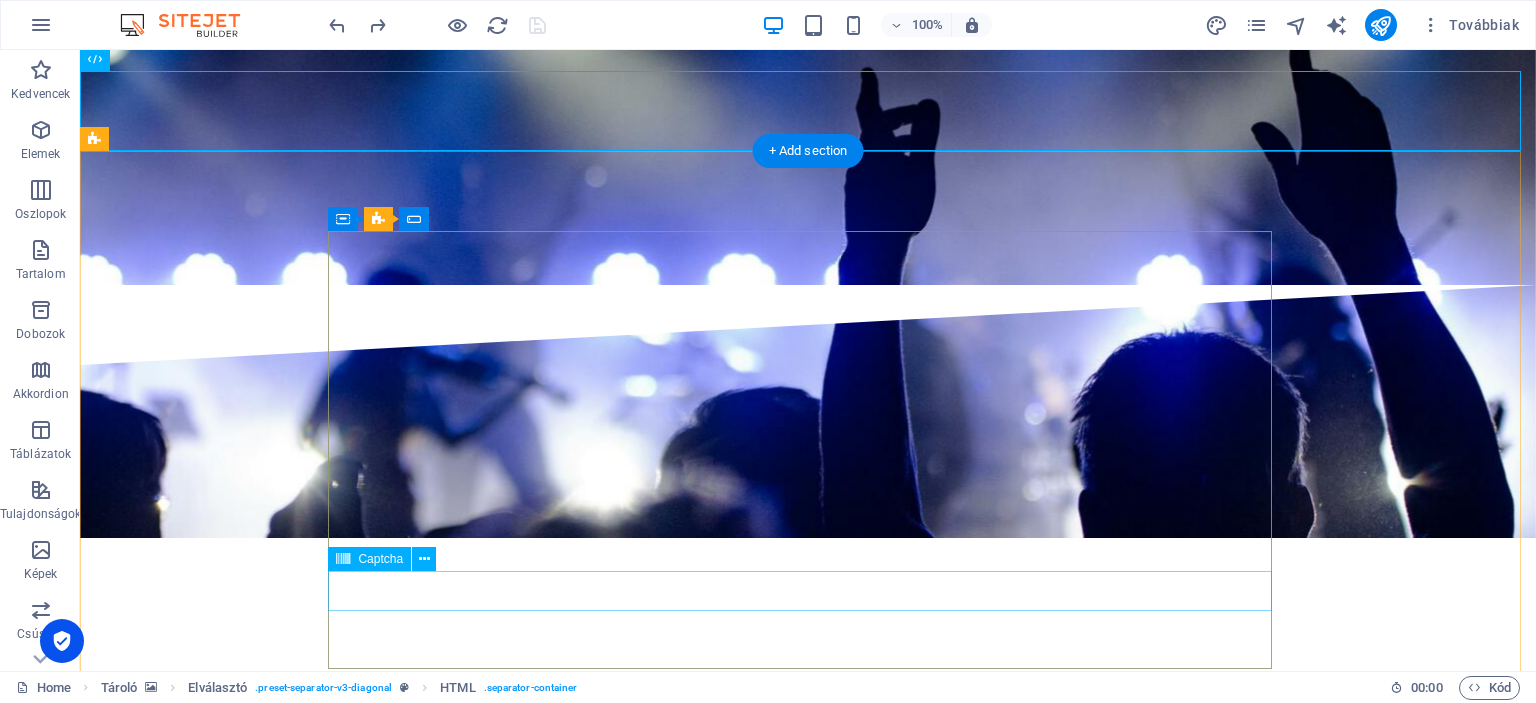 click on "F2A5P8 Nicht lesbar? Neu generieren" at bounding box center [568, 7108] 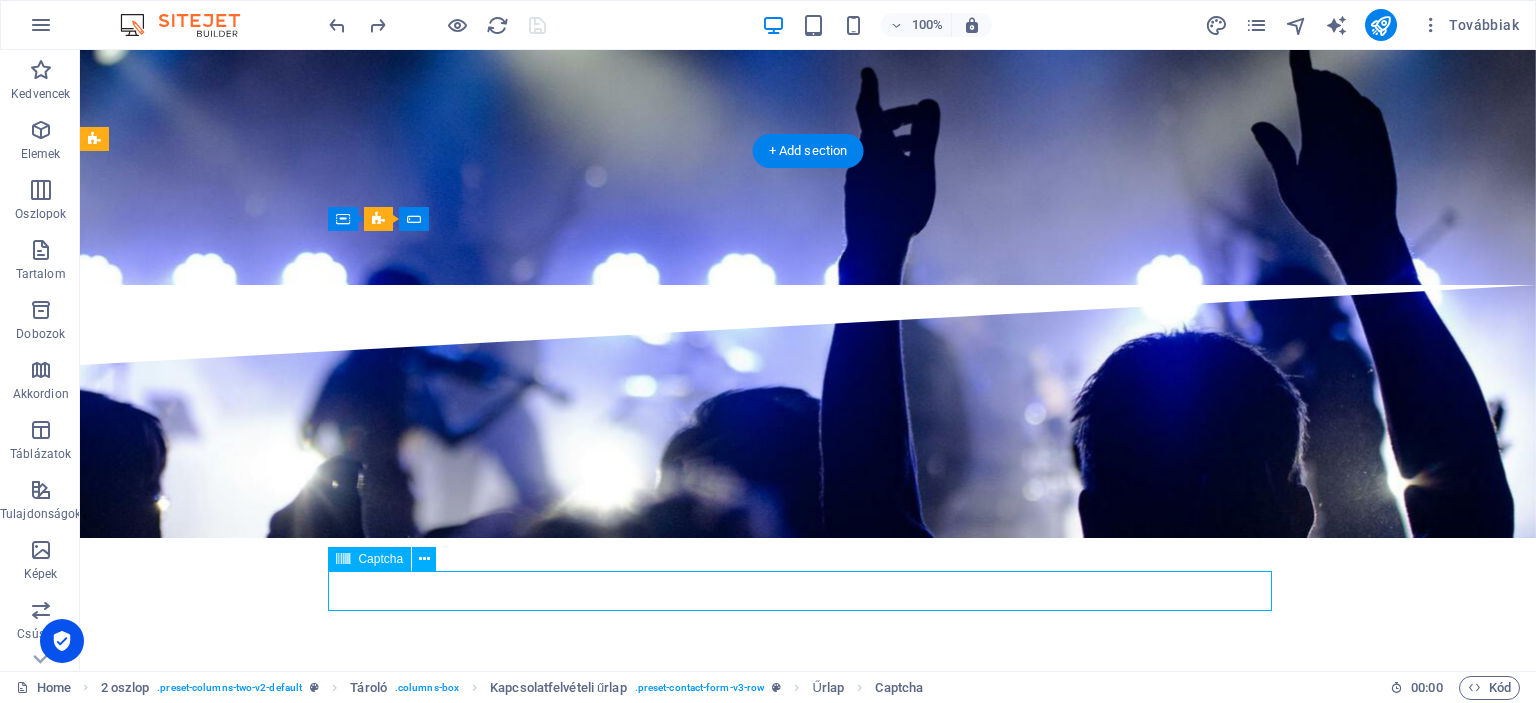 click on "F2A5P8 Nicht lesbar? Neu generieren" at bounding box center [568, 7108] 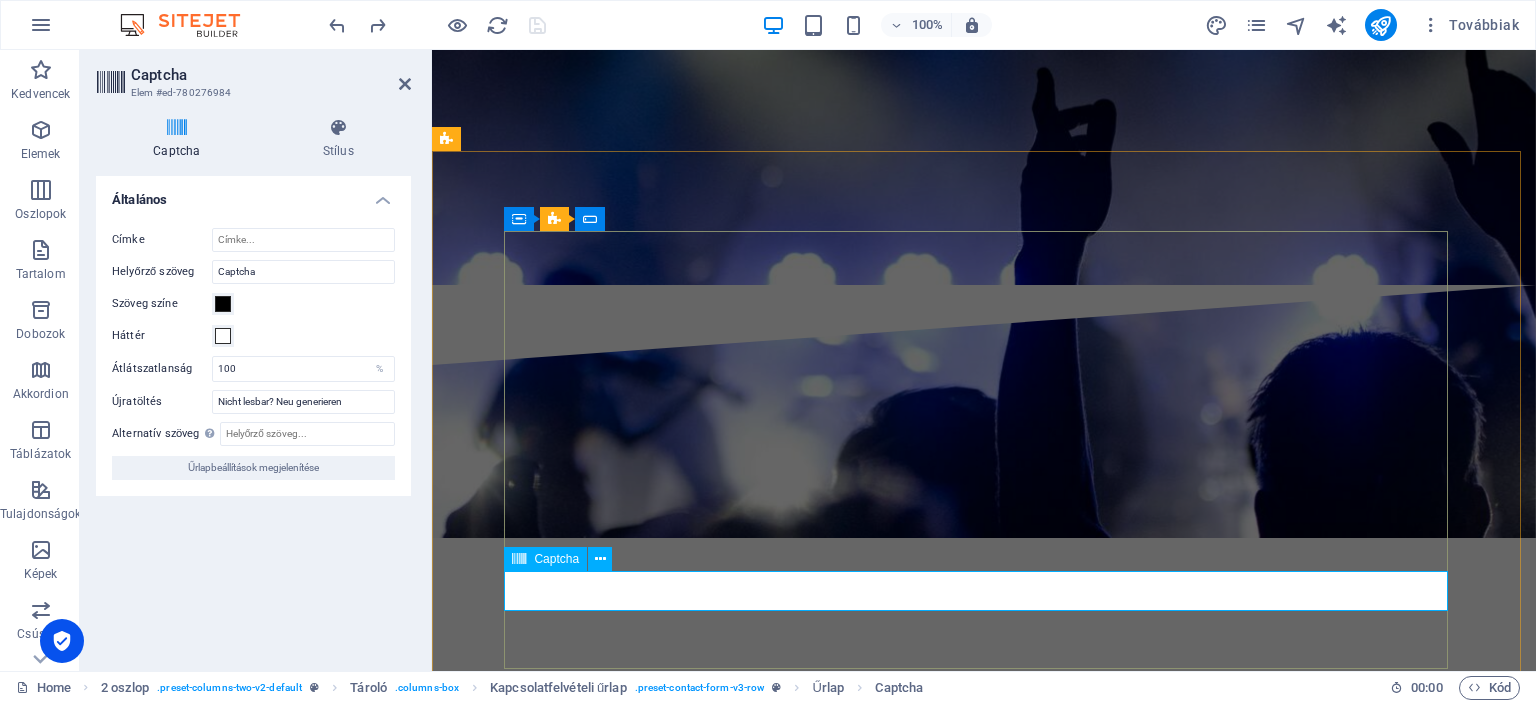 click on "F2A5P8" at bounding box center [638, 7107] 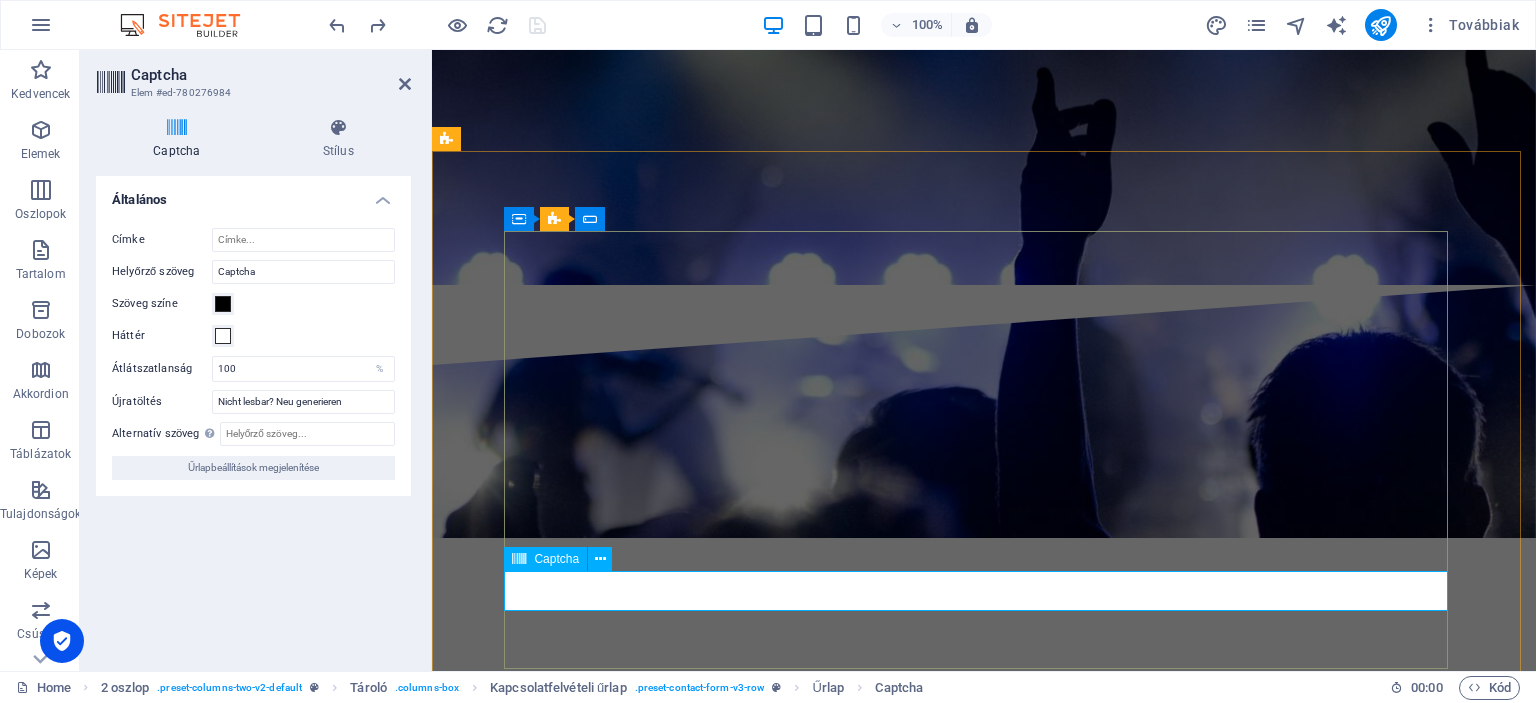type on "F" 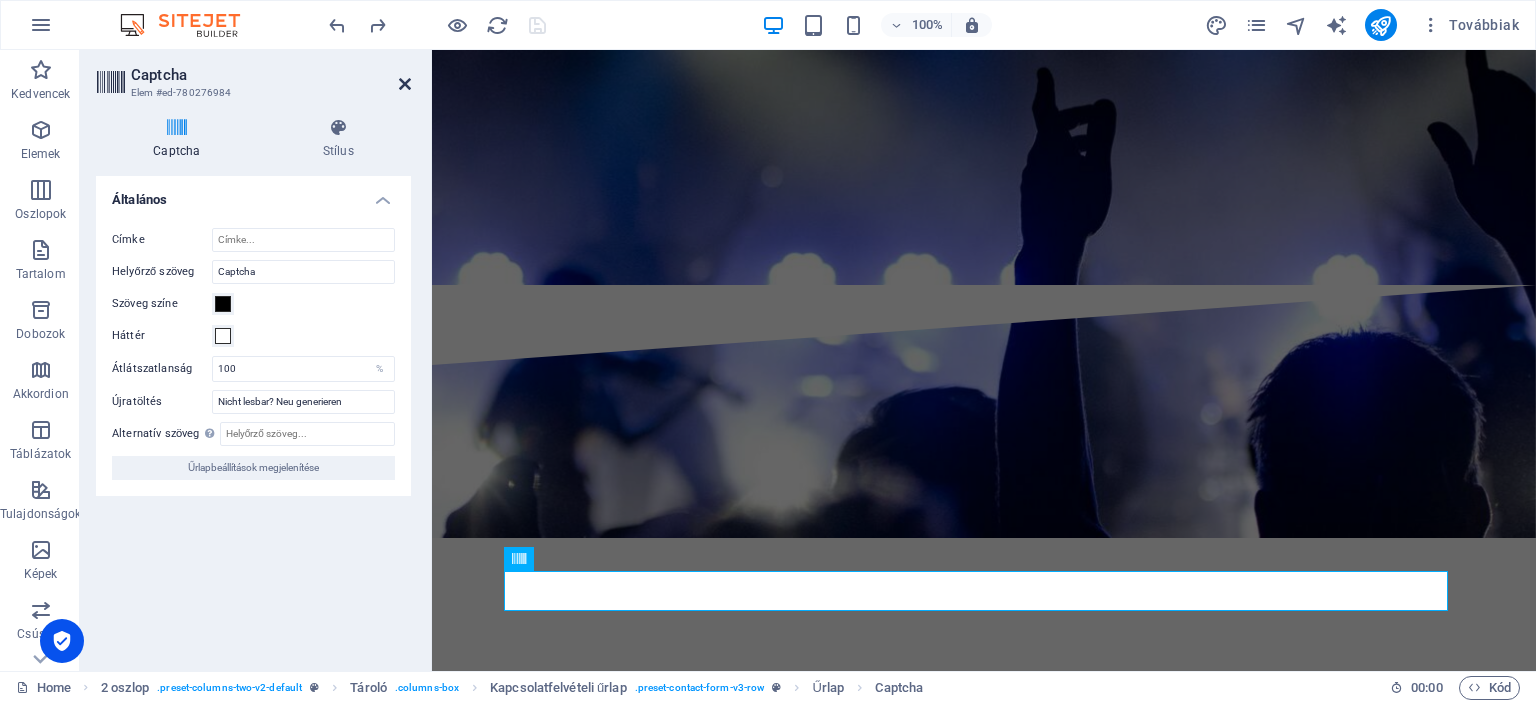 type 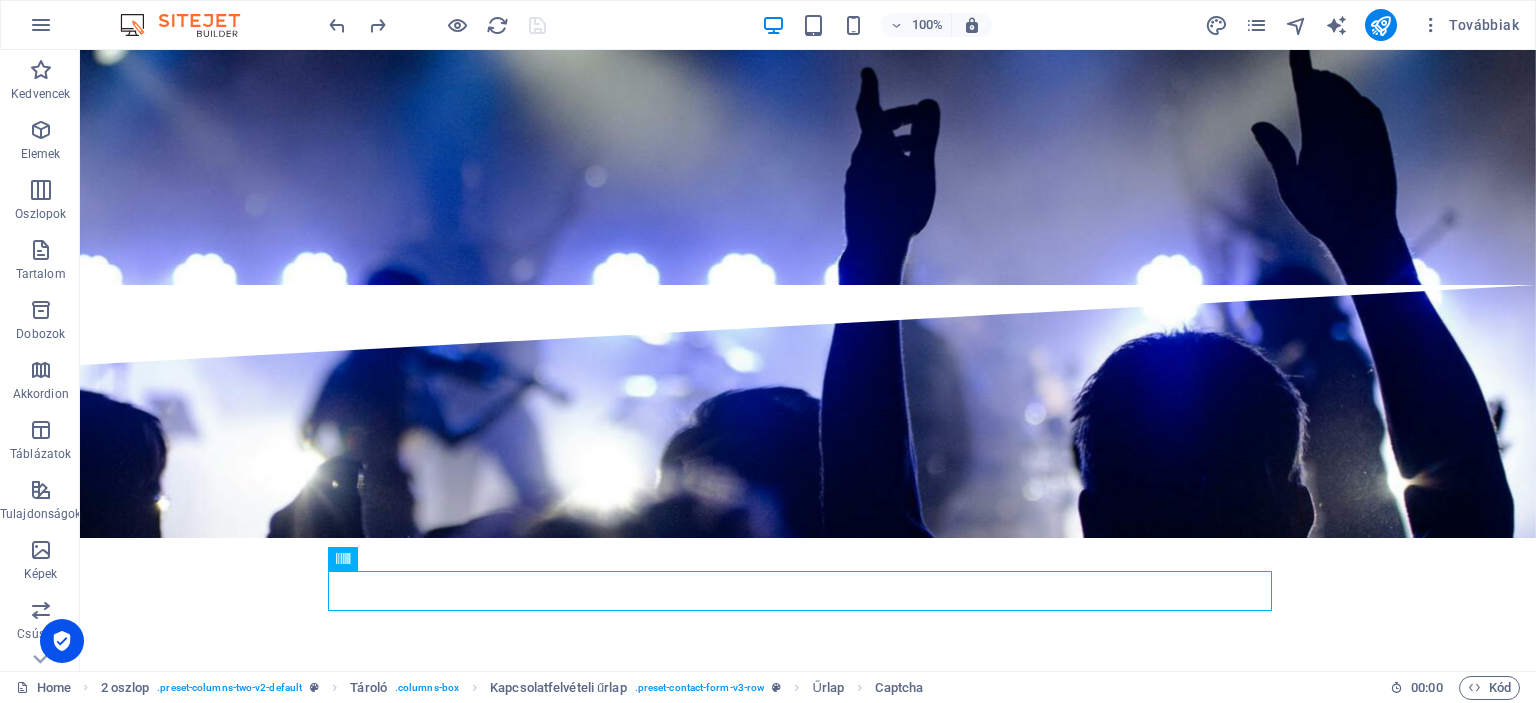 click on "100% Továbbiak" at bounding box center (926, 25) 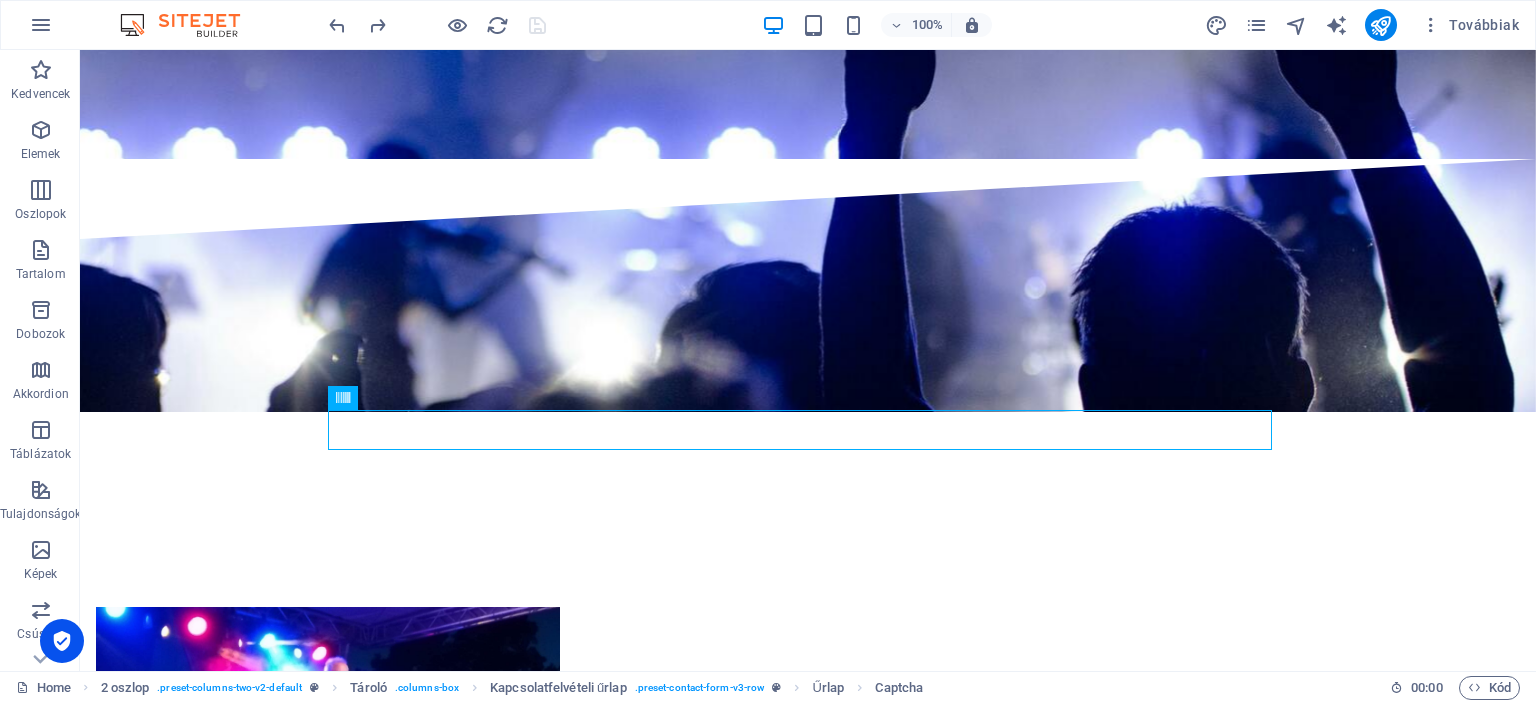 scroll, scrollTop: 7450, scrollLeft: 0, axis: vertical 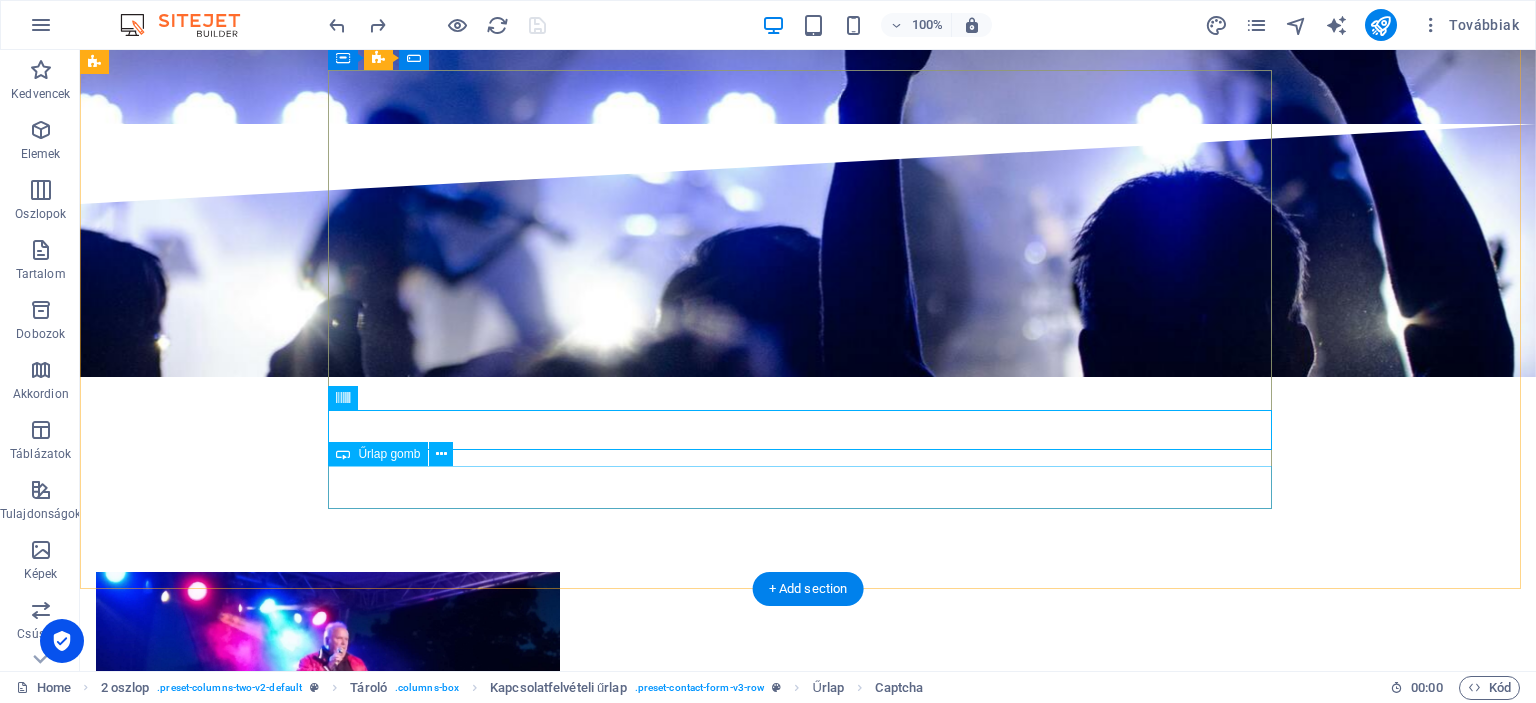 click on "Submit" at bounding box center [568, 7005] 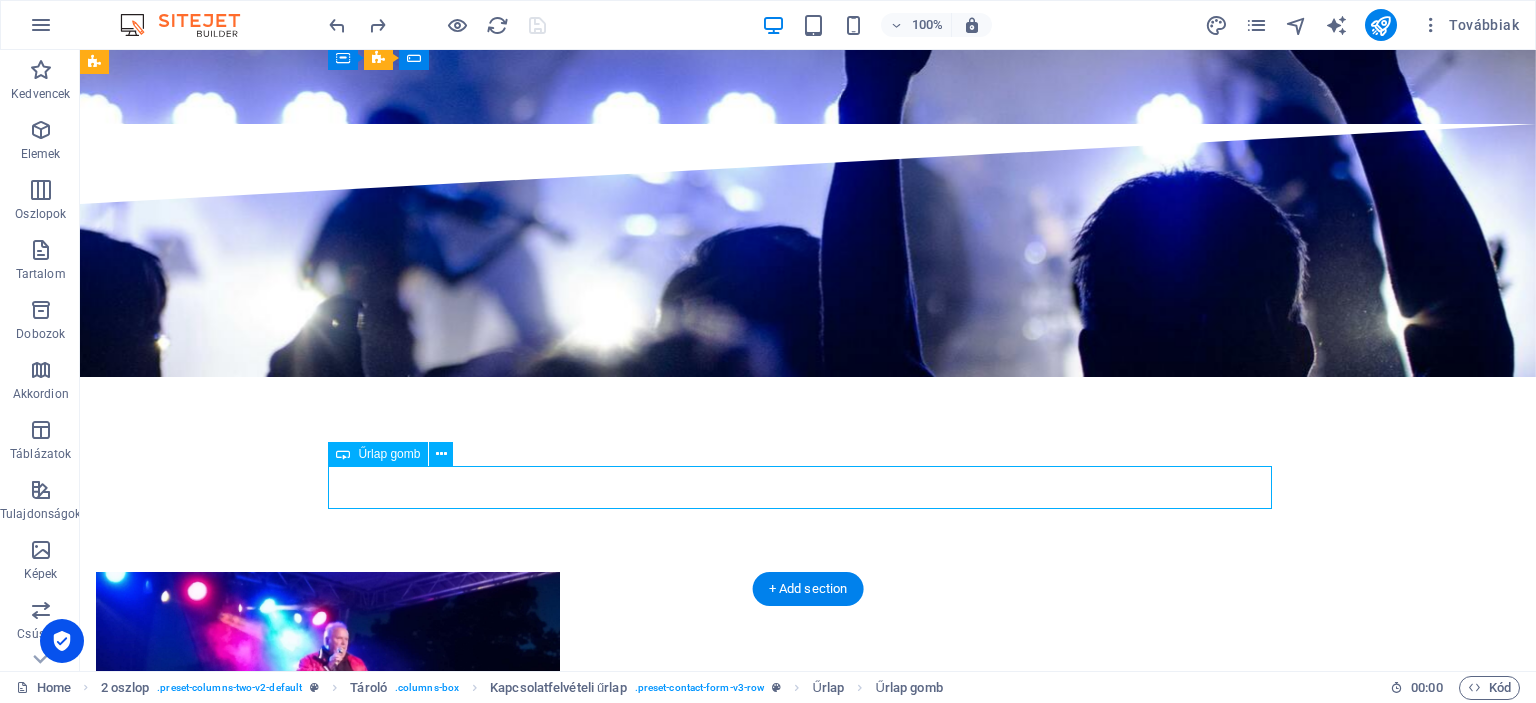click on "Submit" at bounding box center [568, 7005] 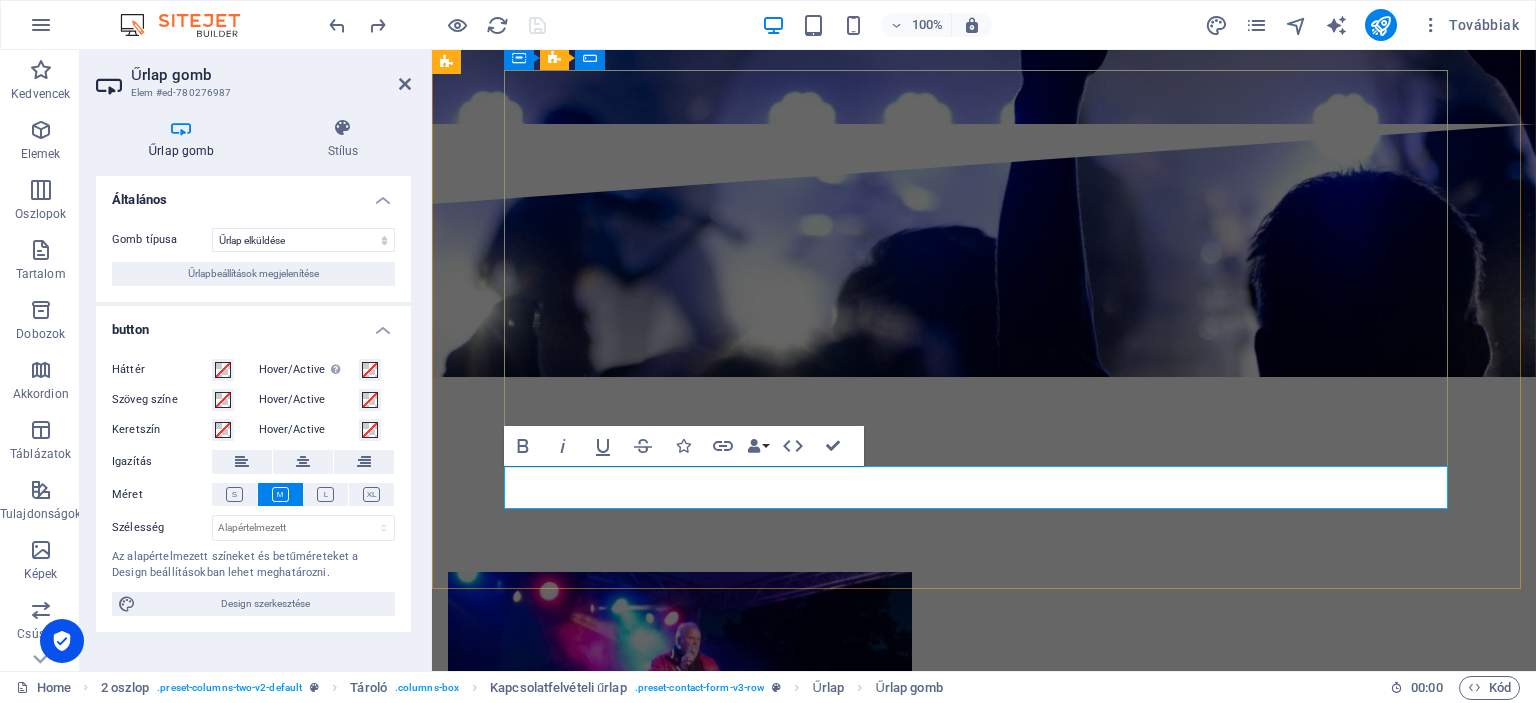type on "Absenden" 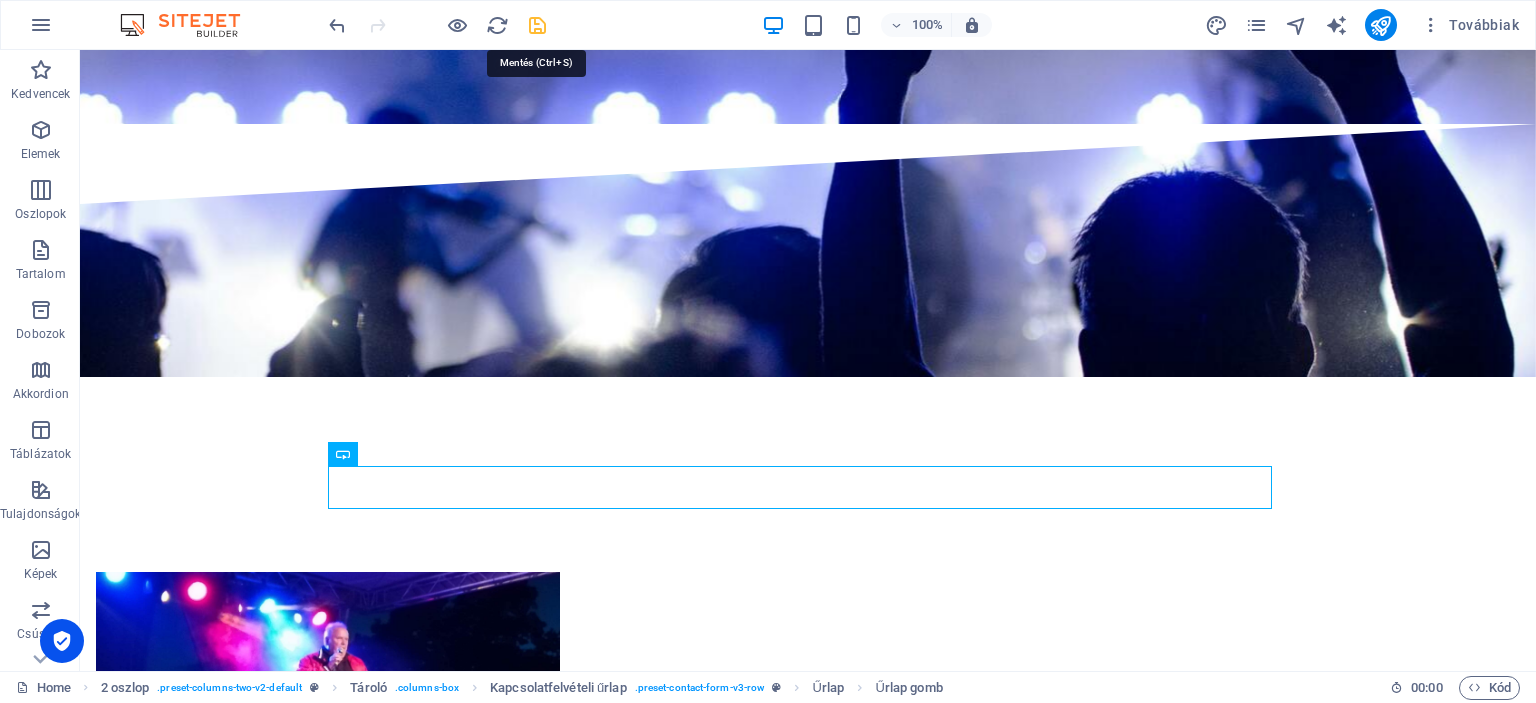 click at bounding box center [537, 25] 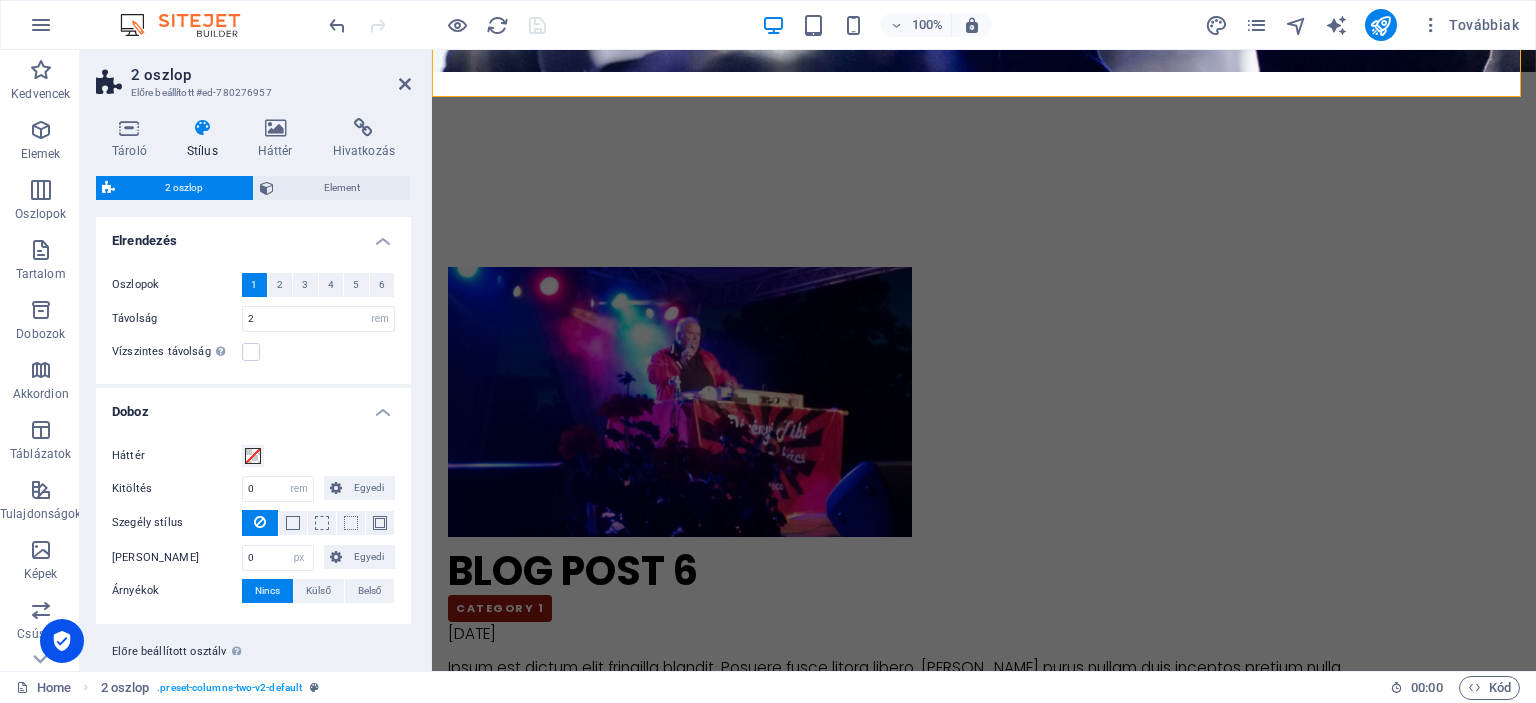scroll, scrollTop: 7942, scrollLeft: 0, axis: vertical 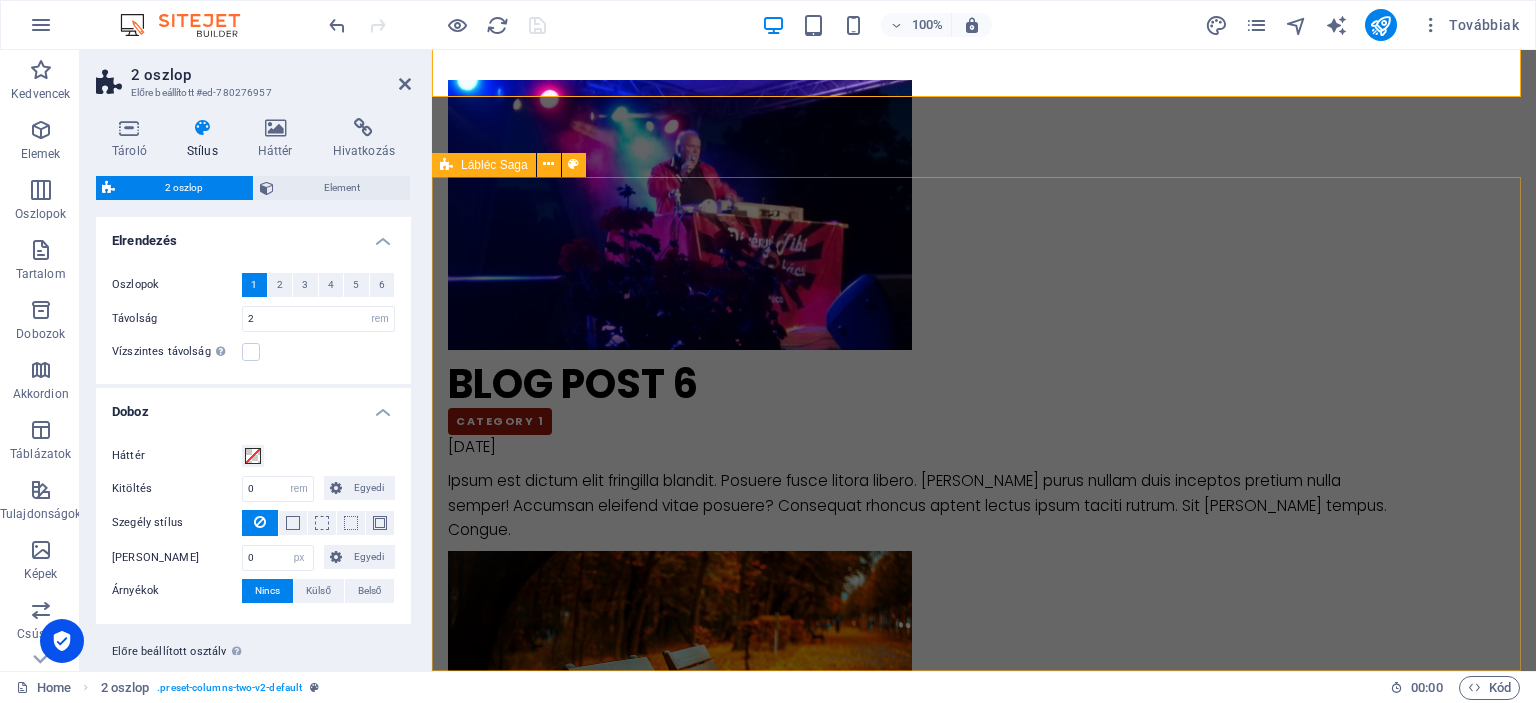 click on "[STREET_ADDRESS]. Nyíregyháza H-4400 Legal Notice Privacy Policy Navigation Home About us Services Projects Team Contact Social Media Facebook Twitter Instagram" at bounding box center [984, 7483] 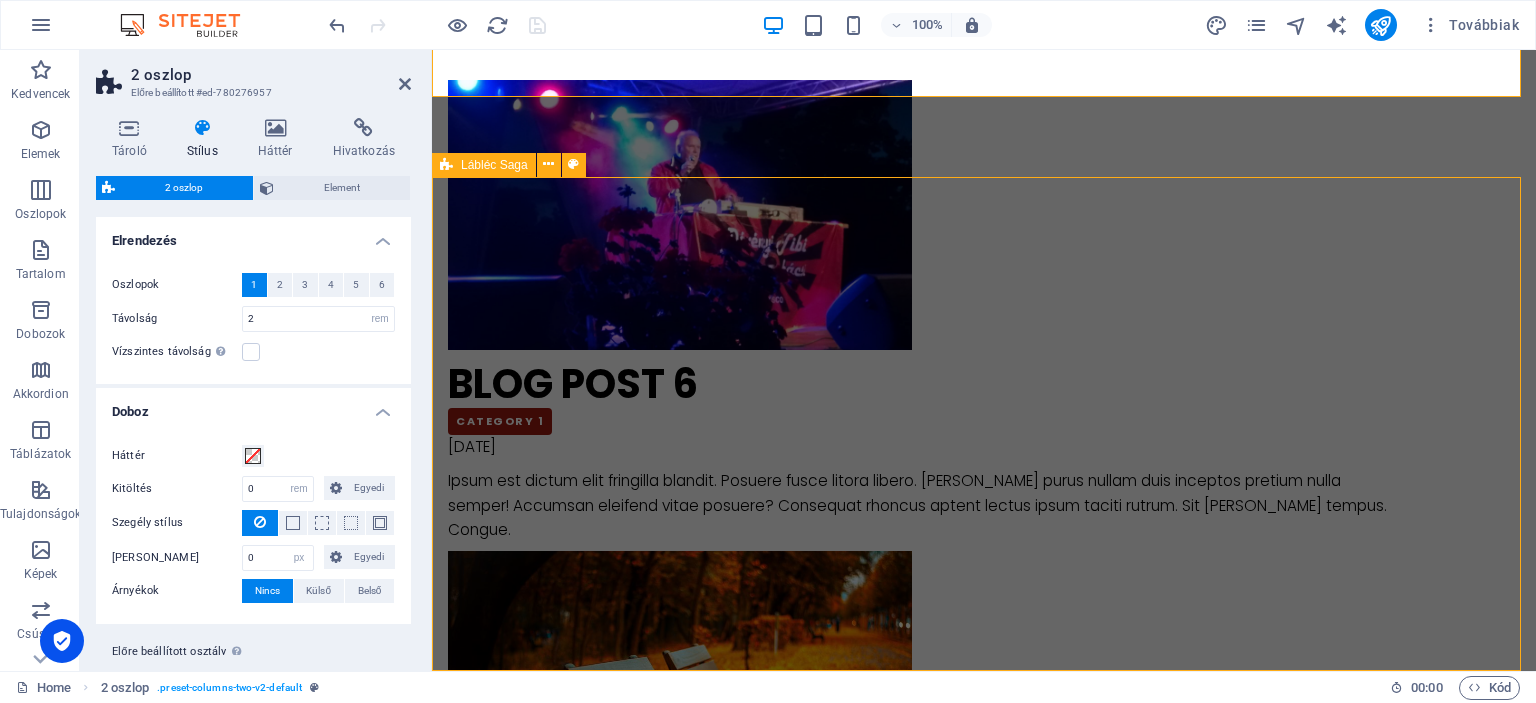 click on "[STREET_ADDRESS]. Nyíregyháza H-4400 Legal Notice Privacy Policy Navigation Home About us Services Projects Team Contact Social Media Facebook Twitter Instagram" at bounding box center (984, 7483) 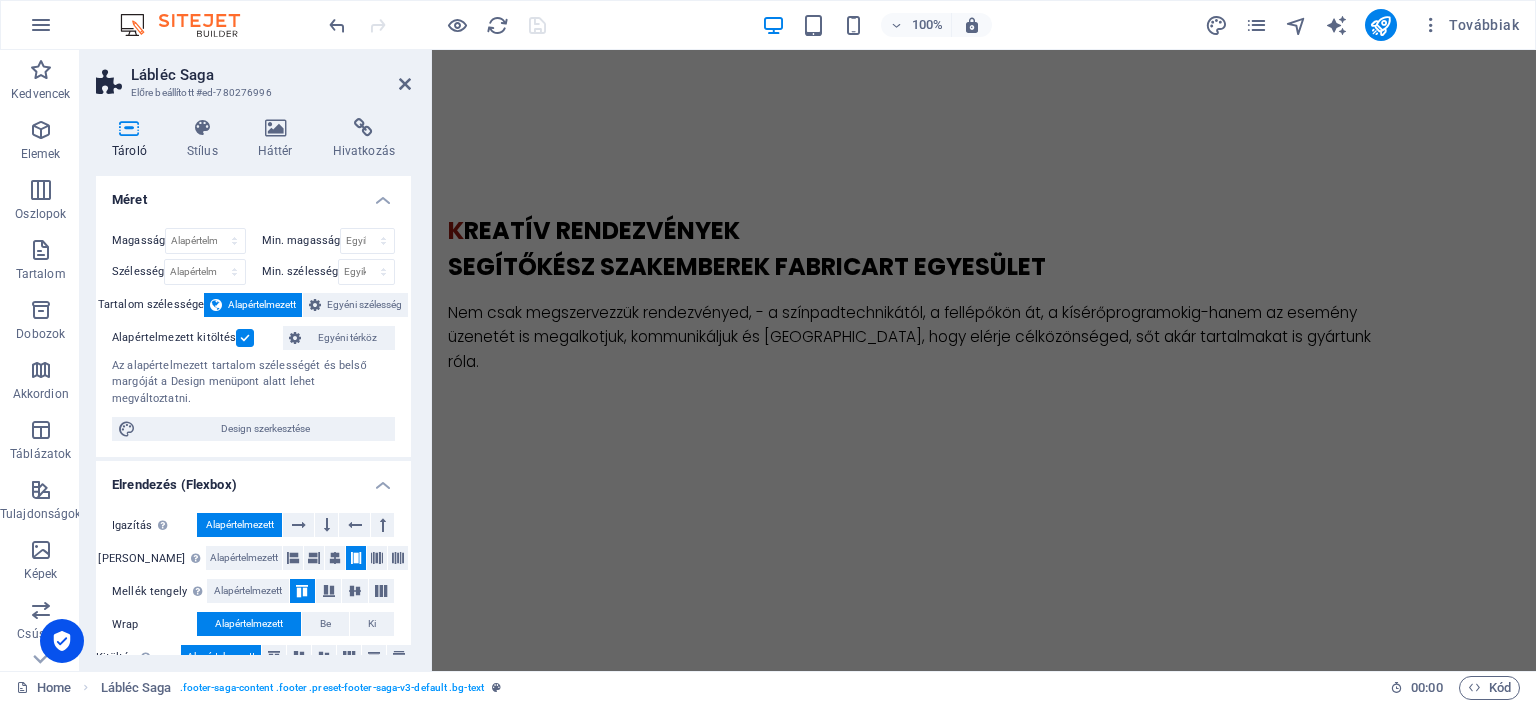scroll, scrollTop: 1664, scrollLeft: 0, axis: vertical 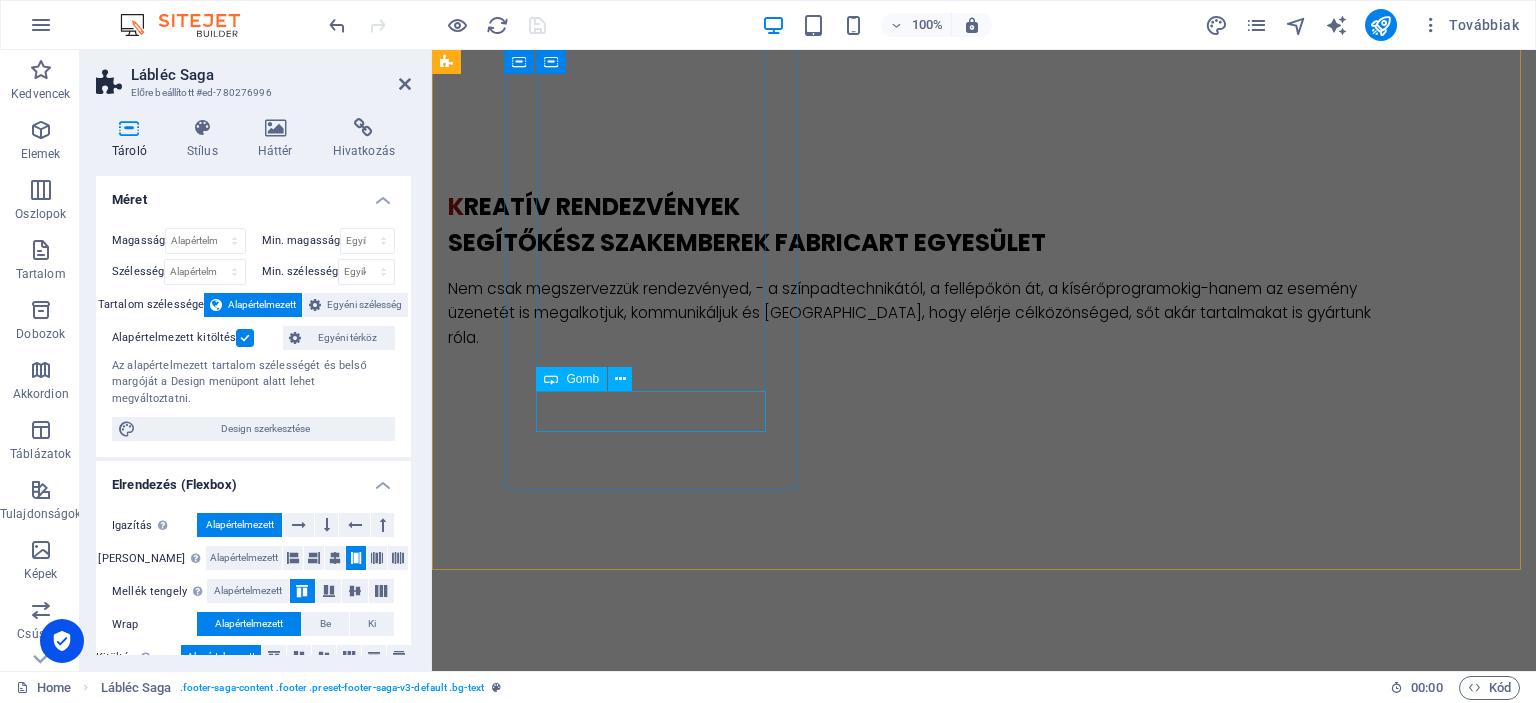click on "Gomb felirata" at bounding box center [594, 1721] 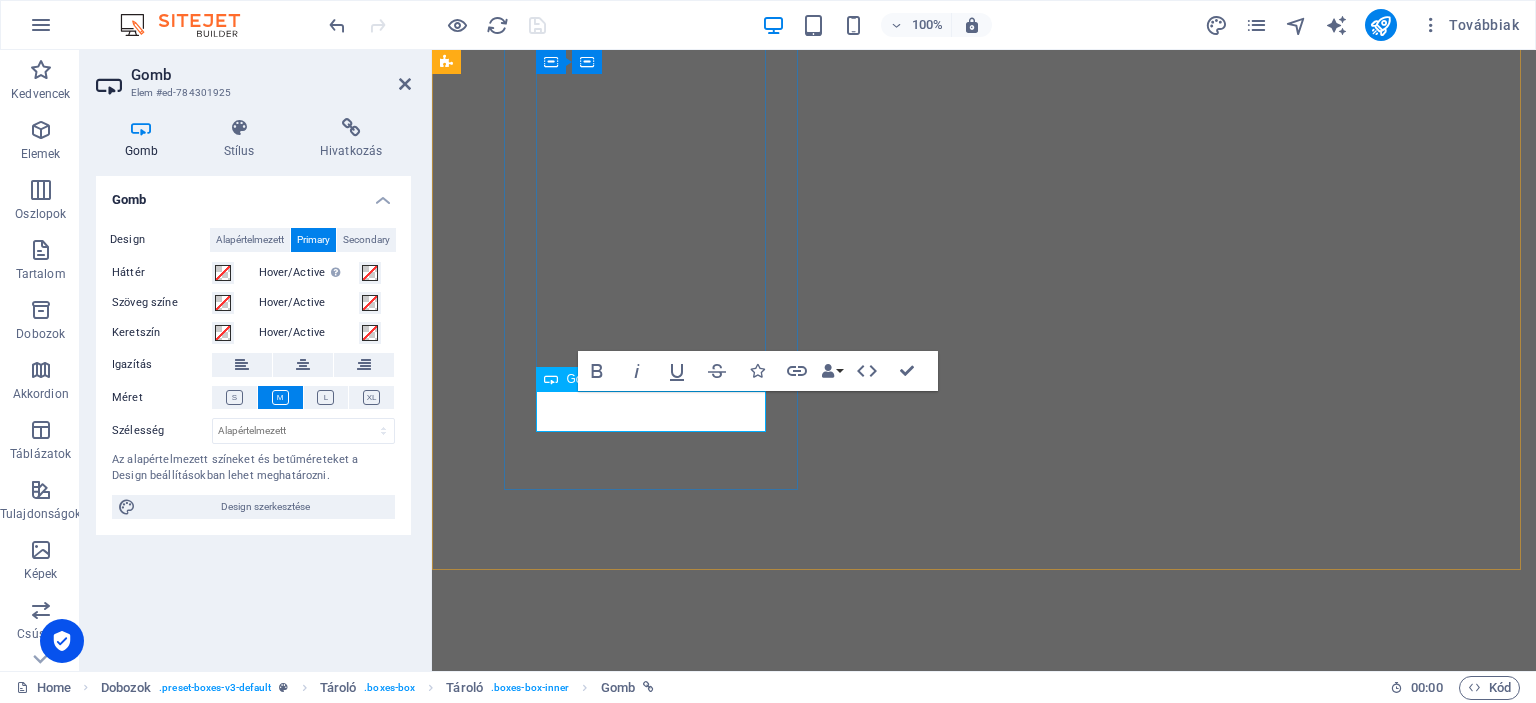 scroll, scrollTop: 0, scrollLeft: 0, axis: both 